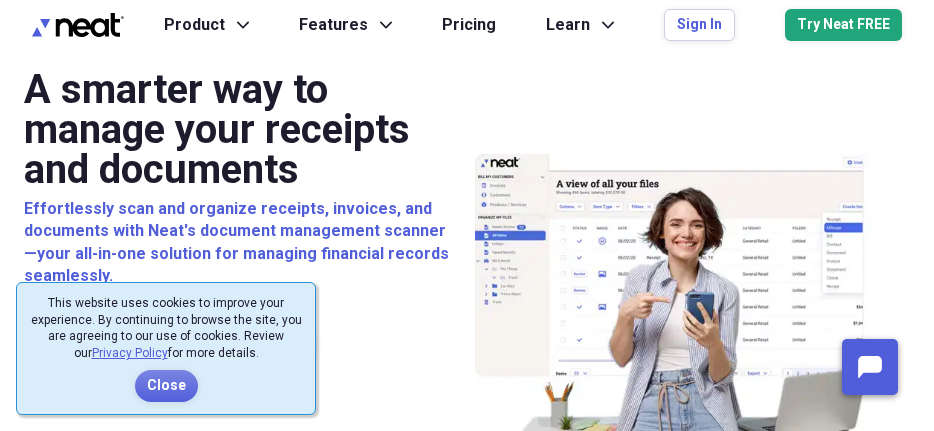 scroll, scrollTop: 0, scrollLeft: 0, axis: both 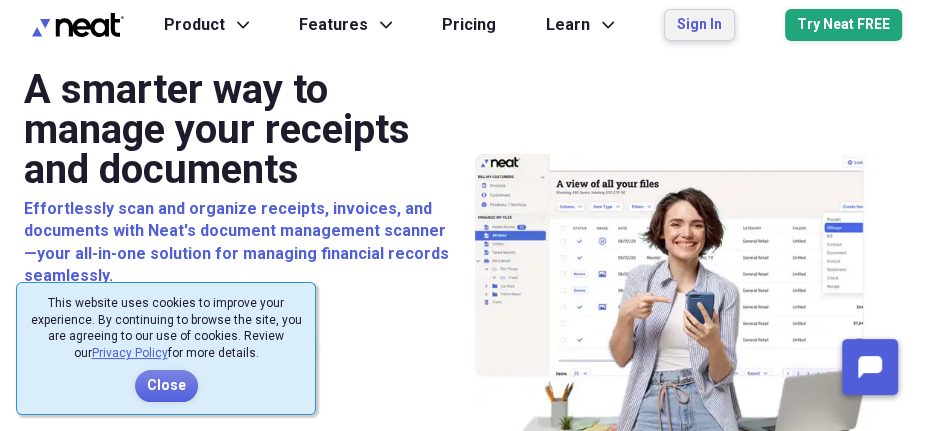 click on "Sign In" at bounding box center [699, 25] 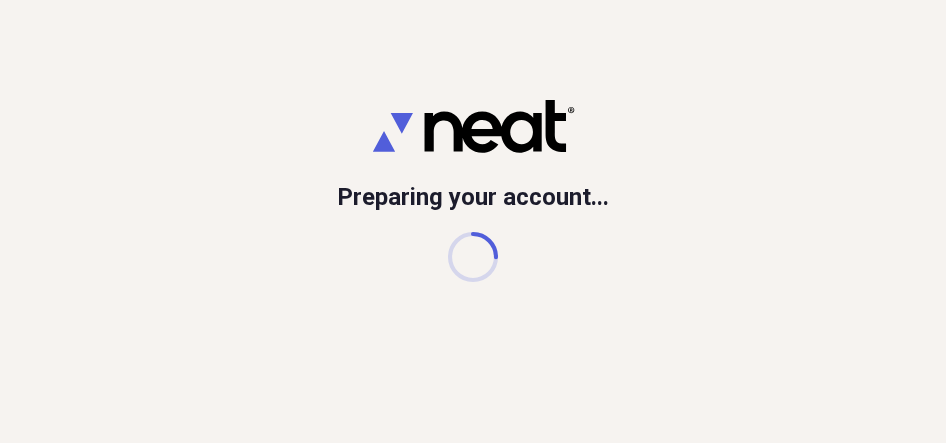 scroll, scrollTop: 0, scrollLeft: 0, axis: both 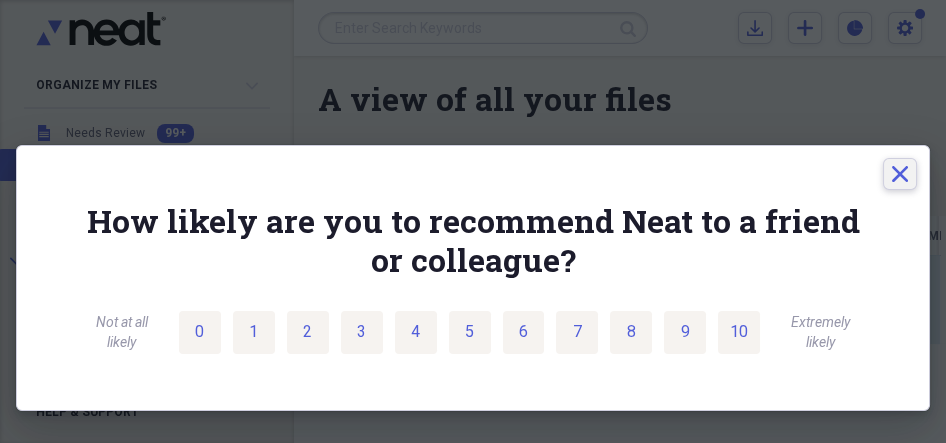 click on "Close" 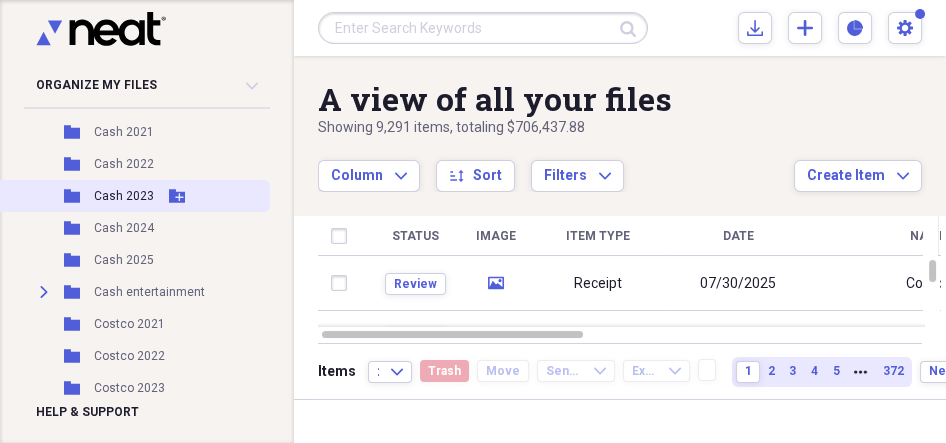 scroll, scrollTop: 426, scrollLeft: 0, axis: vertical 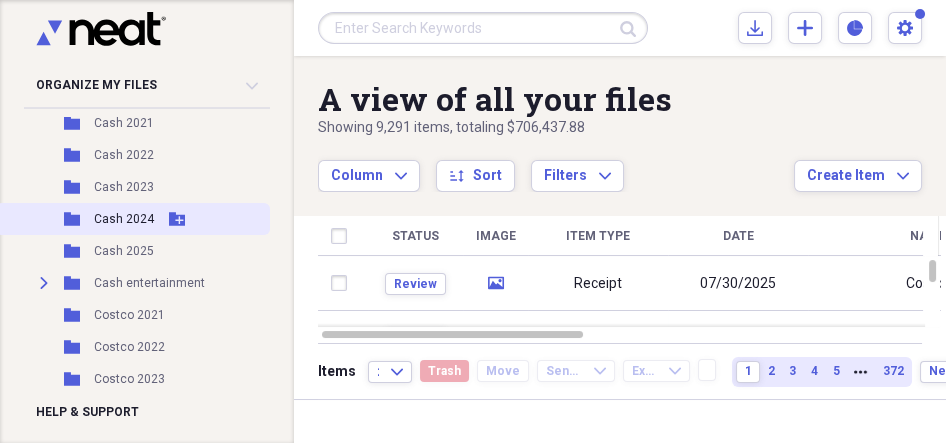 click on "Cash 2024" at bounding box center (124, 219) 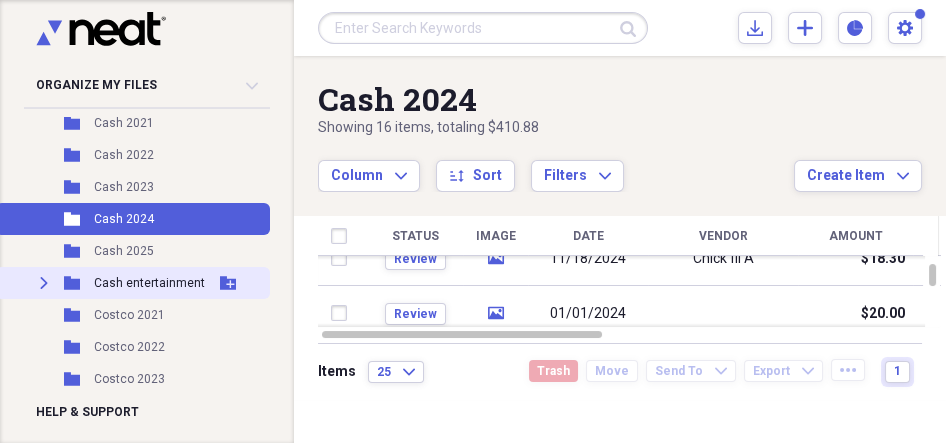 click on "Cash entertainment" at bounding box center (149, 283) 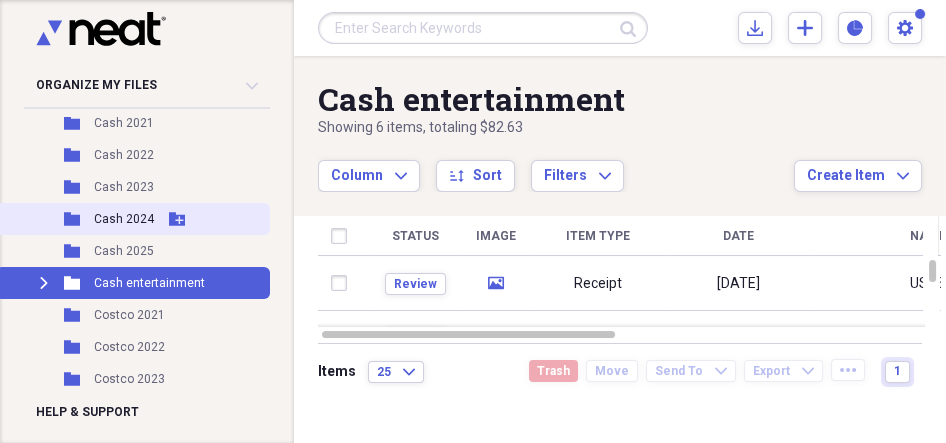 click on "Cash 2024" at bounding box center (124, 219) 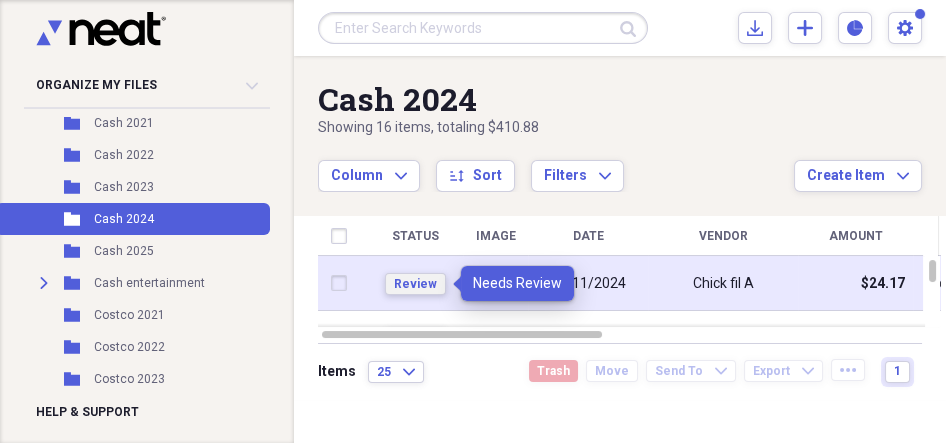 click on "Review" at bounding box center [415, 284] 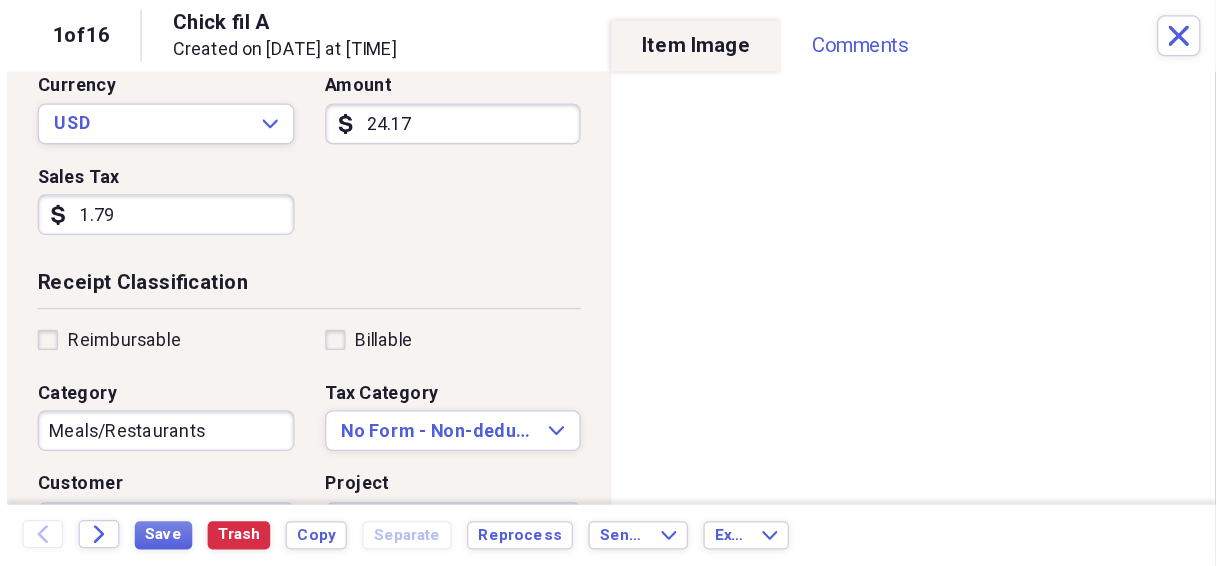 scroll, scrollTop: 293, scrollLeft: 0, axis: vertical 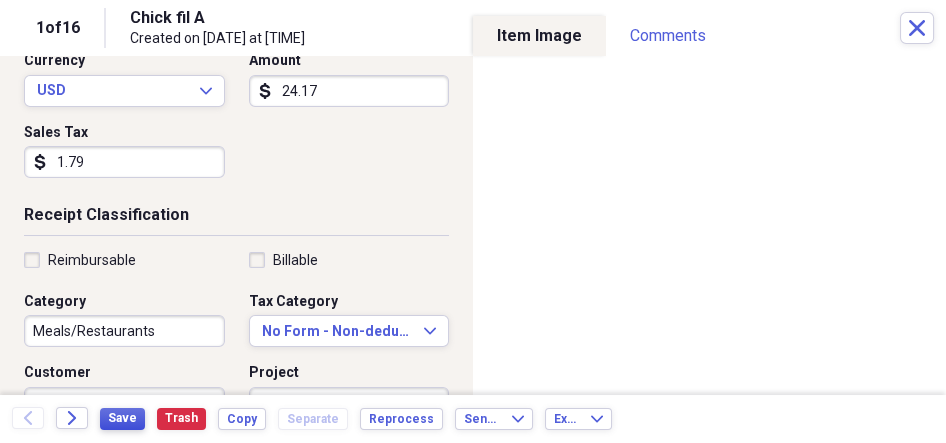 click on "Save" at bounding box center [122, 418] 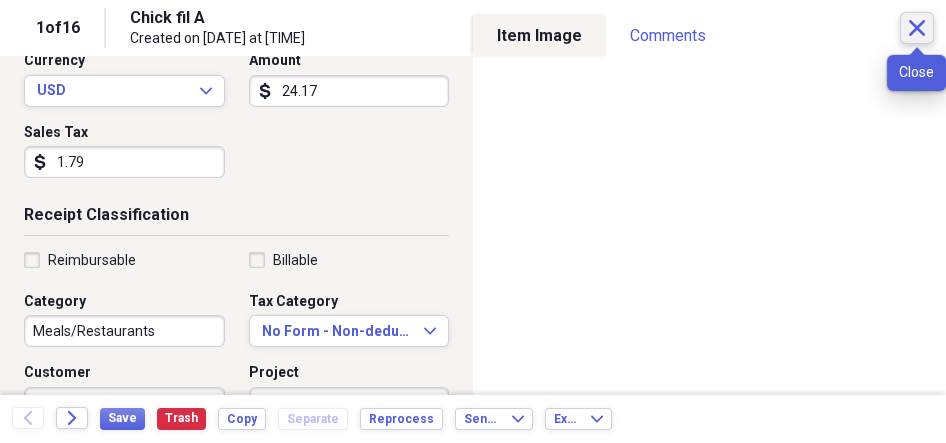 click on "Close" 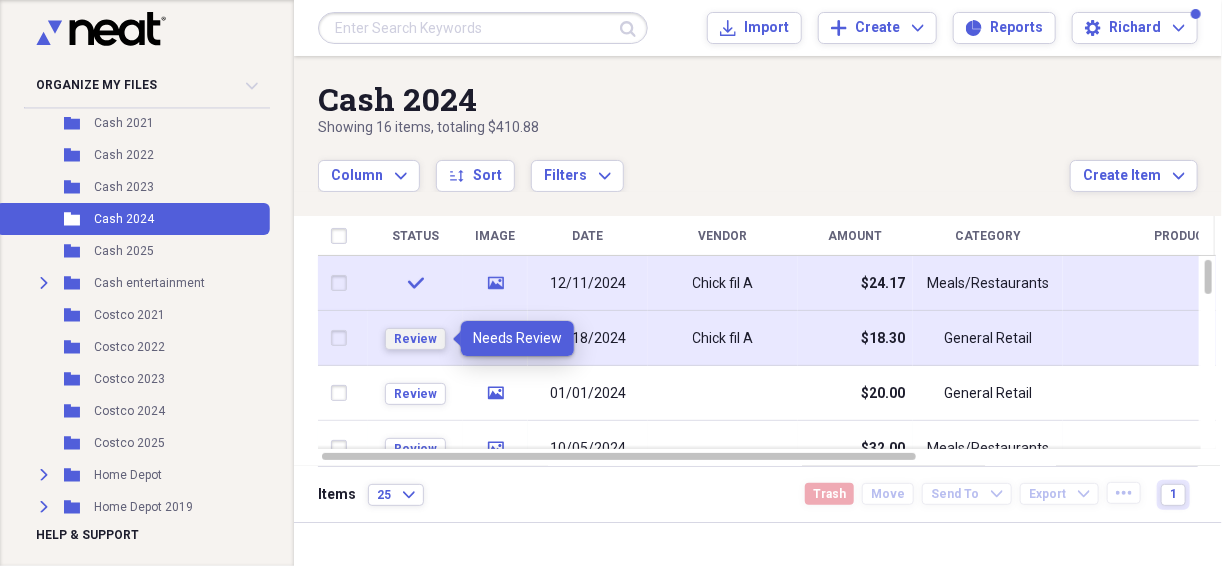 click on "Review" at bounding box center [415, 339] 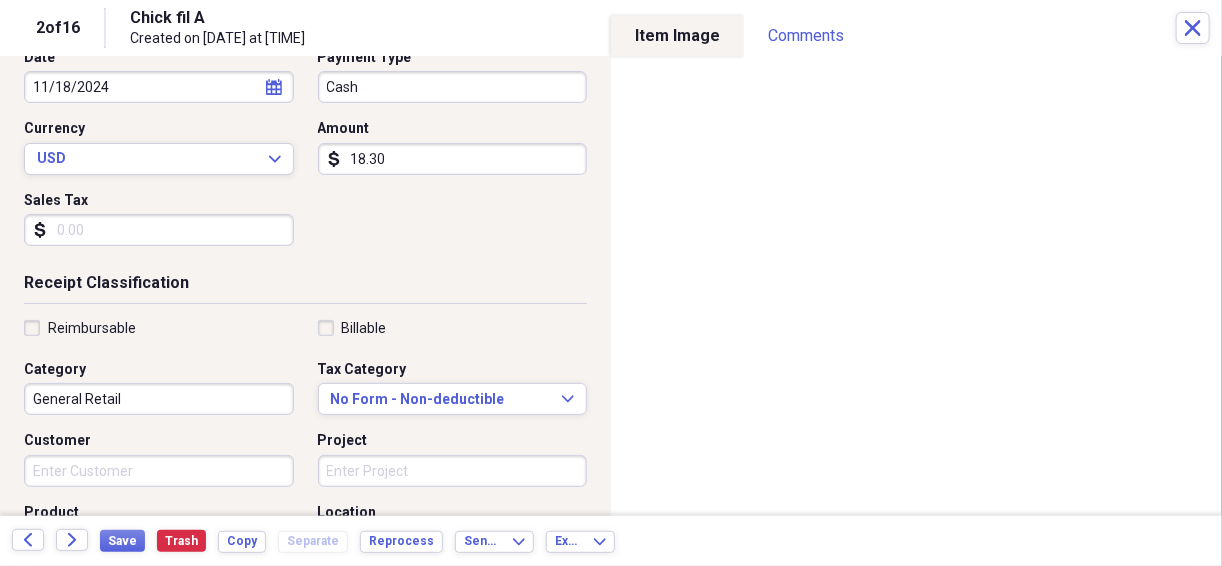 scroll, scrollTop: 240, scrollLeft: 0, axis: vertical 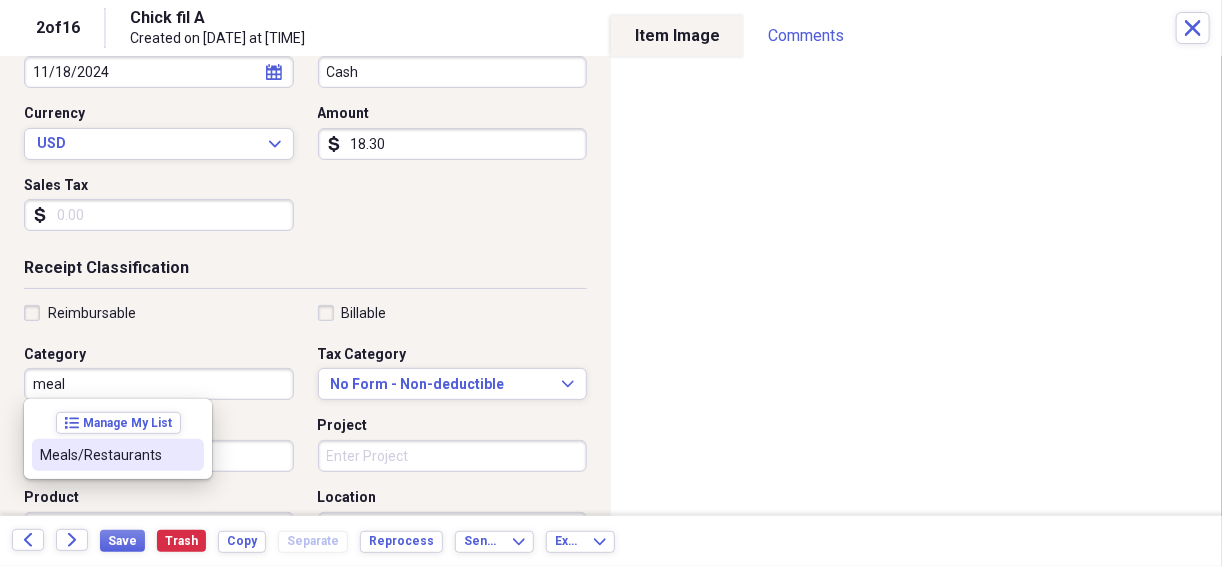 click on "Meals/Restaurants" at bounding box center (106, 455) 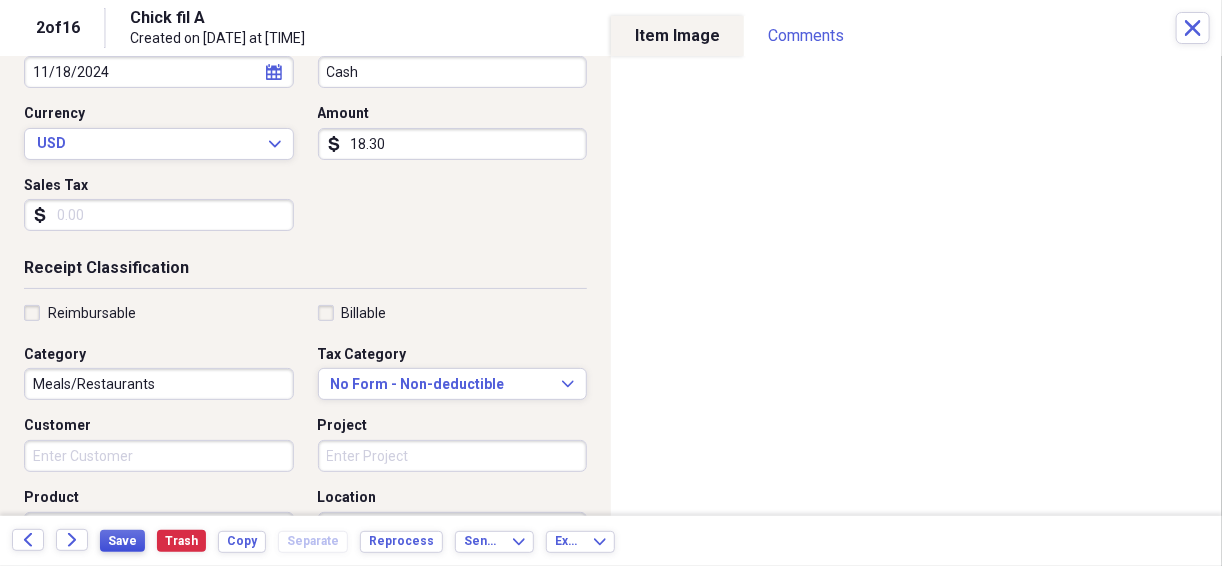 click on "Save" at bounding box center [122, 541] 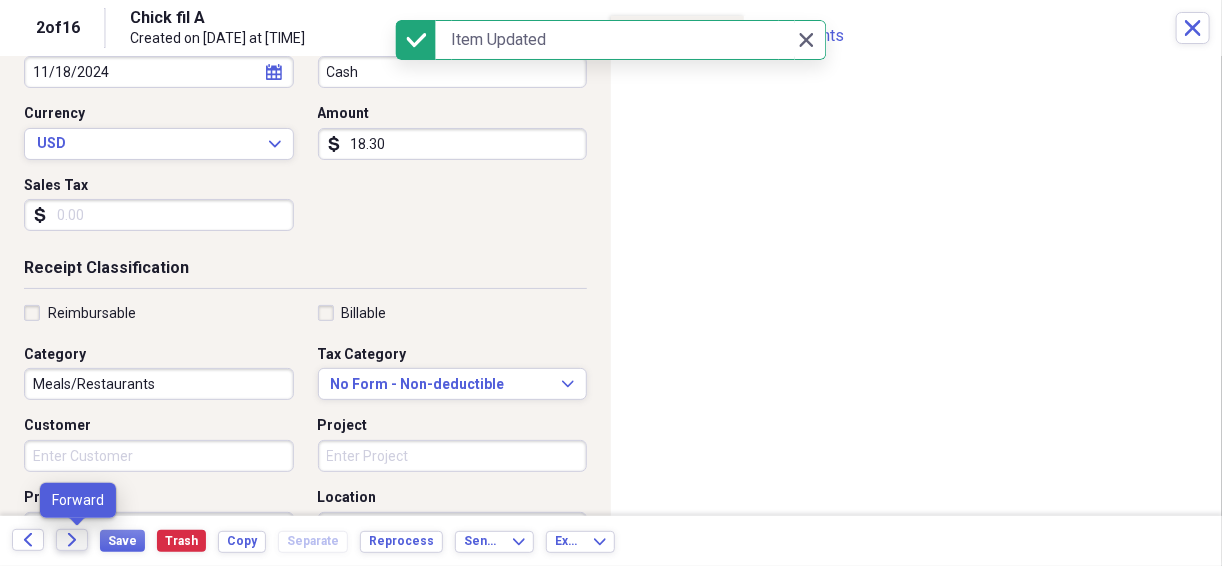 click on "Forward" 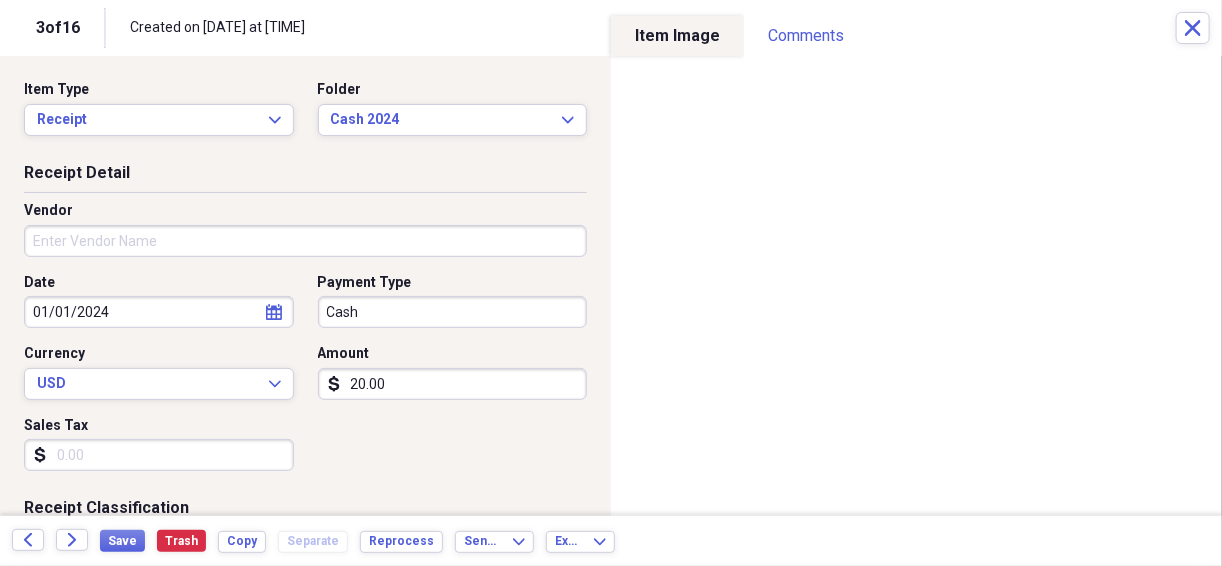 click on "Vendor" at bounding box center [305, 241] 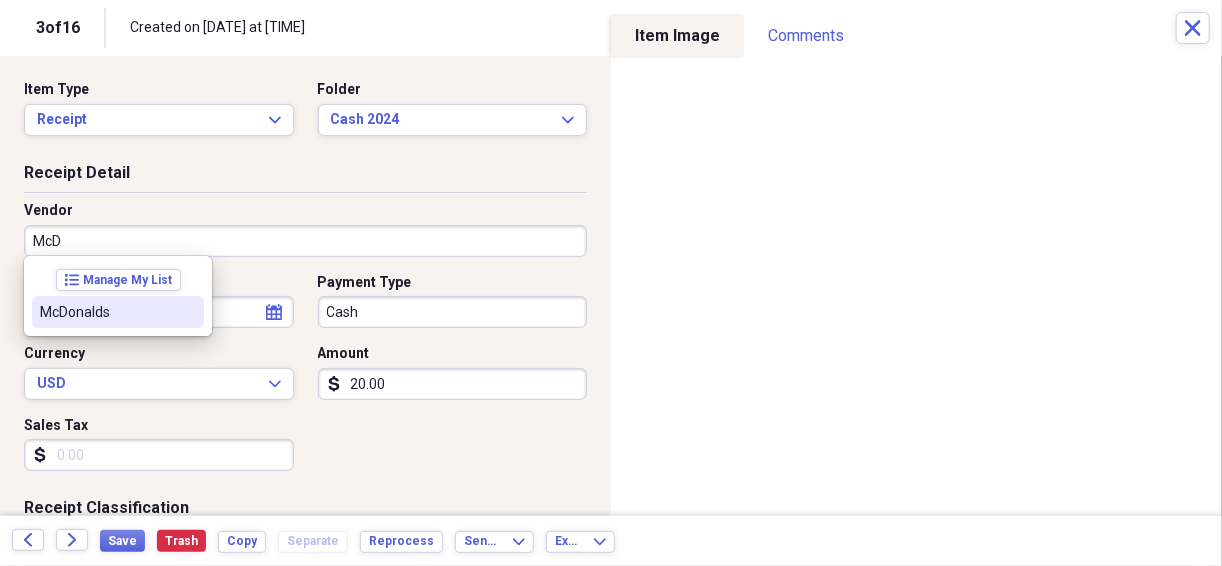 click on "McDonalds" at bounding box center (106, 312) 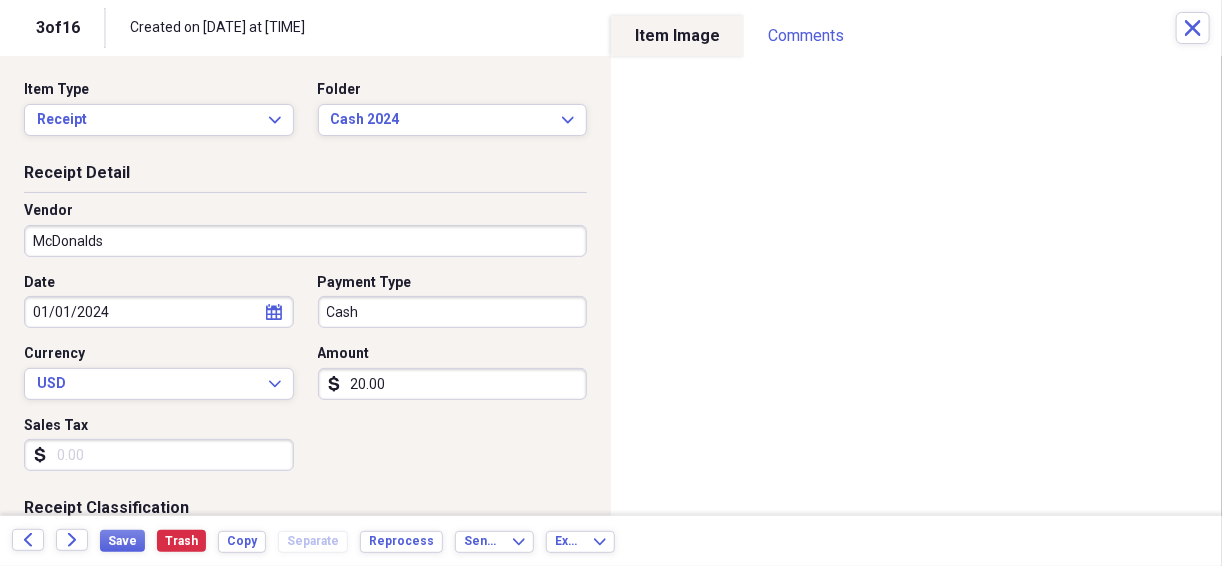 type on "Meals/Restaurants" 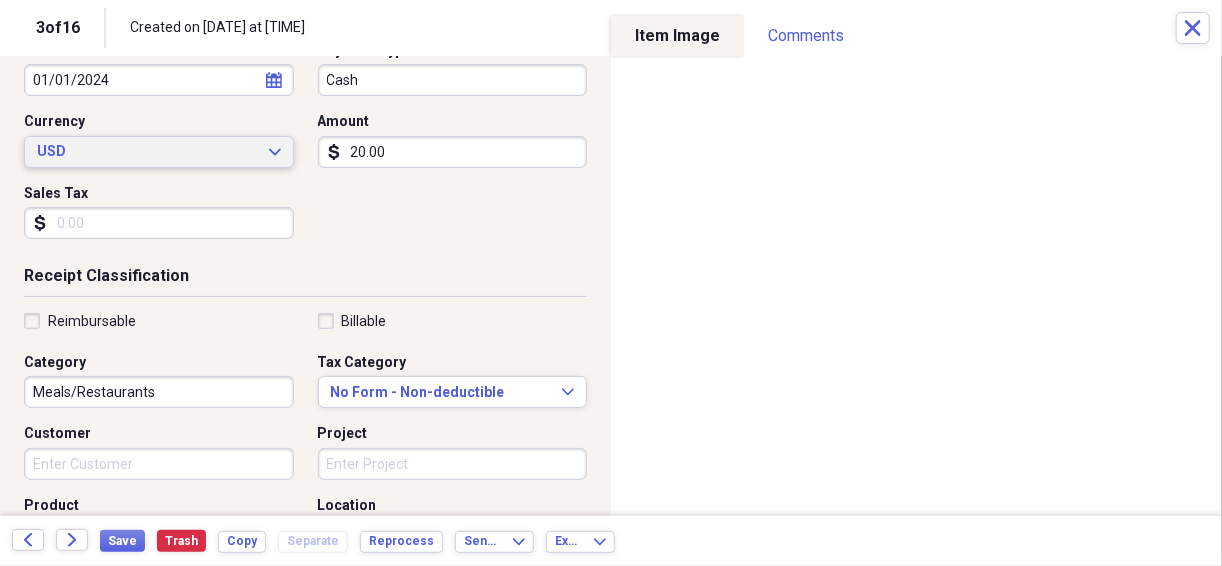 scroll, scrollTop: 240, scrollLeft: 0, axis: vertical 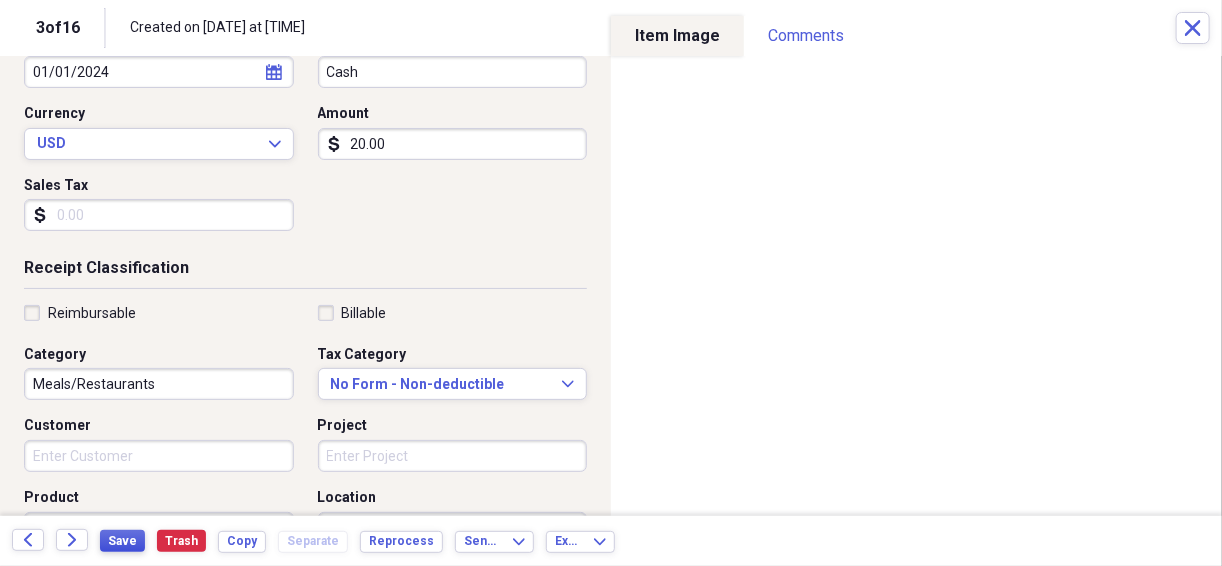 click on "Save" at bounding box center [122, 541] 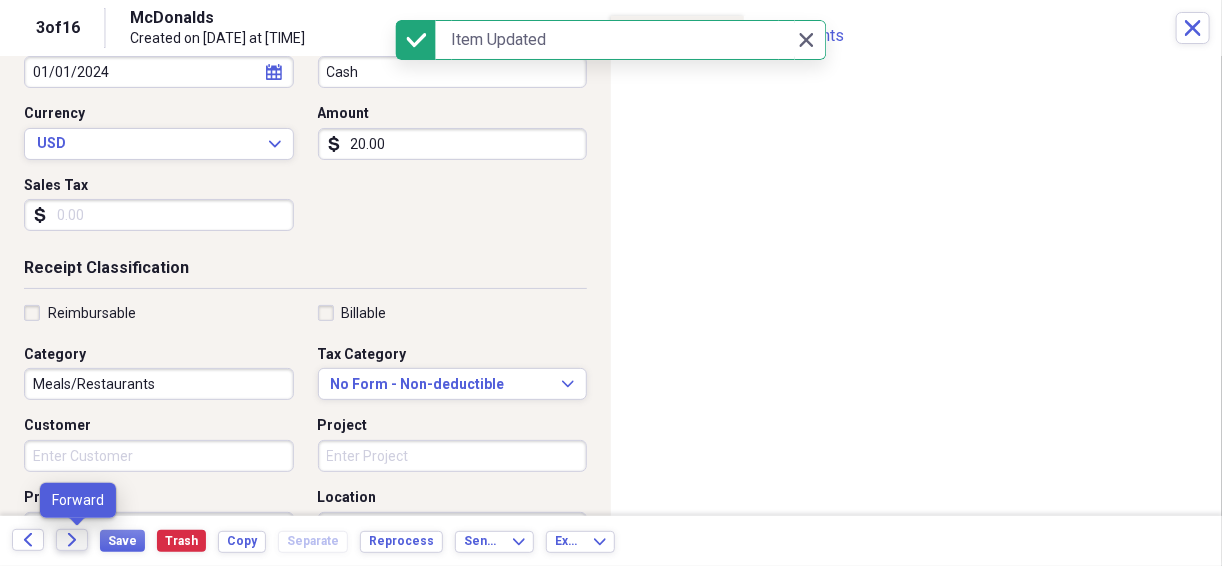 click on "Forward" 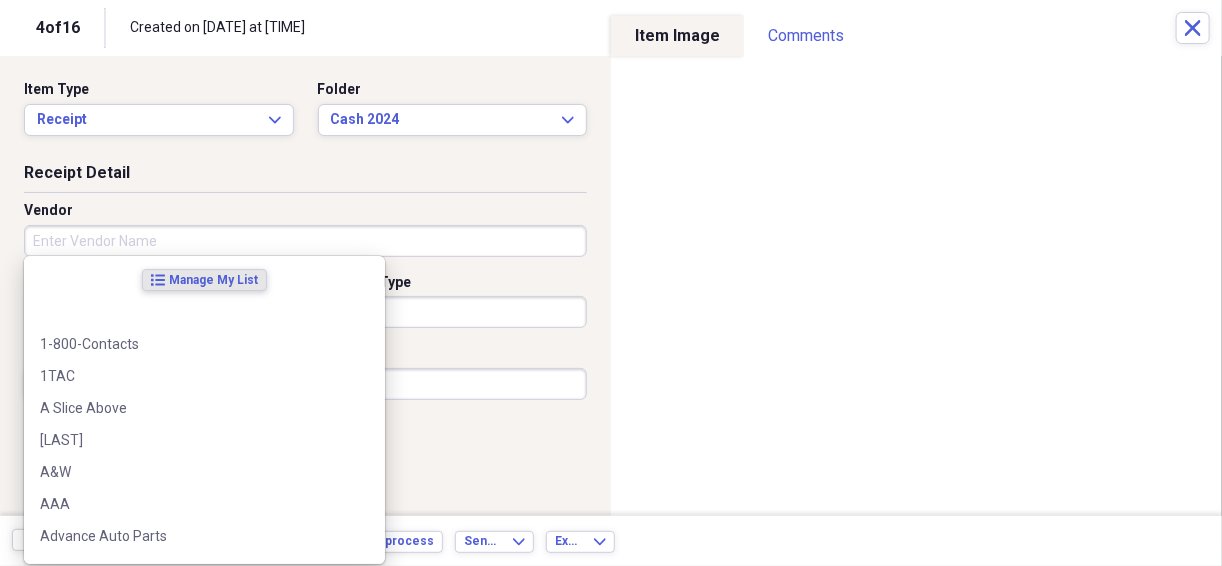 click on "Vendor" at bounding box center (305, 241) 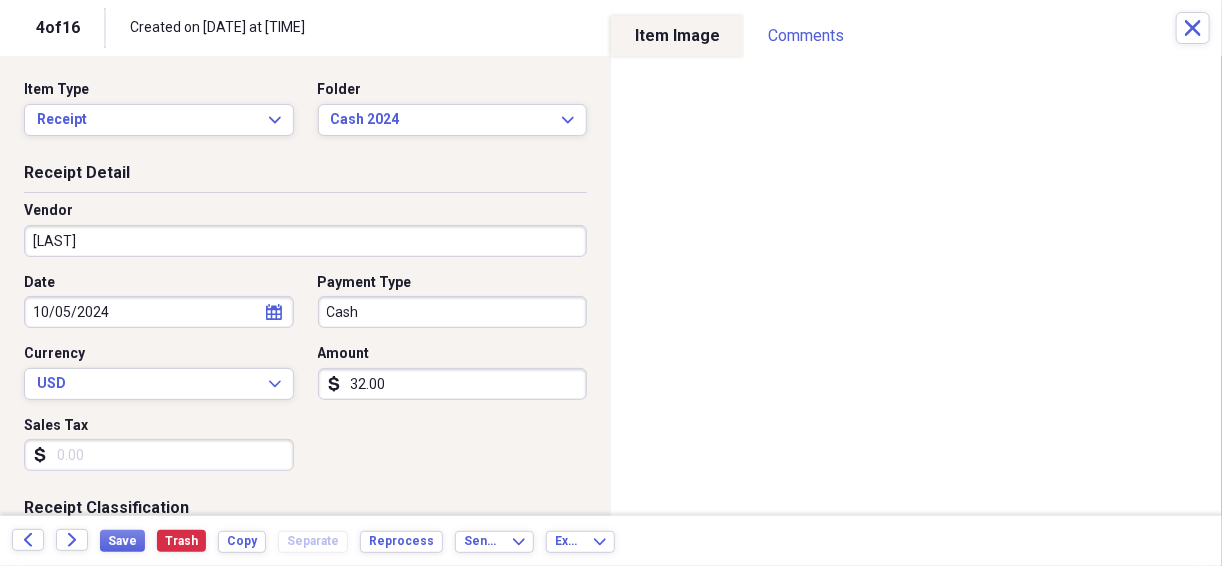 click on "[LAST]" at bounding box center [305, 241] 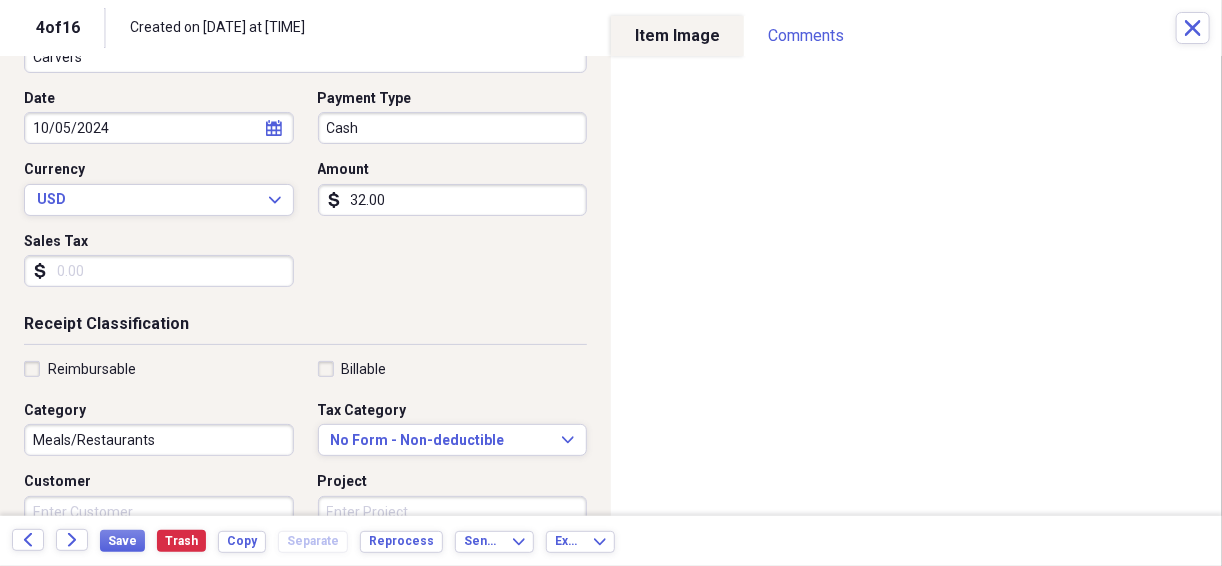 scroll, scrollTop: 186, scrollLeft: 0, axis: vertical 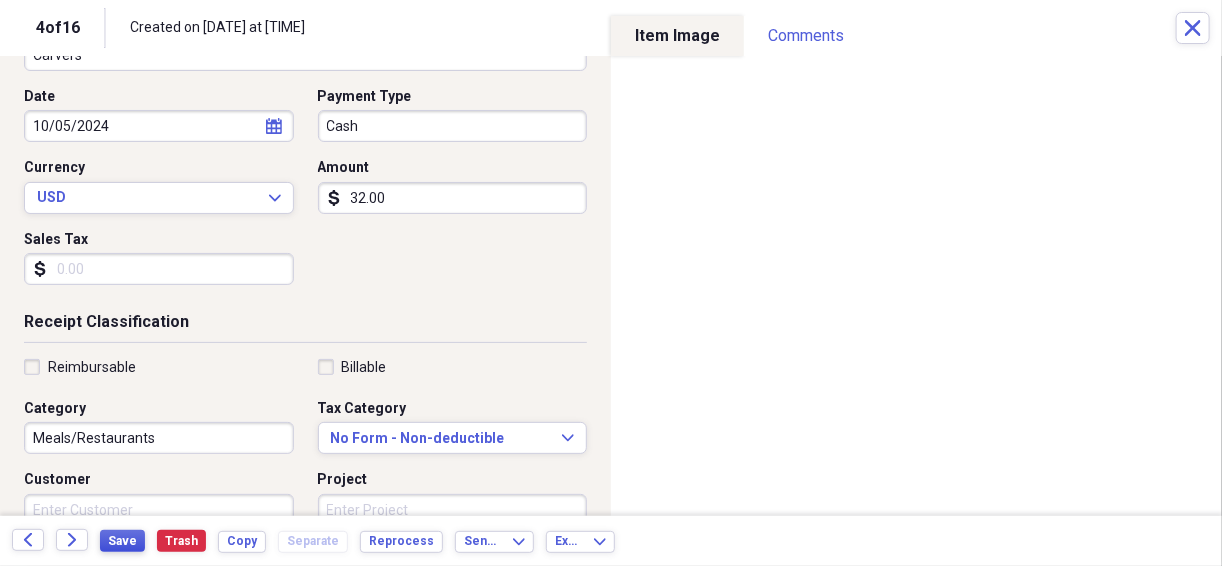 type on "Carvers" 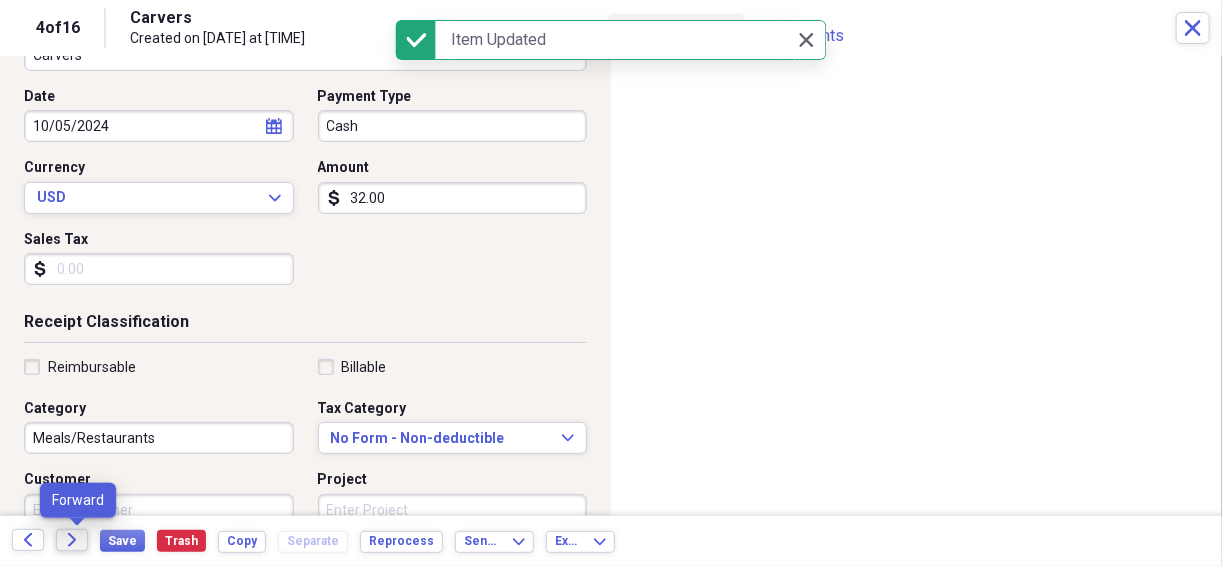 click on "Forward" 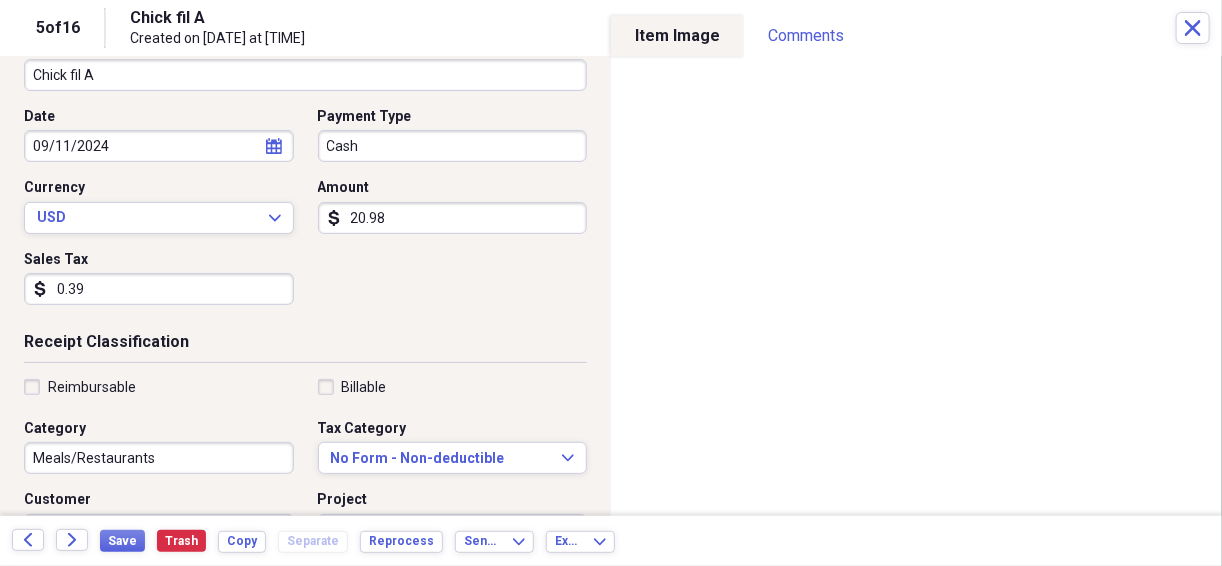 scroll, scrollTop: 186, scrollLeft: 0, axis: vertical 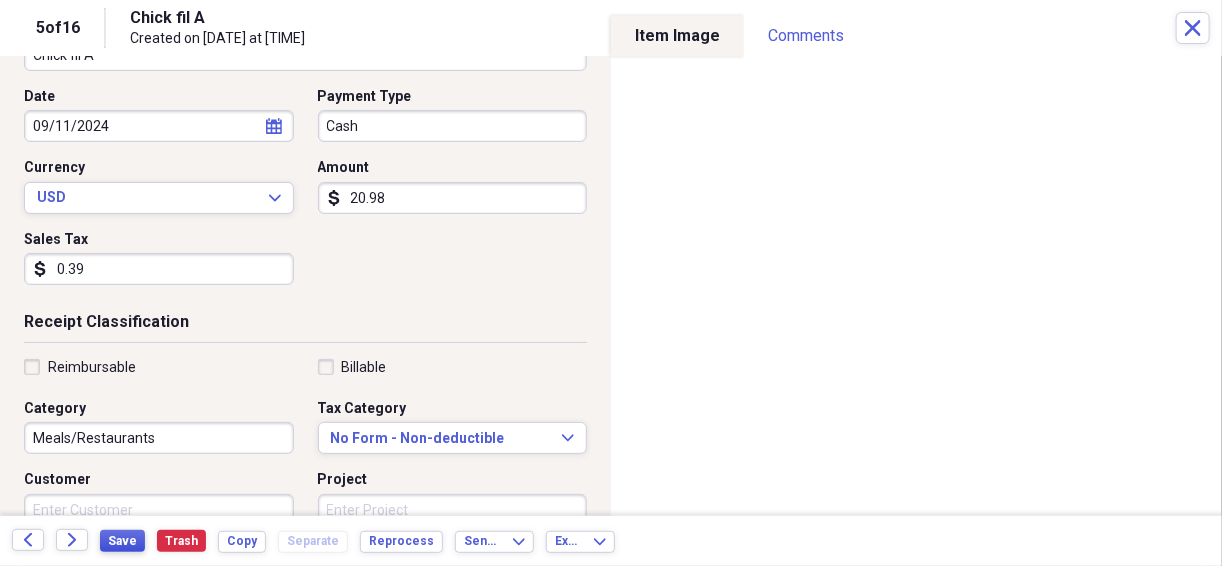 click on "Save" at bounding box center [122, 541] 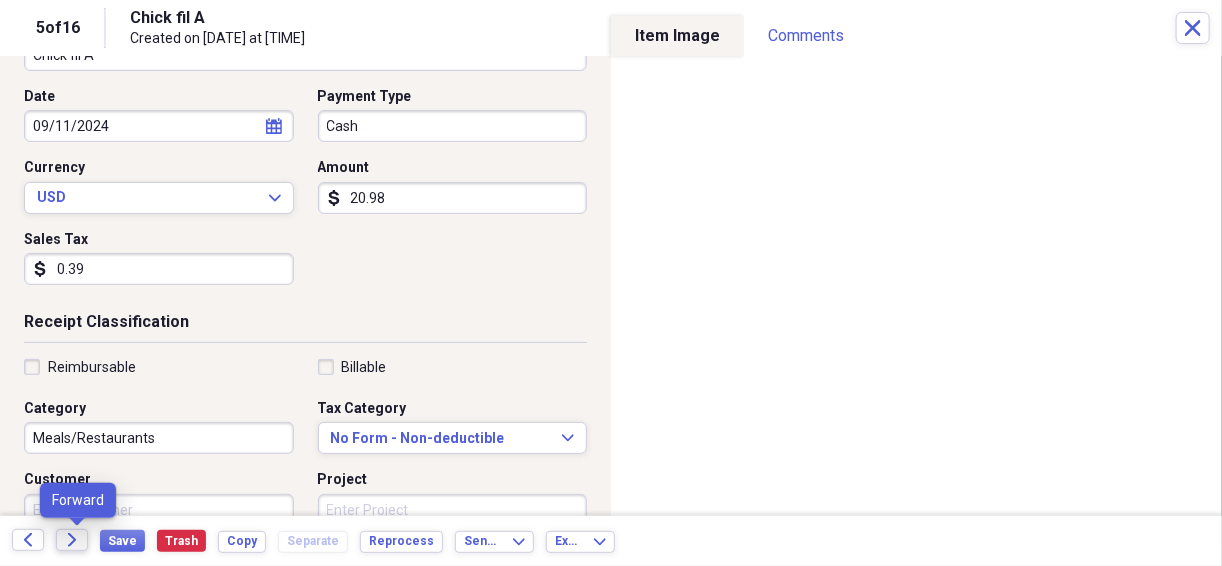 click on "Forward" at bounding box center [72, 540] 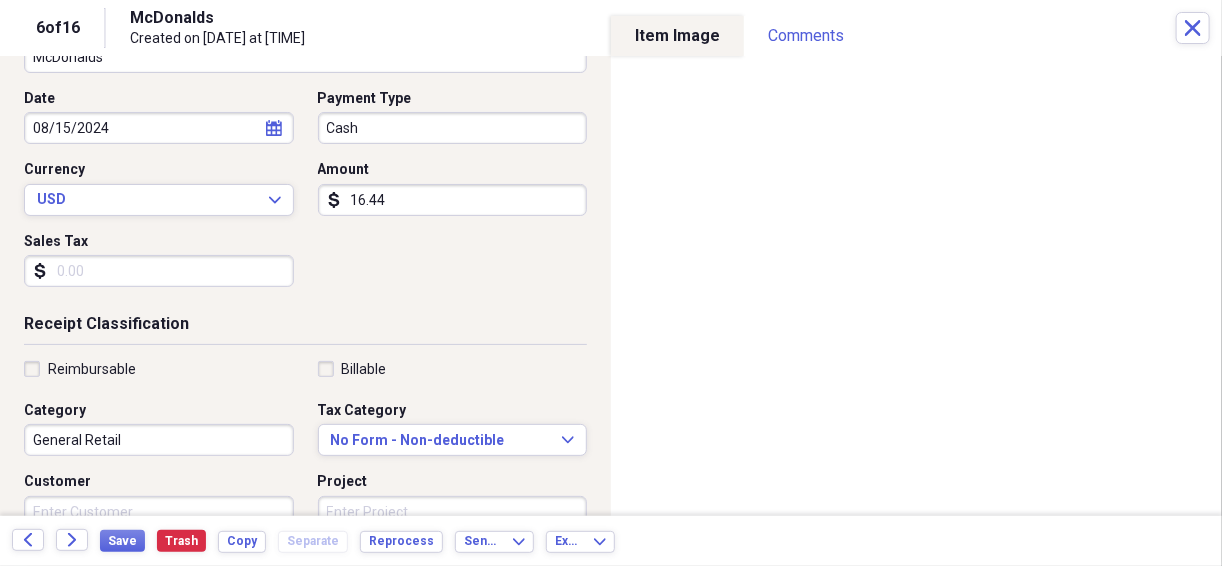 scroll, scrollTop: 186, scrollLeft: 0, axis: vertical 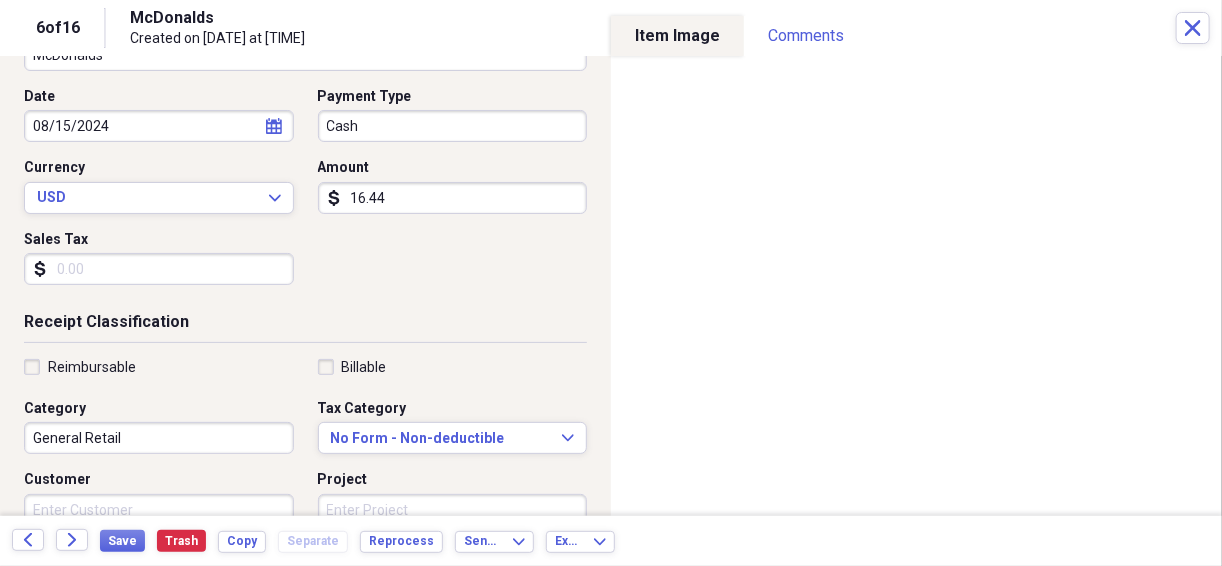 type on "16.44" 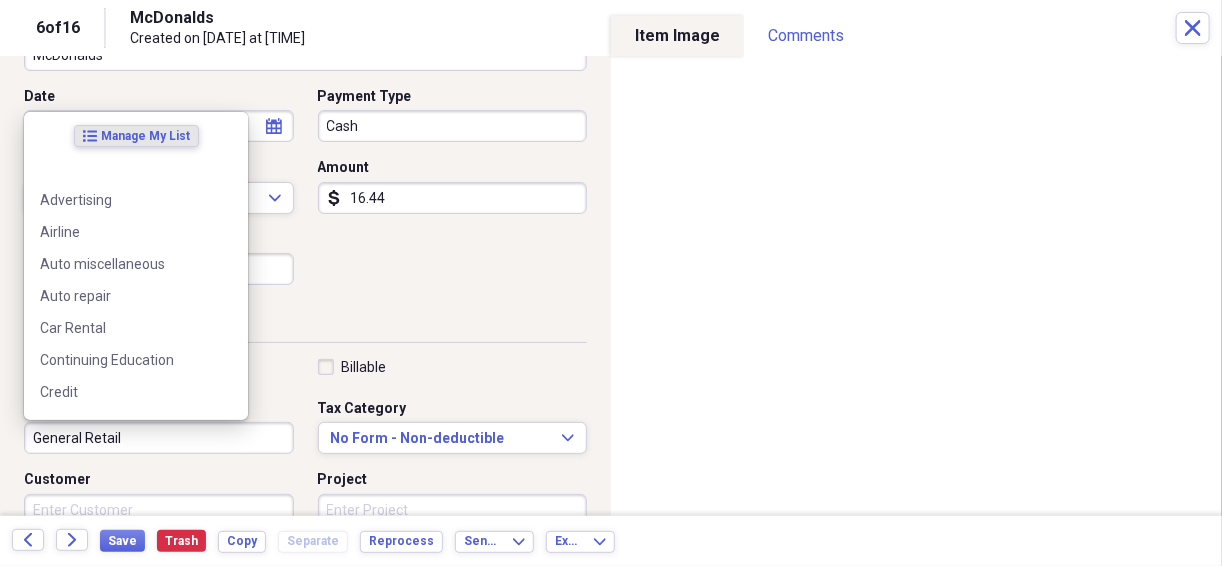 click on "General Retail" at bounding box center (159, 438) 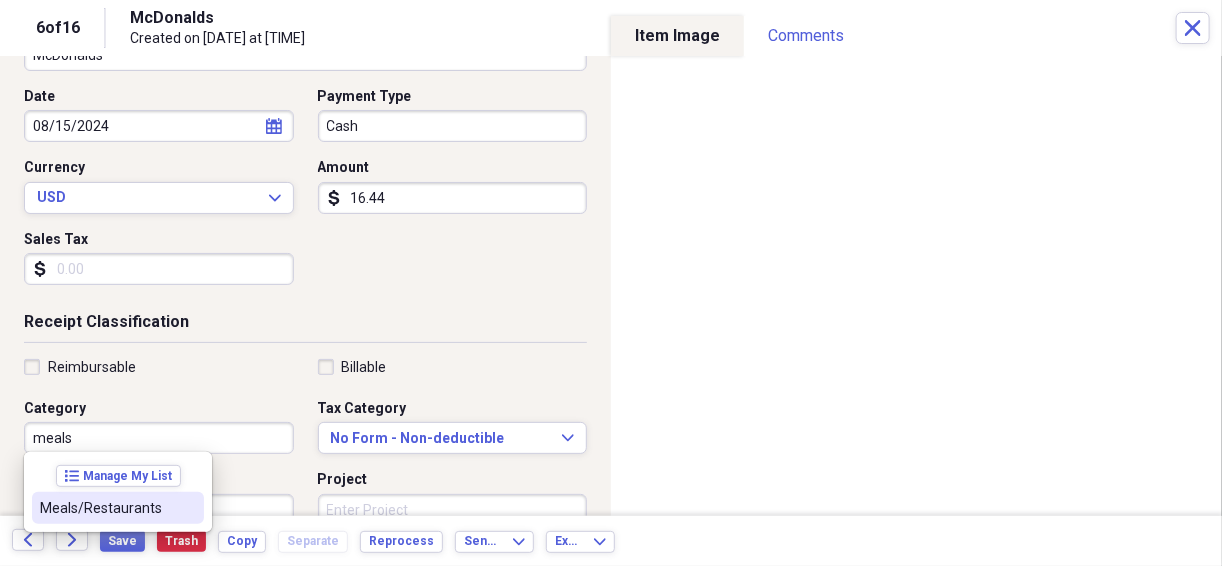 click on "Meals/Restaurants" at bounding box center (106, 508) 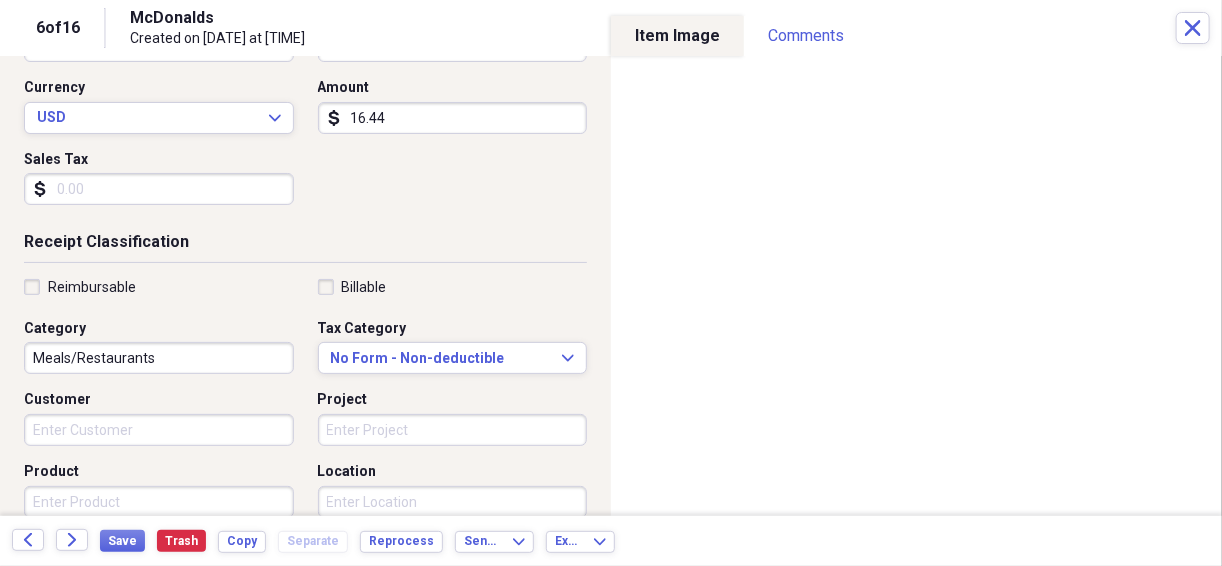 scroll, scrollTop: 266, scrollLeft: 0, axis: vertical 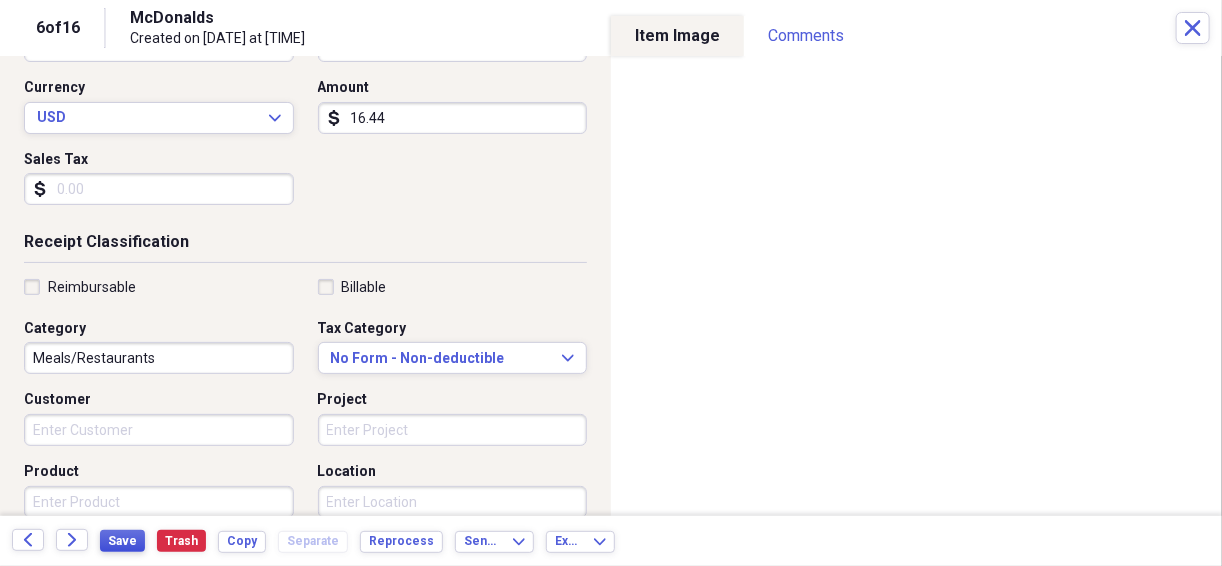 click on "Save" at bounding box center (122, 541) 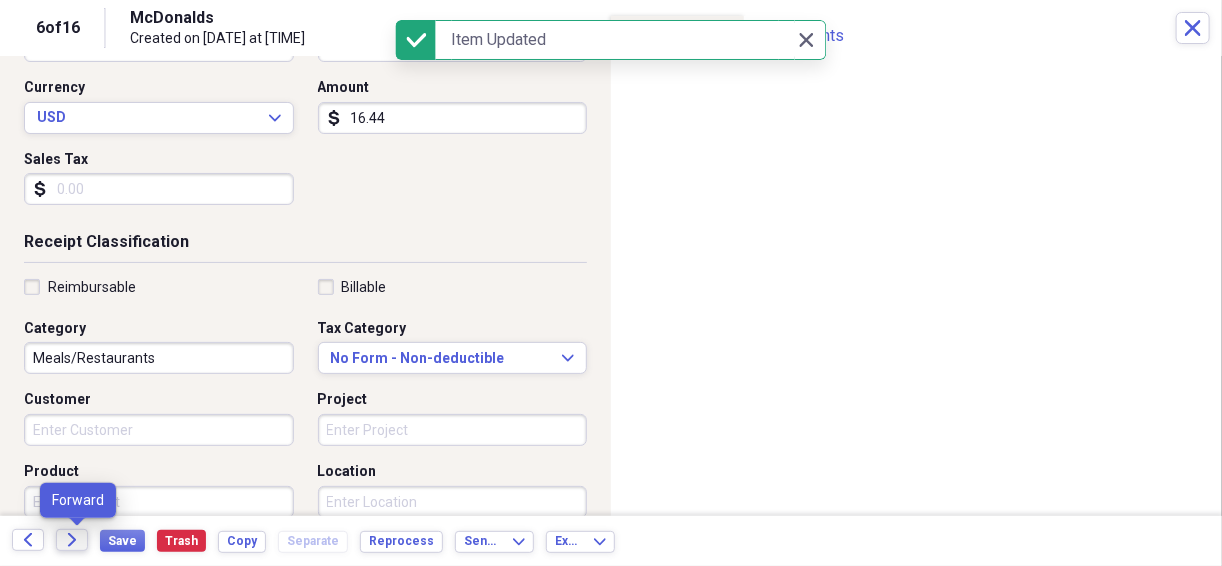 click on "Forward" 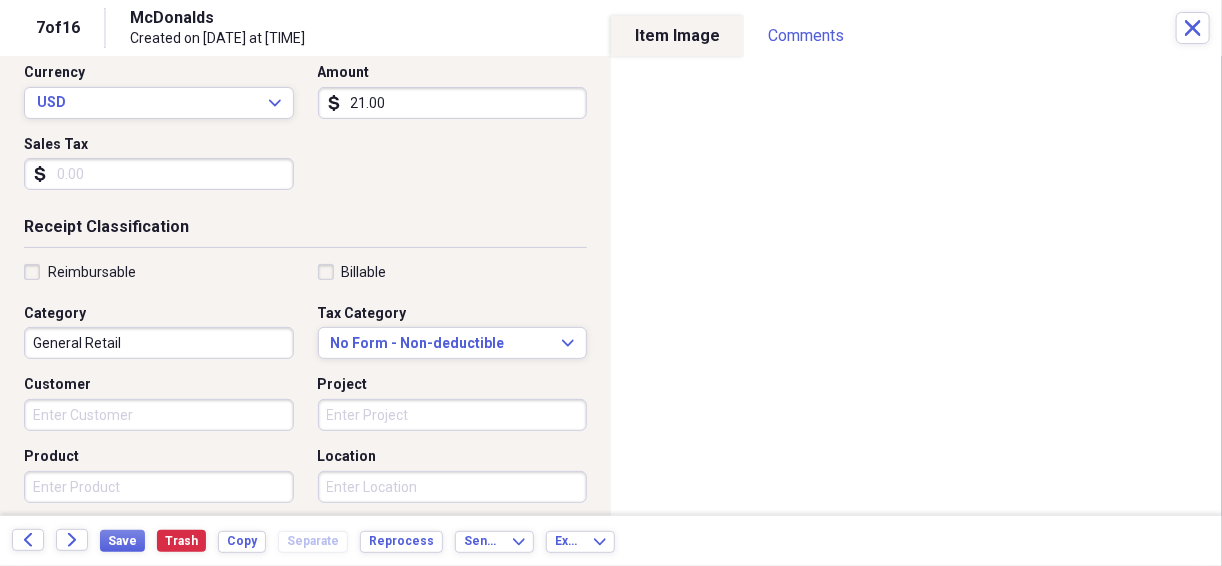 scroll, scrollTop: 293, scrollLeft: 0, axis: vertical 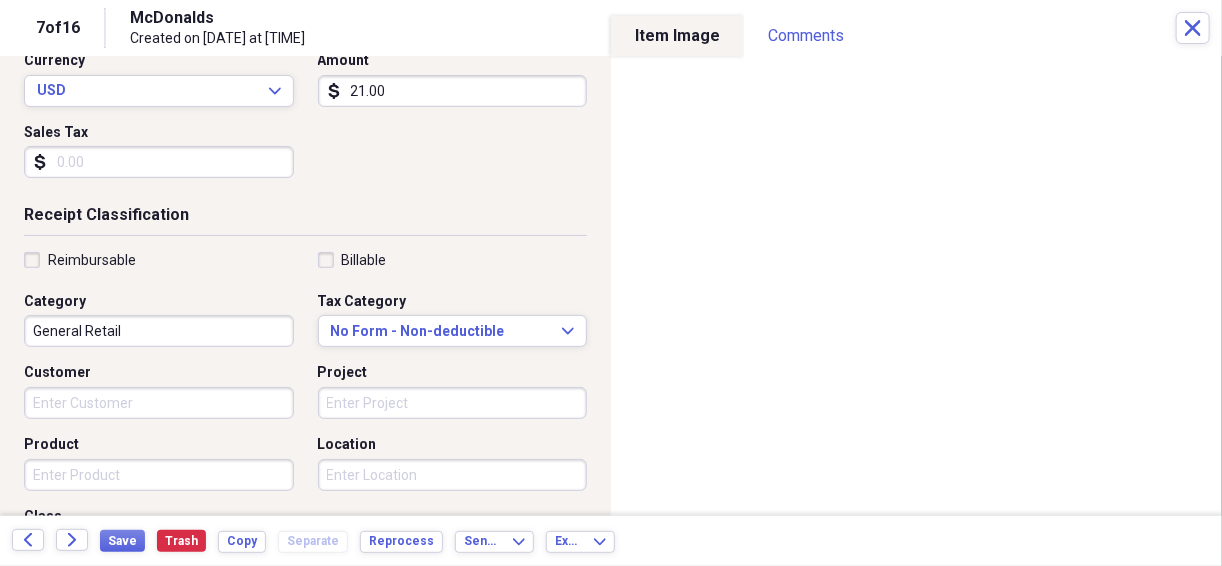 click on "General Retail" at bounding box center [159, 331] 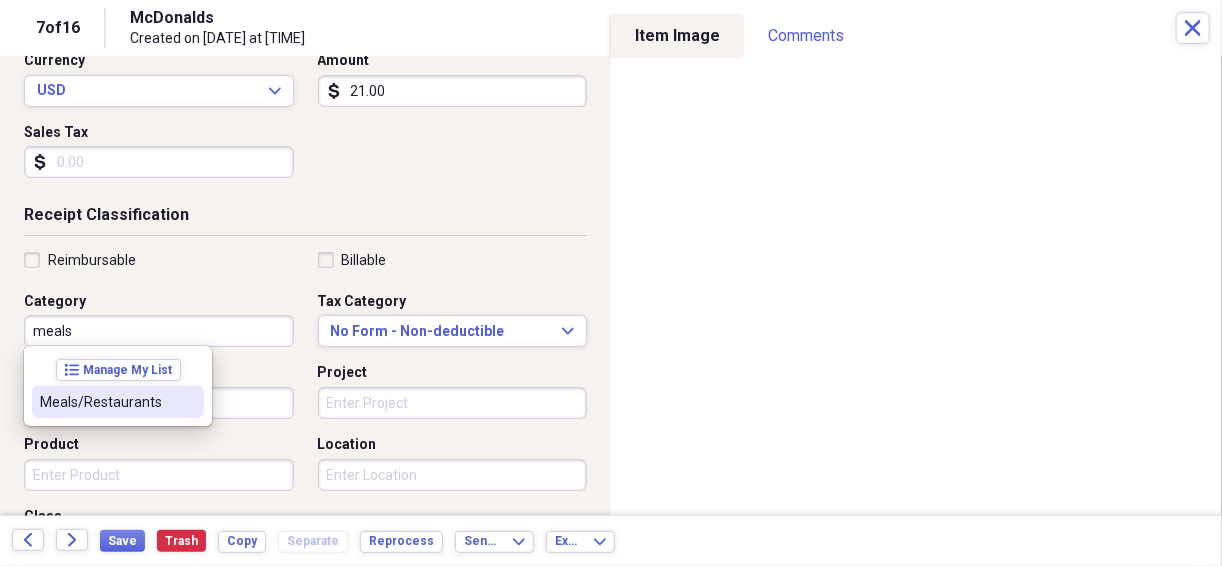 click on "Meals/Restaurants" at bounding box center (106, 402) 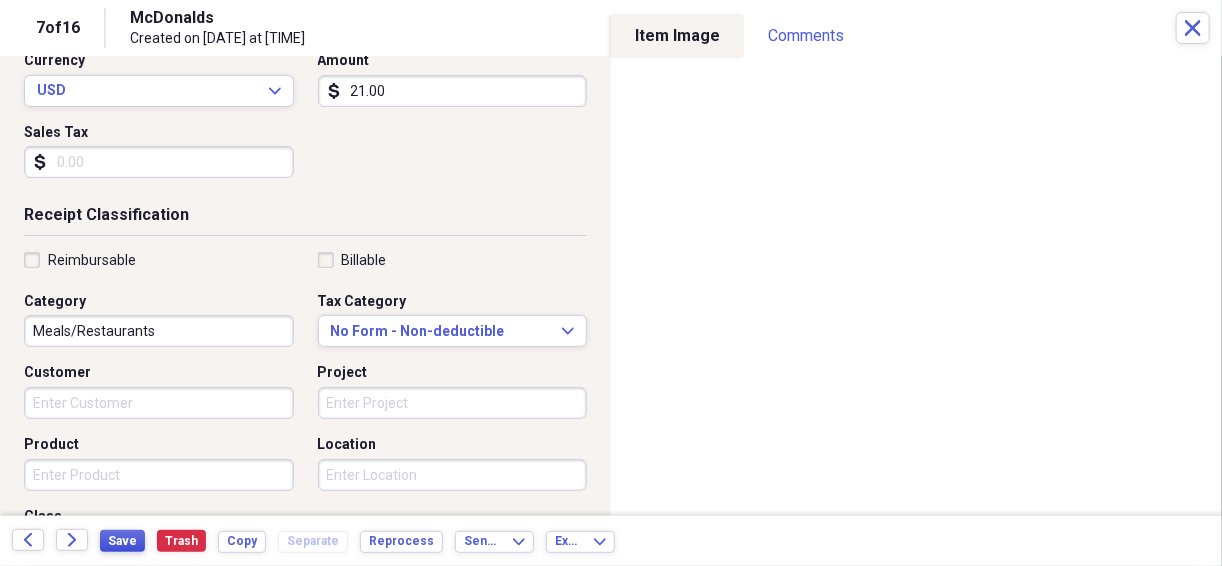 click on "Save" at bounding box center [122, 541] 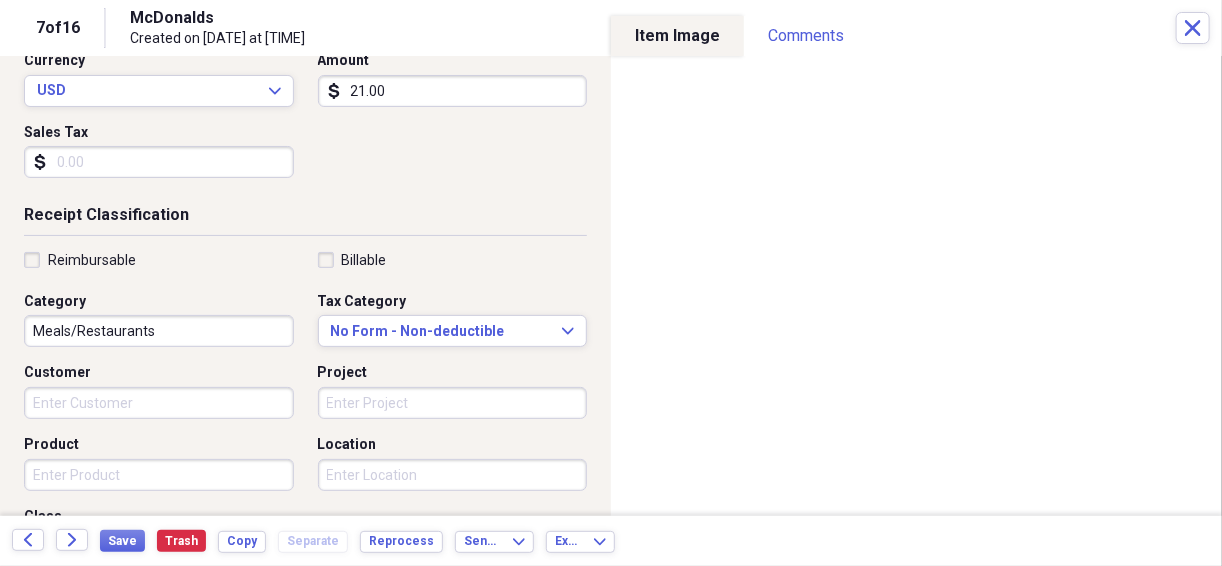 drag, startPoint x: 25, startPoint y: 12, endPoint x: 434, endPoint y: 177, distance: 441.02835 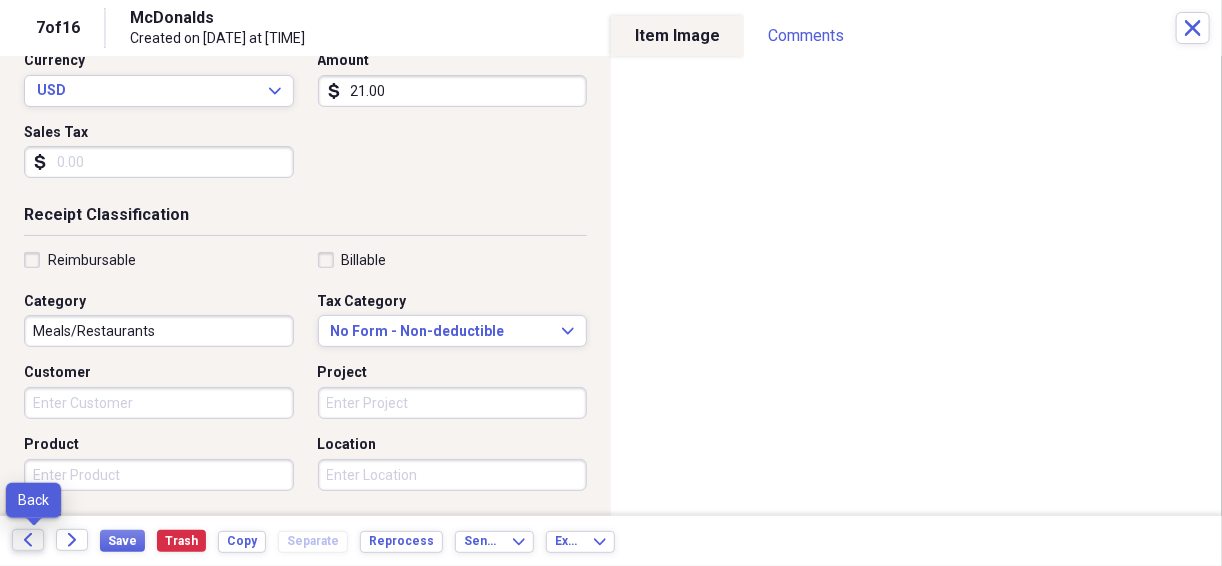 click 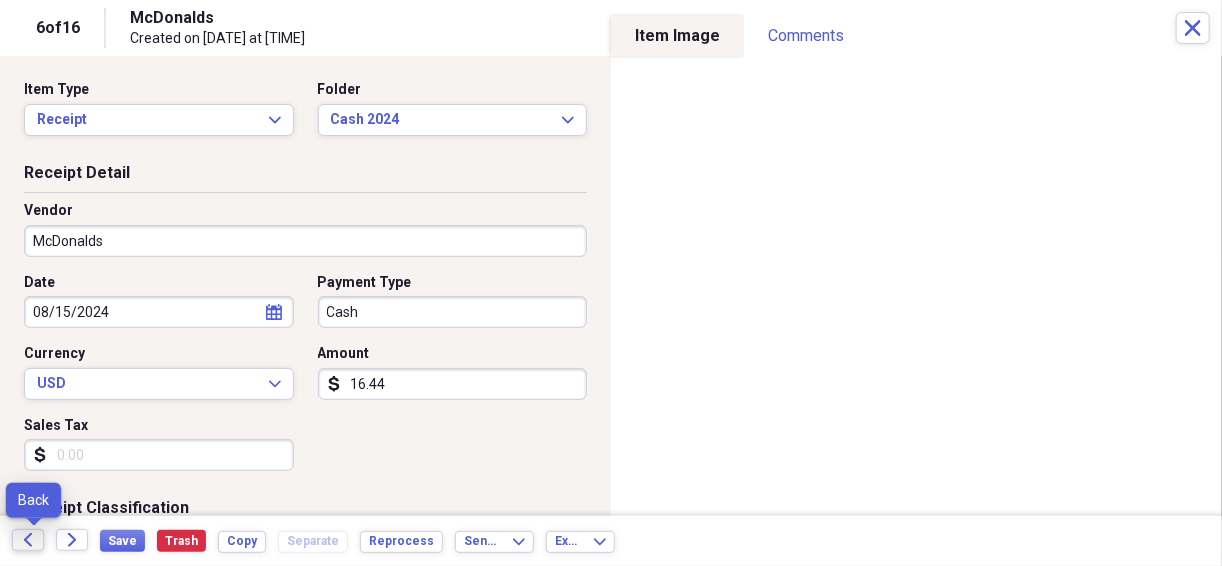 click on "Back" 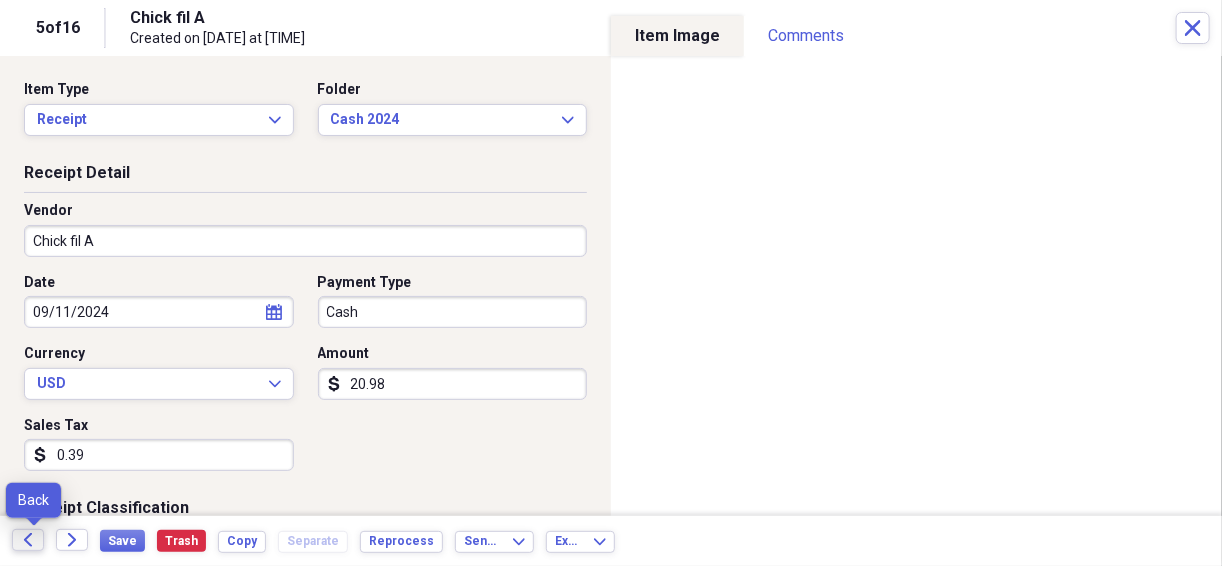 click on "Back" 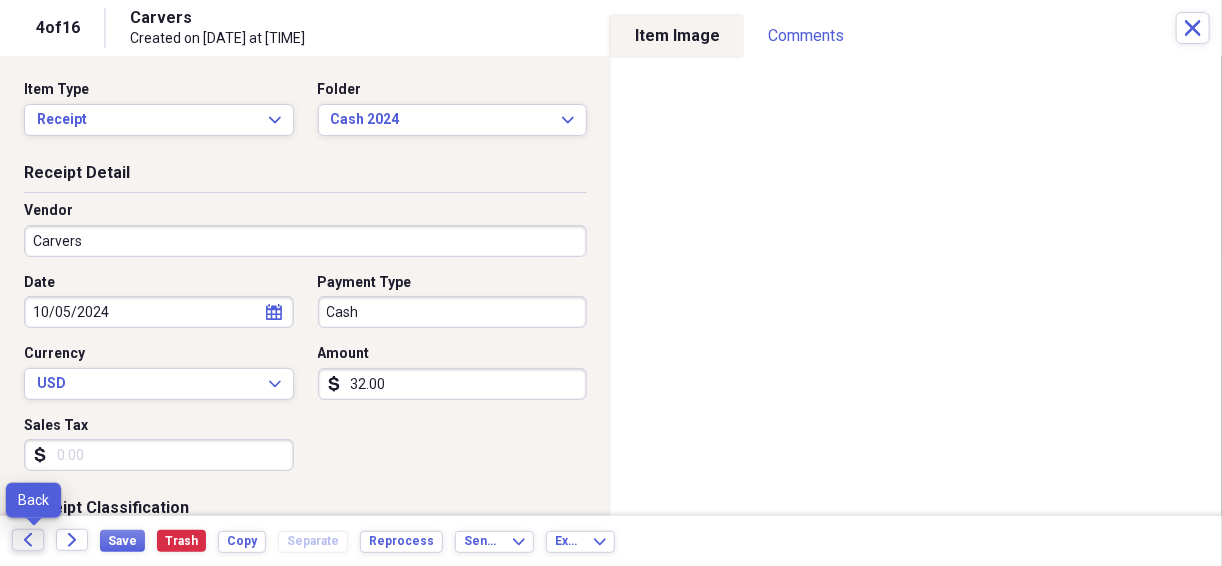 click on "Back" 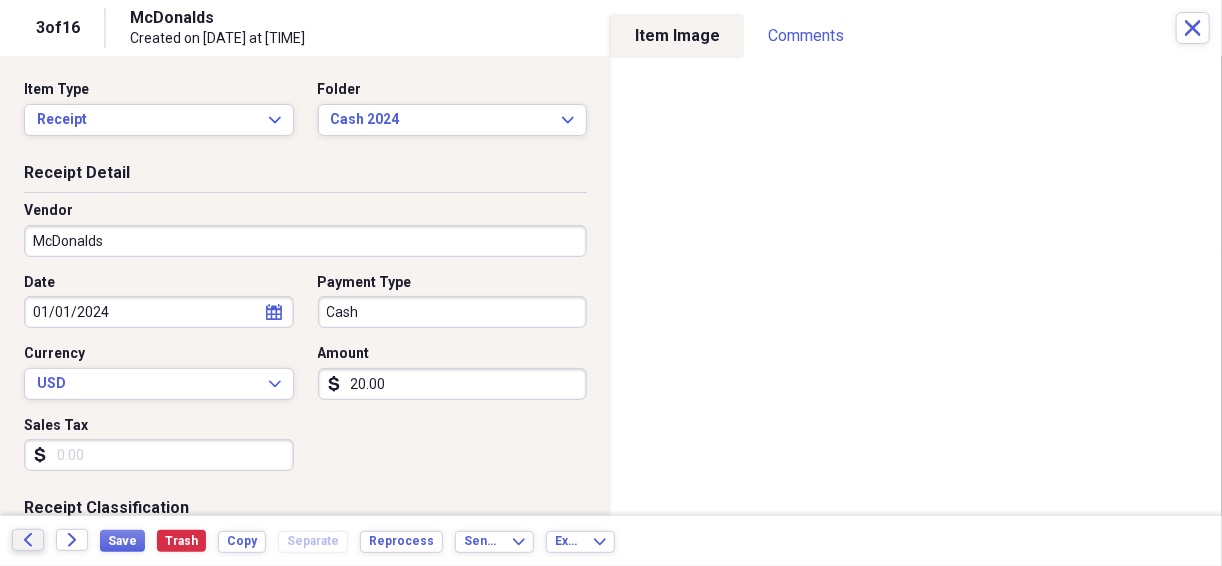 drag, startPoint x: 31, startPoint y: 535, endPoint x: 31, endPoint y: 522, distance: 13 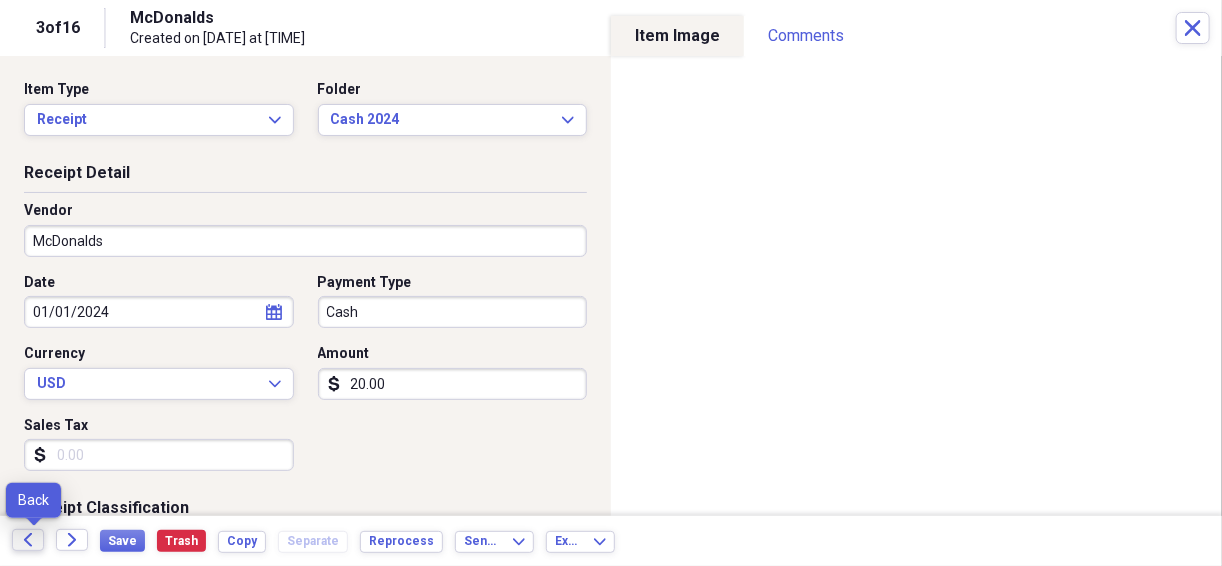 click on "Back" 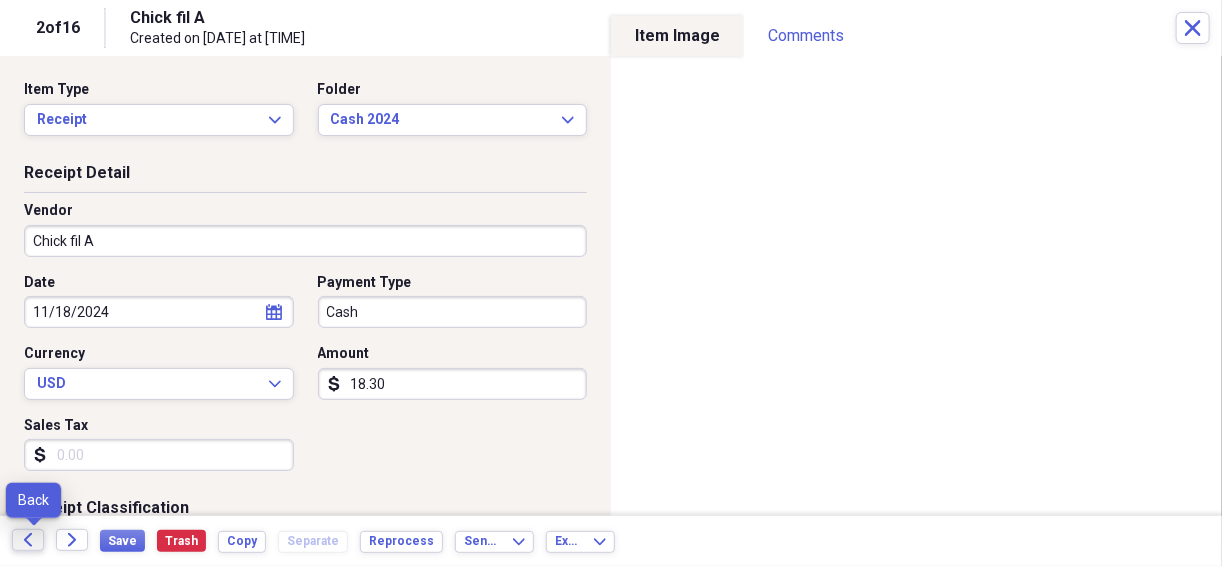 click on "Back" 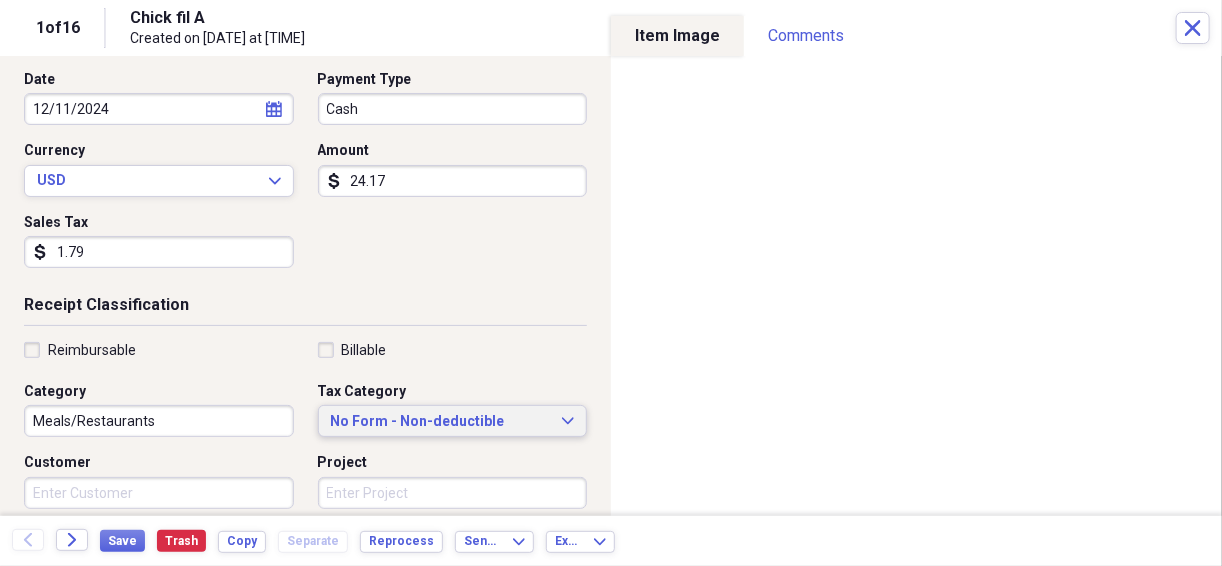 scroll, scrollTop: 213, scrollLeft: 0, axis: vertical 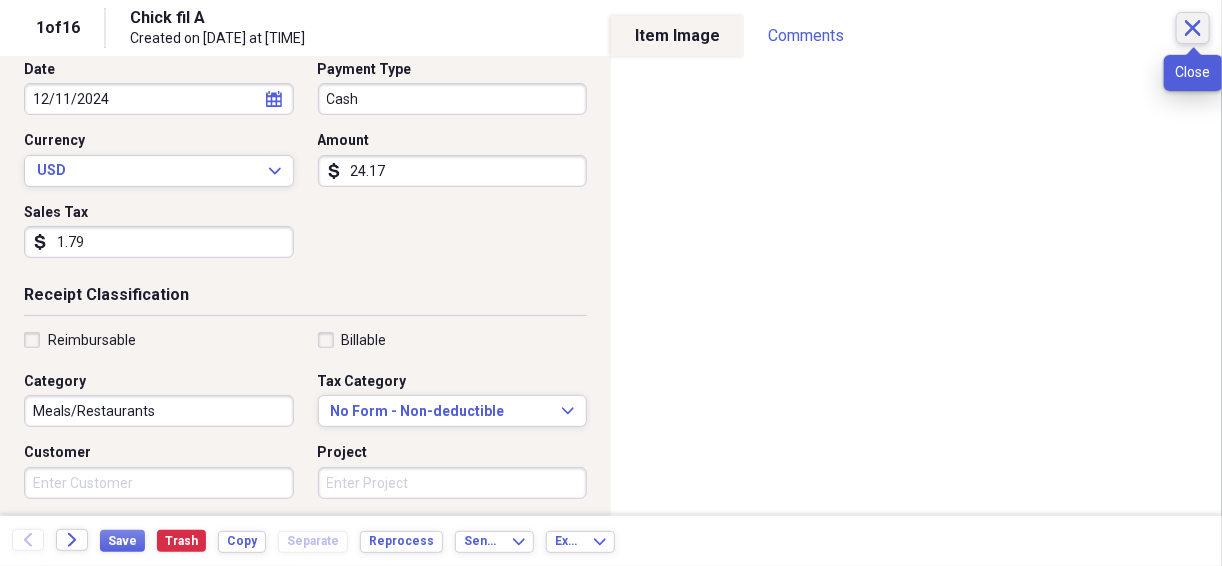click on "Close" at bounding box center (1193, 28) 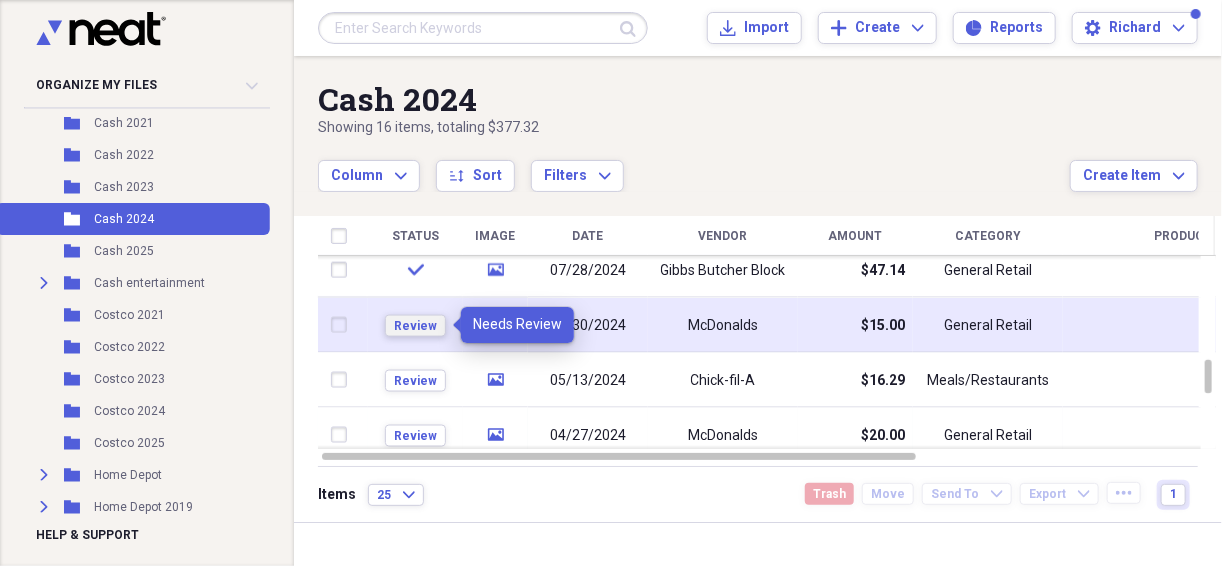 click on "Review" at bounding box center [415, 325] 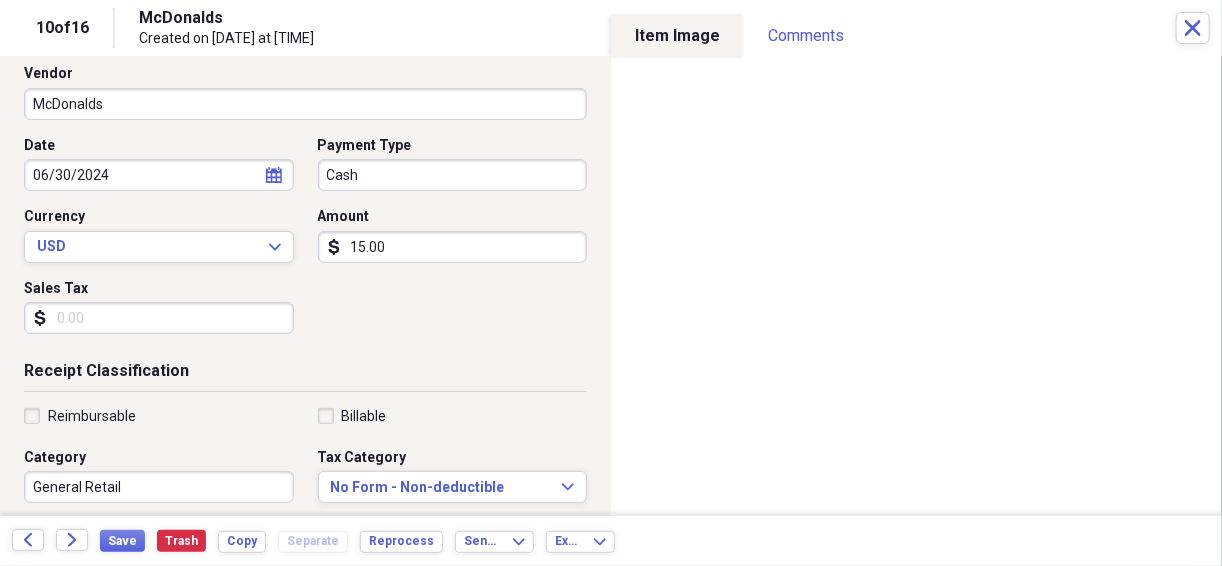 scroll, scrollTop: 160, scrollLeft: 0, axis: vertical 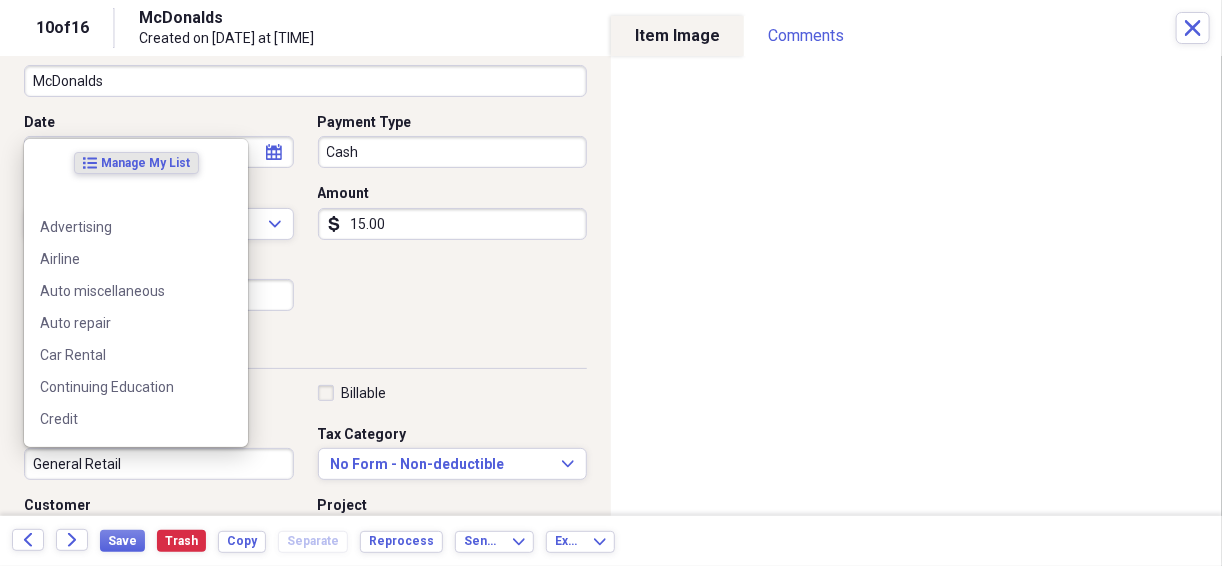 click on "General Retail" at bounding box center (159, 464) 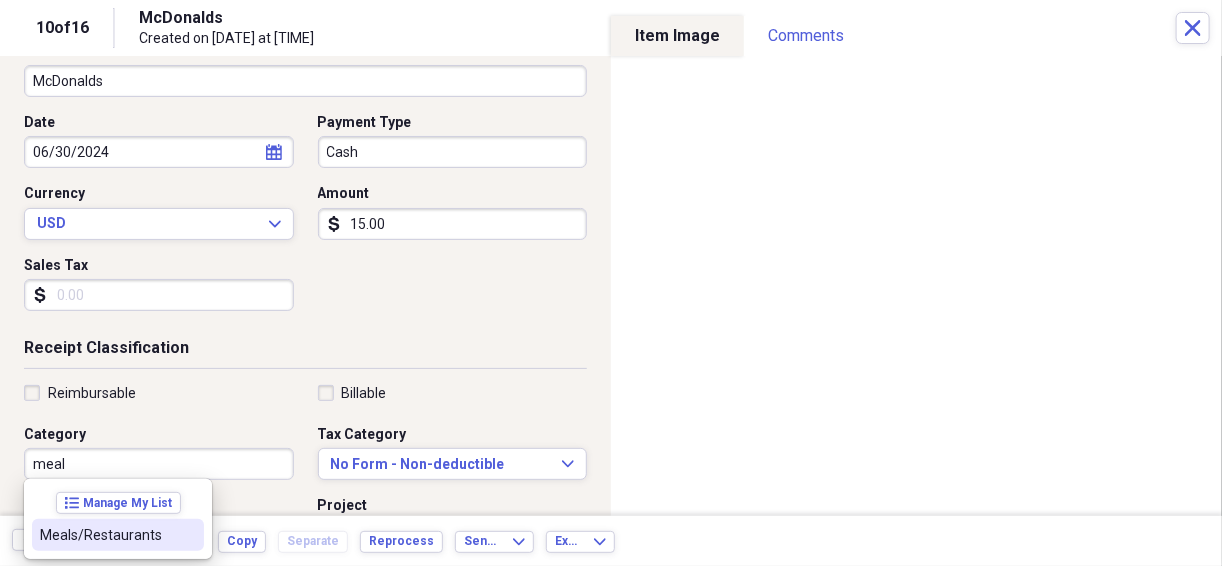 click on "Meals/Restaurants" at bounding box center [106, 535] 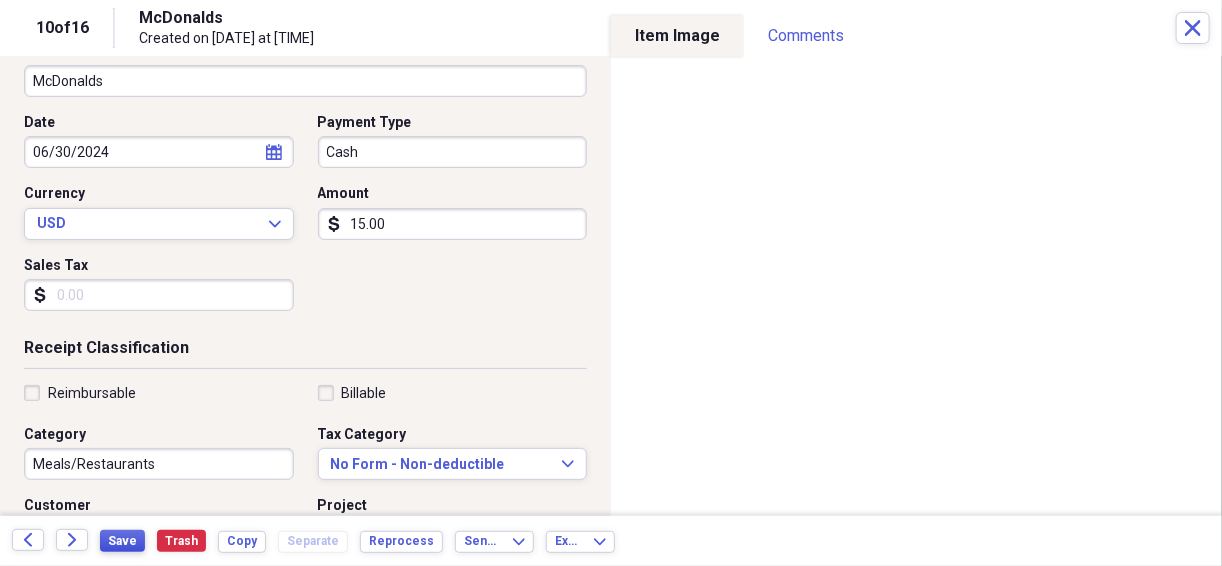 click on "Save" at bounding box center (122, 541) 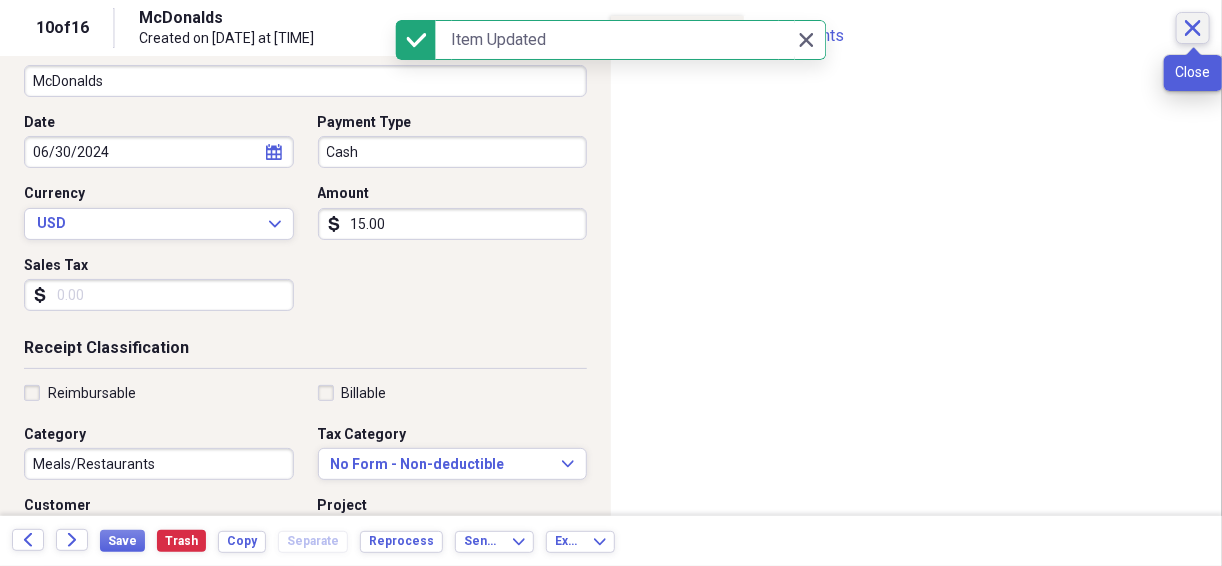 click 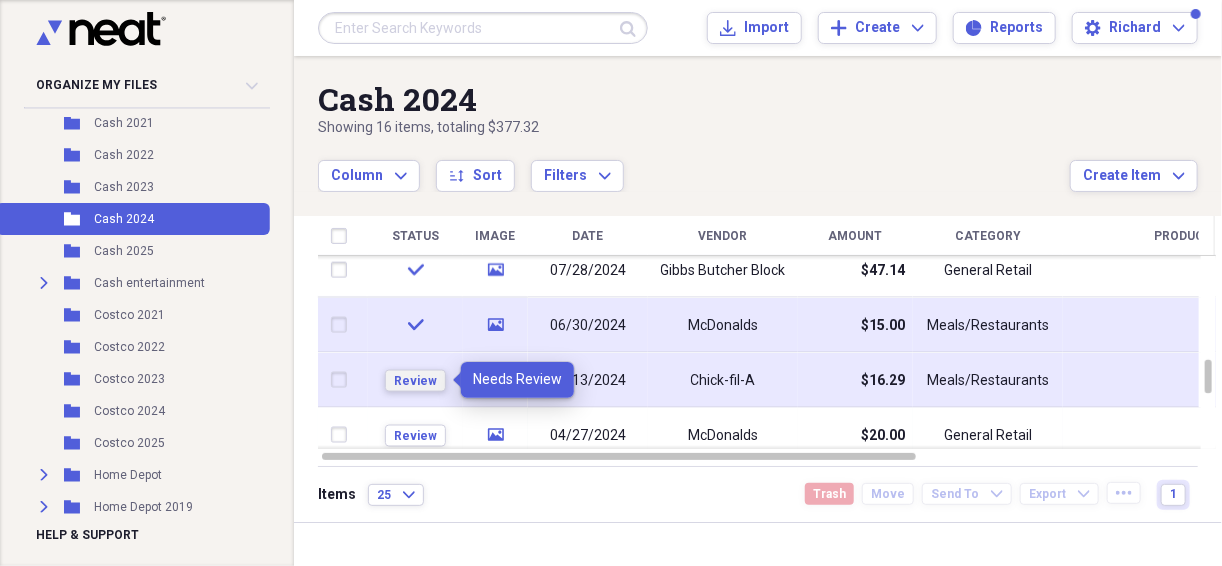 click on "Review" at bounding box center (415, 380) 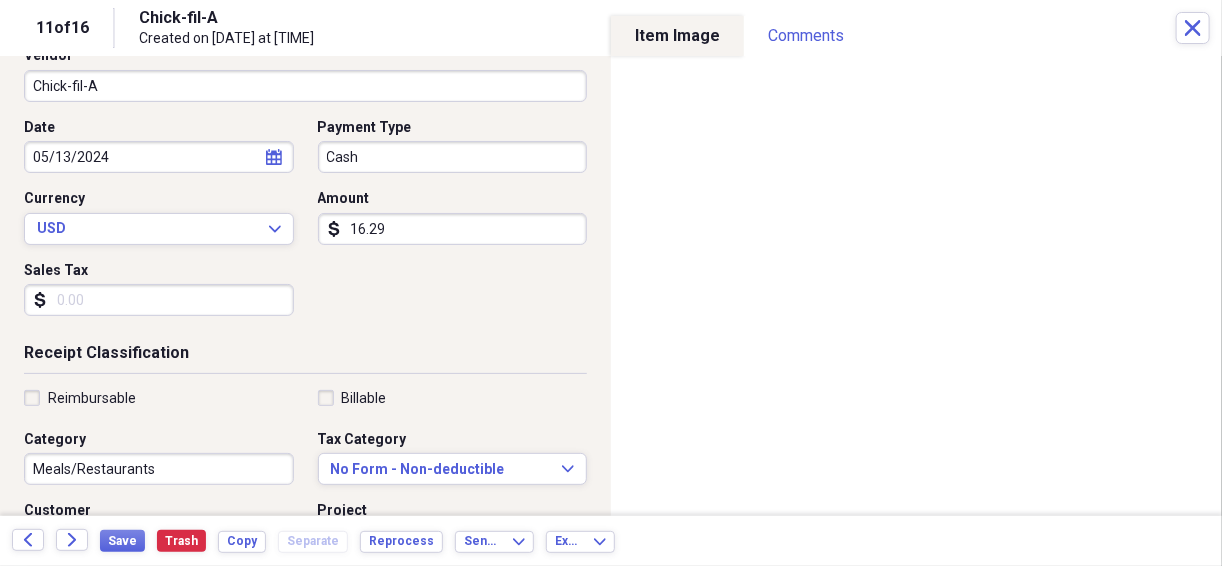 scroll, scrollTop: 106, scrollLeft: 0, axis: vertical 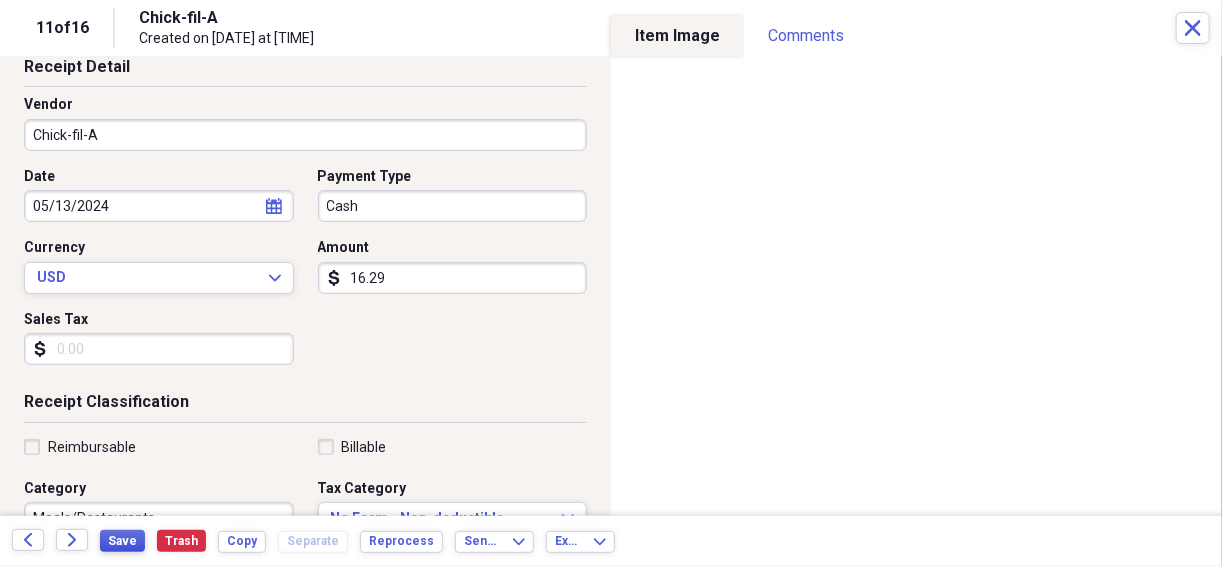 click on "Save" at bounding box center [122, 541] 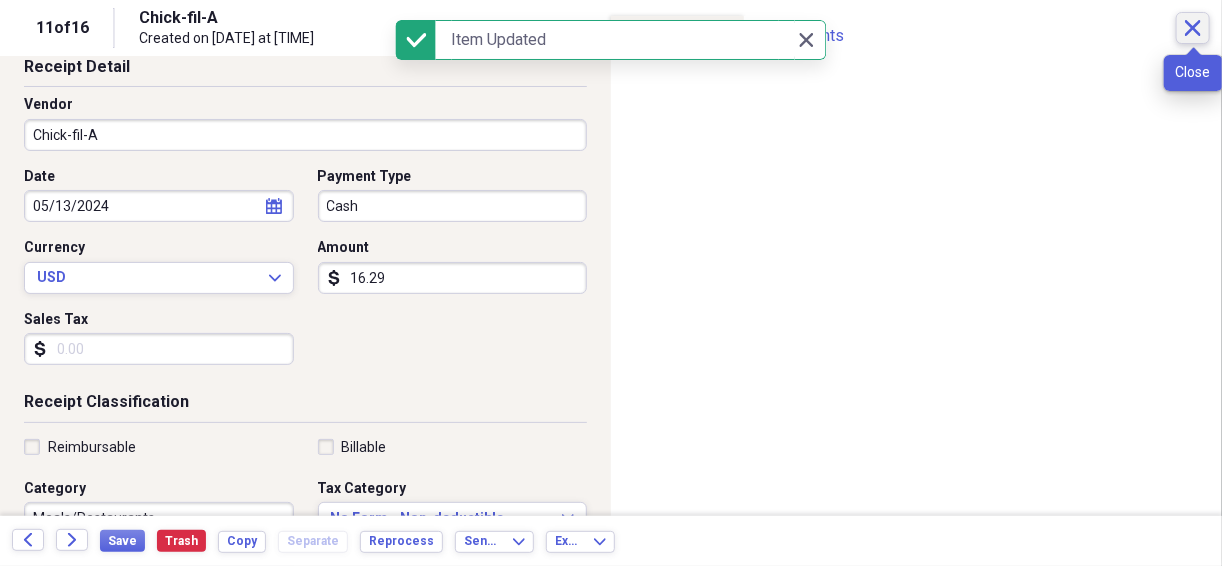 click on "Close" 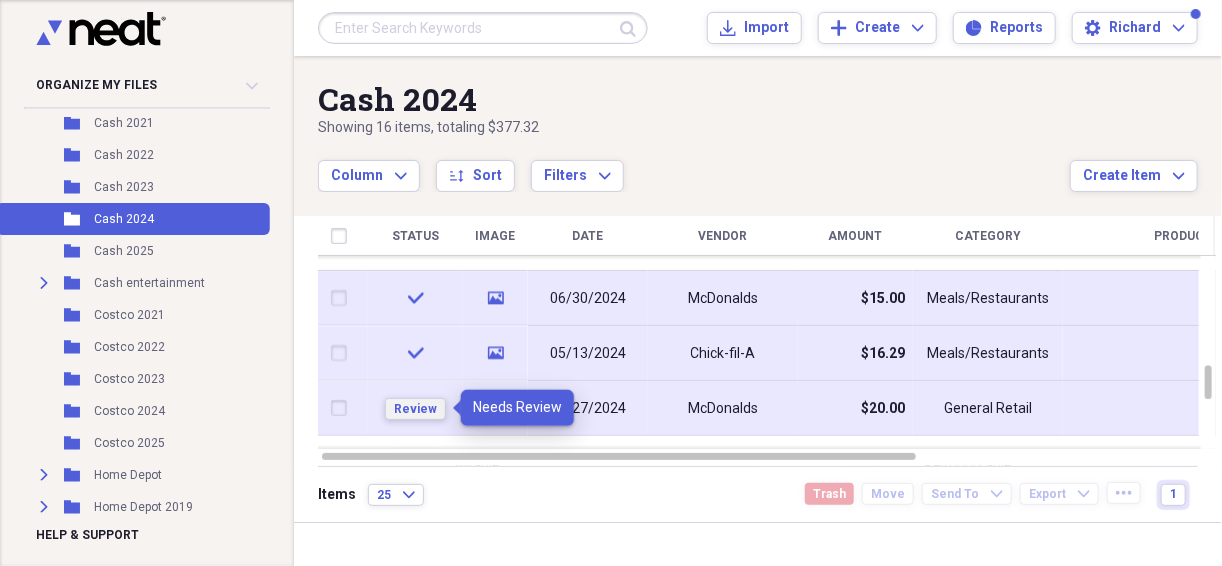 click on "Review" at bounding box center (415, 409) 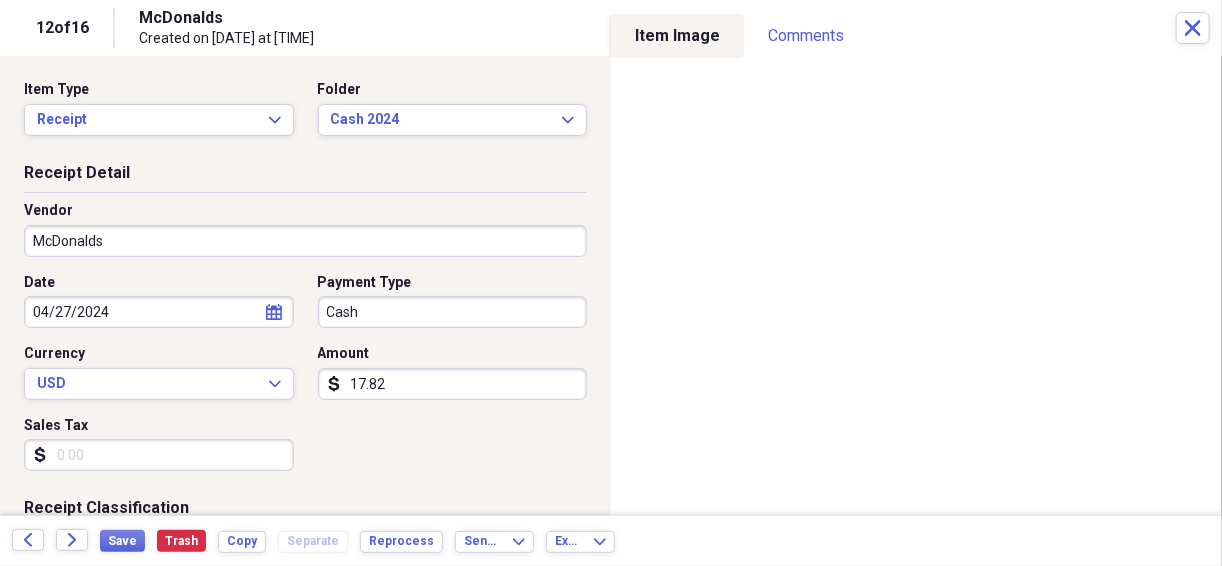 type on "17.82" 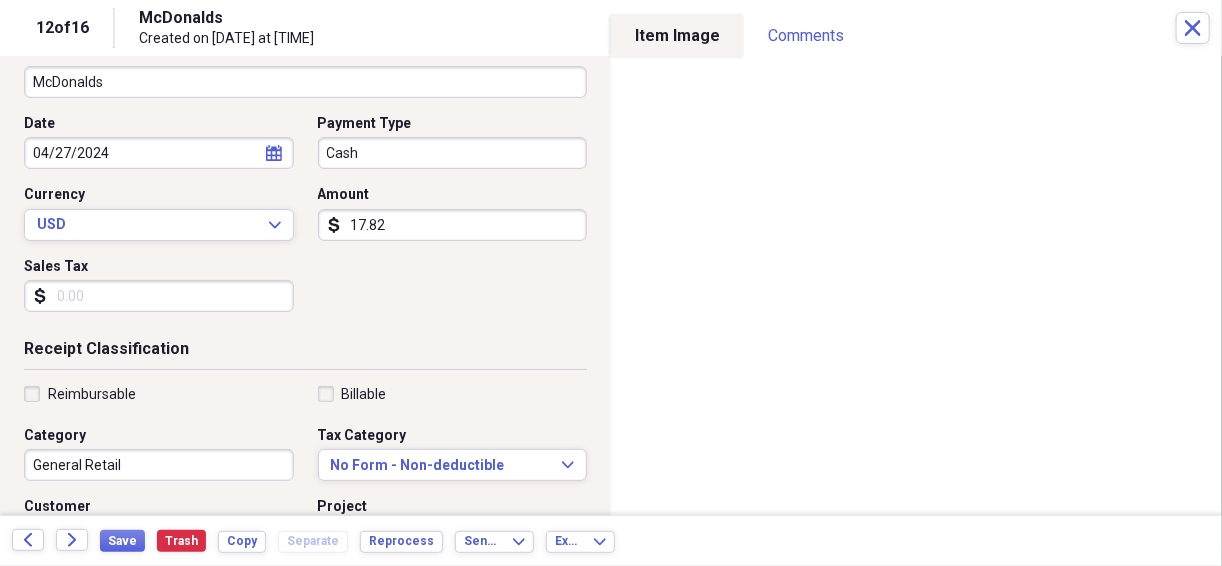 scroll, scrollTop: 160, scrollLeft: 0, axis: vertical 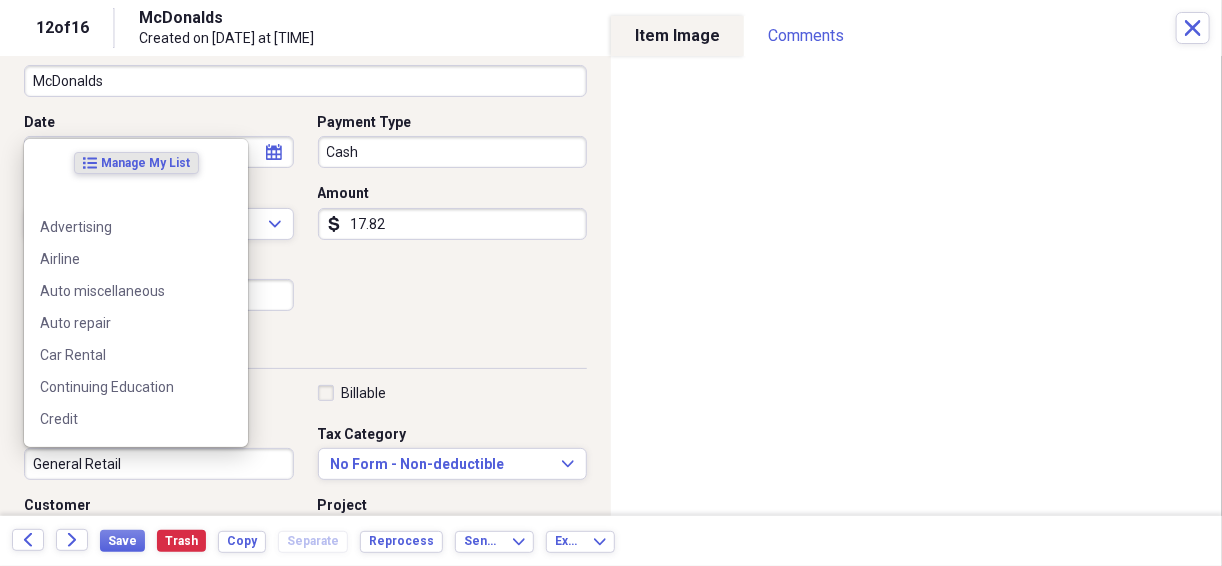 click on "General Retail" at bounding box center [159, 464] 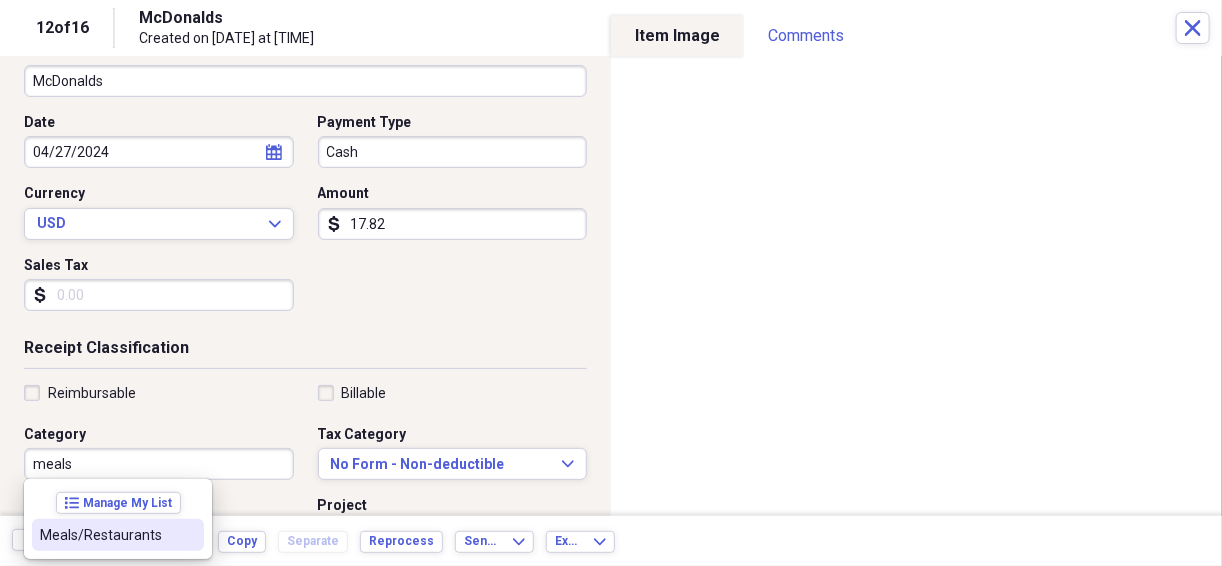click on "Meals/Restaurants" at bounding box center [106, 535] 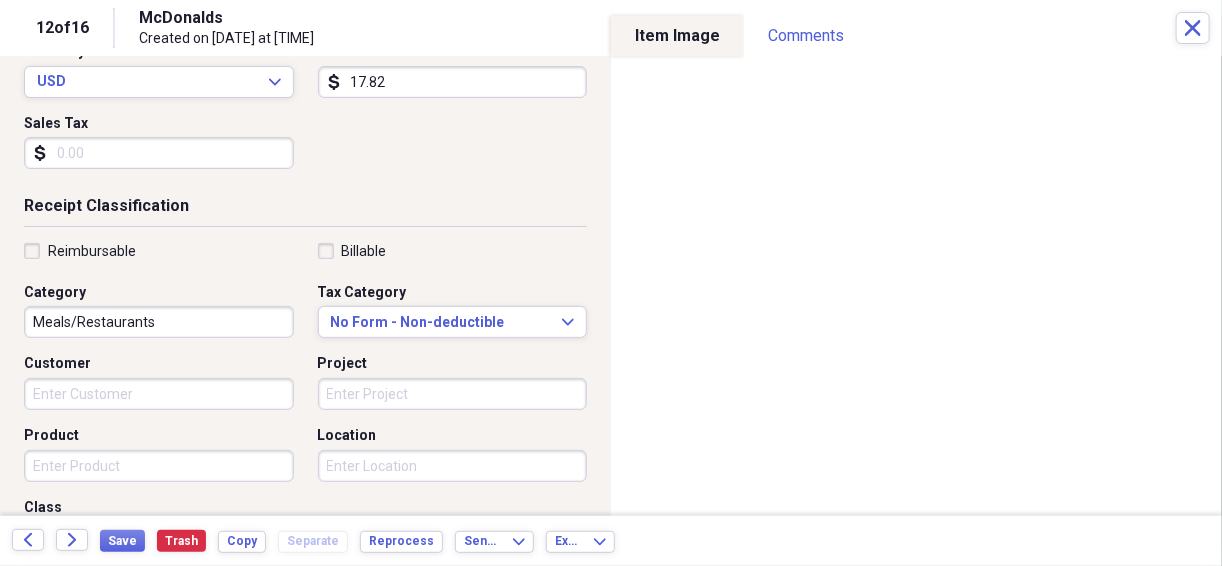 scroll, scrollTop: 346, scrollLeft: 0, axis: vertical 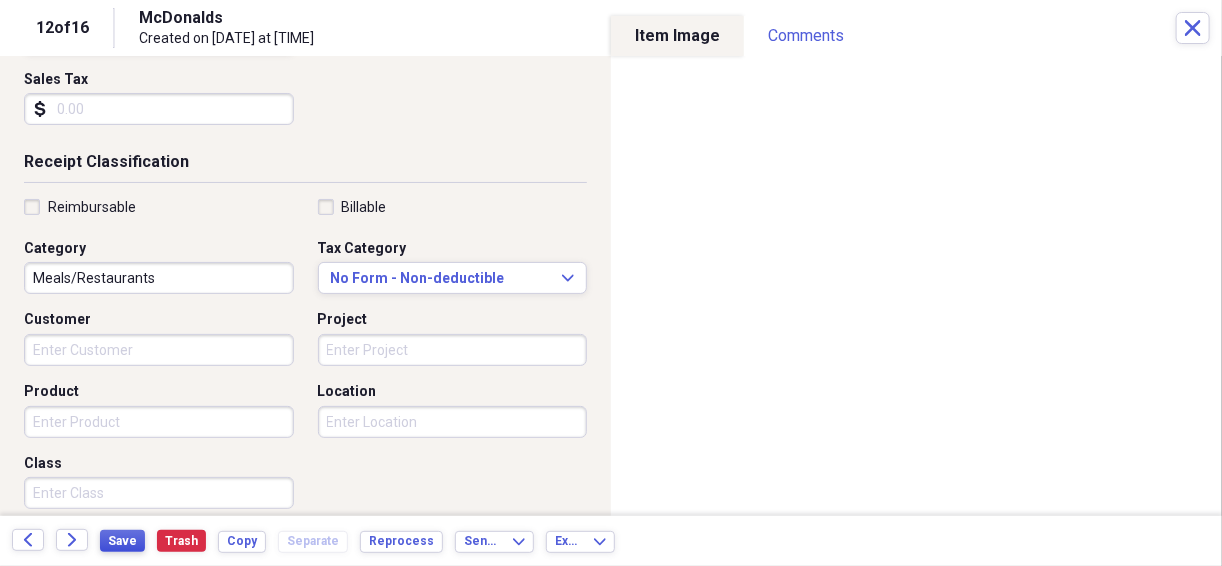 click on "Save" at bounding box center (122, 541) 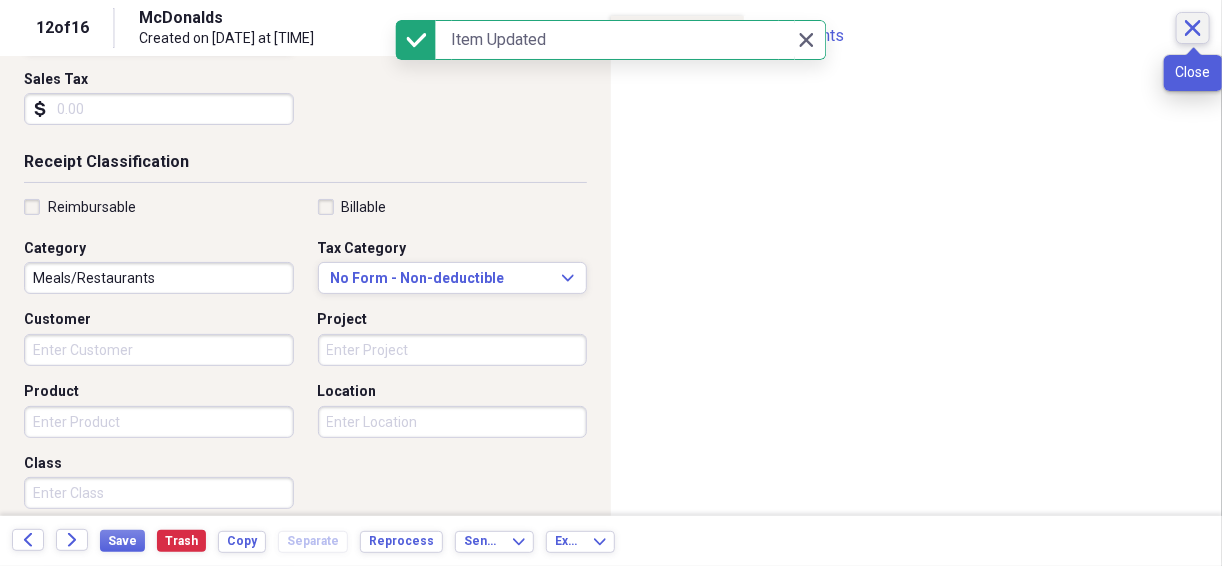 click on "Close" 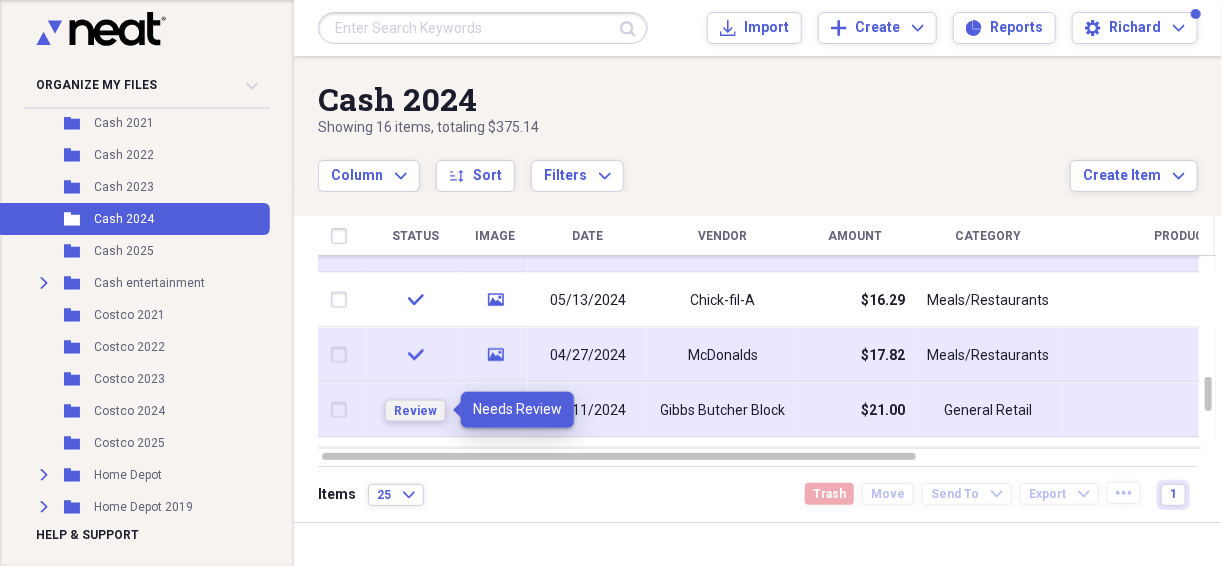 click on "Review" at bounding box center [415, 410] 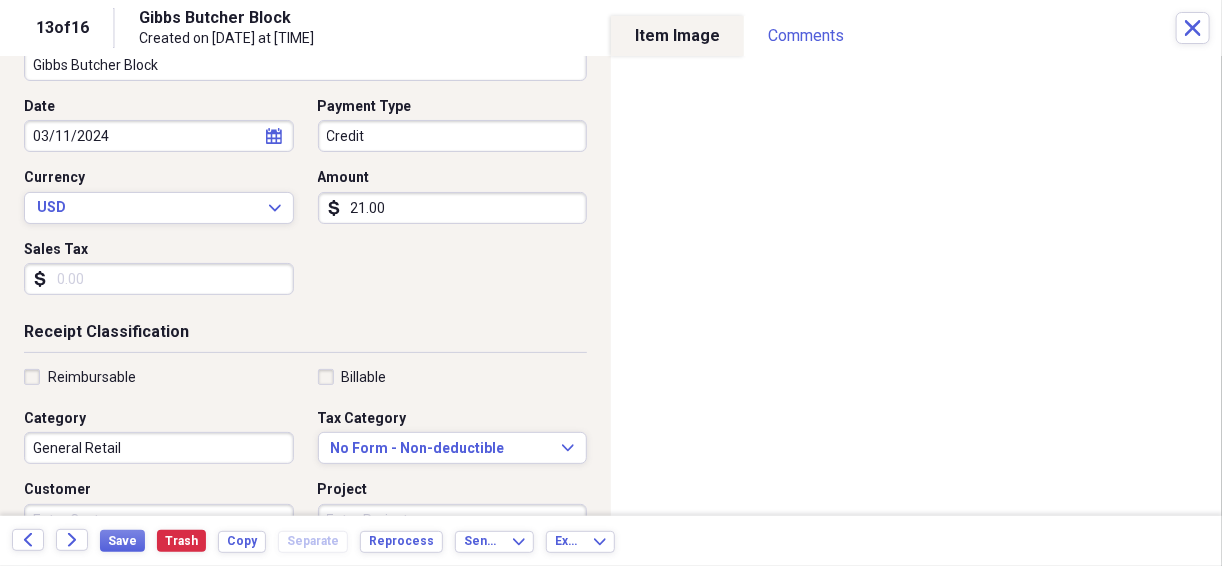 scroll, scrollTop: 186, scrollLeft: 0, axis: vertical 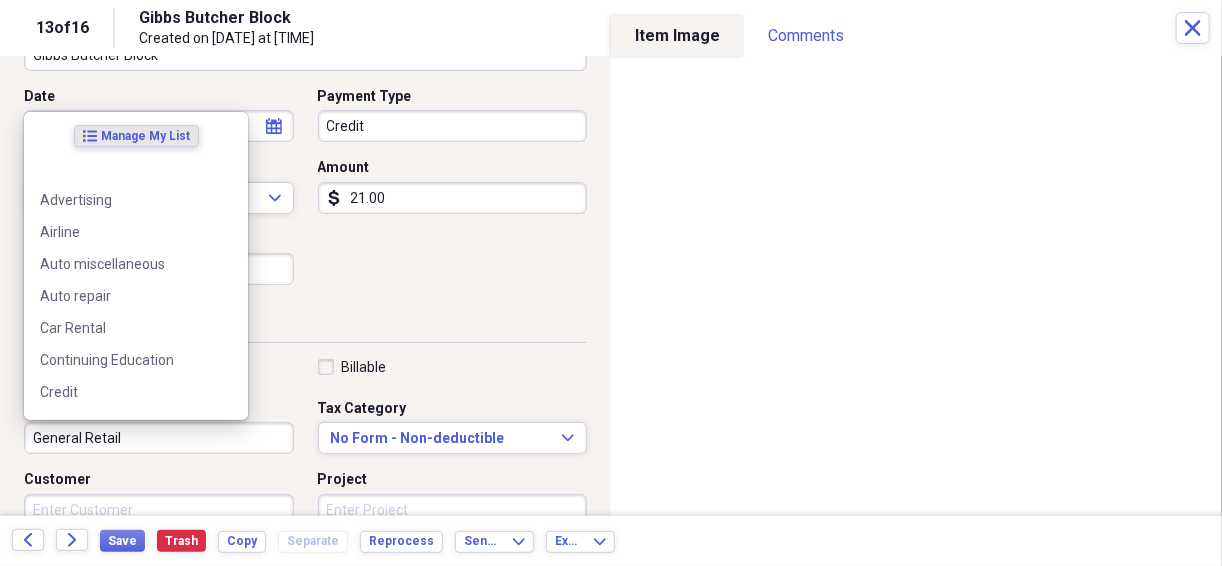 click on "General Retail" at bounding box center (159, 438) 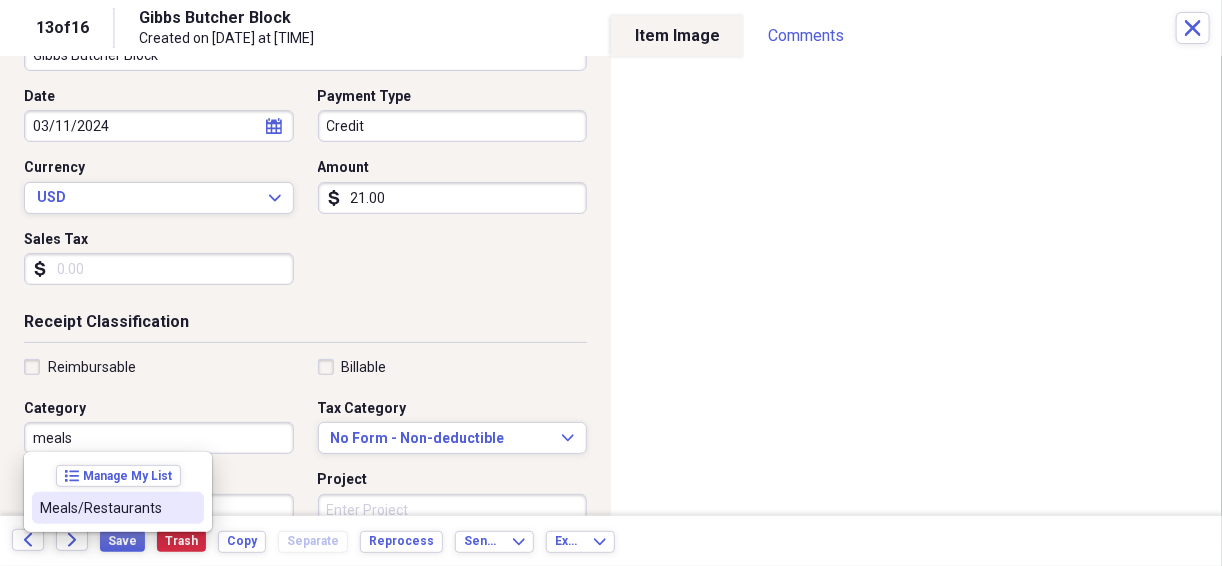 click on "Meals/Restaurants" at bounding box center (106, 508) 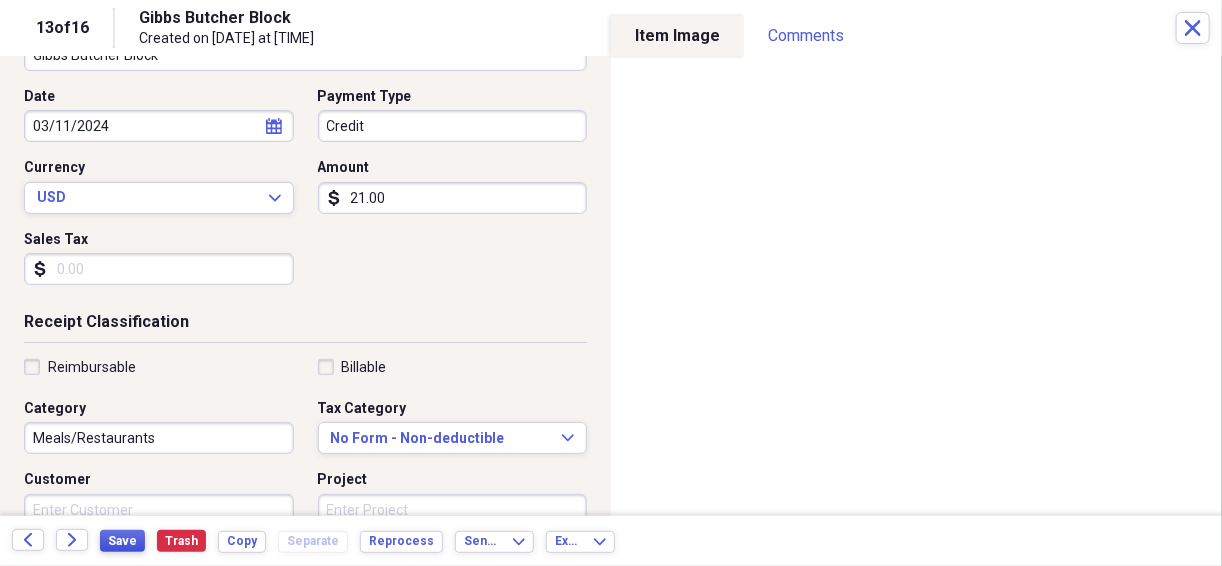 click on "Save" at bounding box center (122, 541) 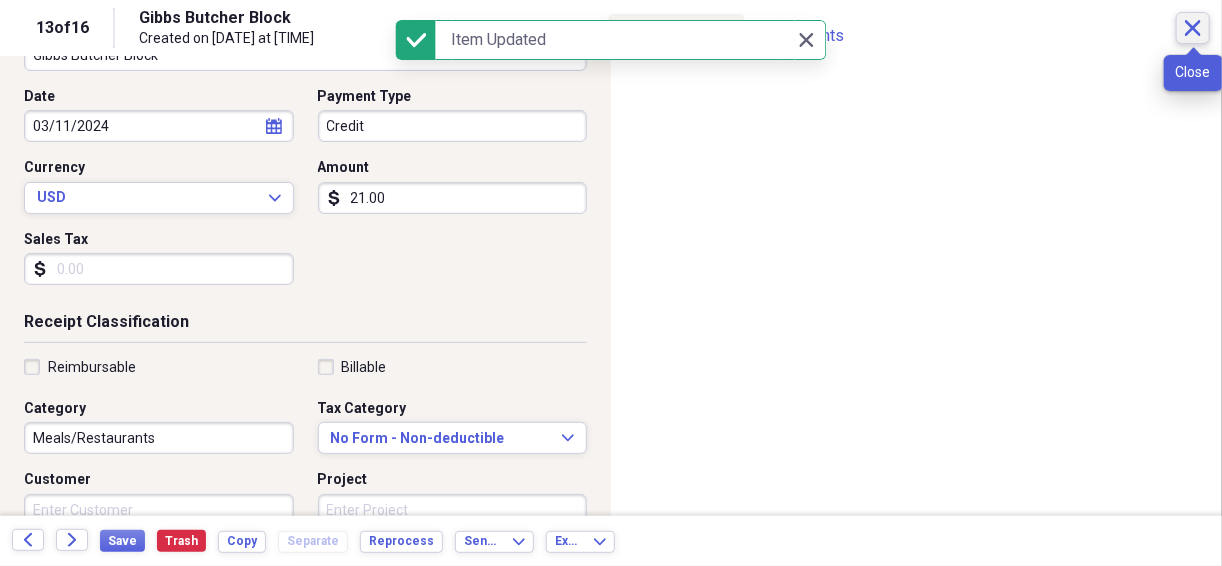 click on "Close" 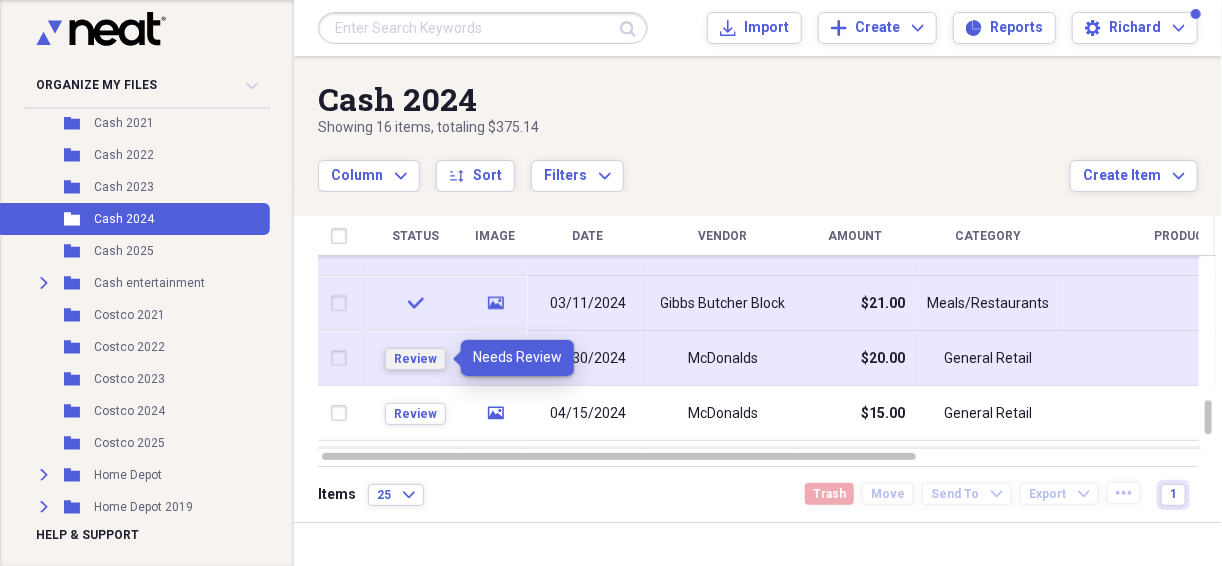 click on "Review" at bounding box center [415, 359] 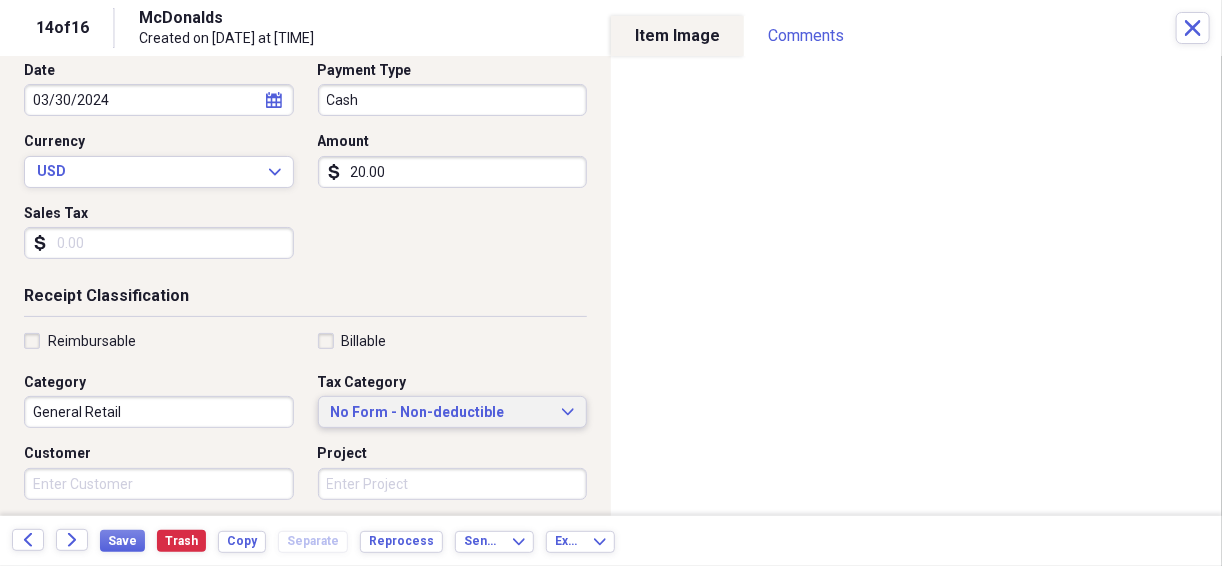 scroll, scrollTop: 213, scrollLeft: 0, axis: vertical 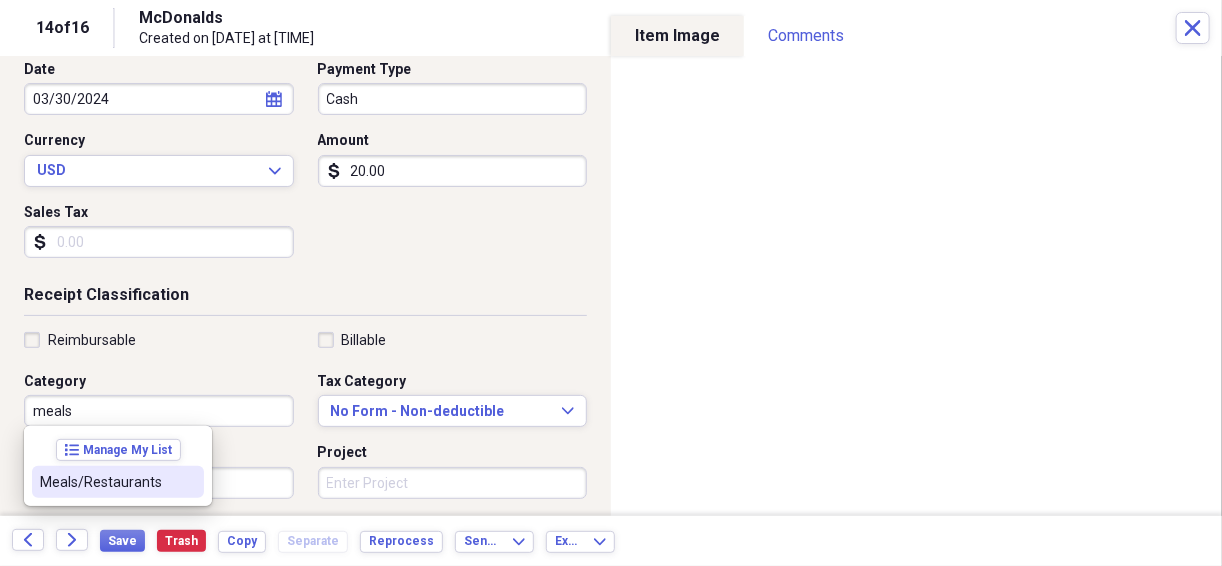 click on "Meals/Restaurants" at bounding box center (106, 482) 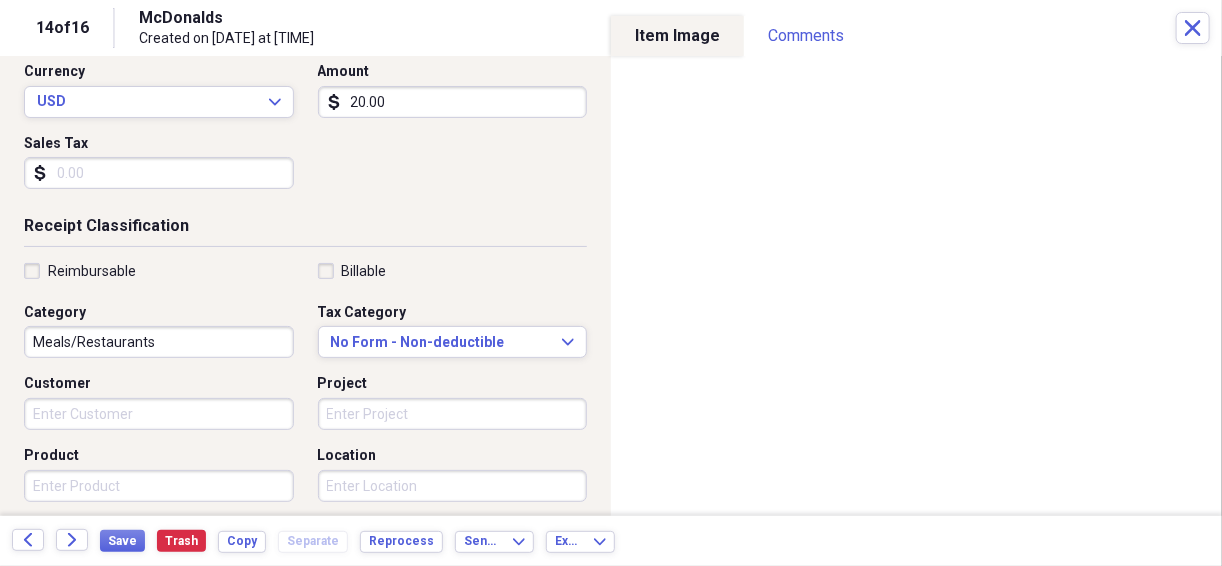 scroll, scrollTop: 293, scrollLeft: 0, axis: vertical 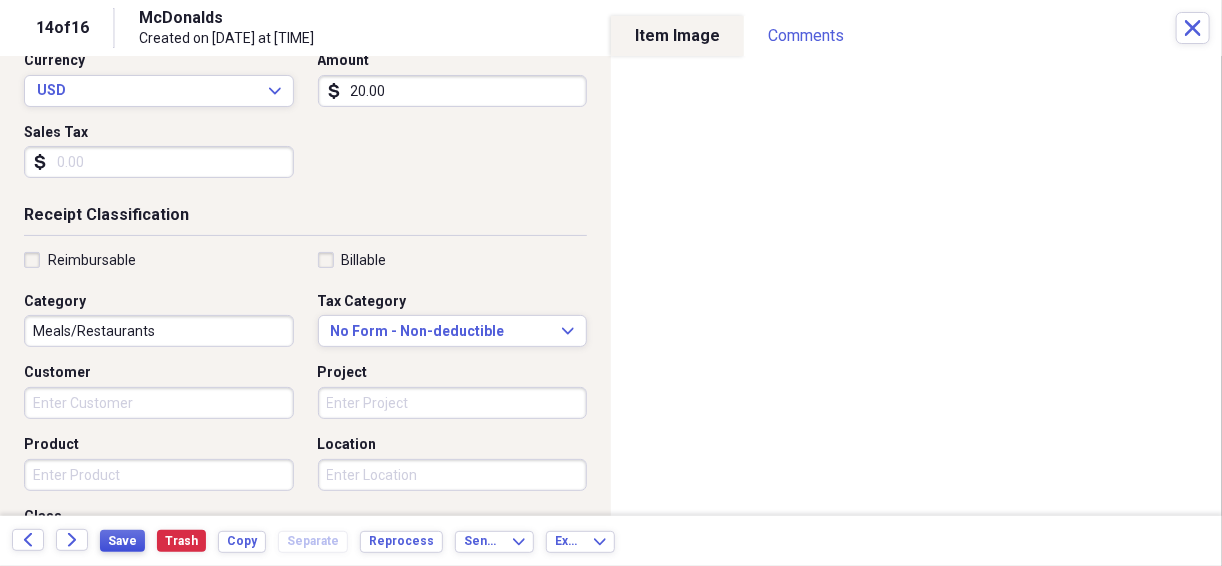 click on "Save" at bounding box center (122, 541) 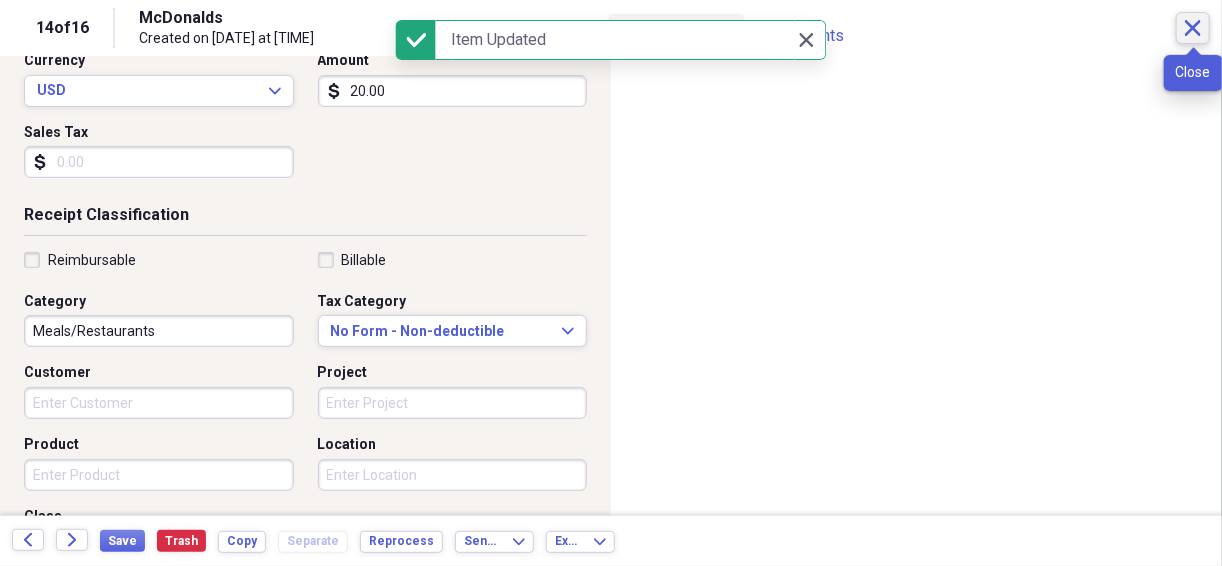 click 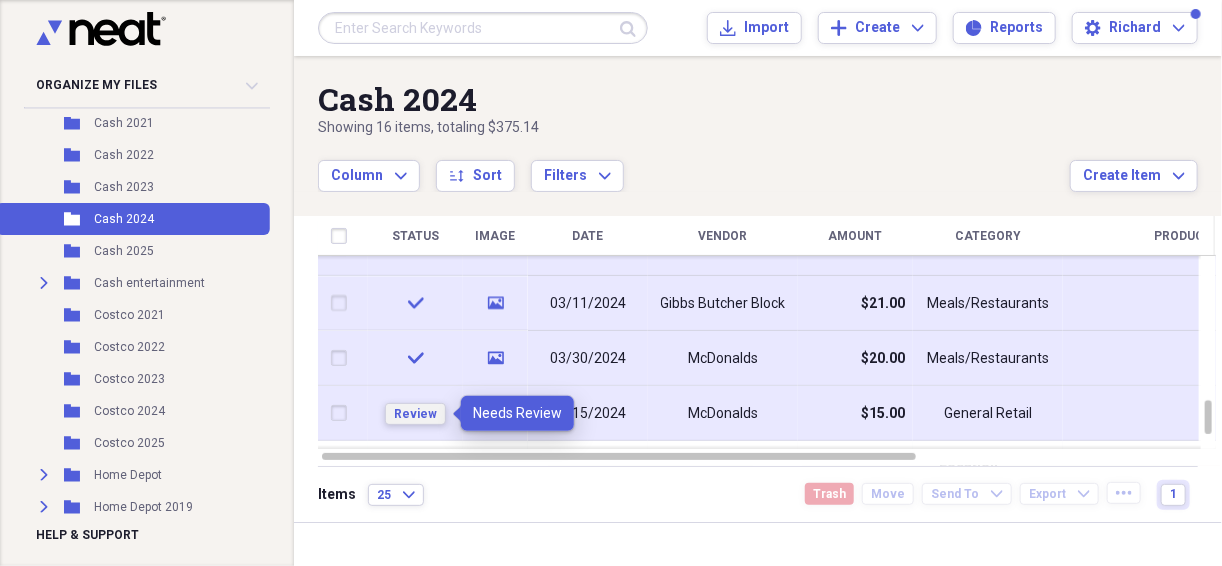 click on "Review" at bounding box center (415, 414) 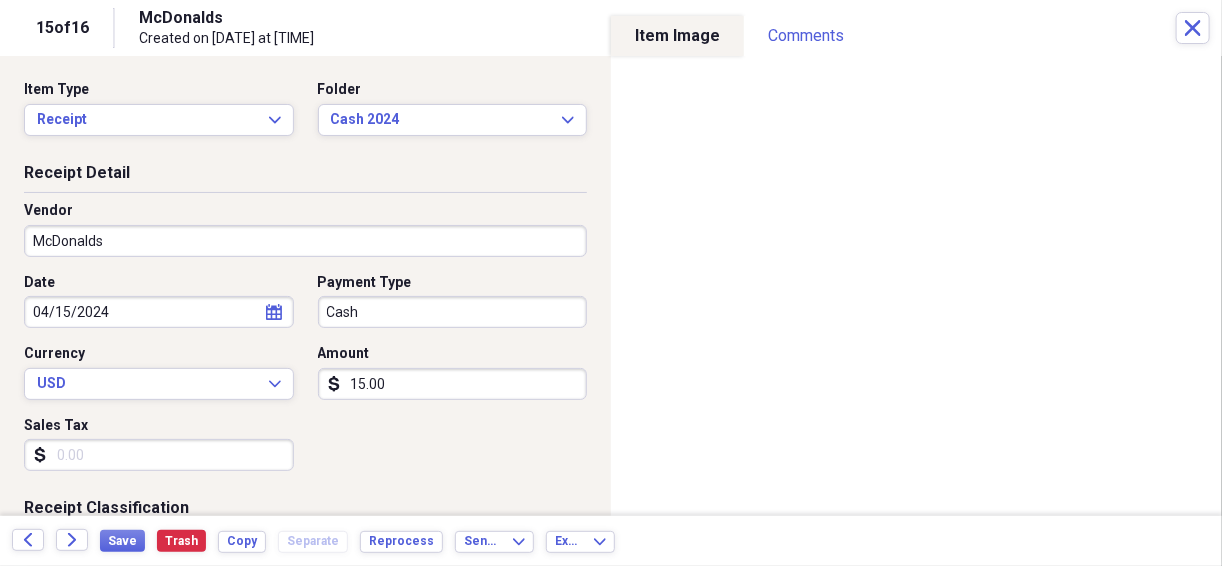 click on "15.00" at bounding box center [453, 384] 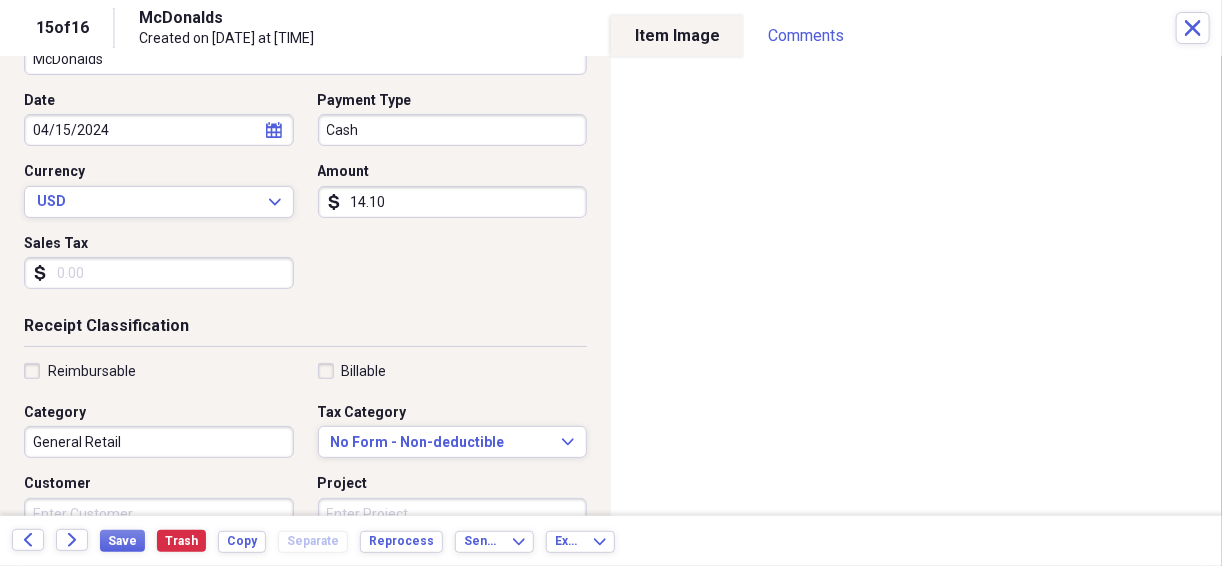 scroll, scrollTop: 240, scrollLeft: 0, axis: vertical 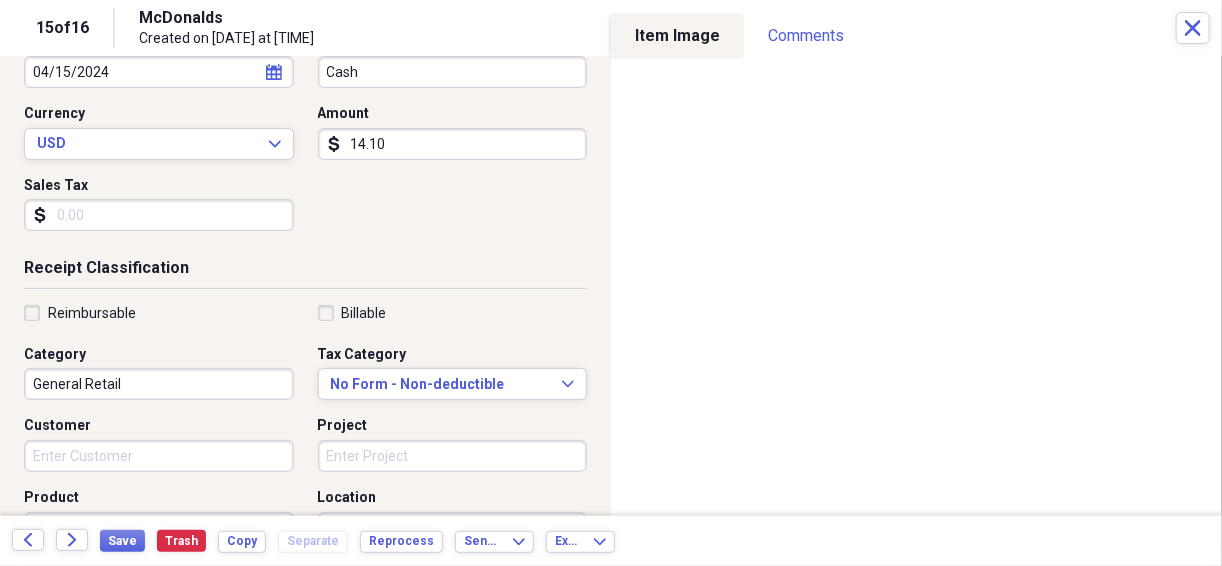 type on "14.10" 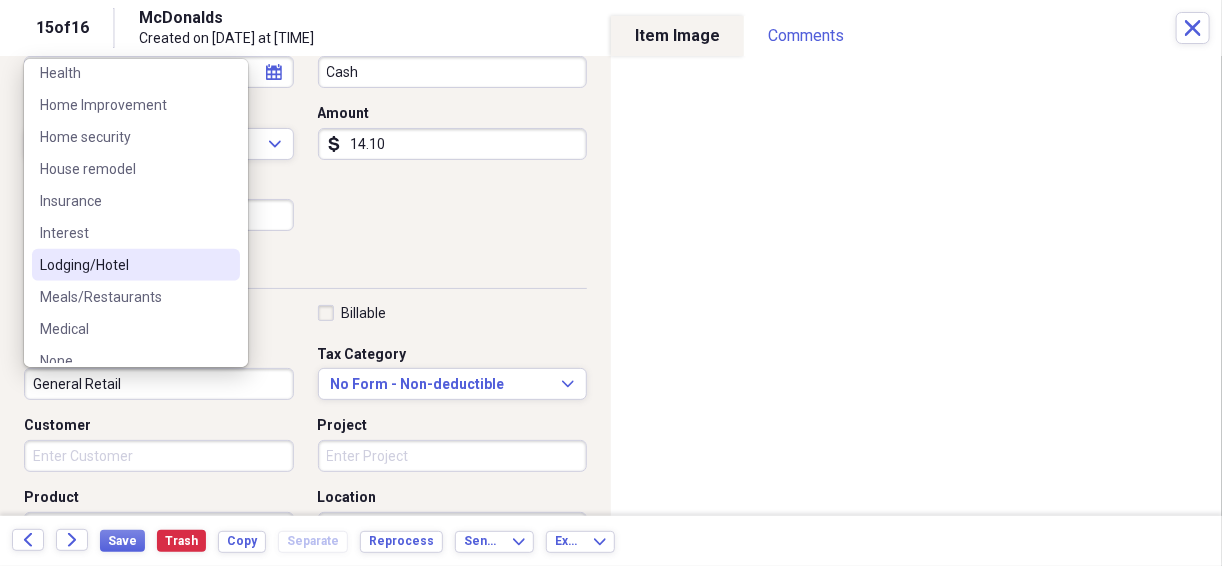 scroll, scrollTop: 613, scrollLeft: 0, axis: vertical 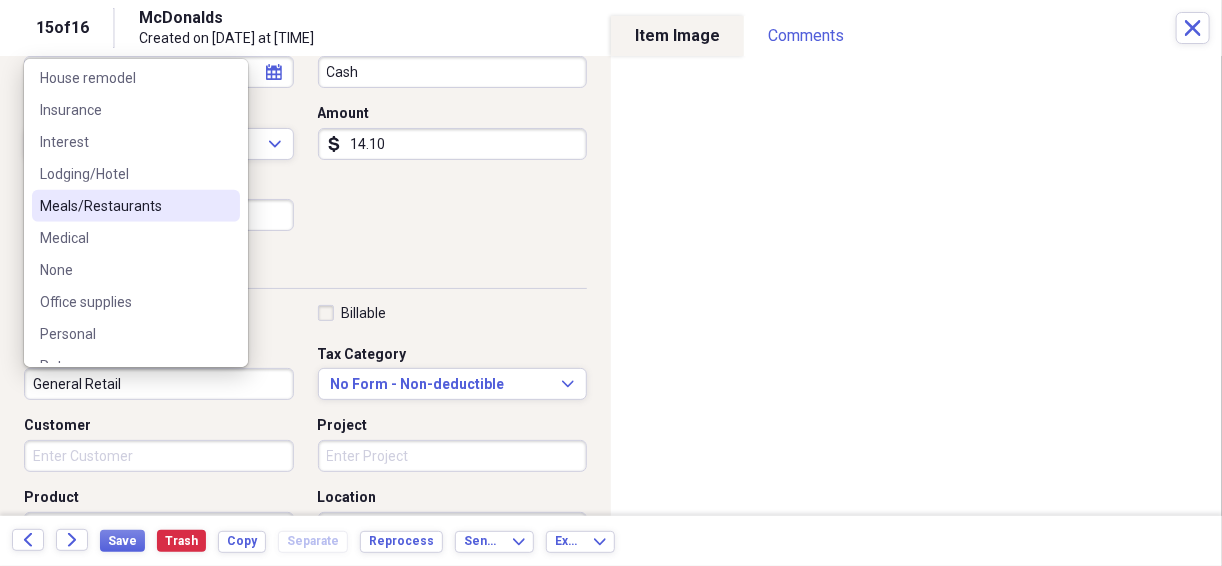 click on "Meals/Restaurants" at bounding box center [124, 206] 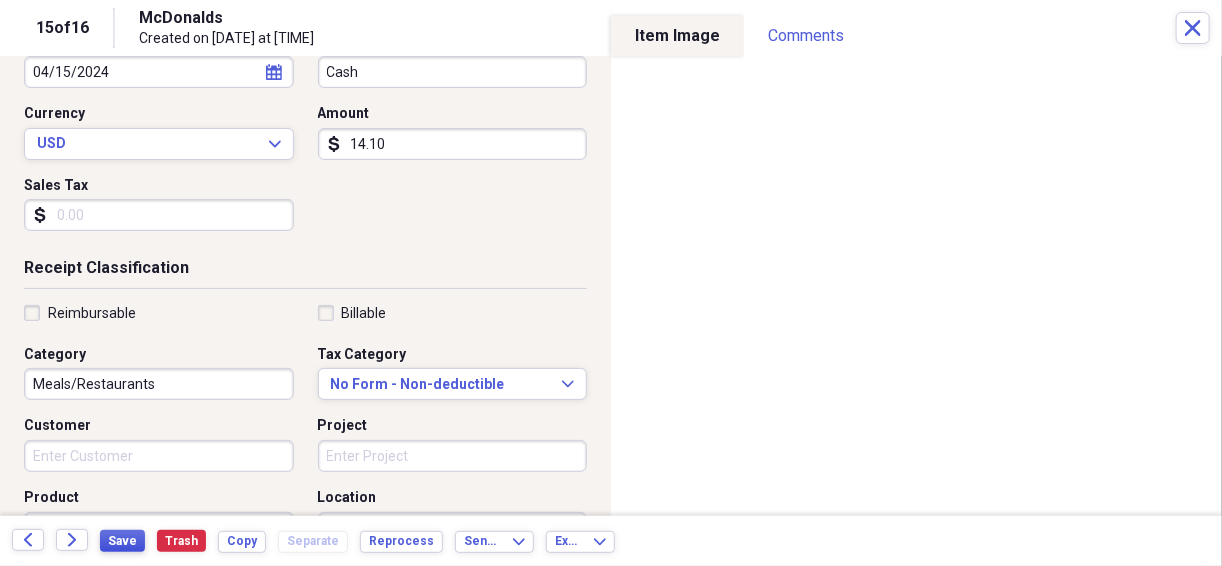 click on "Save" at bounding box center [122, 541] 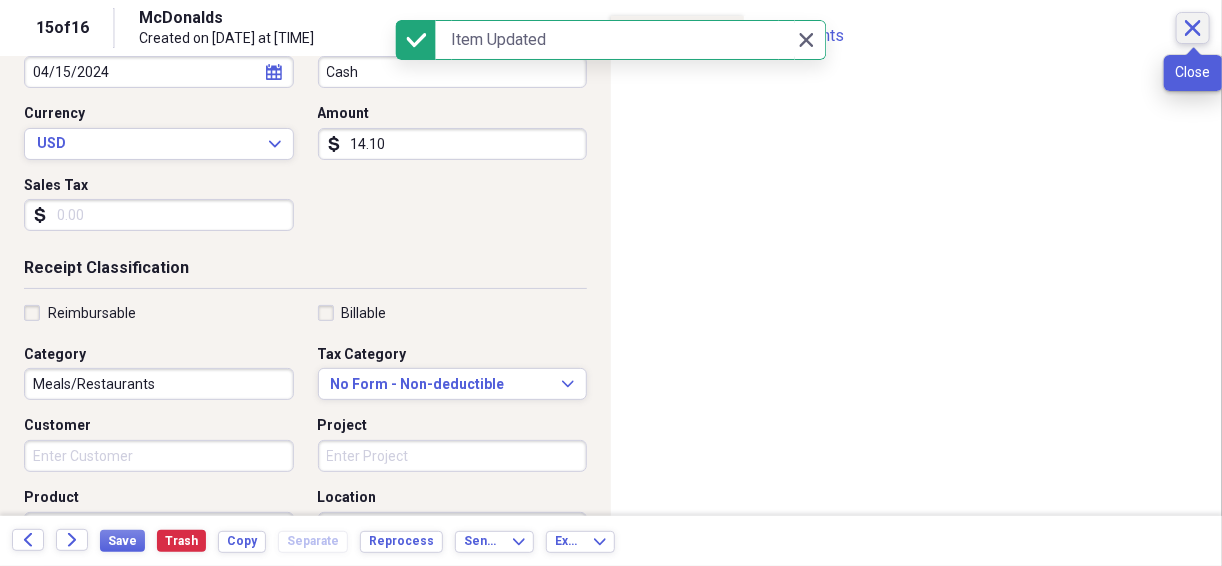 drag, startPoint x: 1197, startPoint y: 20, endPoint x: 1186, endPoint y: 23, distance: 11.401754 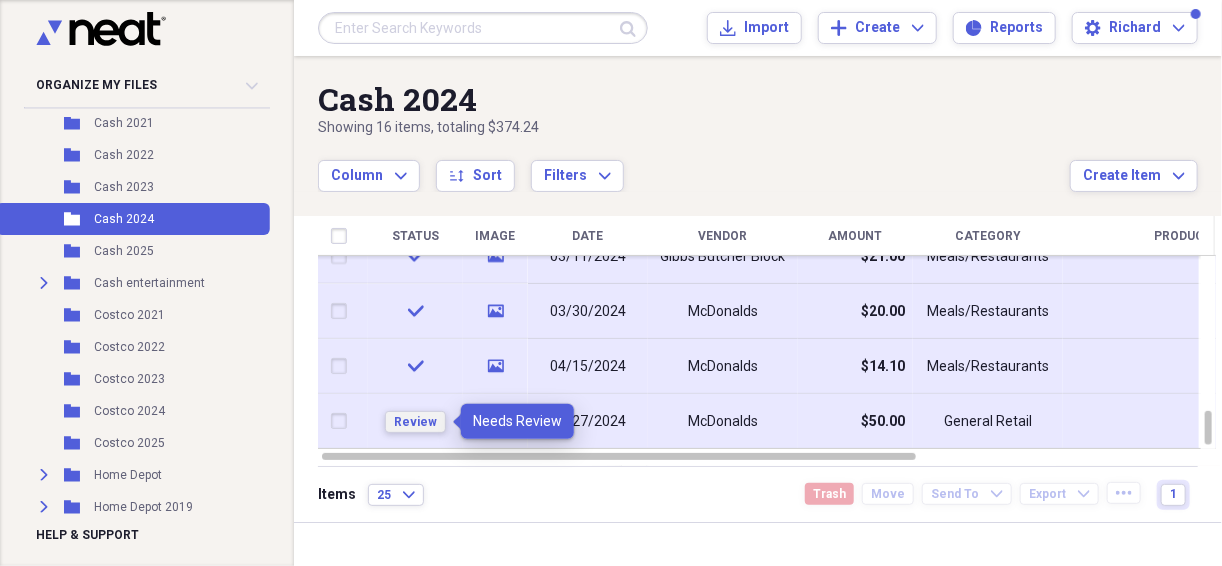 click on "Review" at bounding box center (415, 422) 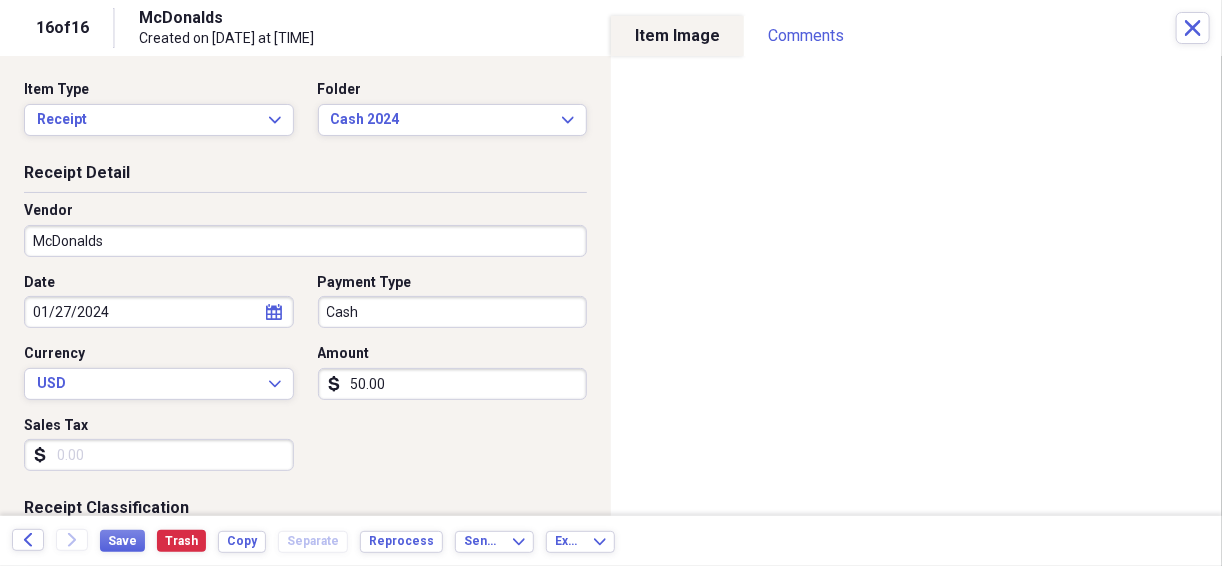 click on "50.00" at bounding box center [453, 384] 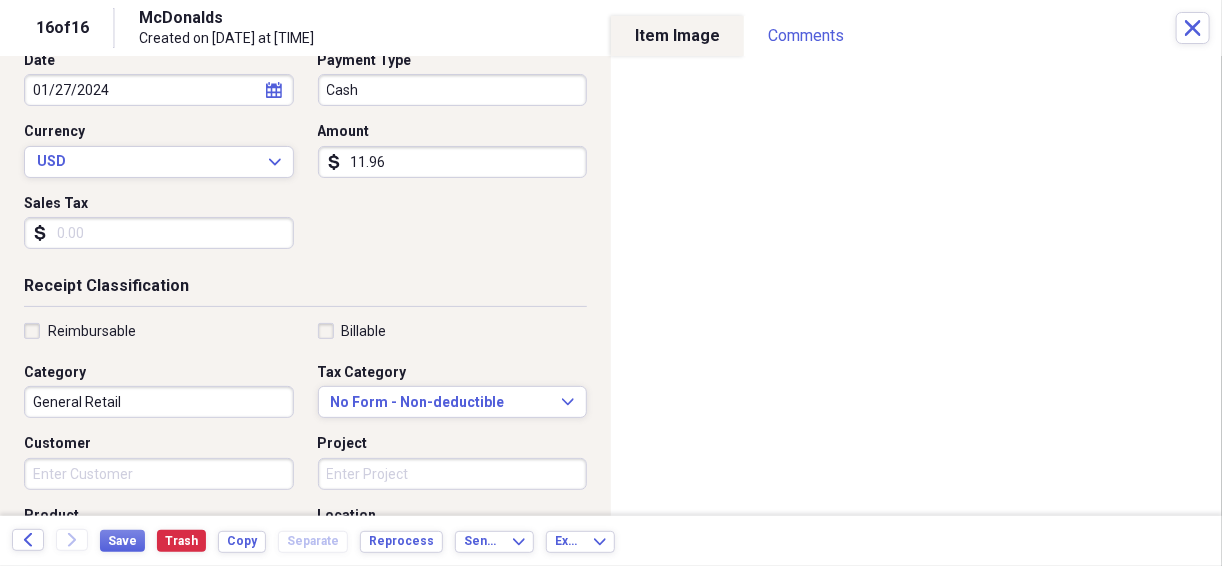 scroll, scrollTop: 240, scrollLeft: 0, axis: vertical 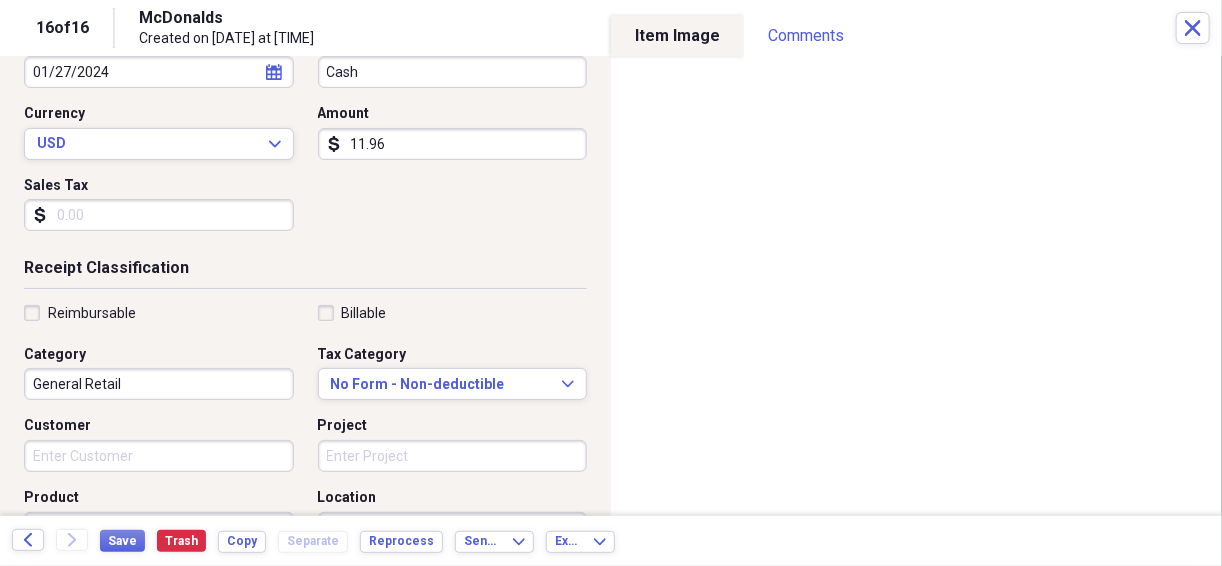 type on "11.96" 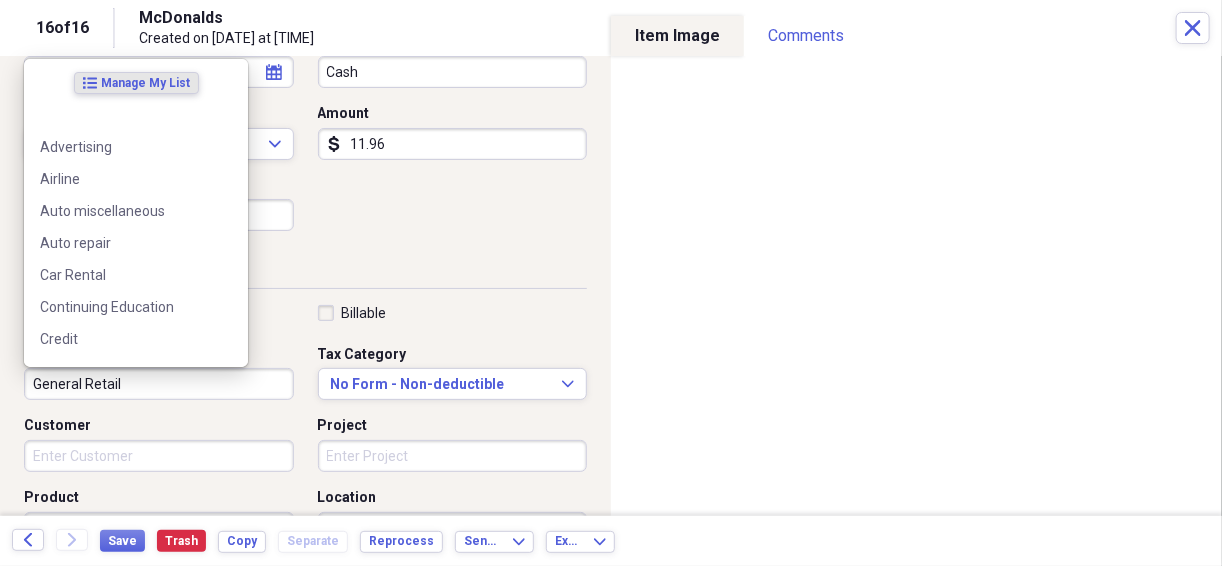 click on "General Retail" at bounding box center [159, 384] 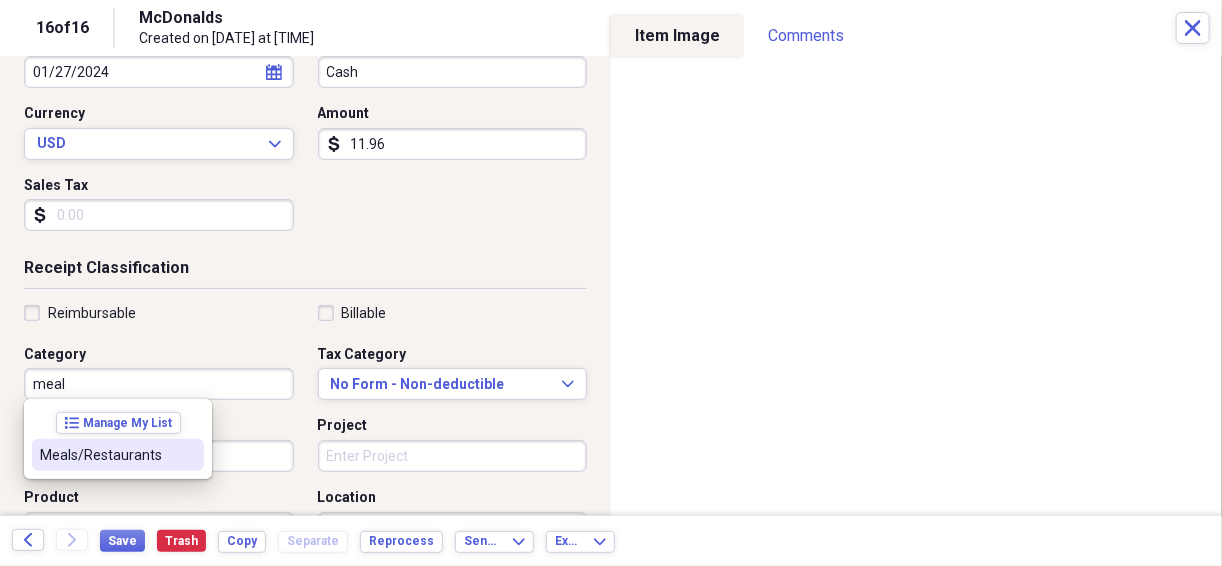click on "Meals/Restaurants" at bounding box center (106, 455) 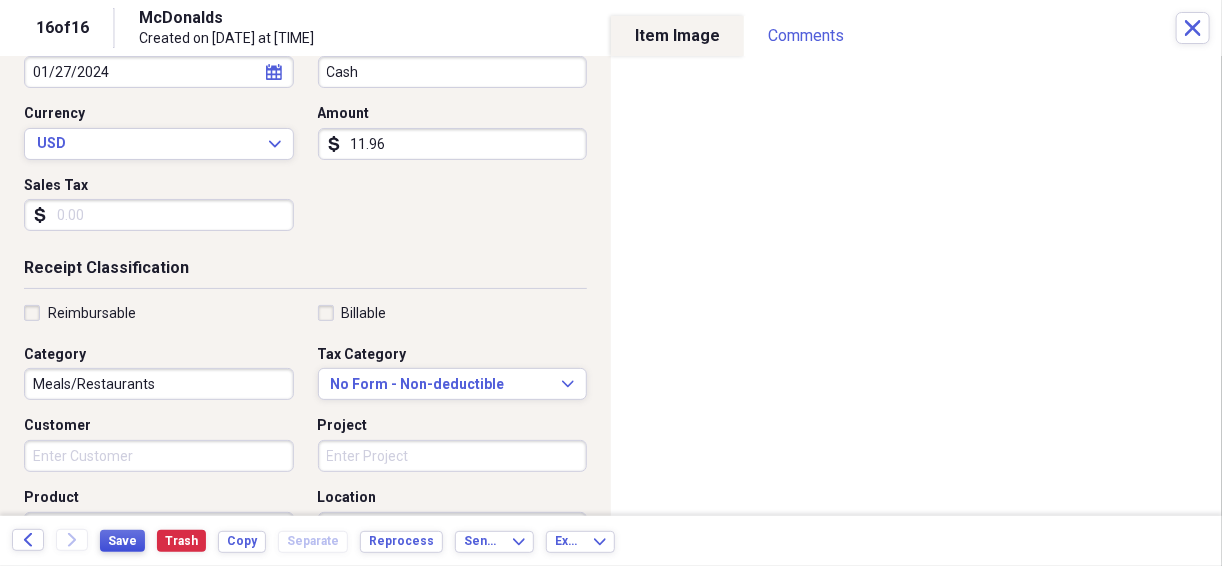 click on "Save" at bounding box center [122, 541] 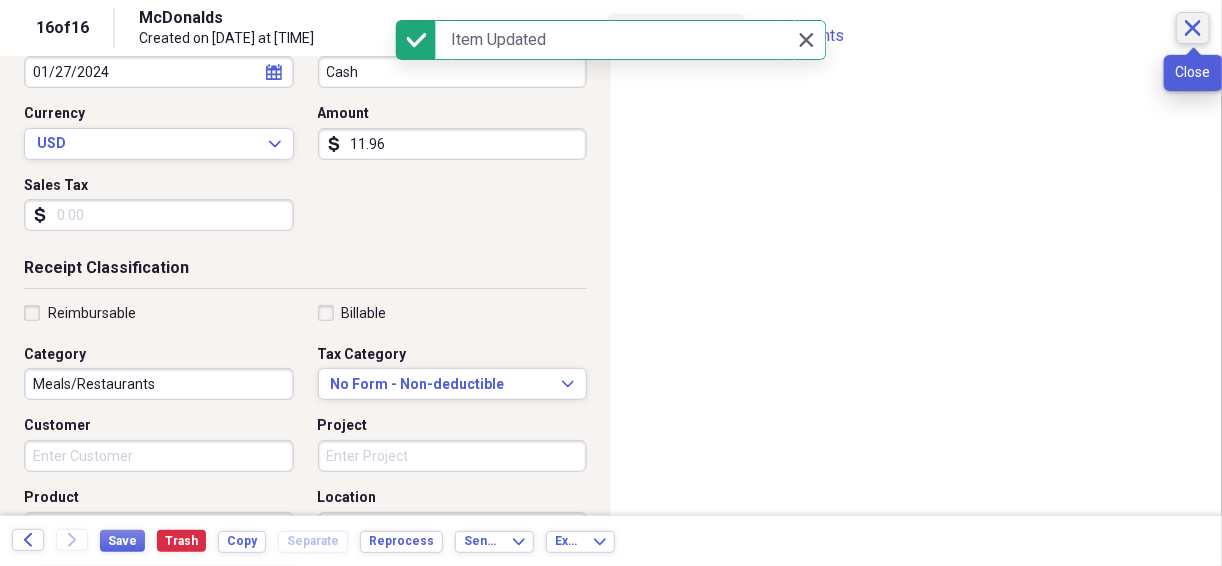 click 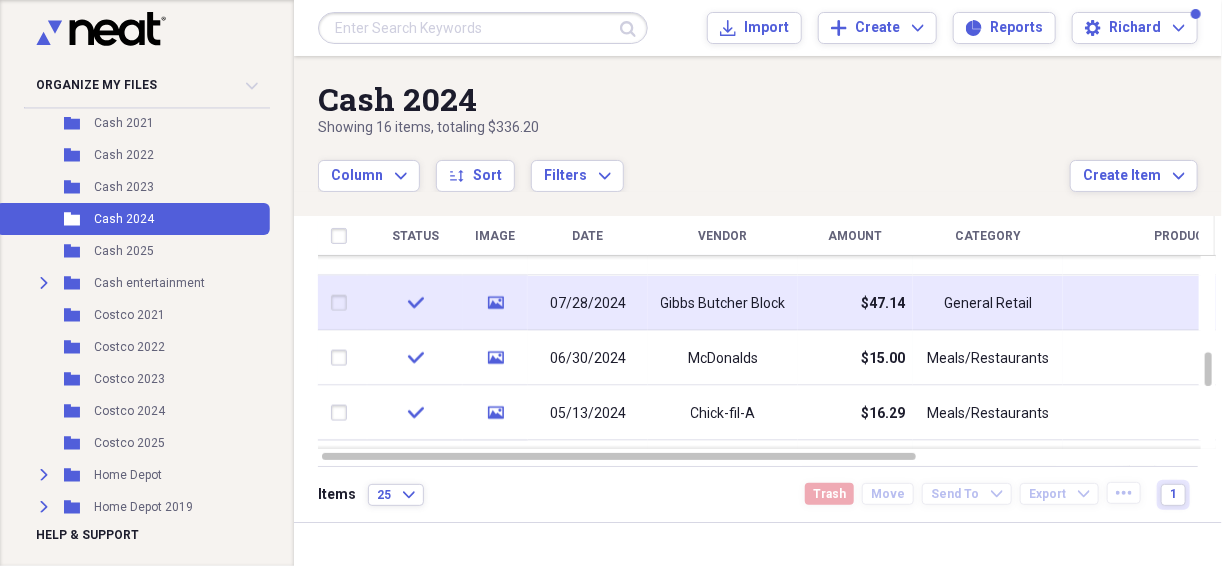 click on "07/28/2024" at bounding box center [588, 303] 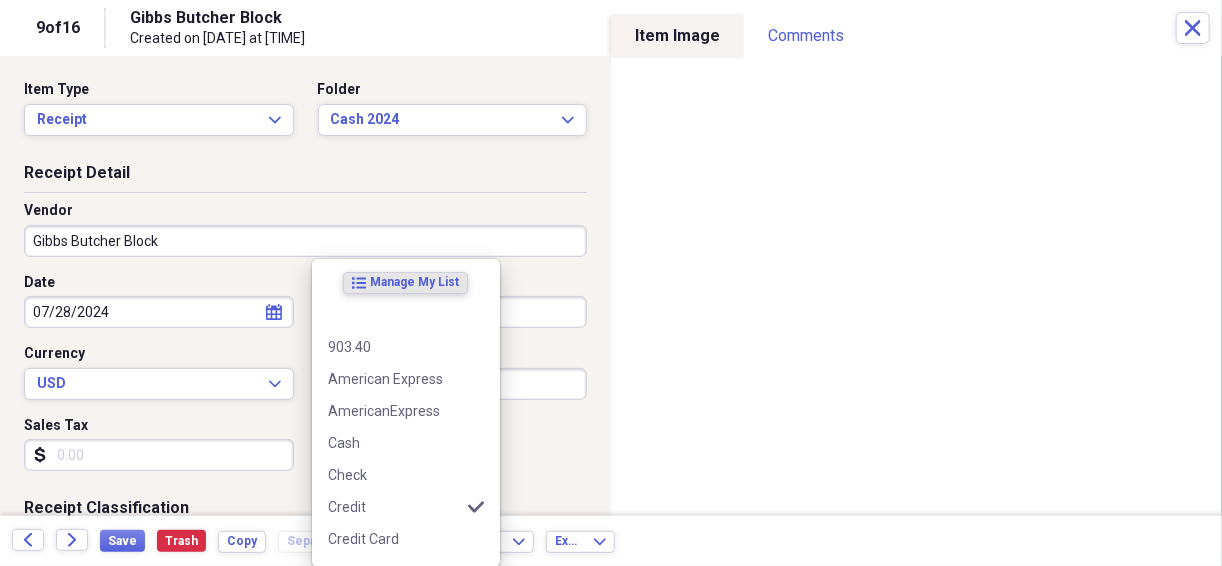 click on "Organize My Files 99+ Collapse Unfiled Needs Review 99+ Unfiled All Files Unfiled Unfiled Unfiled Saved Reports Collapse My Cabinet [FIRST]'s Cabinet Add Folder Folder 2019 Add Folder Folder 2020 Add Folder Folder 2021 Add Folder Folder 2022 Add Folder Folder 2023 Add Folder Folder 2024 Add Folder Folder 2025 Add Folder Expand Folder Cash Add Folder Folder Cash 2021 Add Folder Folder Cash 2022 Add Folder Folder Cash 2023 Add Folder Folder Cash 2024 Add Folder Folder Cash 2025 Add Folder Expand Folder Cash entertainment Add Folder Folder Costco 2021 Add Folder Folder Costco 2022 Add Folder Folder Costco 2023 Add Folder Folder Costco 2024 Add Folder Folder Costco 2025 Add Folder Expand Folder Home Depot Add Folder Expand Folder Home Depot 2019 Add Folder Folder House remodel Add Folder Expand Folder Lowes Add Folder Expand Folder Medical cash Add Folder Expand Folder Old Add Folder Folder Reports Add Folder Expand Folder Venture Visa Add Folder Trash Trash Help & Support Submit Import Import Add Create Expand 1" at bounding box center (611, 283) 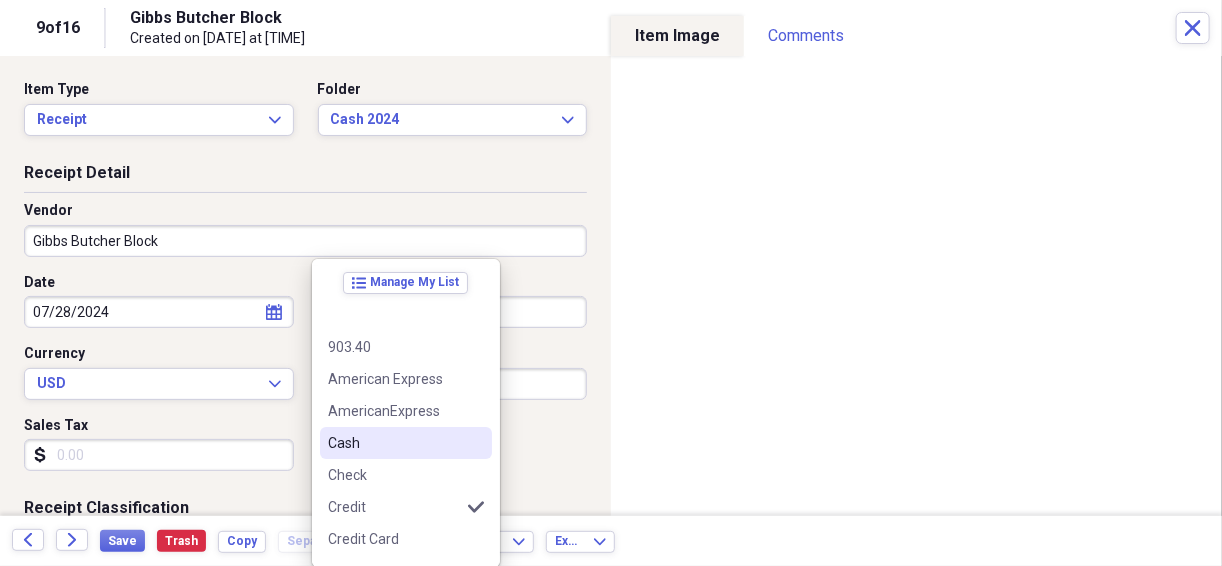 click on "Cash" at bounding box center [394, 443] 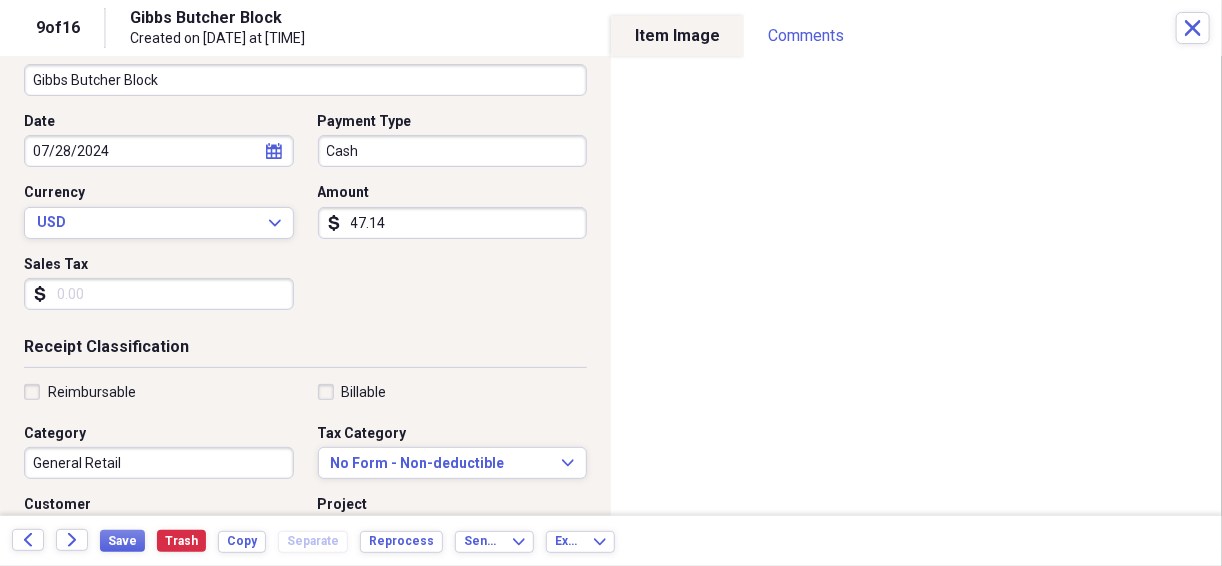 scroll, scrollTop: 186, scrollLeft: 0, axis: vertical 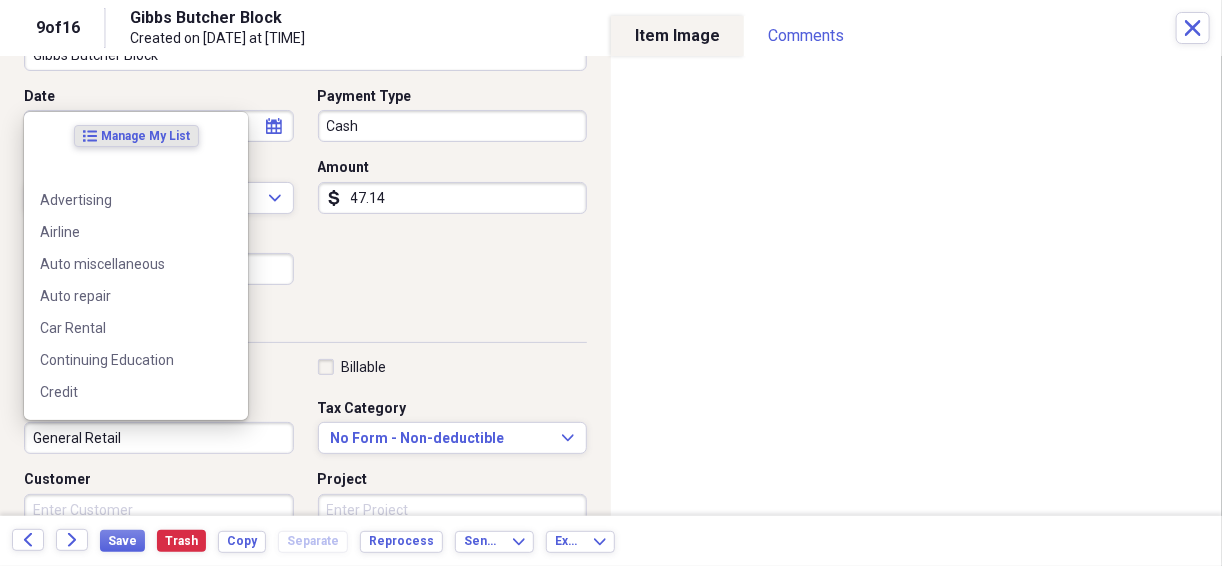 click on "General Retail" at bounding box center [159, 438] 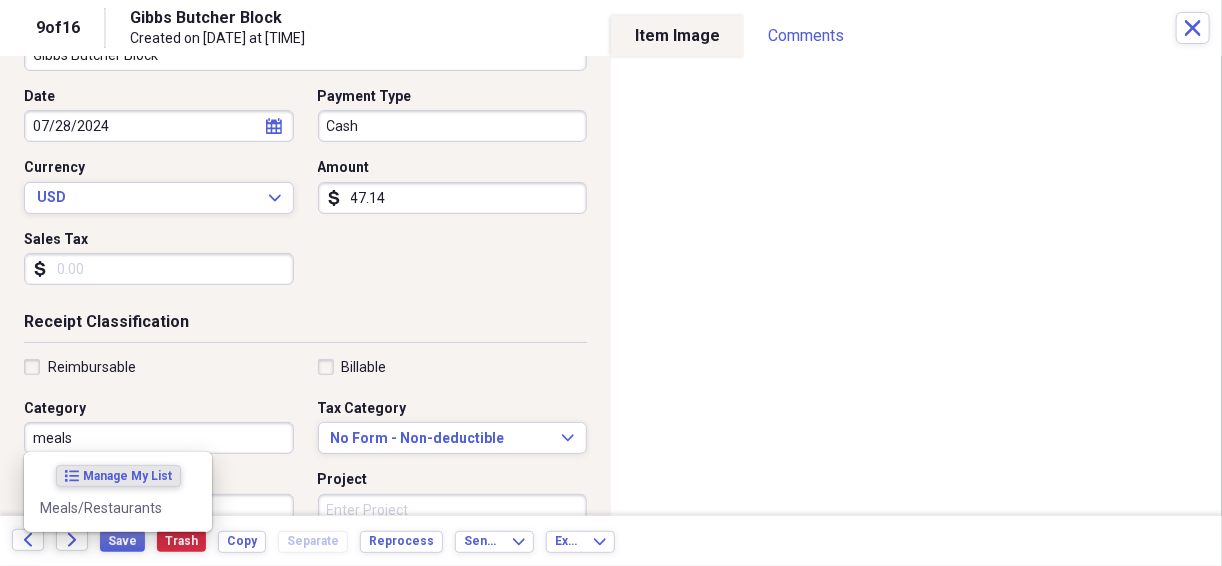 drag, startPoint x: 178, startPoint y: 355, endPoint x: 30, endPoint y: 432, distance: 166.83224 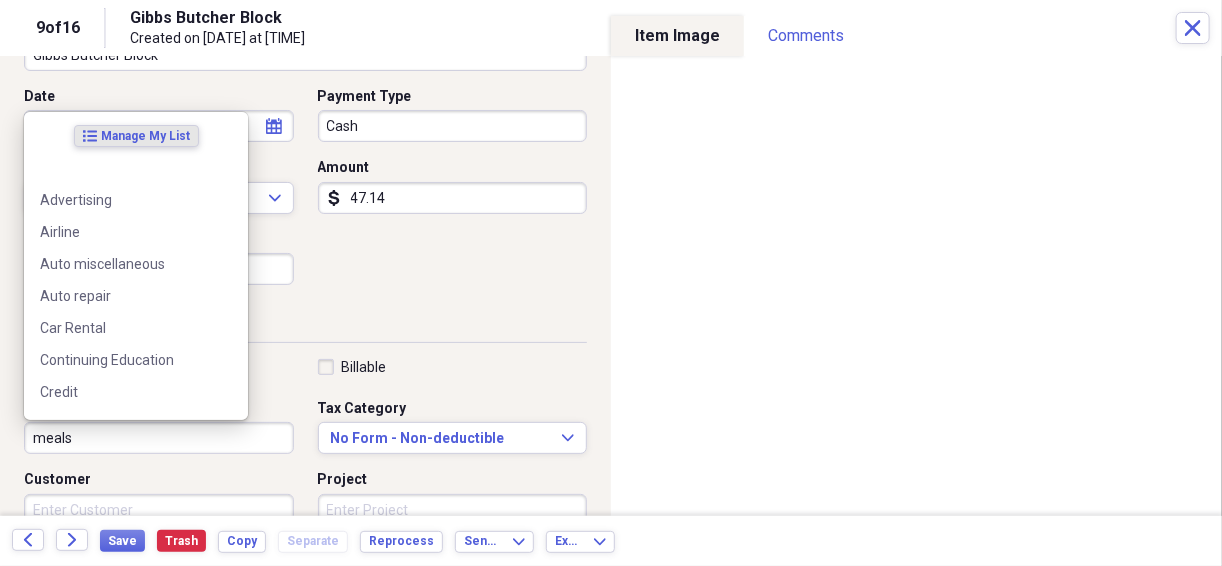 click on "meals" at bounding box center [159, 438] 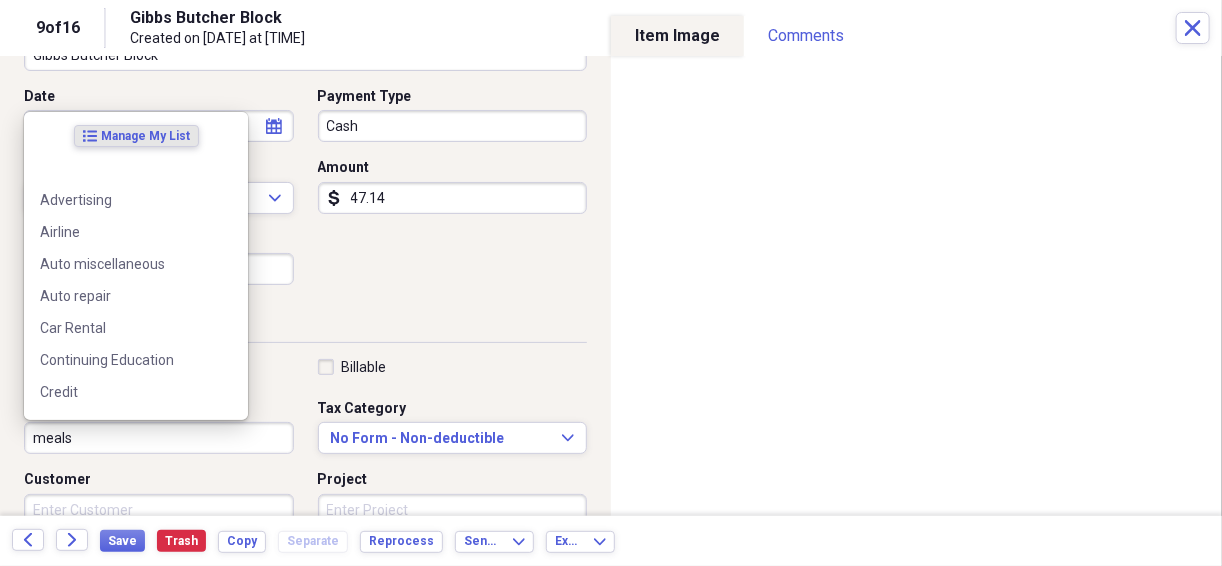 click on "meals" at bounding box center (159, 438) 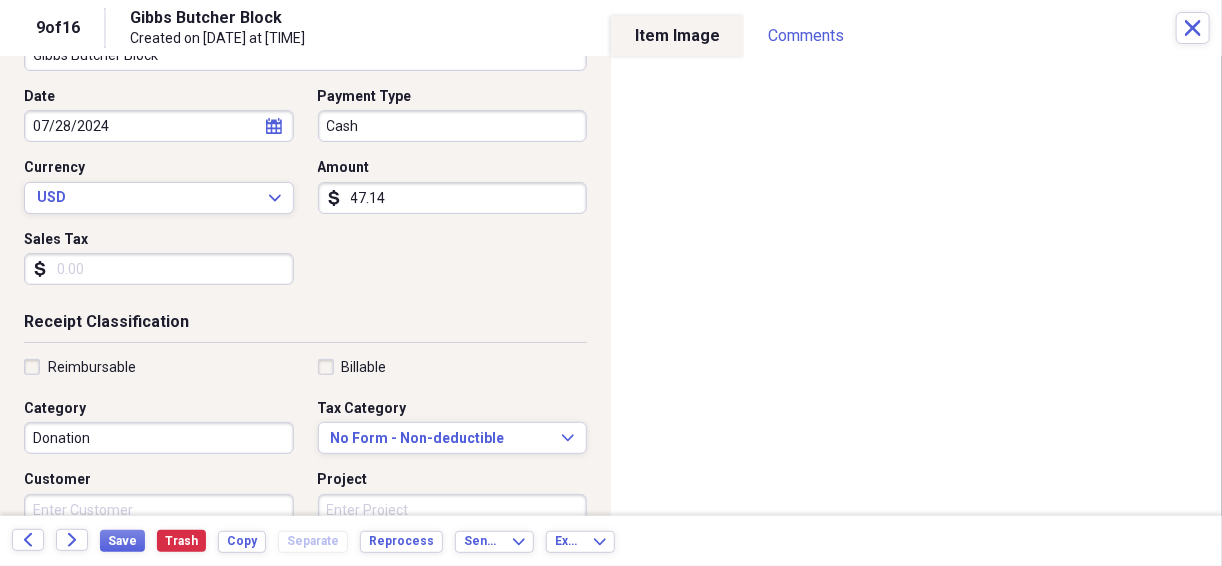scroll, scrollTop: 60, scrollLeft: 0, axis: vertical 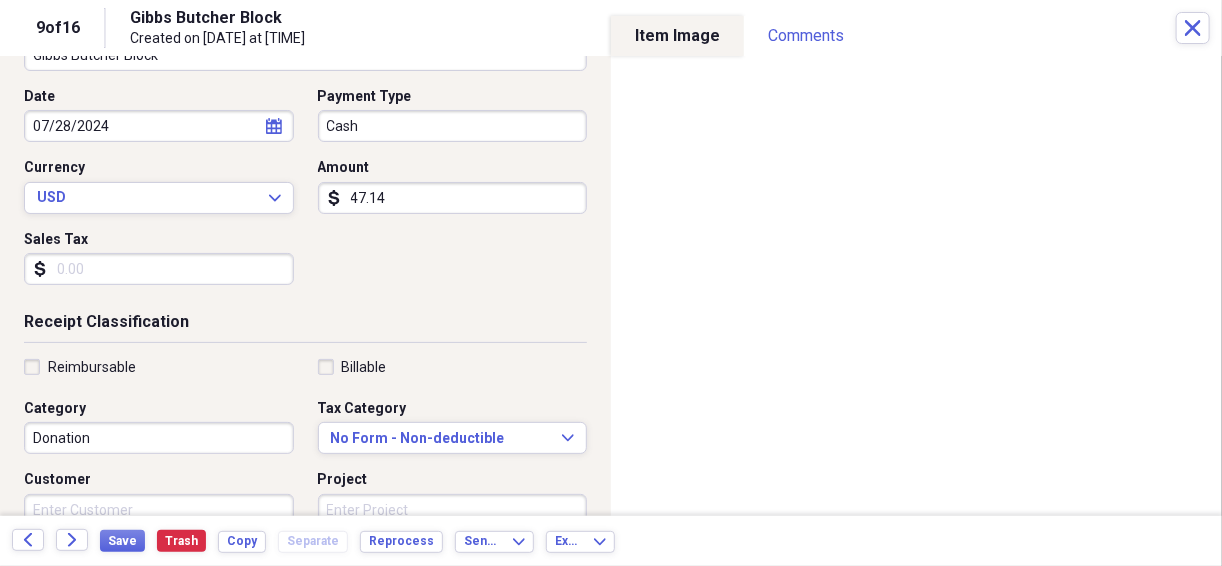 click on "Donation" at bounding box center (159, 438) 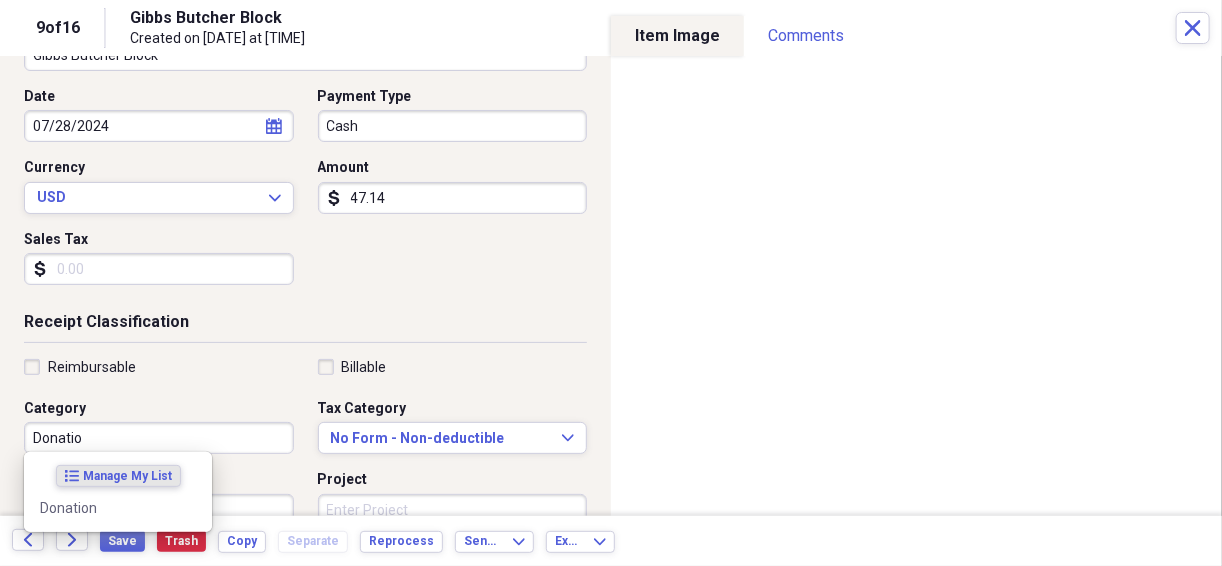 scroll, scrollTop: 0, scrollLeft: 0, axis: both 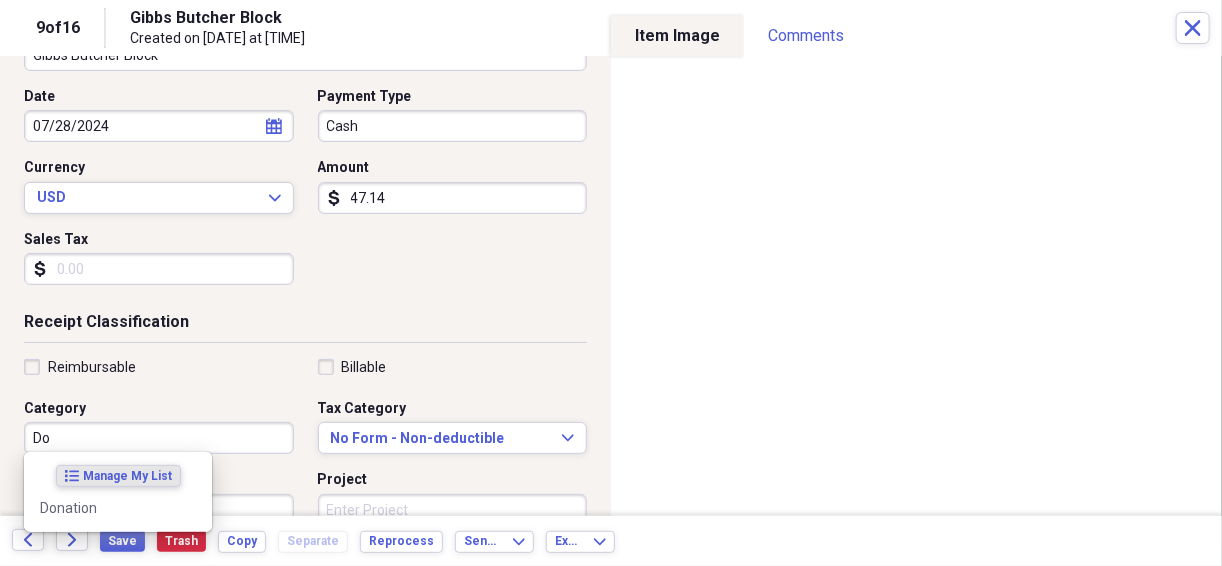 type on "D" 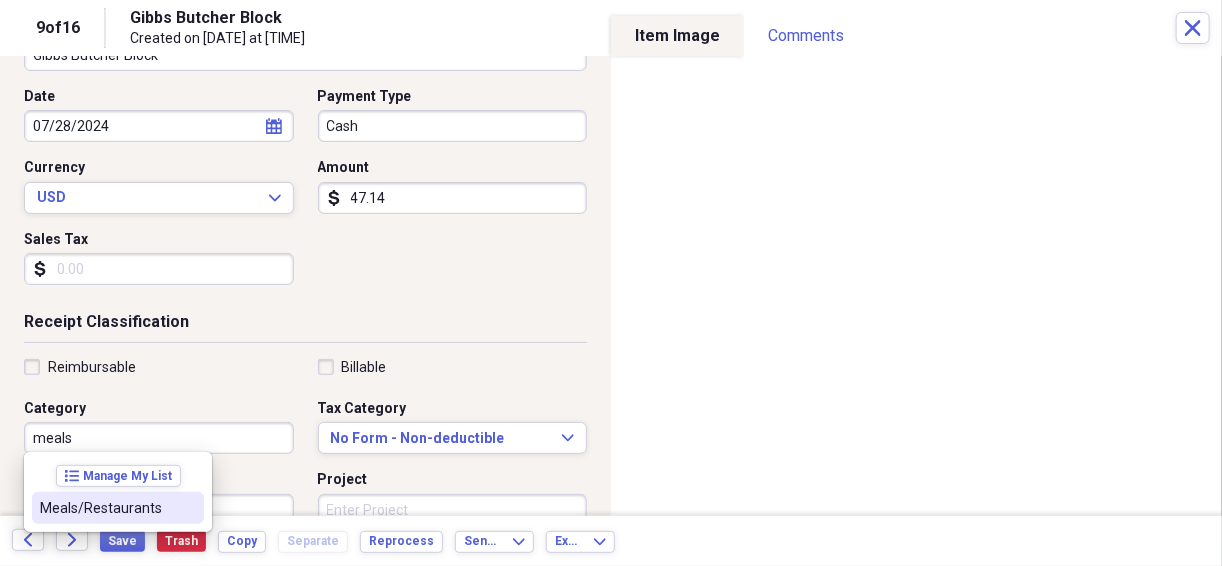 click on "Meals/Restaurants" at bounding box center [106, 508] 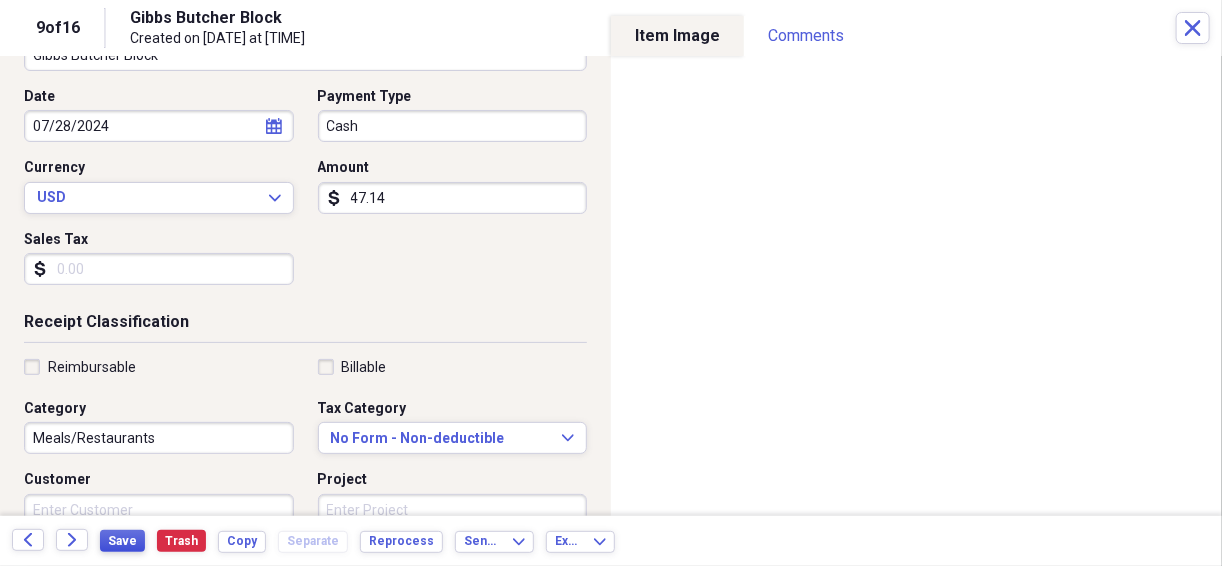 click on "Save" at bounding box center [122, 541] 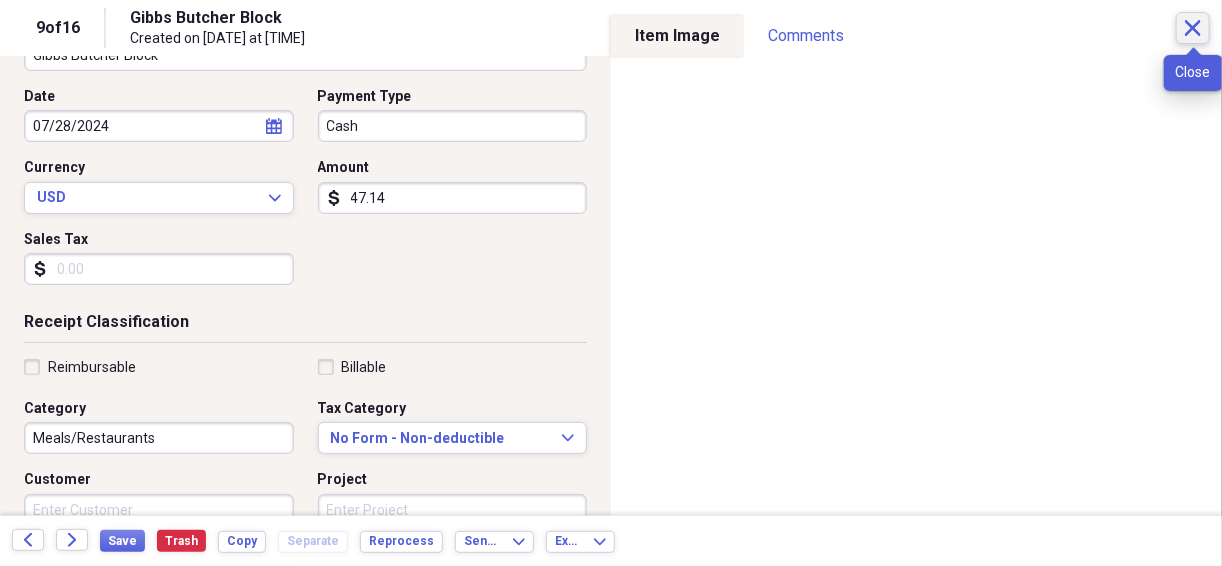 click on "Close" 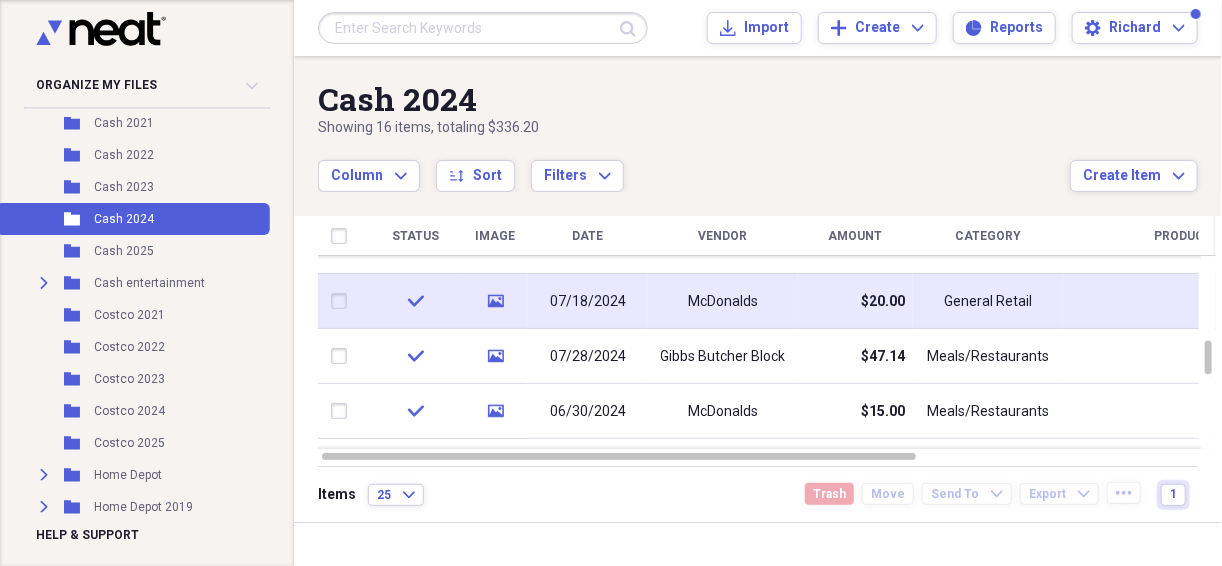 click on "07/18/2024" at bounding box center (588, 302) 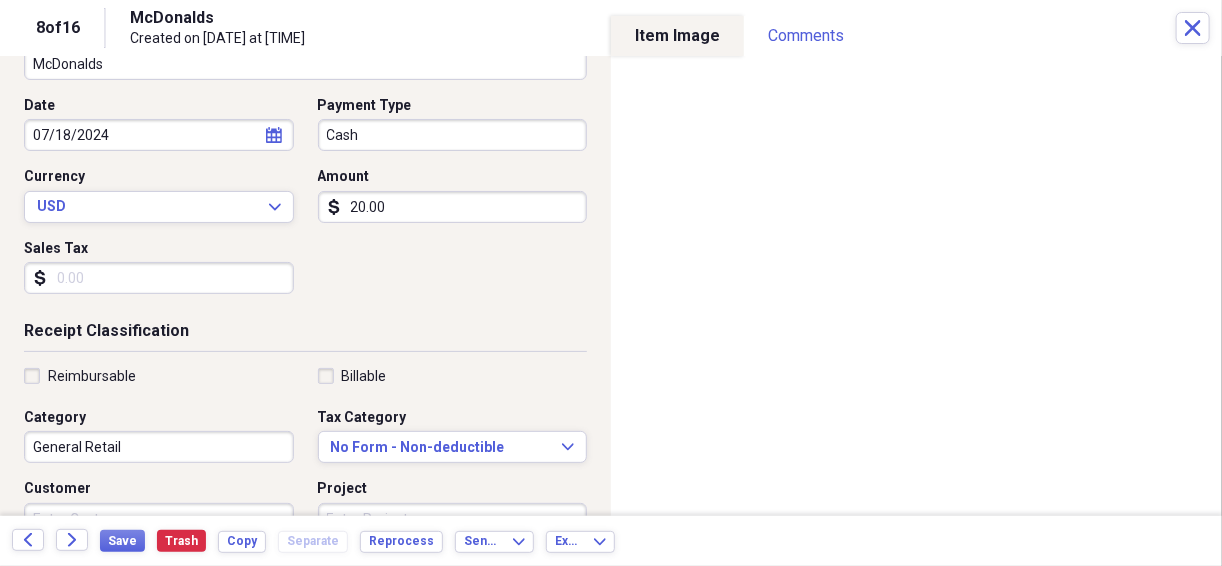 scroll, scrollTop: 186, scrollLeft: 0, axis: vertical 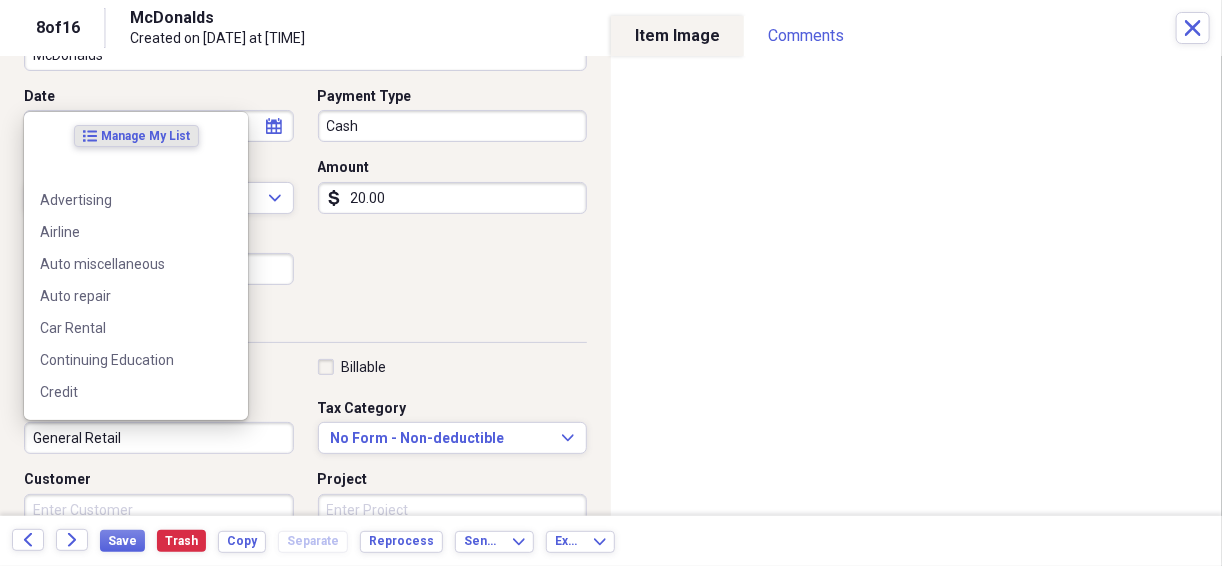 click on "General Retail" at bounding box center (159, 438) 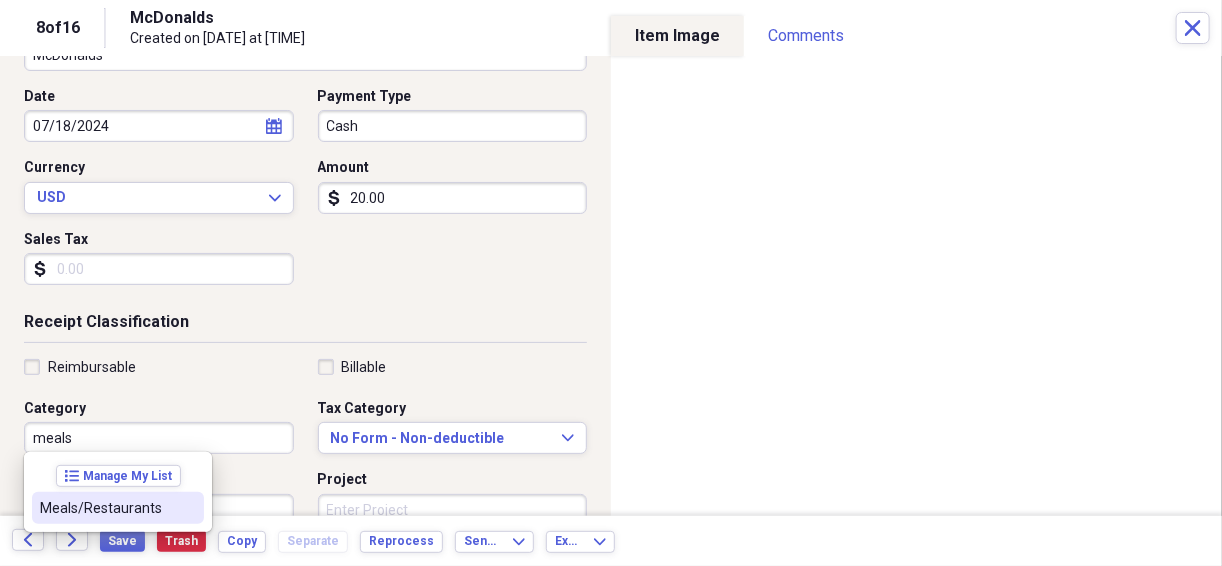 click on "Meals/Restaurants" at bounding box center [106, 508] 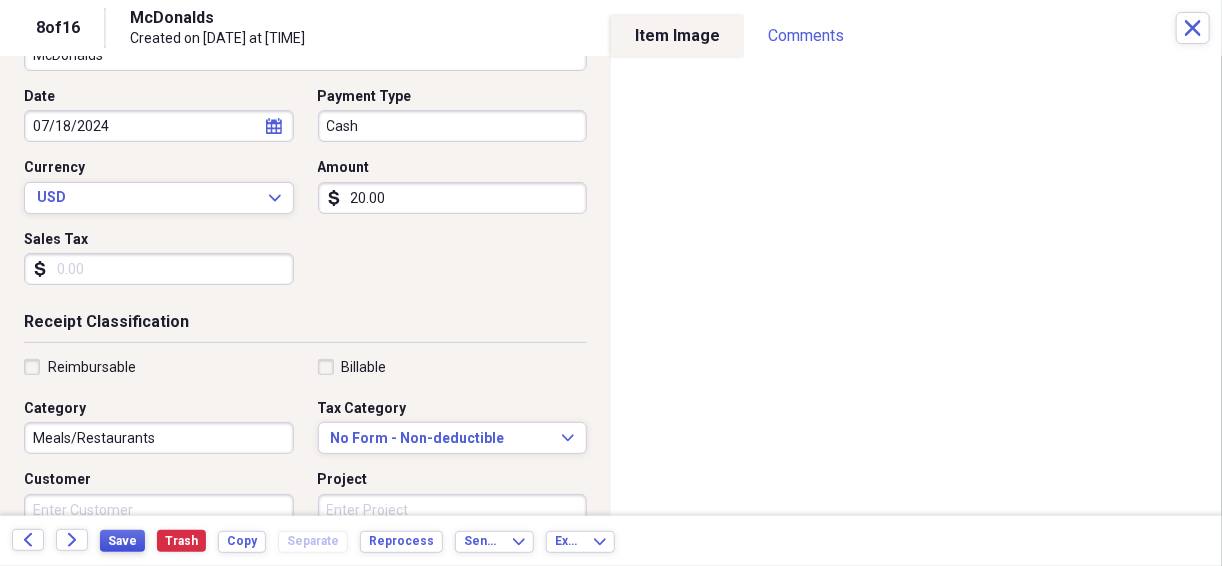 drag, startPoint x: 125, startPoint y: 540, endPoint x: 143, endPoint y: 538, distance: 18.110771 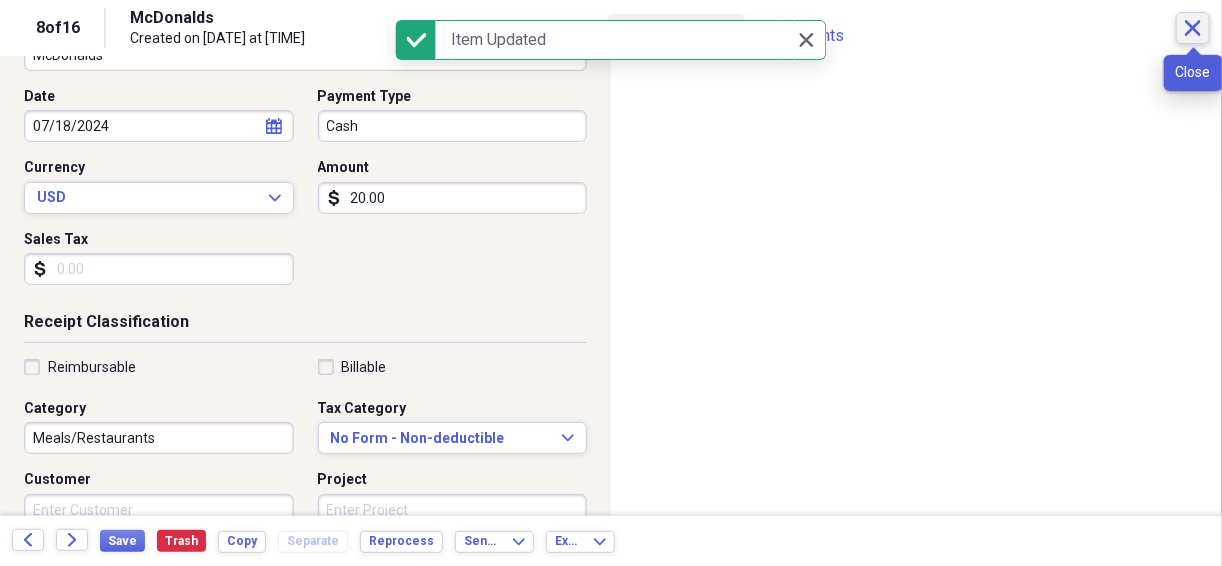 click on "Close" 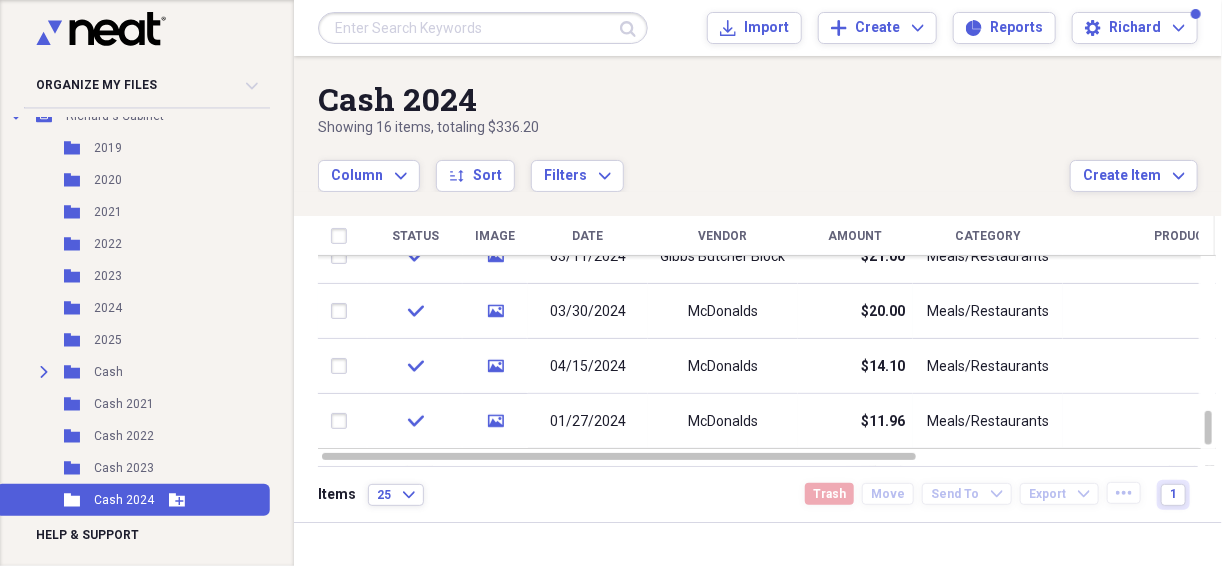 scroll, scrollTop: 145, scrollLeft: 0, axis: vertical 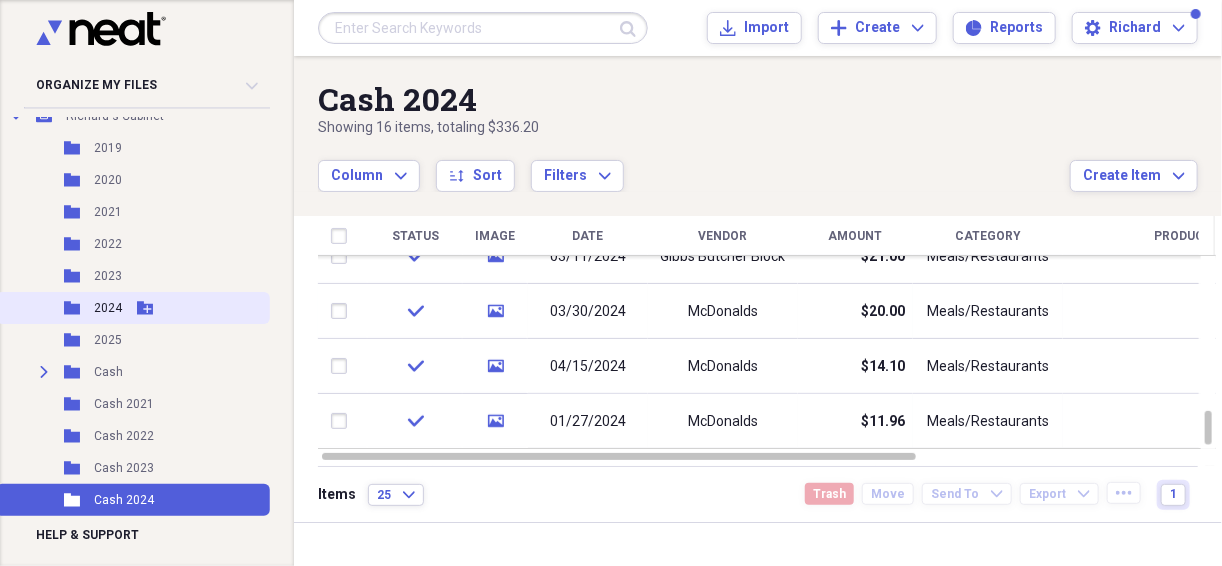click on "2024" at bounding box center (108, 308) 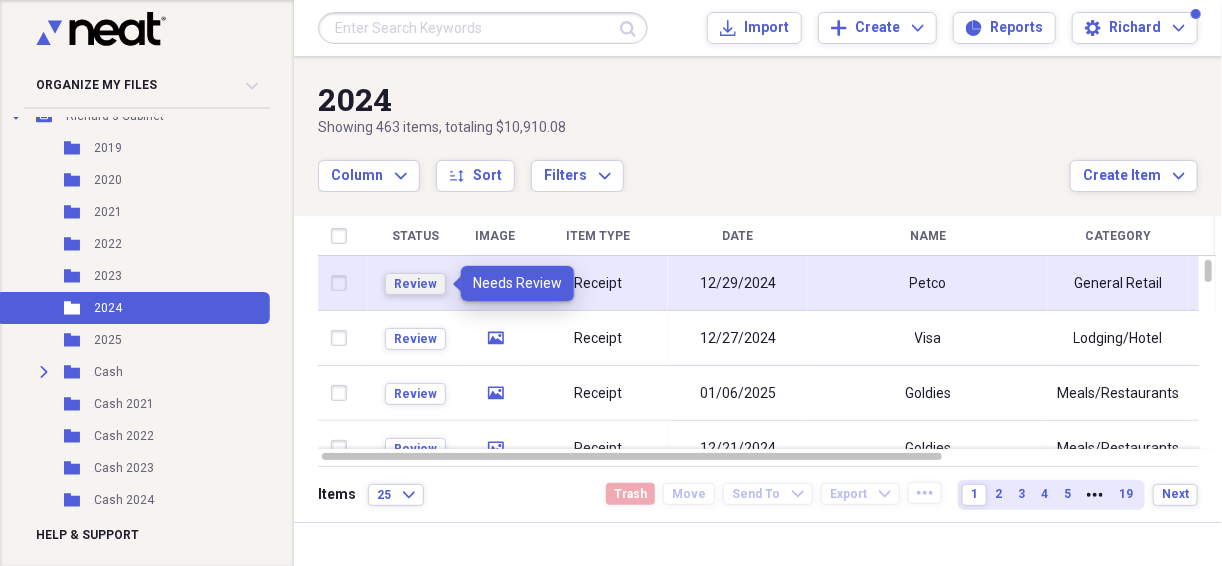 click on "Review" at bounding box center (415, 284) 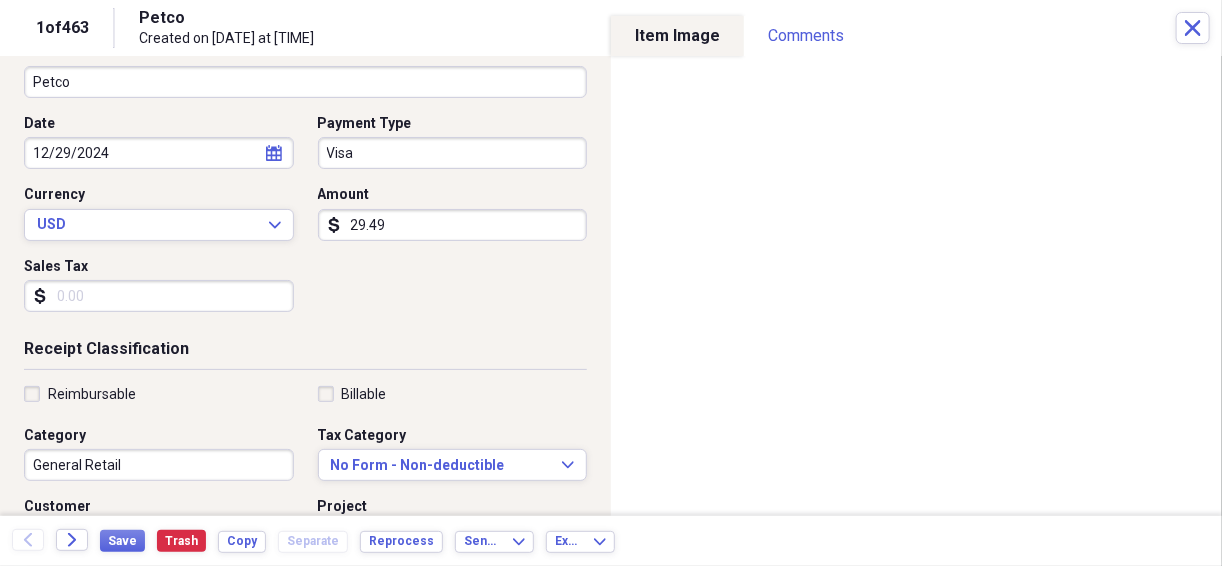 scroll, scrollTop: 160, scrollLeft: 0, axis: vertical 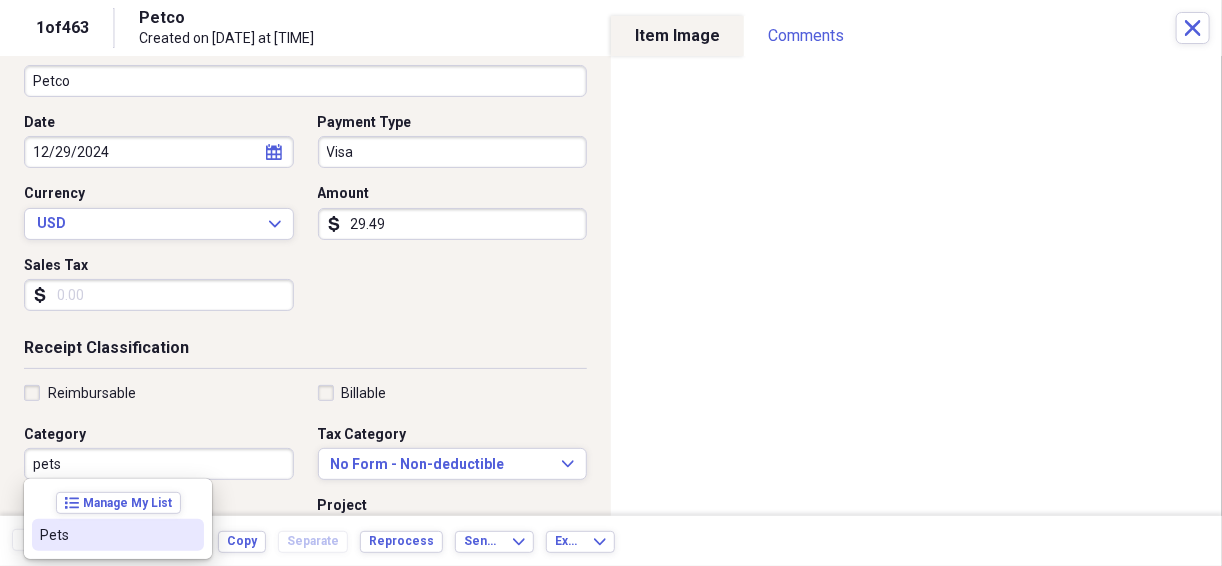 click on "Pets" at bounding box center (106, 535) 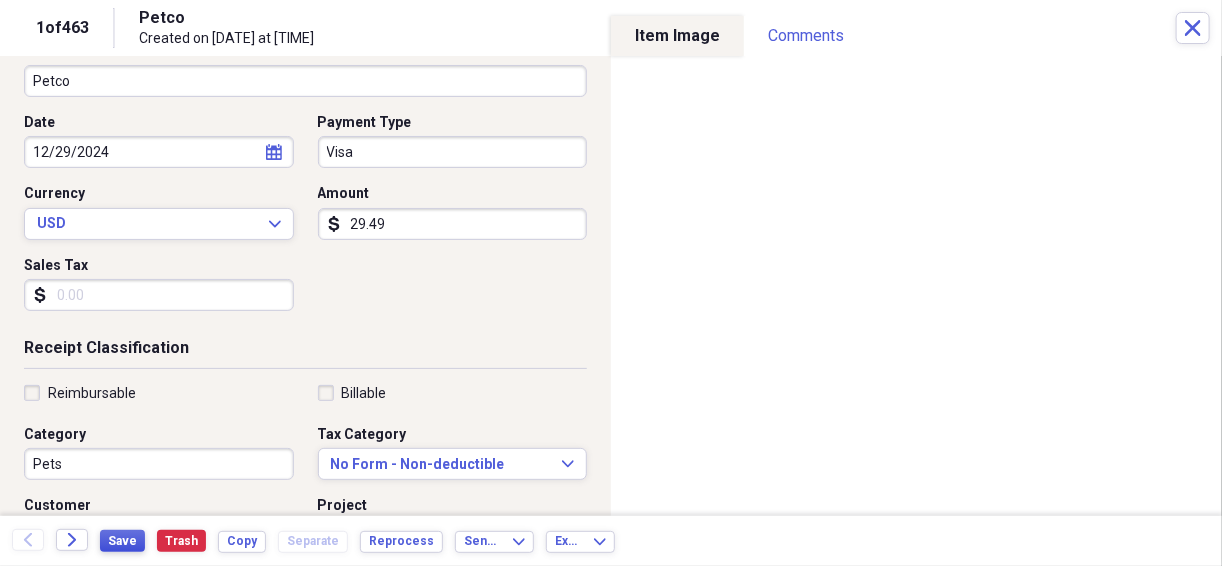 click on "Save" at bounding box center [122, 541] 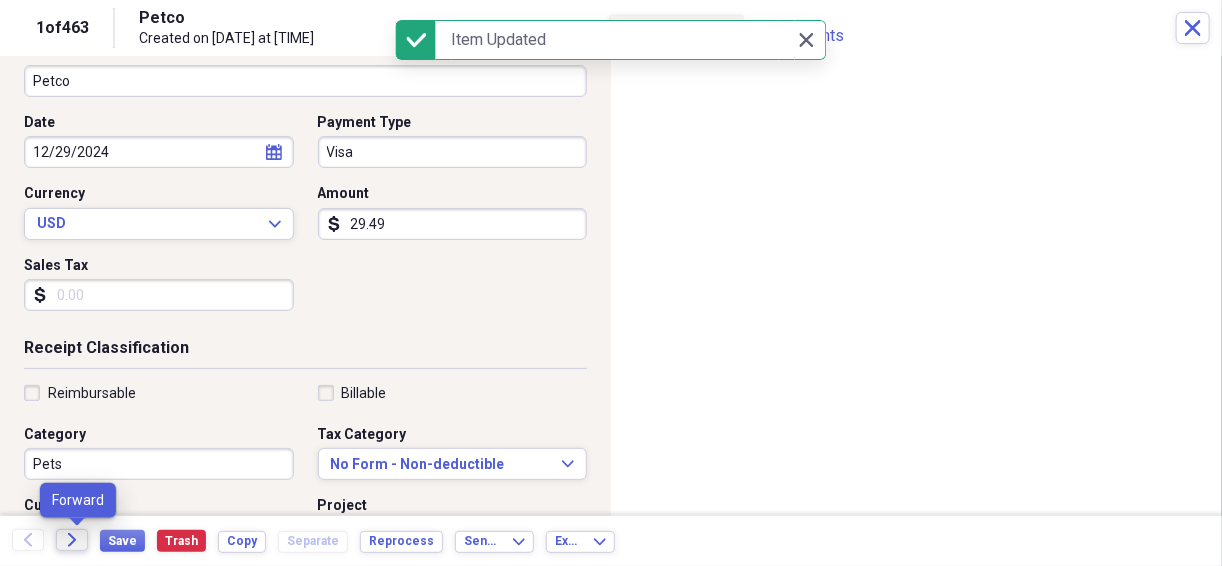 click on "Forward" at bounding box center [72, 540] 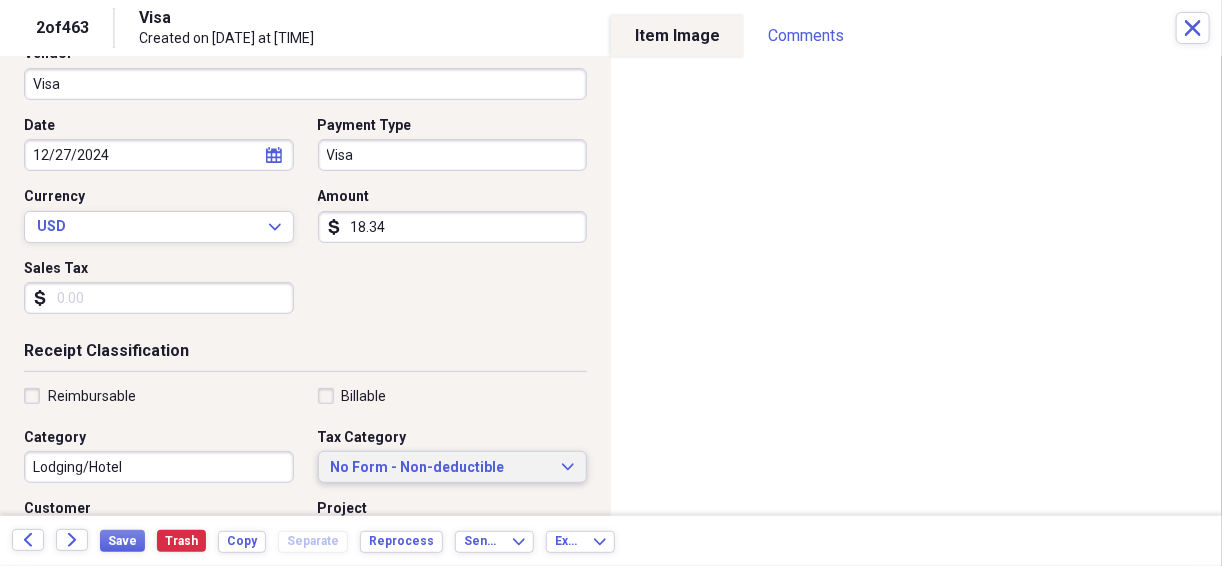 scroll, scrollTop: 213, scrollLeft: 0, axis: vertical 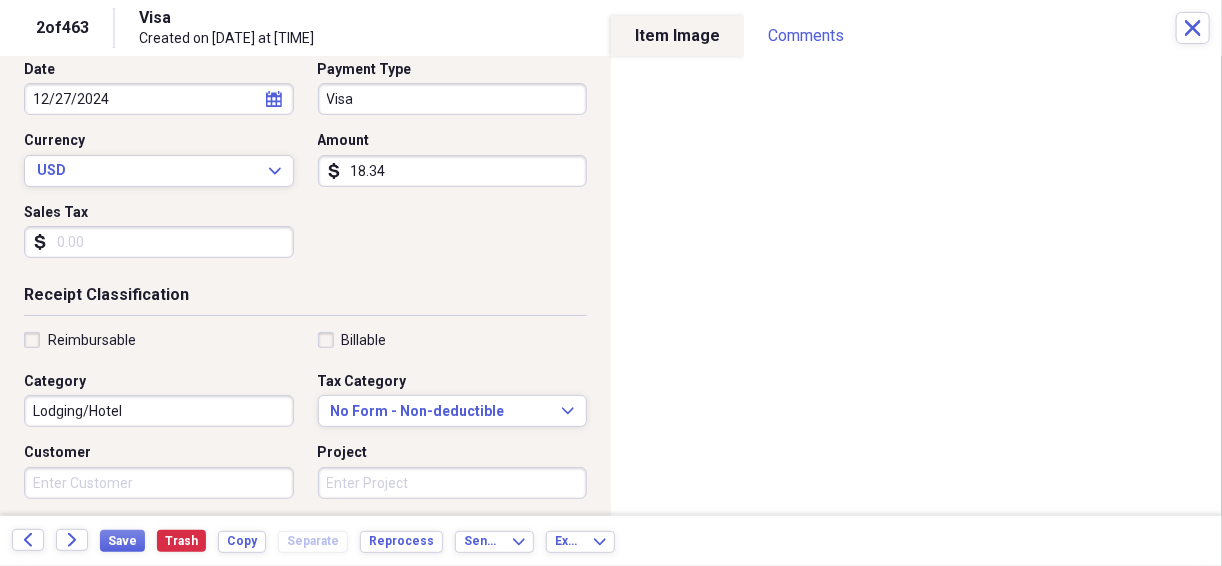 type on "18.34" 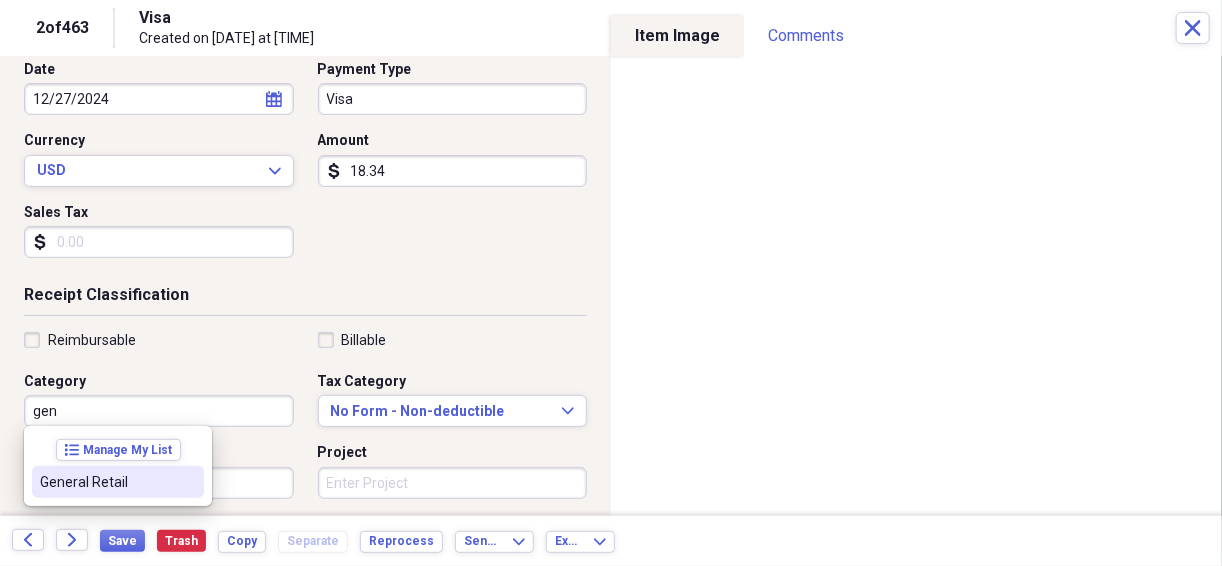 click on "General Retail" at bounding box center (106, 482) 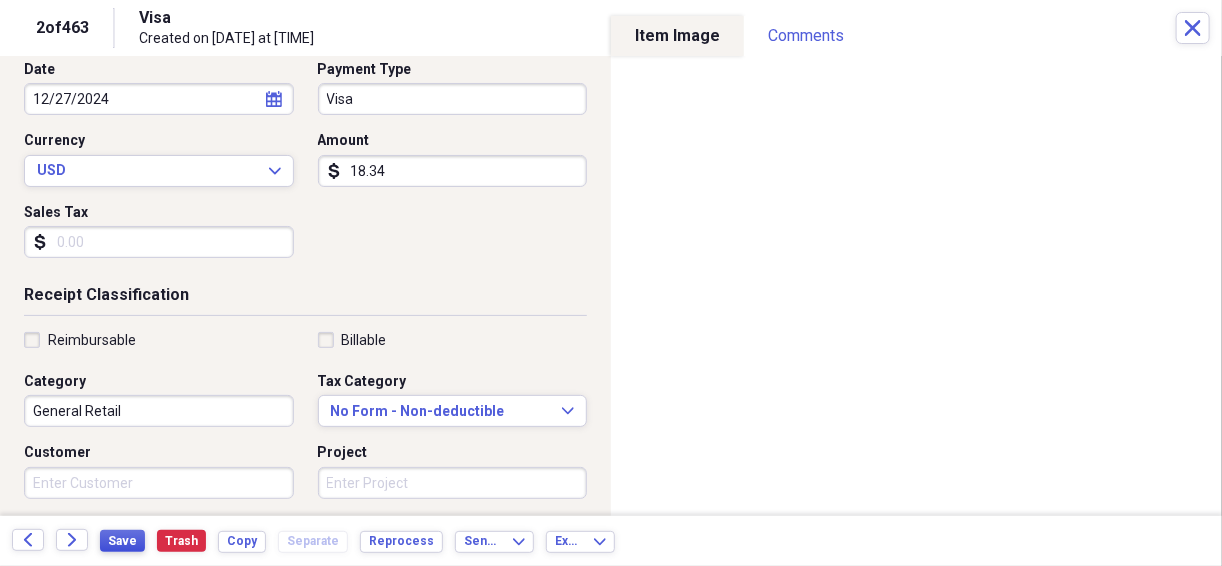 click on "Save" at bounding box center (122, 541) 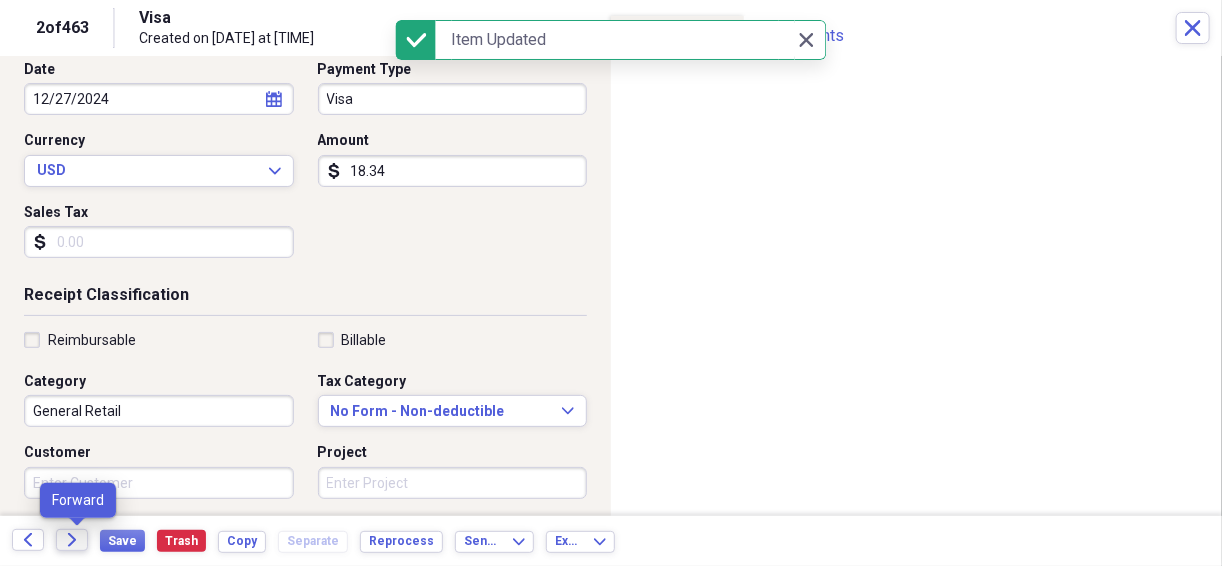 click on "Forward" 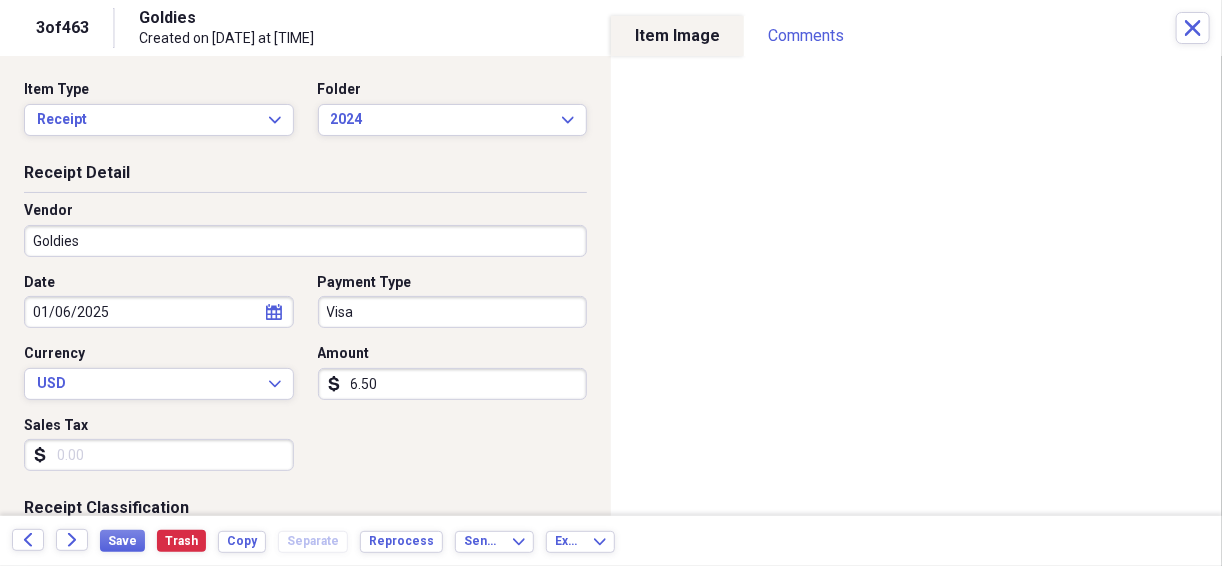 click on "6.50" at bounding box center (453, 384) 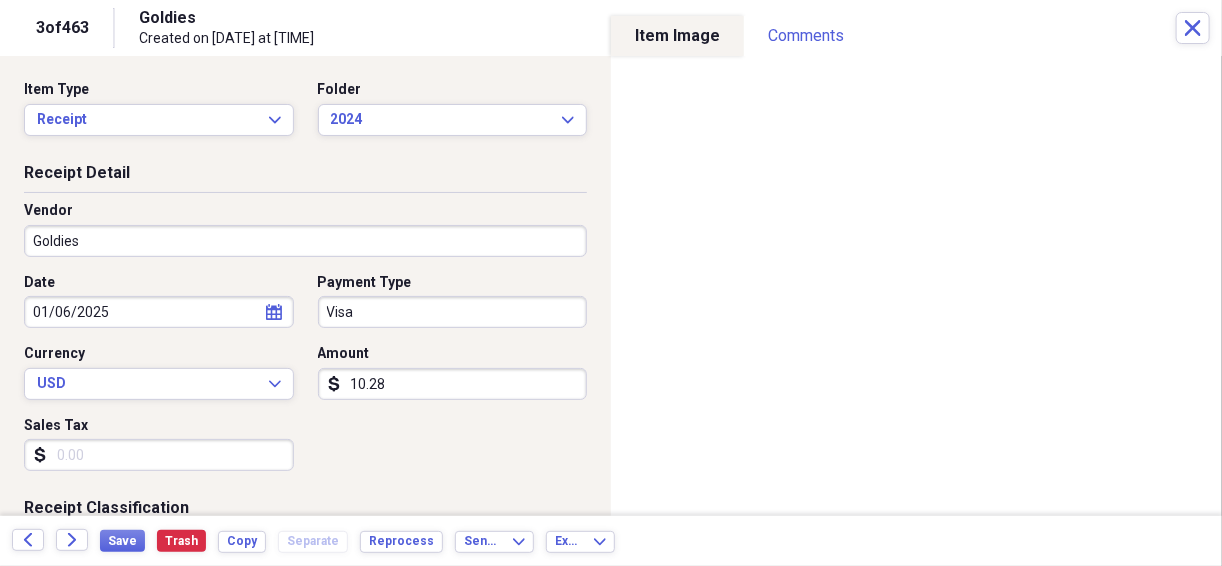 type on "10.28" 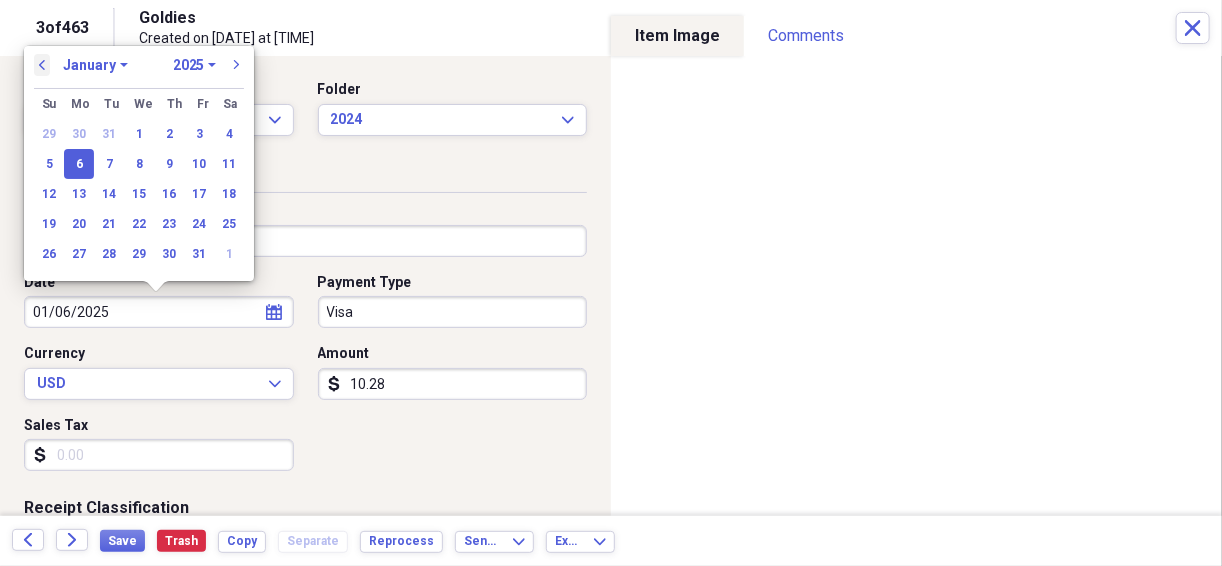 click on "previous" at bounding box center (42, 65) 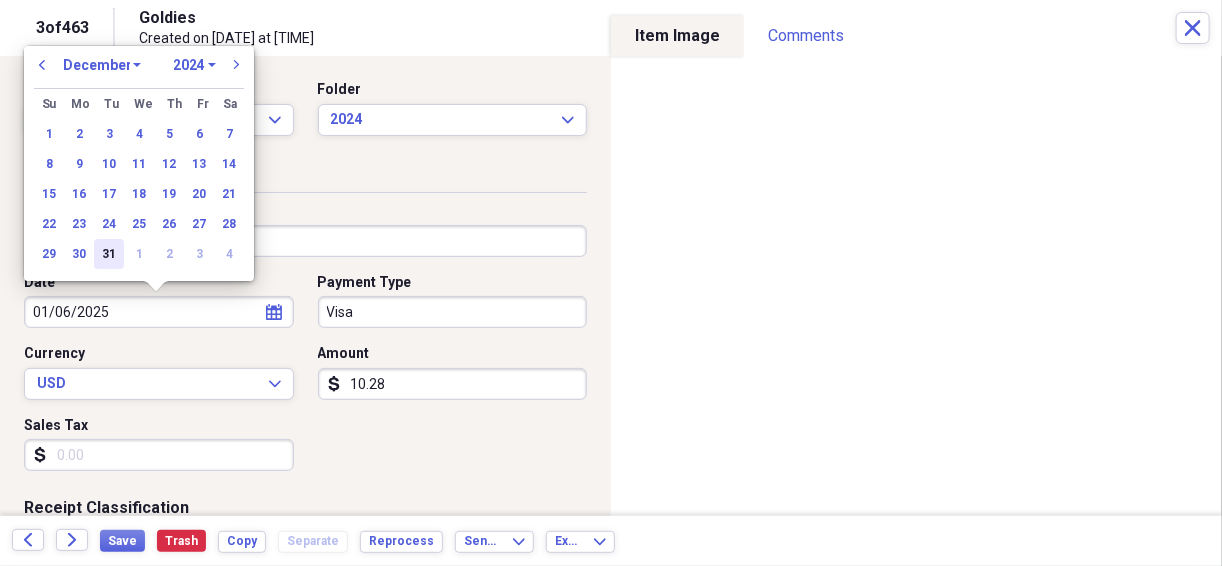 drag, startPoint x: 104, startPoint y: 253, endPoint x: 97, endPoint y: 242, distance: 13.038404 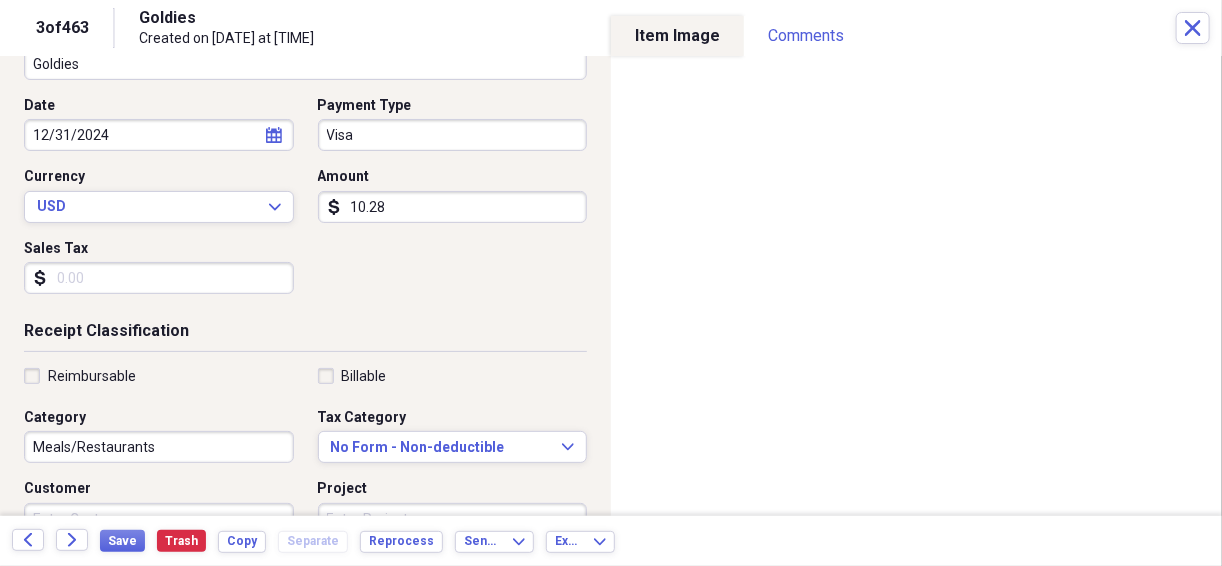 scroll, scrollTop: 186, scrollLeft: 0, axis: vertical 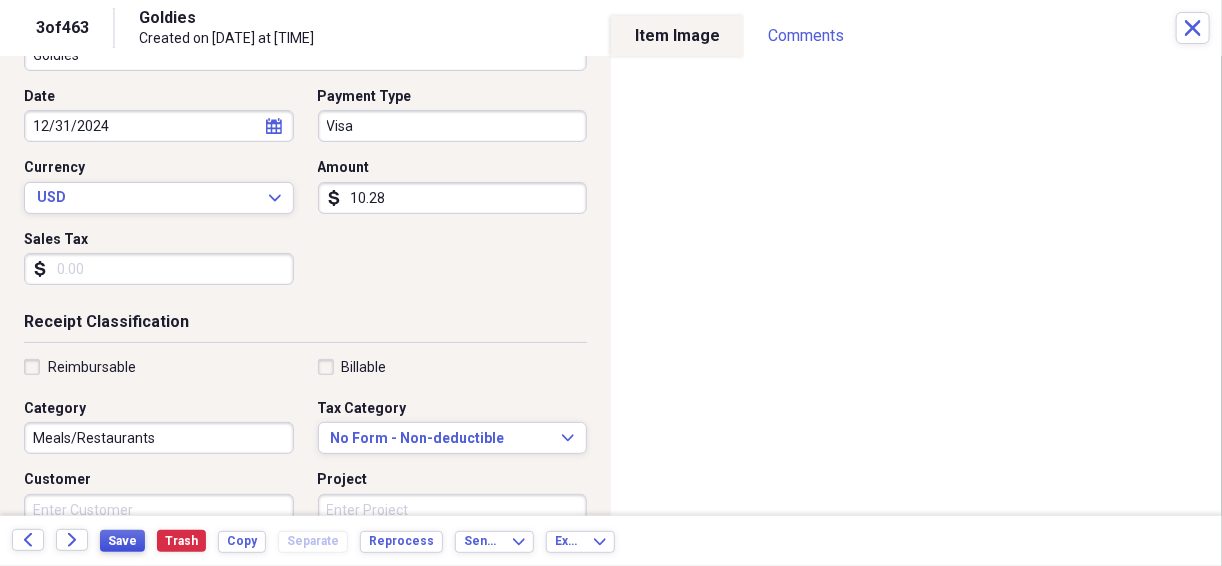 click on "Save" at bounding box center (122, 541) 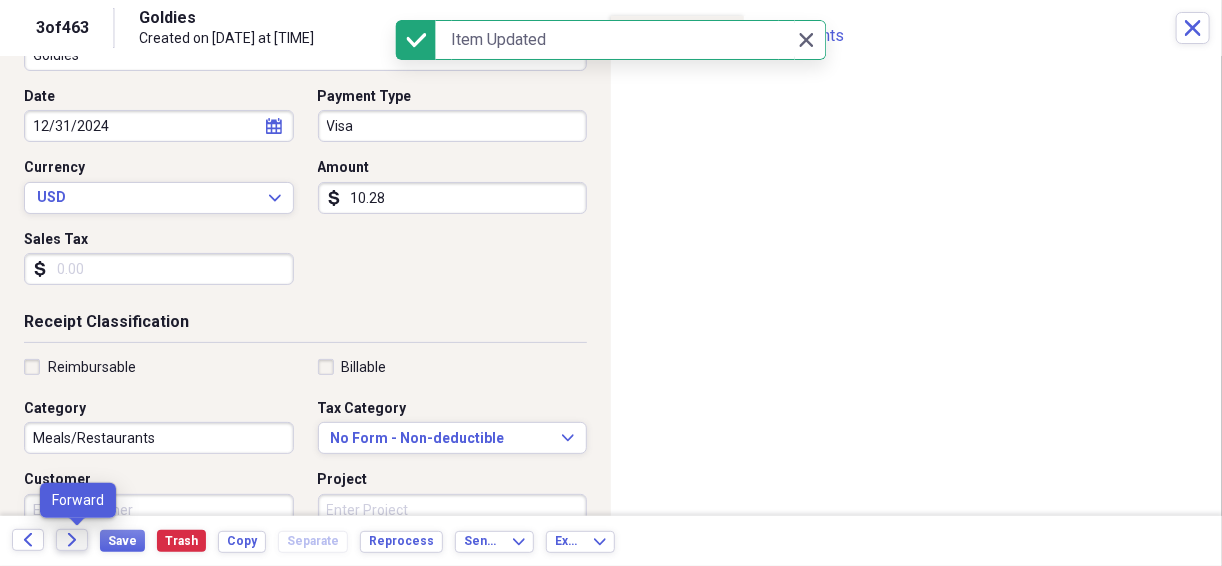 click on "Forward" 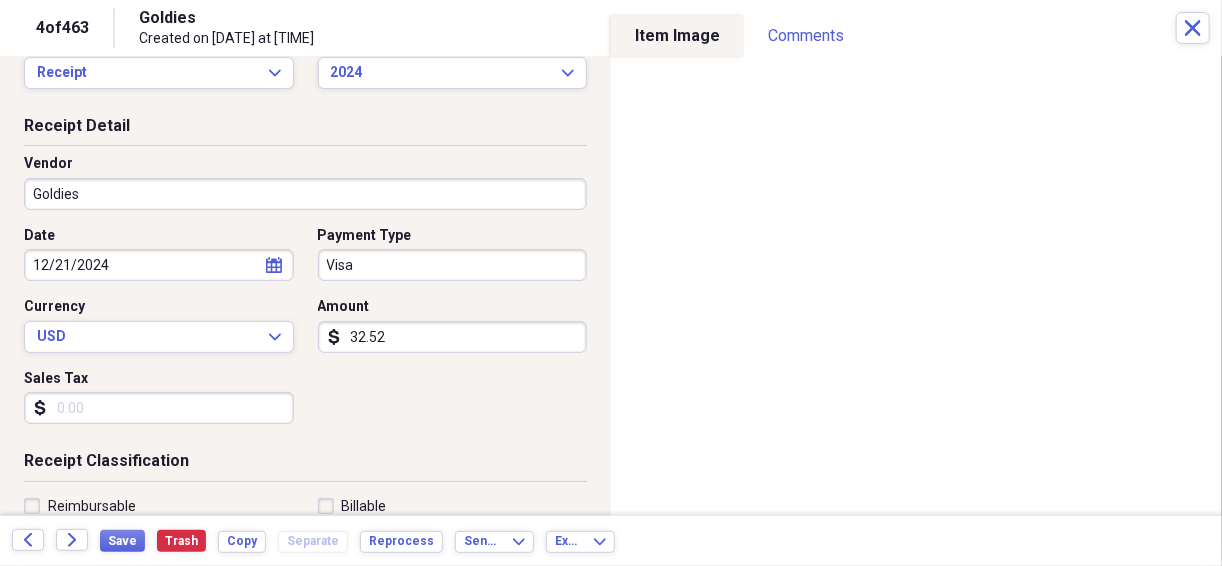scroll, scrollTop: 53, scrollLeft: 0, axis: vertical 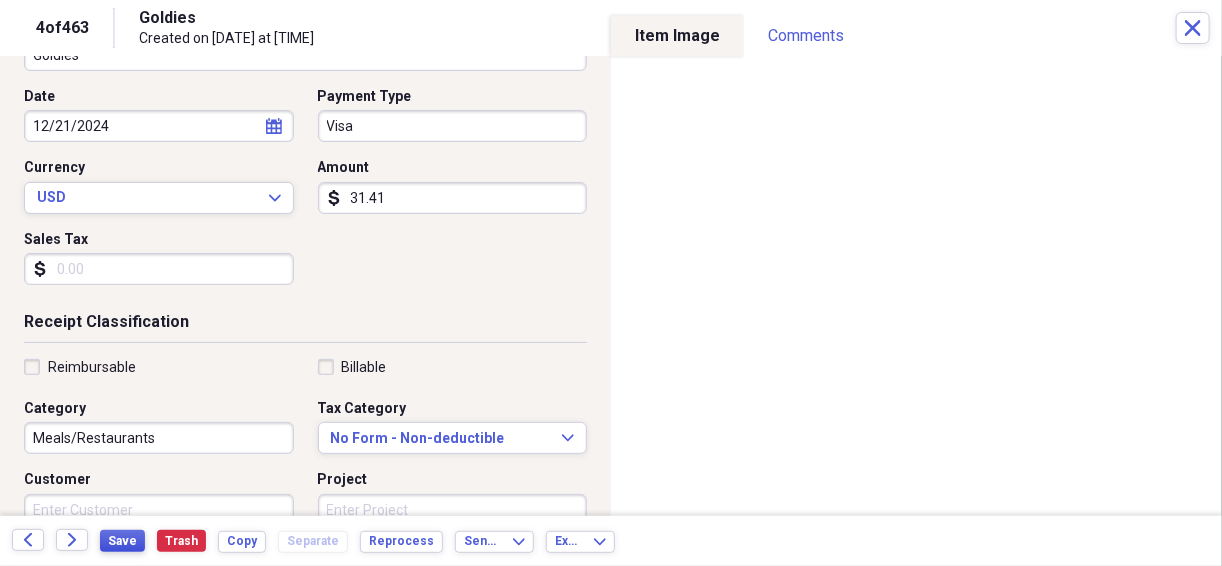 type on "31.41" 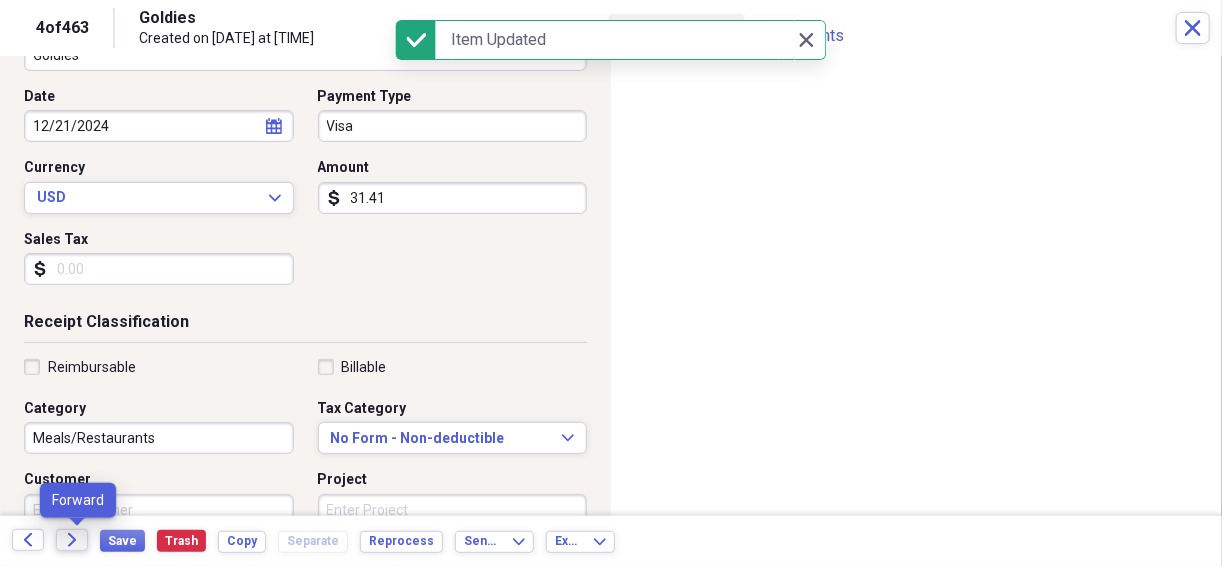 click 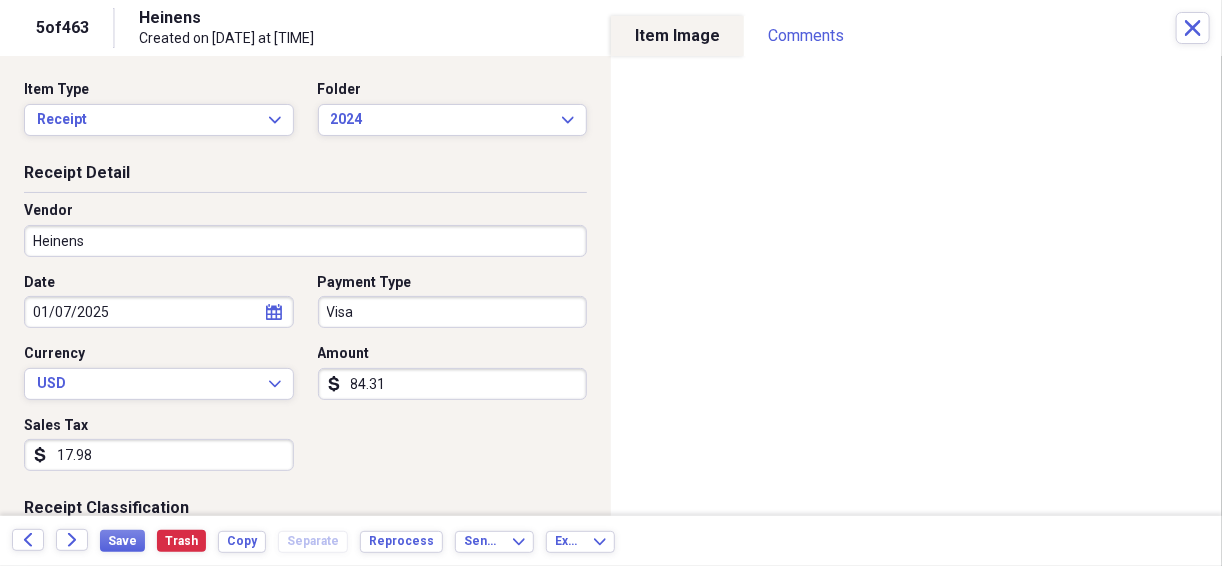 click on "84.31" at bounding box center [453, 384] 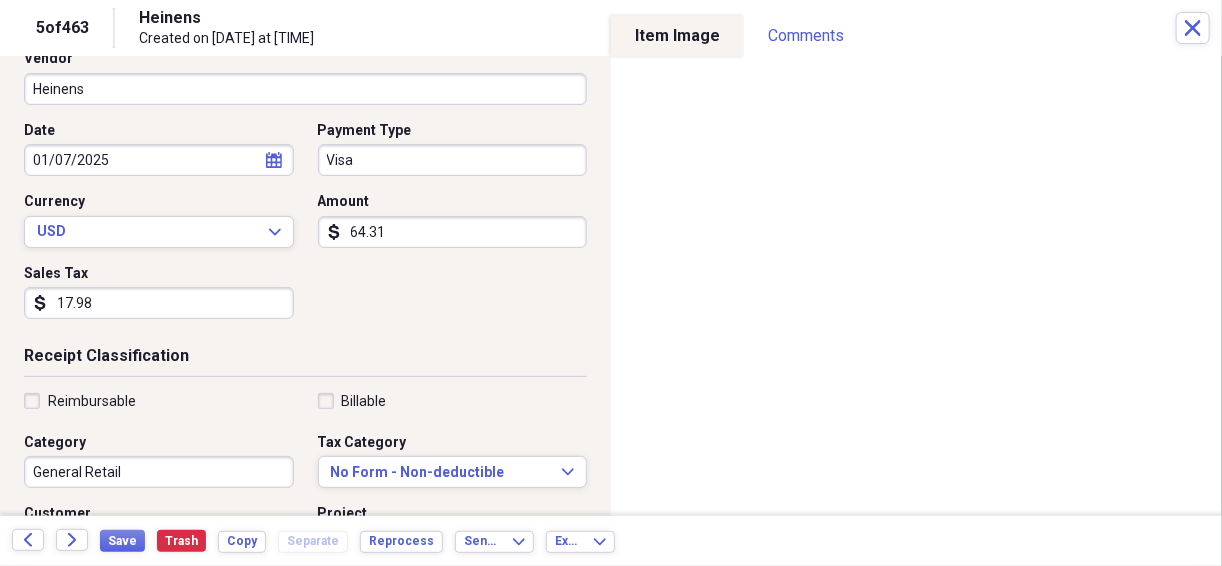 scroll, scrollTop: 186, scrollLeft: 0, axis: vertical 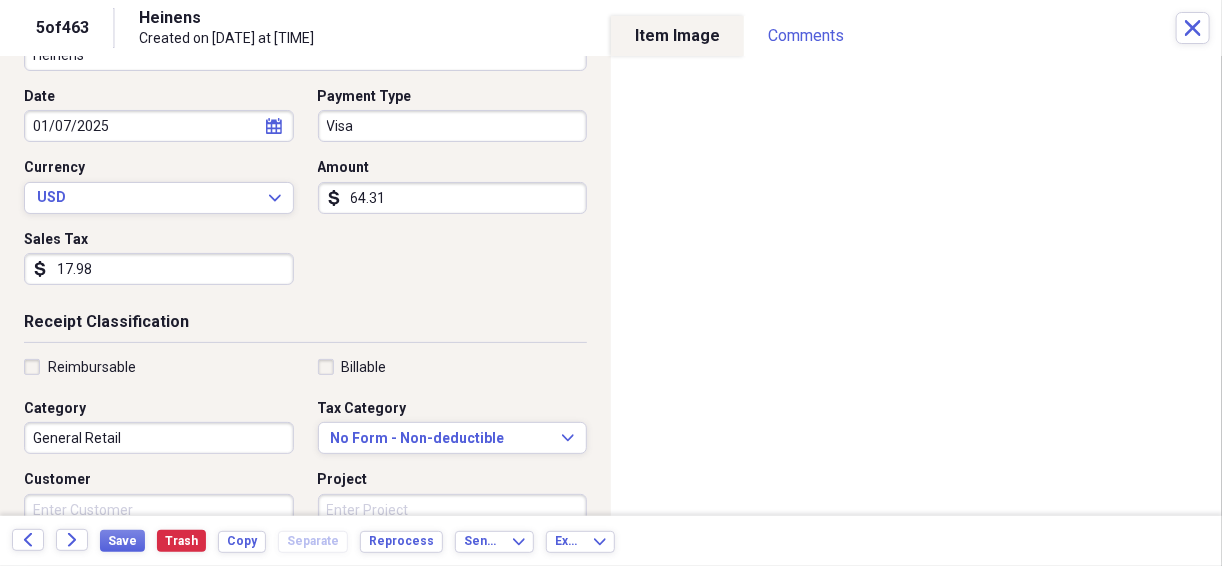 type on "64.31" 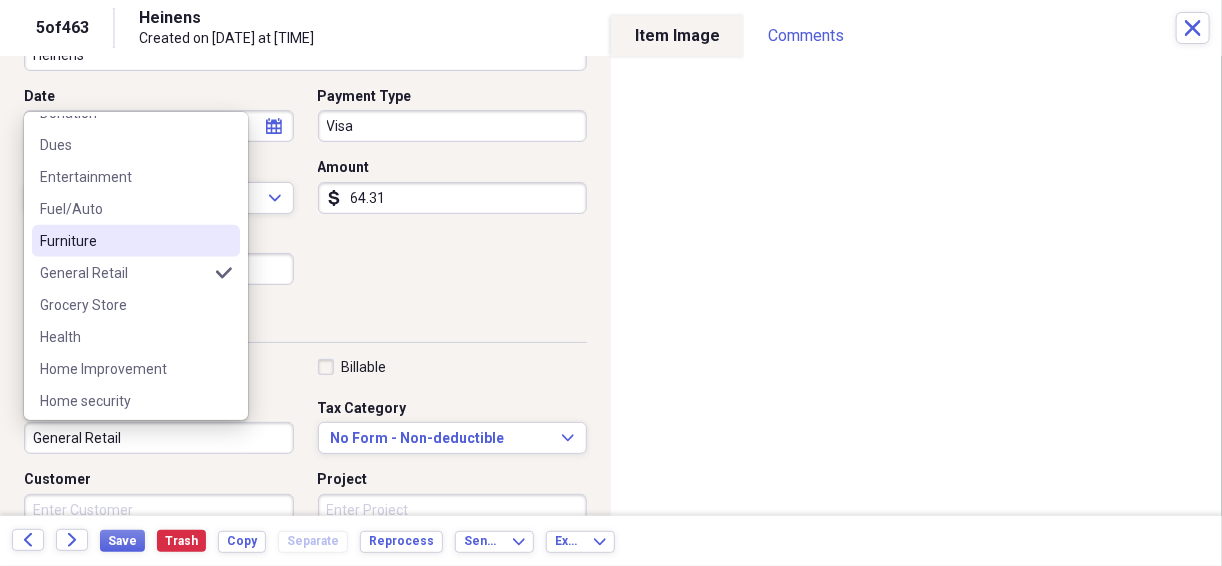 scroll, scrollTop: 320, scrollLeft: 0, axis: vertical 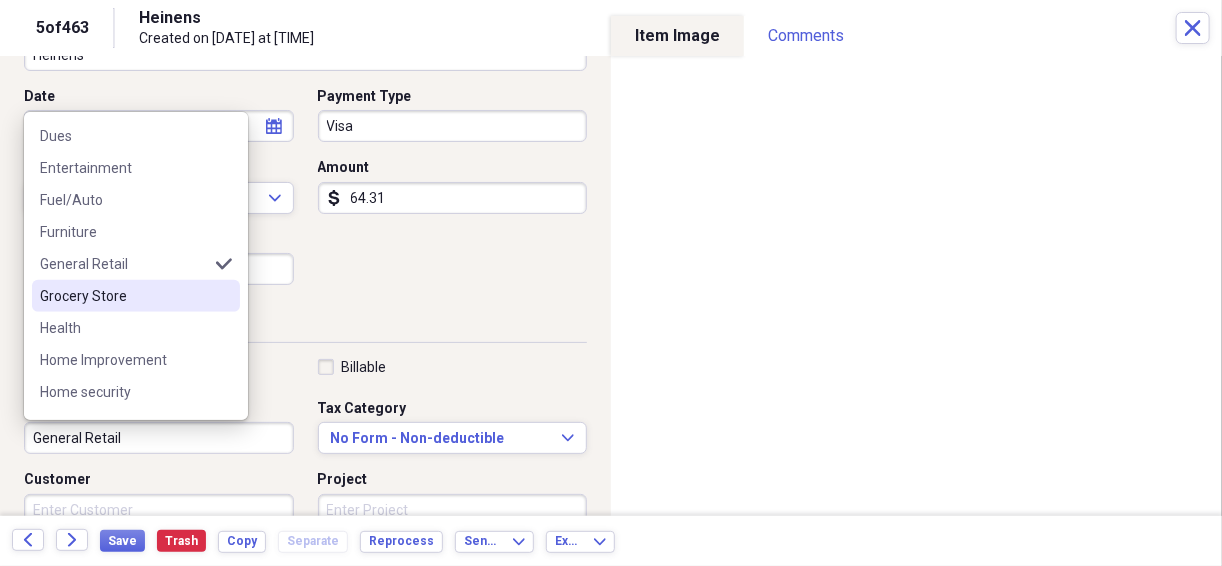click on "Grocery Store" at bounding box center (124, 296) 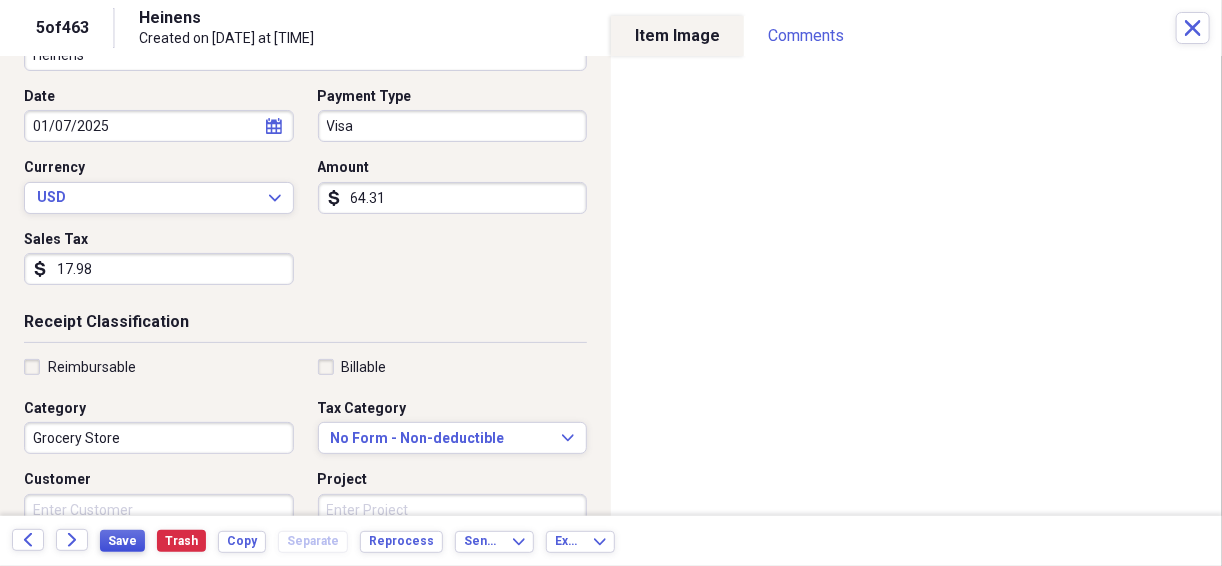 click on "Save" at bounding box center (122, 541) 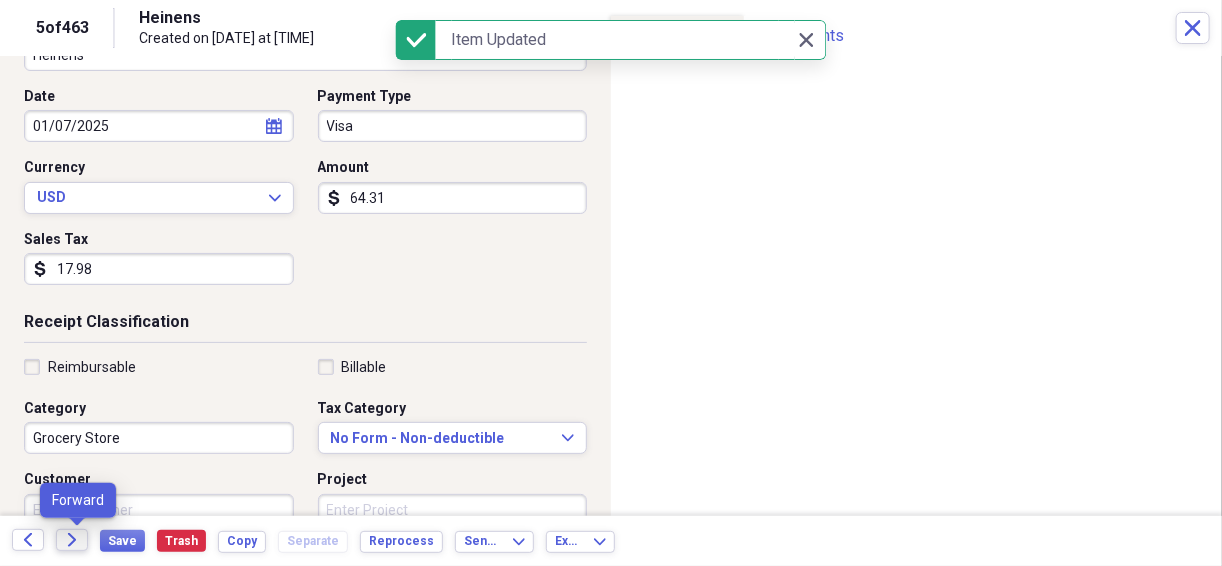 click on "Forward" 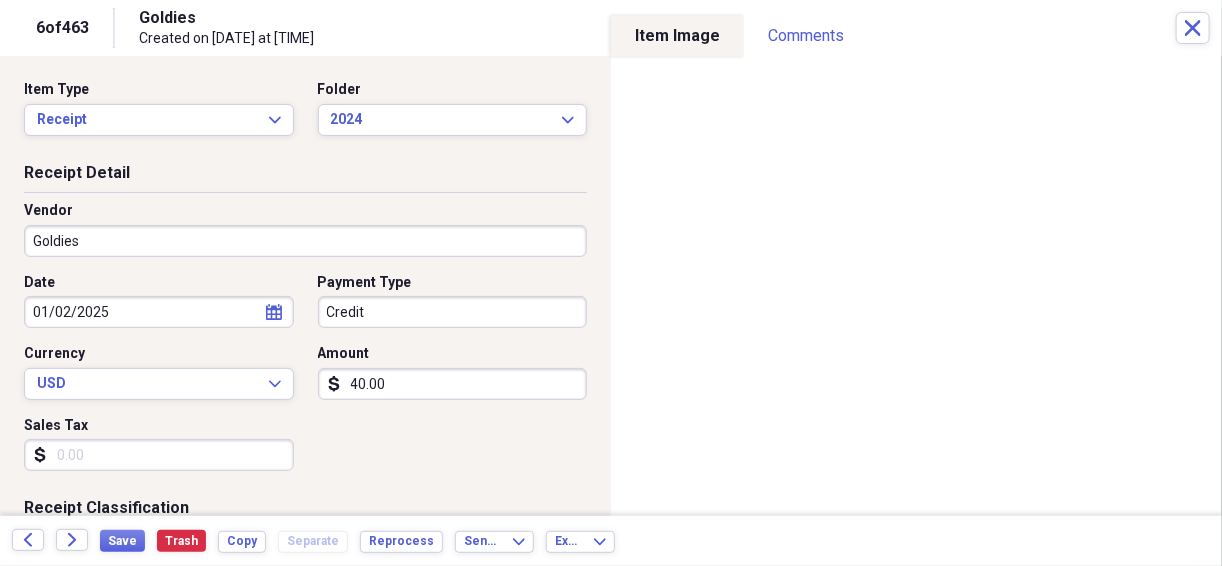 click on "40.00" at bounding box center (453, 384) 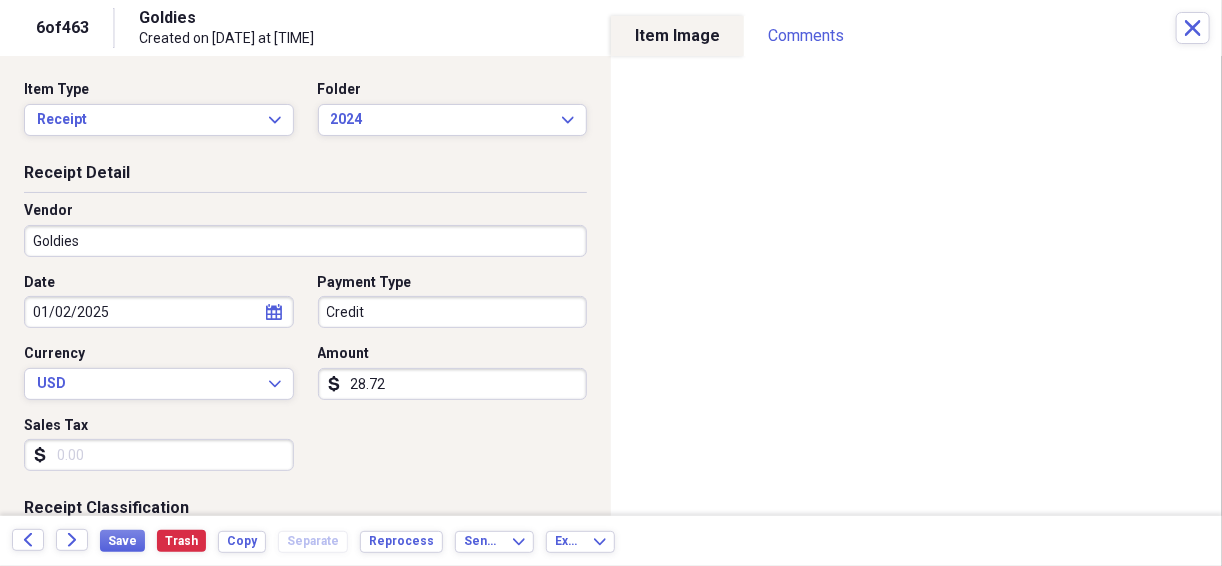 type on "28.72" 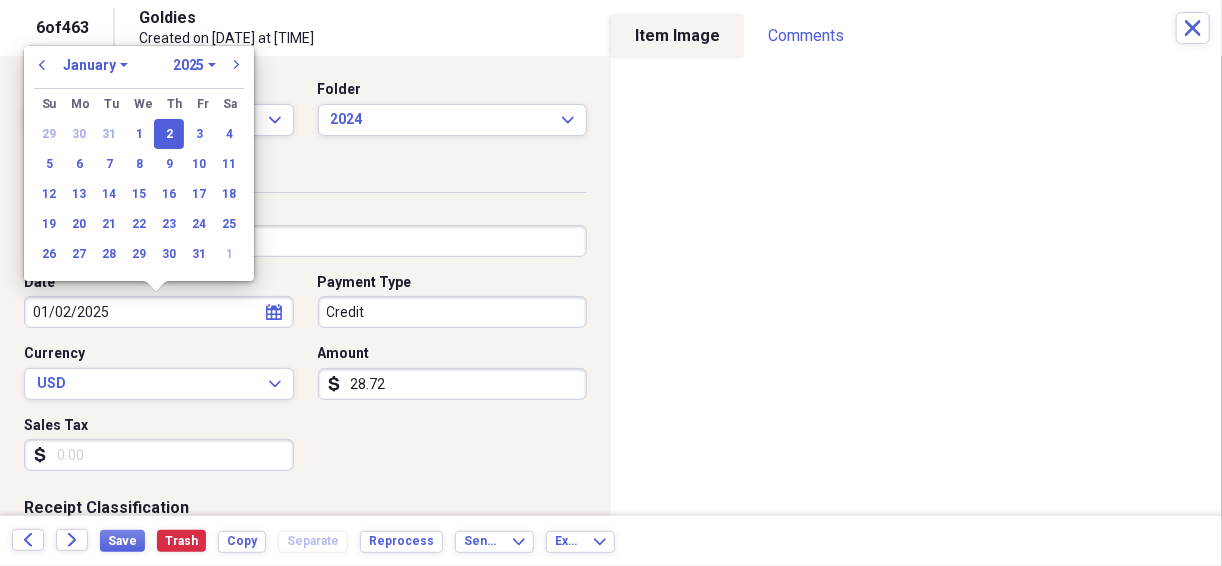 click on "previous January February March April May June July August September October November December 1970 1971 1972 1973 1974 1975 1976 1977 1978 1979 1980 1981 1982 1983 1984 1985 1986 1987 1988 1989 1990 1991 1992 1993 1994 1995 1996 1997 1998 1999 2000 2001 2002 2003 2004 2005 2006 2007 2008 2009 2010 2011 2012 2013 2014 2015 2016 2017 2018 2019 2020 2021 2022 2023 2024 2025 2026 2027 2028 2029 2030 2031 2032 2033 2034 2035 next Su Sunday Mo Monday Tu Tuesday We Wednesday Th Thursday Fr Friday Sa Saturday 29 30 31 1 2 3 4 5 6 7 8 9 10 11 12 13 14 15 16 17 18 19 20 21 22 23 24 25 26 27 28 29 30 31 1" at bounding box center [139, 157] 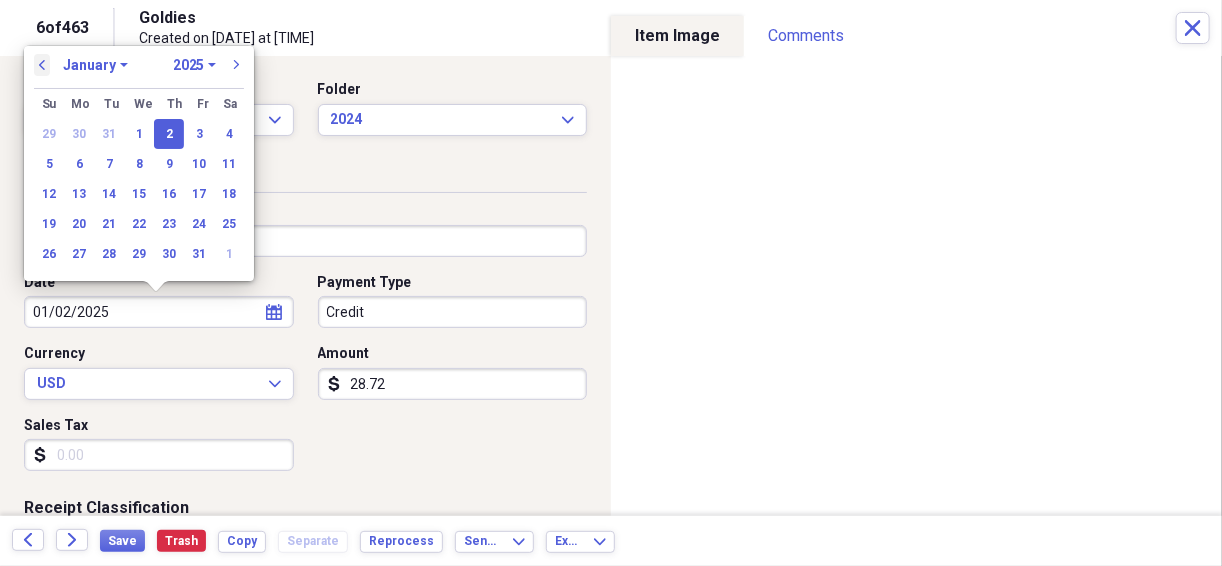 click on "previous" at bounding box center (42, 65) 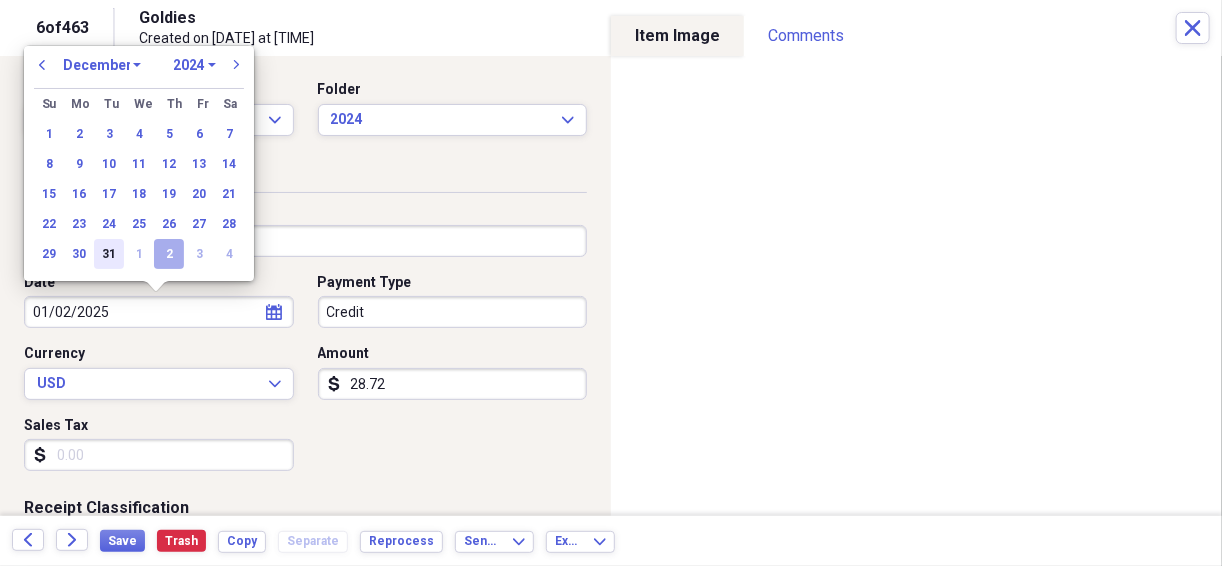 click on "31" at bounding box center [109, 254] 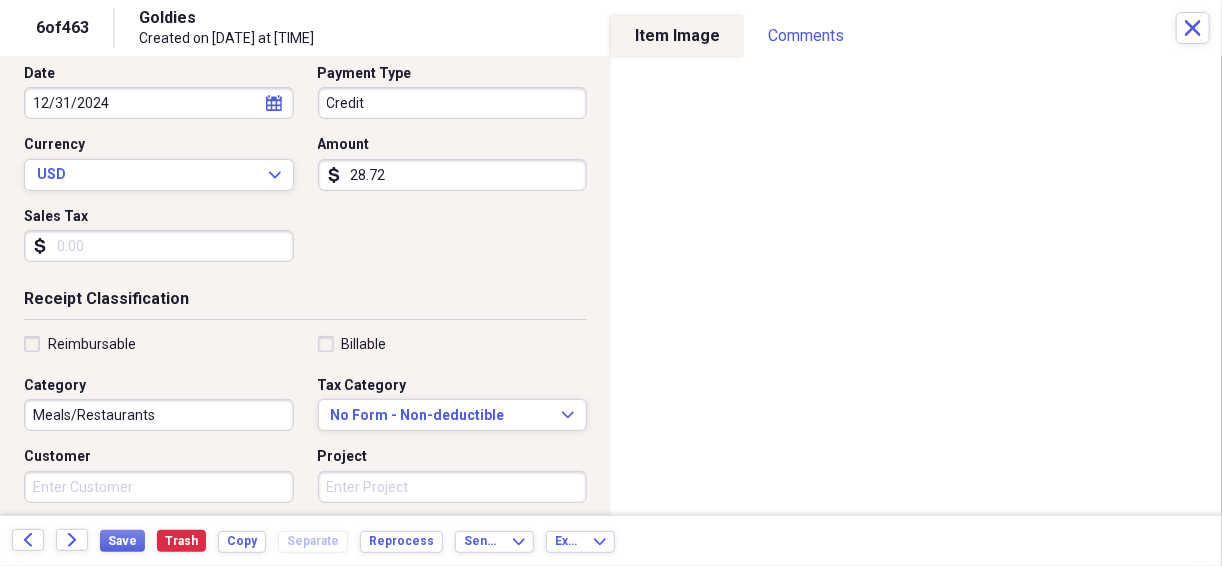 scroll, scrollTop: 213, scrollLeft: 0, axis: vertical 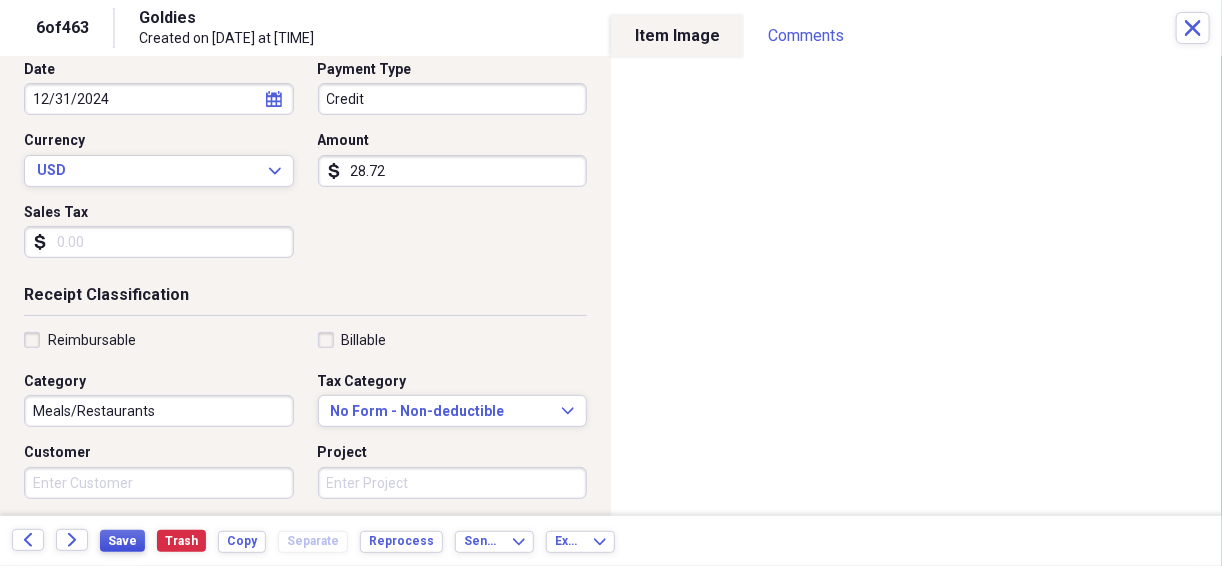 click on "Save" at bounding box center [122, 541] 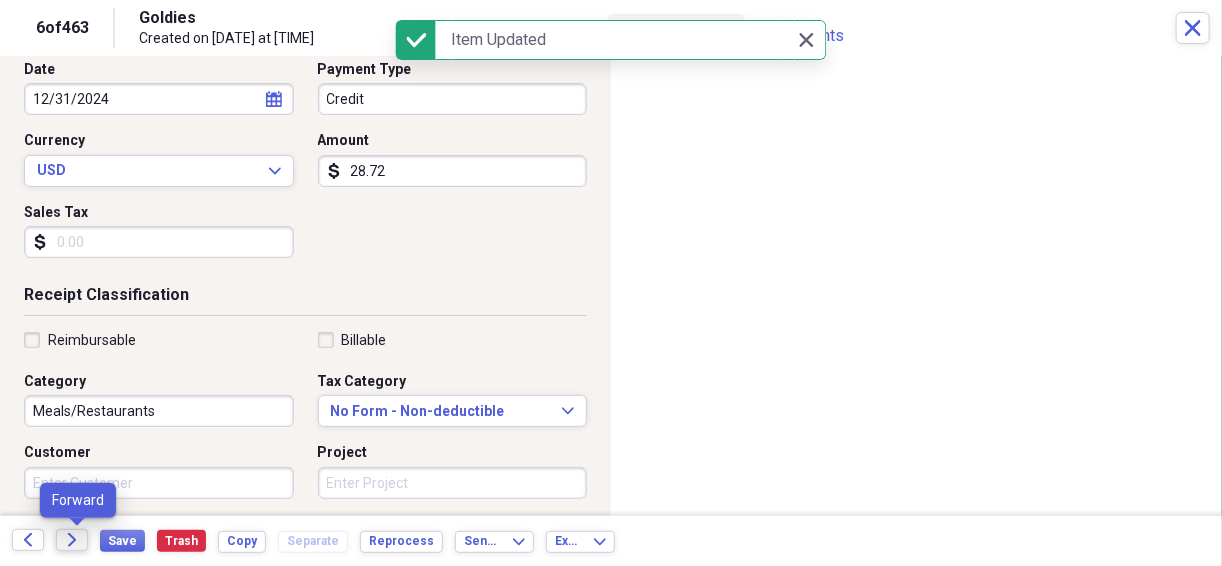 click 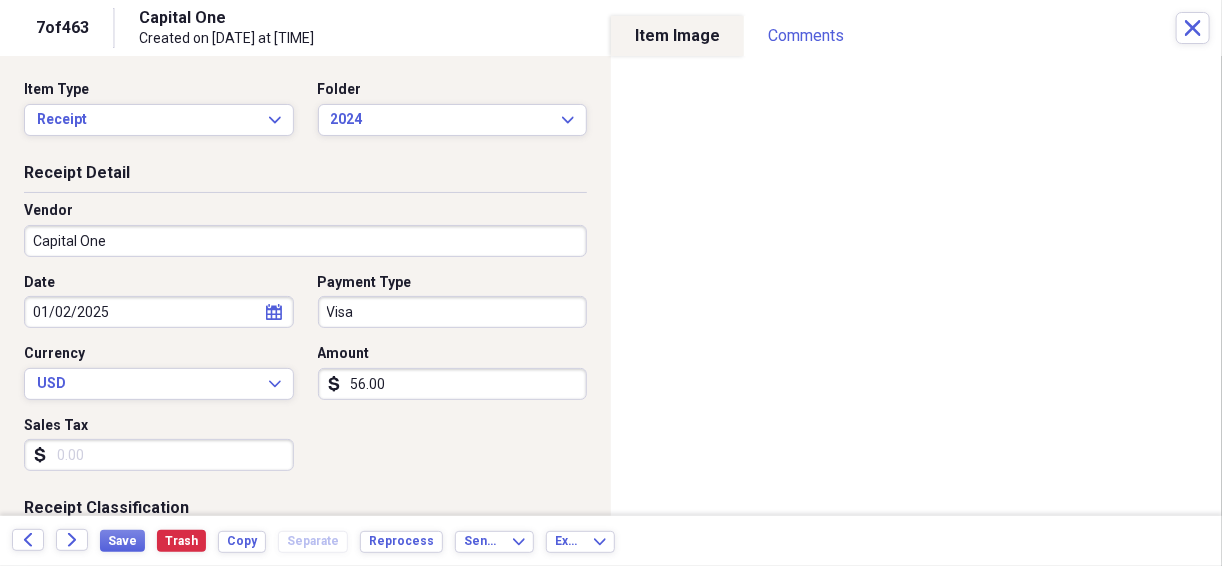 click on "56.00" at bounding box center [453, 384] 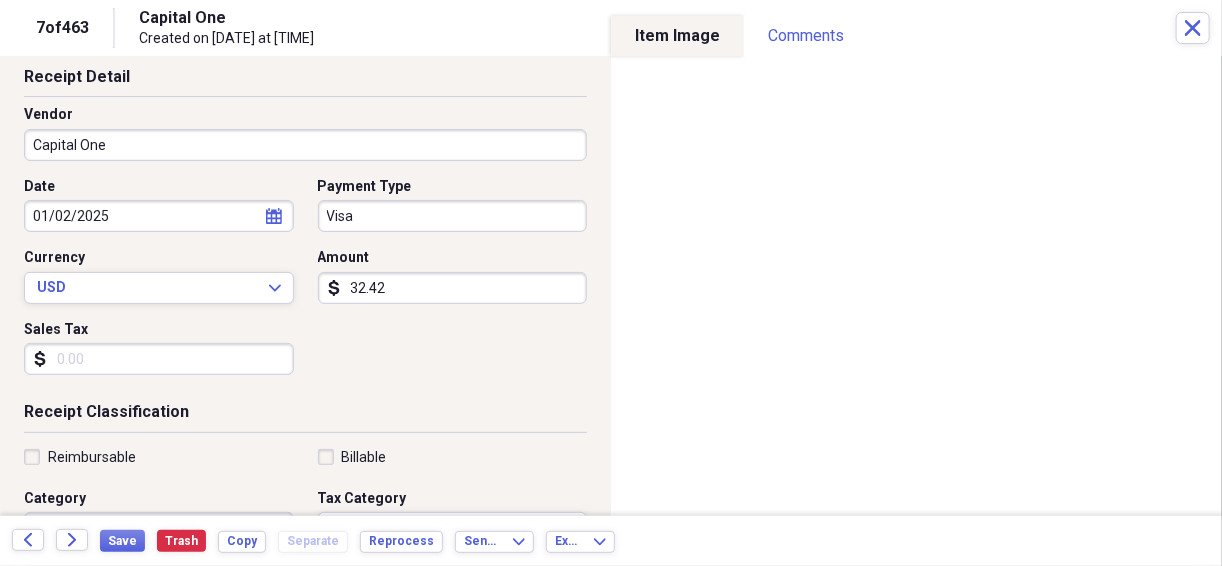 scroll, scrollTop: 186, scrollLeft: 0, axis: vertical 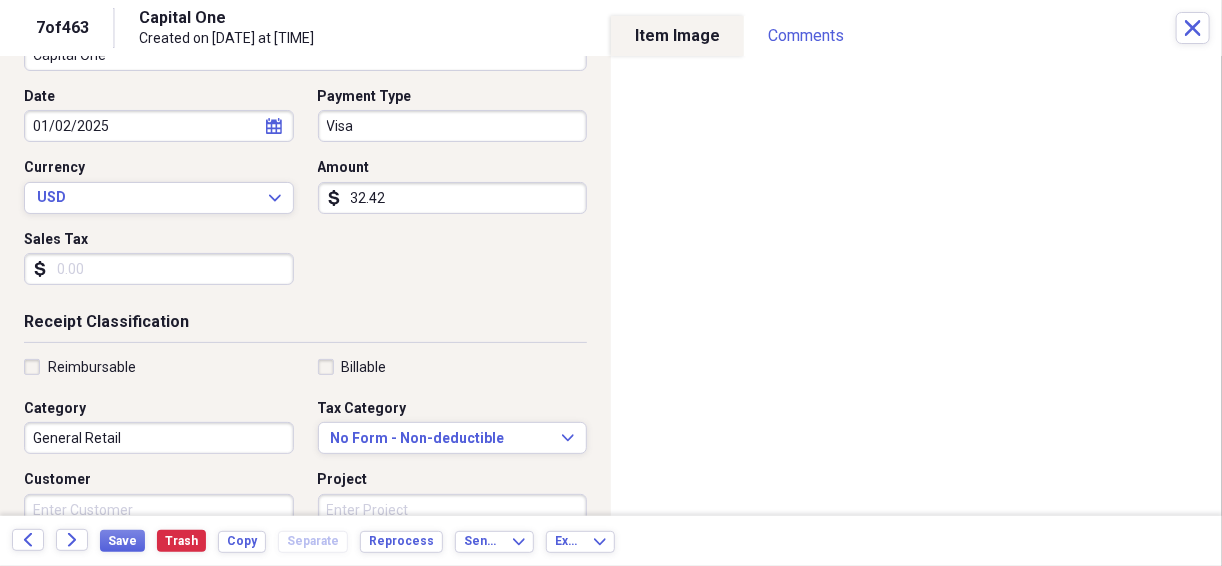 type on "32.42" 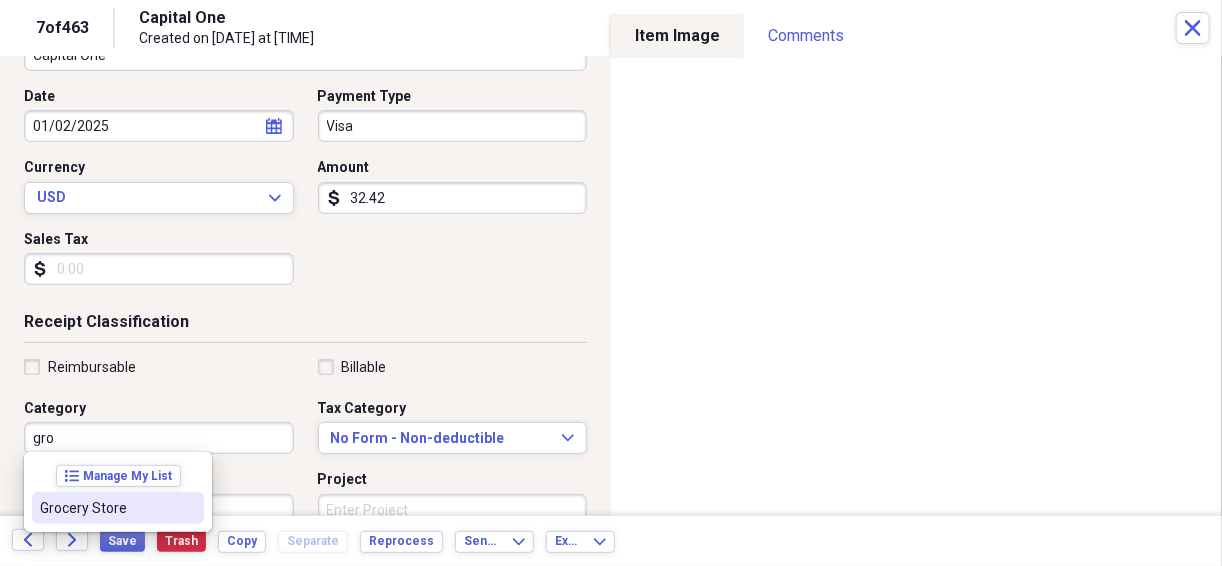 click on "Grocery Store" at bounding box center (106, 508) 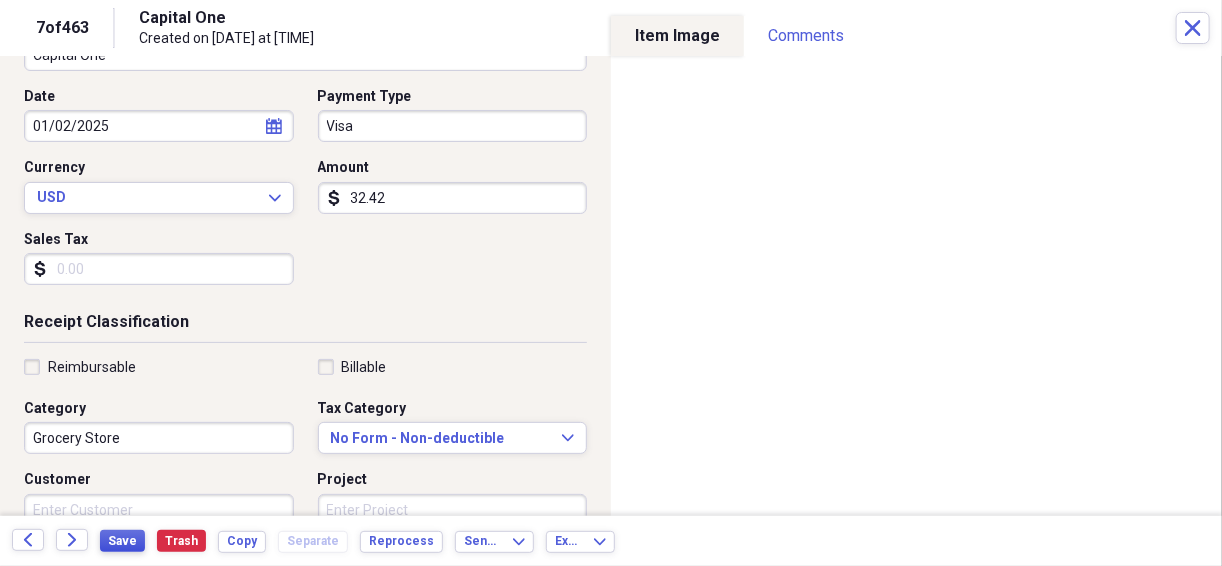 click on "Save" at bounding box center [122, 541] 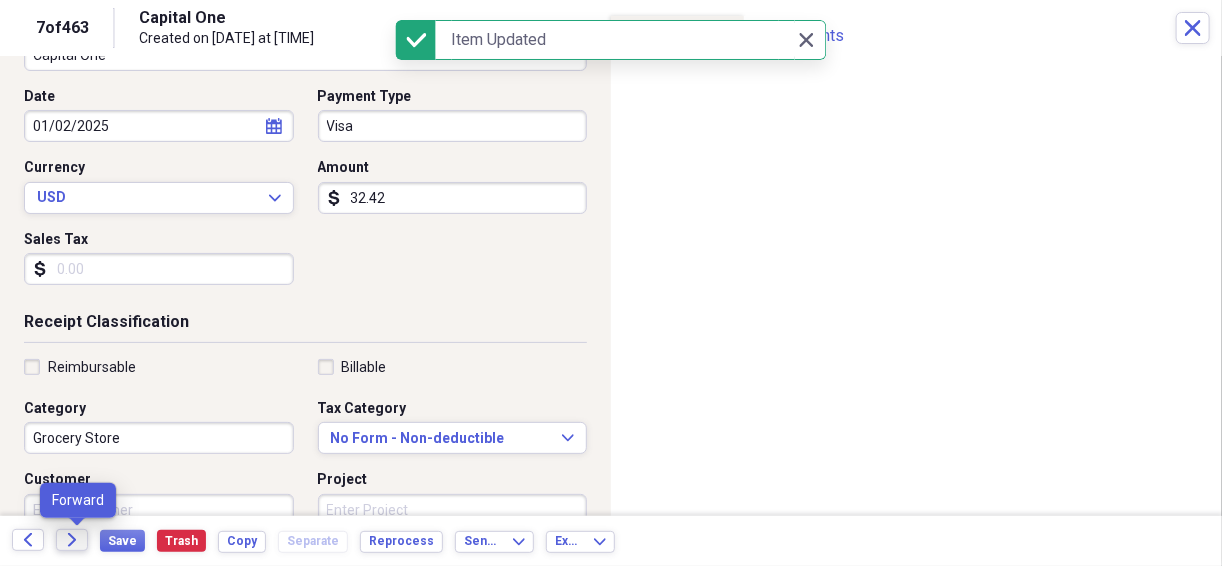 click 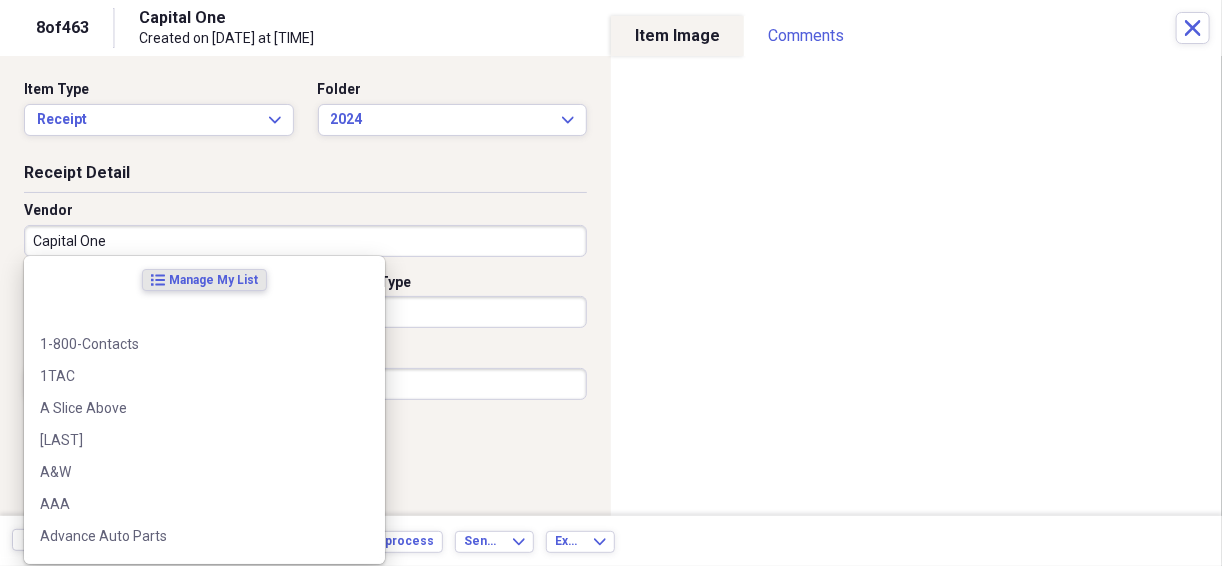 click on "Capital One" at bounding box center (305, 241) 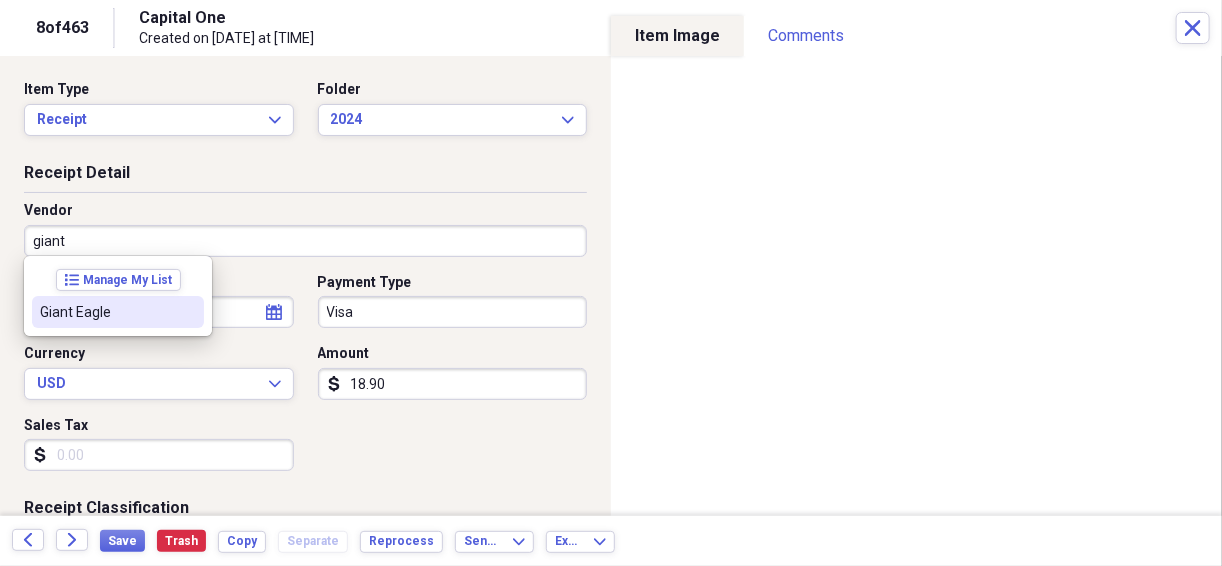 click on "Giant Eagle" at bounding box center (106, 312) 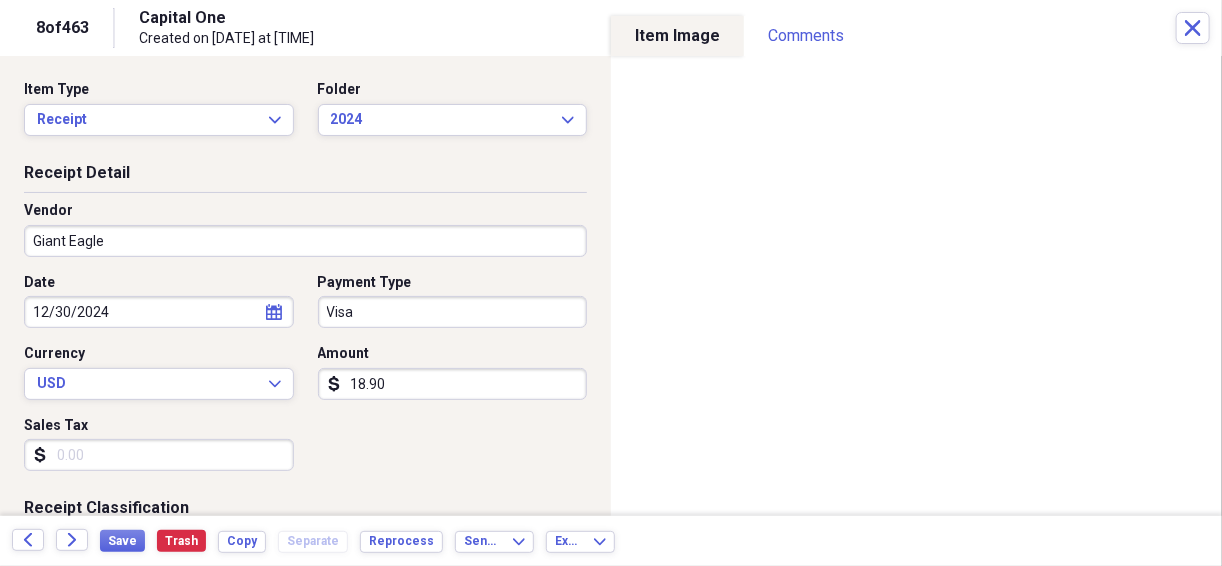type on "Grocery Store" 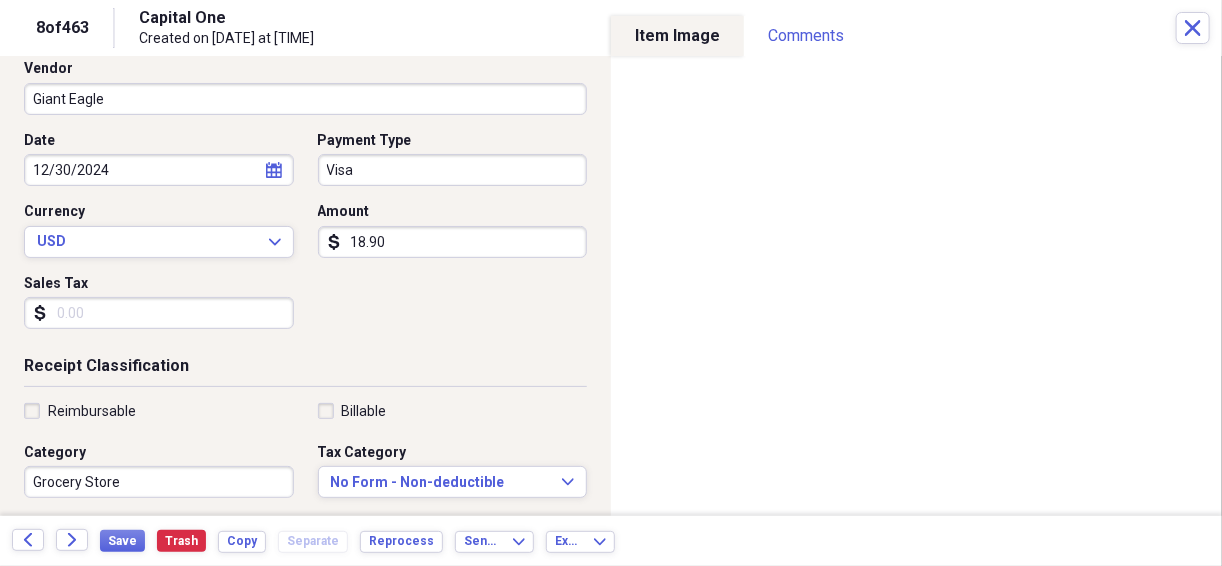 scroll, scrollTop: 160, scrollLeft: 0, axis: vertical 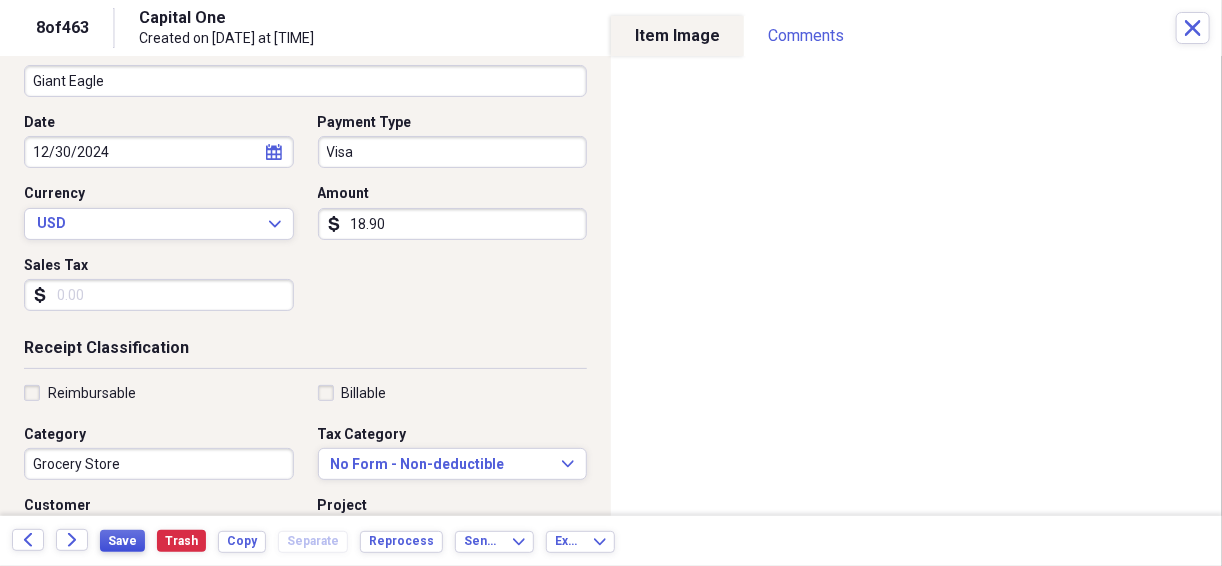 click on "Save" at bounding box center [122, 541] 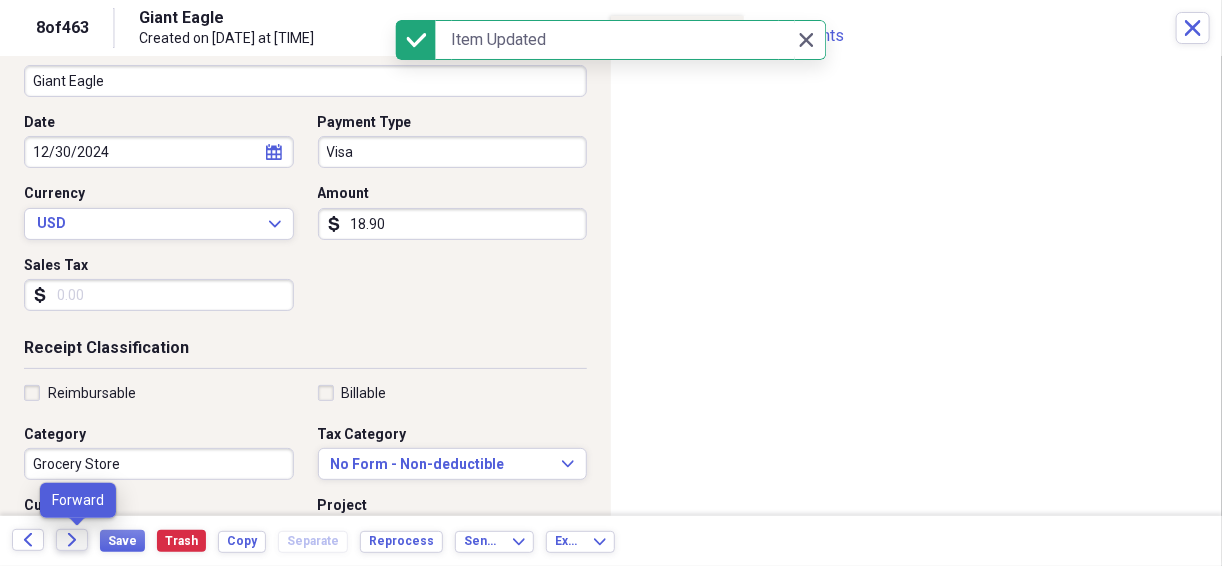 click on "Forward" 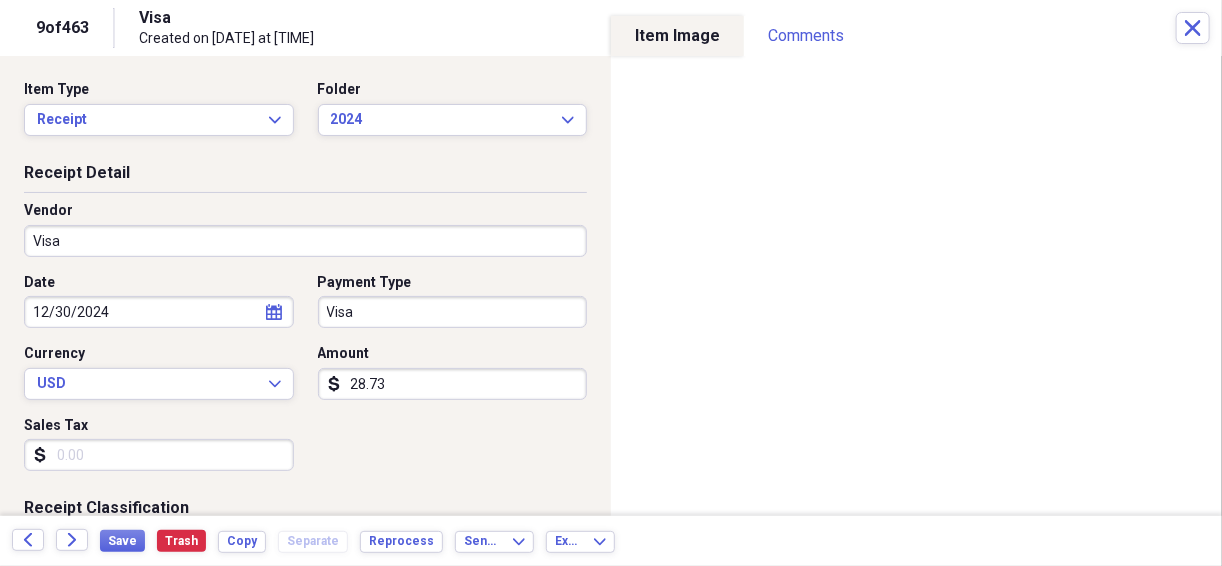 click on "Visa" at bounding box center [305, 241] 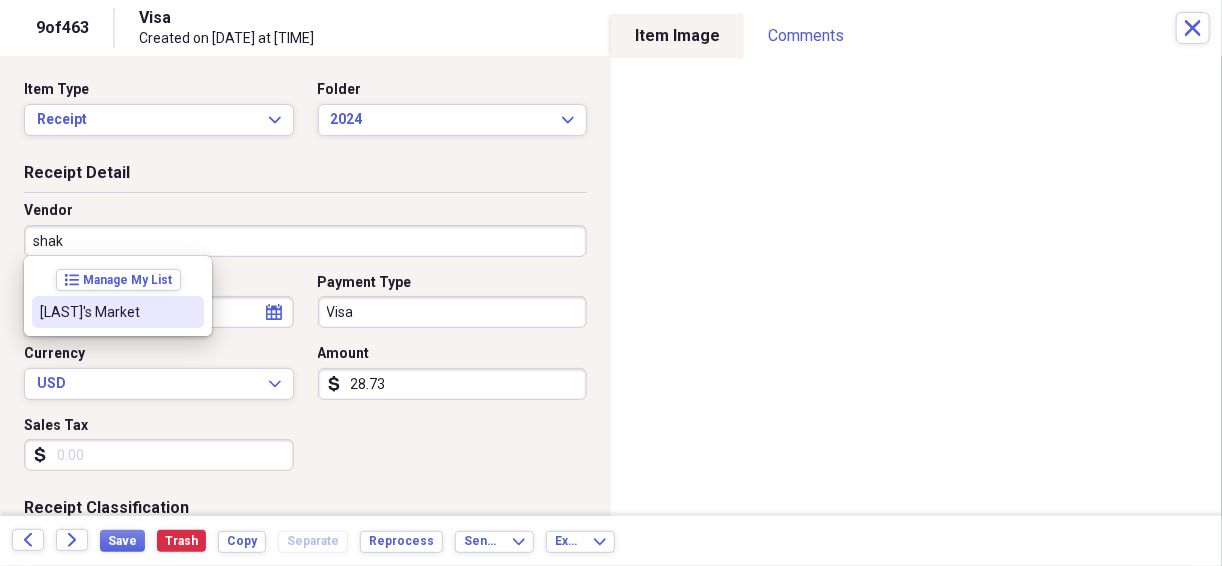 click on "[LAST]'s Market" at bounding box center [106, 312] 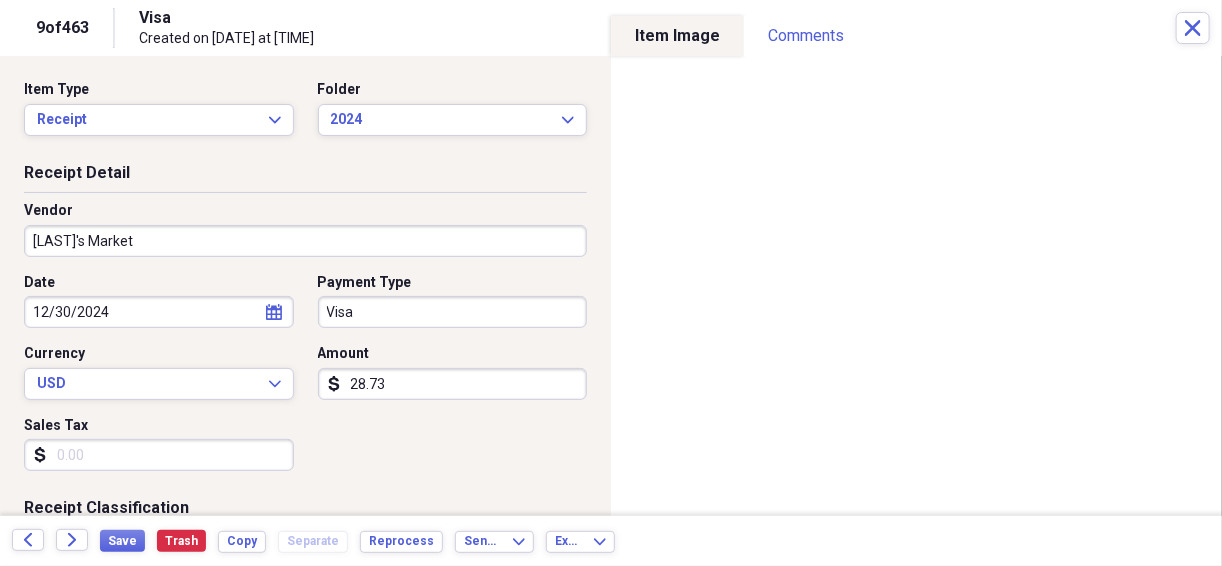 type on "Grocery Store" 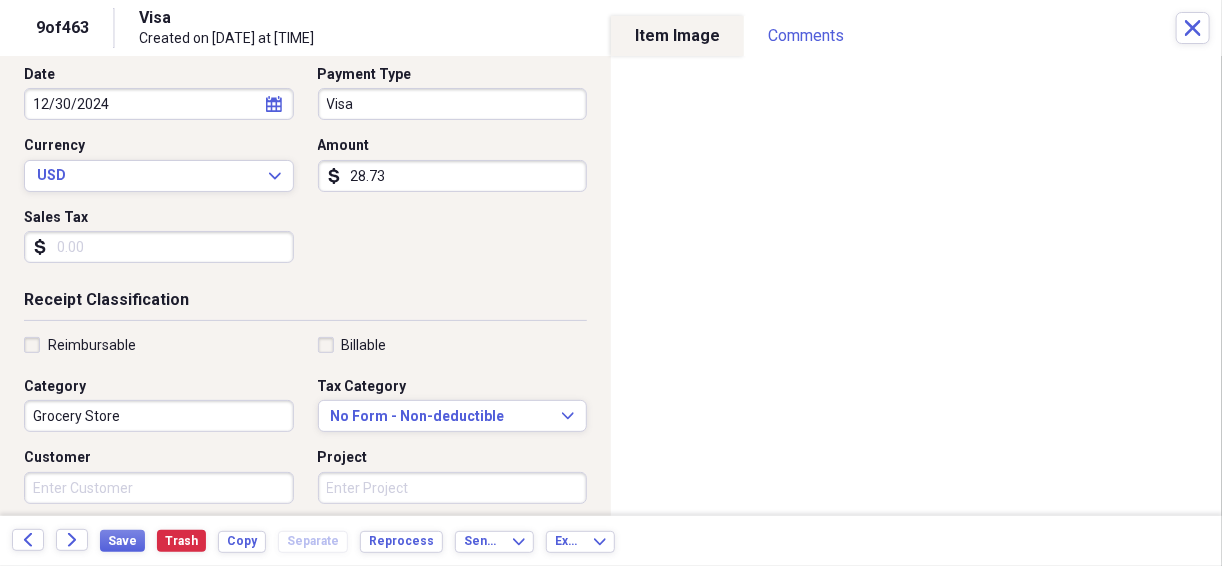 scroll, scrollTop: 213, scrollLeft: 0, axis: vertical 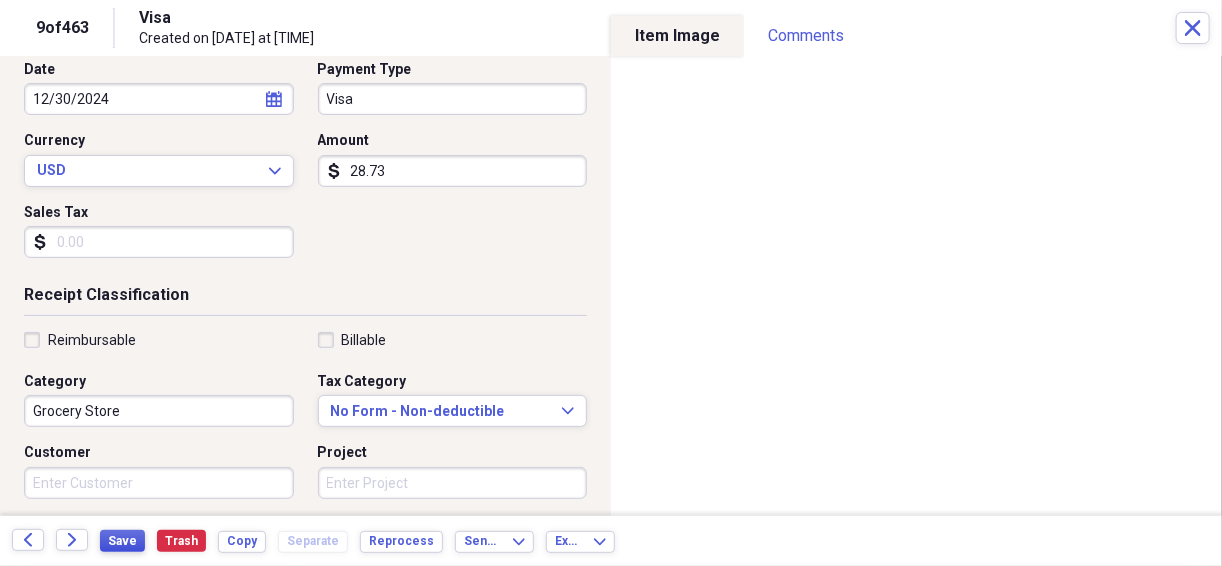 click on "Save" at bounding box center (122, 541) 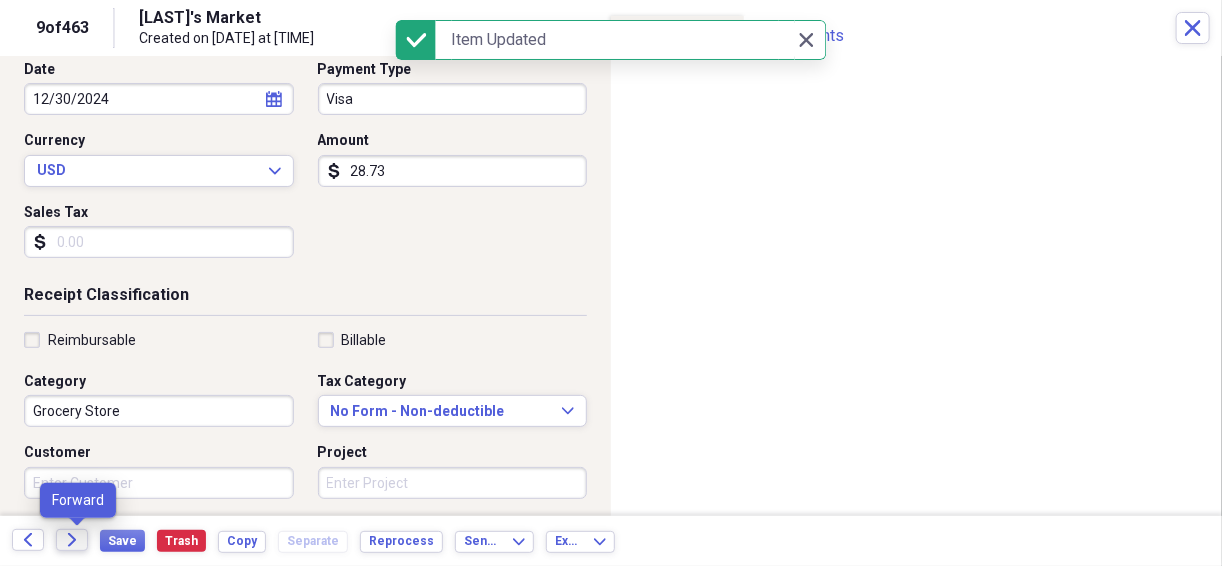 click 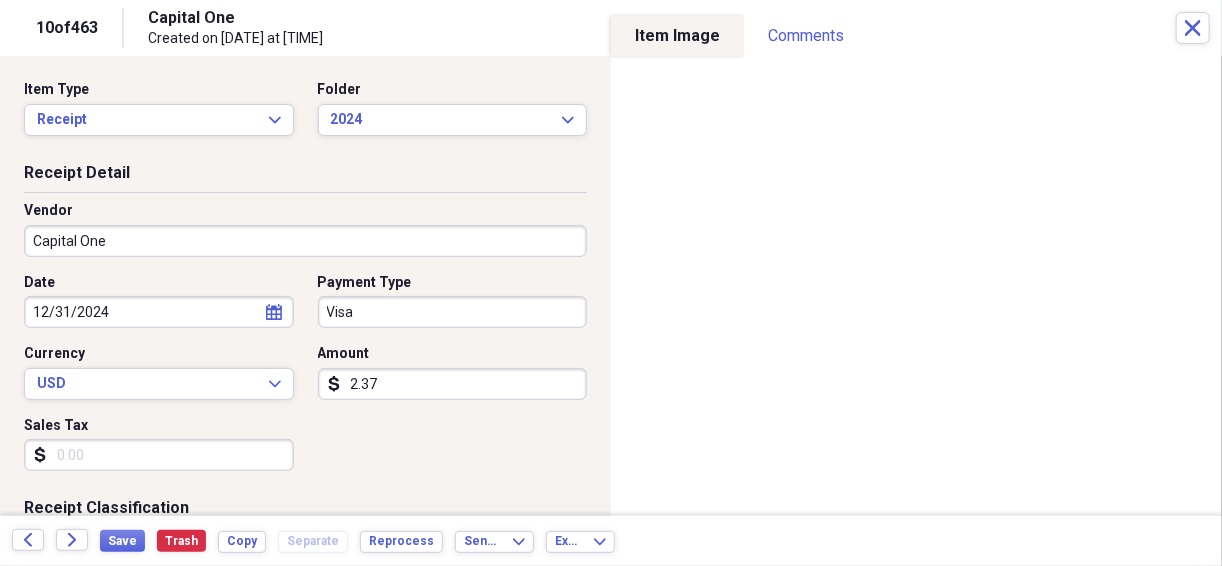 click on "Capital One" at bounding box center [305, 241] 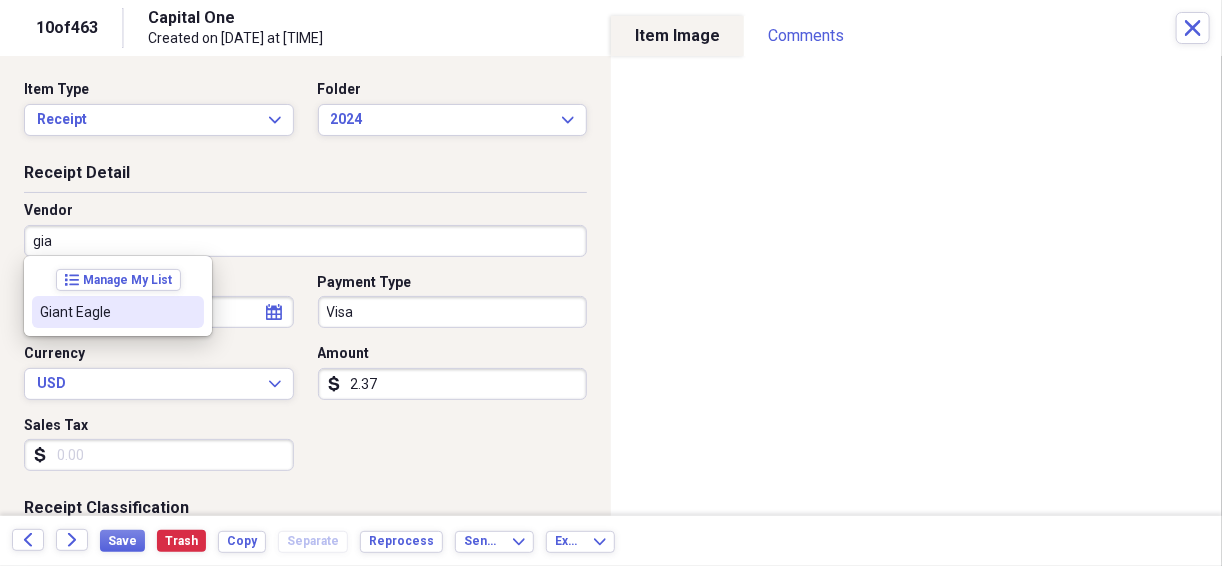 click on "Giant Eagle" at bounding box center [106, 312] 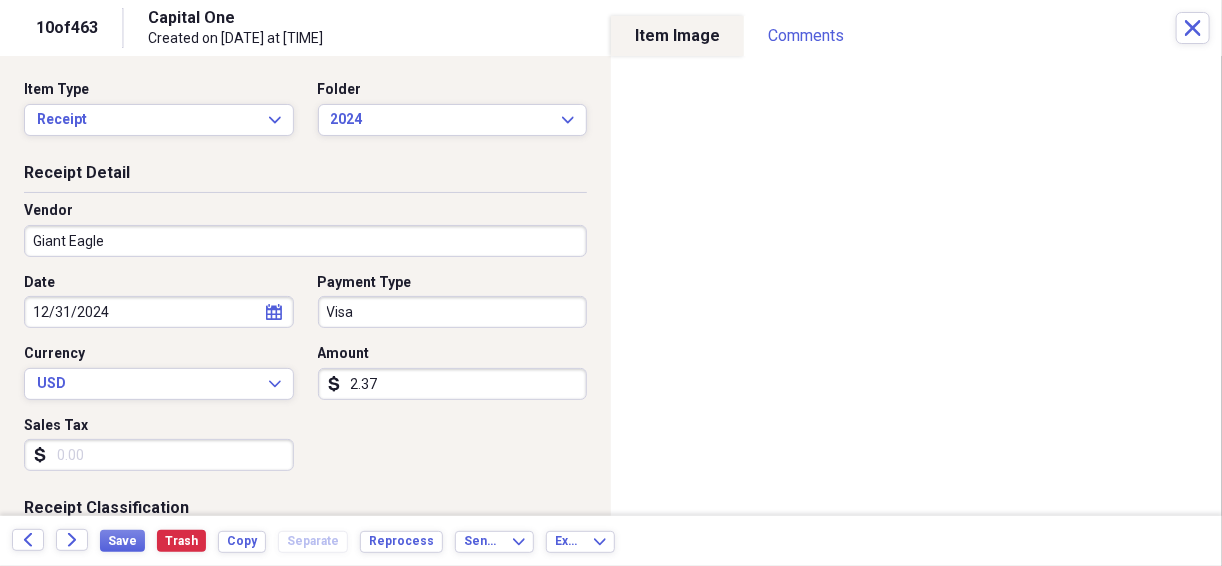 type on "Grocery Store" 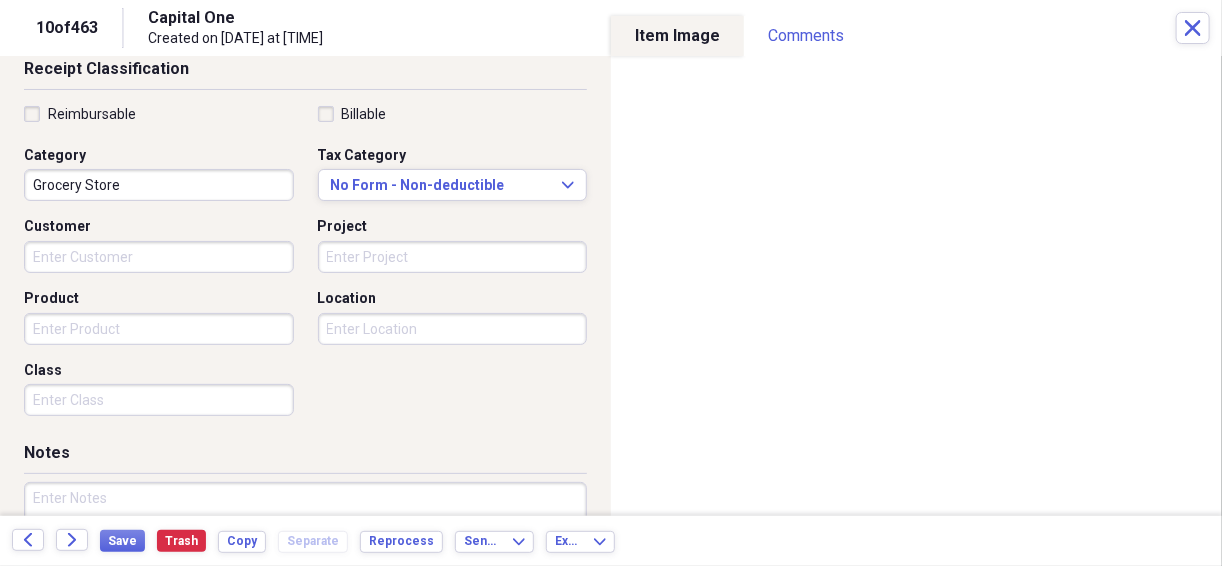 scroll, scrollTop: 453, scrollLeft: 0, axis: vertical 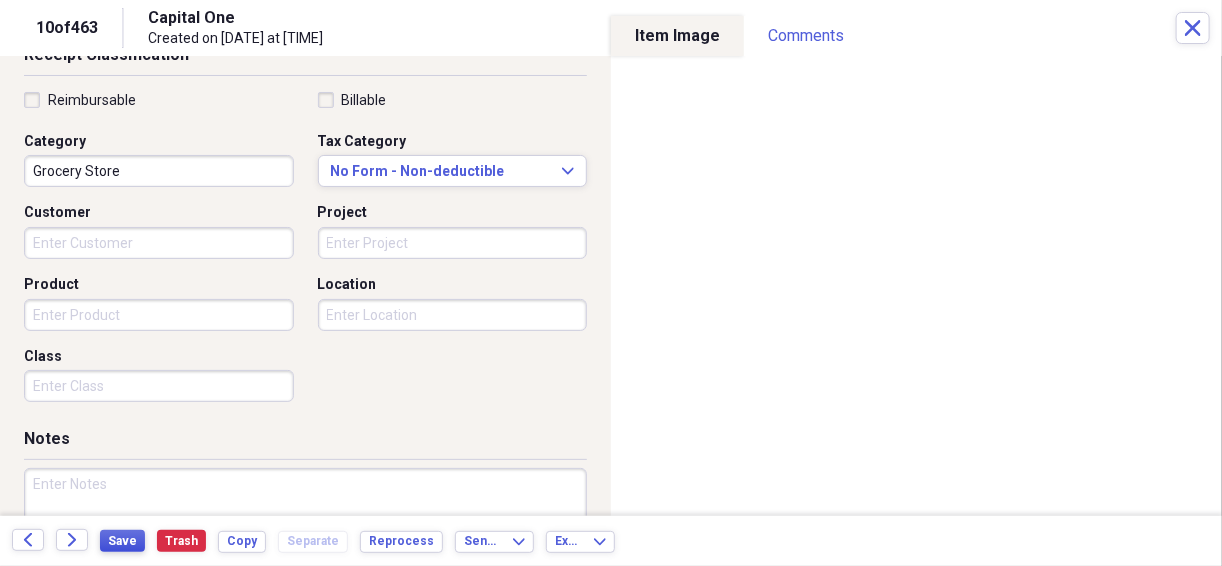 click on "Save" at bounding box center [122, 541] 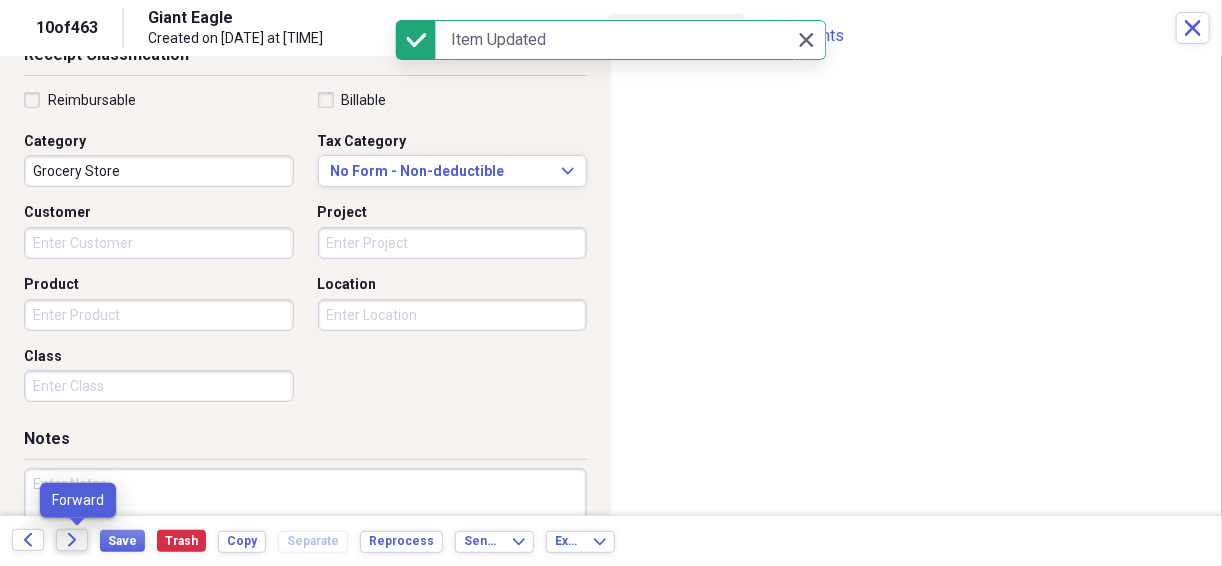 click on "Forward" 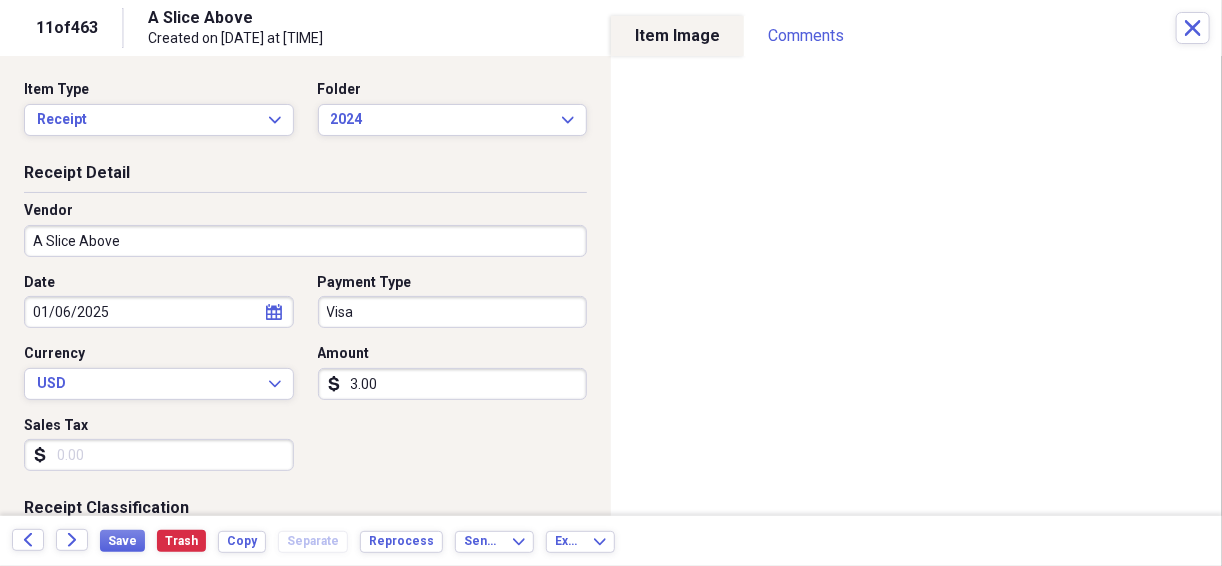 click on "3.00" at bounding box center [453, 384] 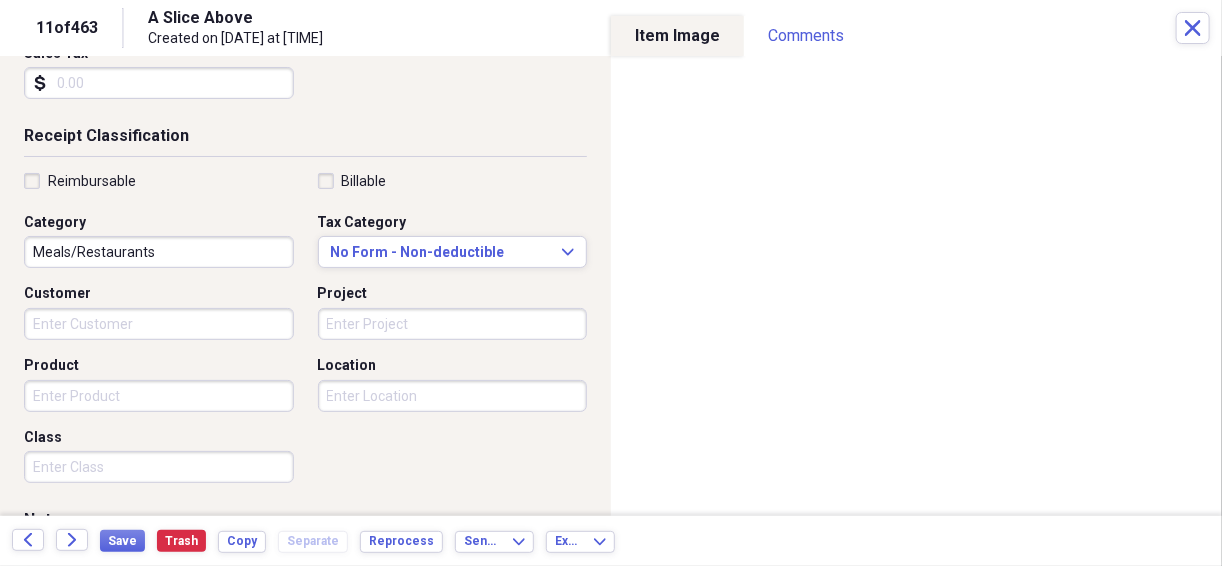 scroll, scrollTop: 373, scrollLeft: 0, axis: vertical 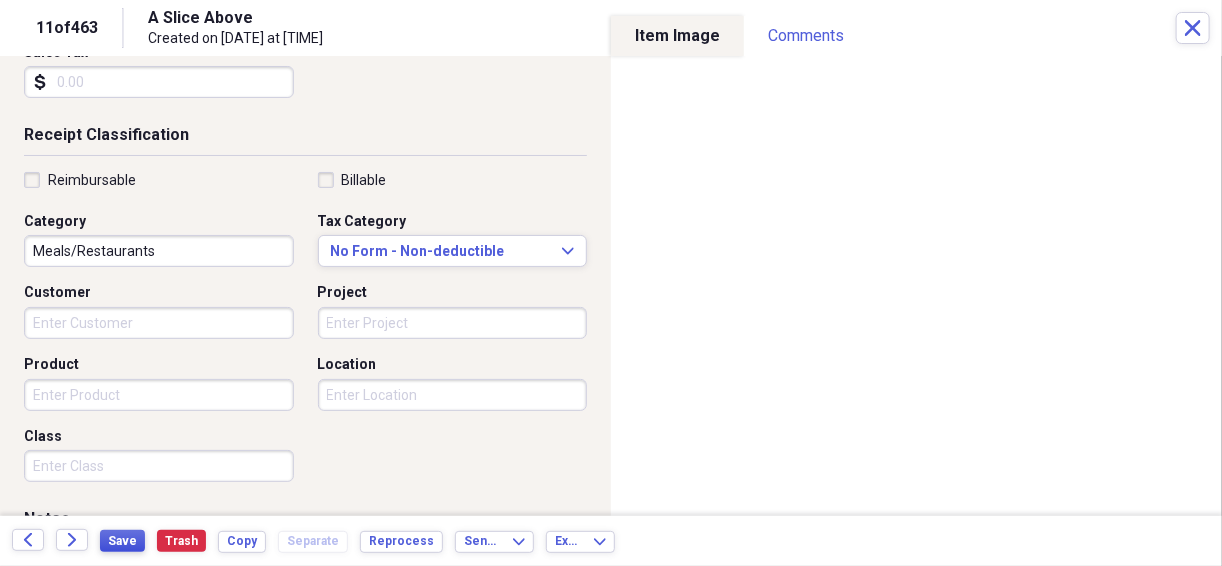 type on "35.43" 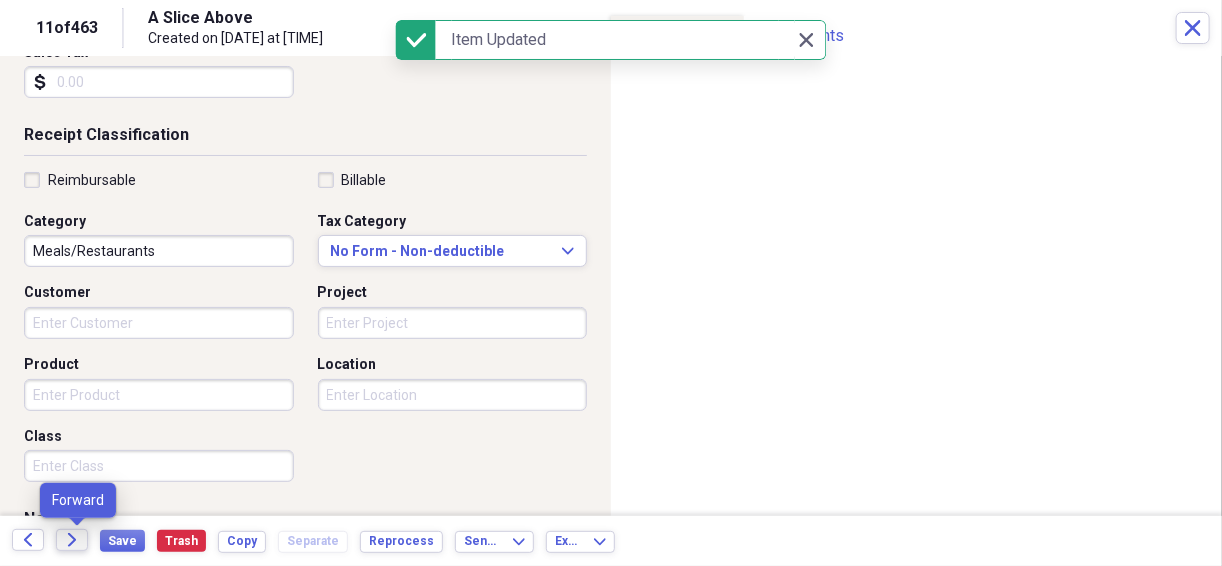 click on "Forward" 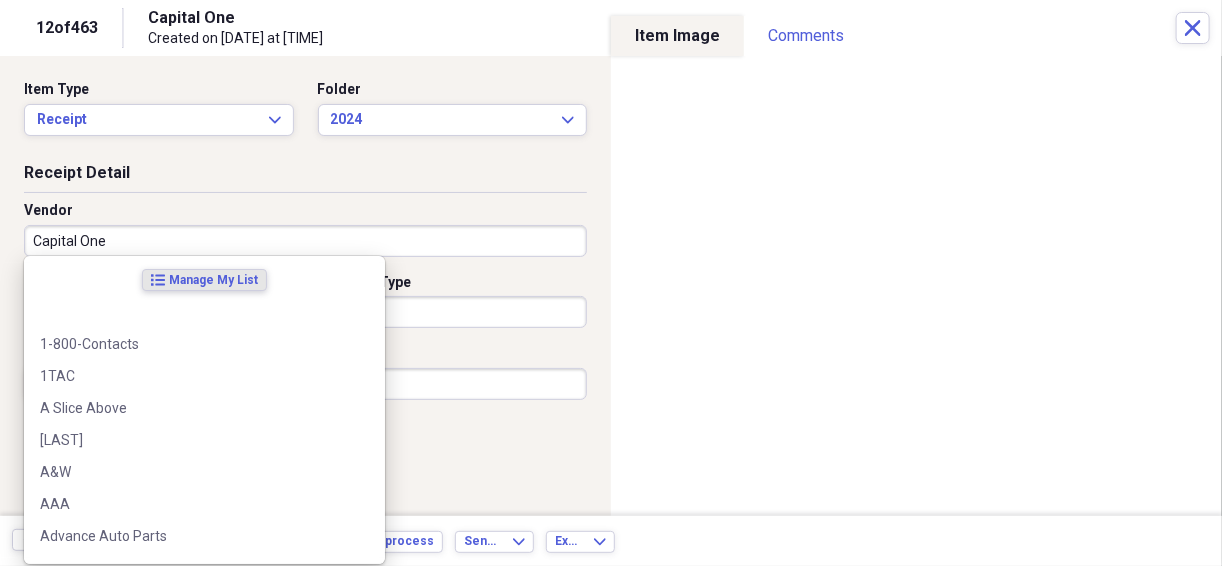 click on "Capital One" at bounding box center [305, 241] 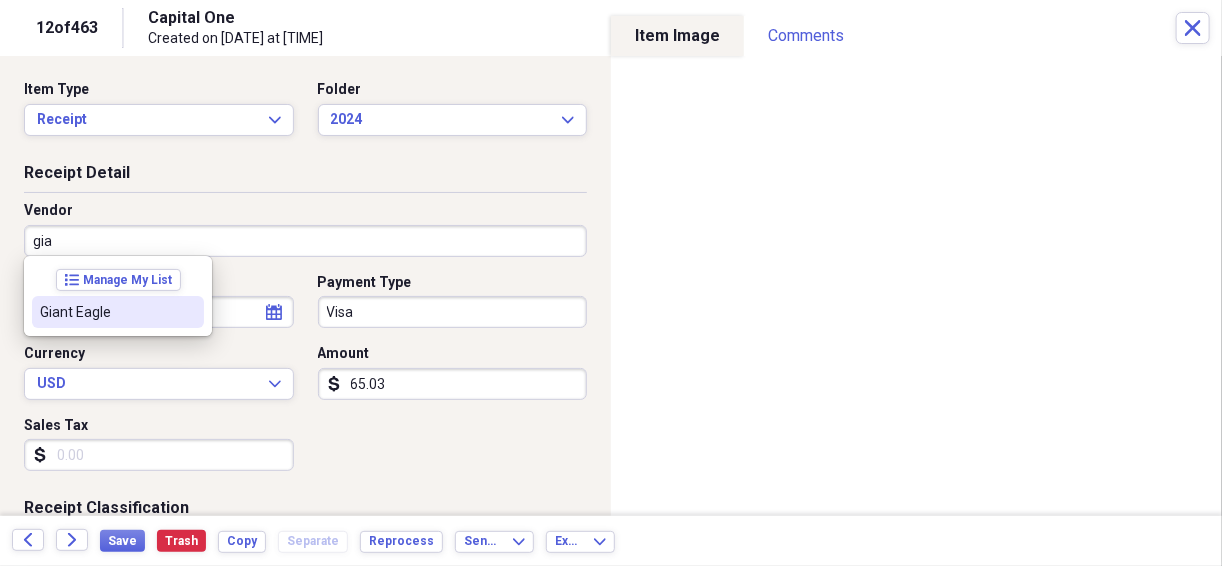 click on "Giant Eagle" at bounding box center (106, 312) 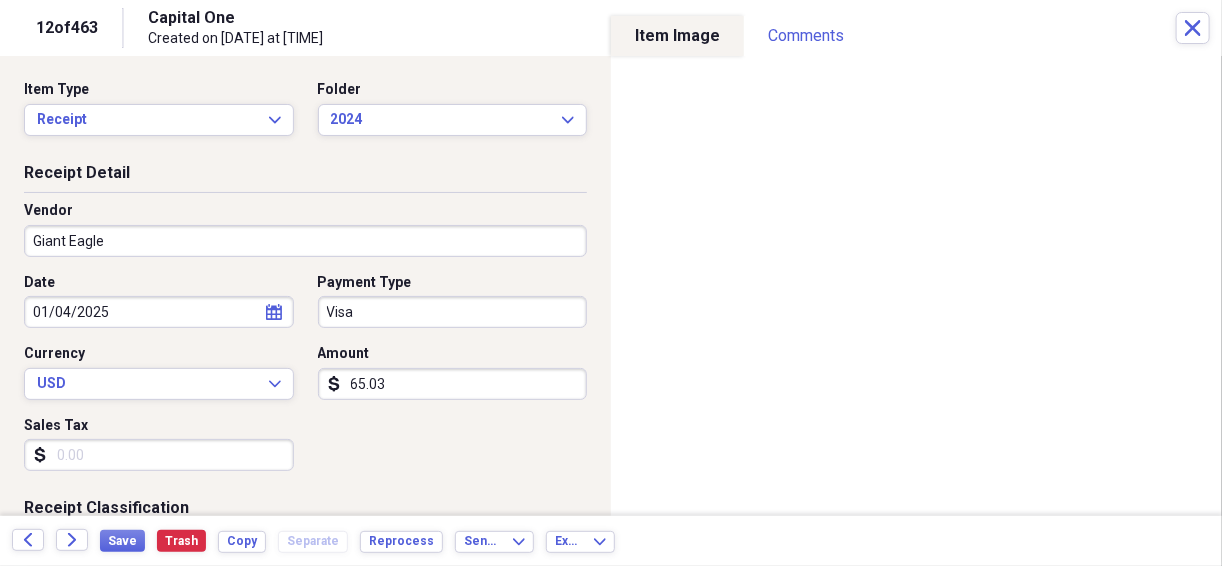 type on "Grocery Store" 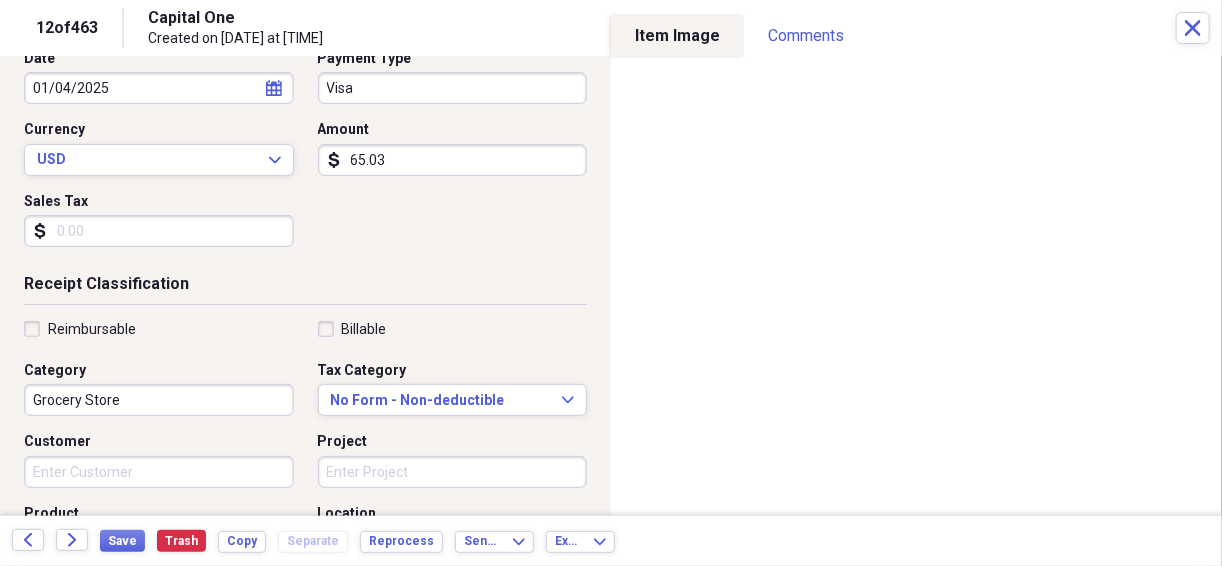 scroll, scrollTop: 293, scrollLeft: 0, axis: vertical 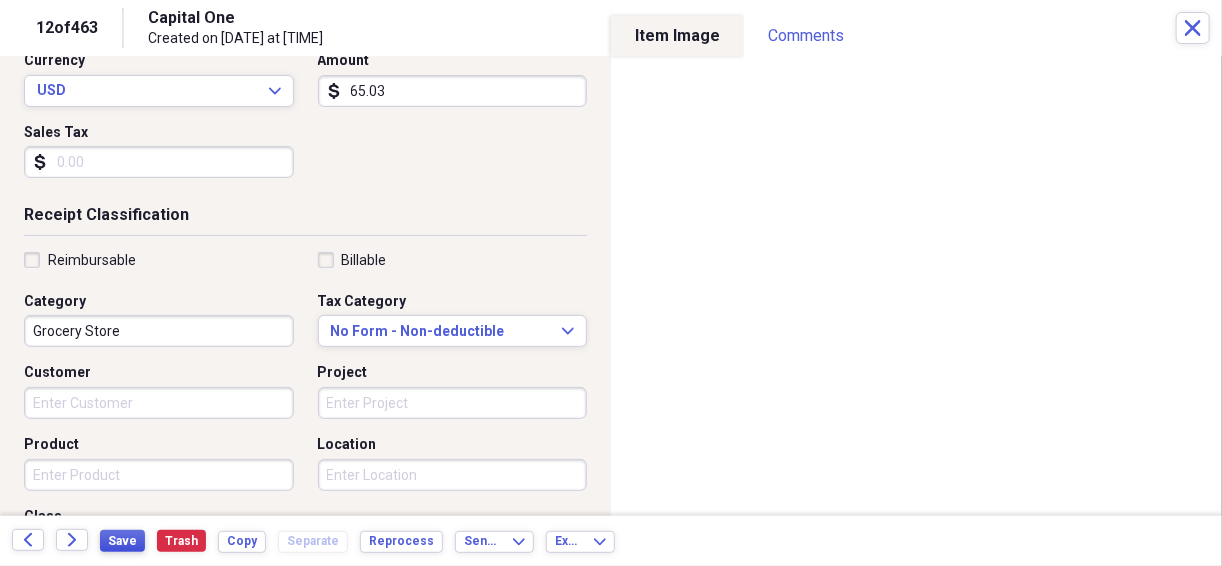 click on "Save" at bounding box center (122, 541) 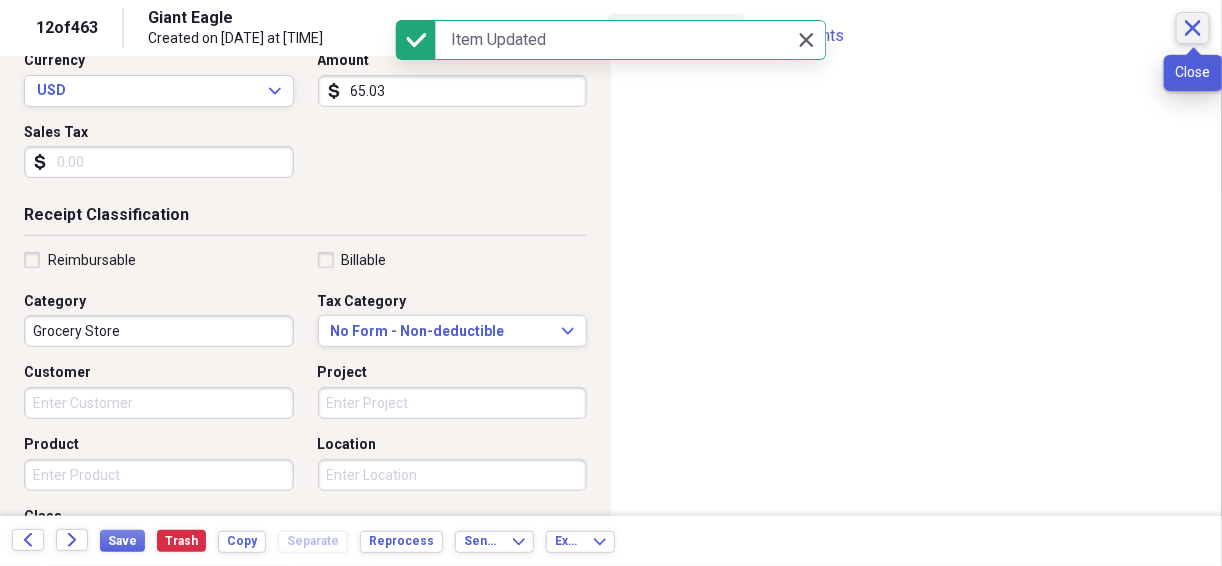 click on "Close" at bounding box center (1193, 28) 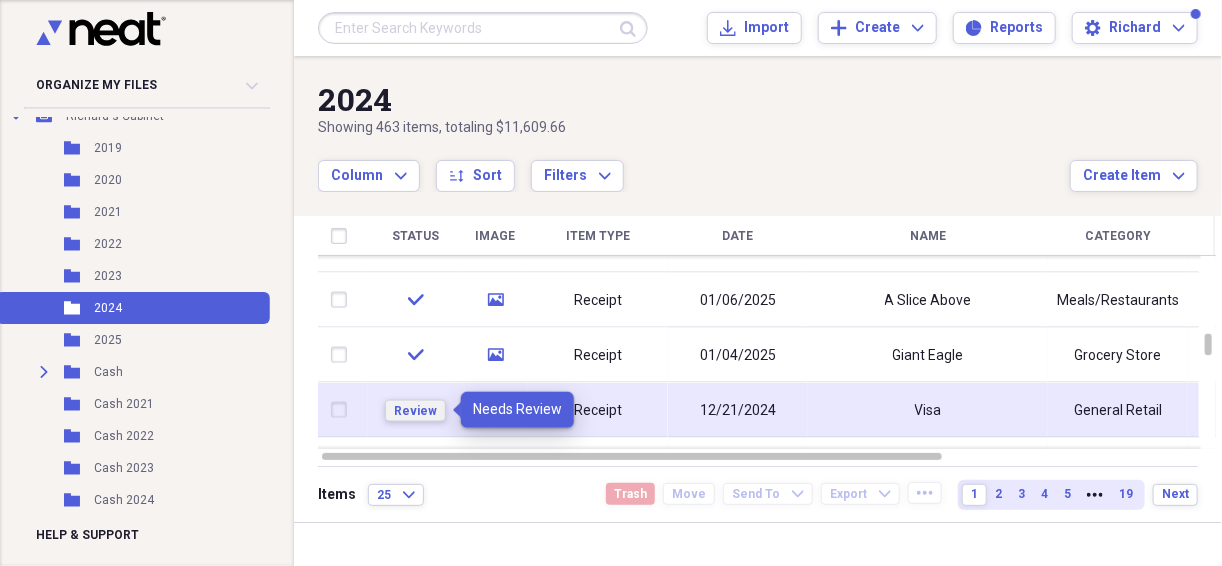 click on "Review" at bounding box center [415, 410] 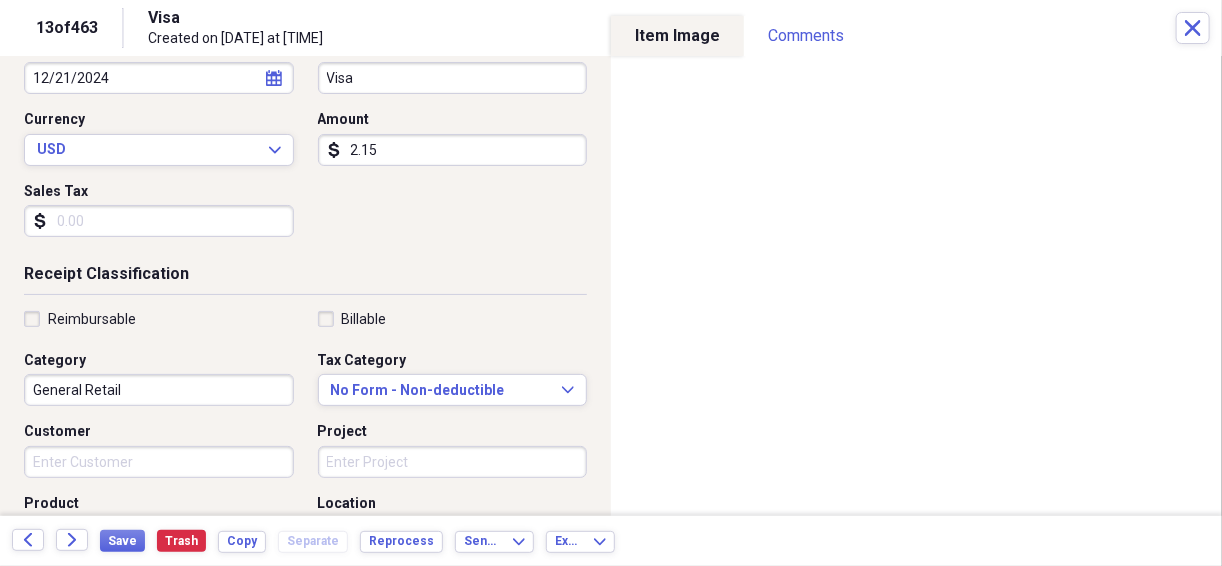 scroll, scrollTop: 240, scrollLeft: 0, axis: vertical 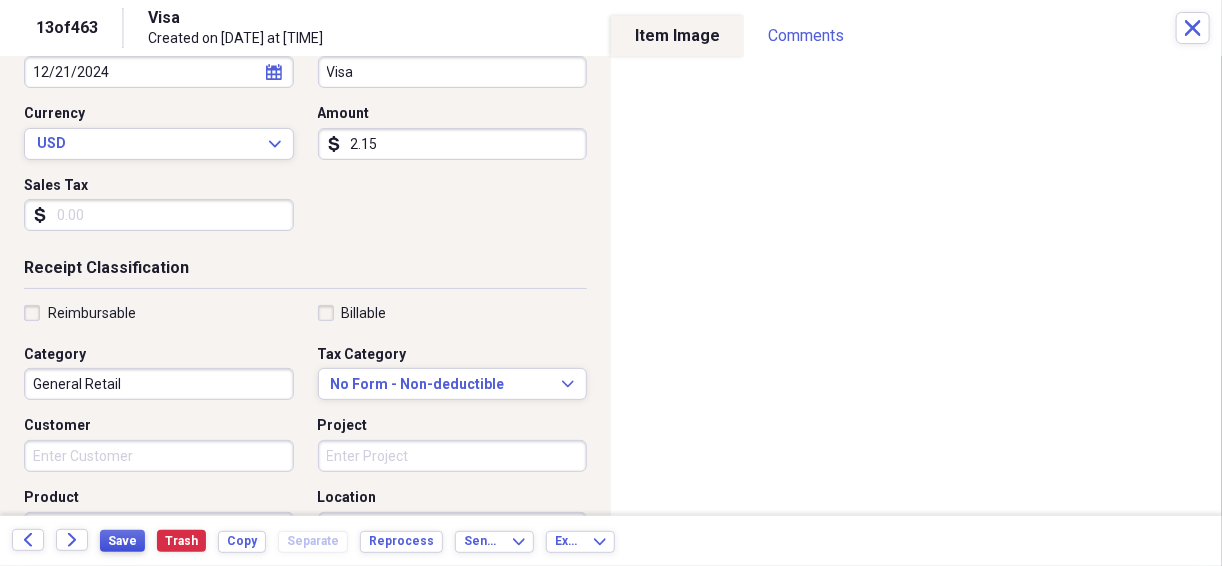 type on "2.15" 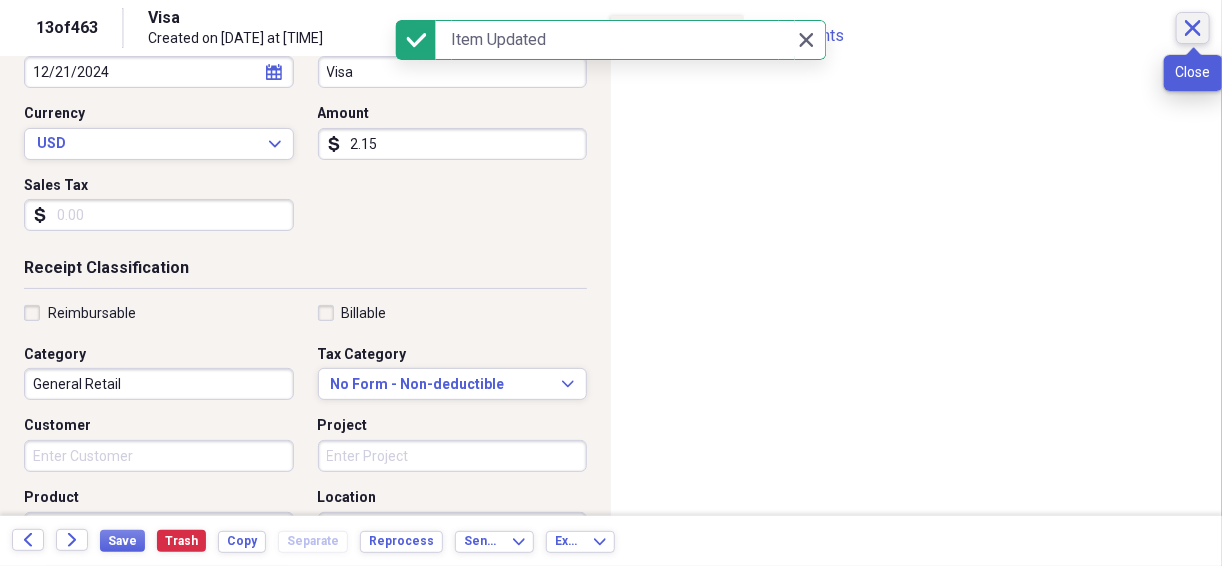click on "Close" 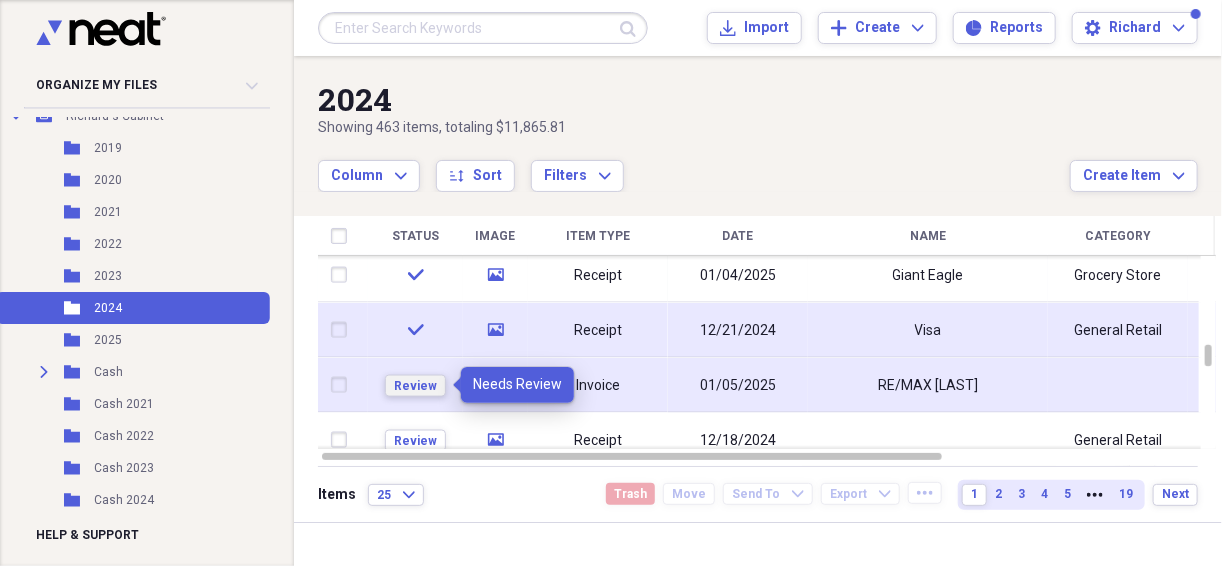 click on "Review" at bounding box center (415, 385) 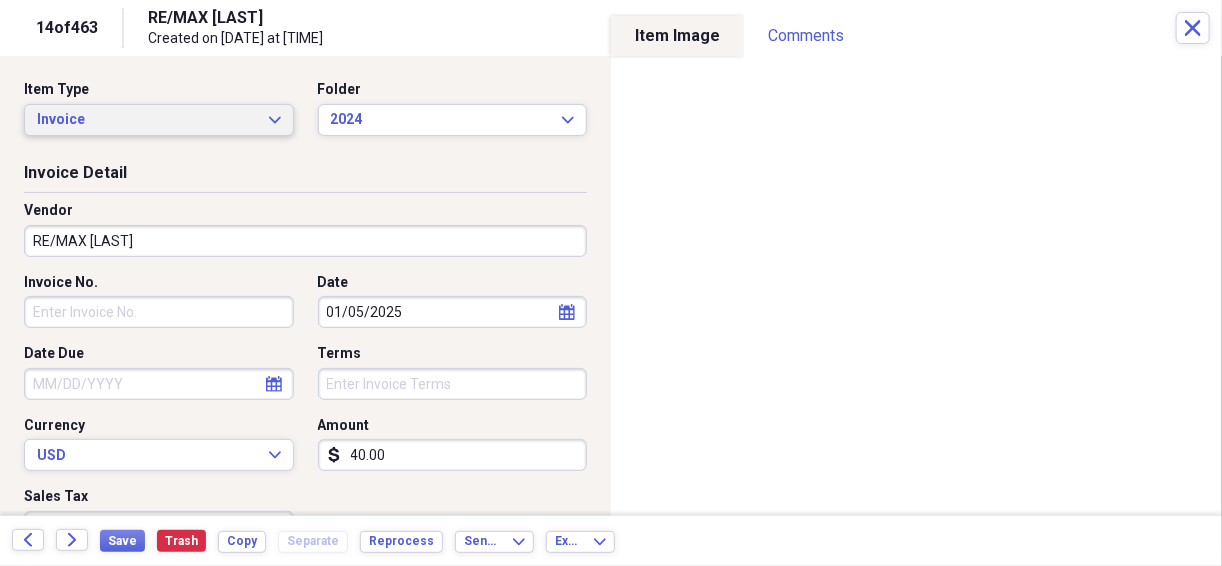 click on "Invoice Expand" at bounding box center (159, 120) 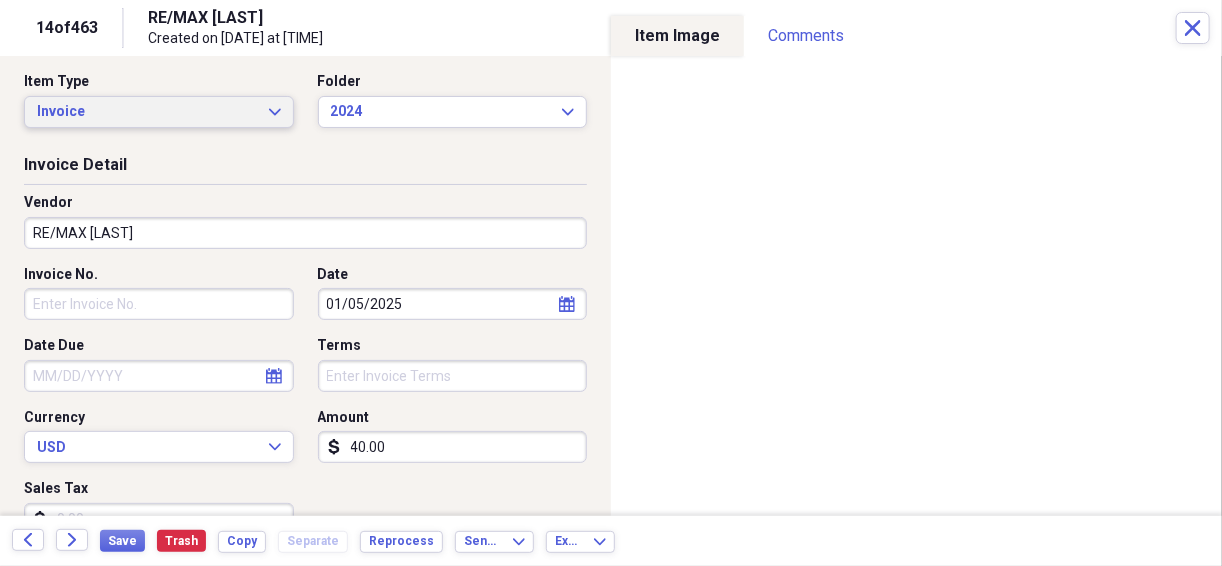 scroll, scrollTop: 0, scrollLeft: 0, axis: both 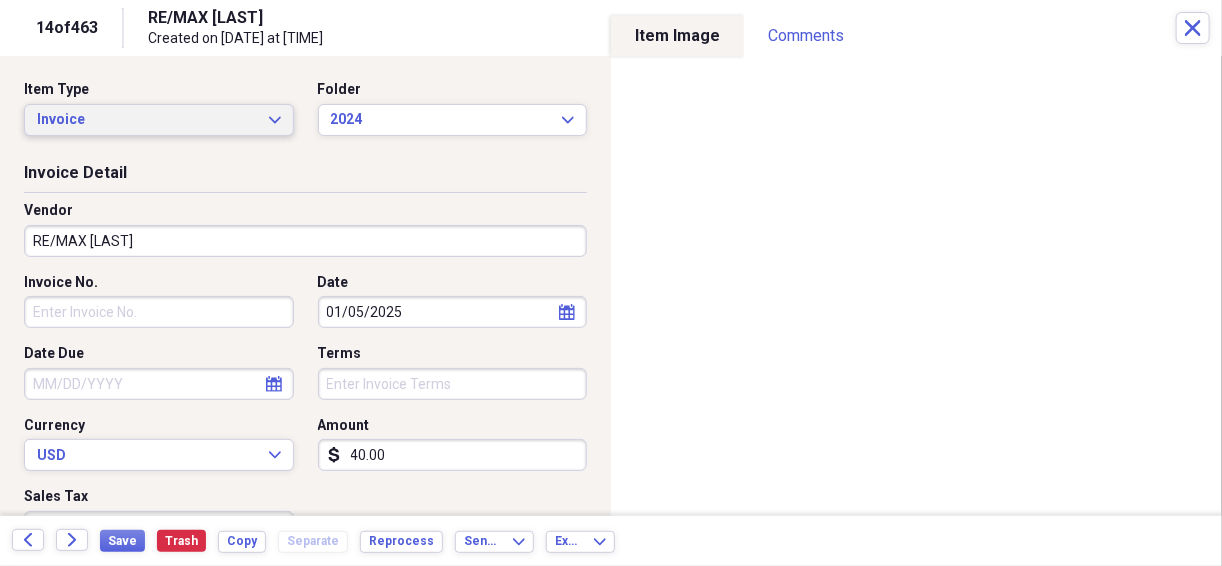 click on "Expand" 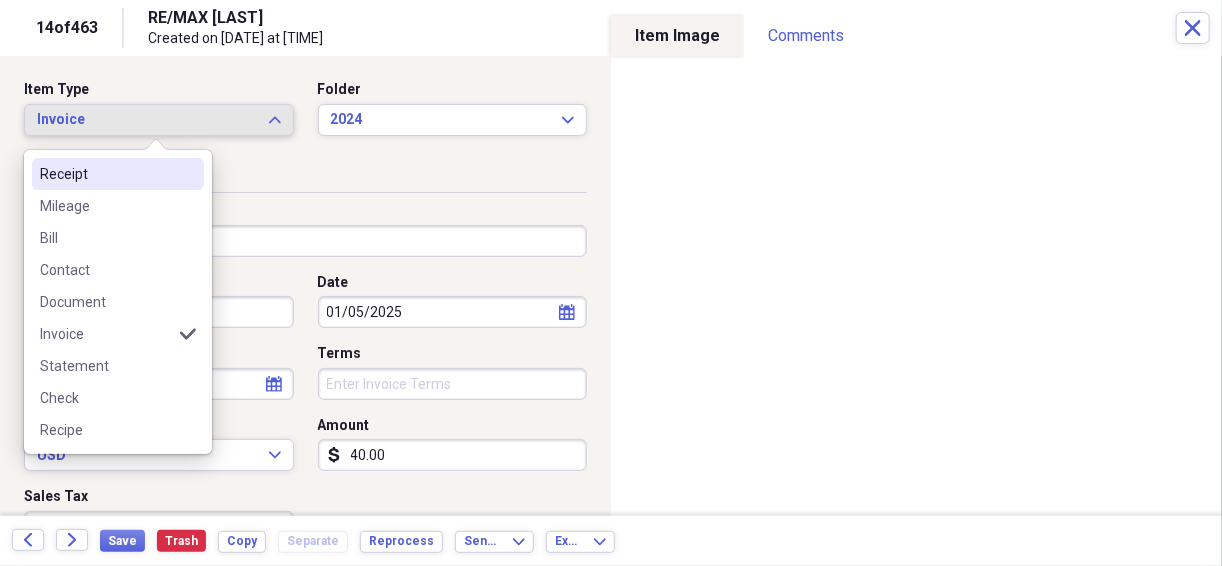 click on "Receipt" at bounding box center [106, 174] 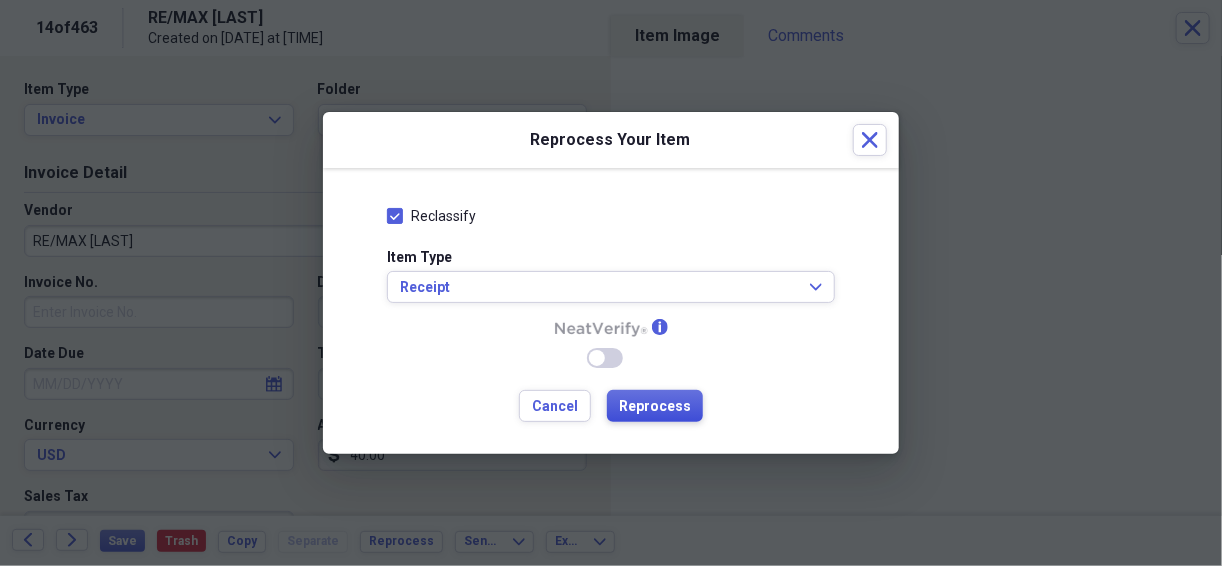 click on "Reprocess" at bounding box center (655, 407) 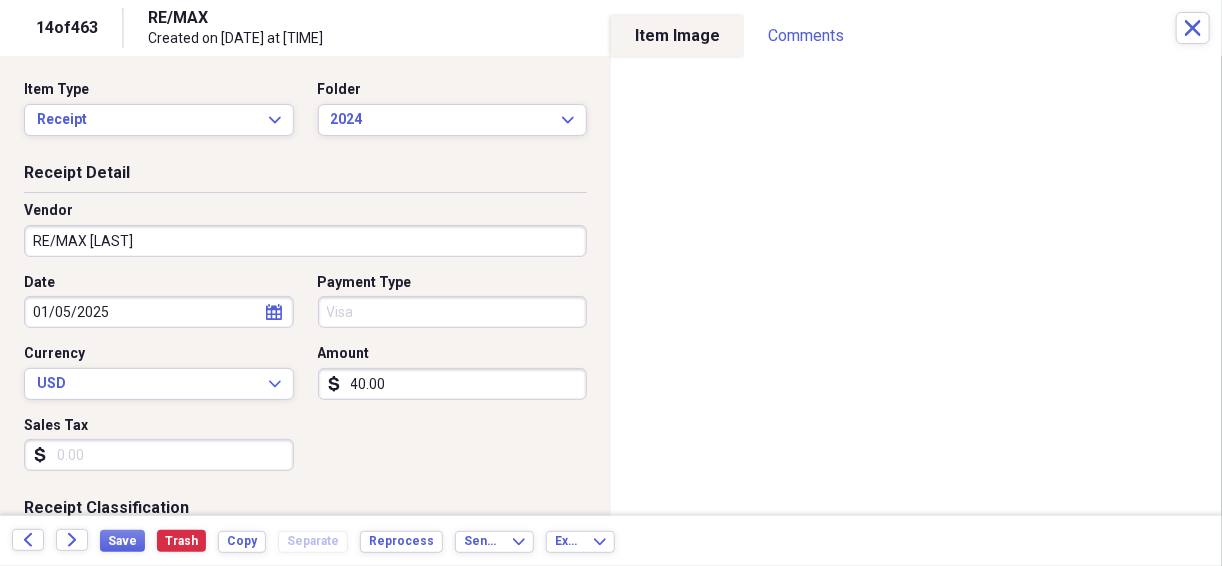 type on "RE/MAX" 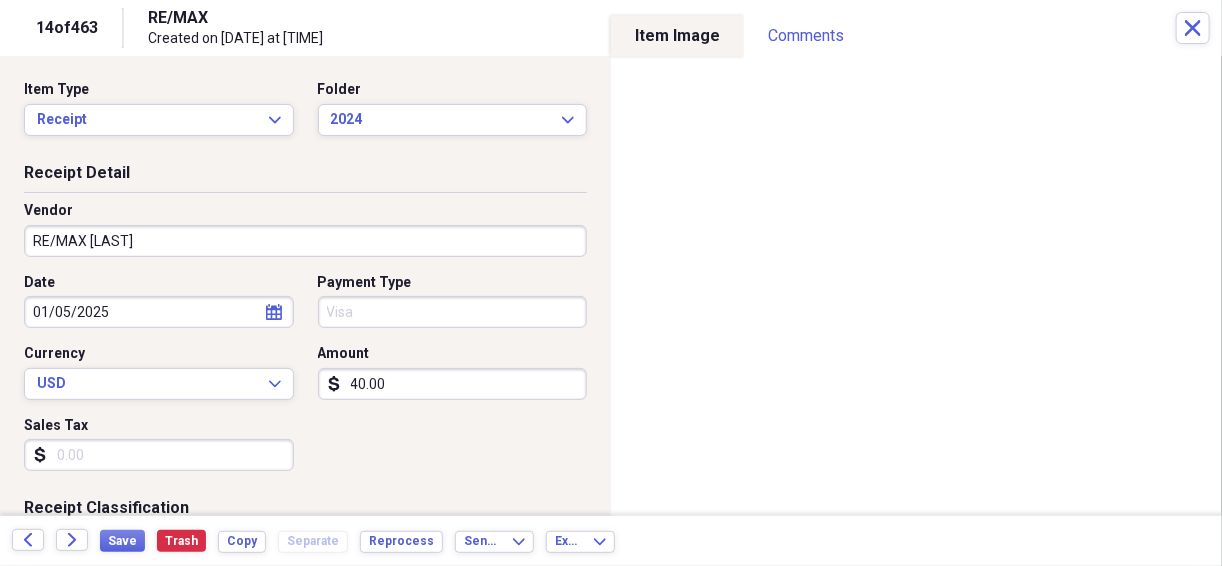 type on "Visa" 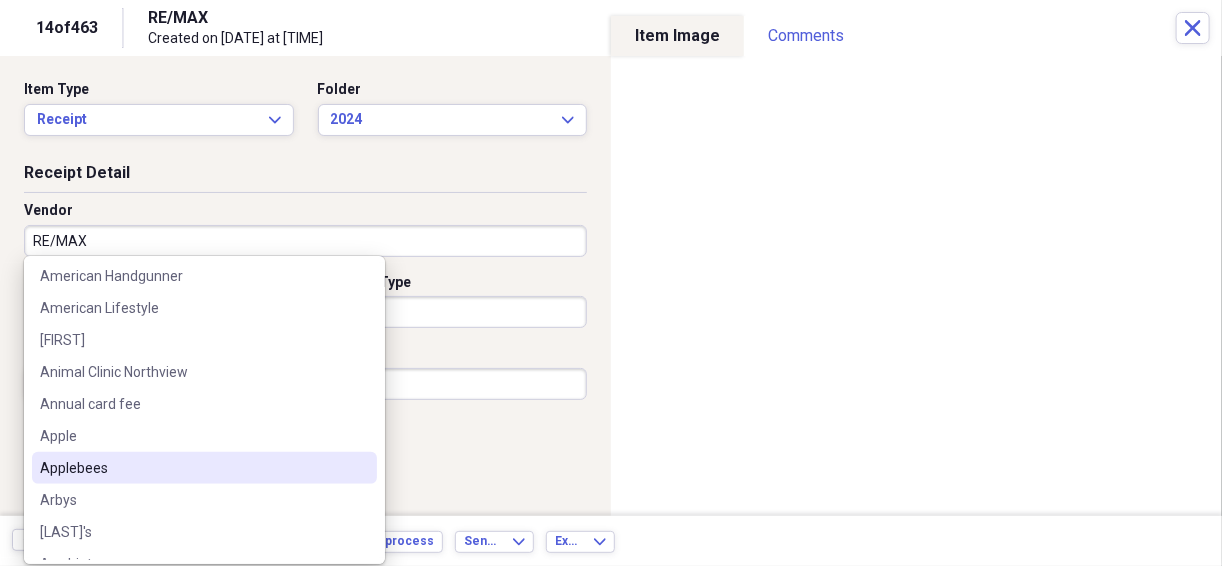 scroll, scrollTop: 613, scrollLeft: 0, axis: vertical 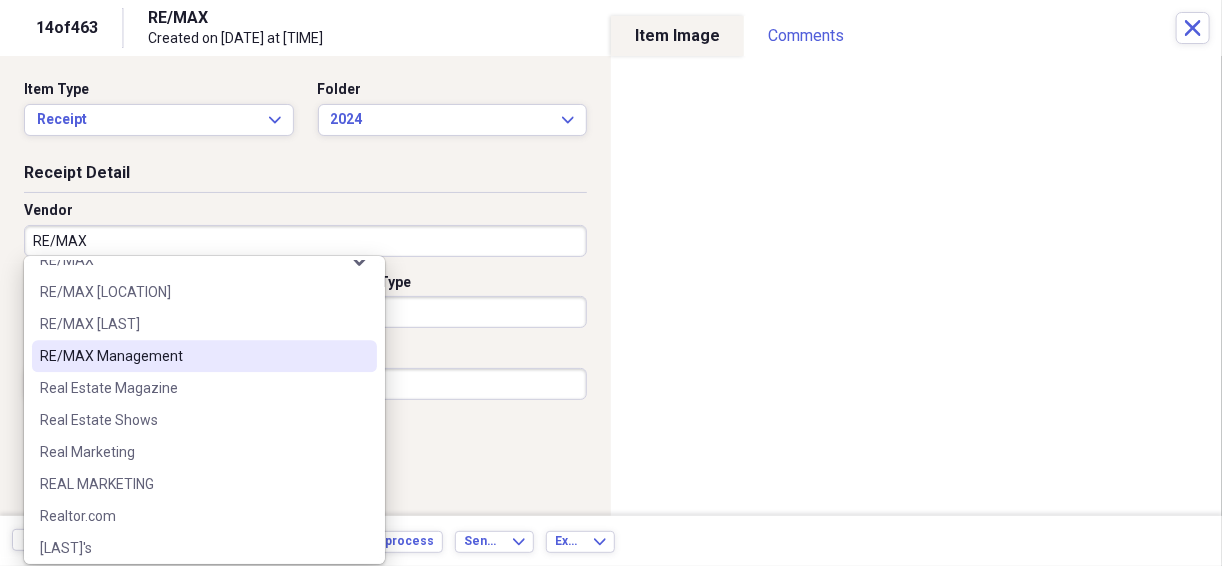 click on "RE/MAX Management" at bounding box center [192, 356] 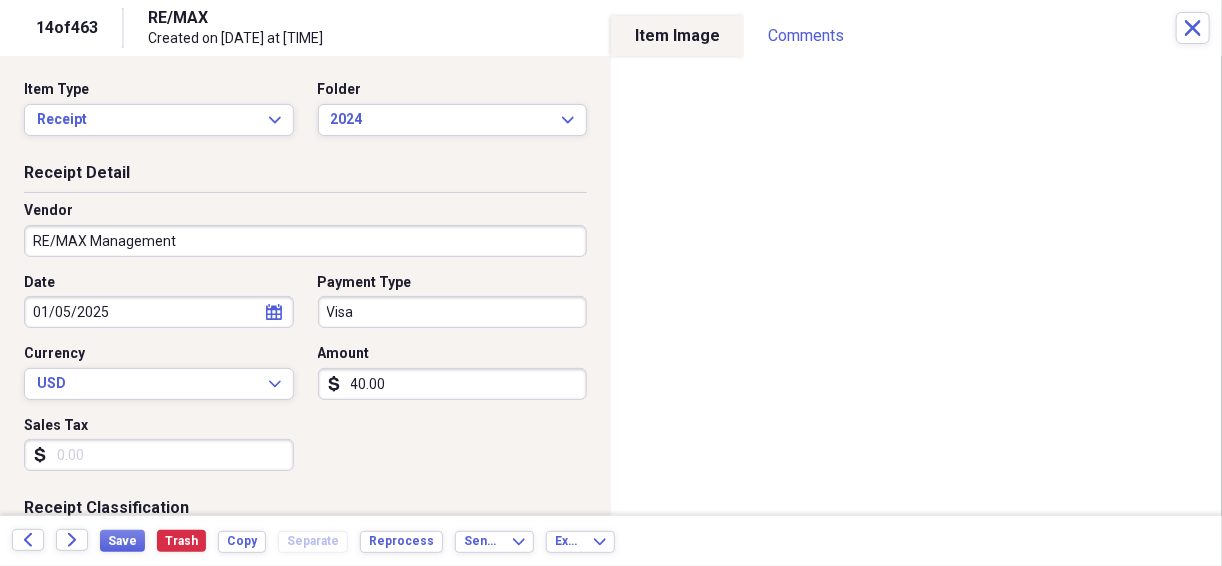 type on "RE/MAX Management fee" 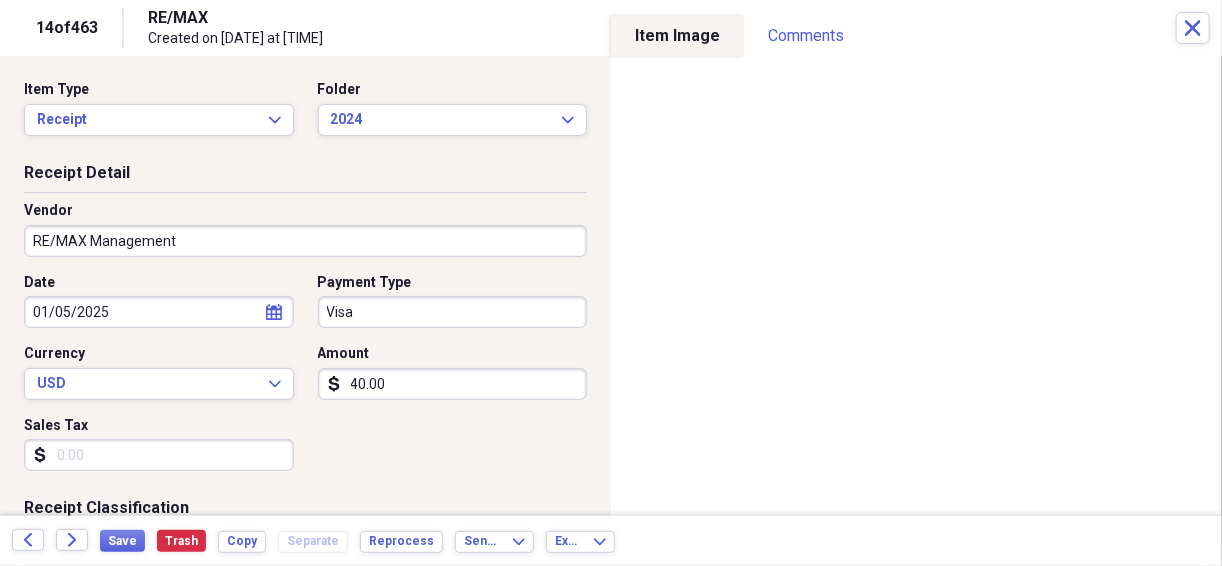 click on "RE/MAX Management" at bounding box center (305, 241) 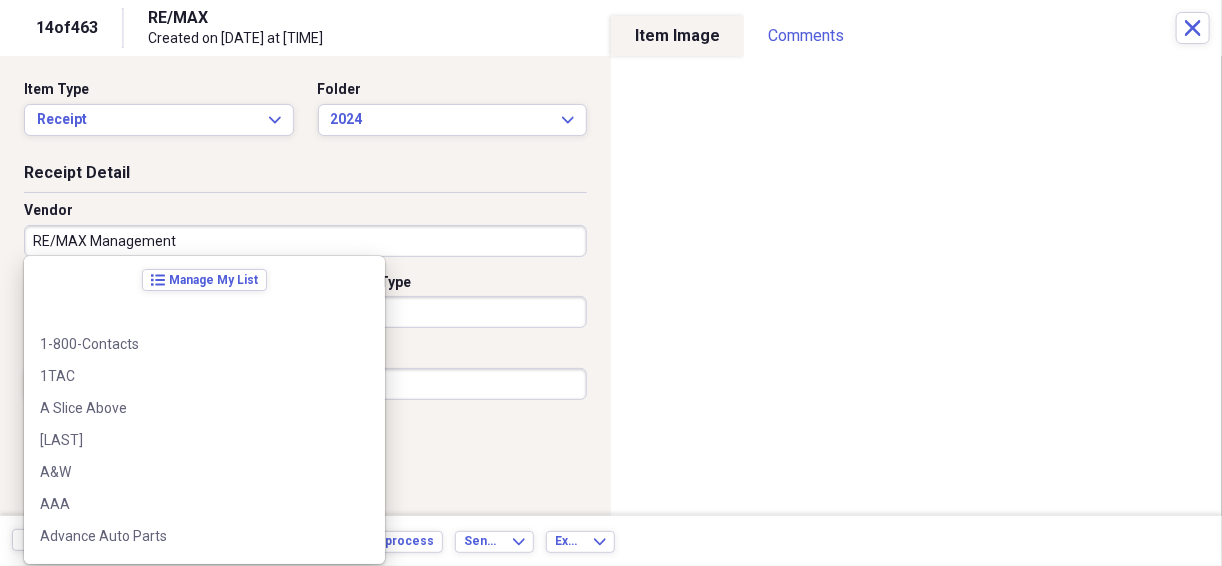 scroll, scrollTop: 11548, scrollLeft: 0, axis: vertical 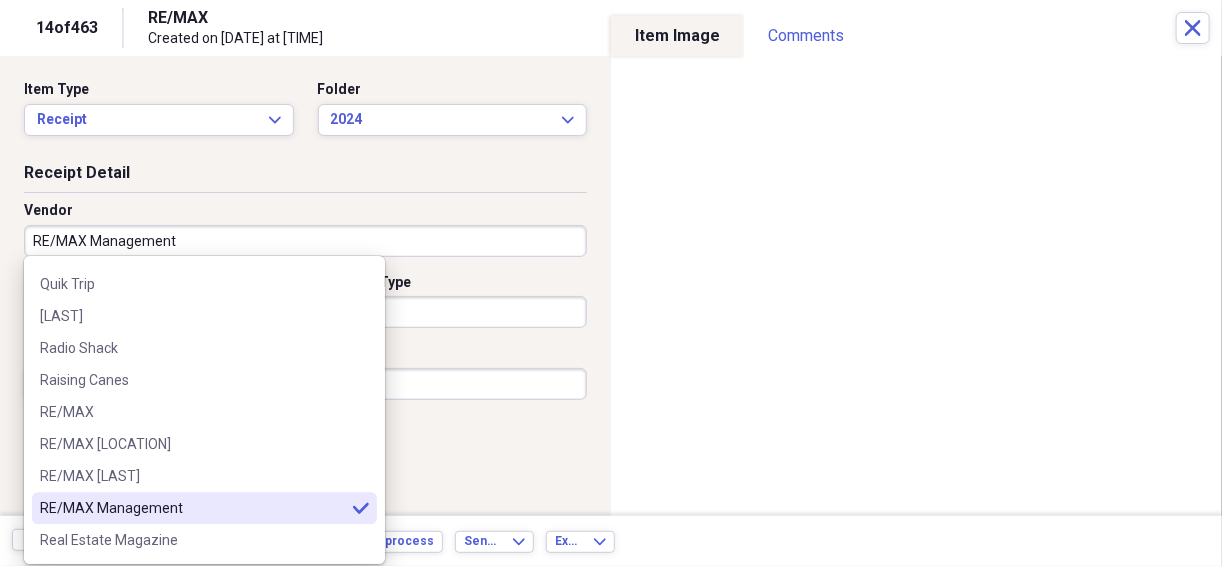 click on "RE/MAX Management" at bounding box center (305, 241) 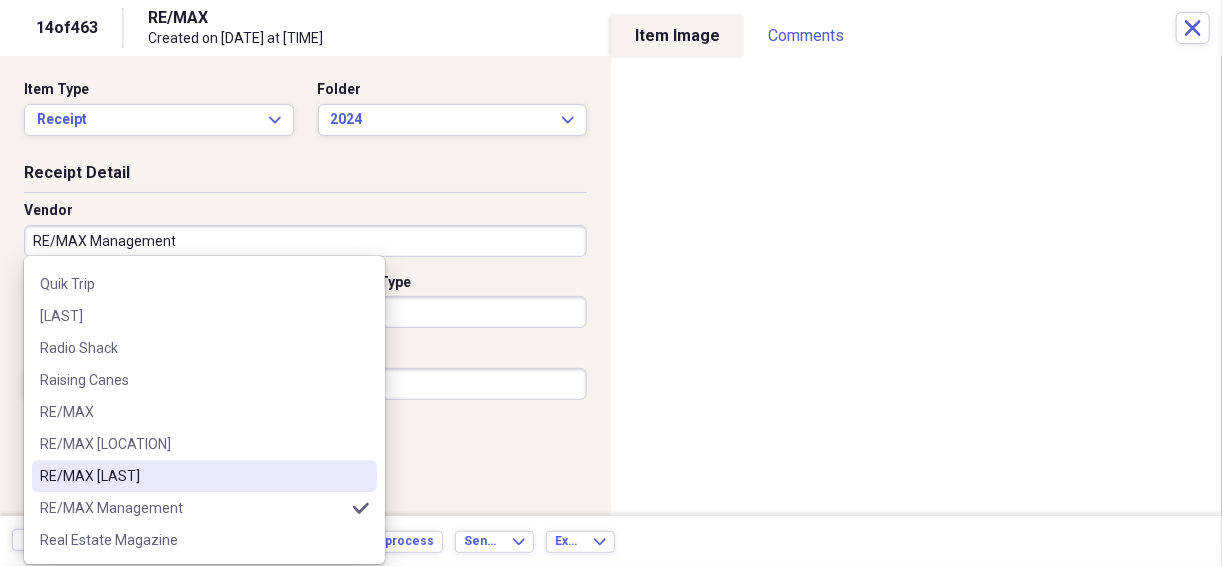click on "RE/MAX [LAST]" at bounding box center (192, 476) 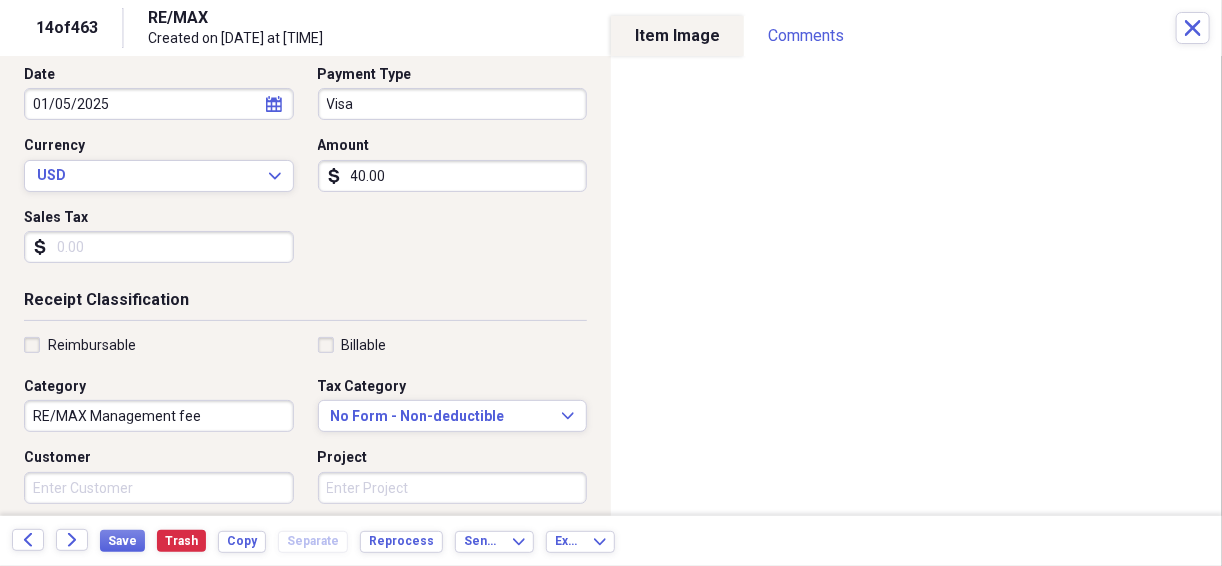 scroll, scrollTop: 213, scrollLeft: 0, axis: vertical 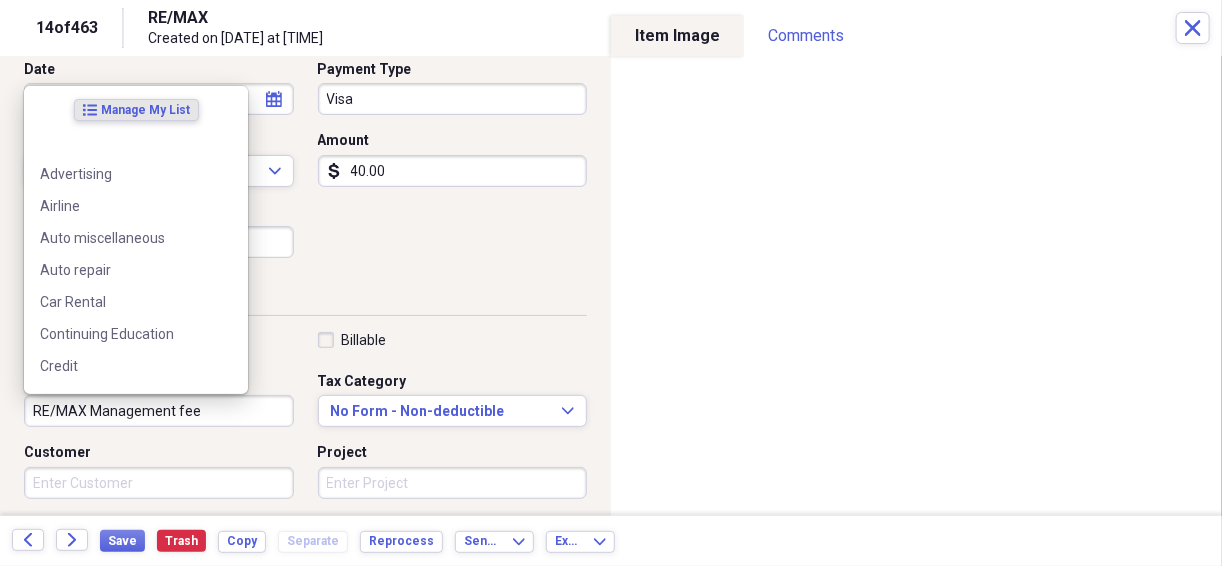click on "RE/MAX Management fee" at bounding box center (159, 411) 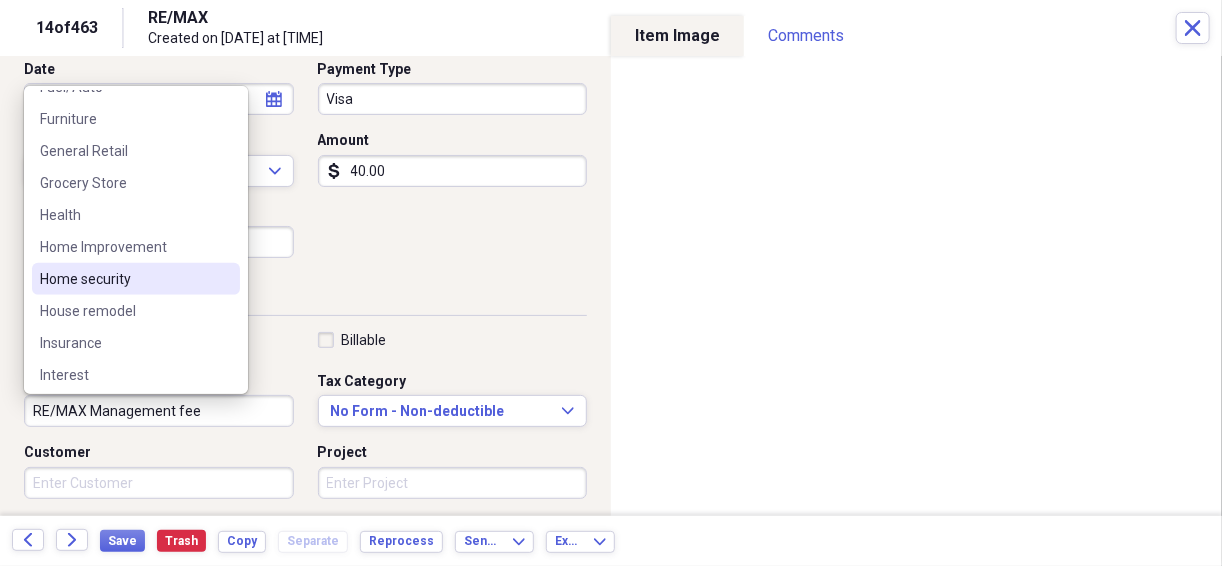 scroll, scrollTop: 433, scrollLeft: 0, axis: vertical 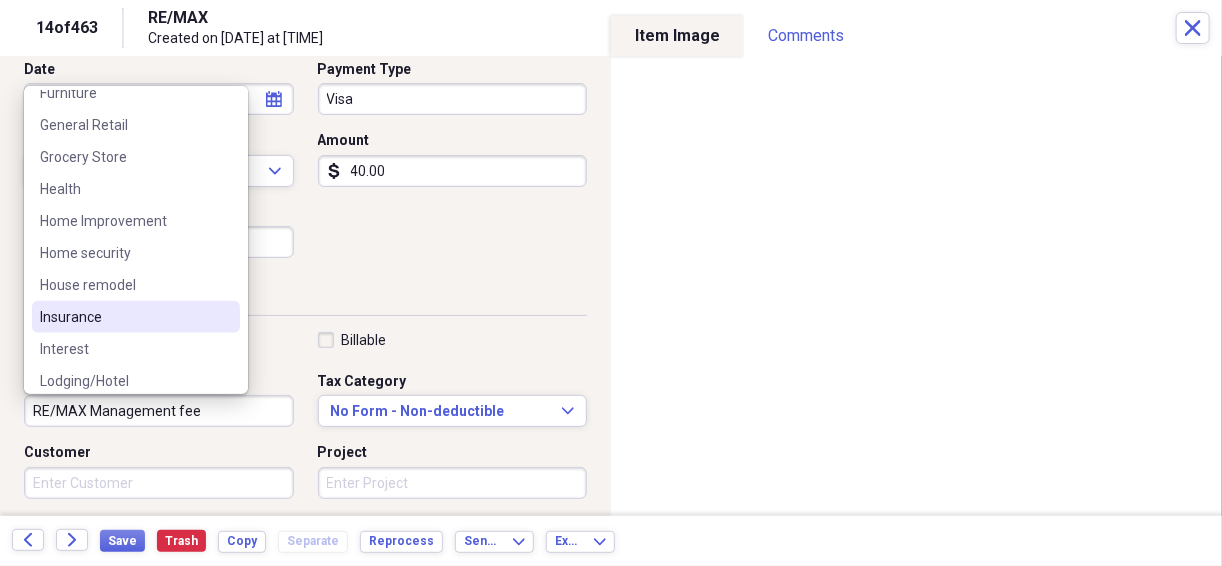 click on "Insurance" at bounding box center (124, 317) 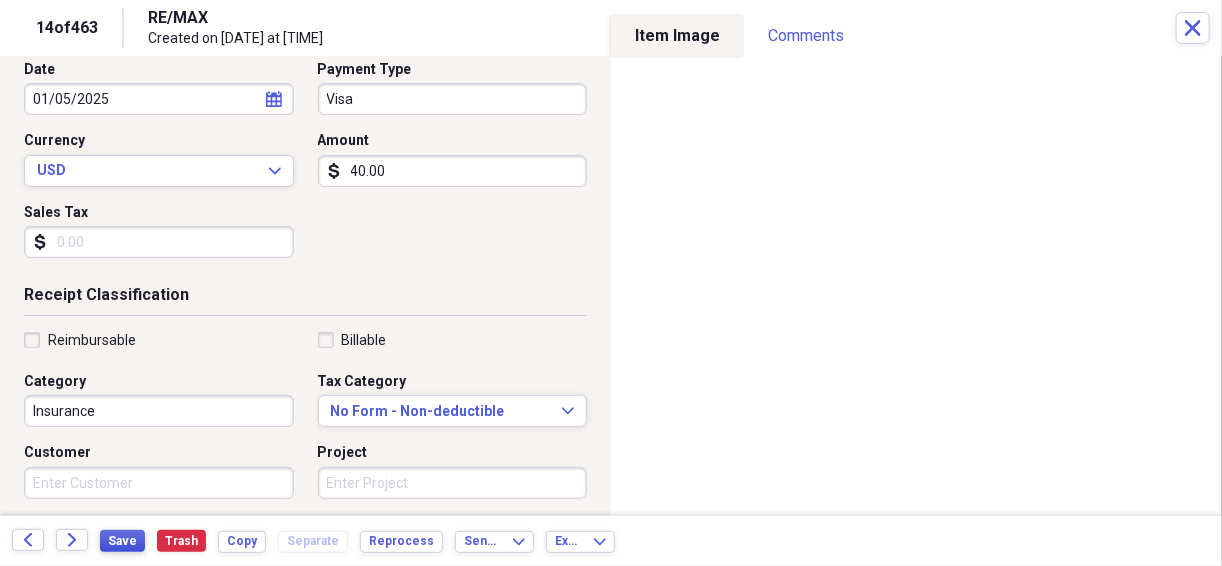 click on "Save" at bounding box center [122, 541] 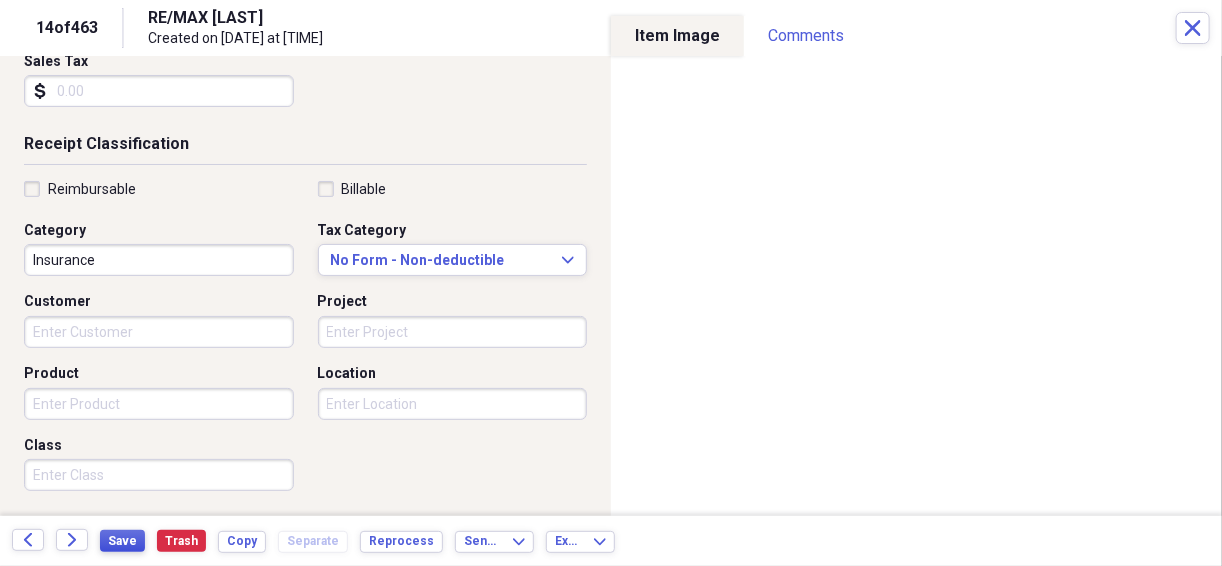 scroll, scrollTop: 344, scrollLeft: 0, axis: vertical 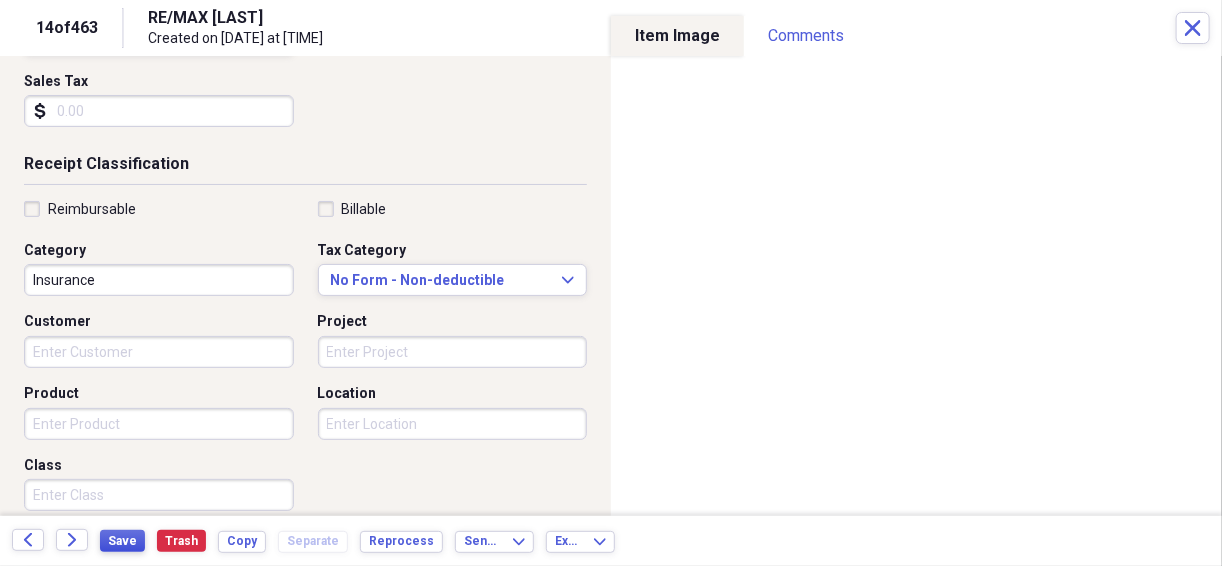 click on "Save" at bounding box center (122, 541) 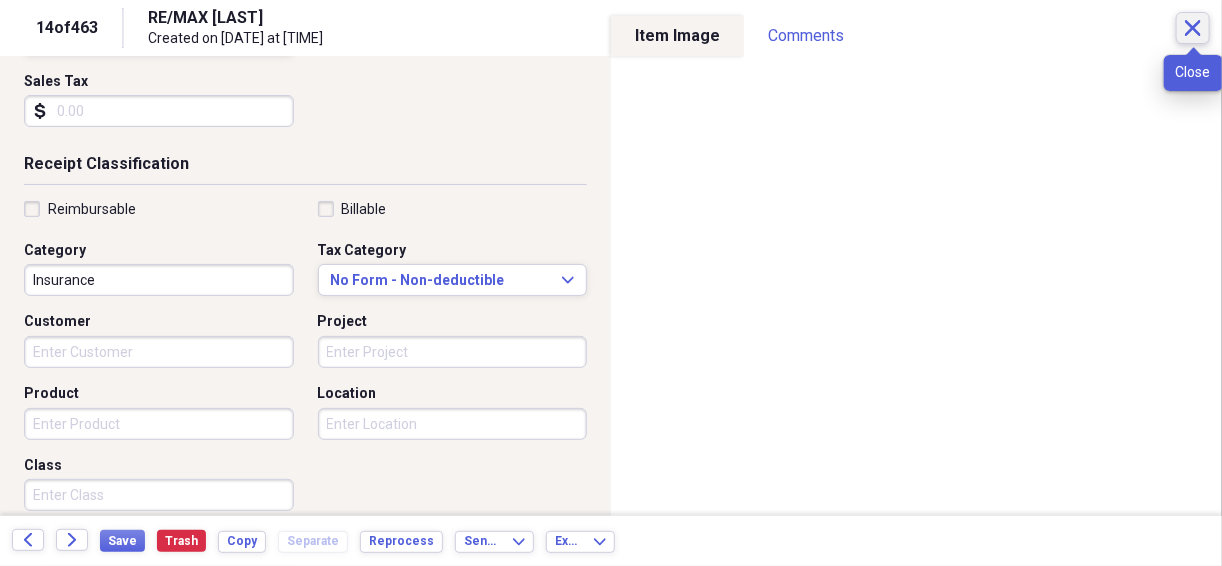 click on "Close" 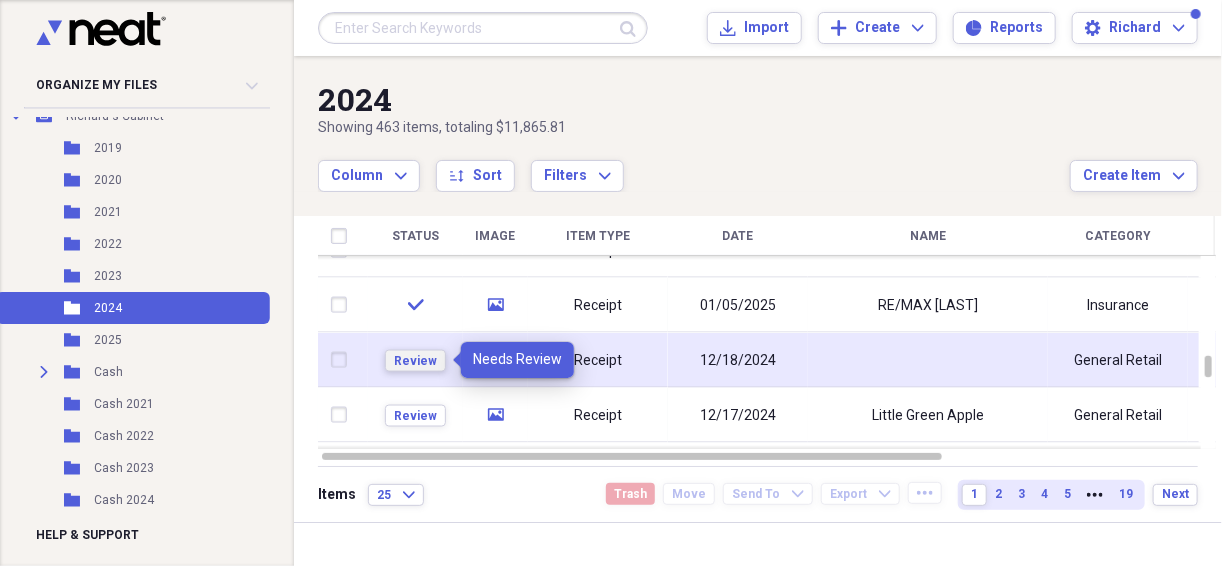 click on "Review" at bounding box center [415, 360] 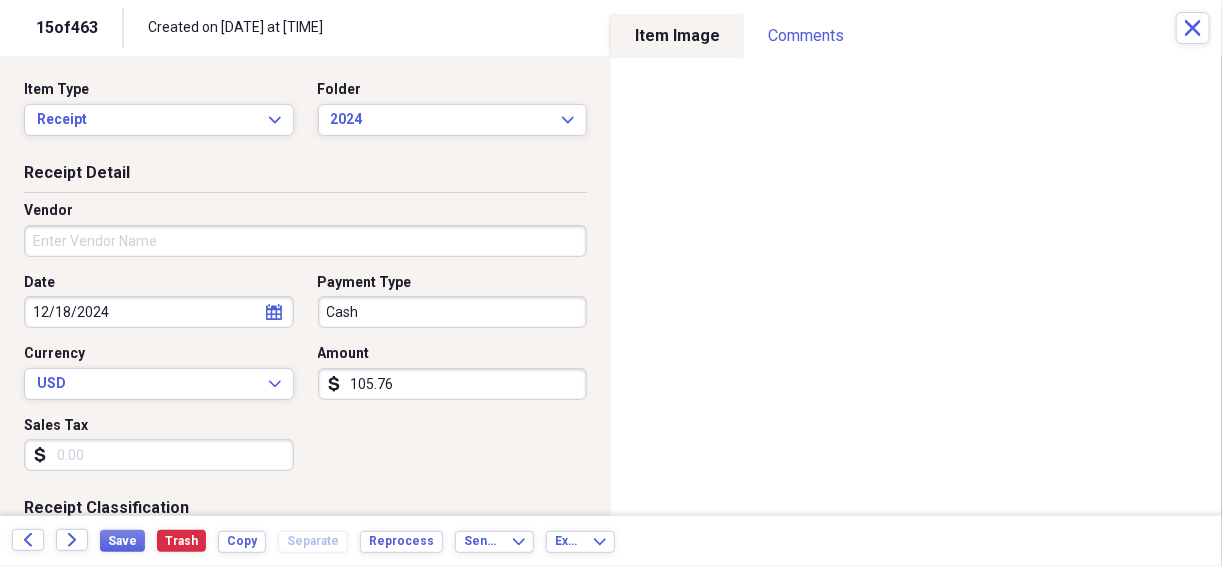 click on "Vendor" at bounding box center [305, 241] 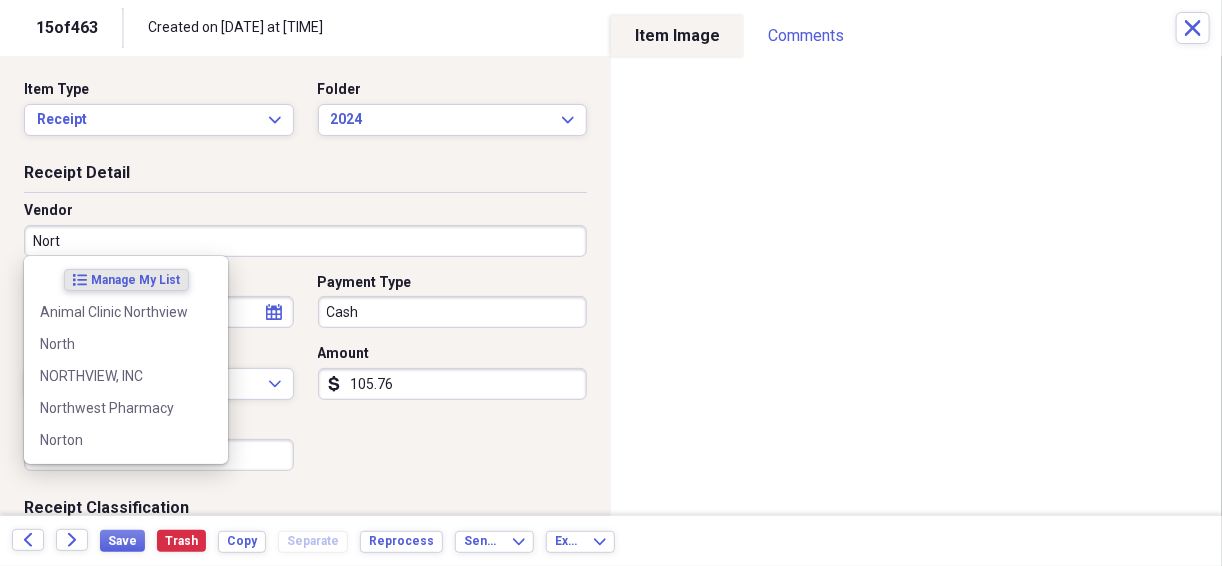 type on "North" 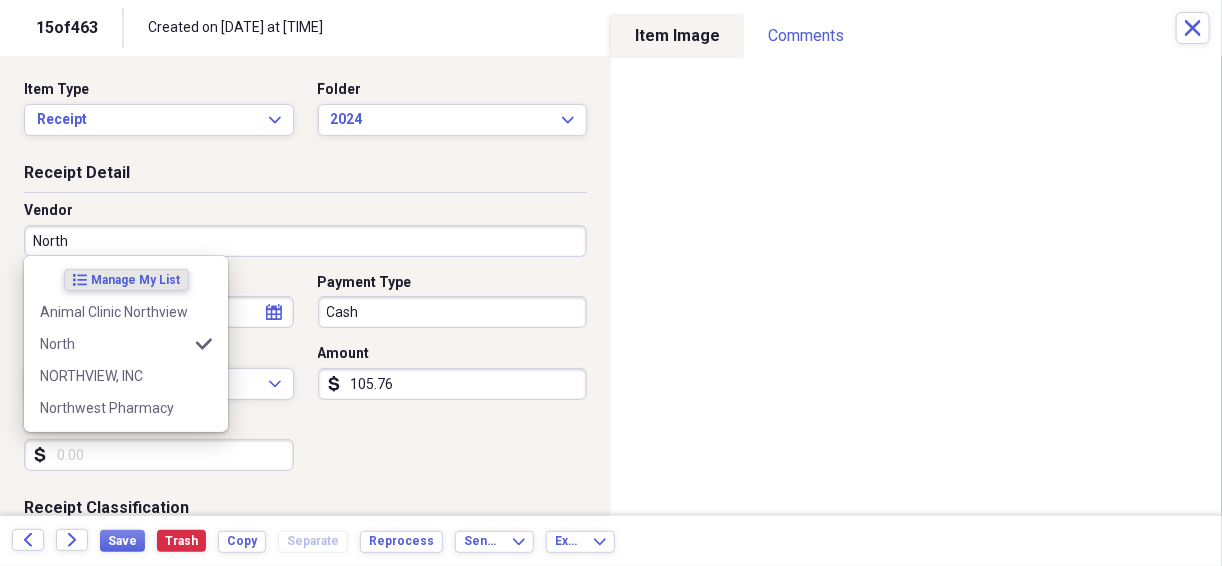 type on "Pets" 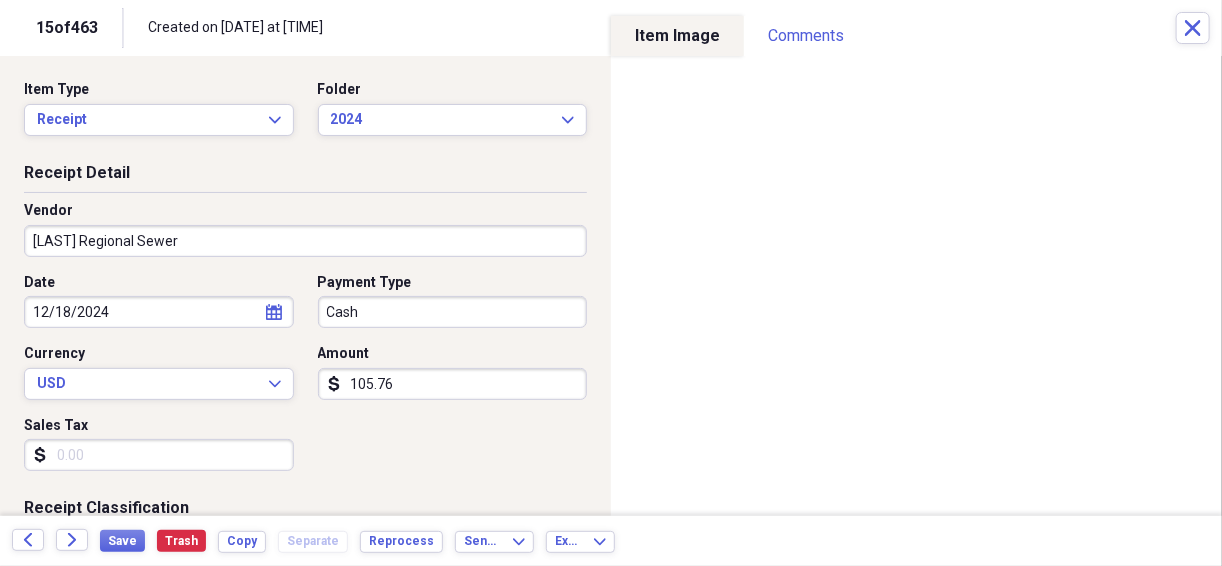 type on "[LAST] Regional Sewer" 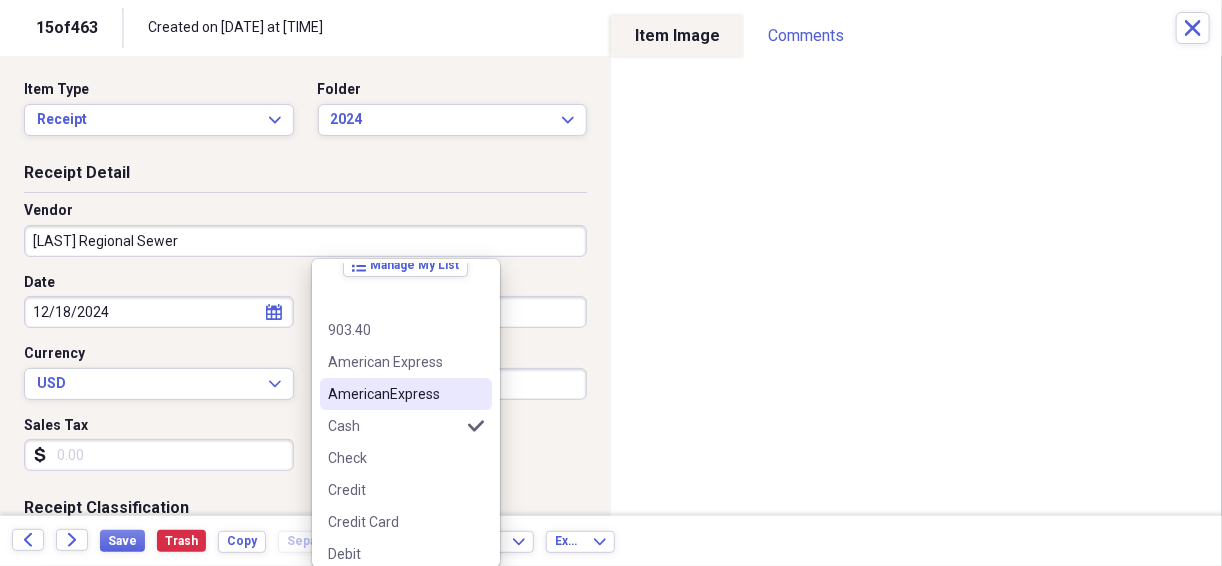 scroll, scrollTop: 26, scrollLeft: 0, axis: vertical 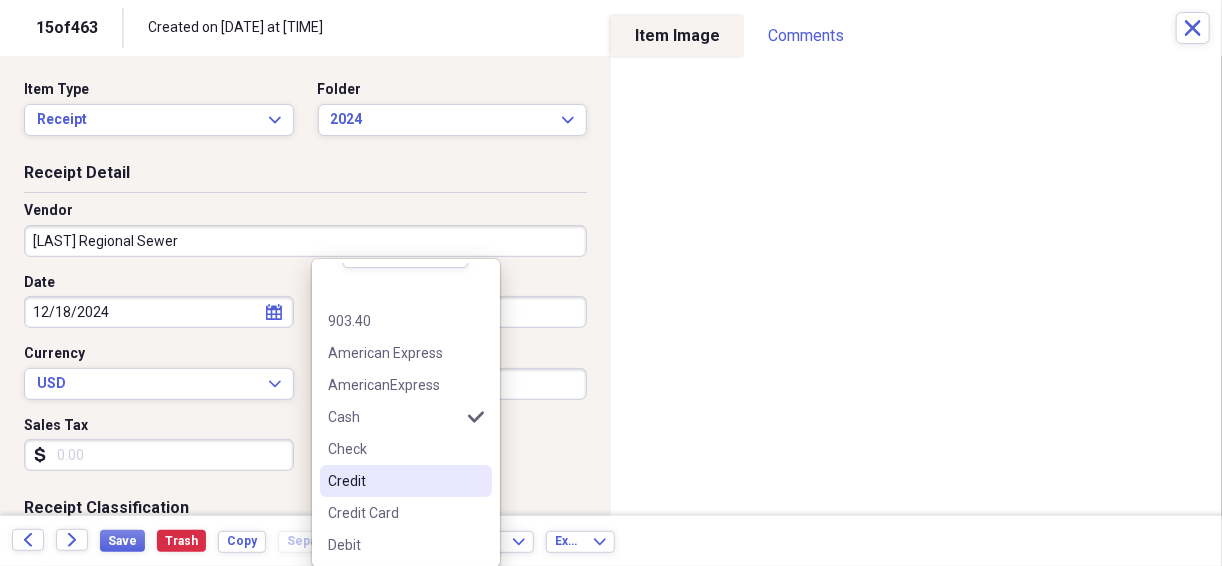click on "Credit" at bounding box center (394, 481) 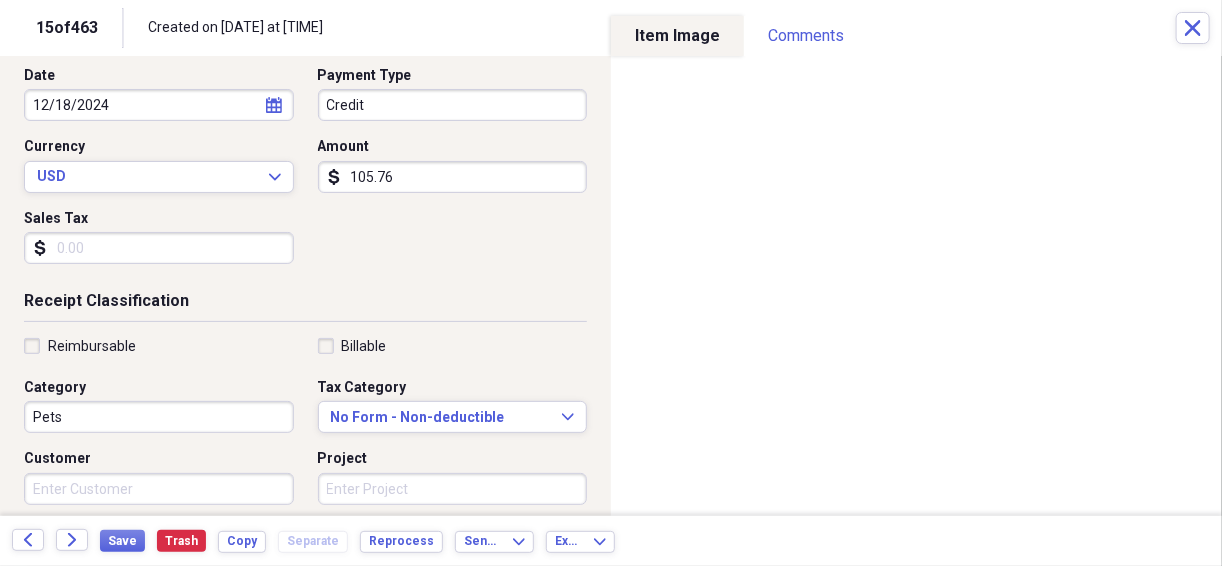 scroll, scrollTop: 213, scrollLeft: 0, axis: vertical 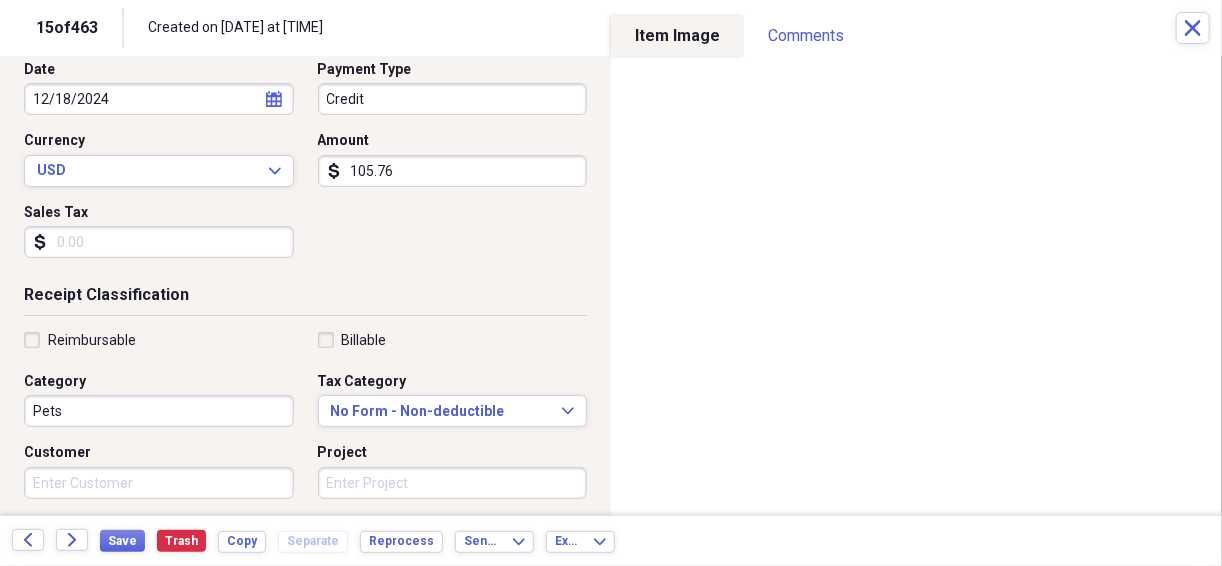 click on "Pets" at bounding box center [159, 411] 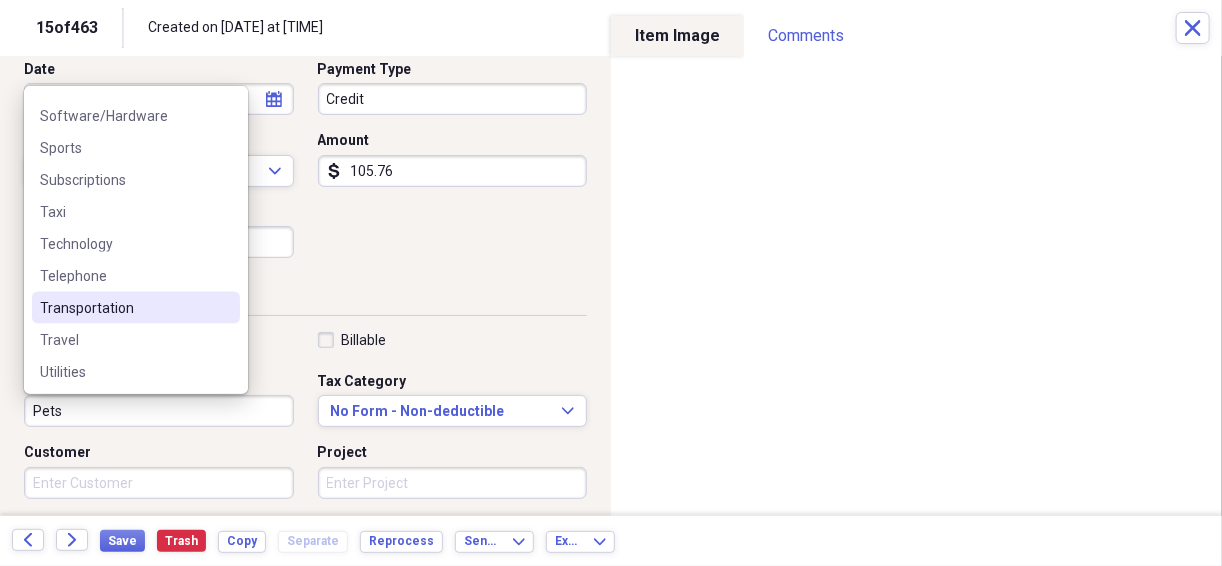 scroll, scrollTop: 1180, scrollLeft: 0, axis: vertical 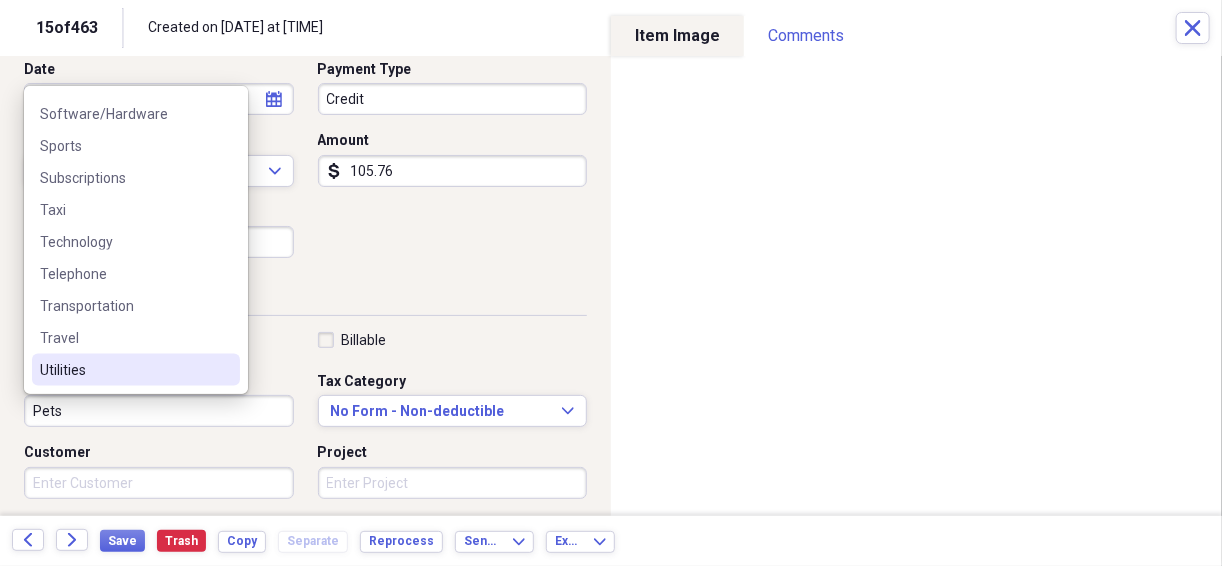 click on "Utilities" at bounding box center (124, 370) 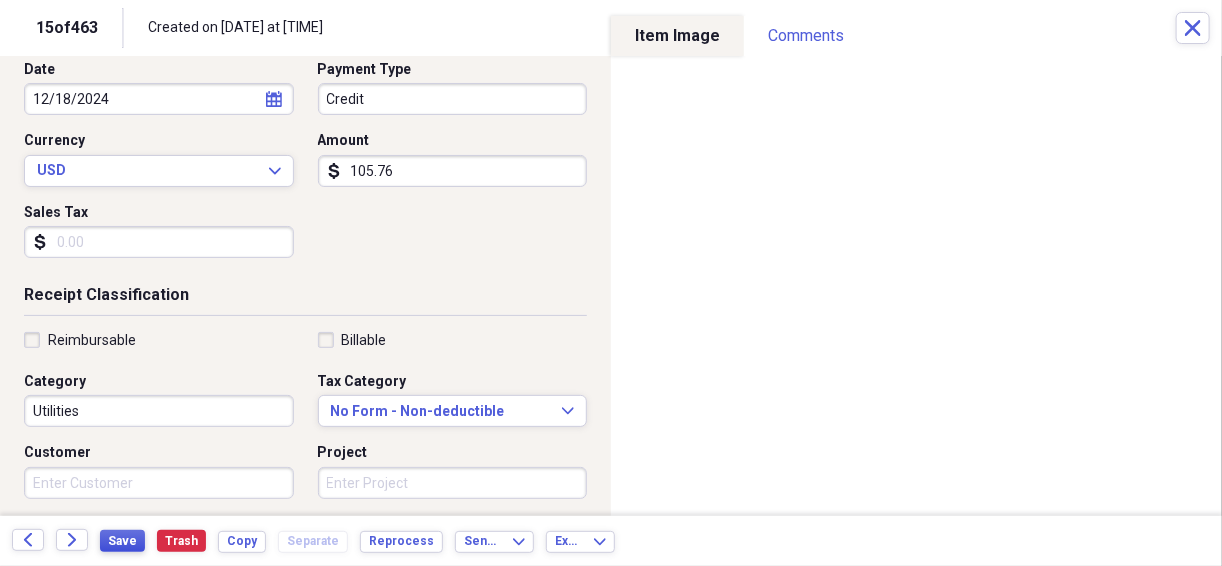 click on "Save" at bounding box center (122, 541) 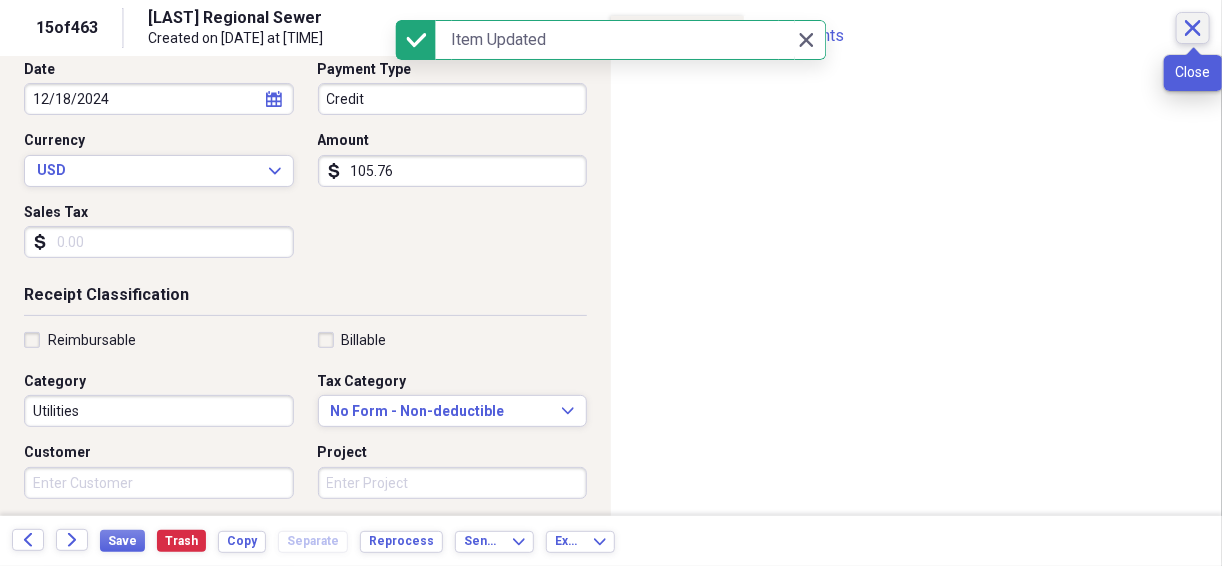click on "Close" 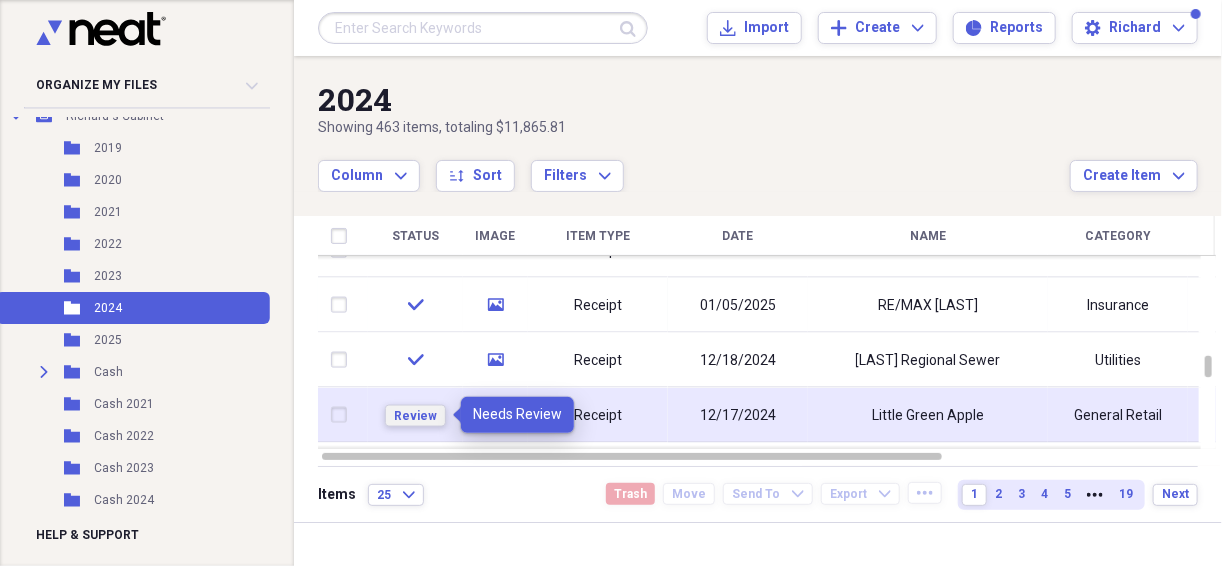 click on "Review" at bounding box center (415, 415) 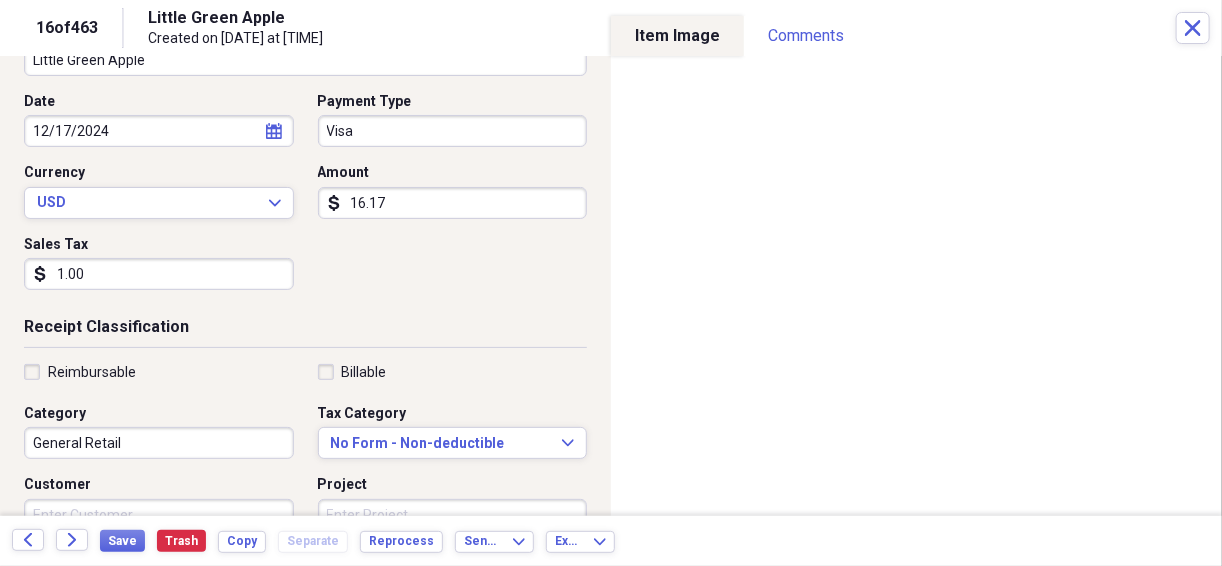 scroll, scrollTop: 186, scrollLeft: 0, axis: vertical 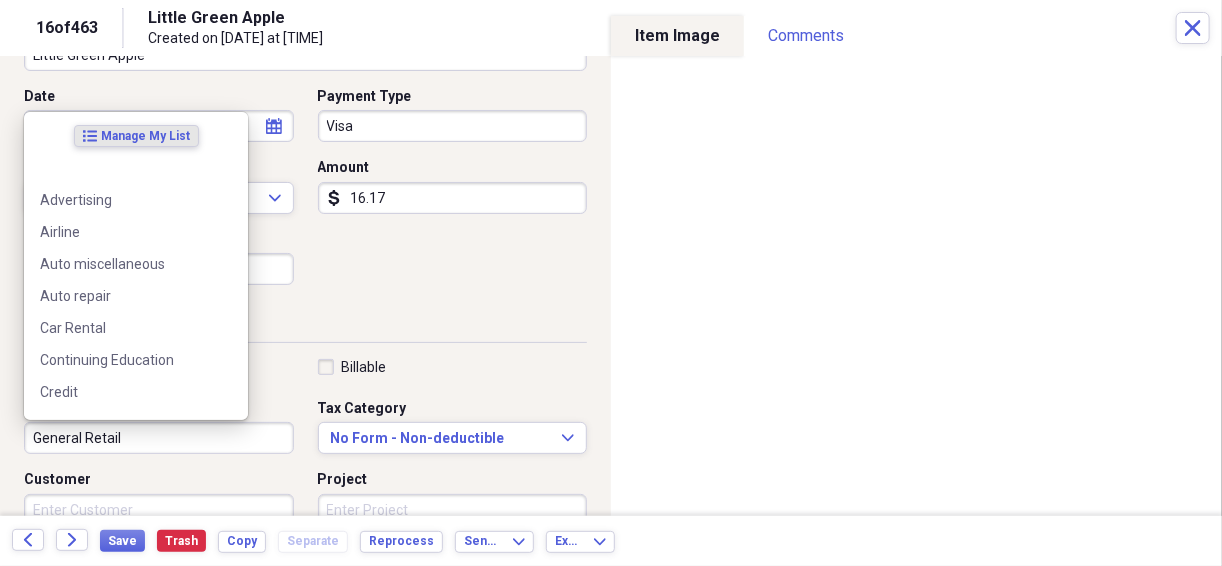 click on "General Retail" at bounding box center [159, 438] 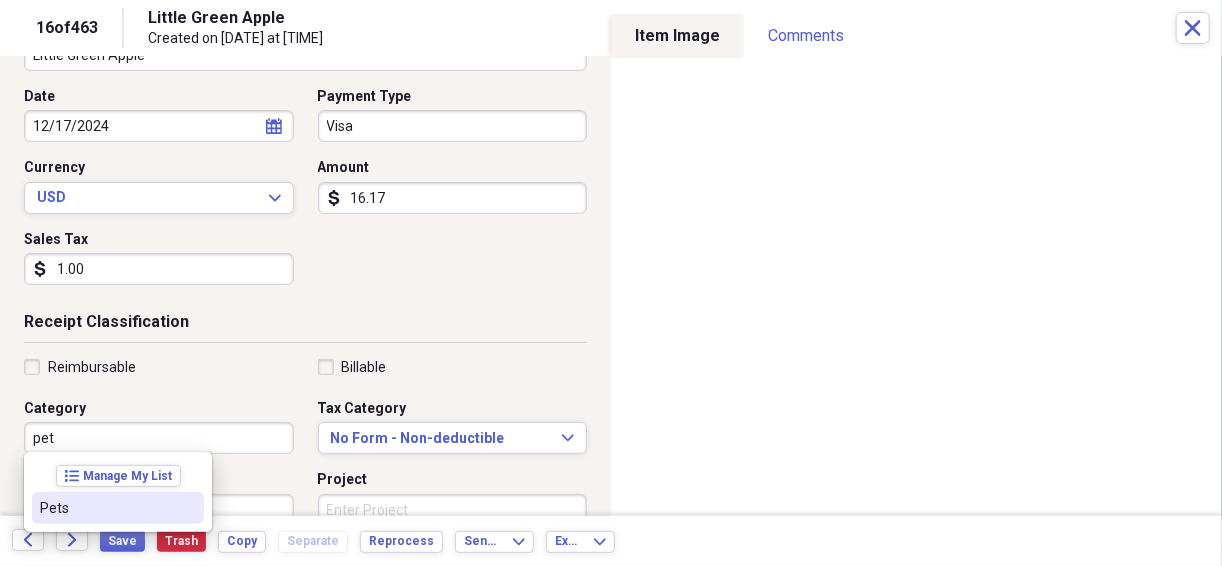 click on "Pets" at bounding box center [106, 508] 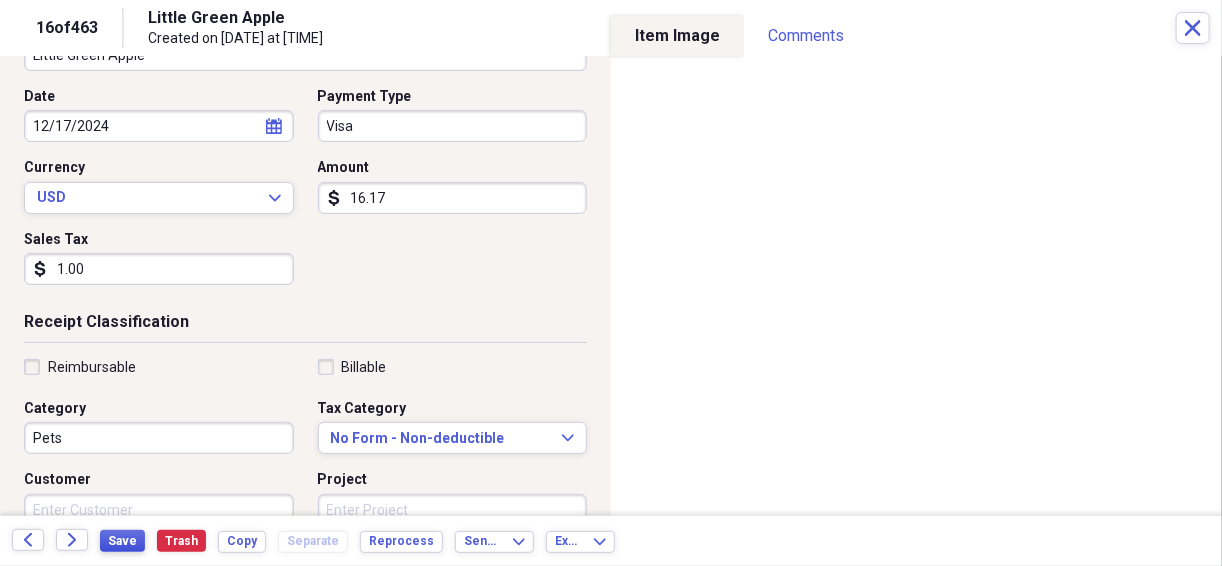 click on "Save" at bounding box center [122, 541] 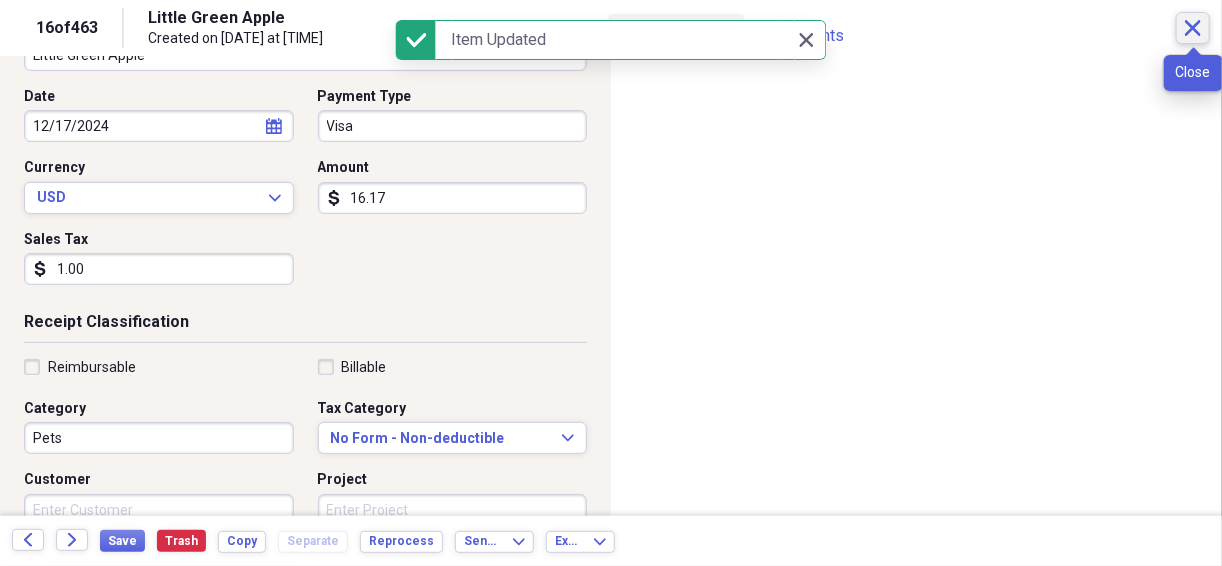 click on "Close" 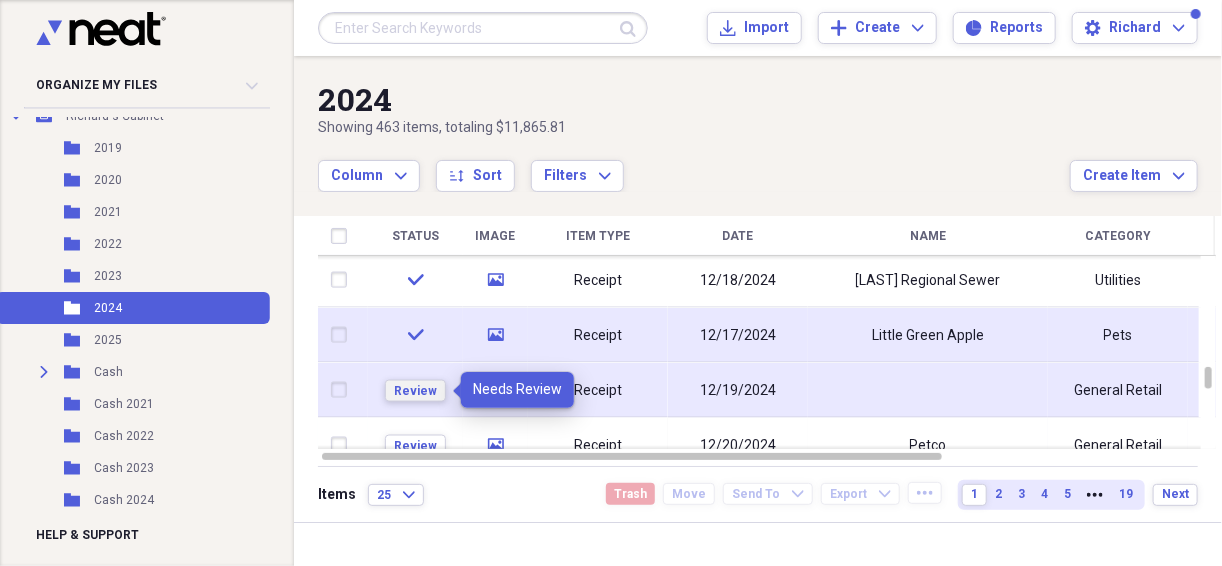 click on "Review" at bounding box center [415, 390] 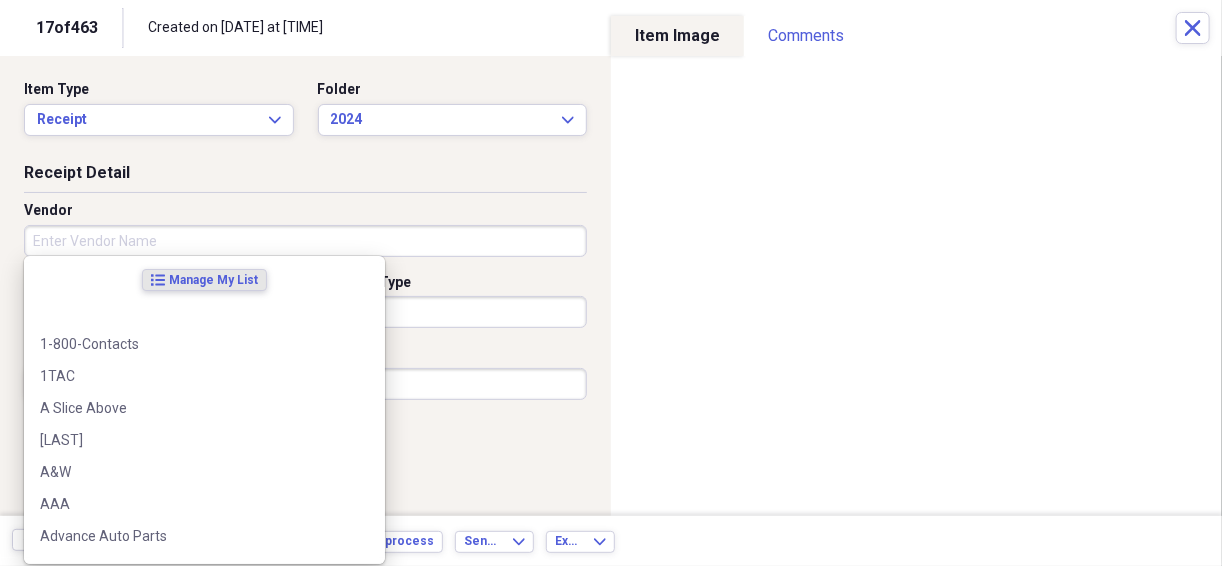 click on "Vendor" at bounding box center [305, 241] 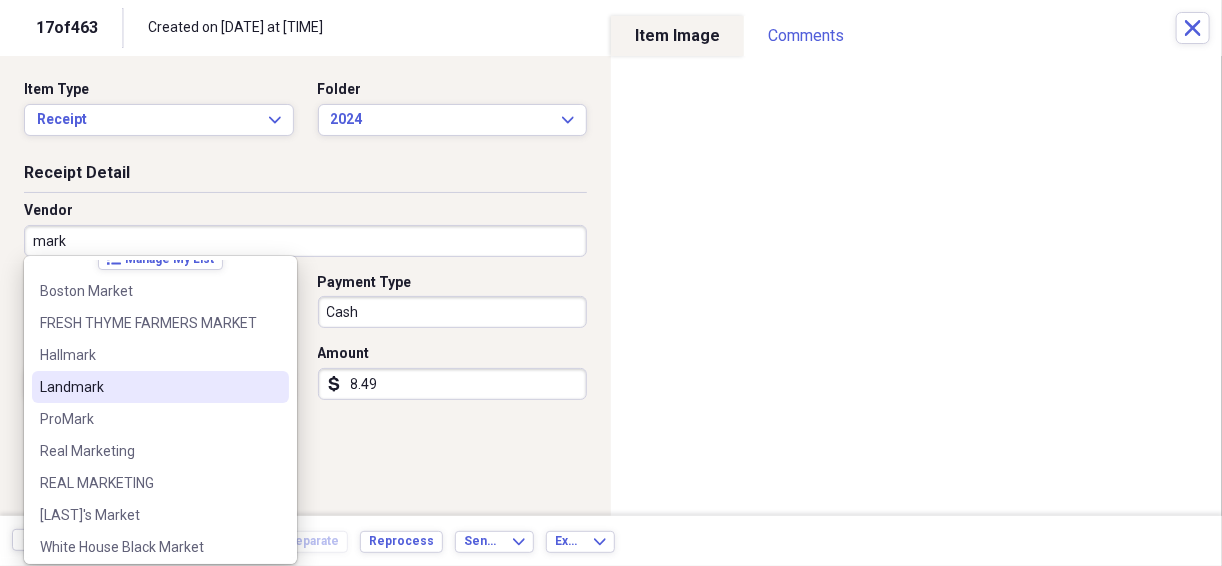 scroll, scrollTop: 0, scrollLeft: 0, axis: both 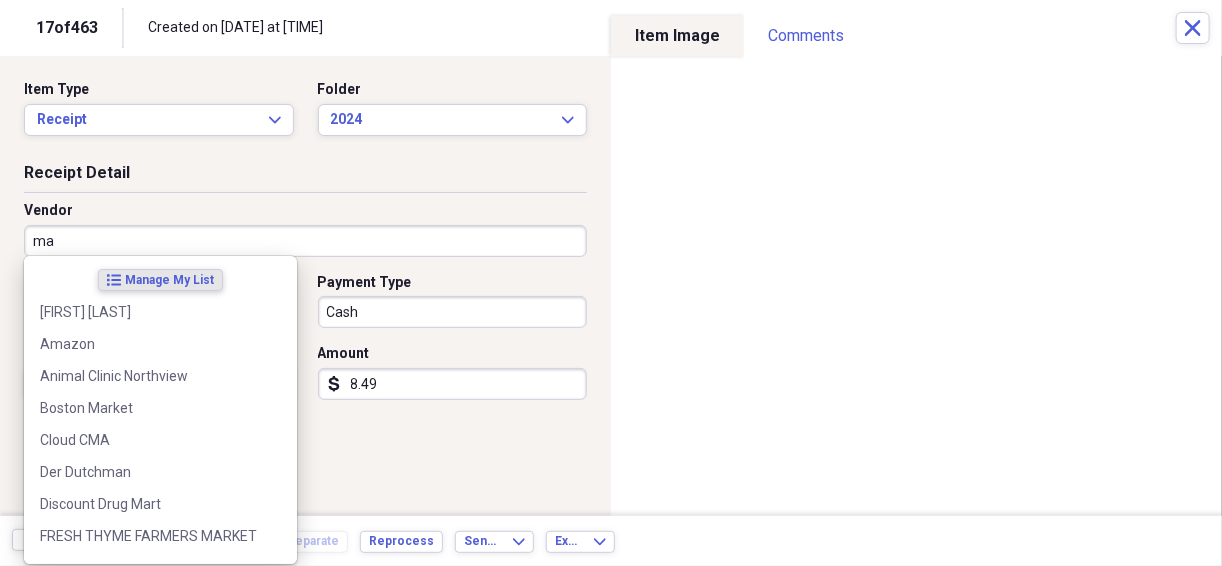 type on "m" 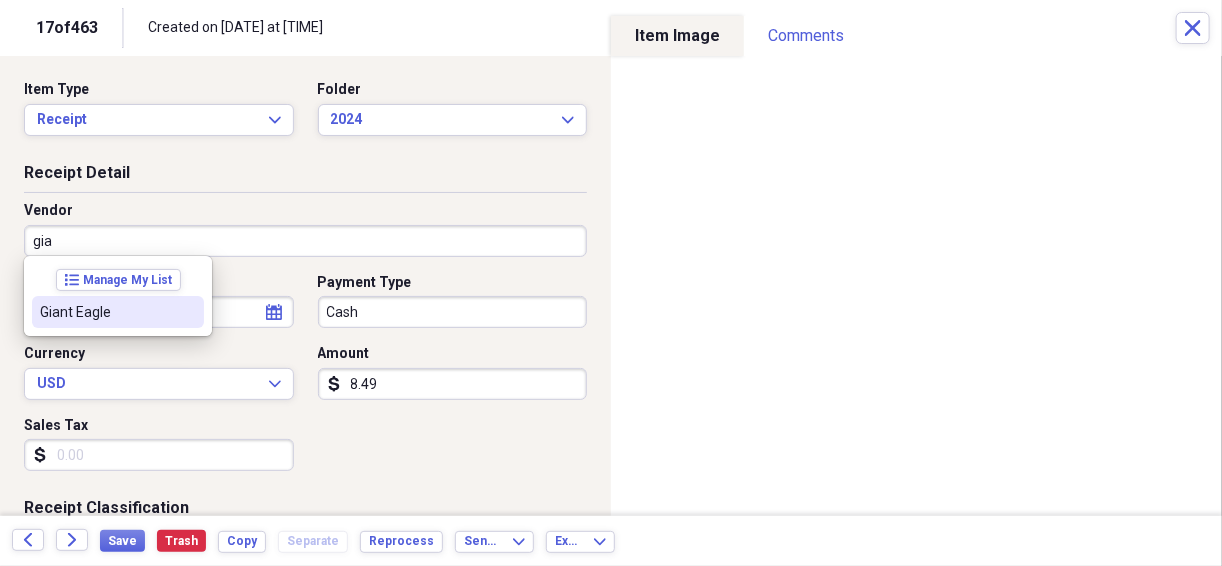 click on "Giant Eagle" at bounding box center (106, 312) 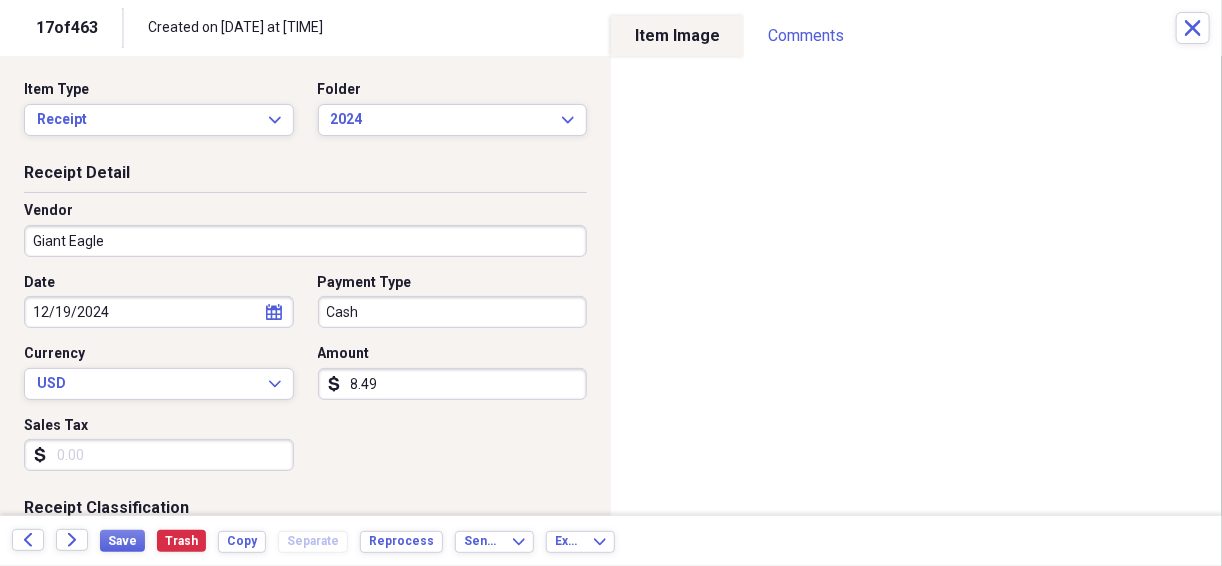 type on "Grocery Store" 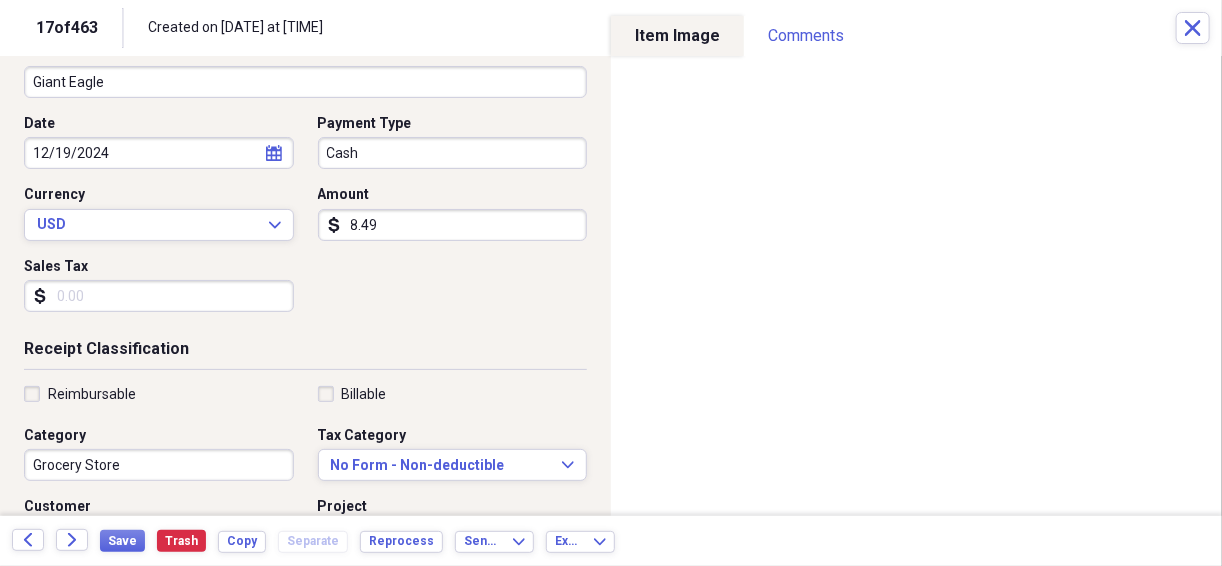 scroll, scrollTop: 160, scrollLeft: 0, axis: vertical 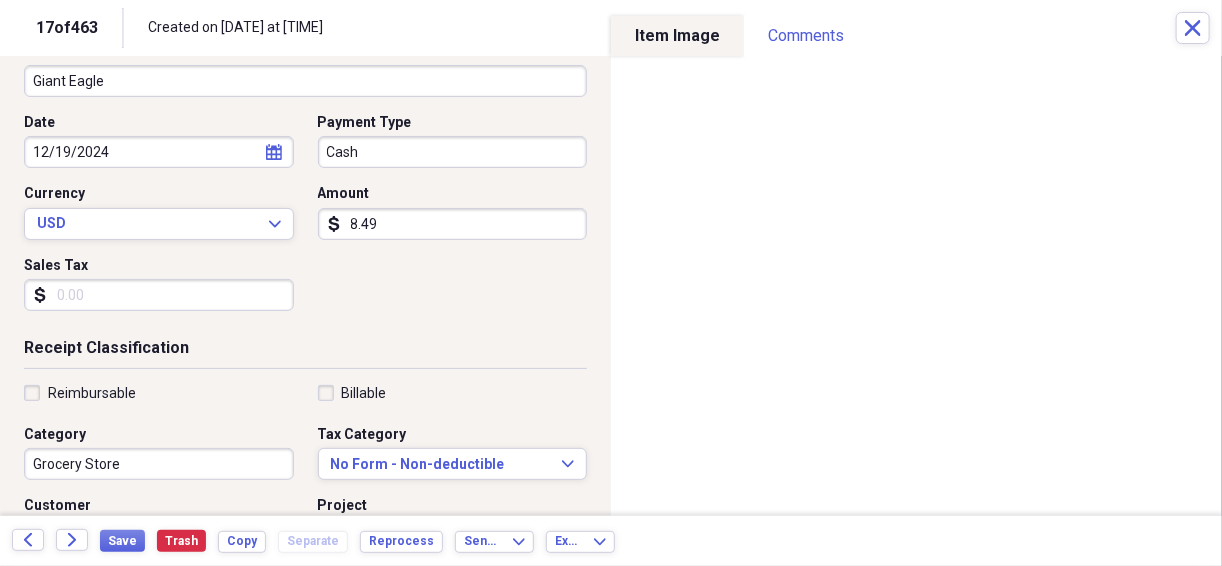click on "8.49" at bounding box center [453, 224] 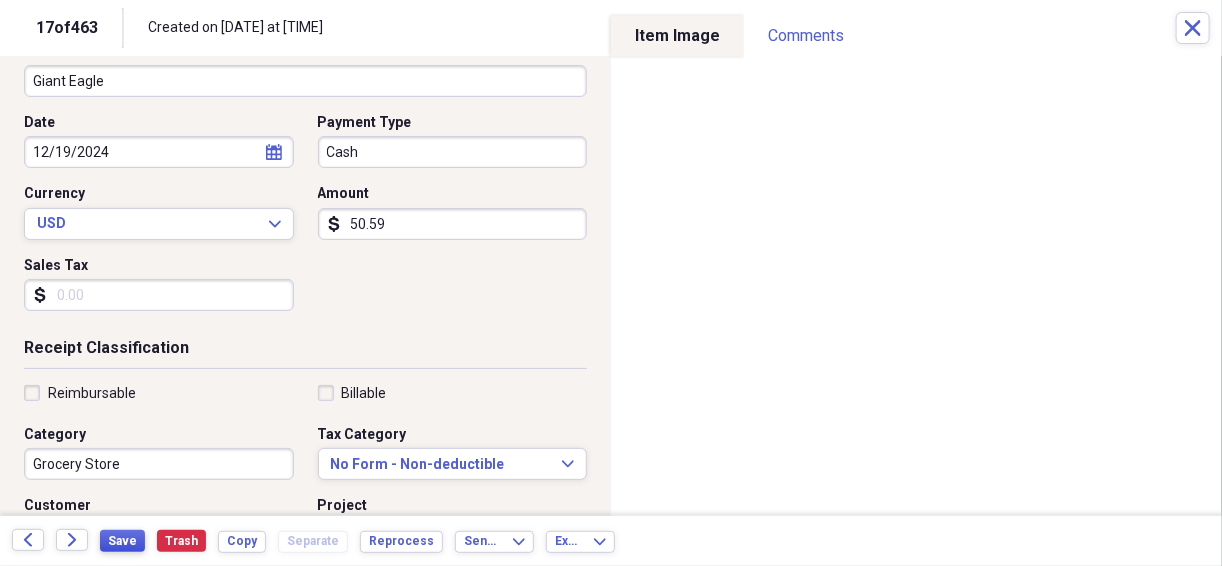 type on "50.59" 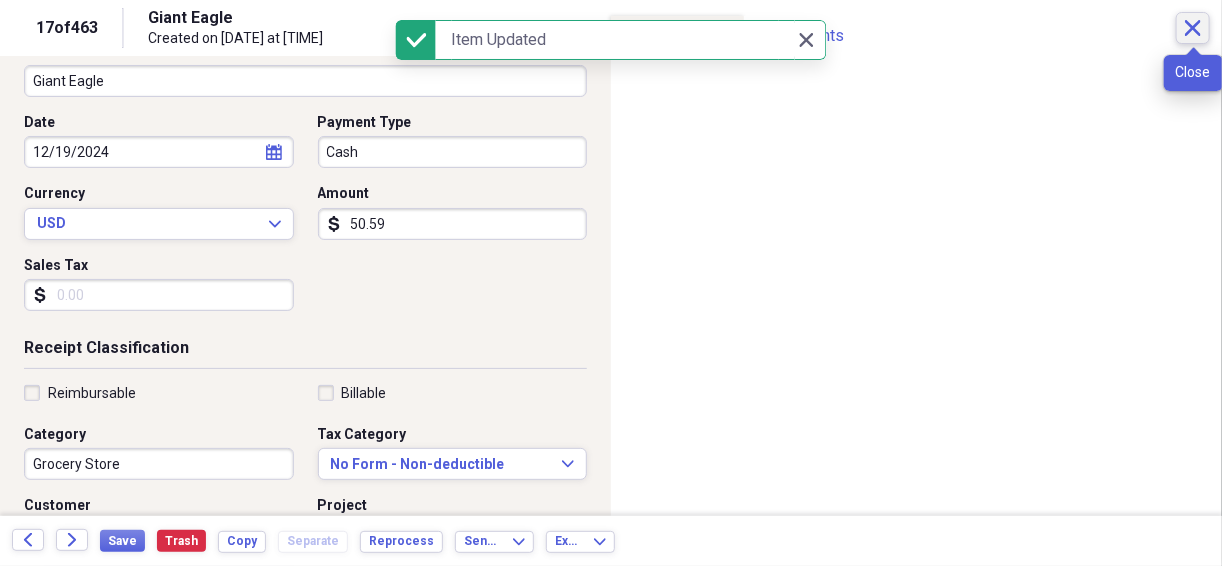 click on "Close" 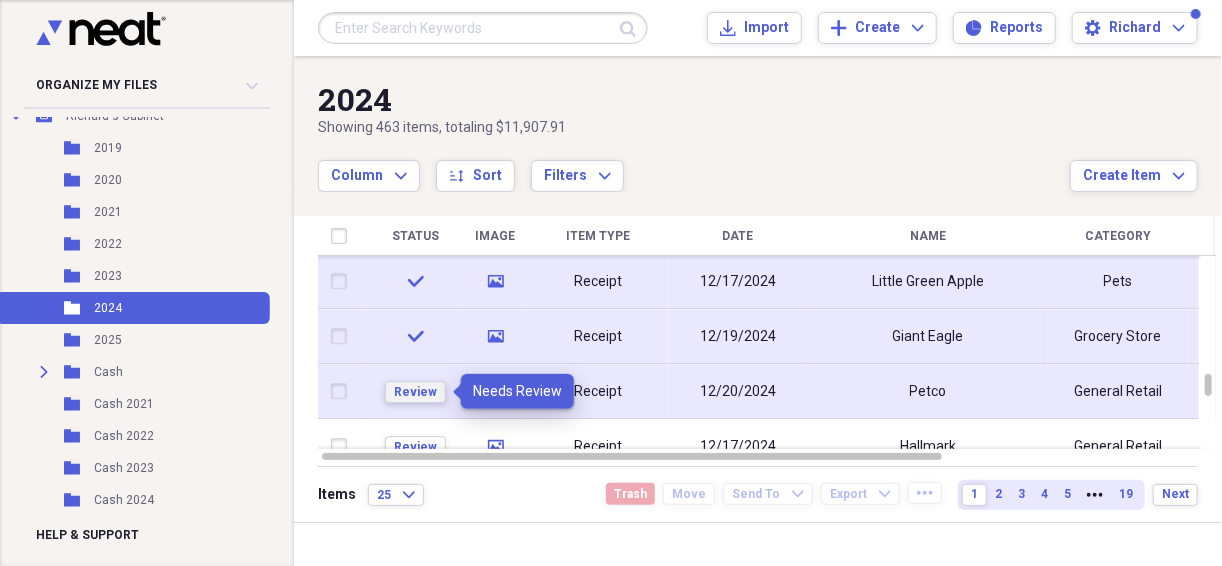 click on "Review" at bounding box center (415, 392) 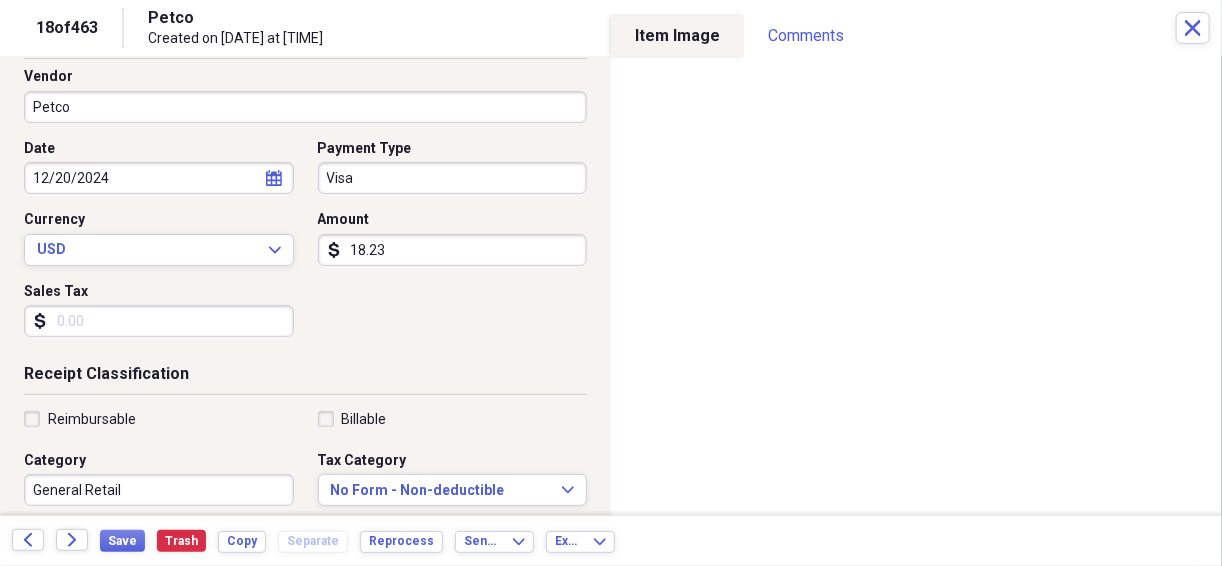 scroll, scrollTop: 160, scrollLeft: 0, axis: vertical 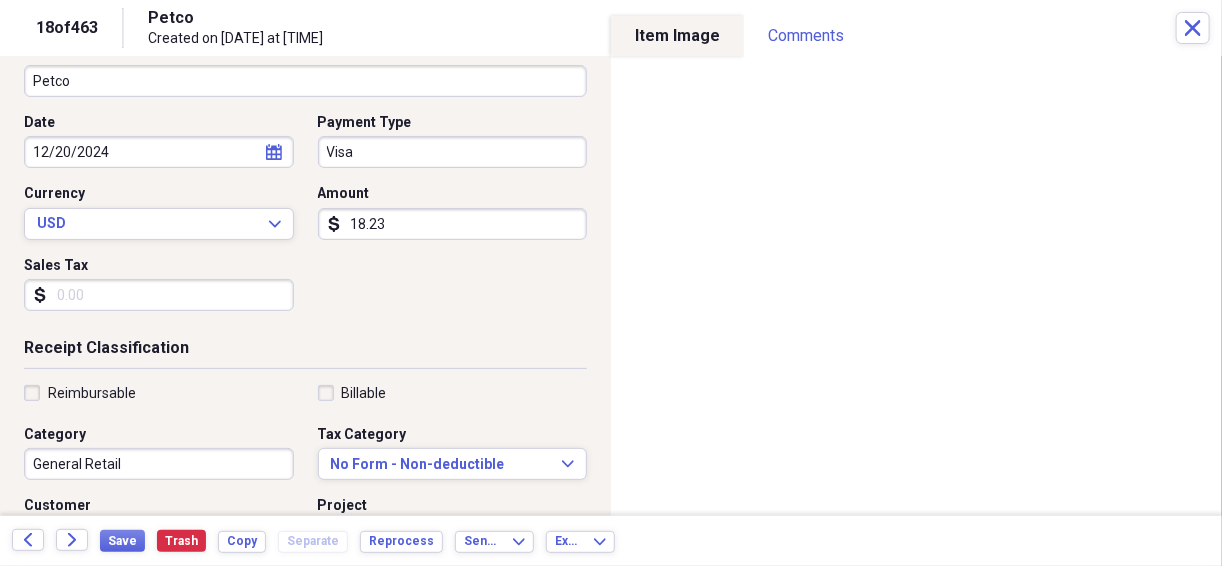 click on "General Retail" at bounding box center (159, 464) 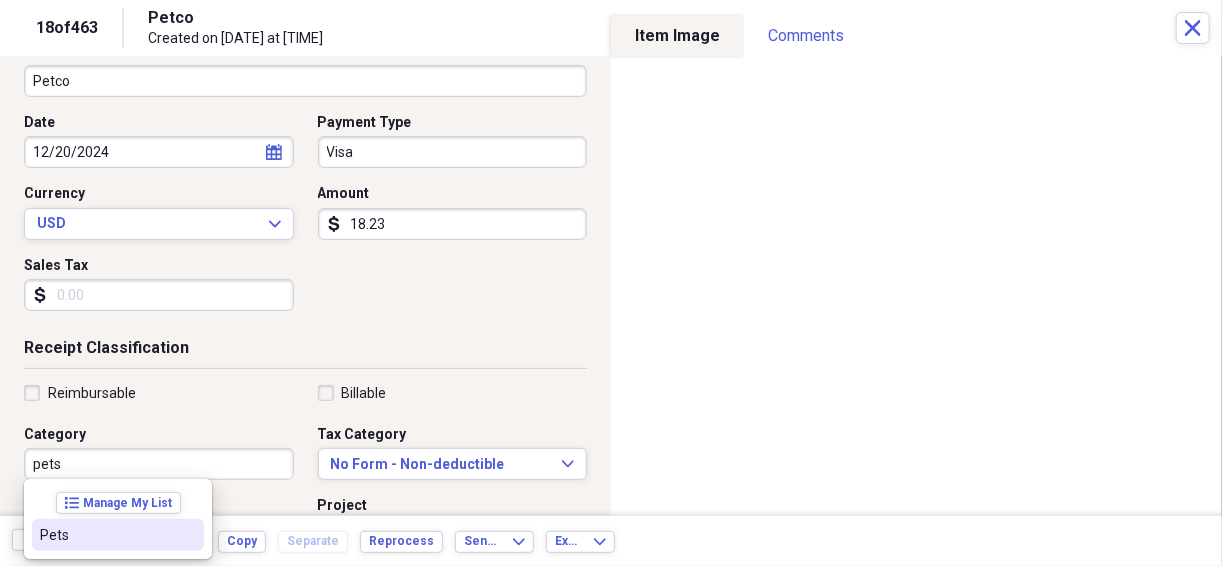 drag, startPoint x: 58, startPoint y: 528, endPoint x: 81, endPoint y: 525, distance: 23.194826 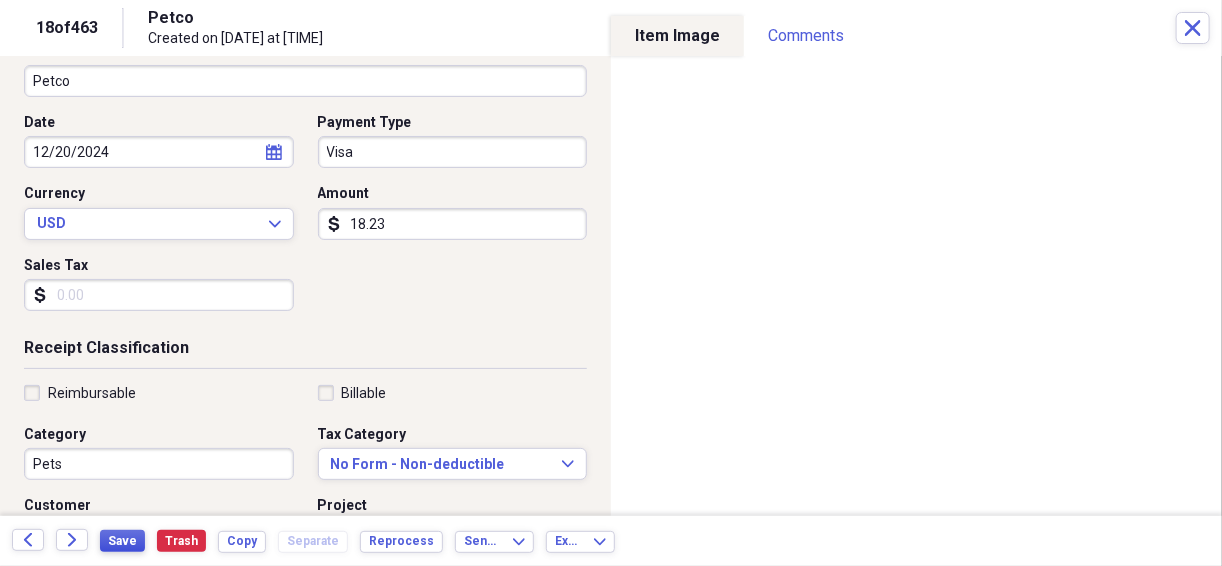 click on "Save" at bounding box center (122, 541) 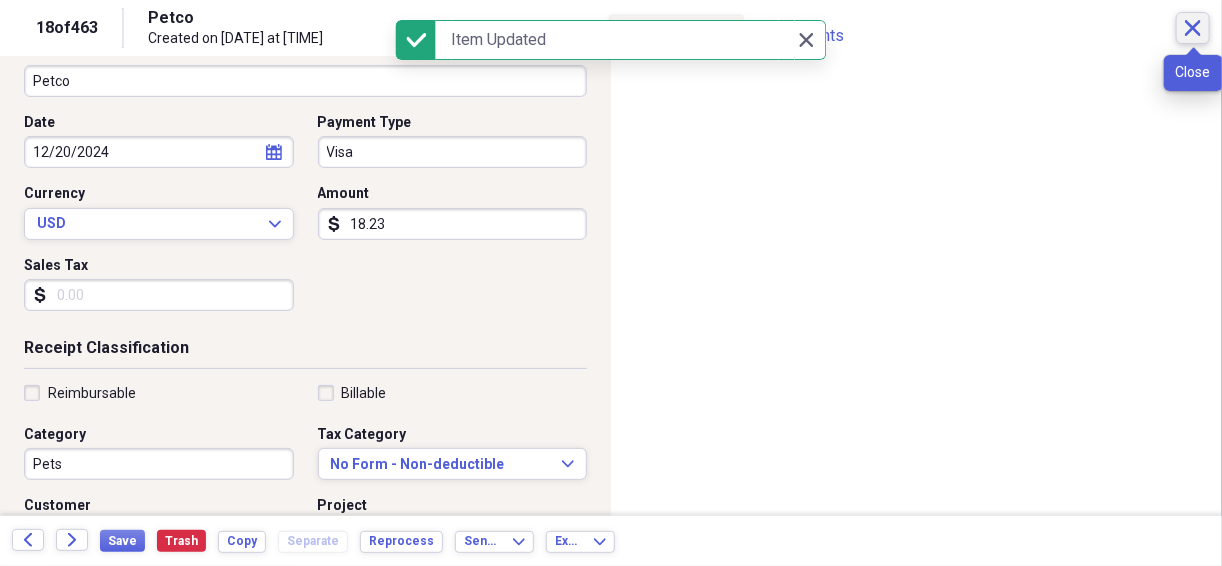 click on "Close" 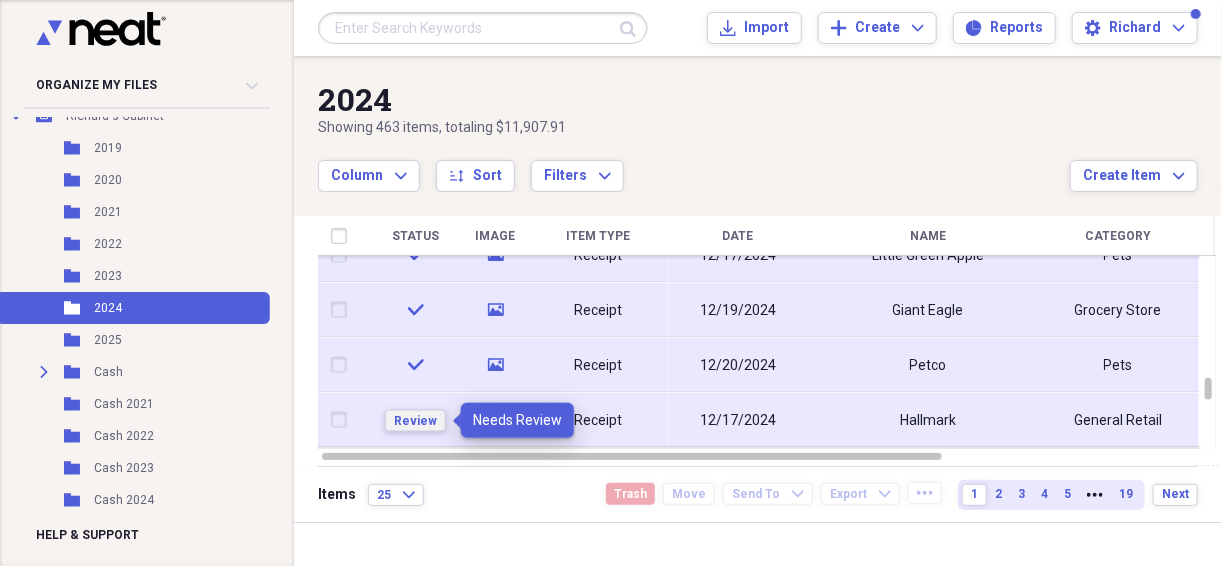 click on "Review" at bounding box center [415, 420] 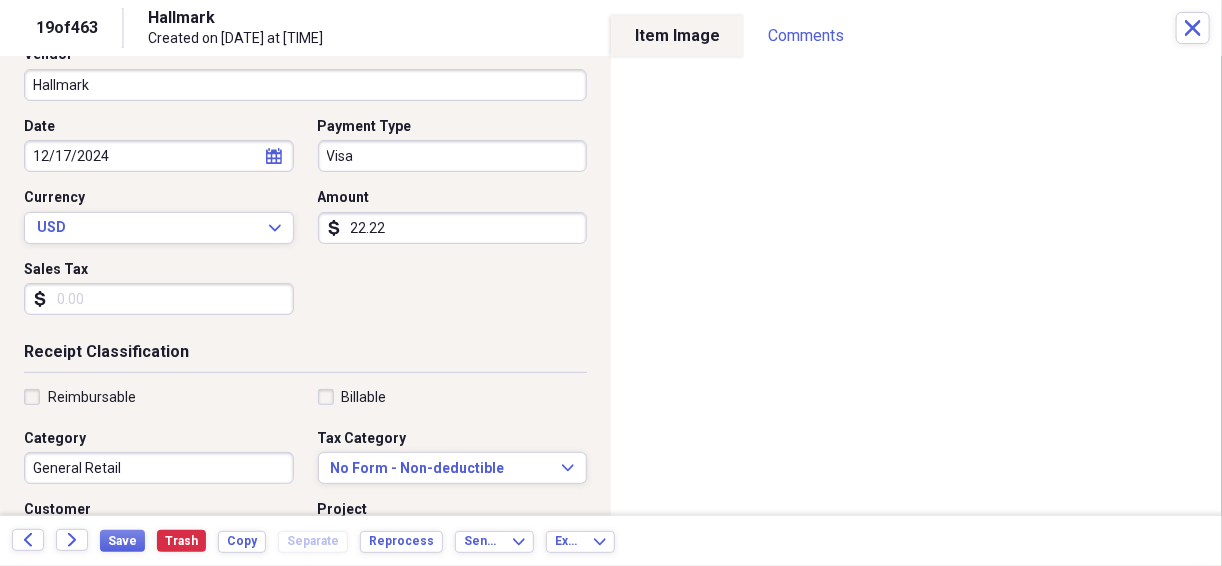 scroll, scrollTop: 186, scrollLeft: 0, axis: vertical 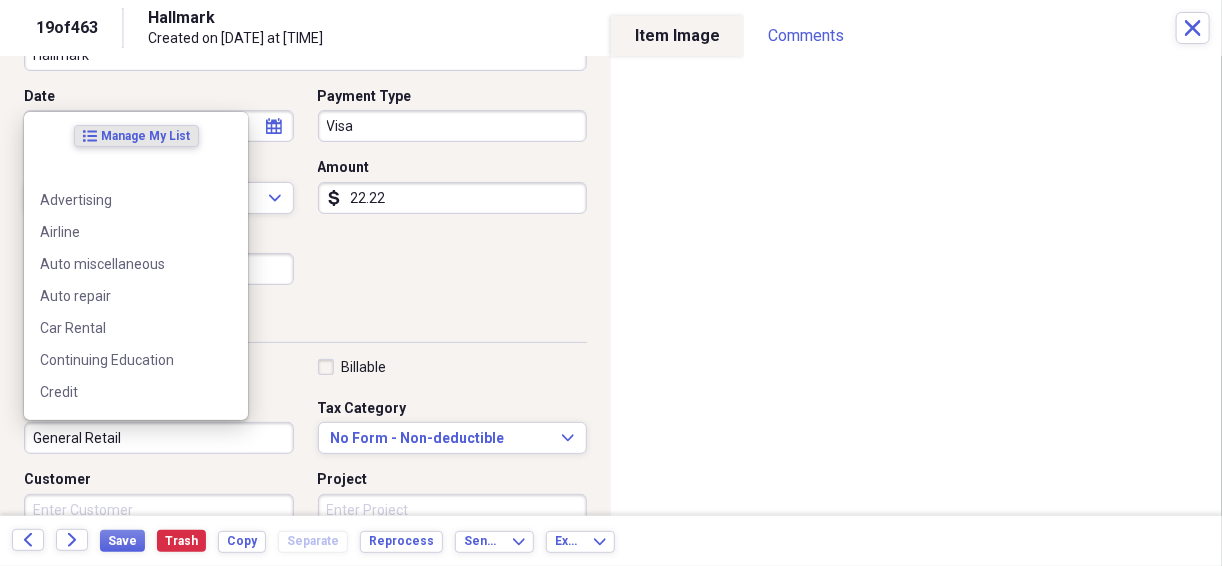 click on "General Retail" at bounding box center (159, 438) 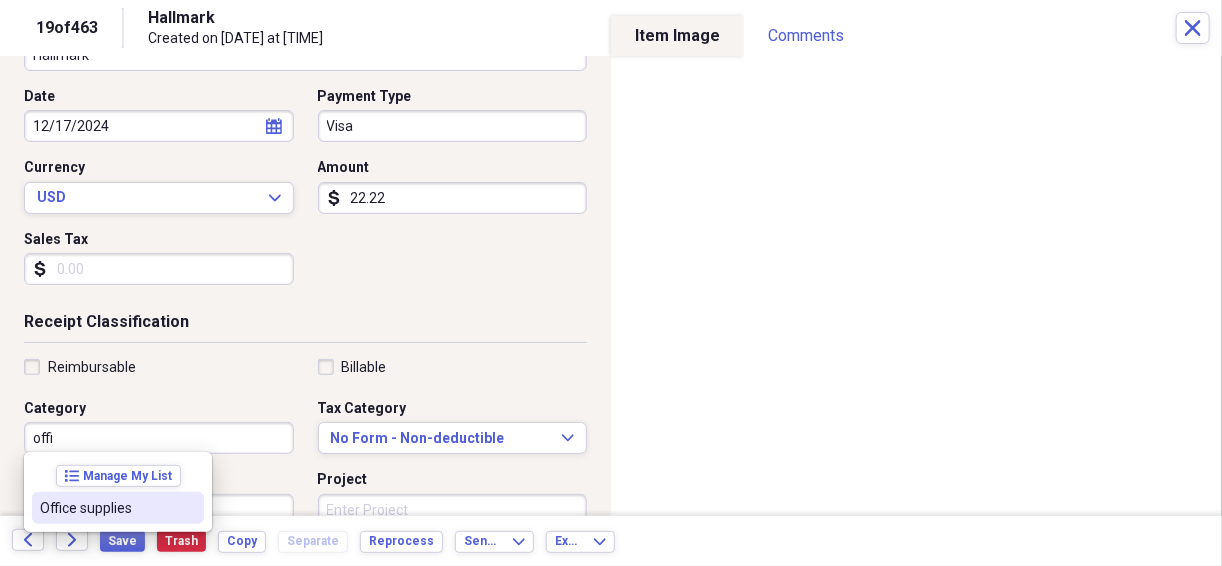 click on "Office supplies" at bounding box center (106, 508) 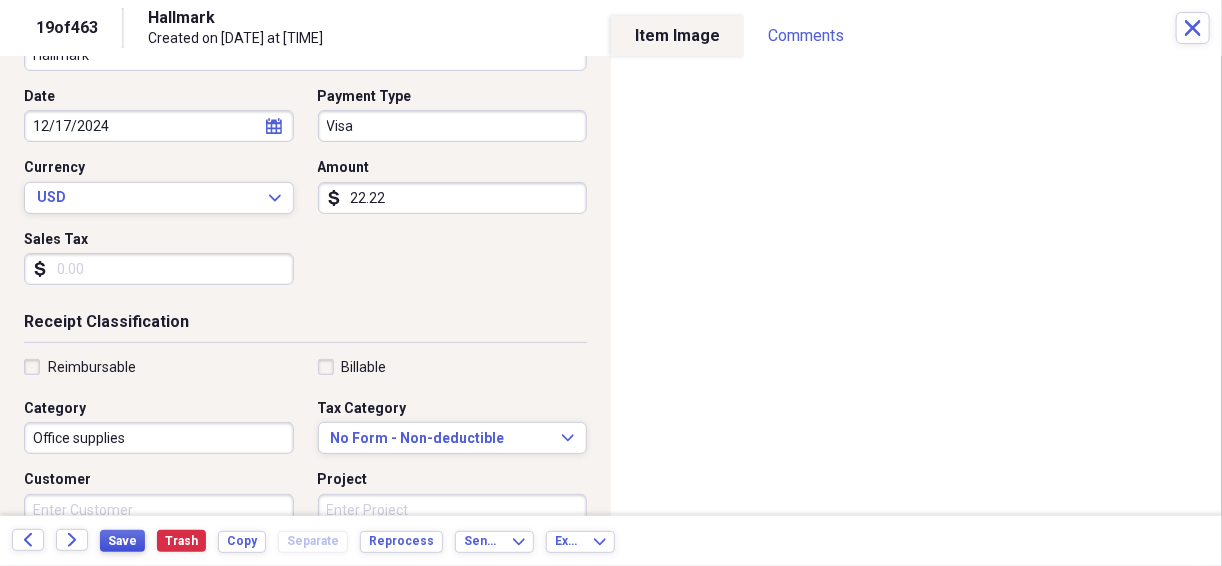 click on "Save" at bounding box center (122, 541) 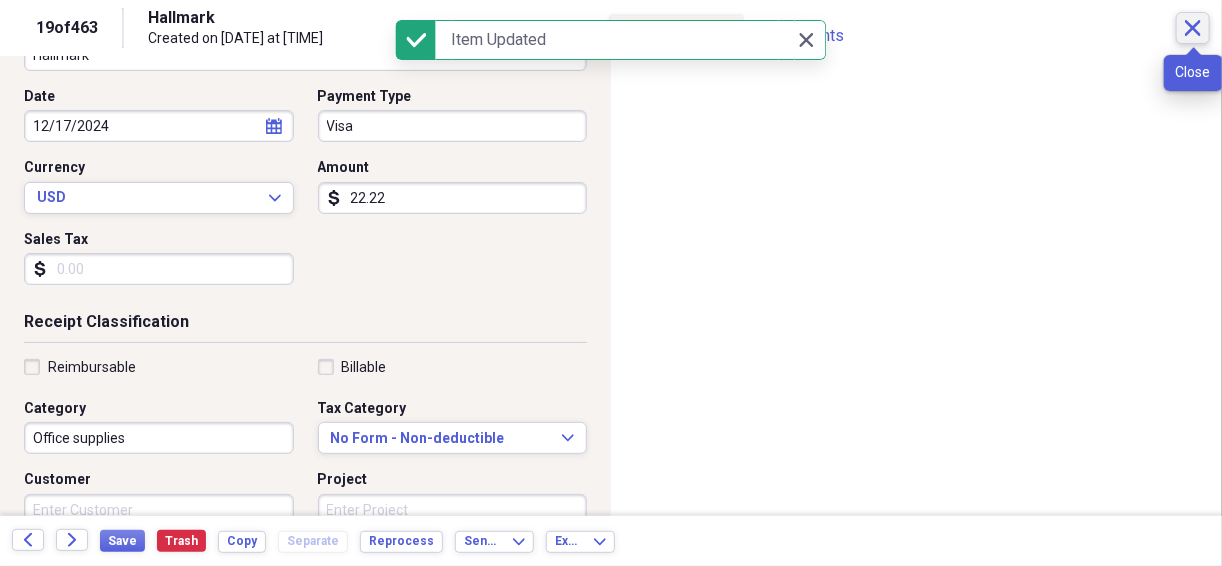 click on "Close" 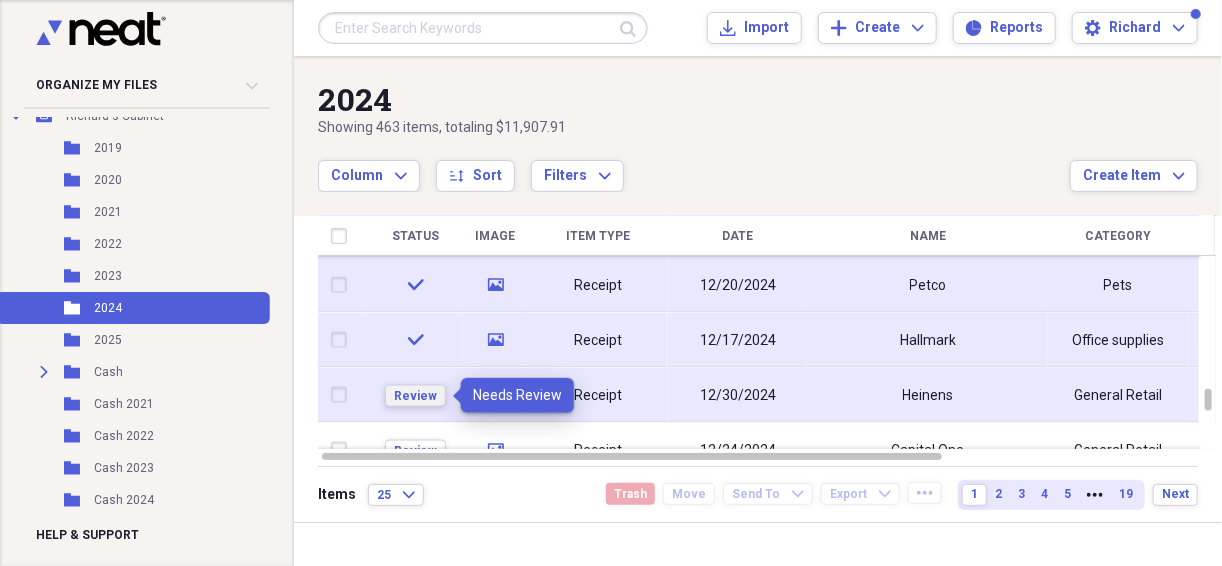 click on "Review" at bounding box center (415, 395) 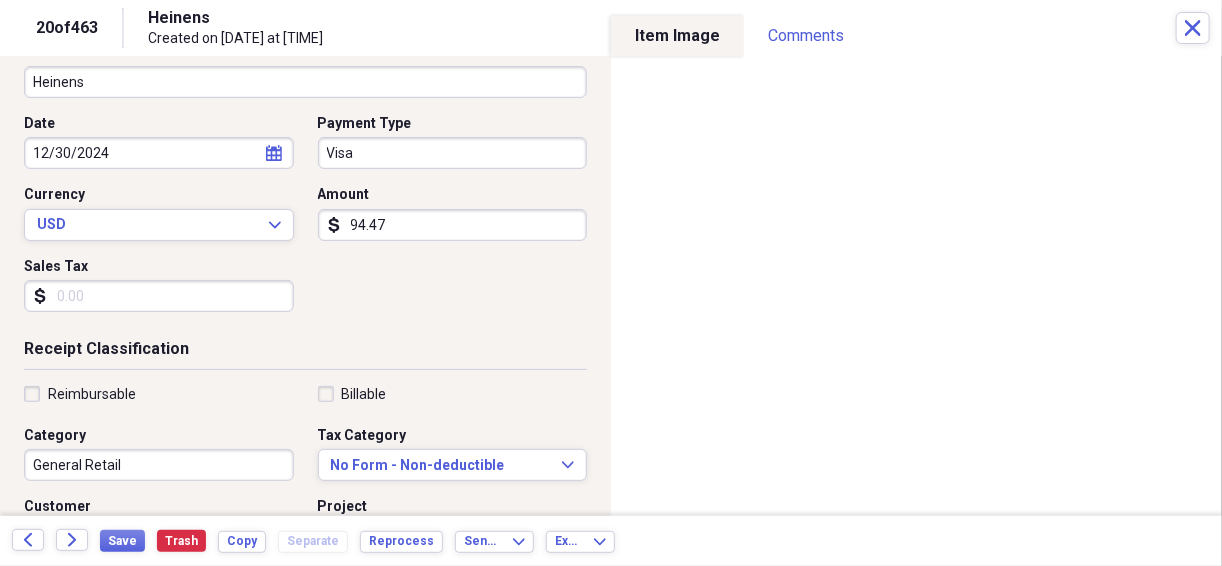 scroll, scrollTop: 160, scrollLeft: 0, axis: vertical 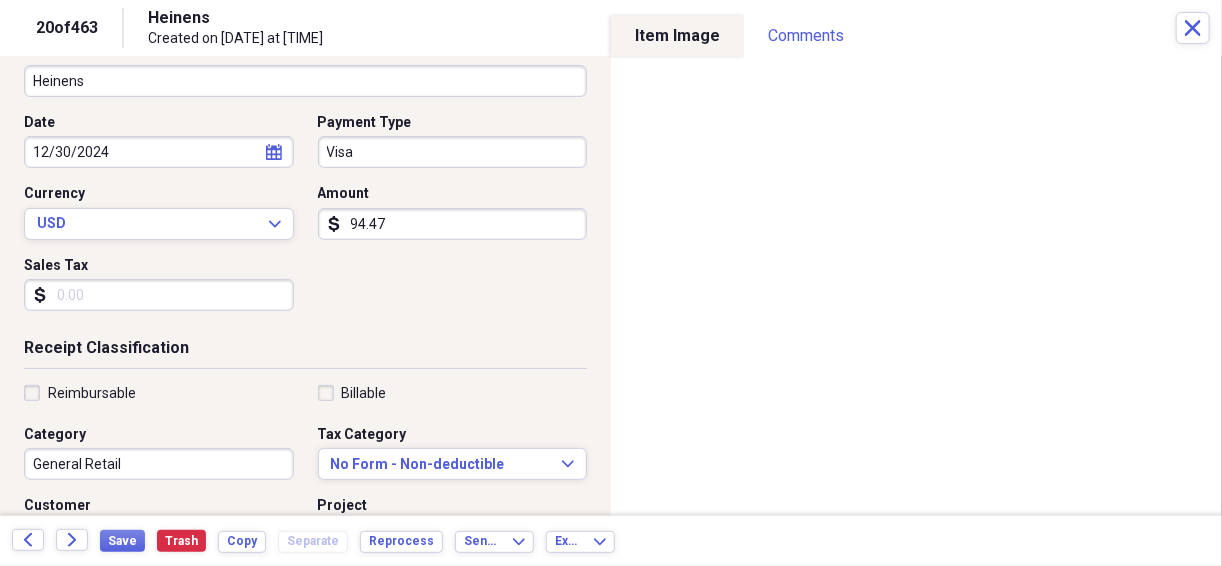 click on "General Retail" at bounding box center [159, 464] 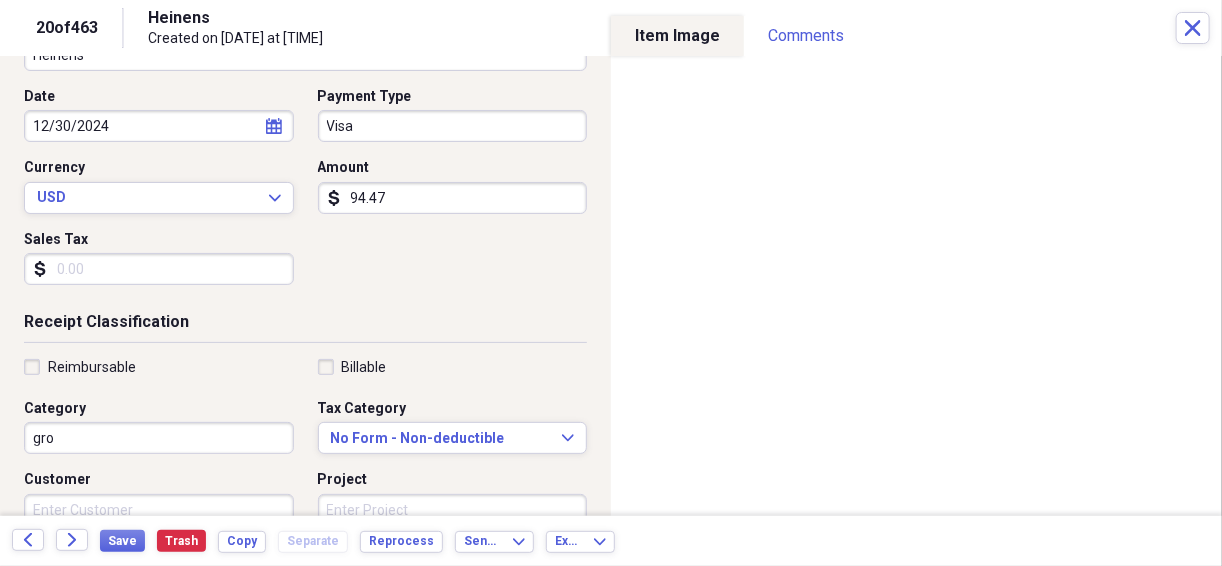 scroll, scrollTop: 213, scrollLeft: 0, axis: vertical 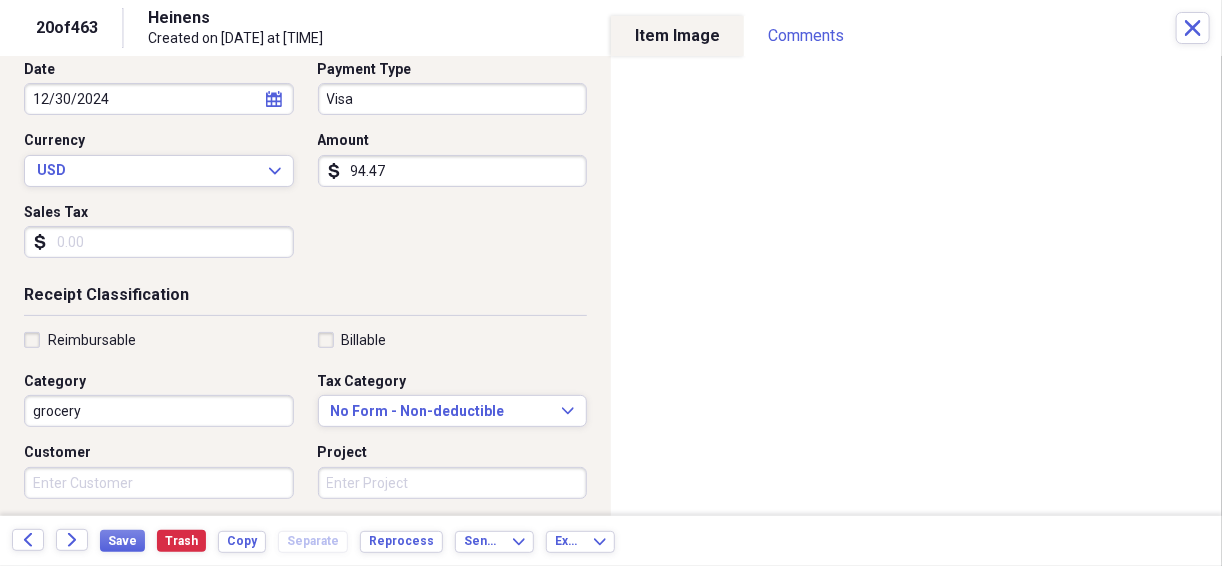 click on "grocery" at bounding box center (159, 411) 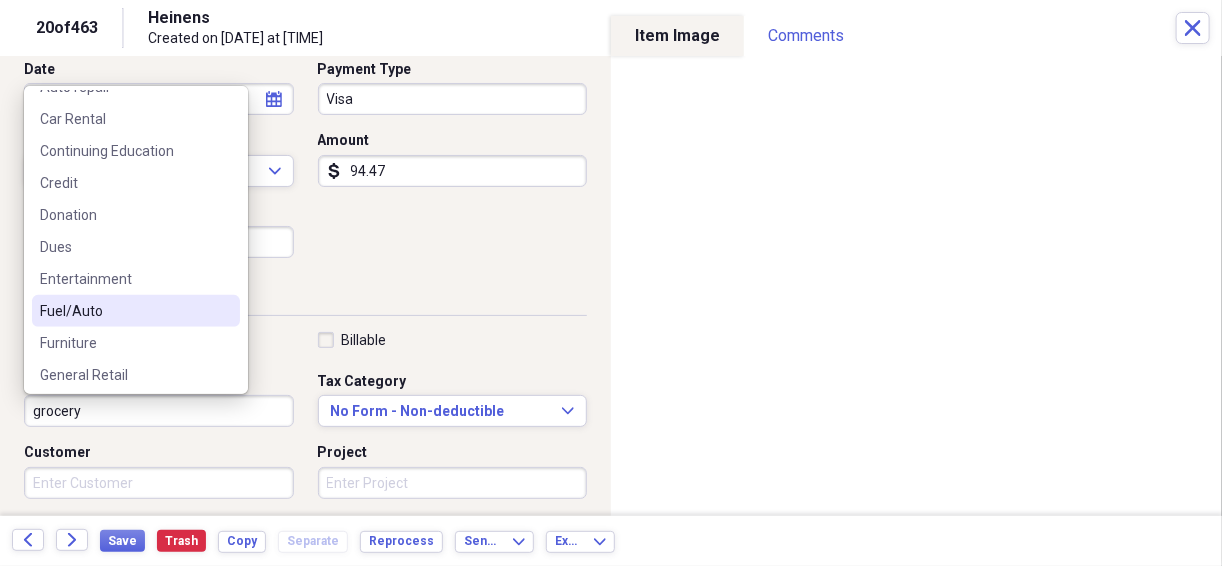 scroll, scrollTop: 213, scrollLeft: 0, axis: vertical 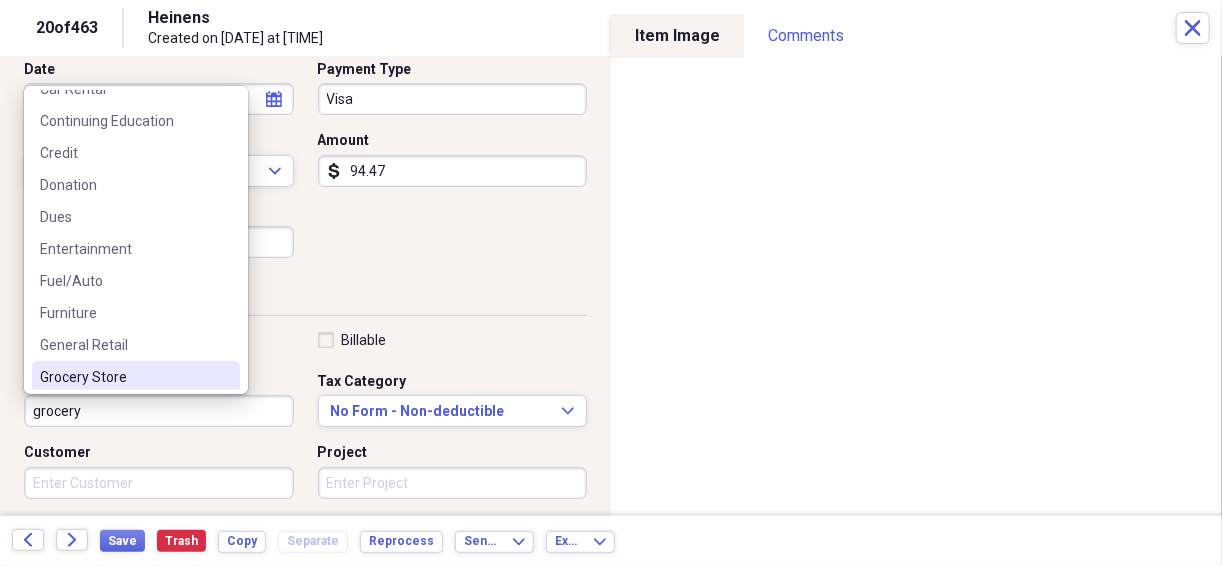 click on "Grocery Store" at bounding box center (124, 377) 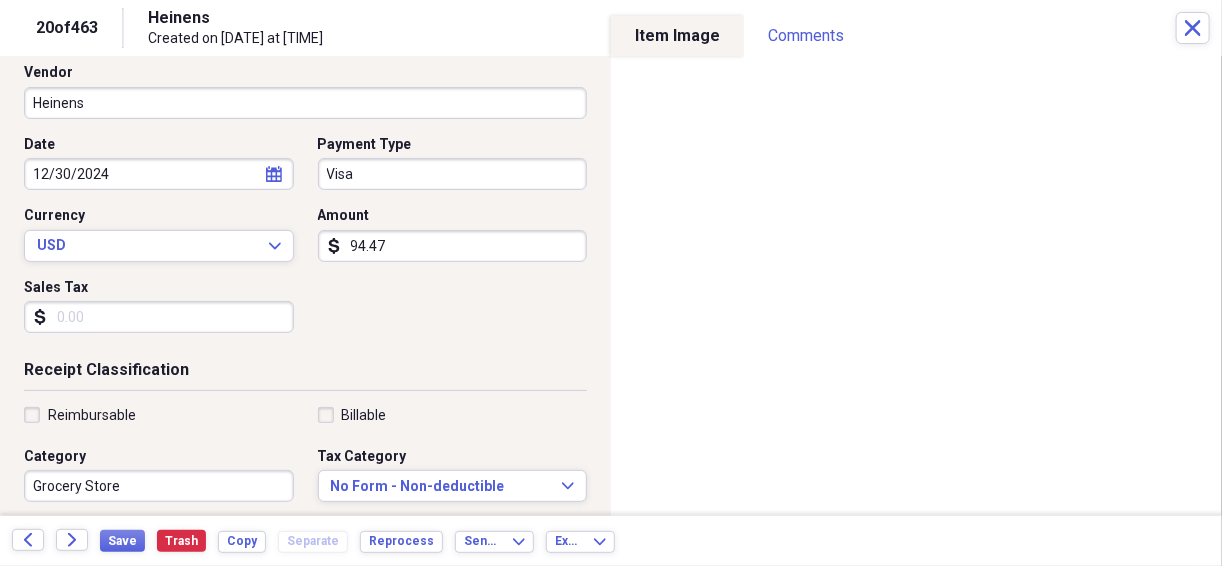 scroll, scrollTop: 133, scrollLeft: 0, axis: vertical 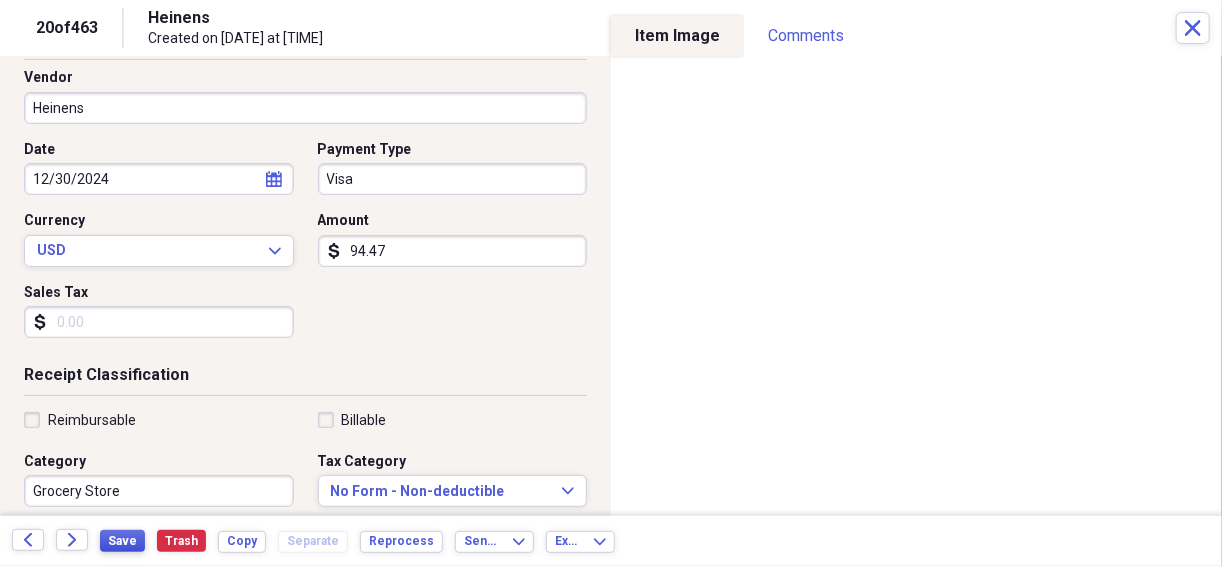 click on "Save" at bounding box center (122, 541) 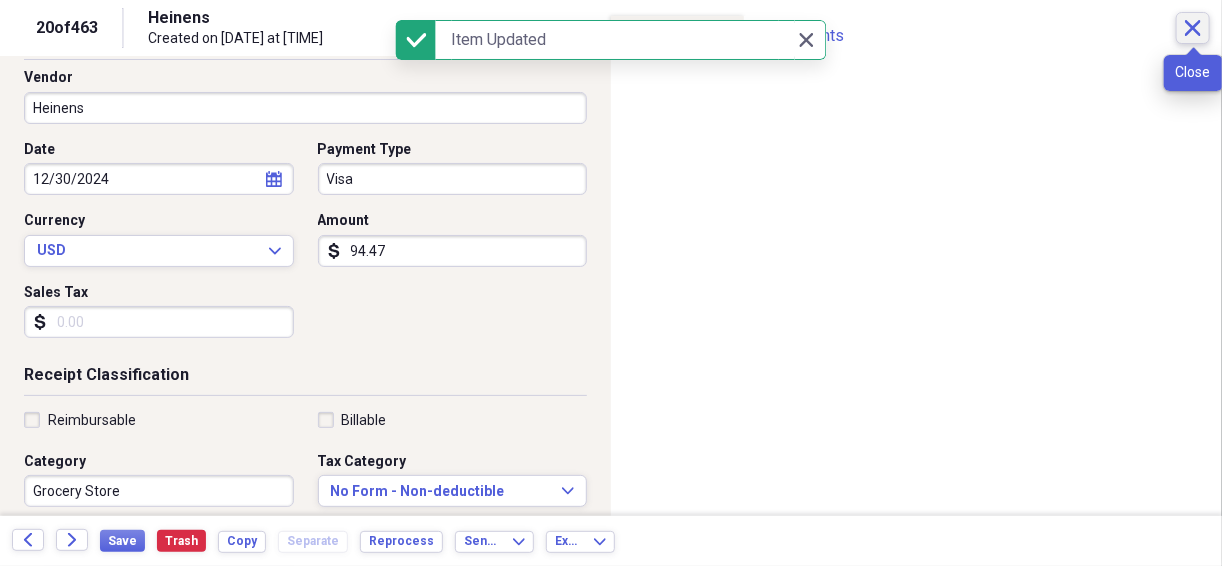 click on "Close" 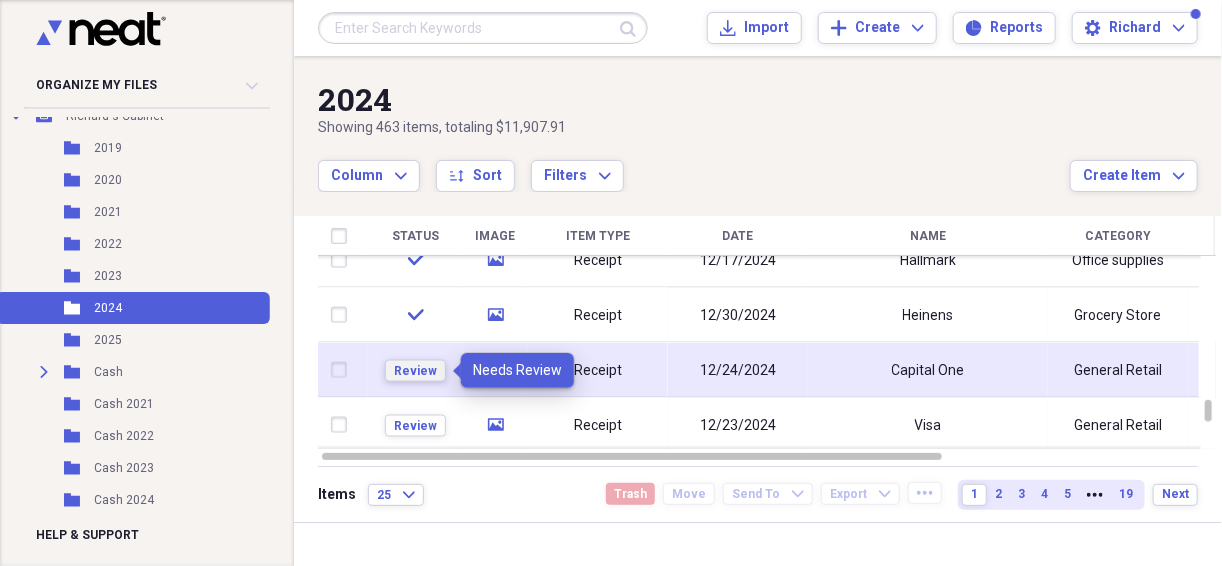 click on "Review" at bounding box center [415, 370] 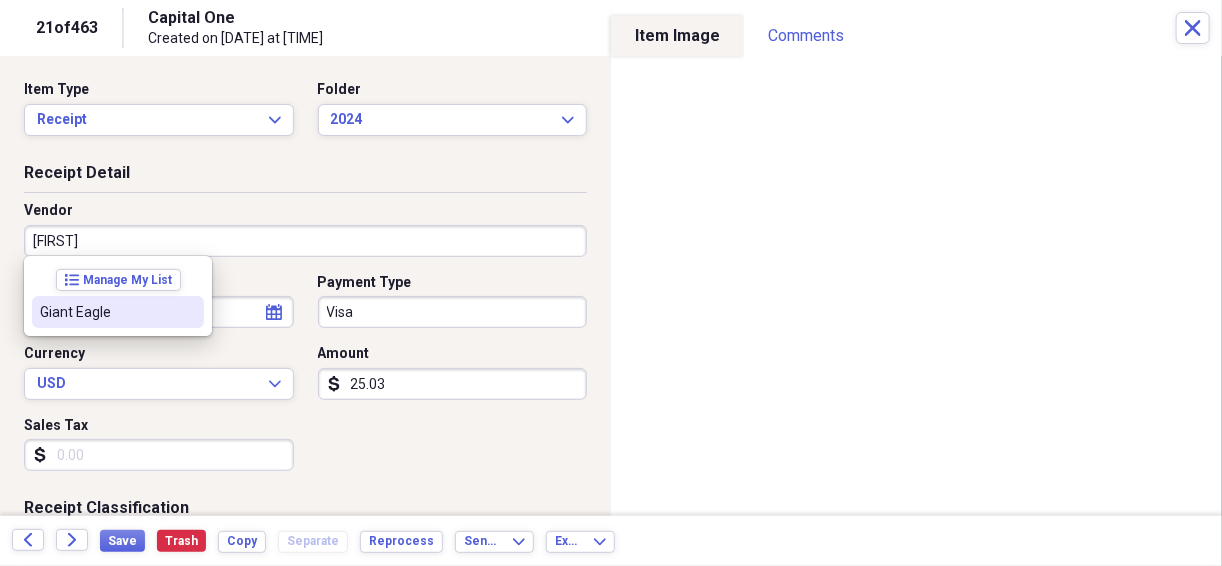 click on "Giant Eagle" at bounding box center (106, 312) 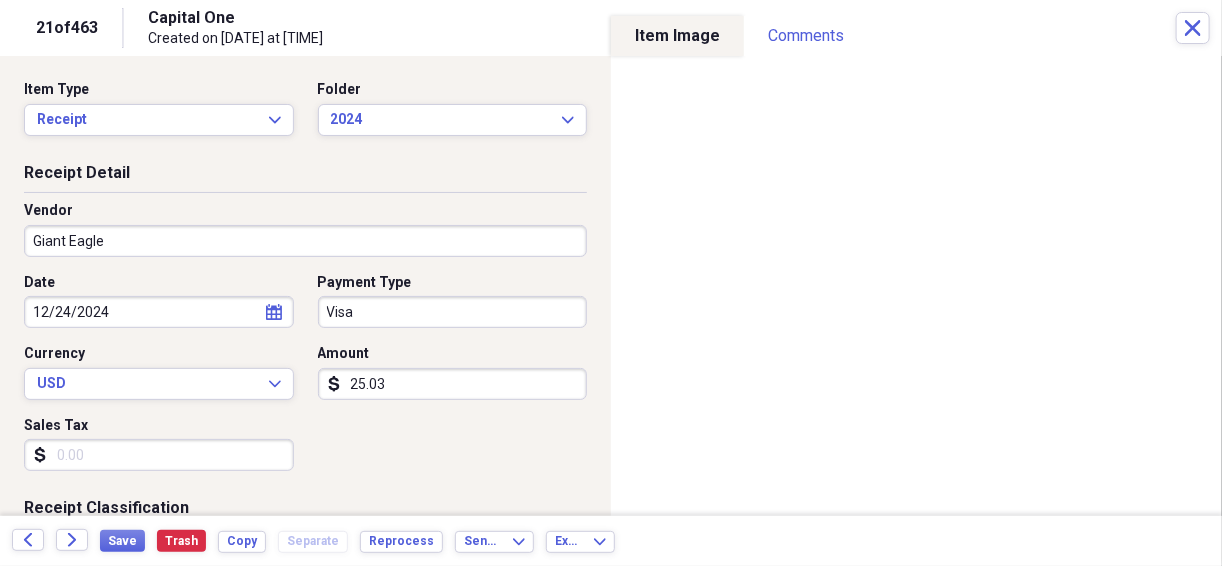 type on "Grocery Store" 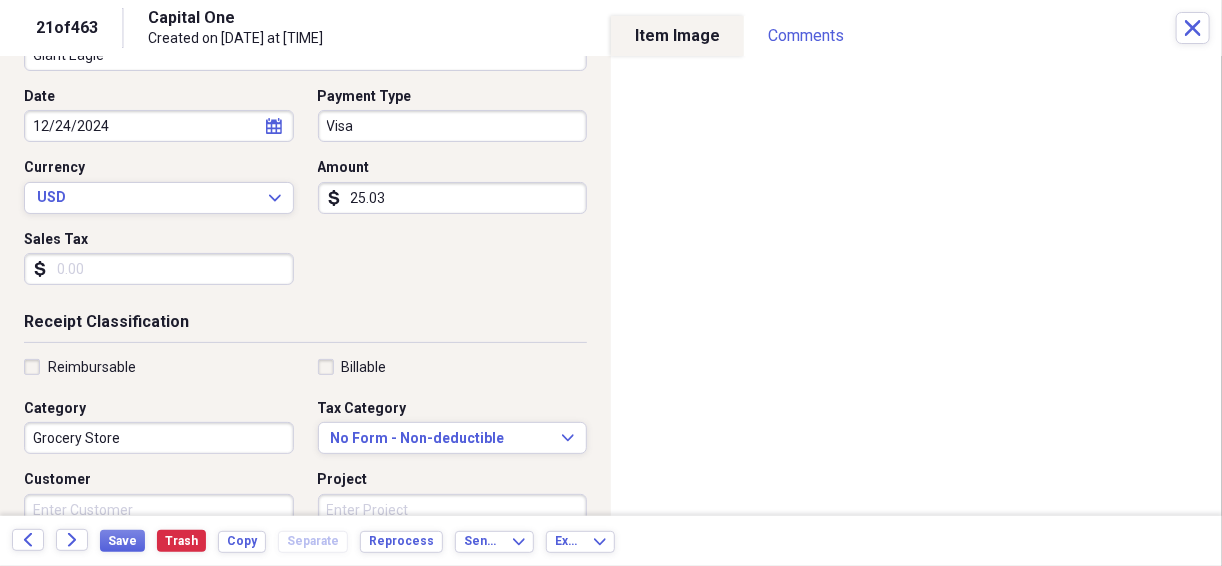 scroll, scrollTop: 186, scrollLeft: 0, axis: vertical 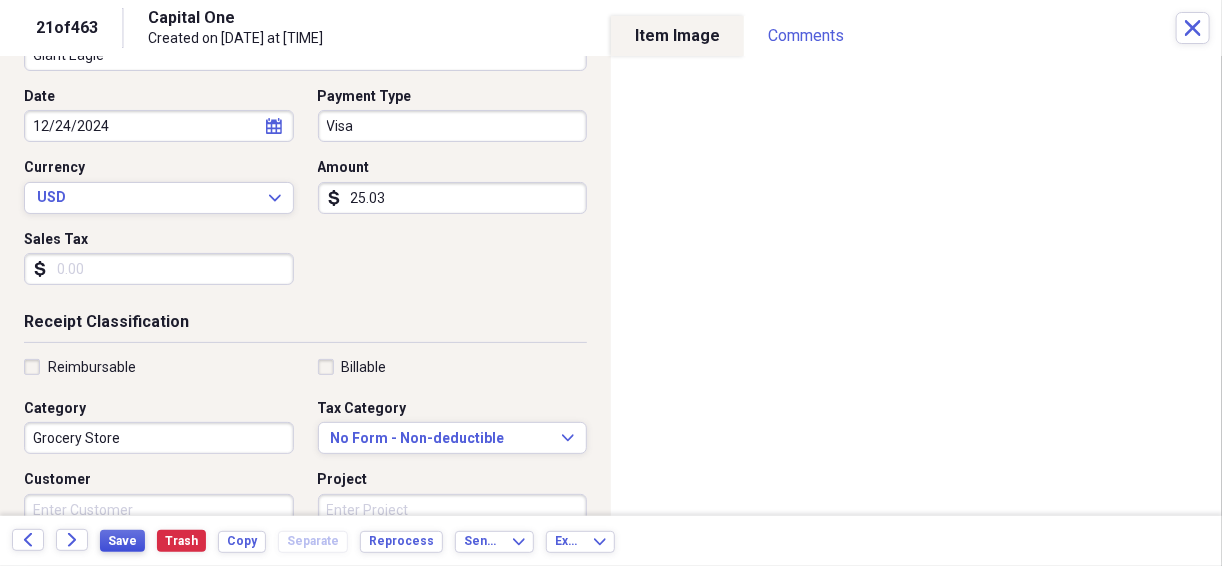 click on "Save" at bounding box center [122, 541] 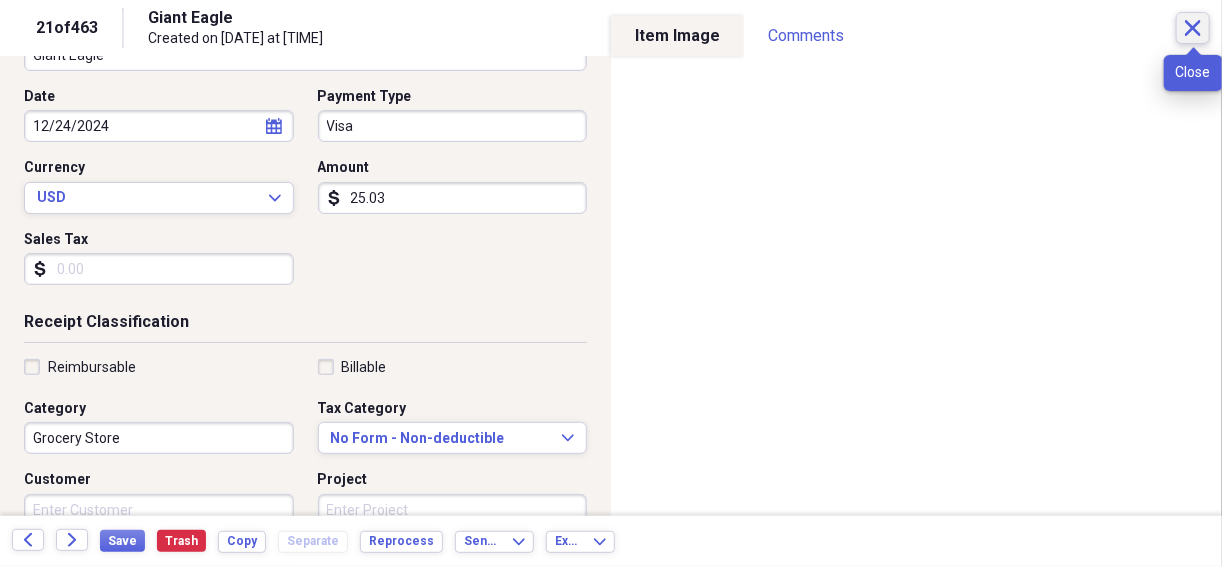 click on "Close" 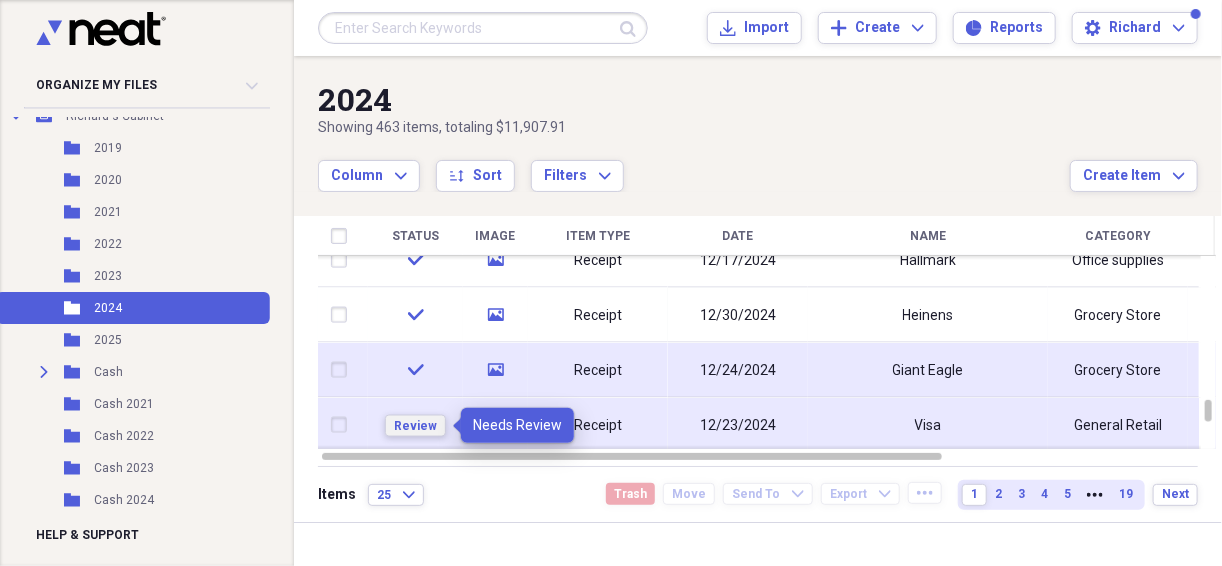 click on "Review" at bounding box center [415, 425] 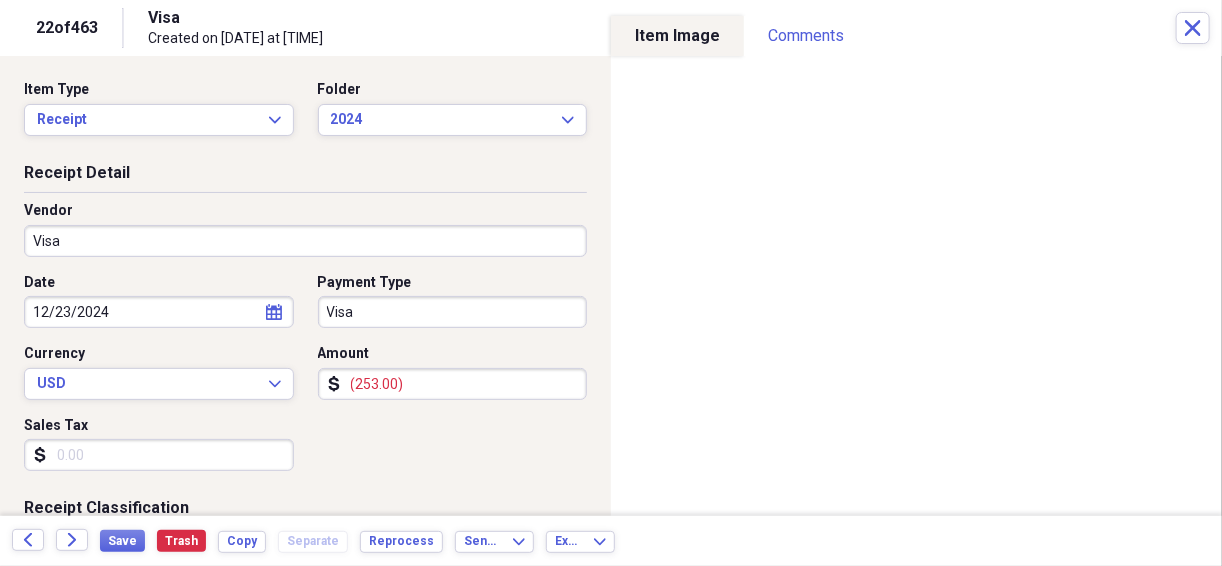 click on "Vendor Visa" at bounding box center [305, 229] 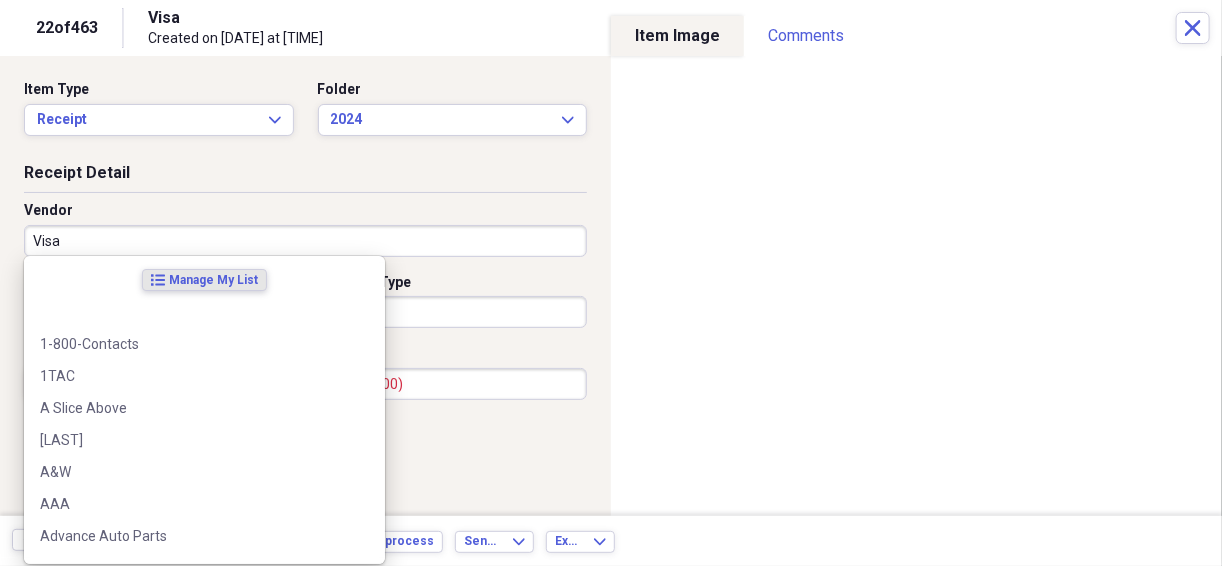 click on "Visa" at bounding box center (305, 241) 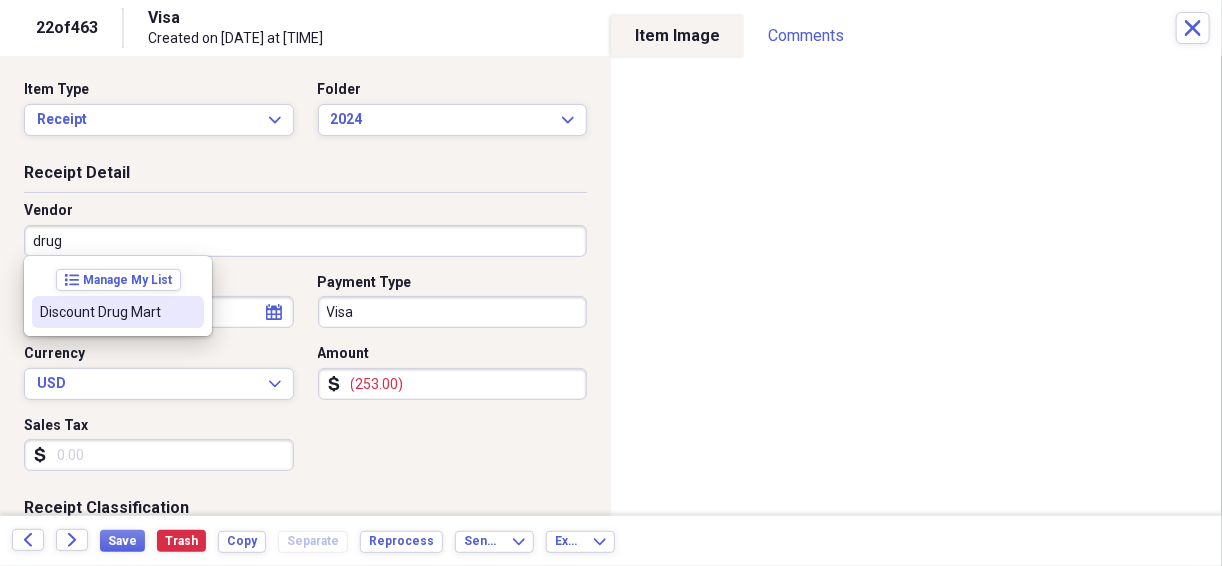 click on "Discount Drug Mart" at bounding box center [106, 312] 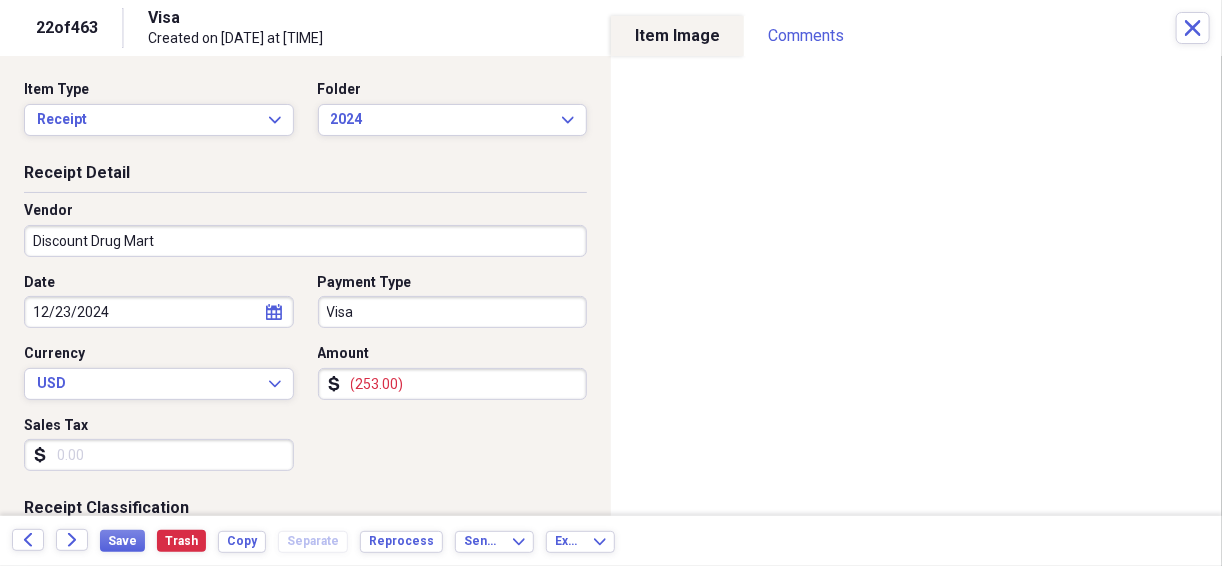 type on "RX" 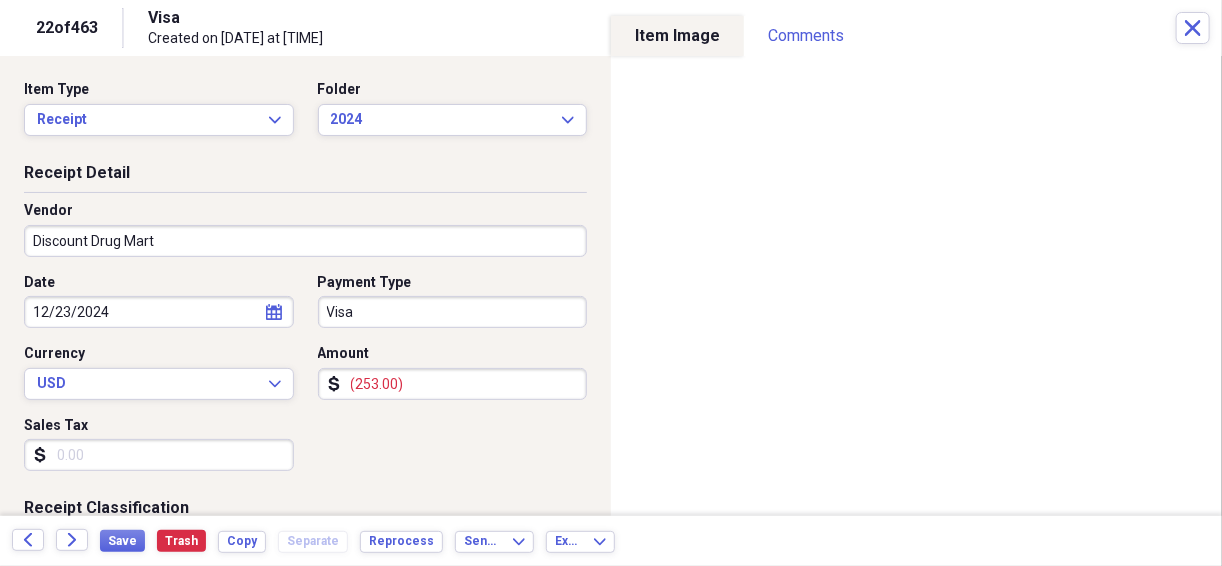 click on "(253.00)" at bounding box center [453, 384] 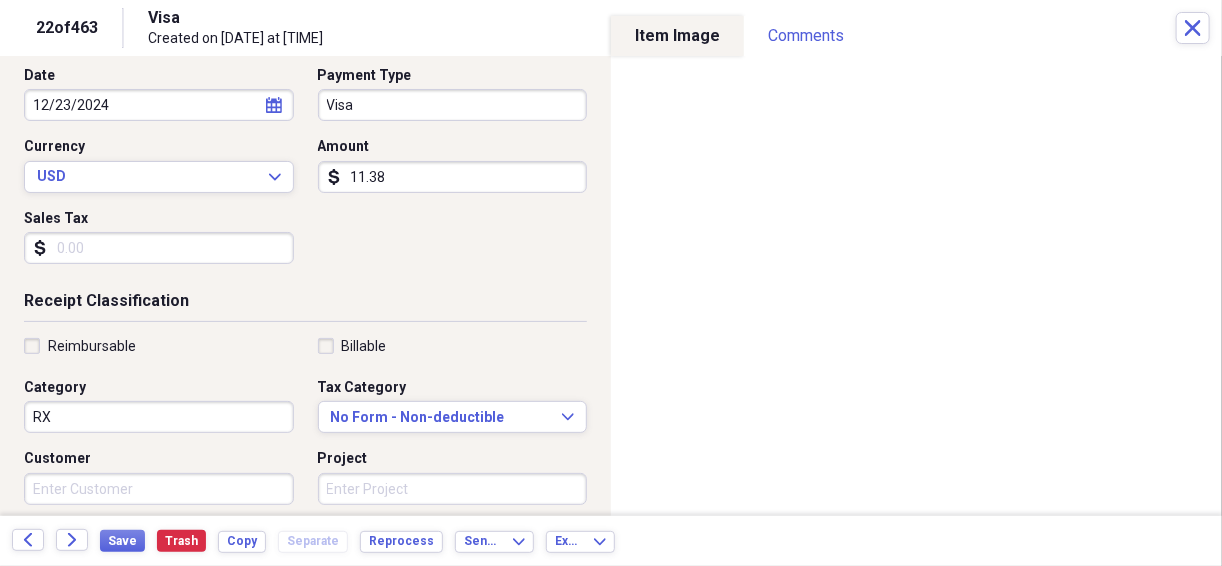 scroll, scrollTop: 213, scrollLeft: 0, axis: vertical 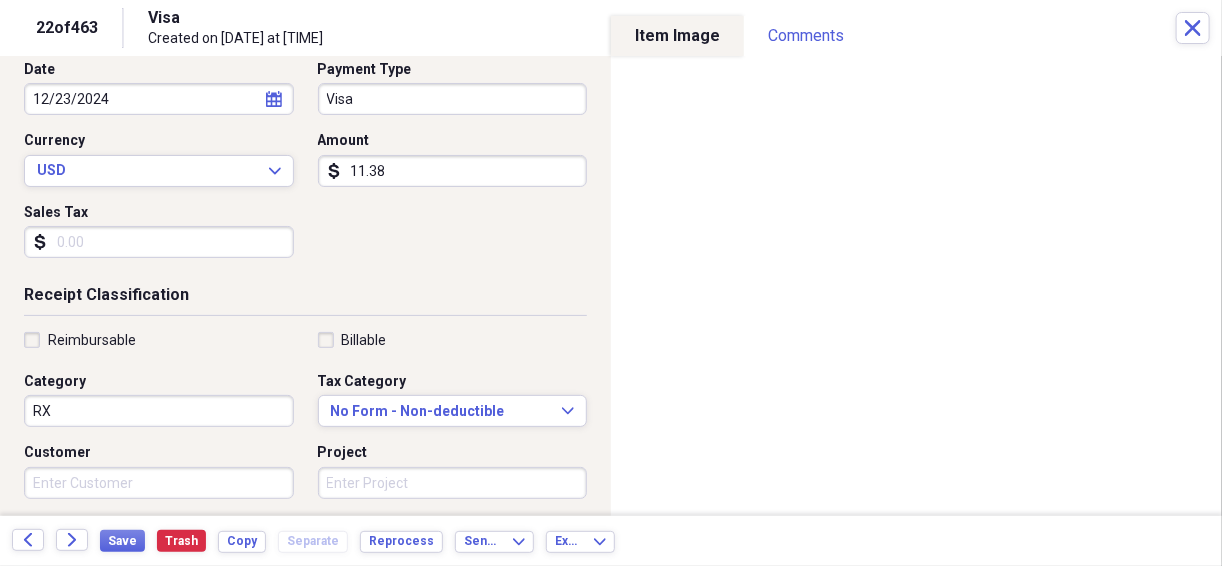 type on "11.38" 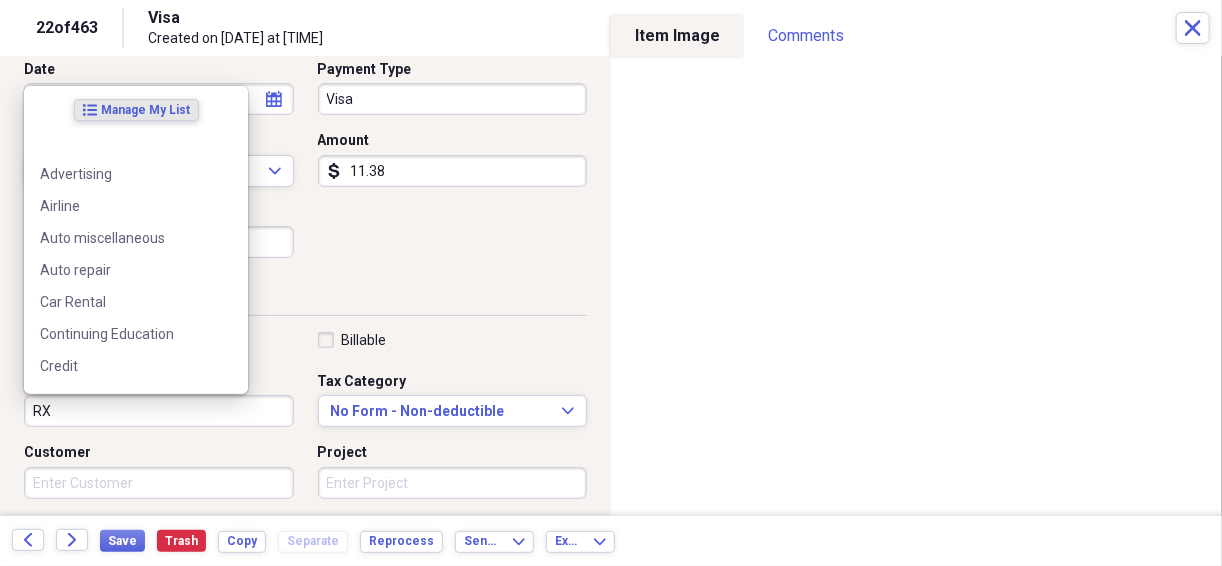 click on "RX" at bounding box center (159, 411) 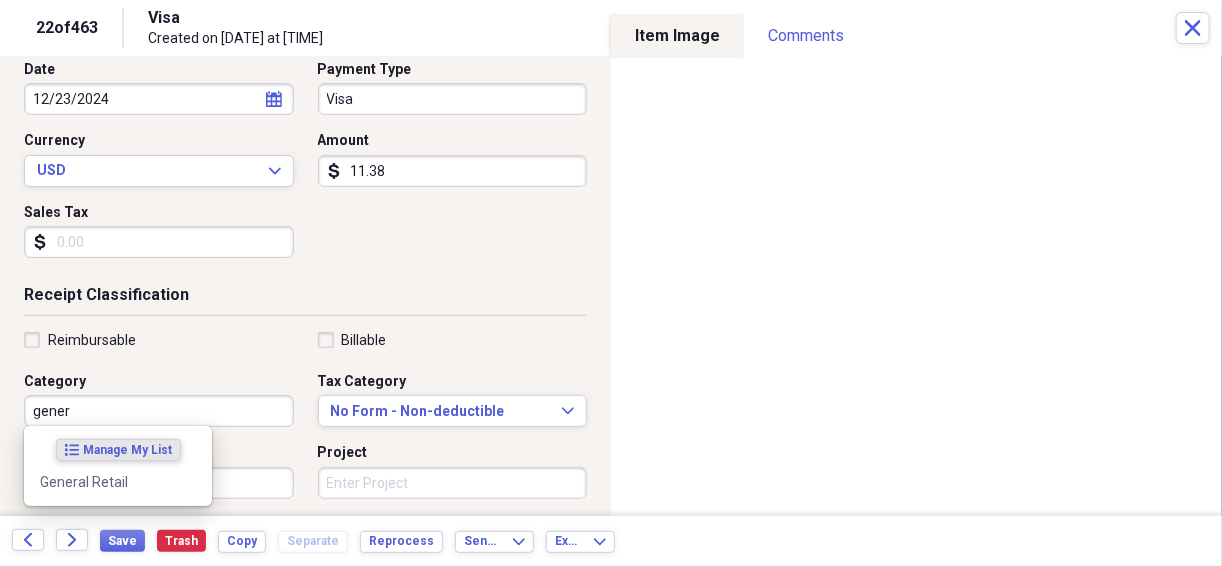 click on "list Manage My List General Retail" at bounding box center [118, 466] 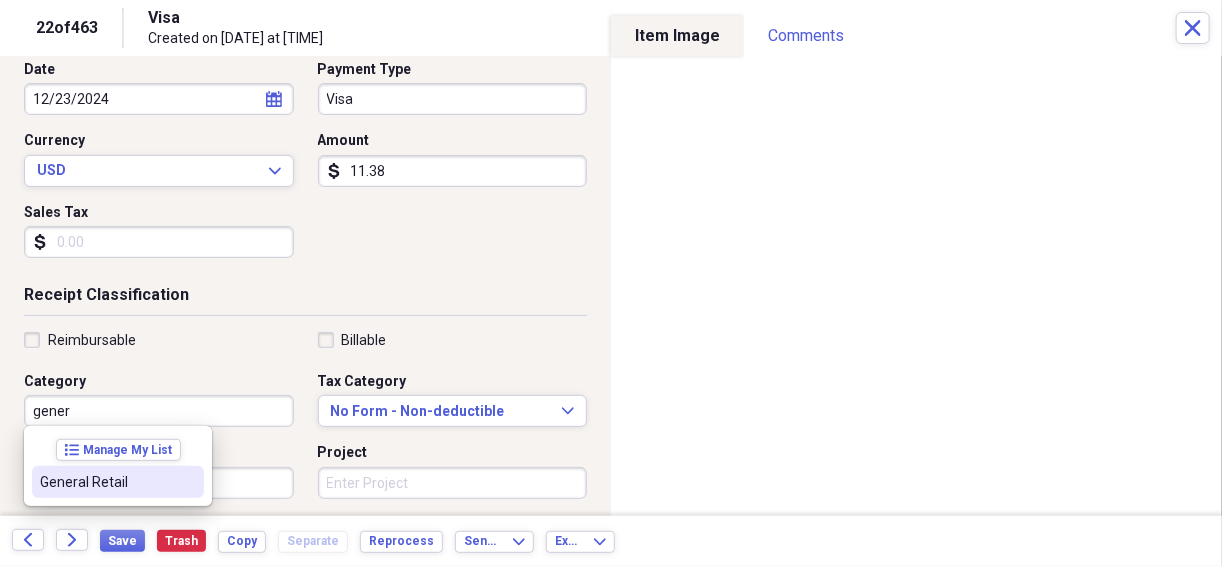click on "General Retail" at bounding box center [106, 482] 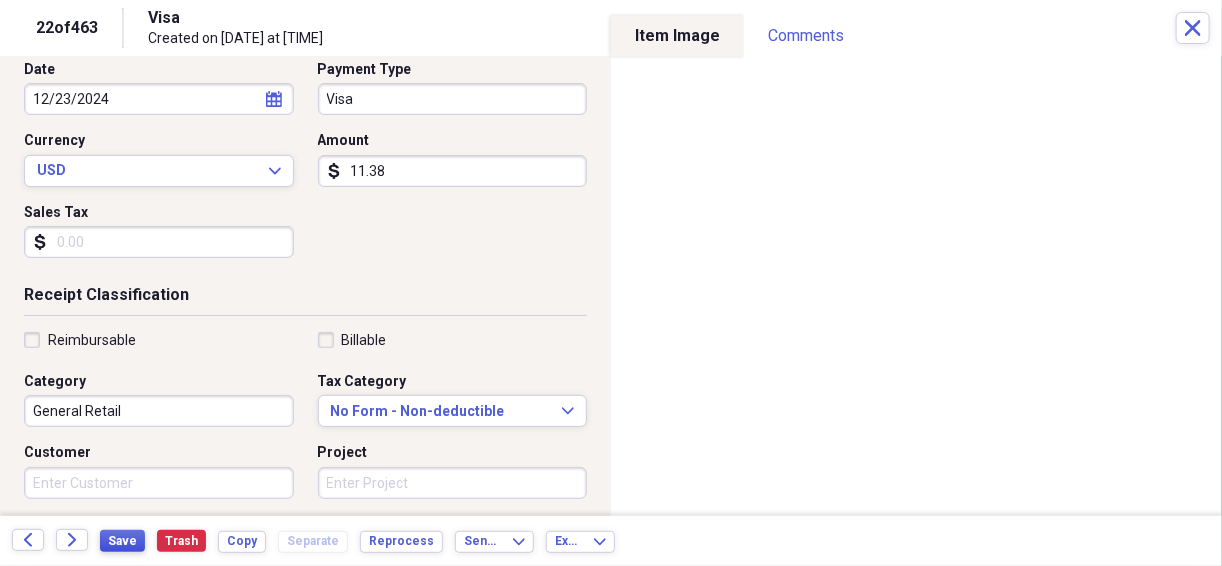 click on "Save" at bounding box center [122, 541] 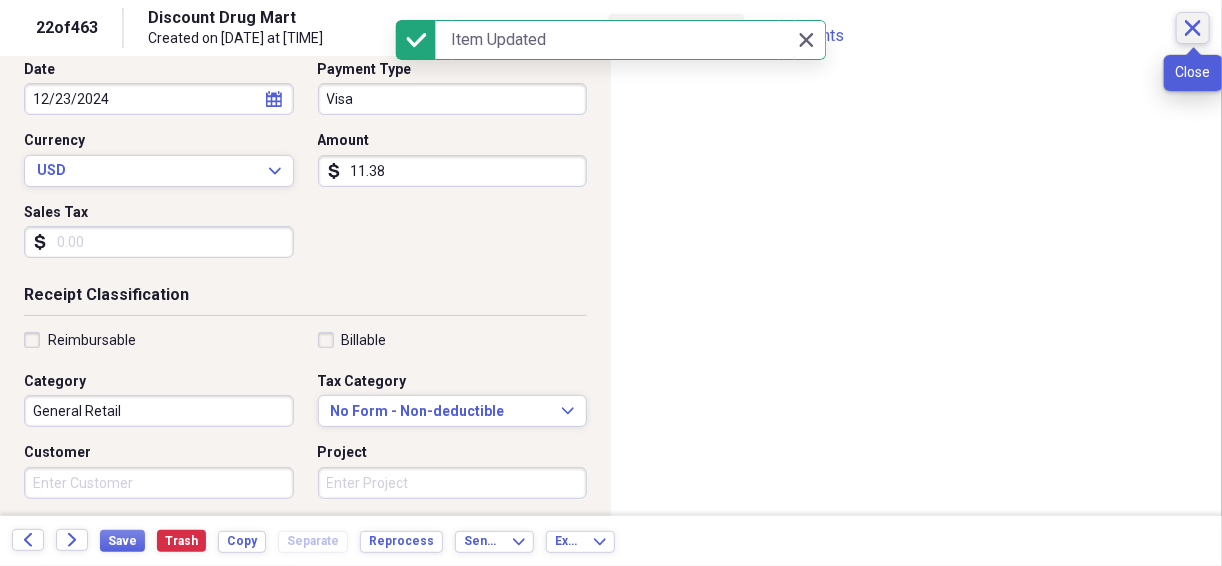 click on "Close" 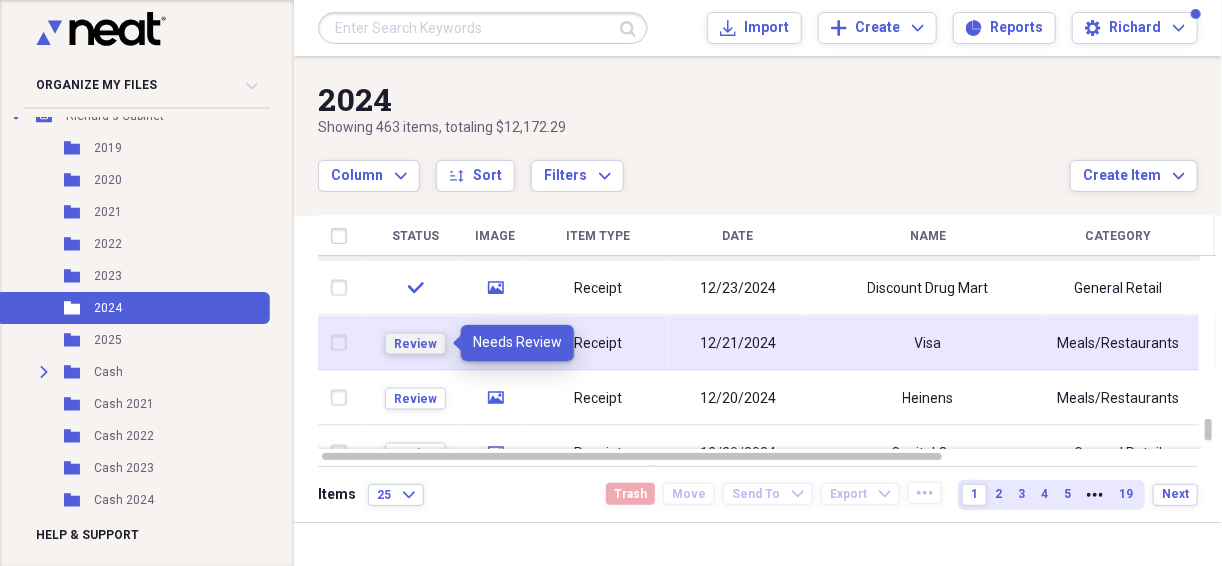 click on "Review" at bounding box center [415, 343] 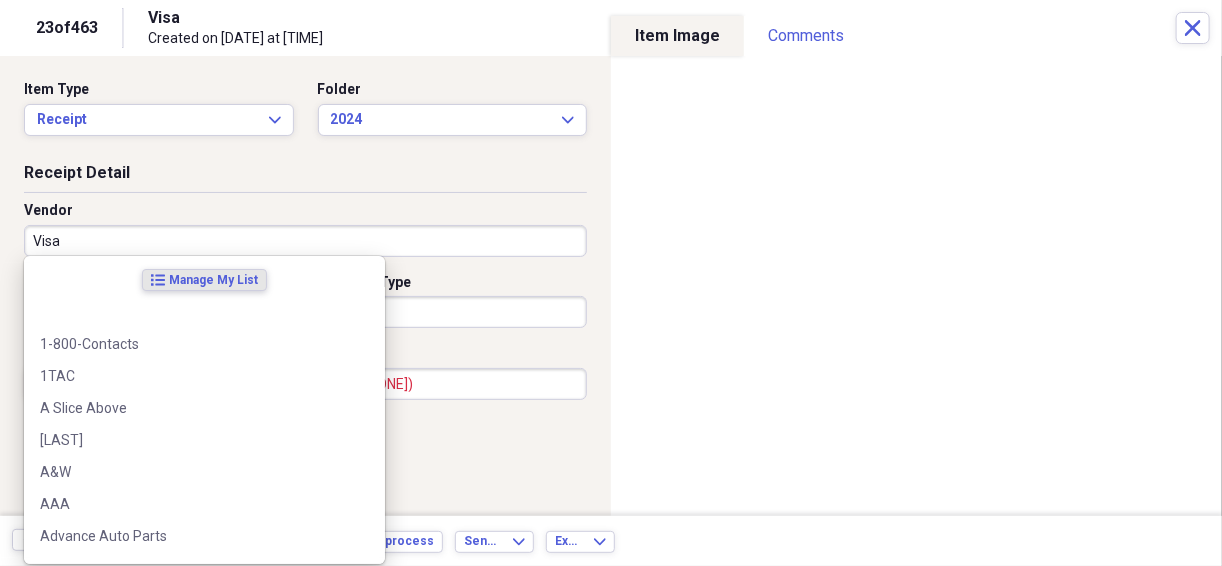 click on "Visa" at bounding box center [305, 241] 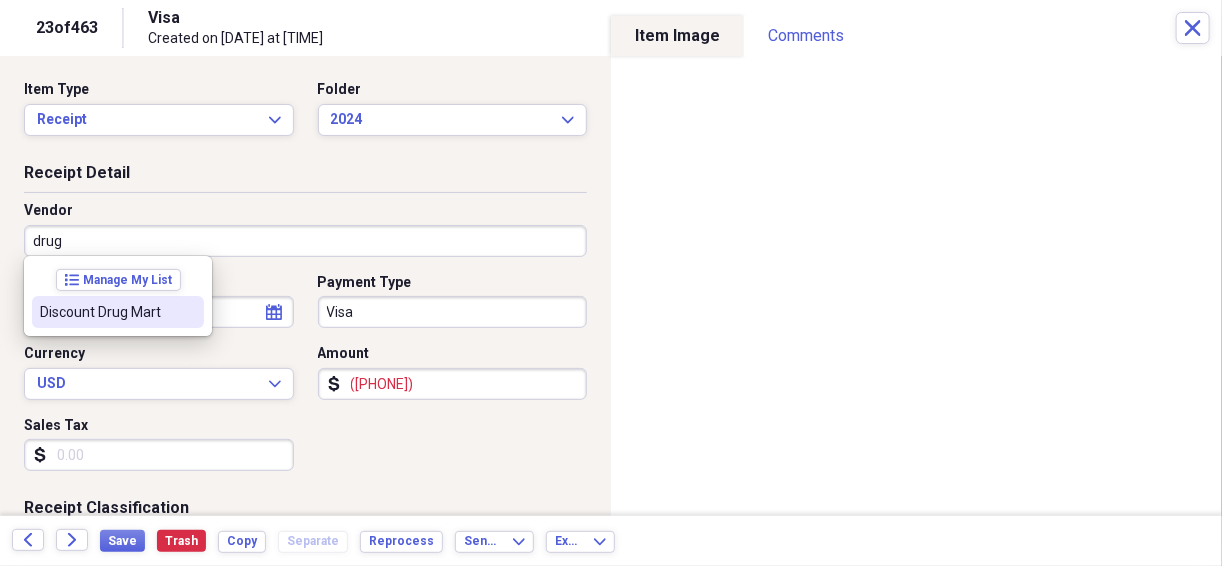 click on "Discount Drug Mart" at bounding box center [106, 312] 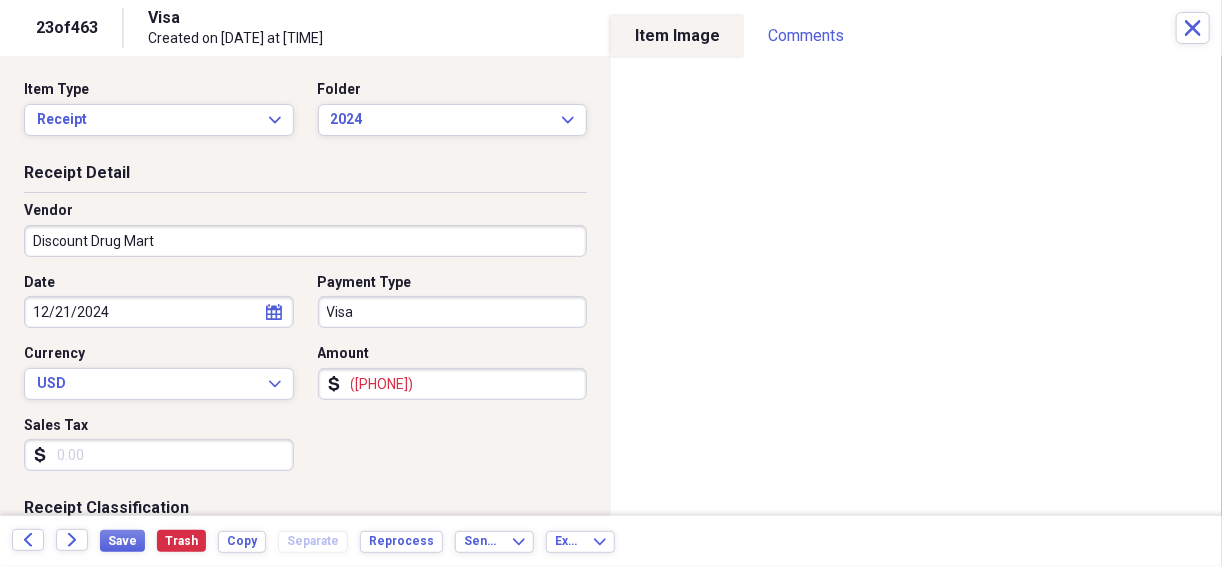 type on "RX" 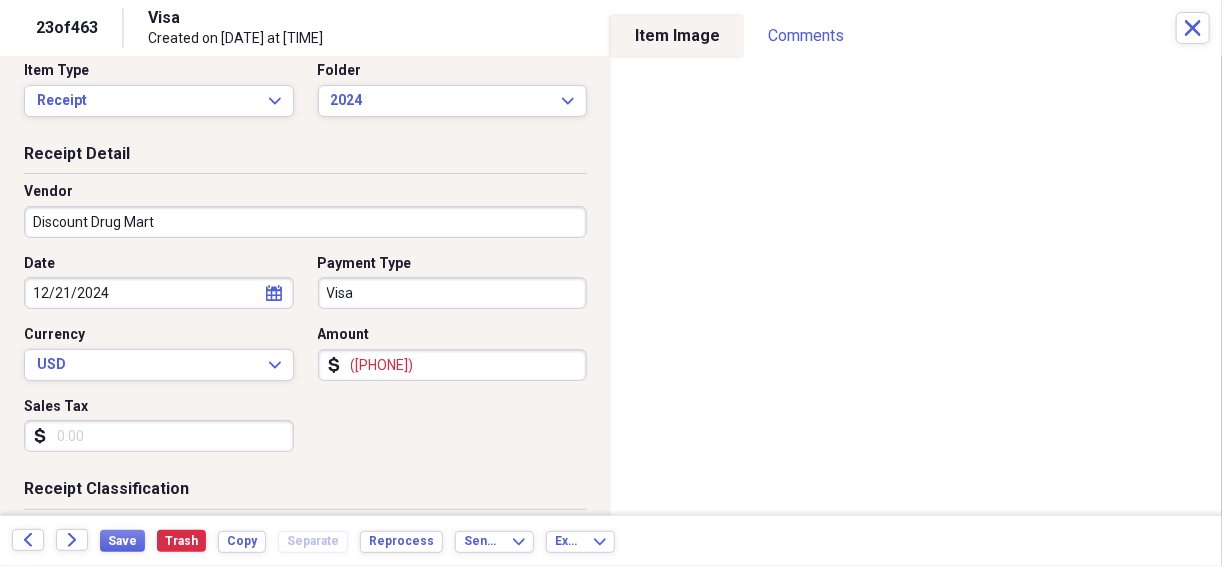 scroll, scrollTop: 53, scrollLeft: 0, axis: vertical 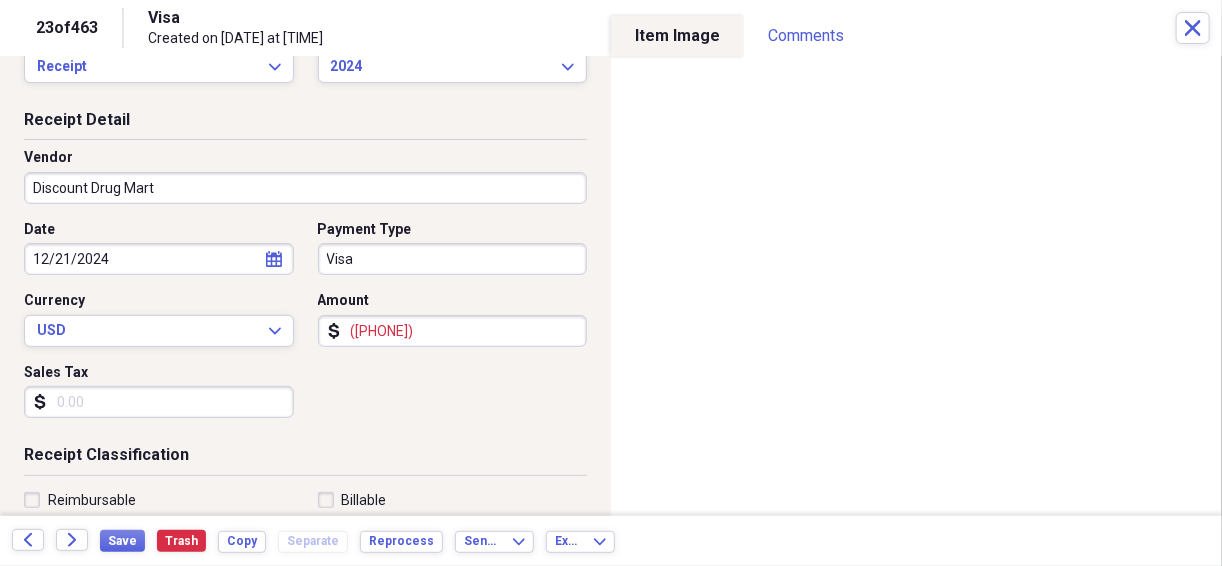 click on "([PHONE])" at bounding box center [453, 331] 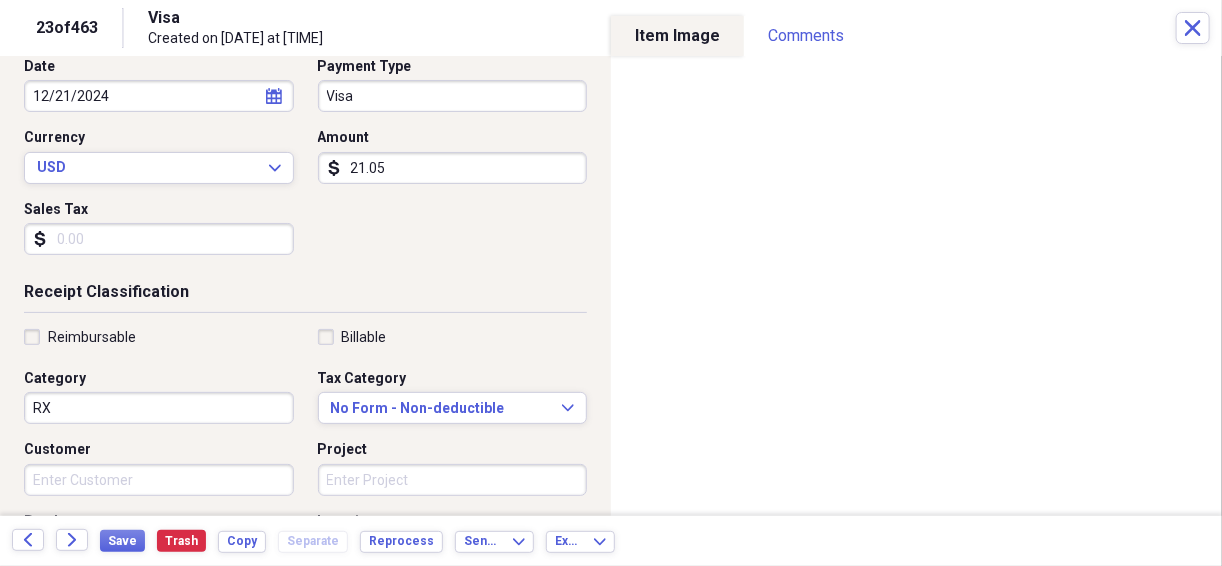 scroll, scrollTop: 213, scrollLeft: 0, axis: vertical 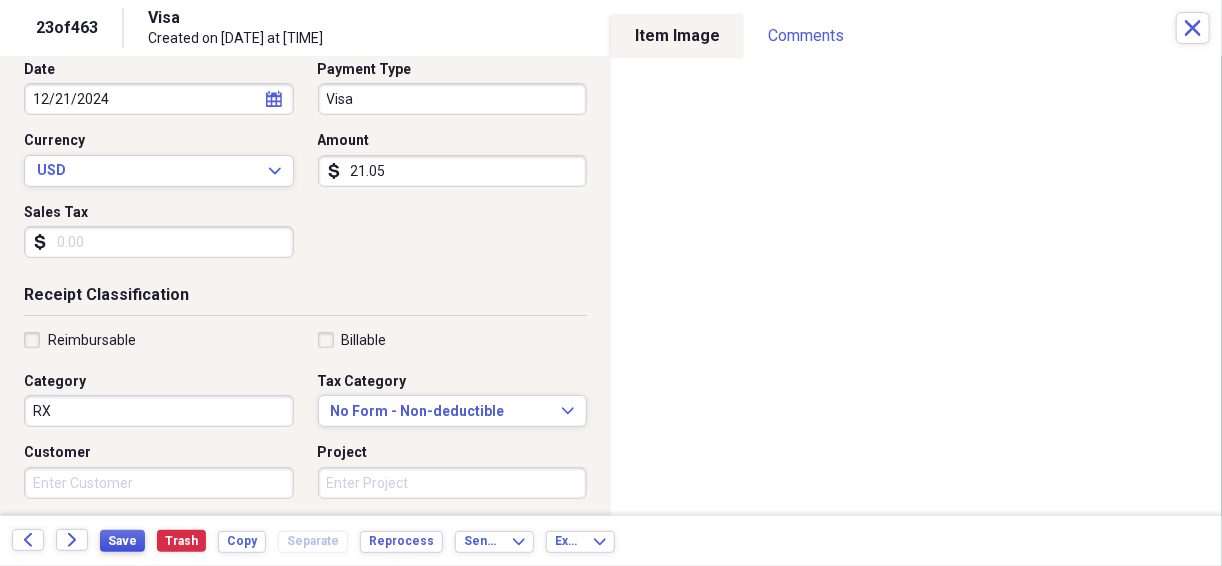 type on "21.05" 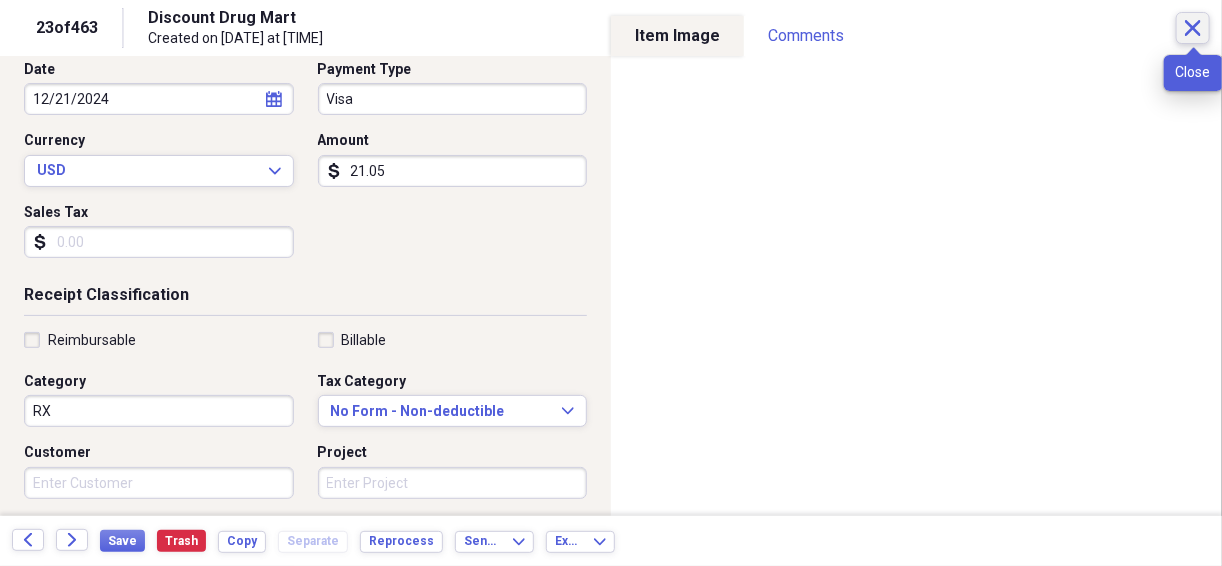 click on "Close" 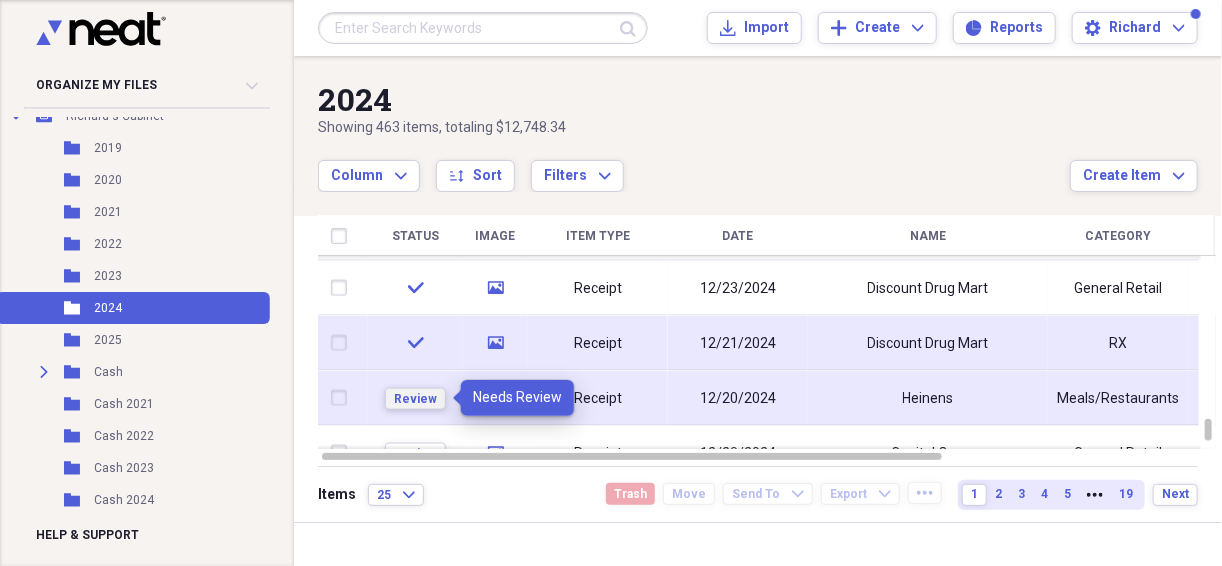click on "Review" at bounding box center [415, 398] 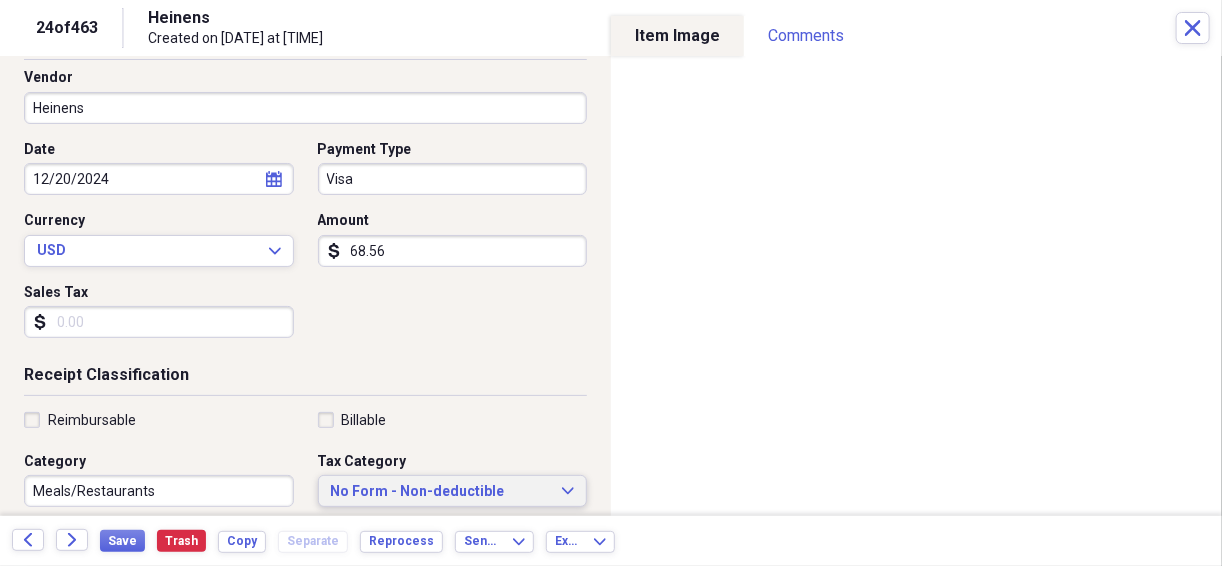 scroll, scrollTop: 186, scrollLeft: 0, axis: vertical 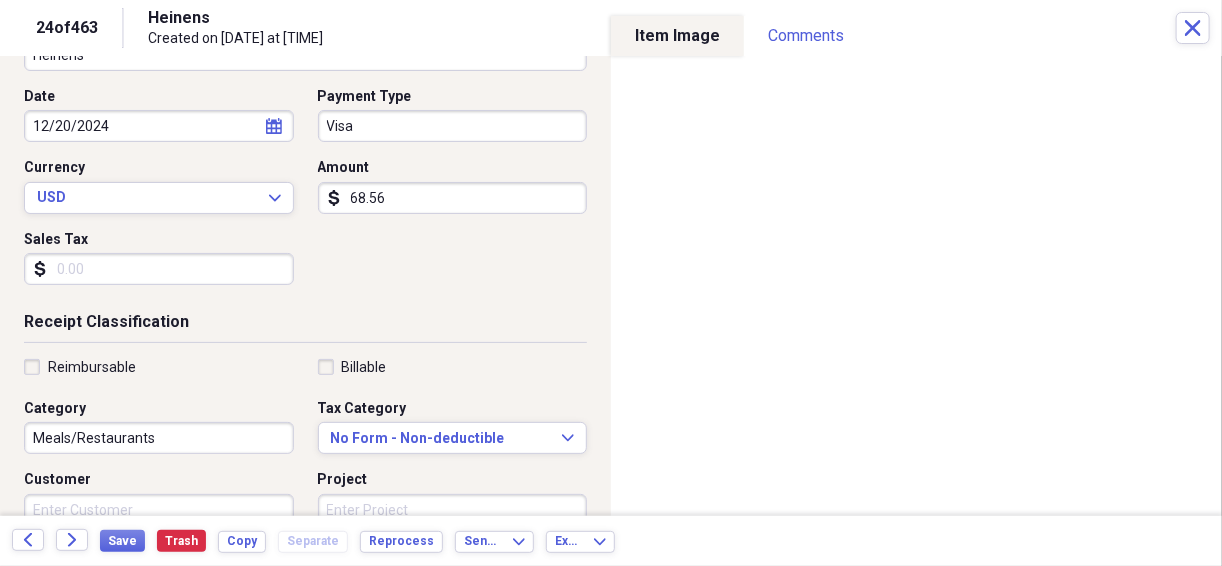 click on "Meals/Restaurants" at bounding box center [159, 438] 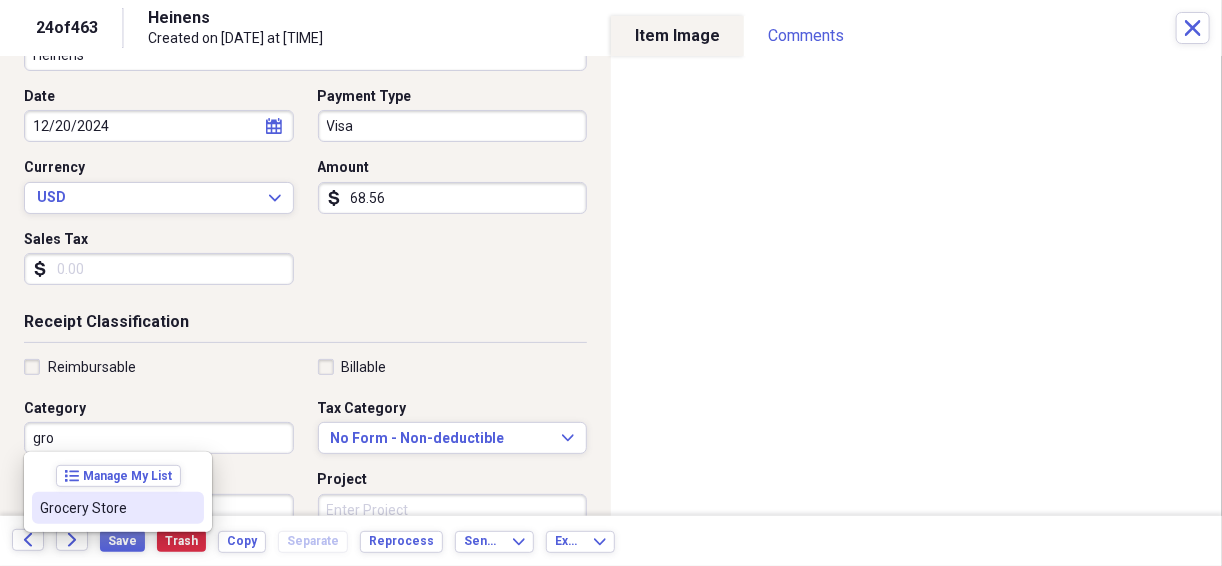 click on "Grocery Store" at bounding box center (106, 508) 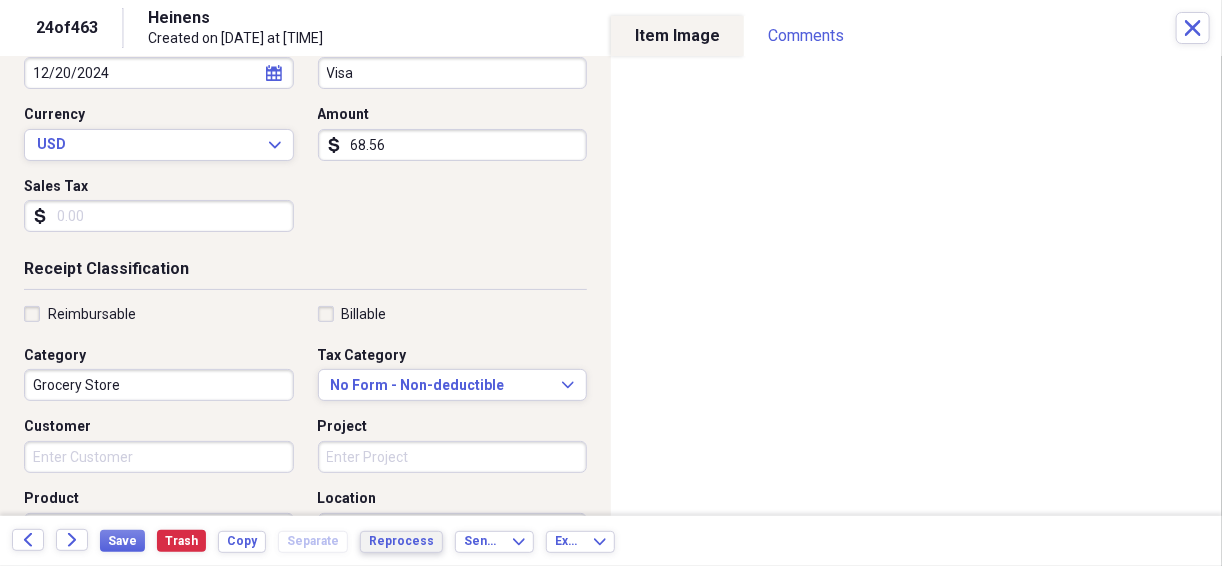 scroll, scrollTop: 240, scrollLeft: 0, axis: vertical 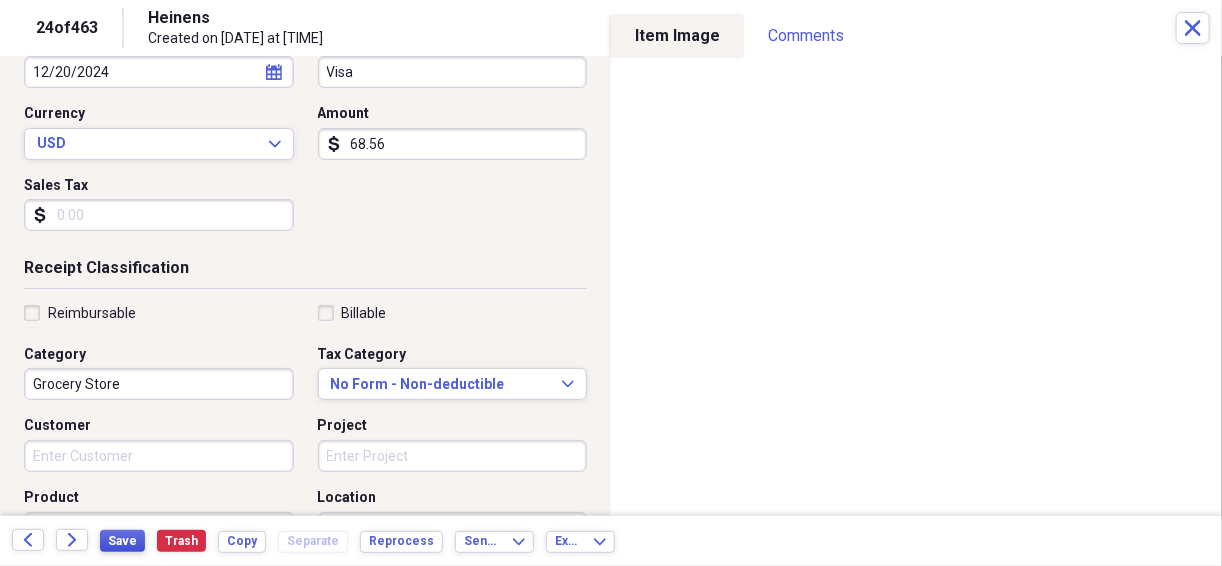 click on "Save" at bounding box center (122, 541) 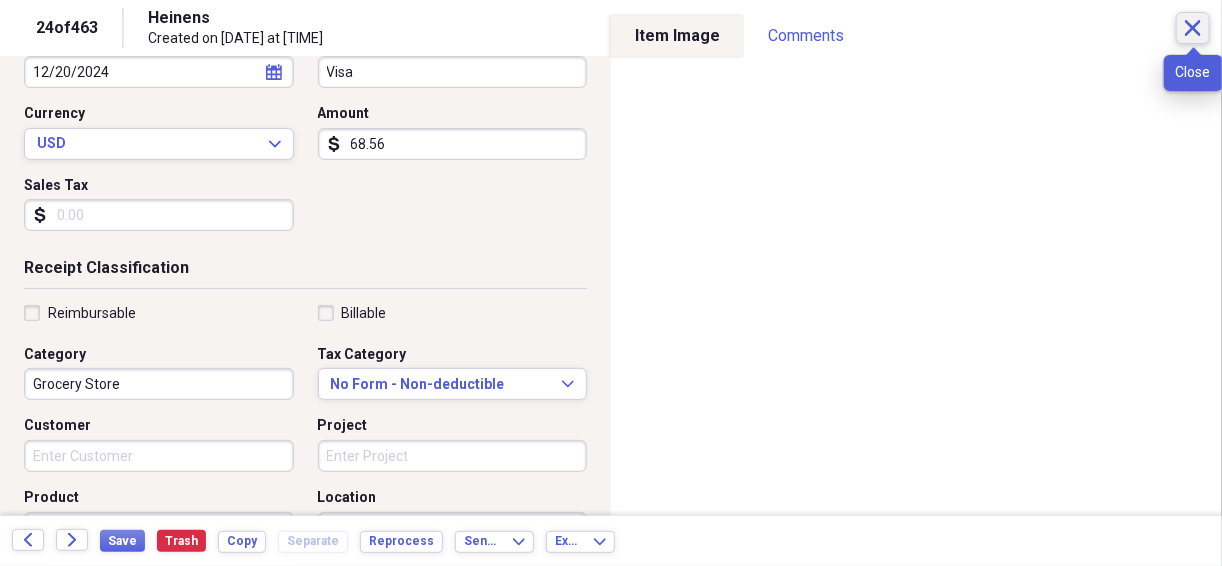 click on "Close" 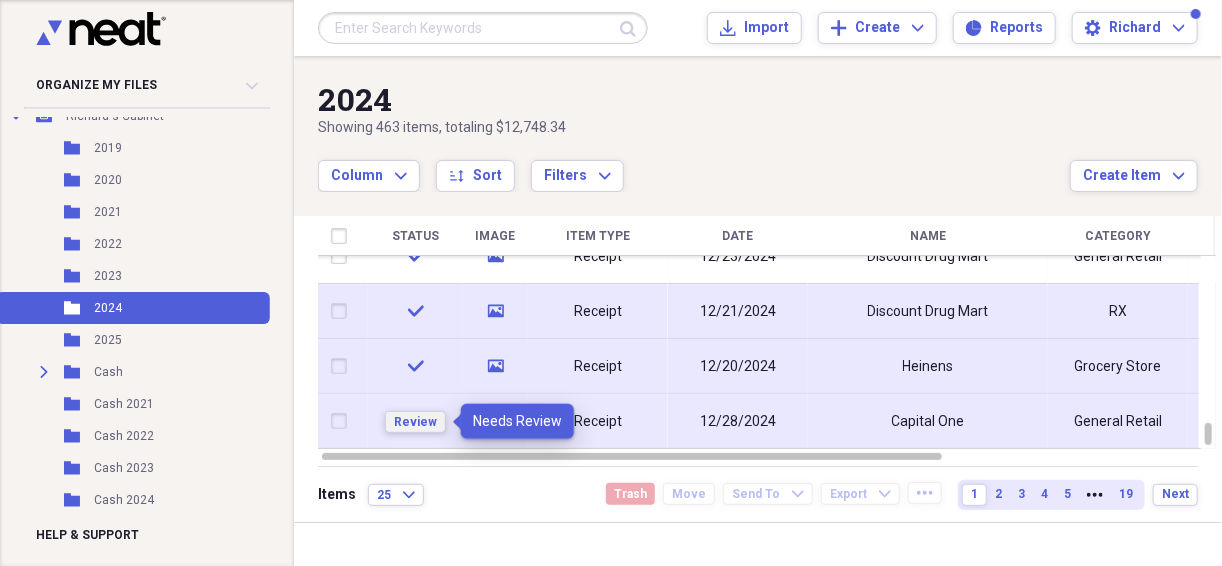 click on "Review" at bounding box center [415, 422] 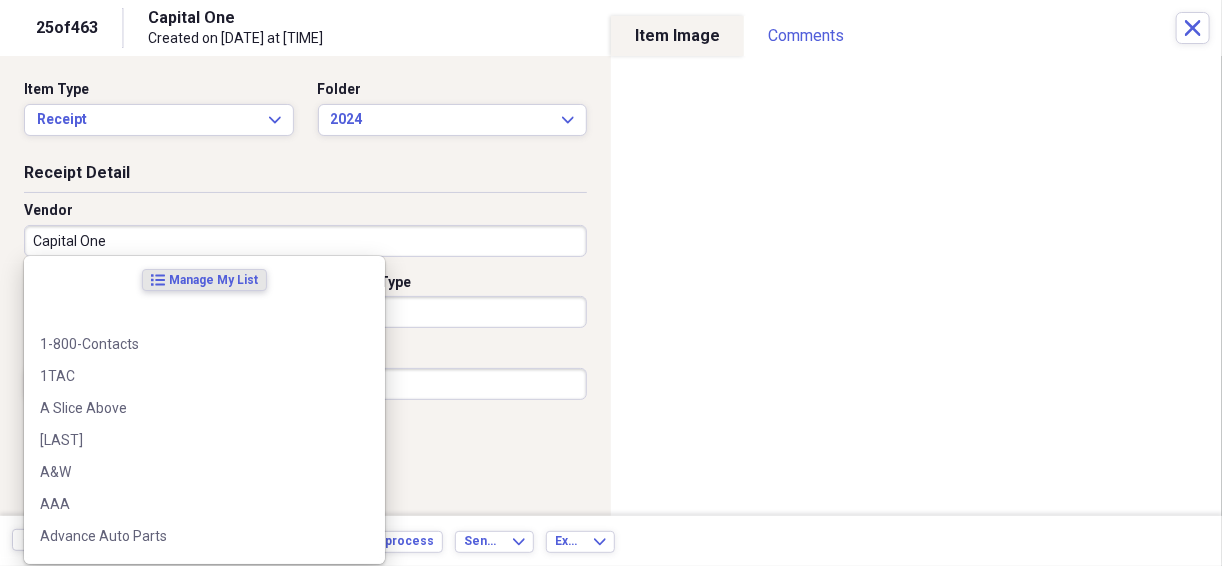 click on "Capital One" at bounding box center [305, 241] 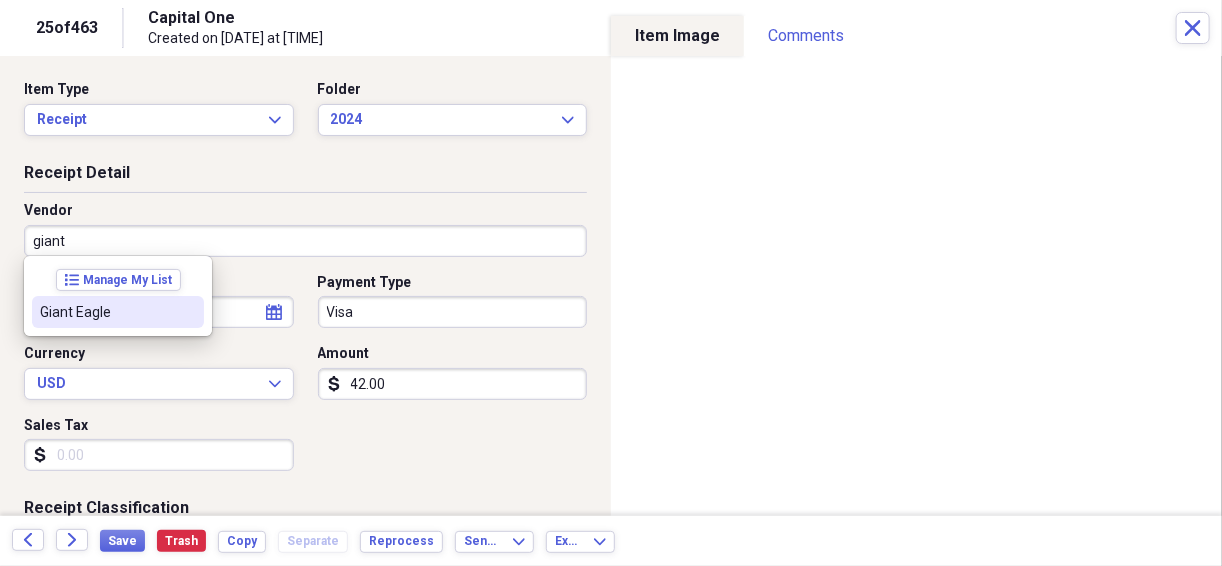 click on "Giant Eagle" at bounding box center [118, 312] 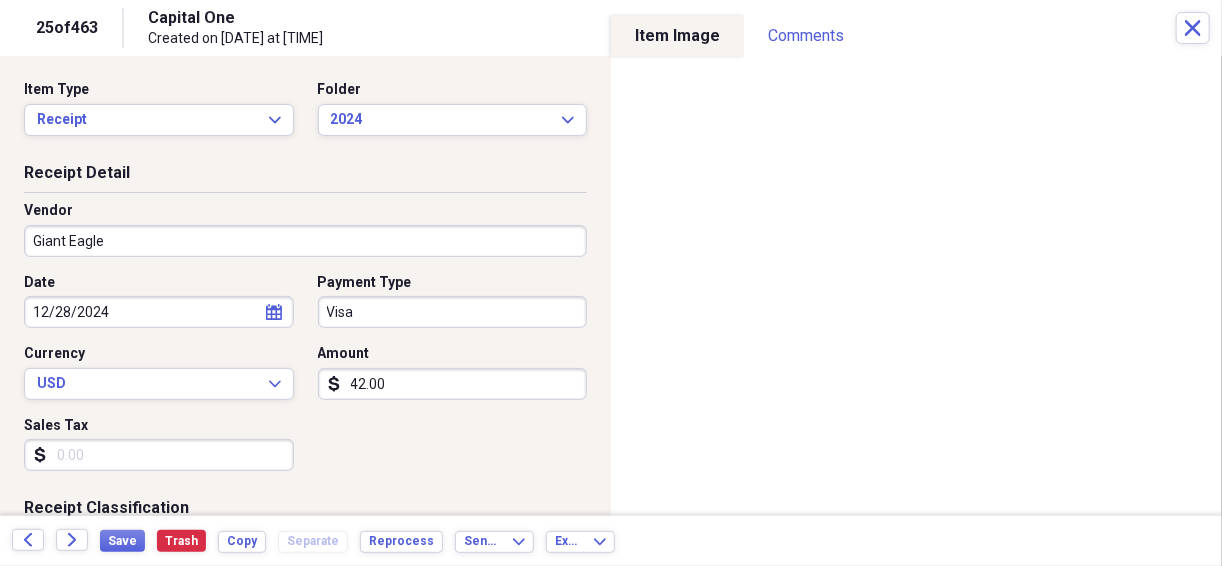 type on "Grocery Store" 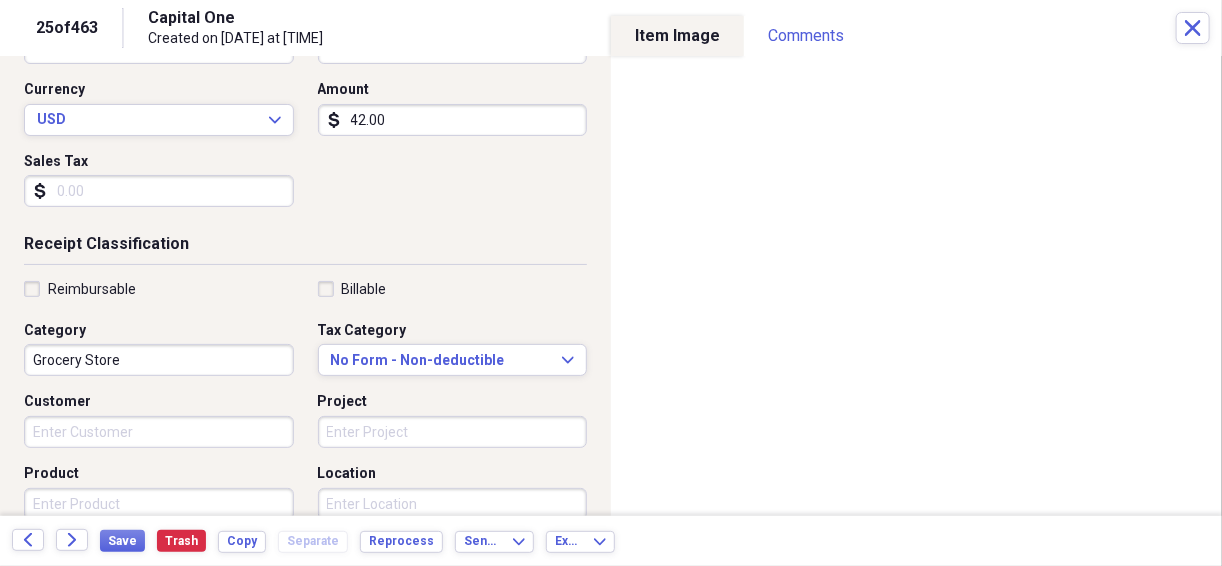 scroll, scrollTop: 266, scrollLeft: 0, axis: vertical 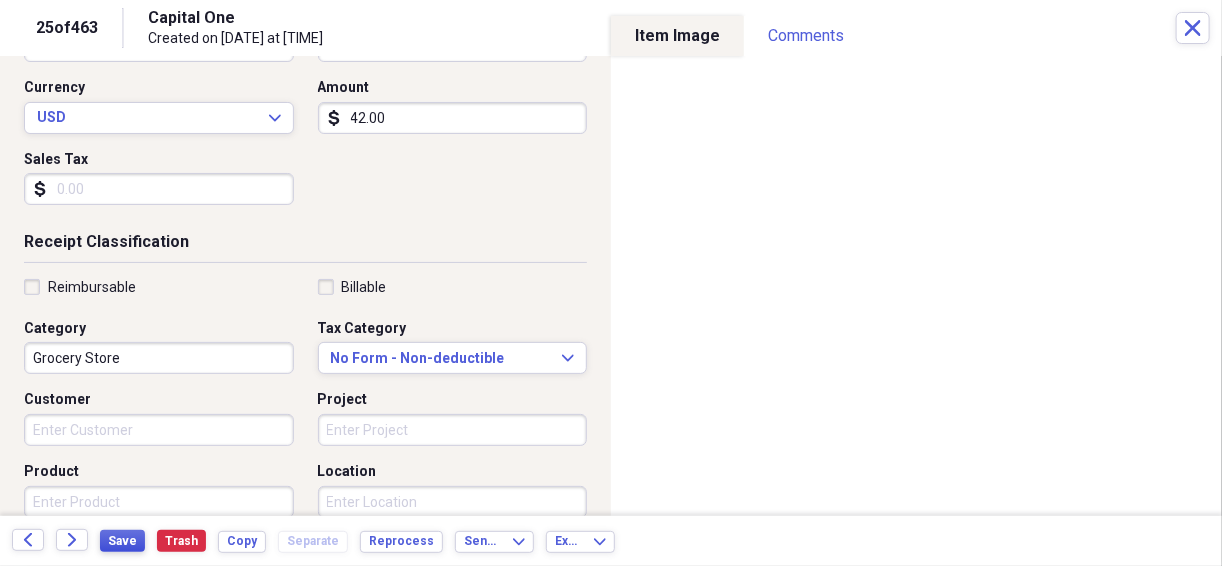 click on "Save" at bounding box center [122, 541] 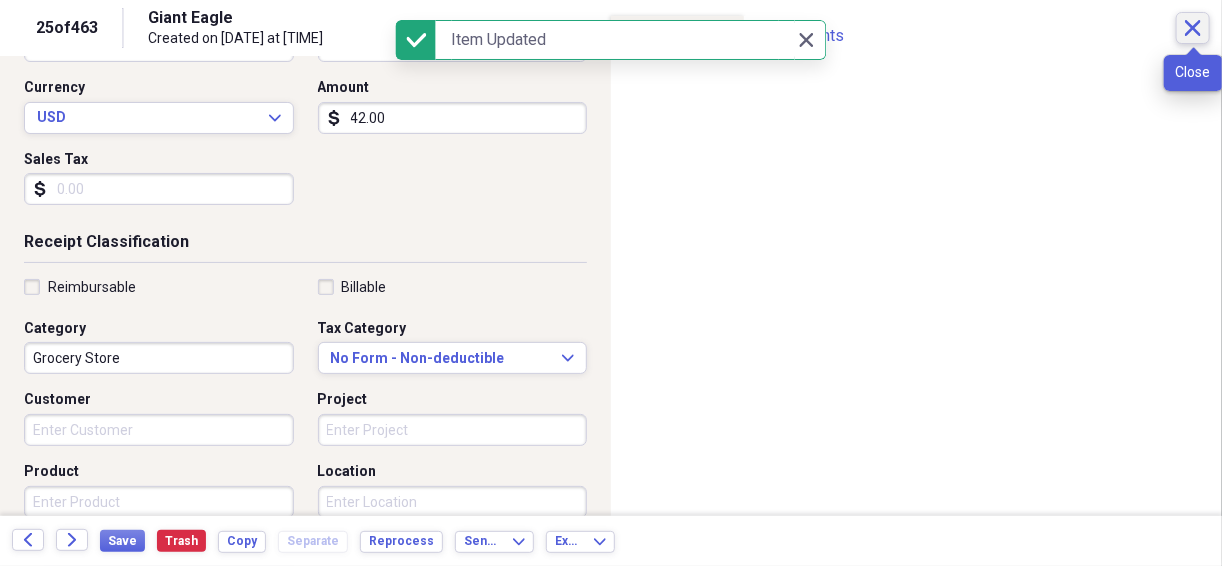 click 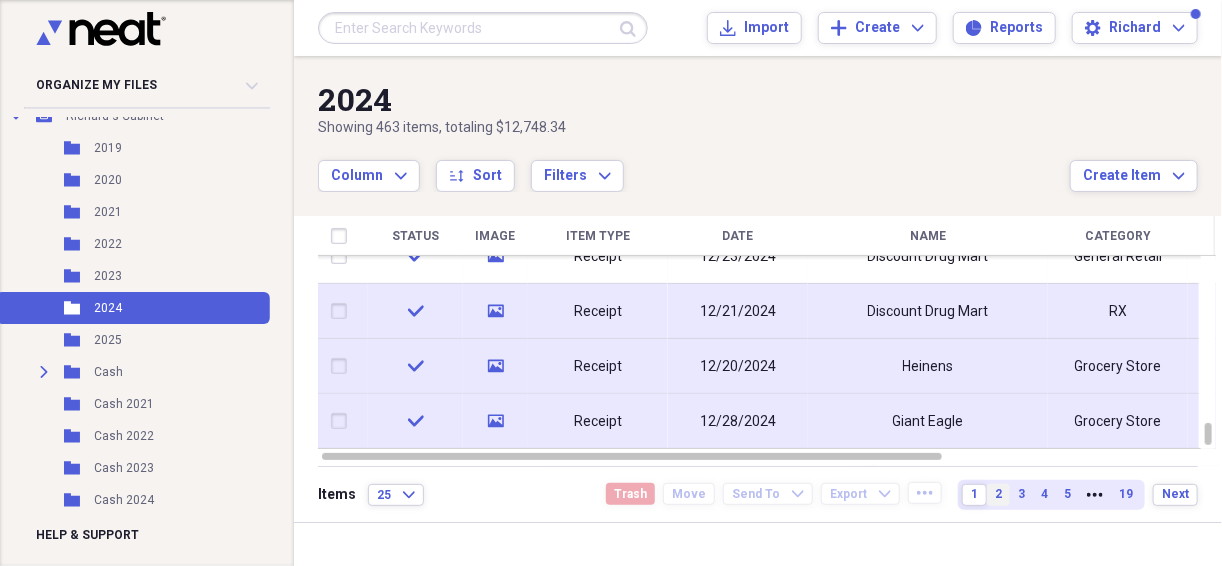 click on "2" at bounding box center (998, 494) 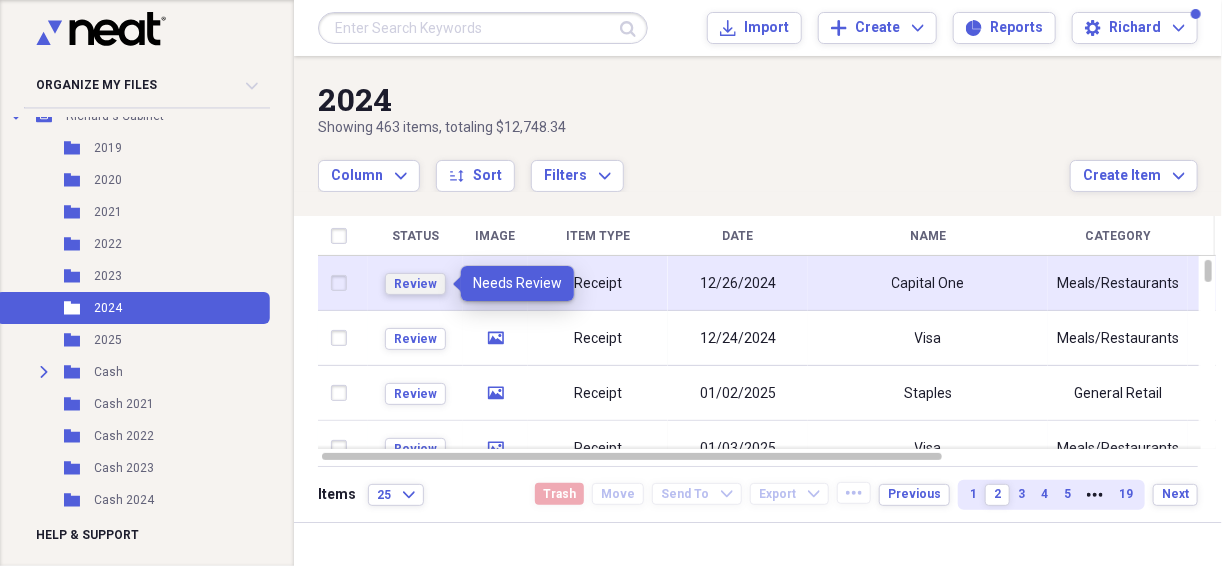 click on "Review" at bounding box center (415, 284) 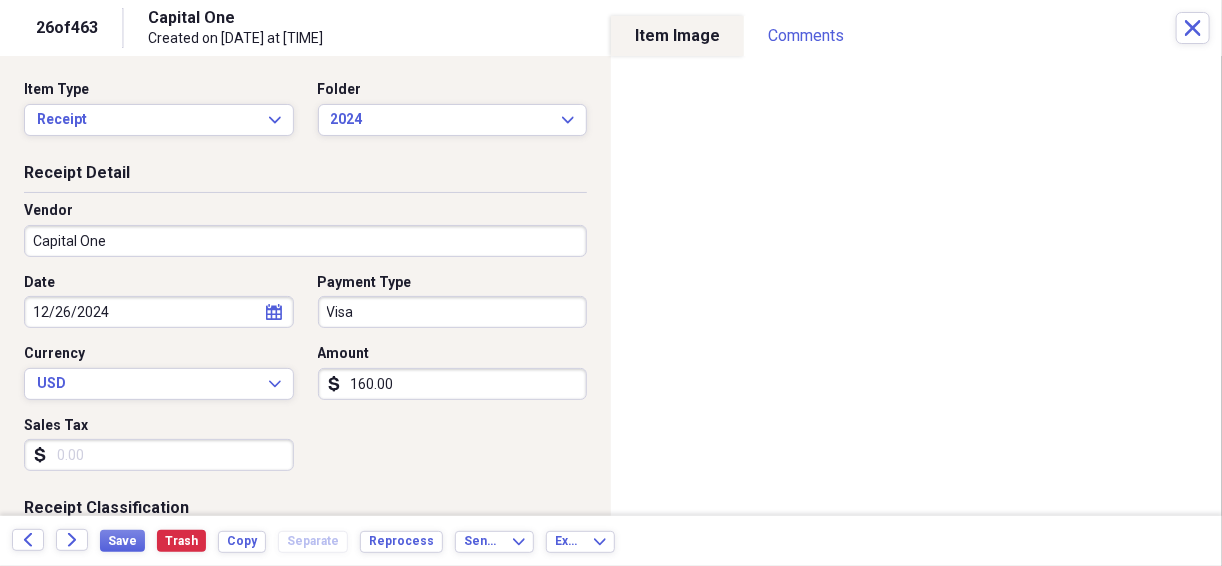 click on "Capital One" at bounding box center (305, 241) 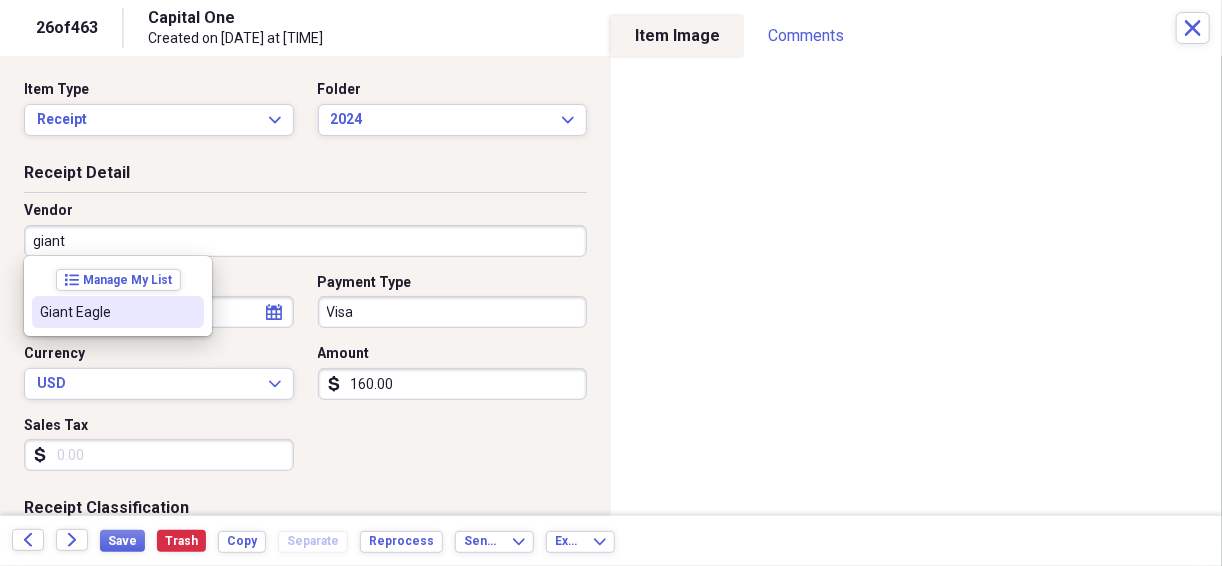 click on "Giant Eagle" at bounding box center [106, 312] 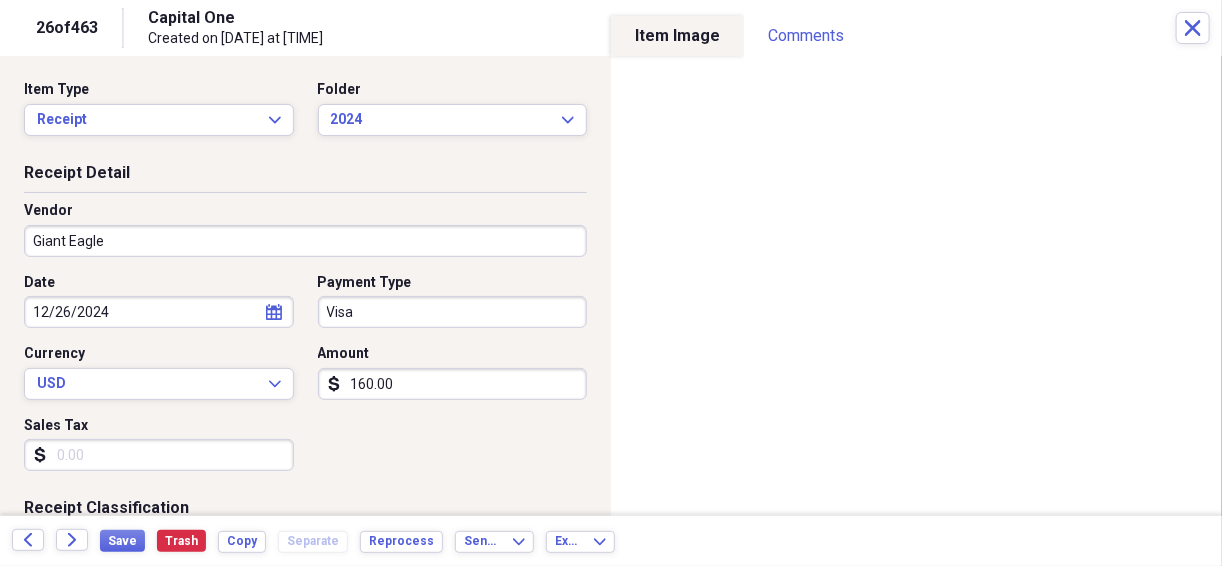 type on "Grocery Store" 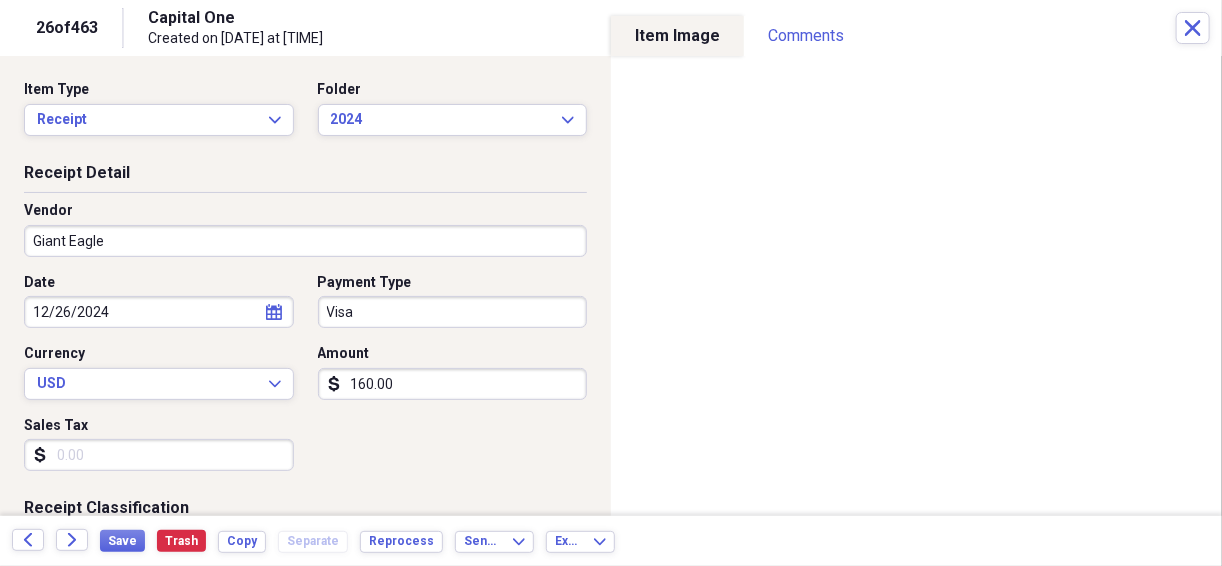 click on "160.00" at bounding box center [453, 384] 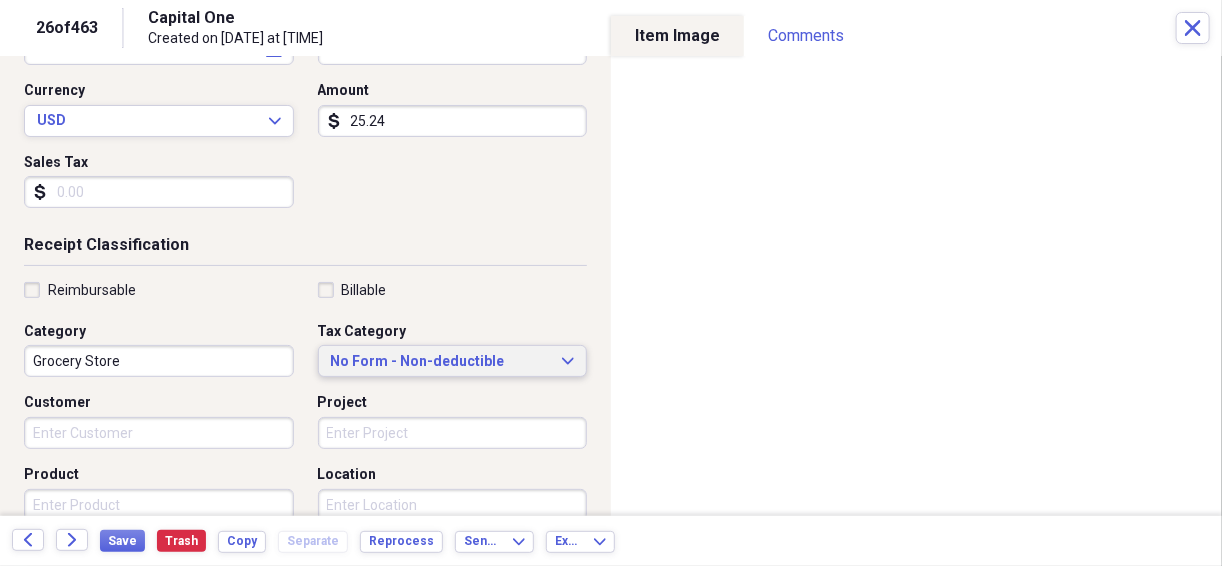 scroll, scrollTop: 293, scrollLeft: 0, axis: vertical 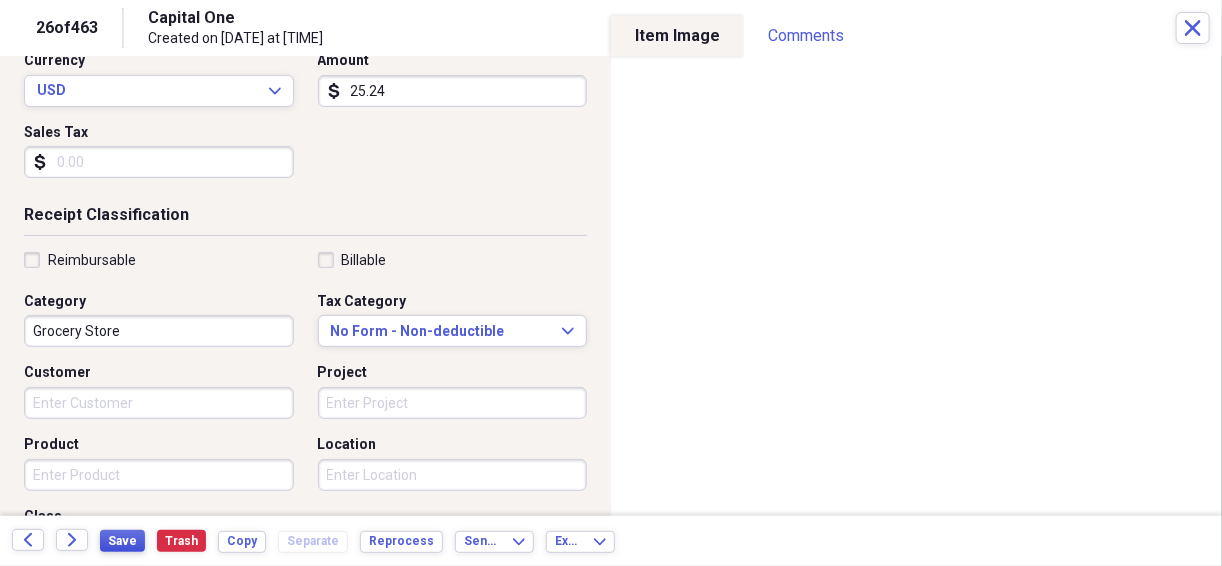 type on "25.24" 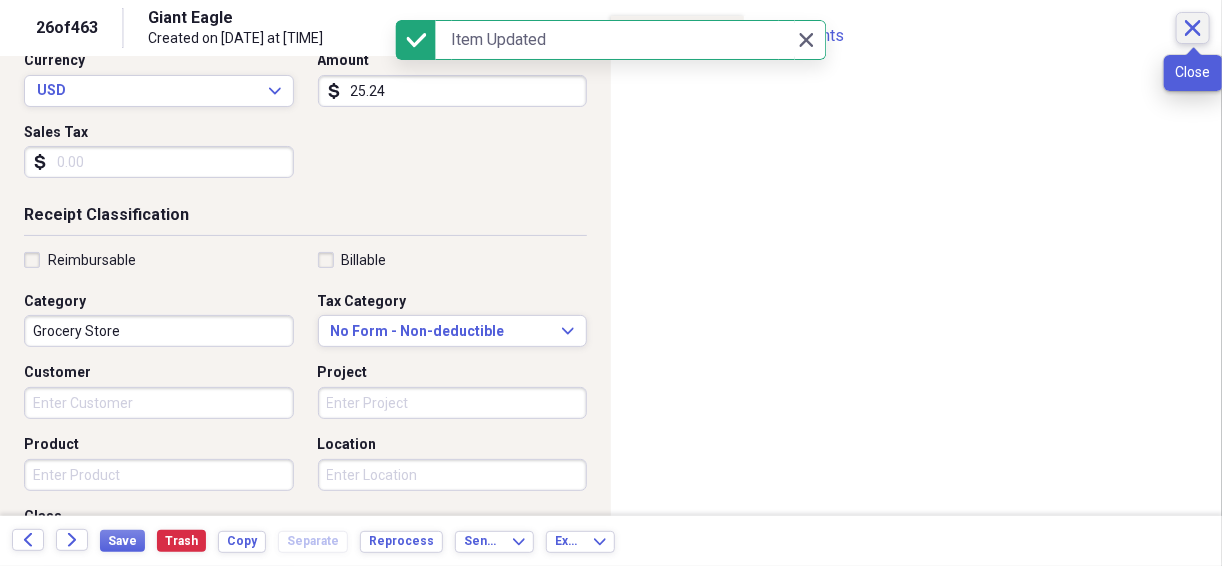 click 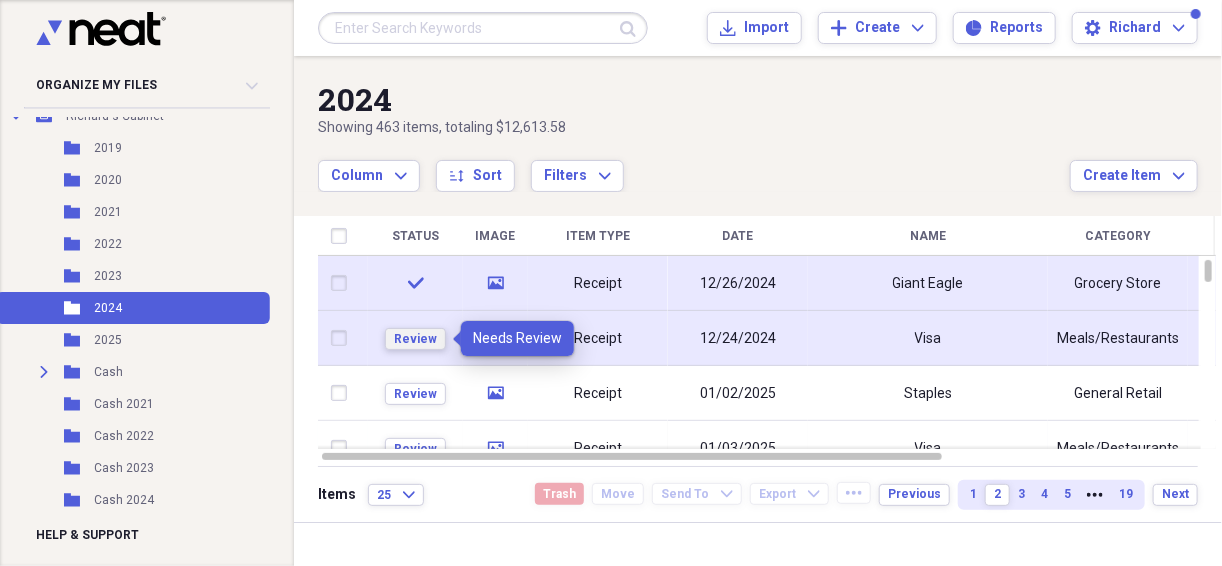 click on "Review" at bounding box center [415, 339] 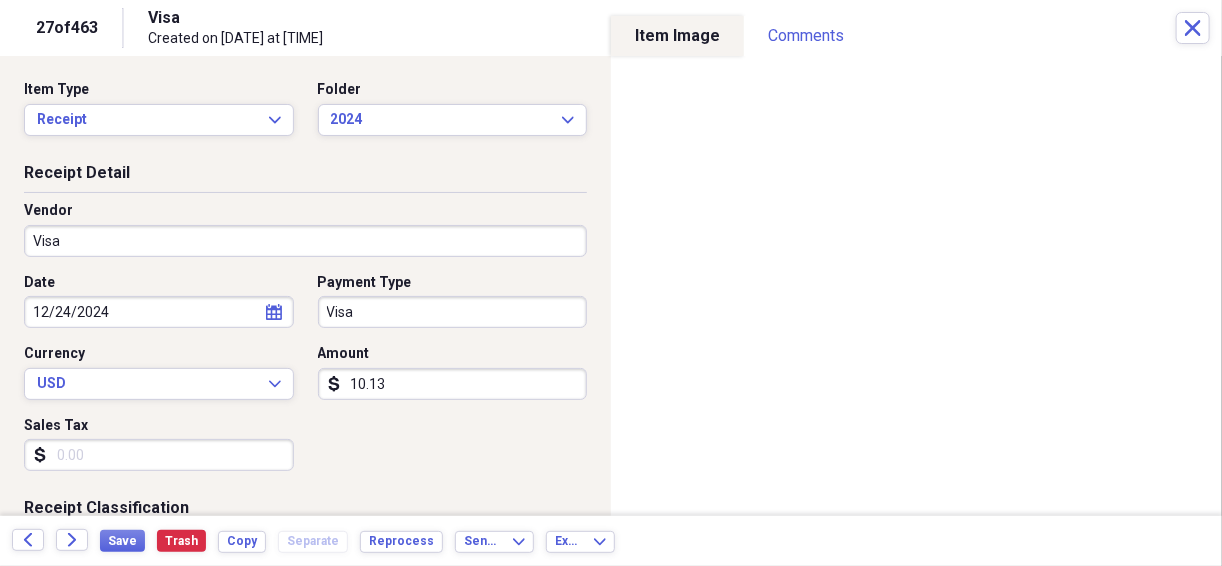 click on "Visa" at bounding box center (305, 241) 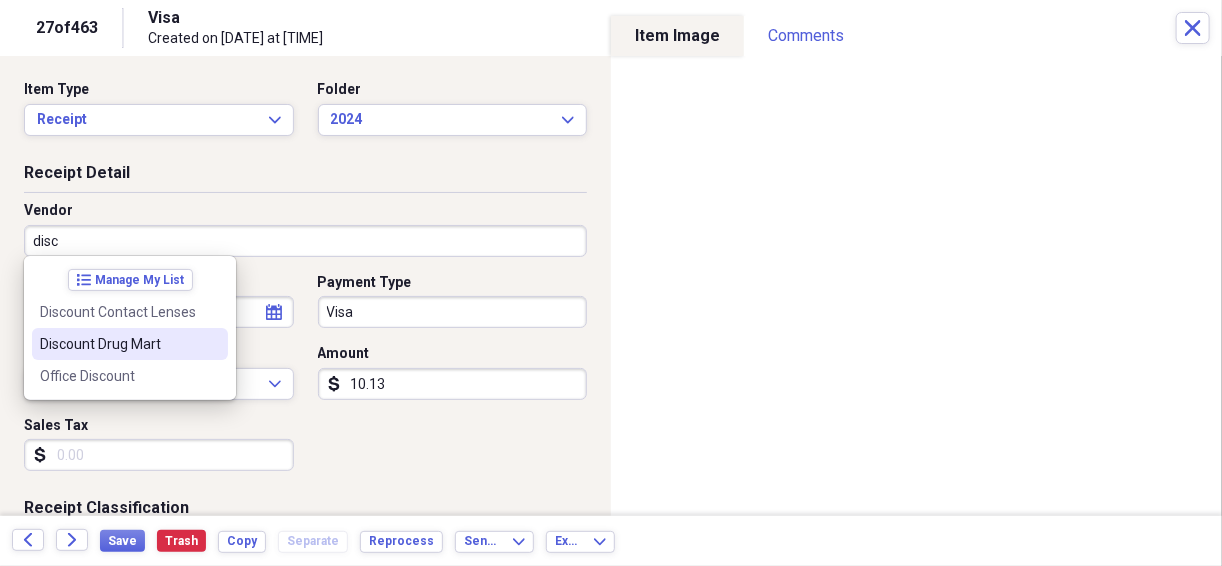 click on "Discount Drug Mart" at bounding box center [130, 344] 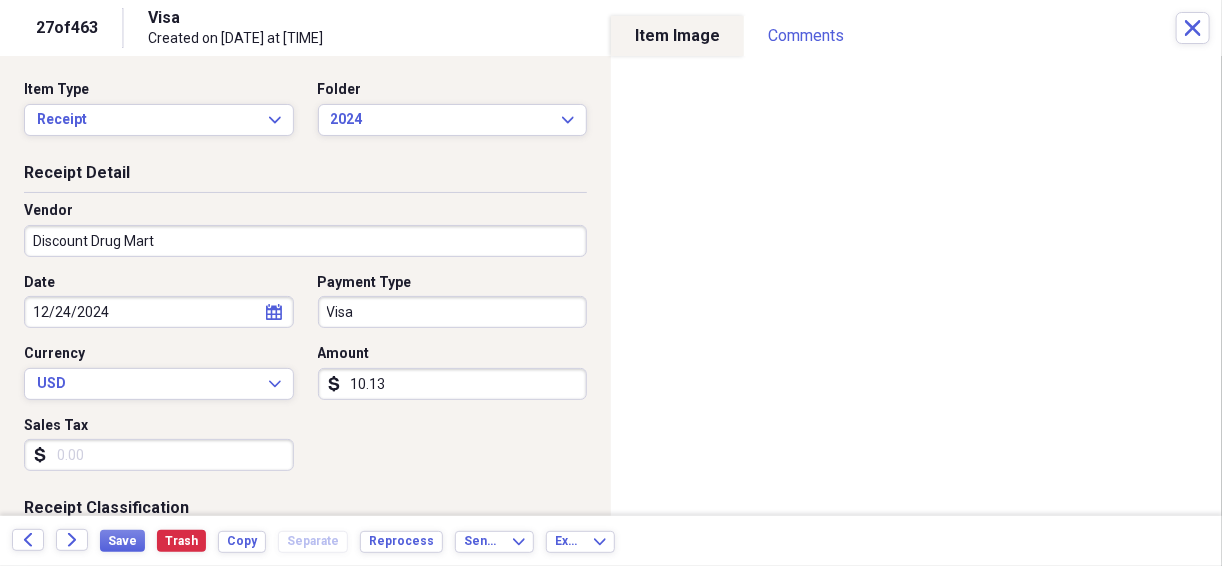 type on "RX" 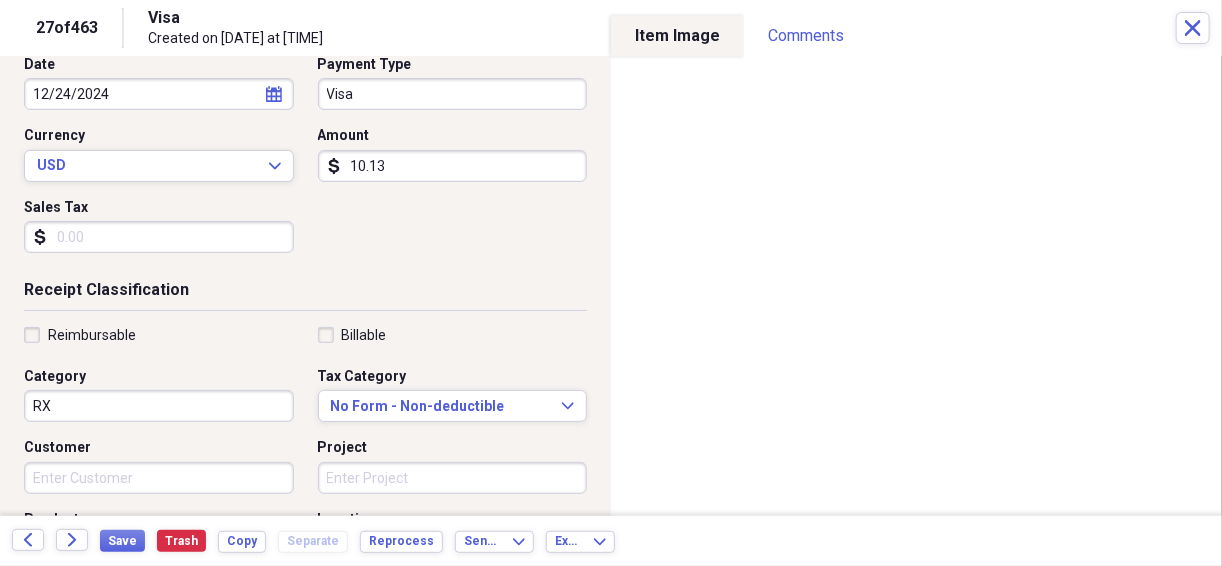 scroll, scrollTop: 160, scrollLeft: 0, axis: vertical 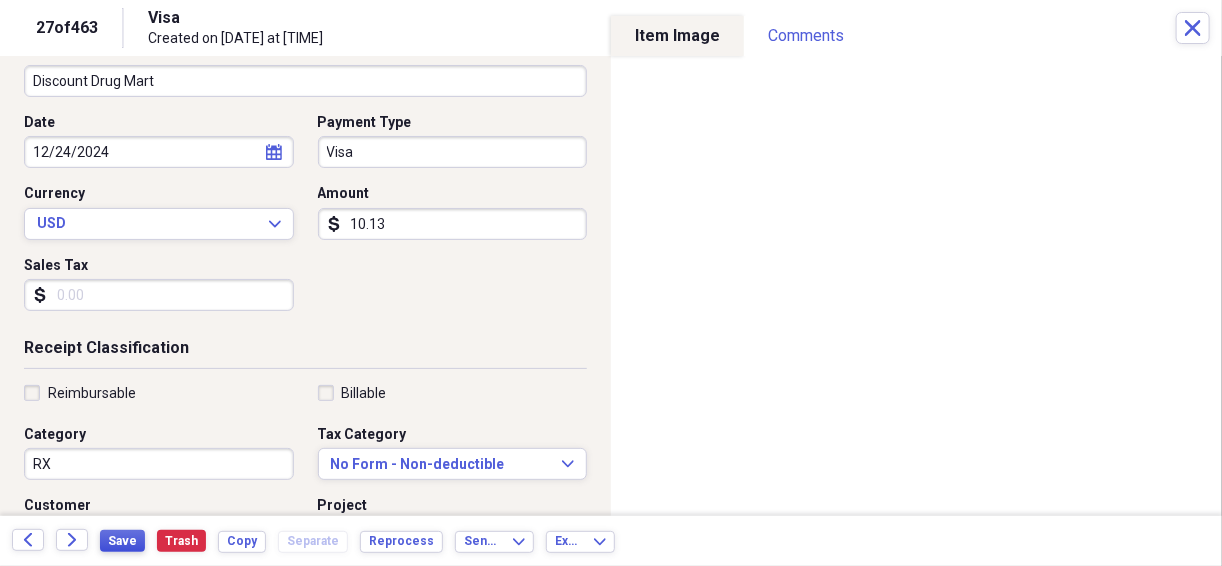 click on "Save" at bounding box center (122, 541) 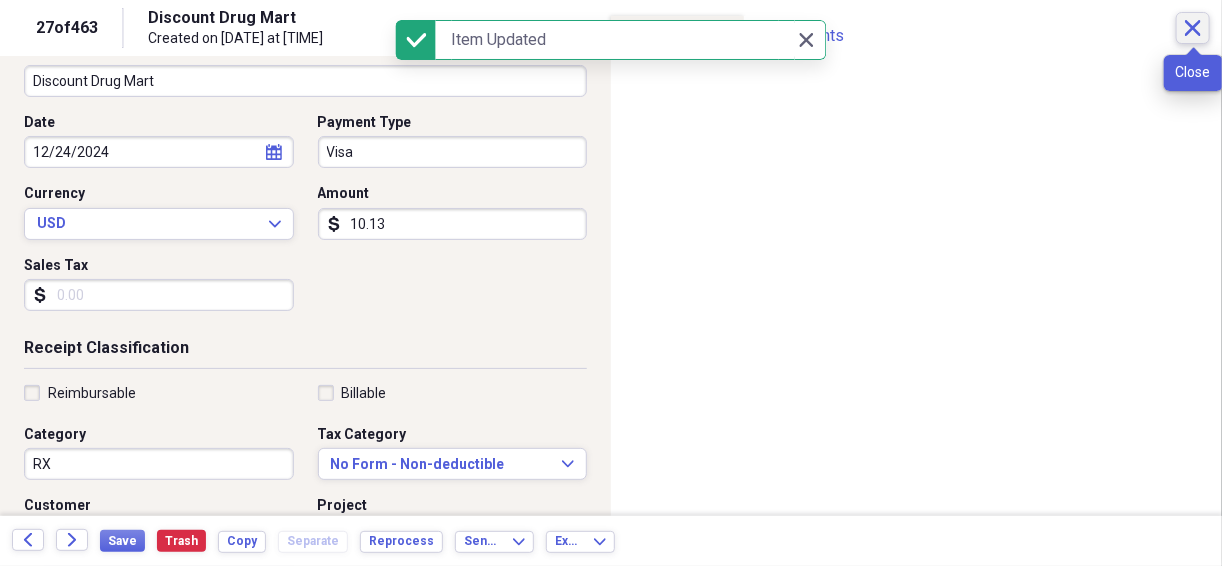 click on "Close" 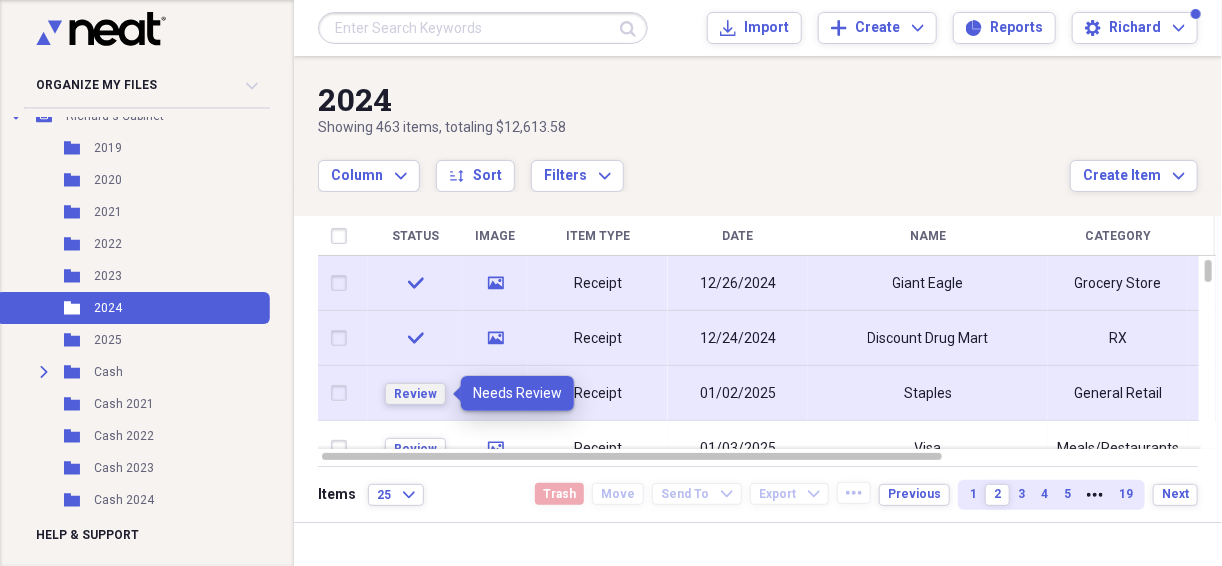 click on "Review" at bounding box center [415, 394] 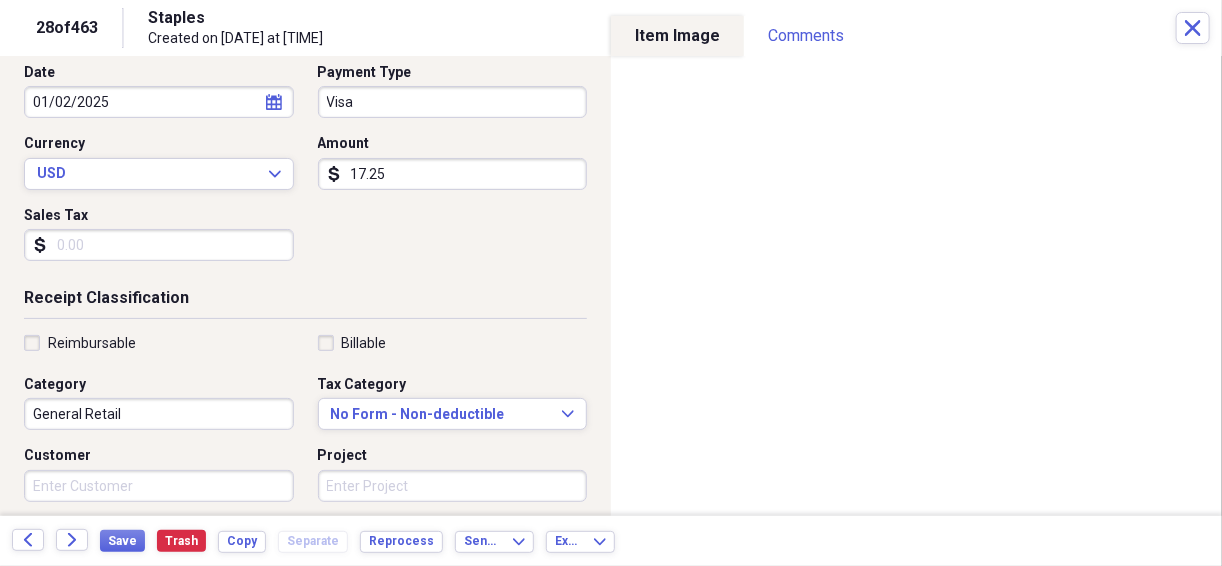 scroll, scrollTop: 240, scrollLeft: 0, axis: vertical 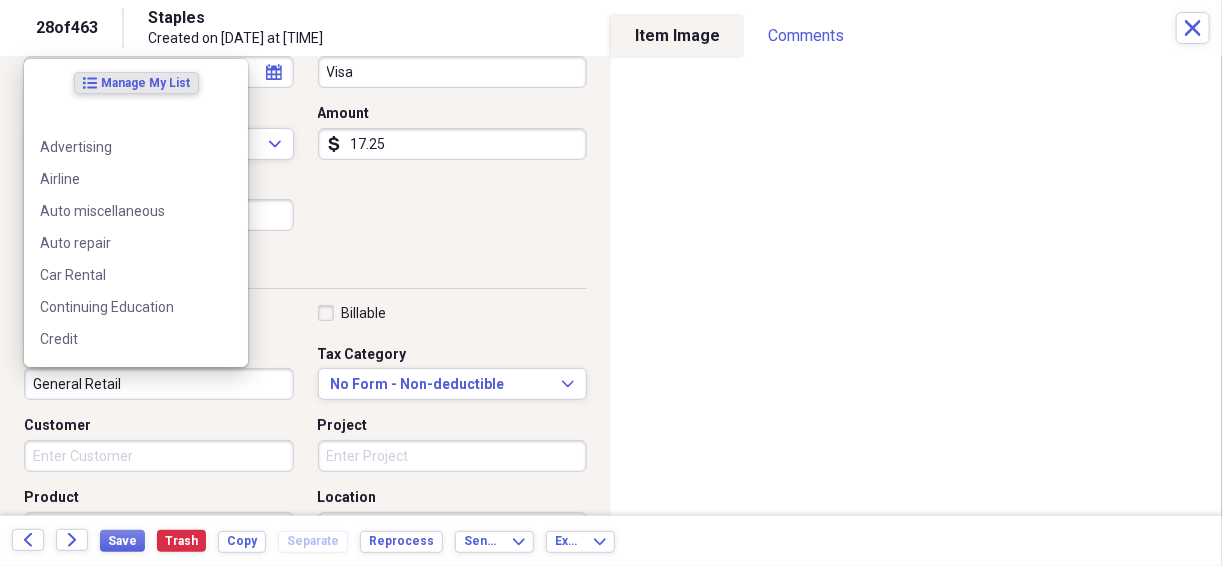 click on "General Retail" at bounding box center [159, 384] 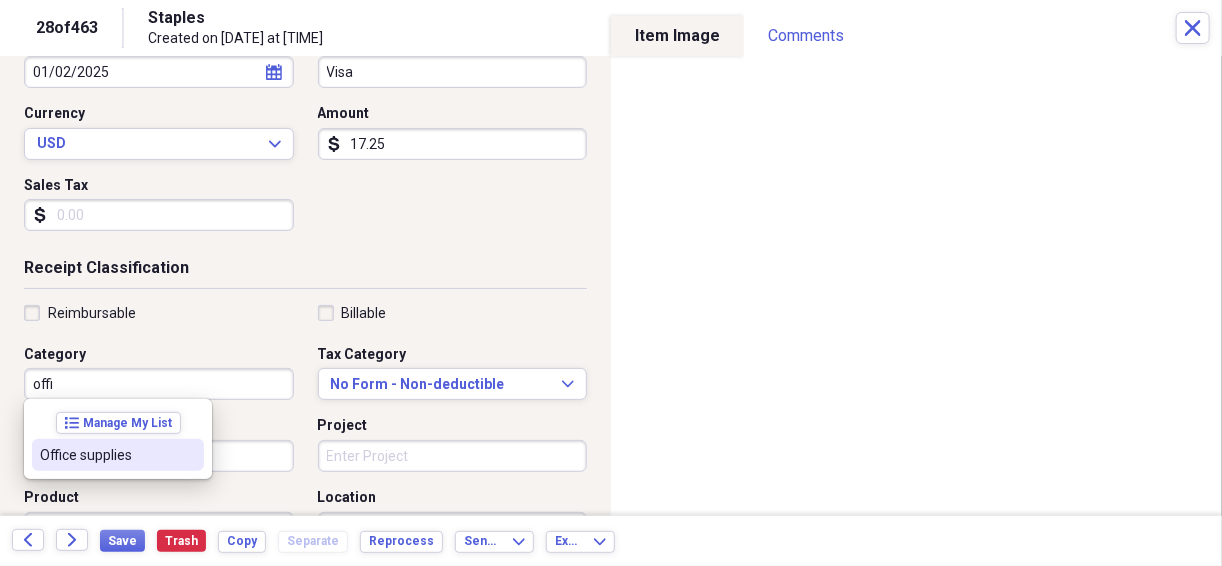 click on "Office supplies" at bounding box center (106, 455) 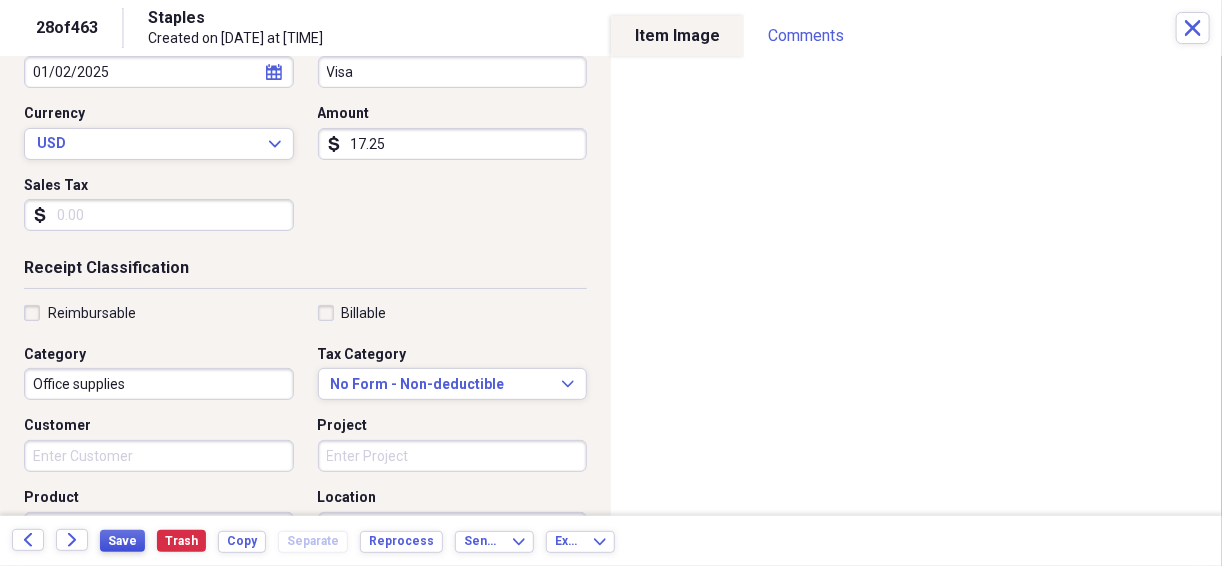 click on "Save" at bounding box center [122, 541] 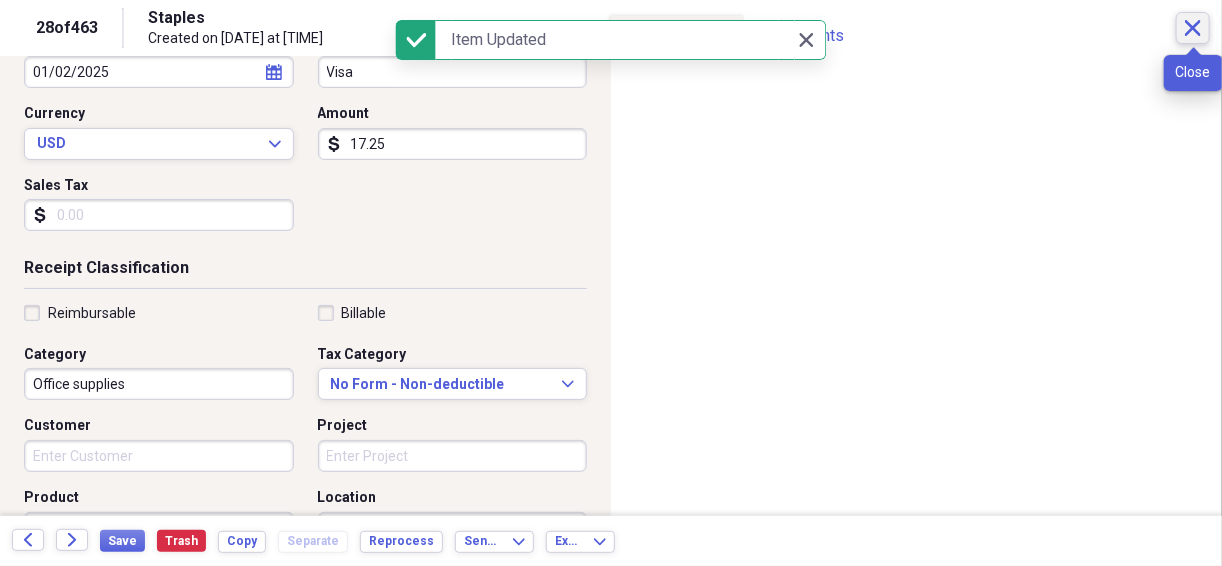click on "Close" 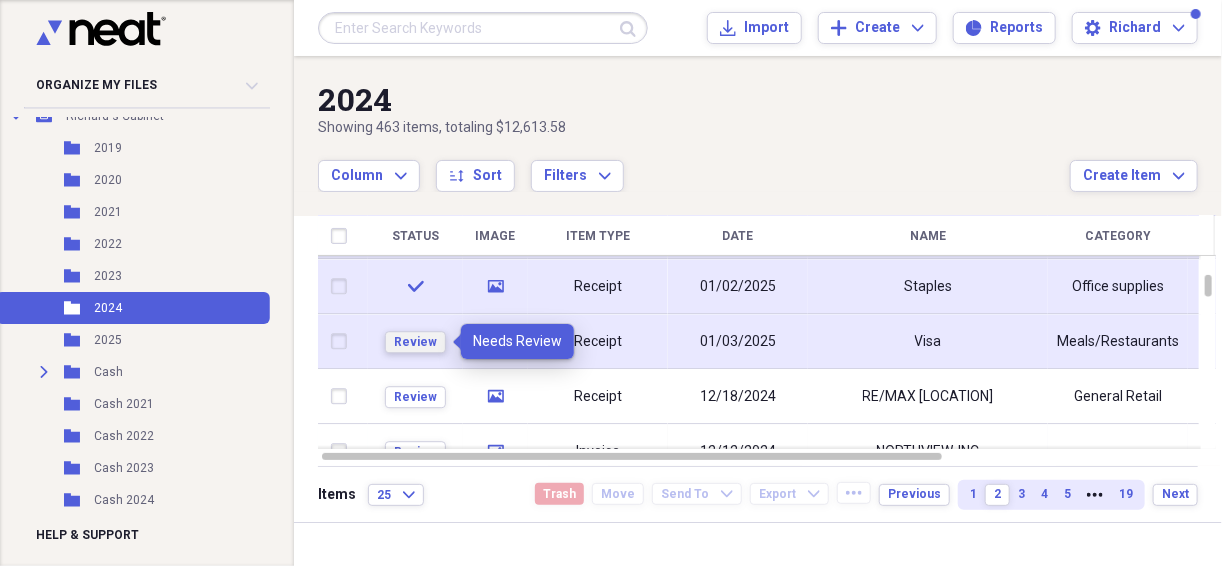 click on "Review" at bounding box center [415, 342] 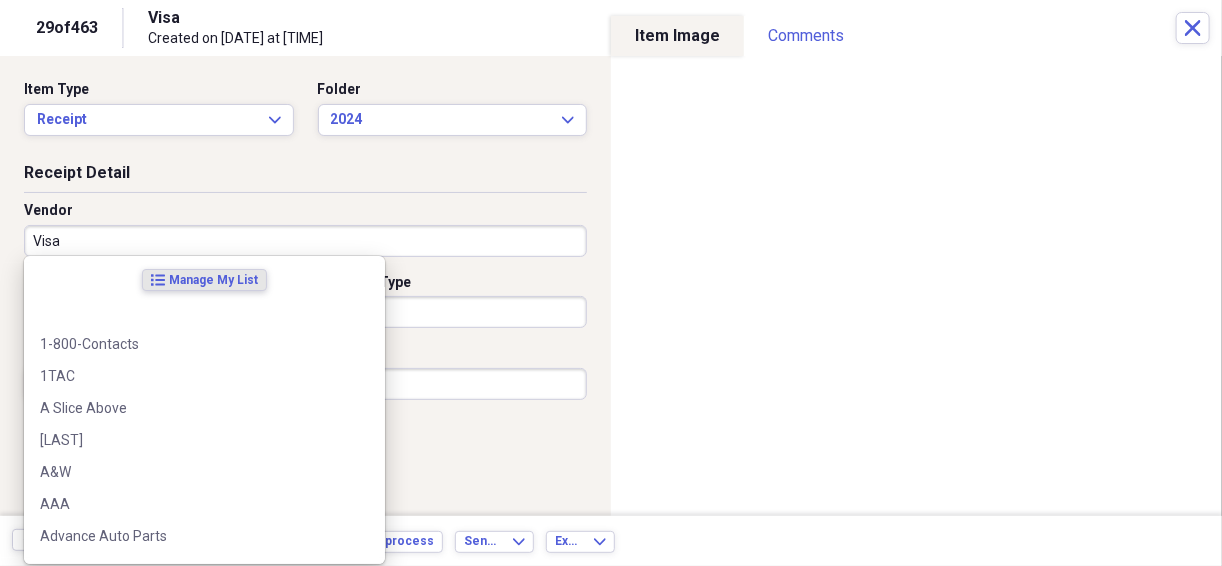 click on "Visa" at bounding box center (305, 241) 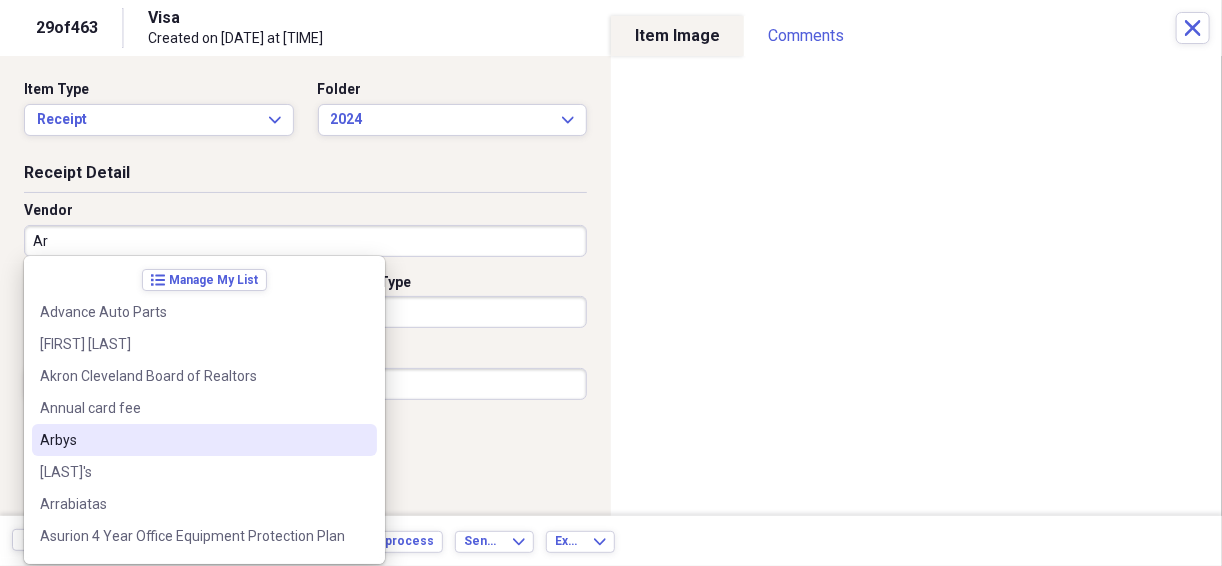 click on "Arbys" at bounding box center (192, 440) 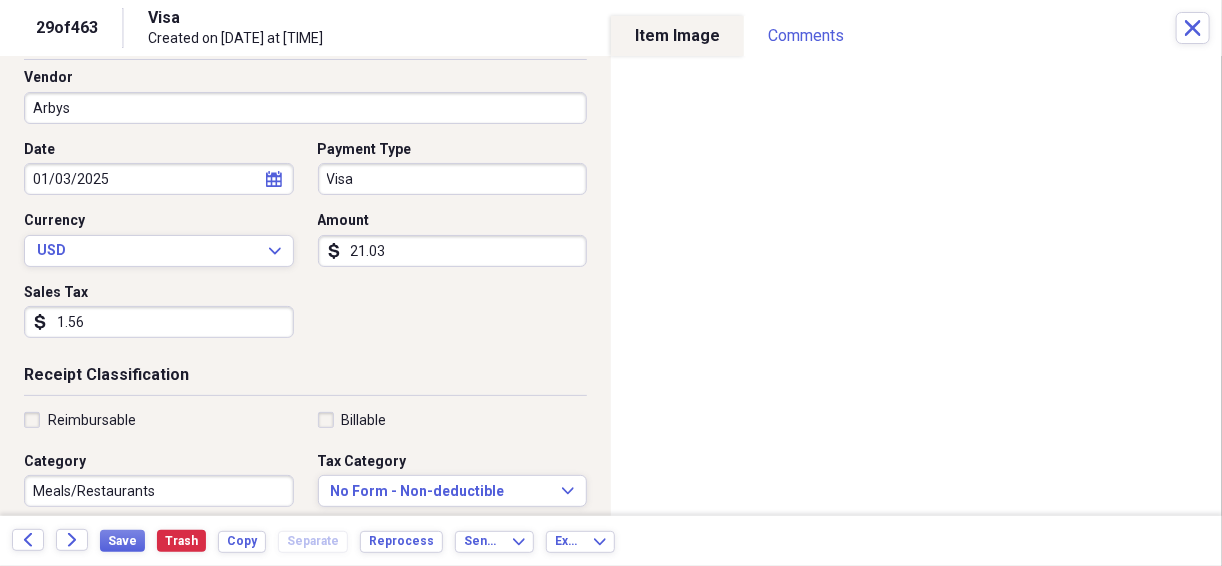 scroll, scrollTop: 186, scrollLeft: 0, axis: vertical 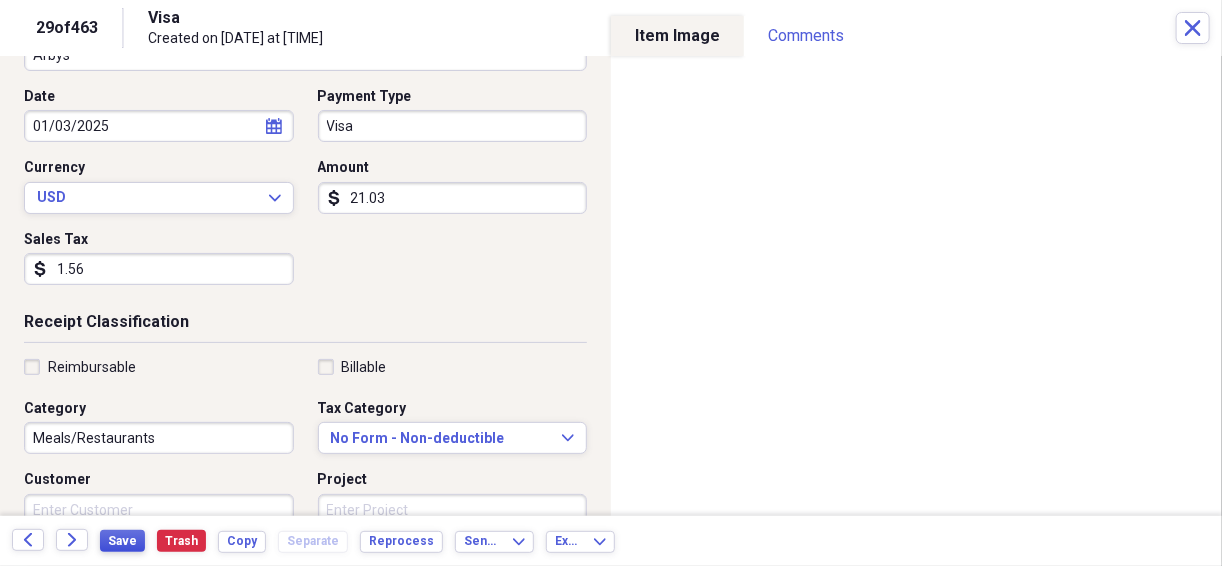 click on "Save" at bounding box center [122, 541] 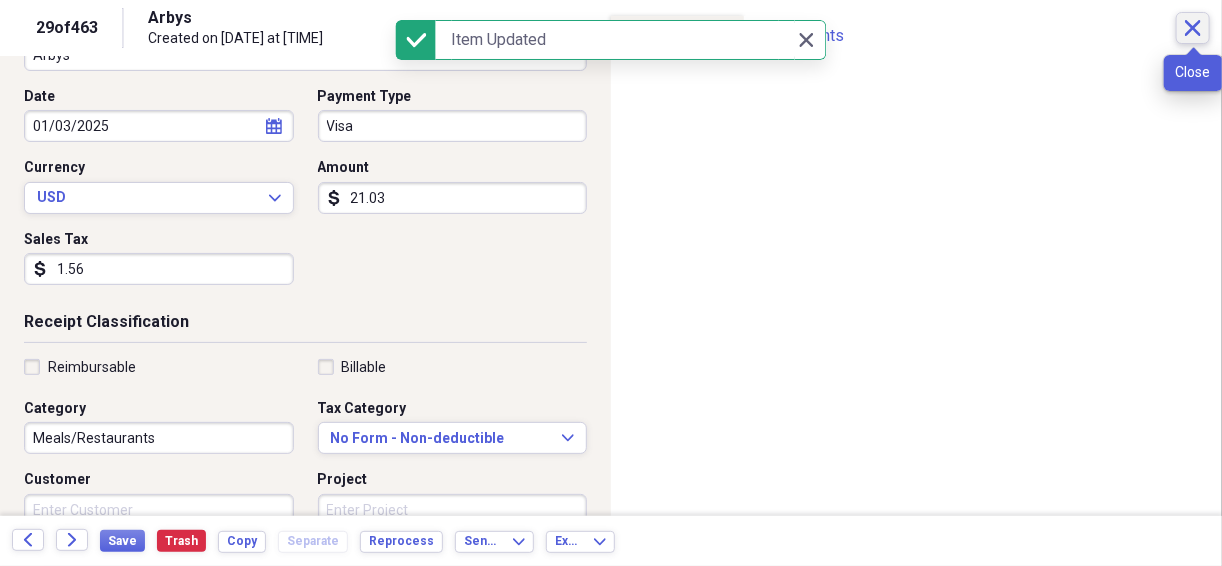 click on "Close" at bounding box center (1193, 28) 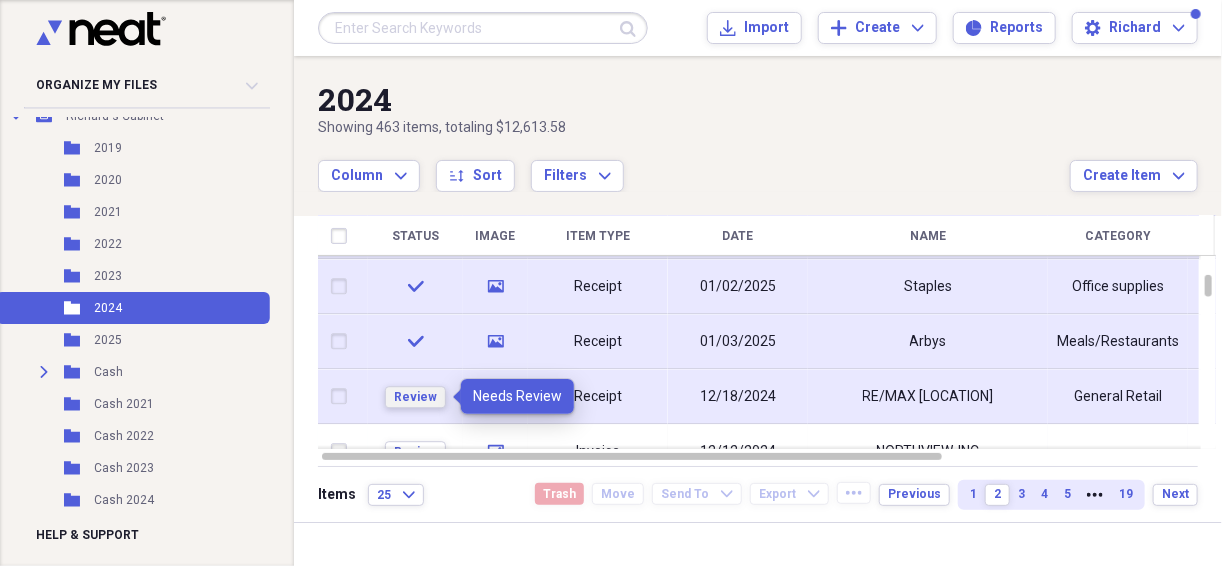 click on "Review" at bounding box center [415, 397] 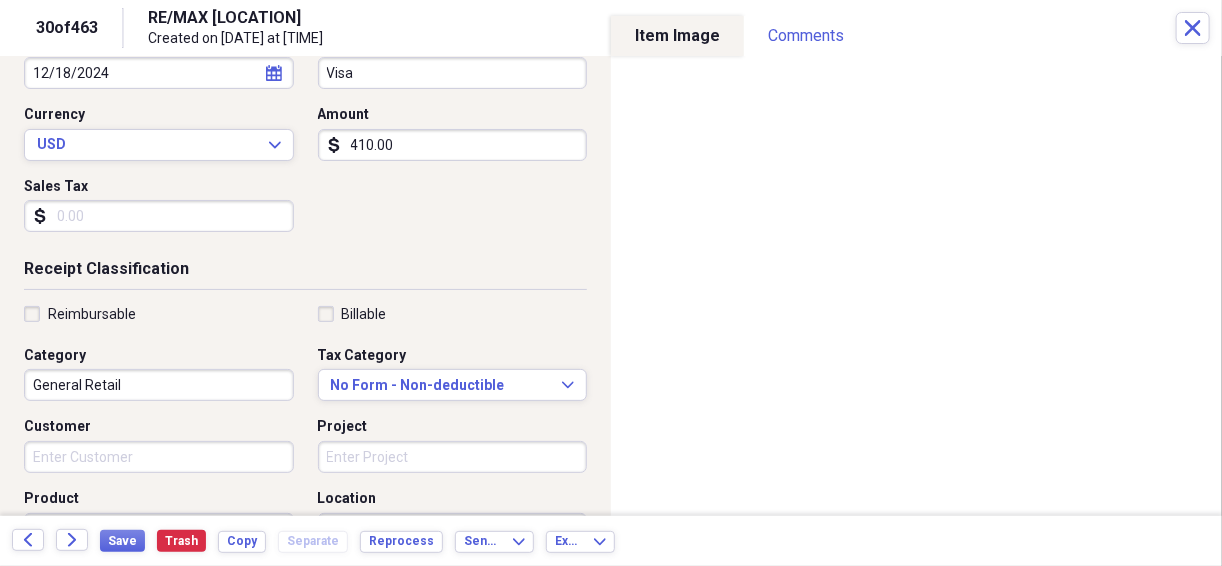 scroll, scrollTop: 240, scrollLeft: 0, axis: vertical 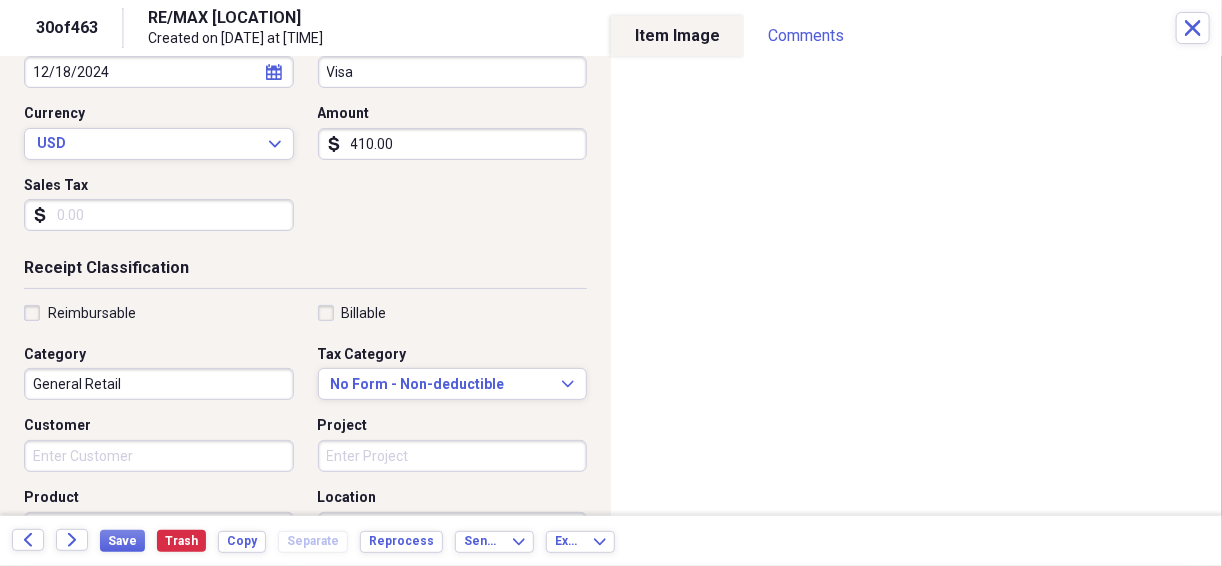click on "General Retail" at bounding box center (159, 384) 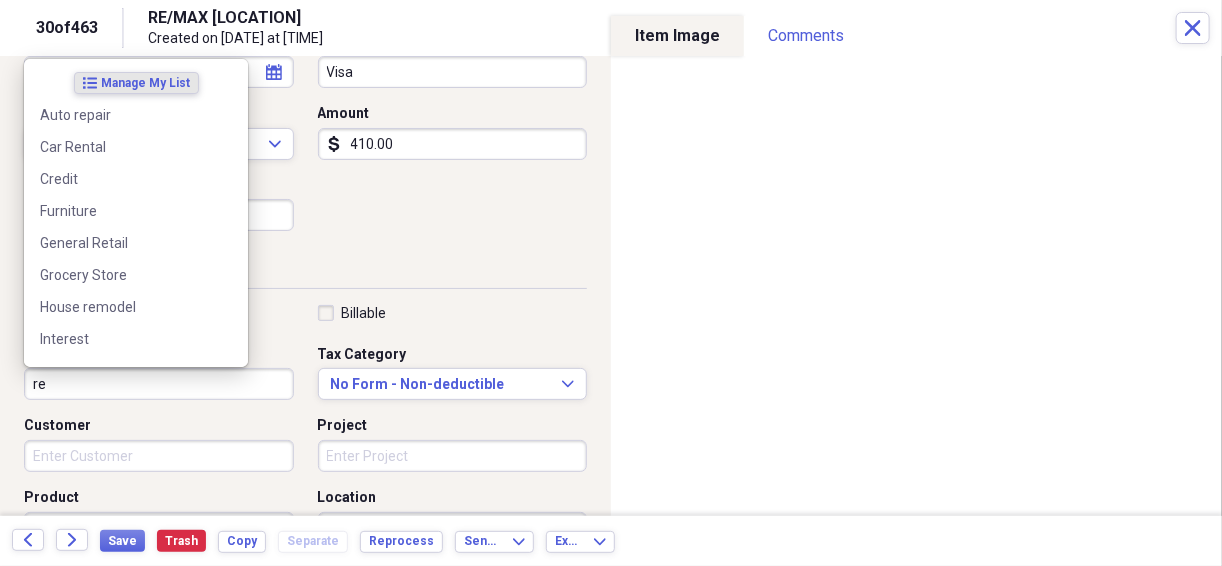 type on "r" 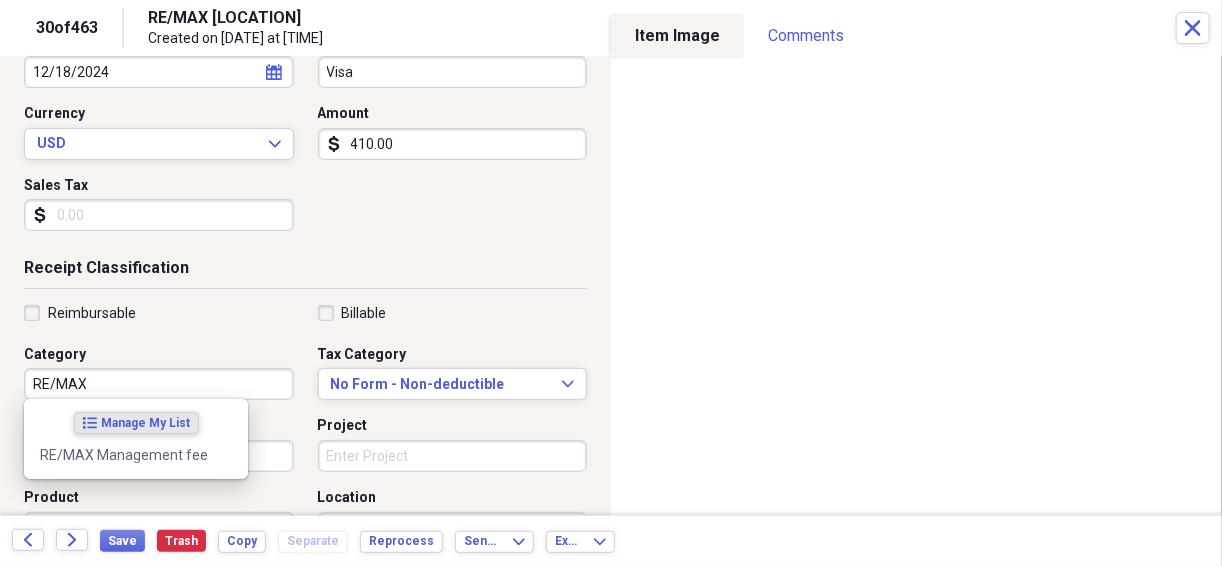 scroll, scrollTop: 293, scrollLeft: 0, axis: vertical 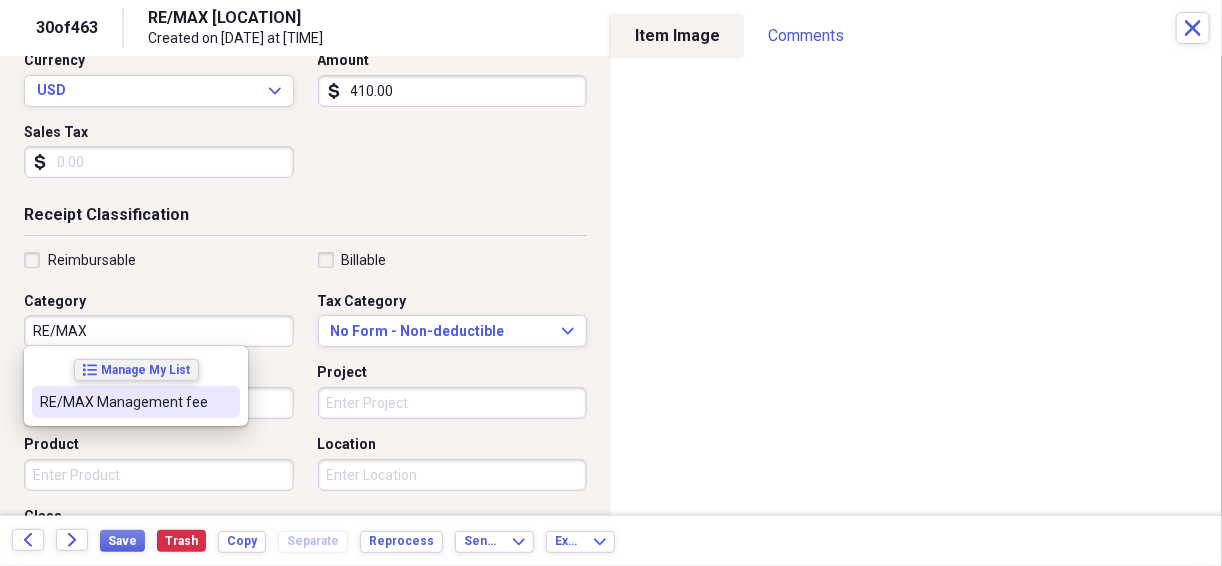 type on "RE/MAX" 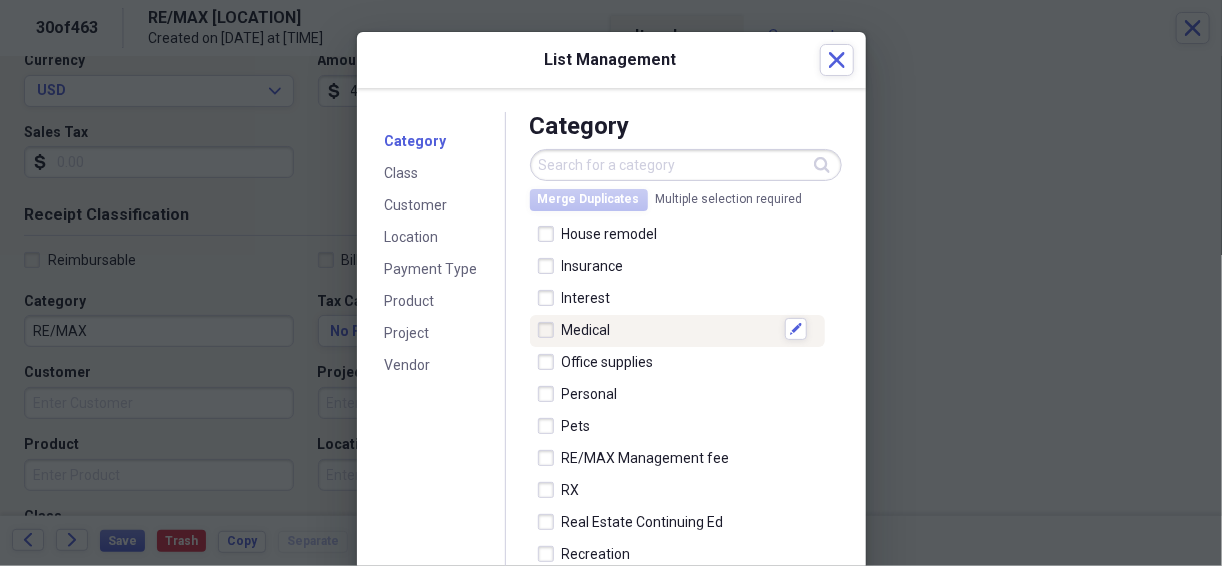 scroll, scrollTop: 426, scrollLeft: 0, axis: vertical 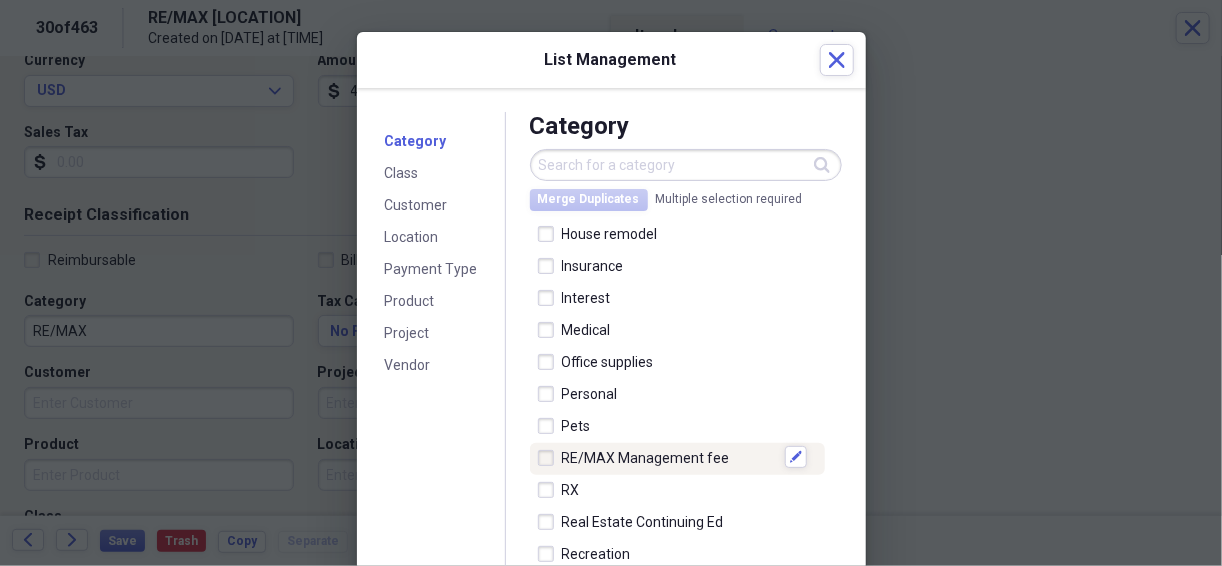 click at bounding box center (550, 458) 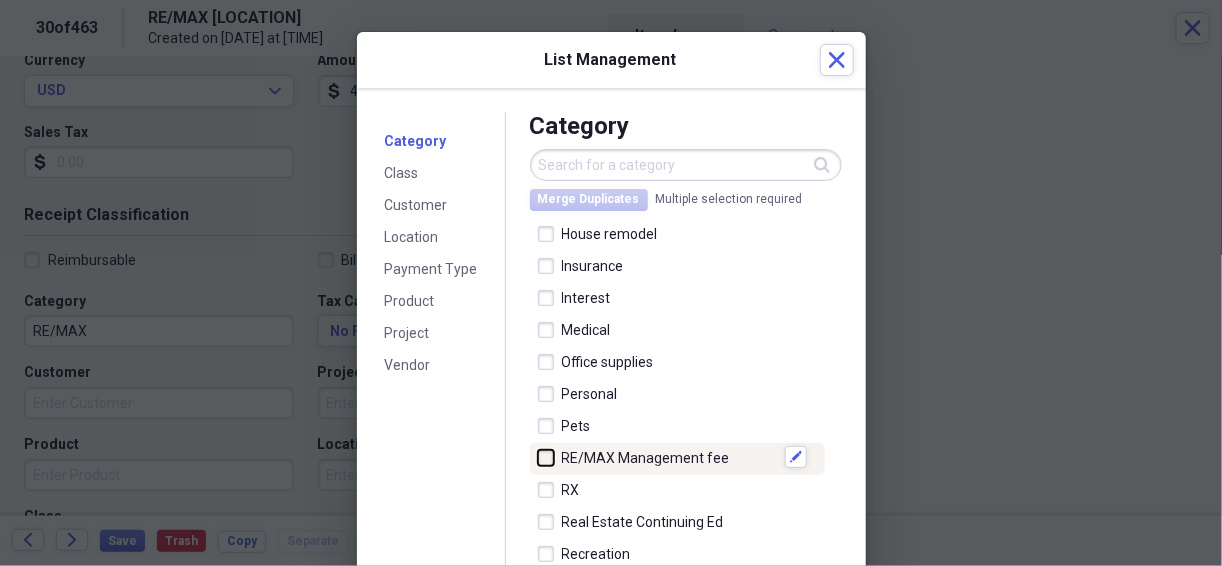 click at bounding box center [538, 457] 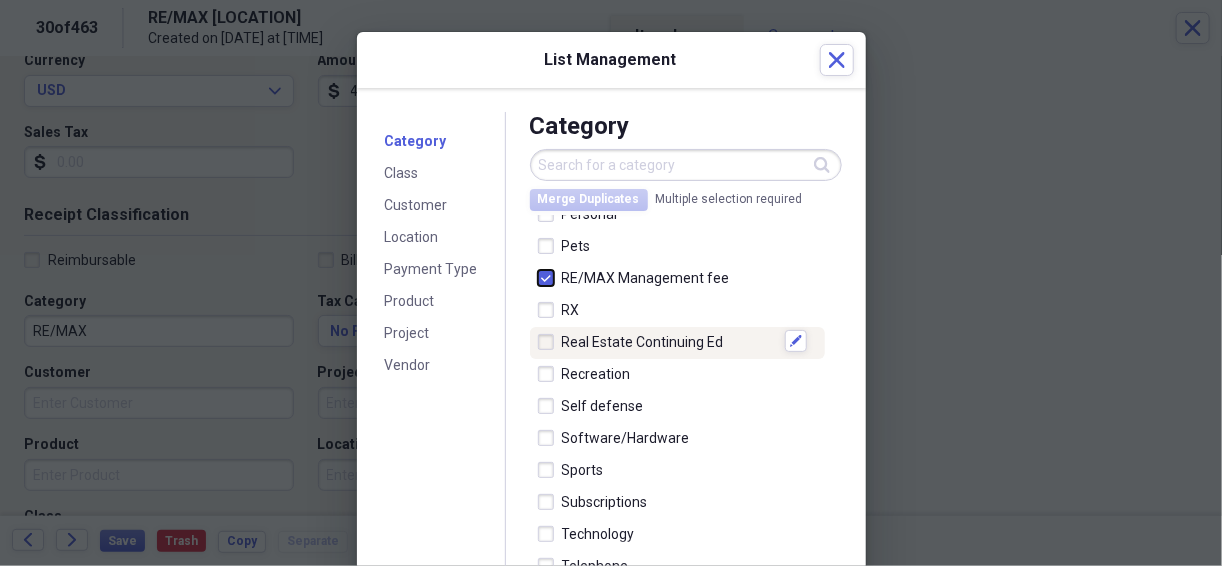 scroll, scrollTop: 621, scrollLeft: 0, axis: vertical 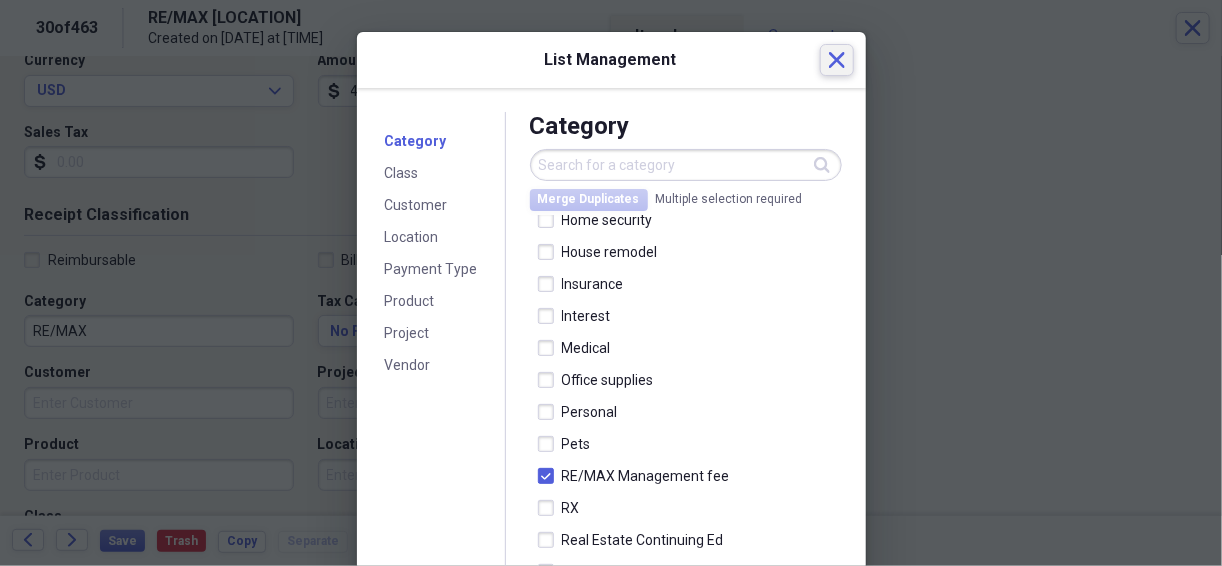 click 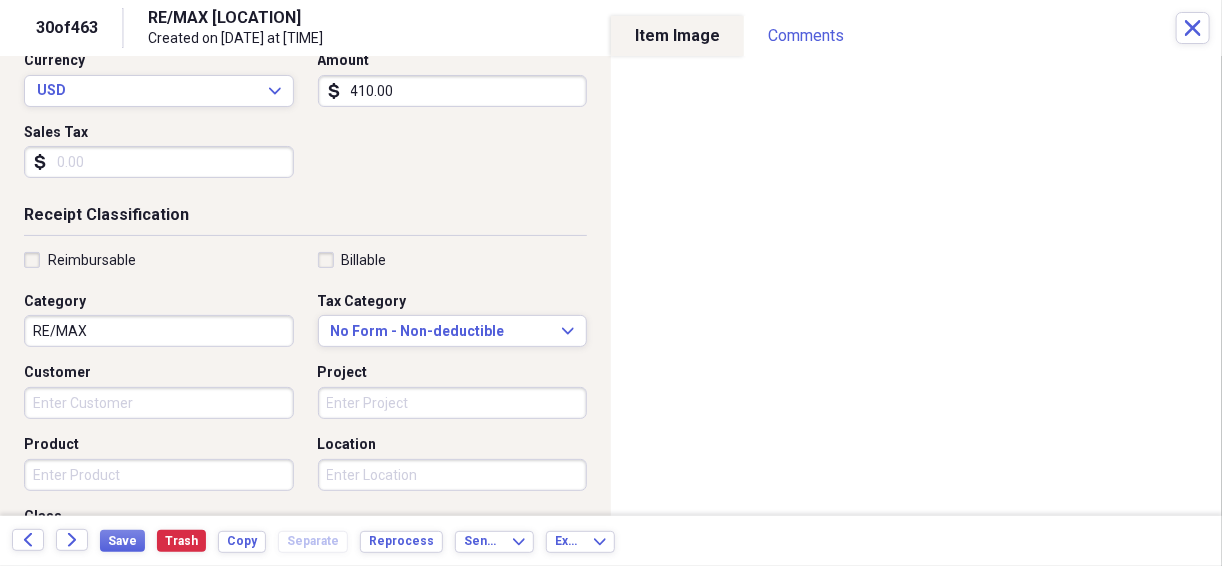 click on "RE/MAX" at bounding box center (159, 331) 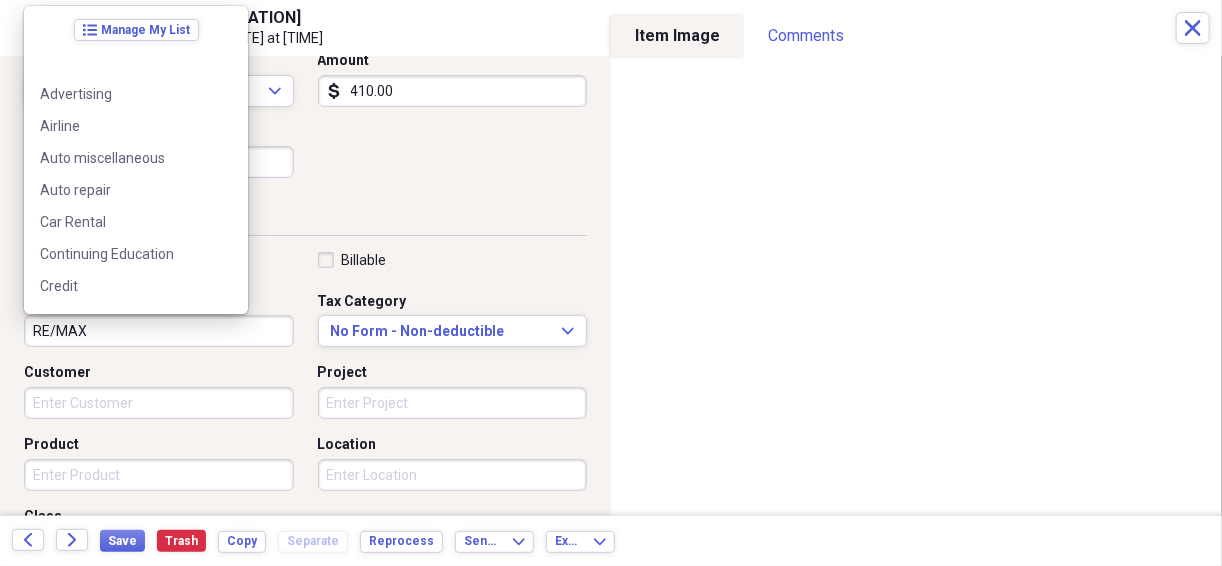 scroll, scrollTop: 796, scrollLeft: 0, axis: vertical 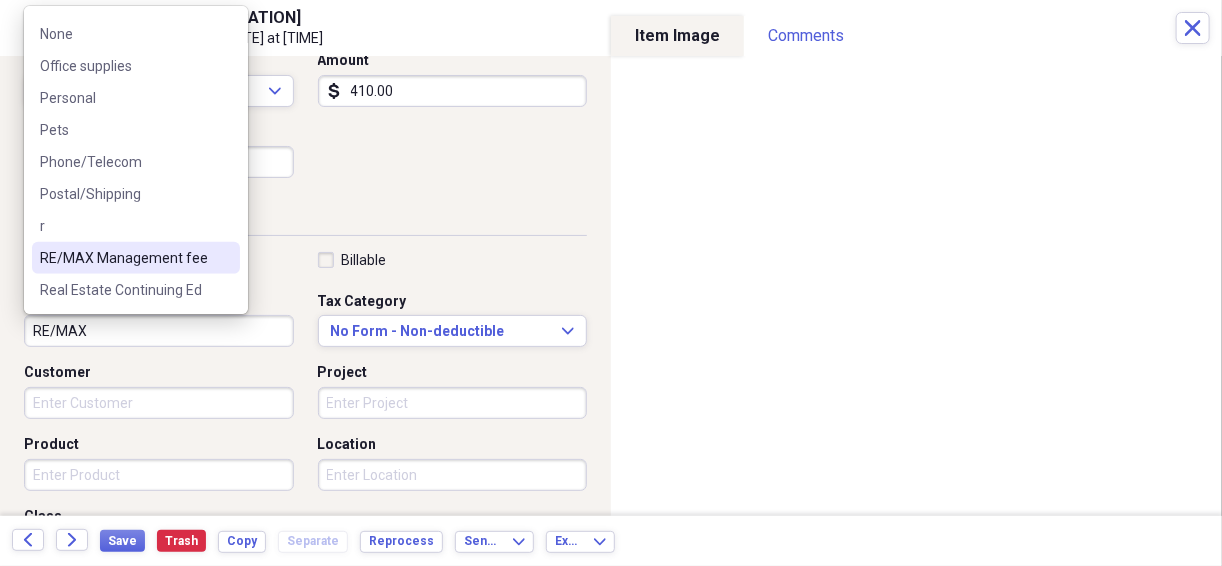 click on "RE/MAX Management fee" at bounding box center (124, 258) 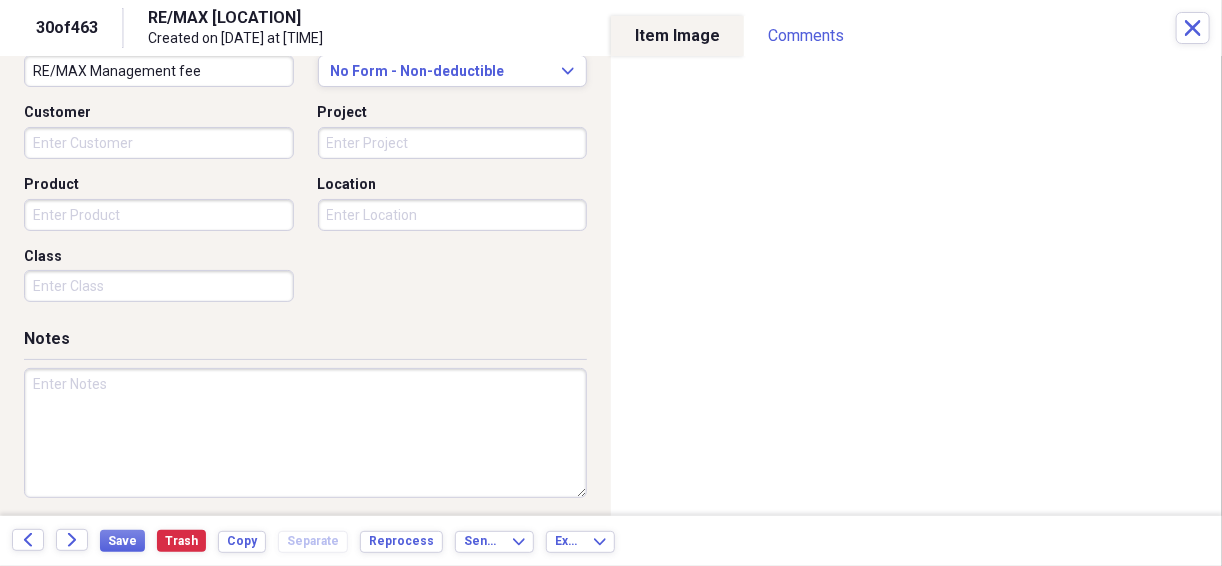 scroll, scrollTop: 558, scrollLeft: 0, axis: vertical 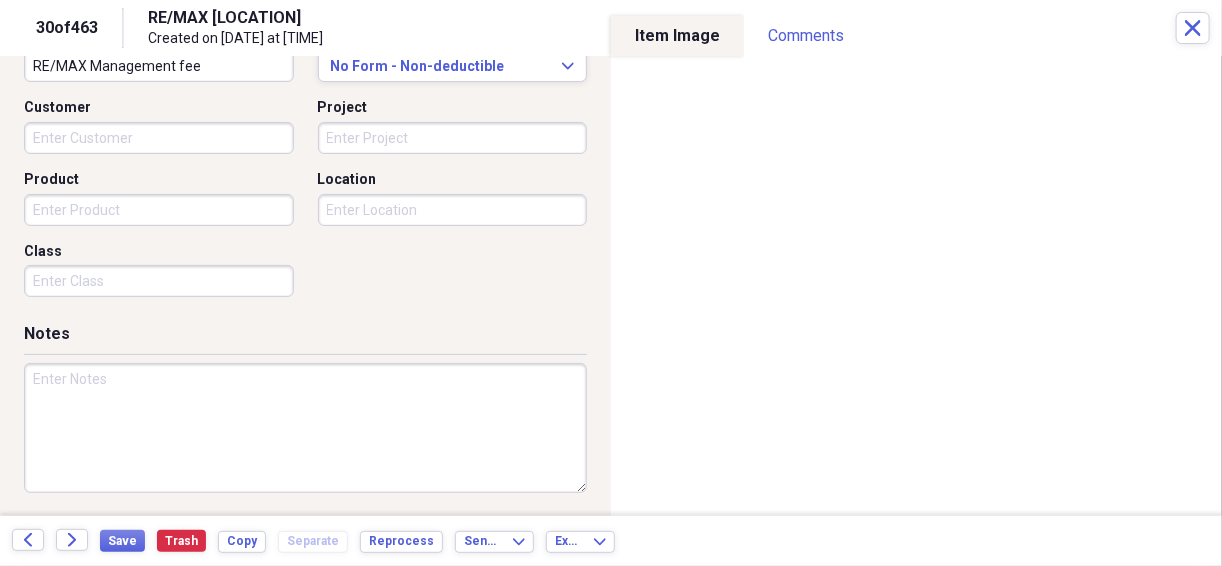 click at bounding box center (305, 428) 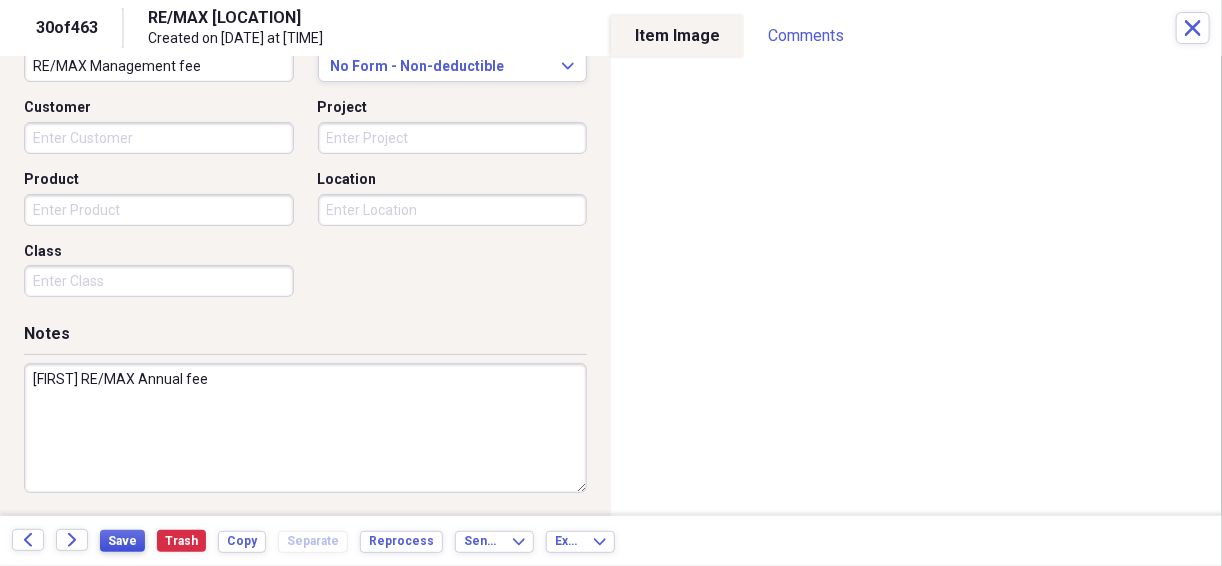 type on "[FIRST] RE/MAX Annual fee" 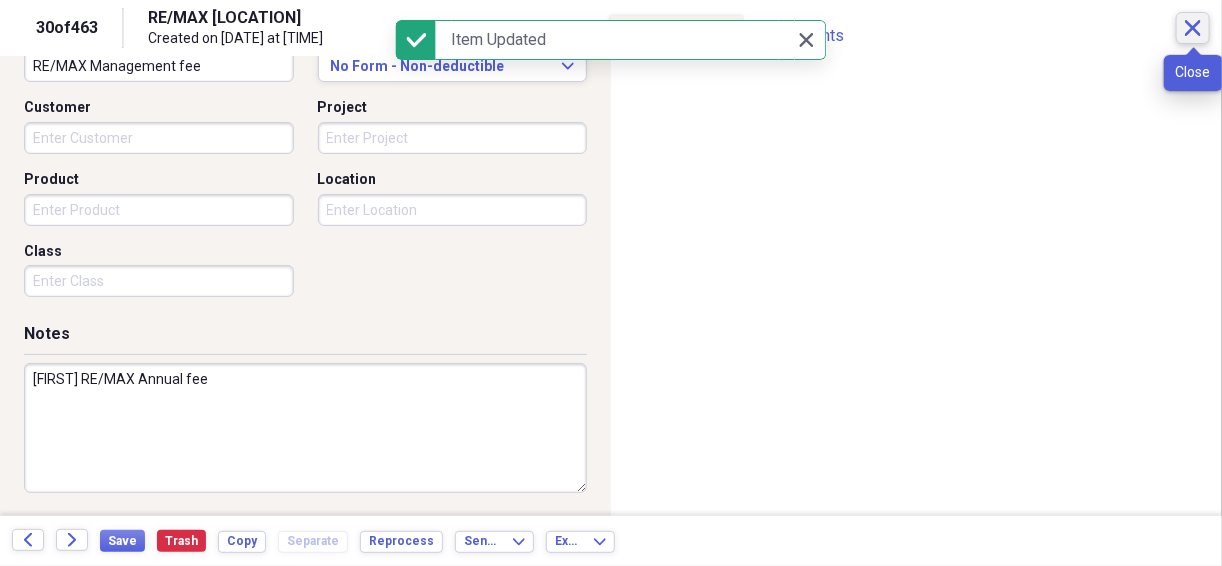 click 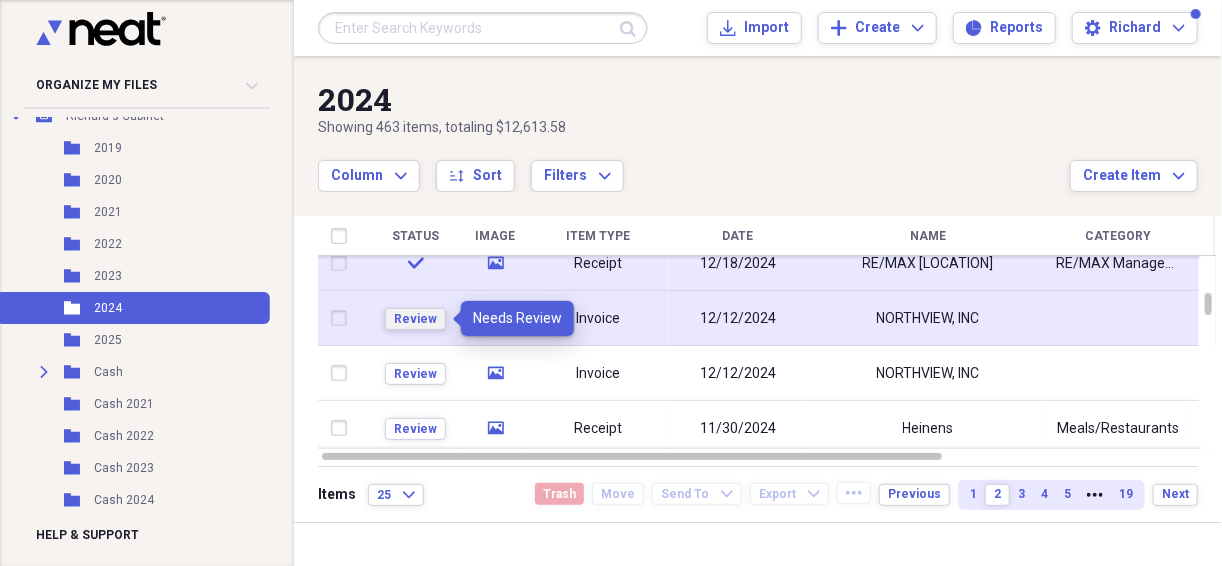 click on "Review" at bounding box center (415, 319) 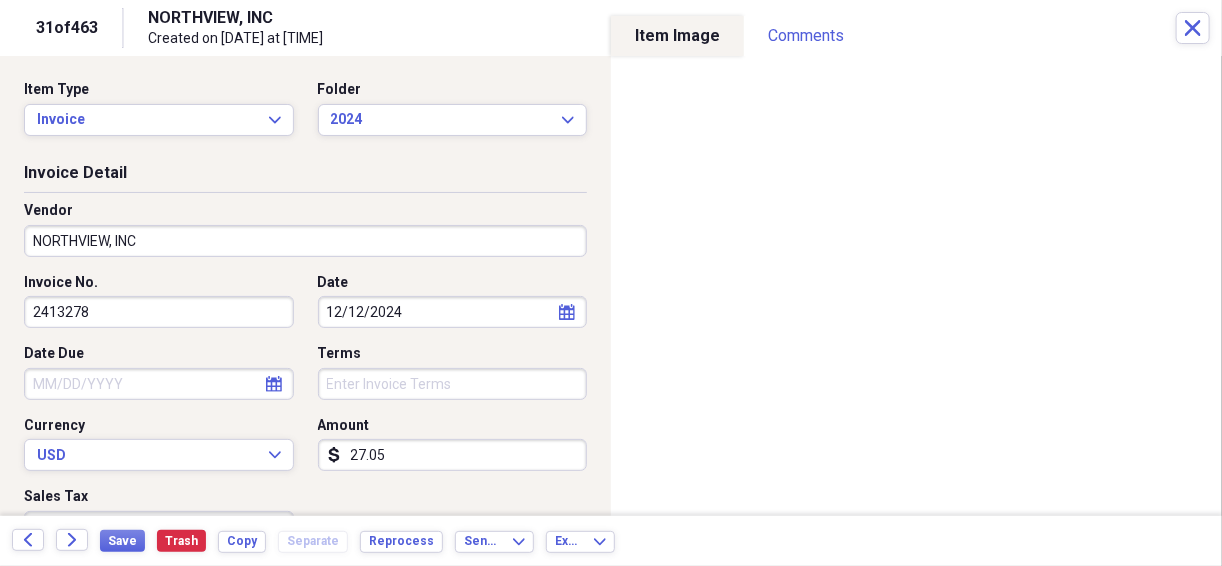 click on "NORTHVIEW, INC" at bounding box center [305, 241] 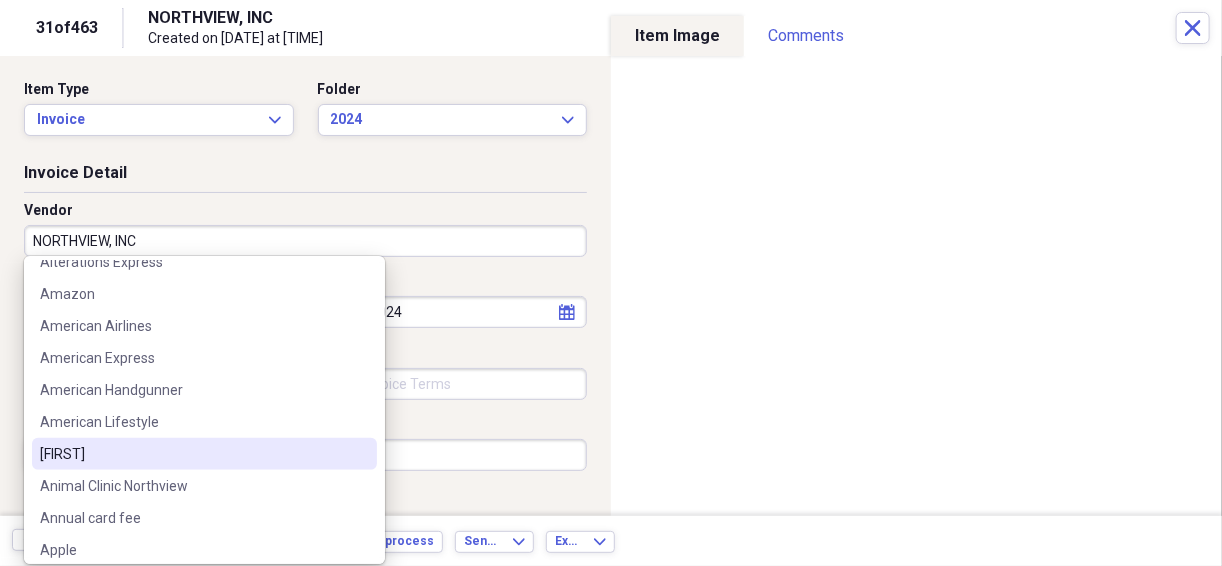 scroll, scrollTop: 506, scrollLeft: 0, axis: vertical 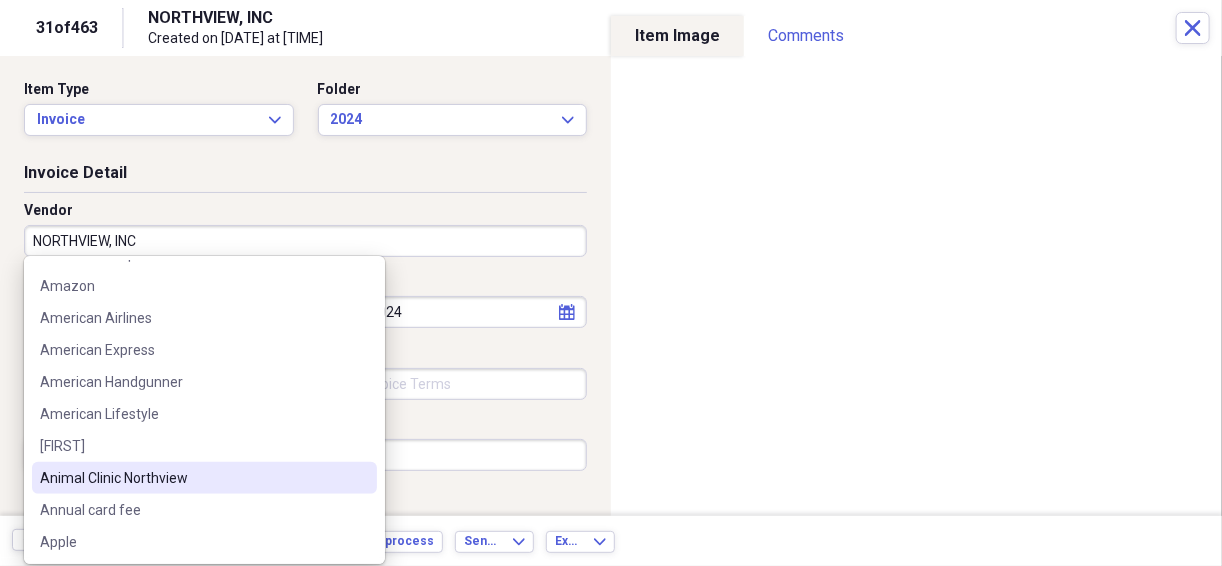 drag, startPoint x: 151, startPoint y: 475, endPoint x: 161, endPoint y: 479, distance: 10.770329 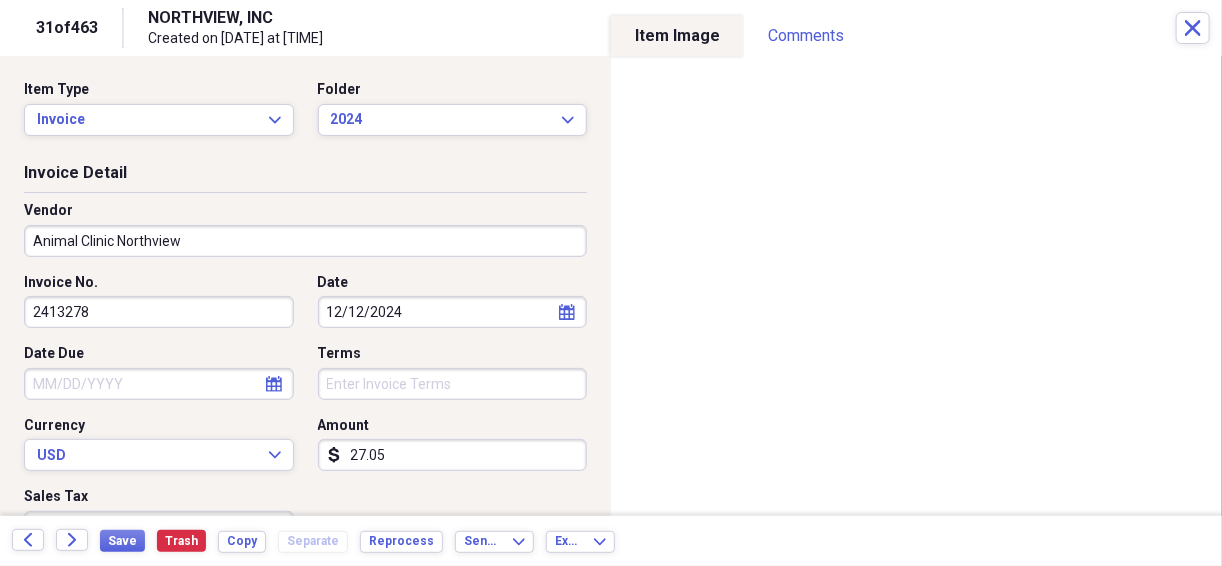 type on "Pets" 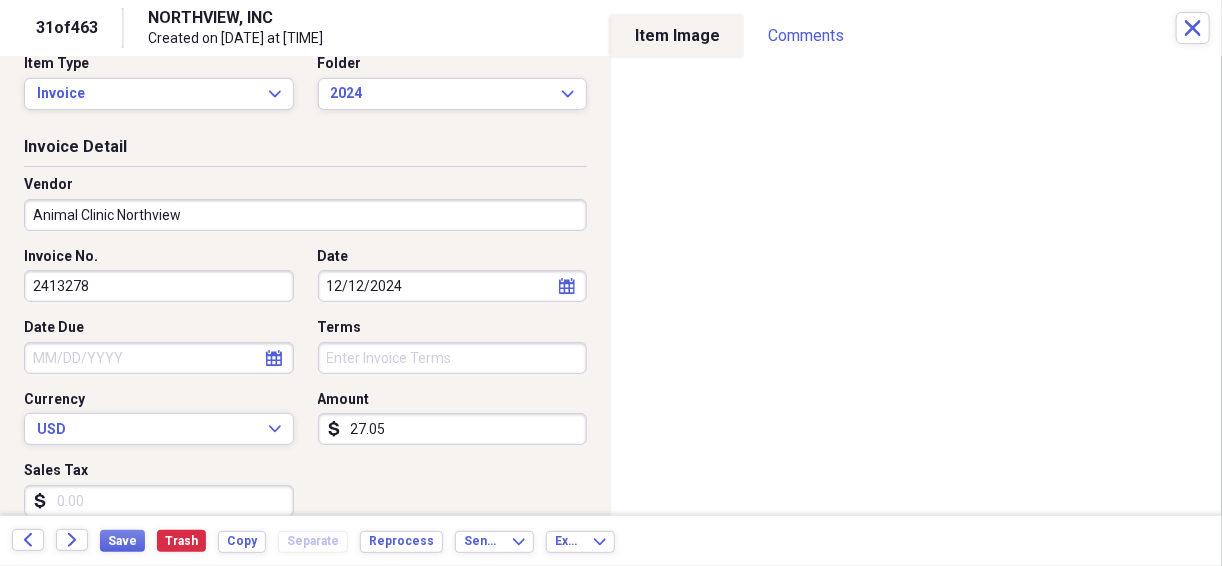 scroll, scrollTop: 0, scrollLeft: 0, axis: both 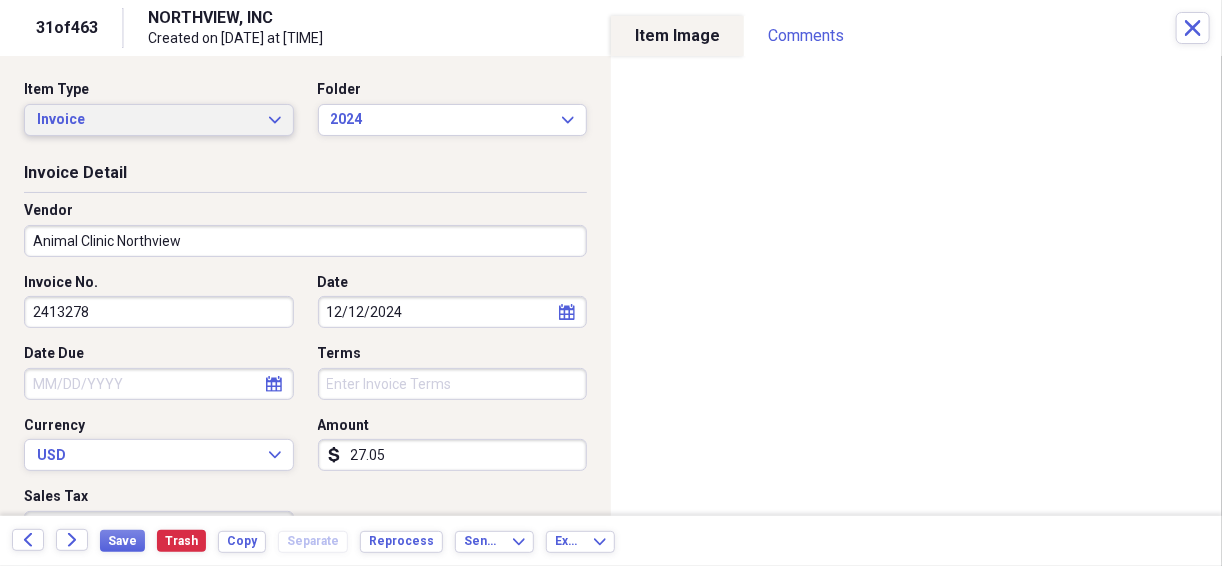 click on "Expand" 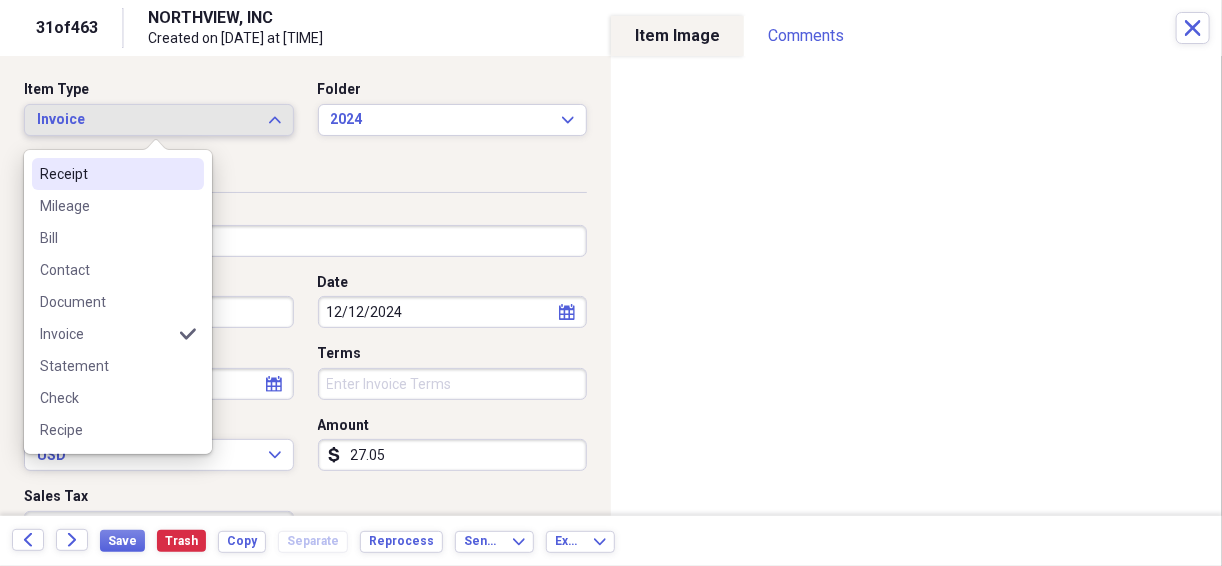 click on "Receipt" at bounding box center [106, 174] 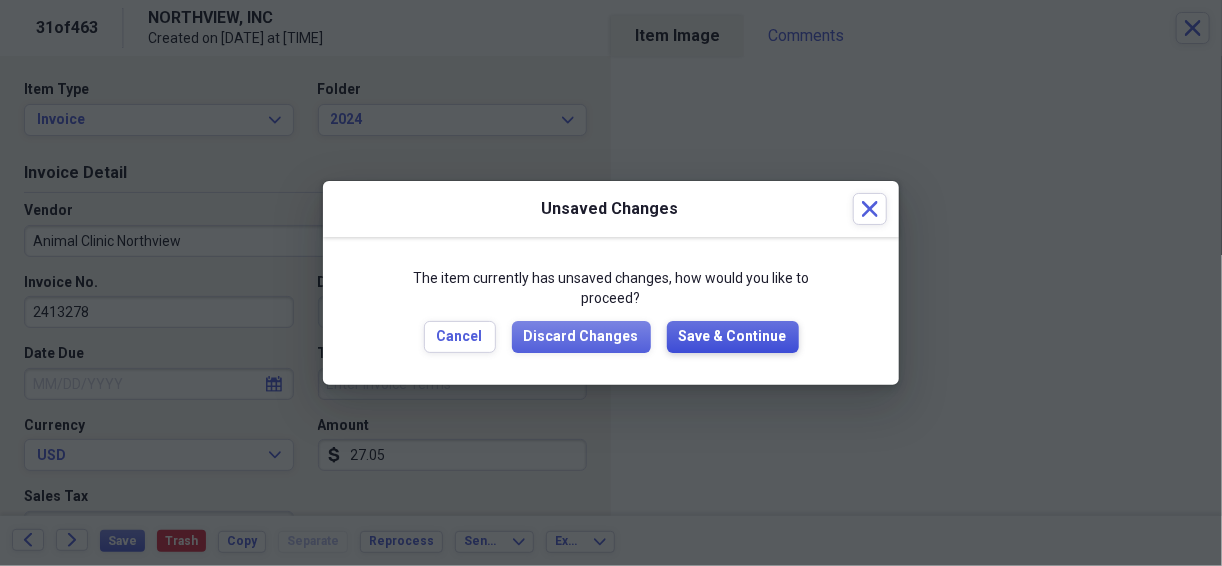 click on "Save & Continue" at bounding box center [733, 337] 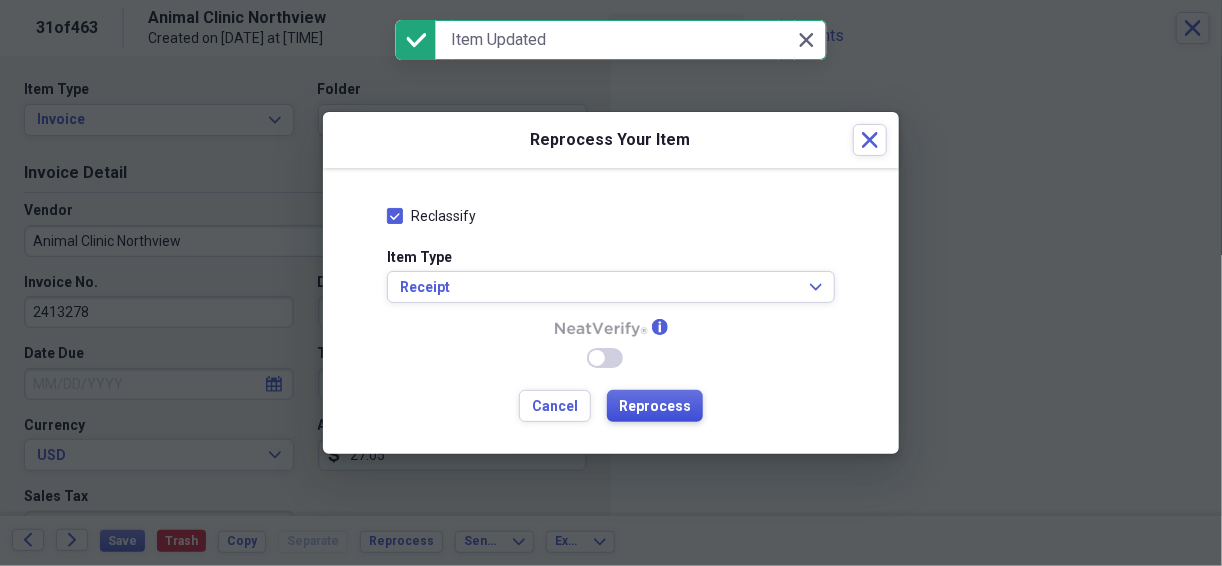 drag, startPoint x: 693, startPoint y: 337, endPoint x: 634, endPoint y: 409, distance: 93.08598 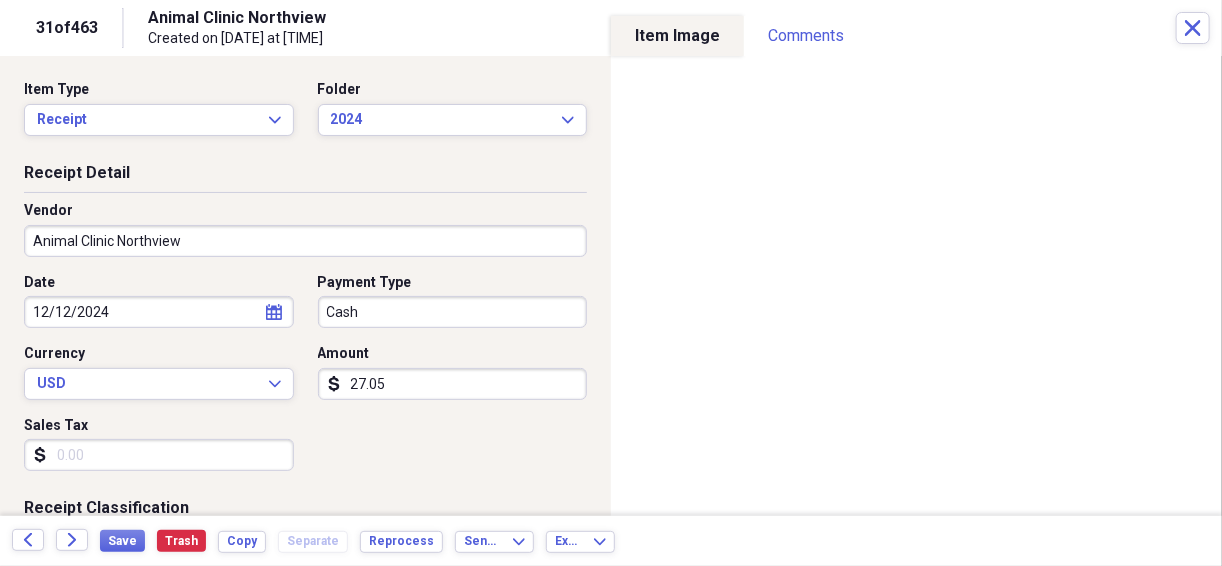 click on "Organize My Files 99+ Collapse Unfiled Needs Review 99+ Unfiled All Files Unfiled Unfiled Unfiled Saved Reports Collapse My Cabinet [FIRST]'s Cabinet Add Folder Folder 2019 Add Folder Folder 2020 Add Folder Folder 2021 Add Folder Folder 2022 Add Folder Folder 2023 Add Folder Folder 2024 Add Folder Folder 2025 Add Folder Expand Folder Cash Add Folder Folder Cash 2021 Add Folder Folder Cash 2022 Add Folder Folder Cash 2023 Add Folder Folder Cash 2024 Add Folder Folder Cash 2025 Add Folder Expand Folder Cash entertainment Add Folder Folder Costco 2021 Add Folder Folder Costco 2022 Add Folder Folder Costco 2023 Add Folder Folder Costco 2024 Add Folder Folder Costco 2025 Add Folder Expand Folder Home Depot Add Folder Expand Folder Home Depot 2019 Add Folder Folder House remodel Add Folder Expand Folder Lowes Add Folder Expand Folder Medical cash Add Folder Expand Folder Old Add Folder Folder Reports Add Folder Expand Folder Venture Visa Add Folder Trash Trash Help & Support Submit Import Import Add Create Expand 1" at bounding box center (611, 283) 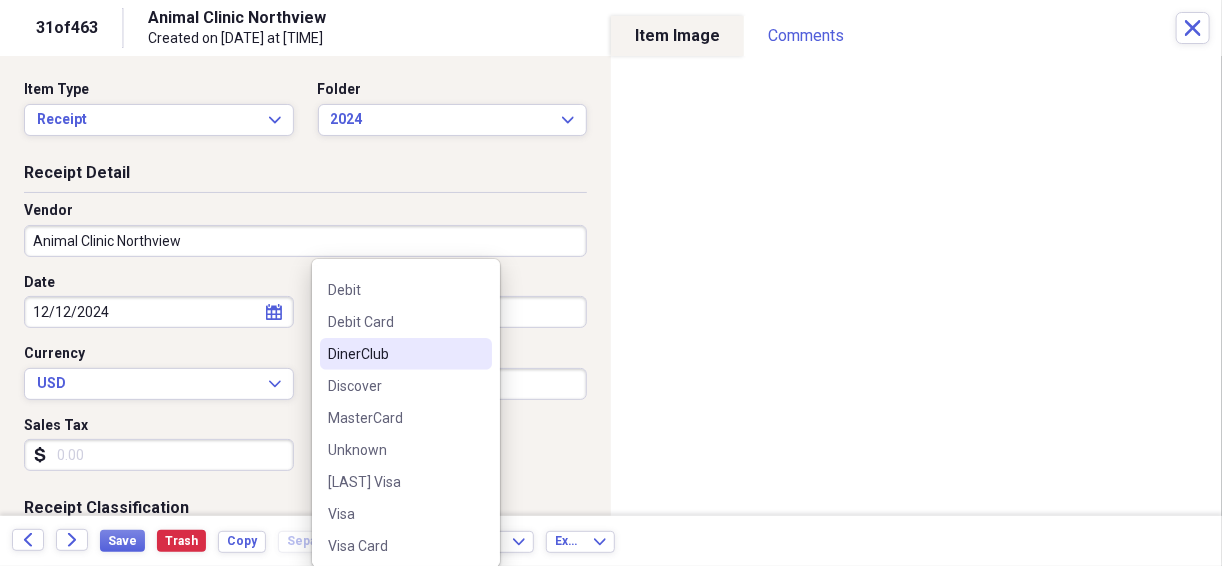 scroll, scrollTop: 284, scrollLeft: 0, axis: vertical 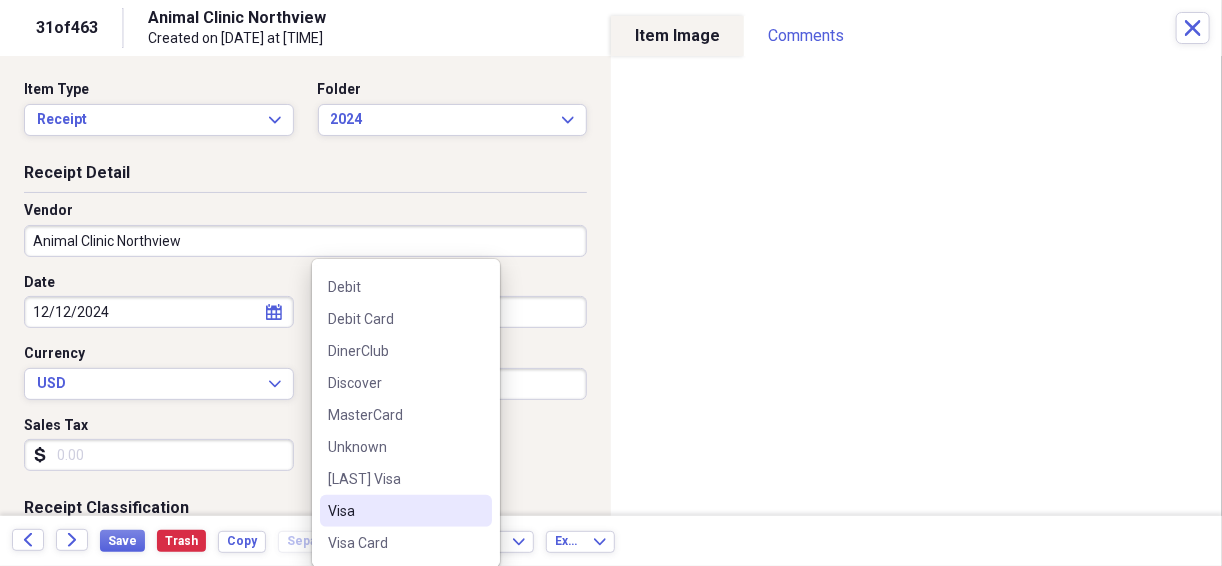 click on "Visa" at bounding box center (394, 511) 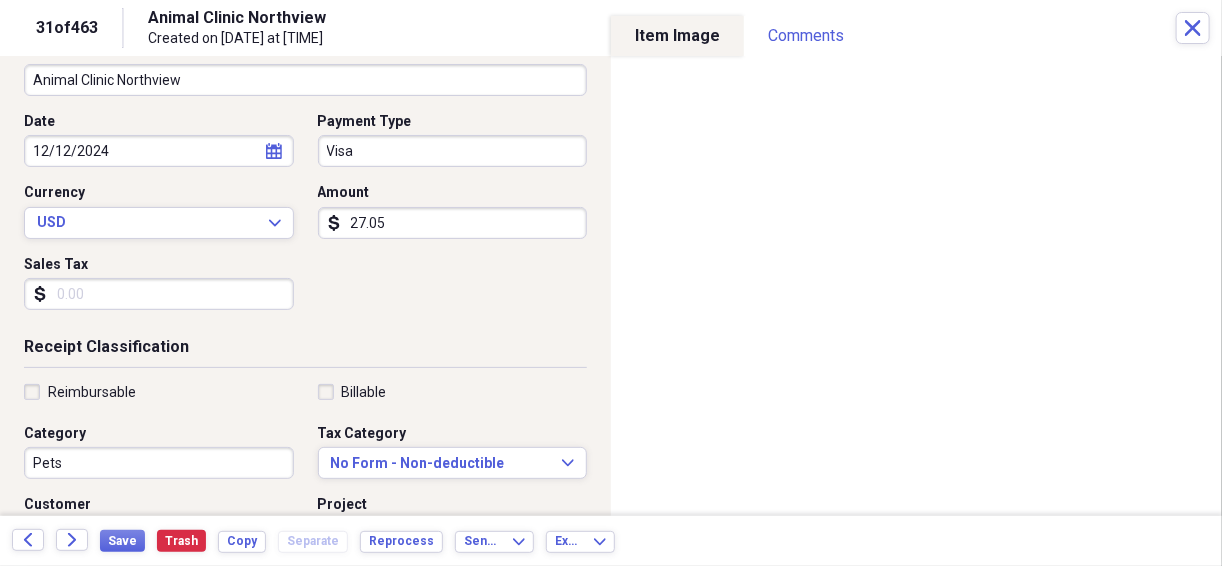 scroll, scrollTop: 240, scrollLeft: 0, axis: vertical 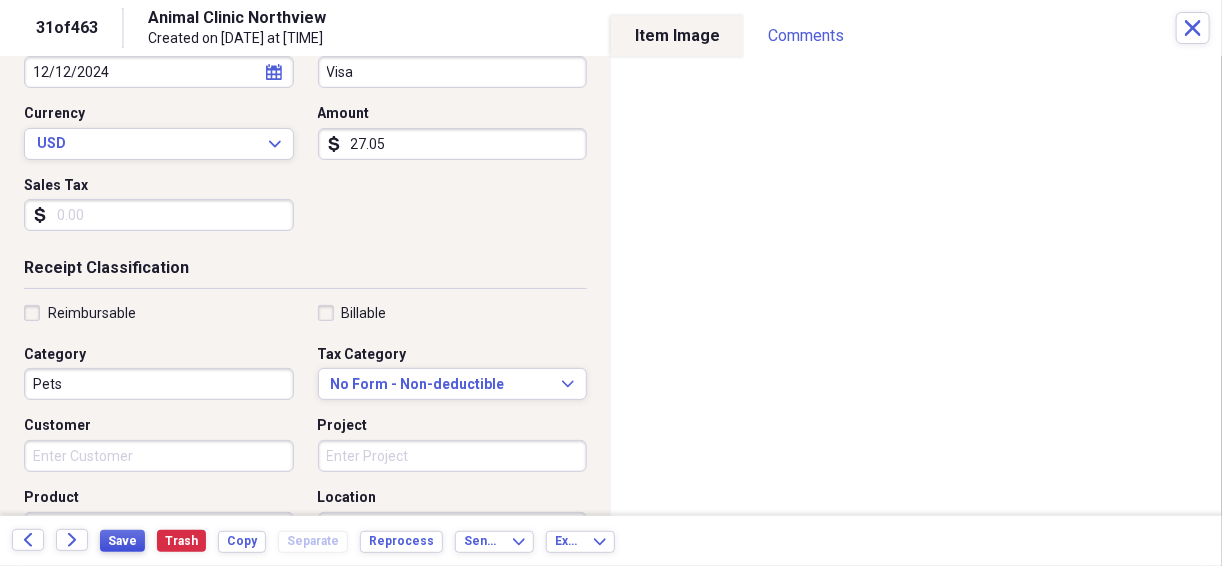 click on "Save" at bounding box center [122, 541] 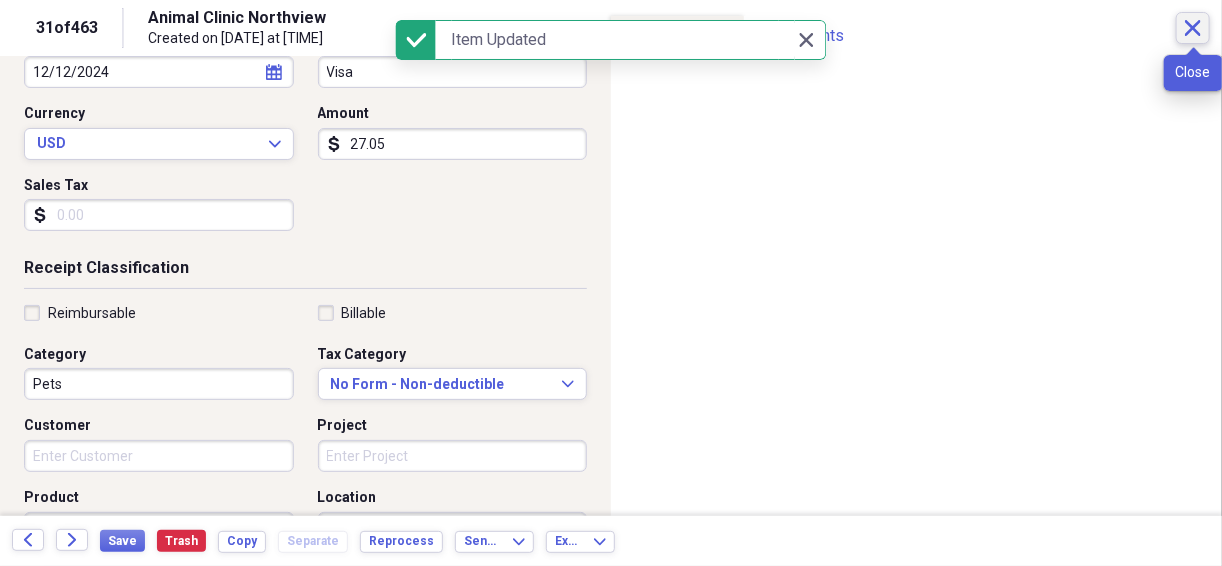 click on "Close" at bounding box center [1193, 28] 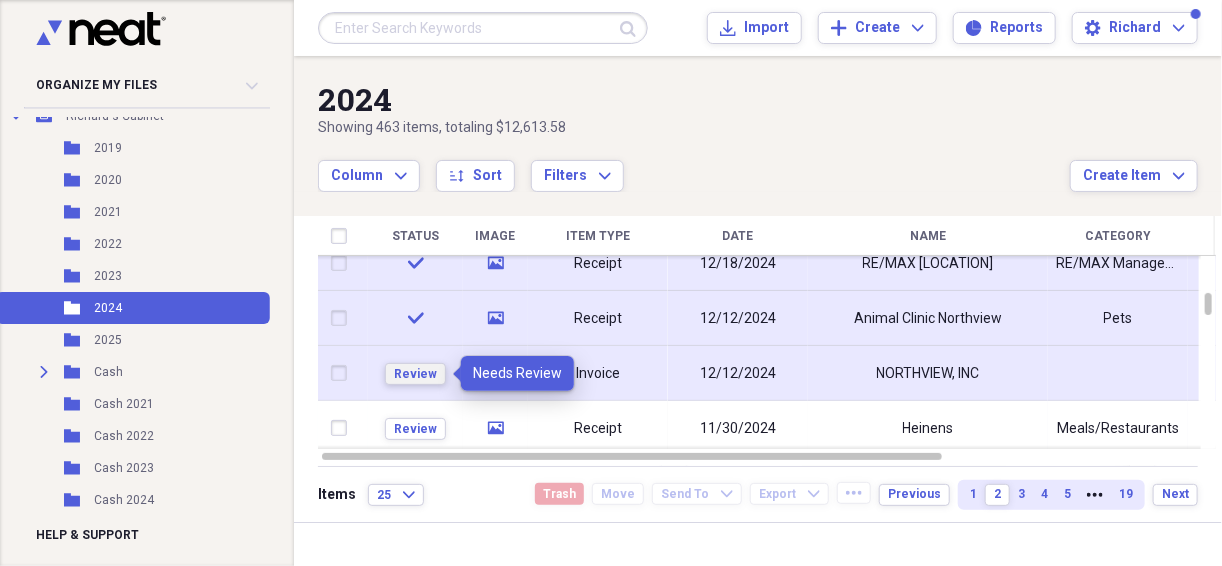 click on "Review" at bounding box center (415, 374) 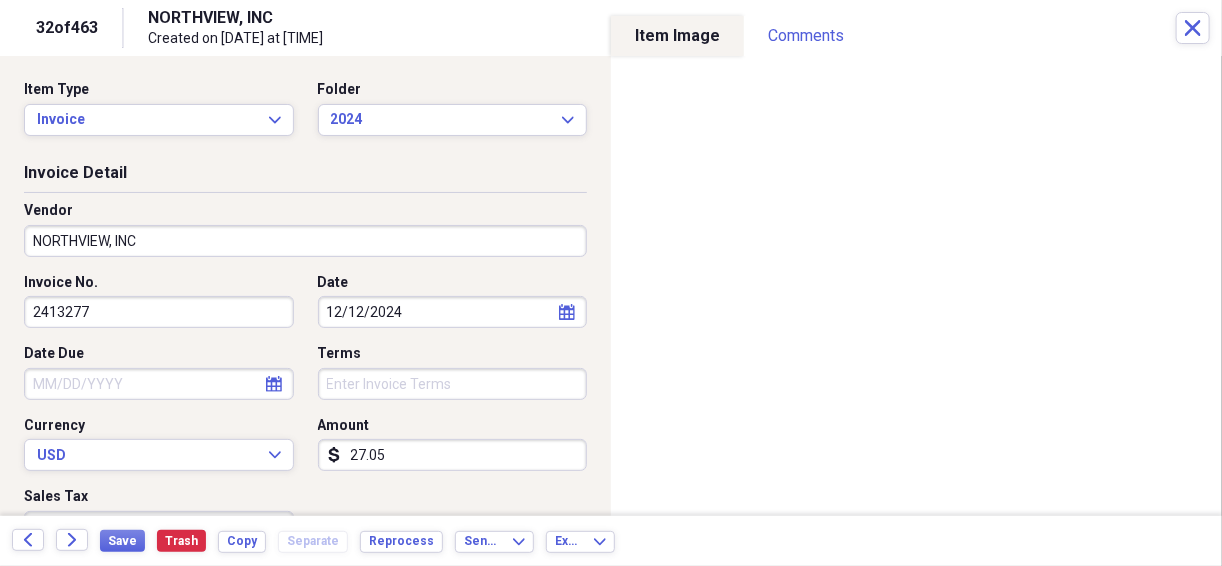 click on "NORTHVIEW, INC" at bounding box center (305, 241) 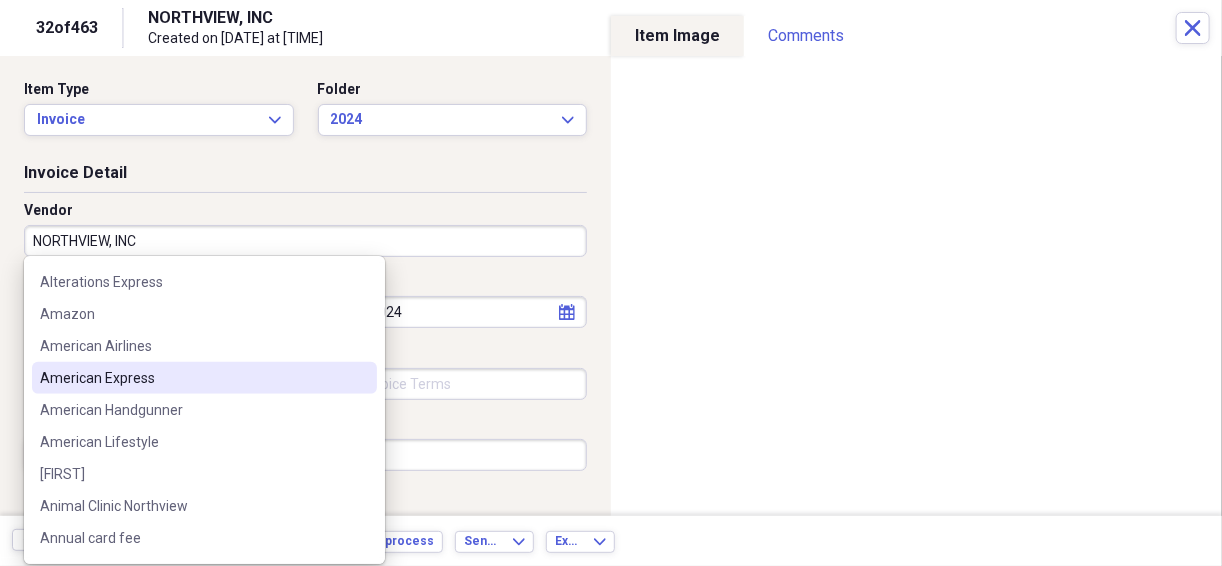 scroll, scrollTop: 480, scrollLeft: 0, axis: vertical 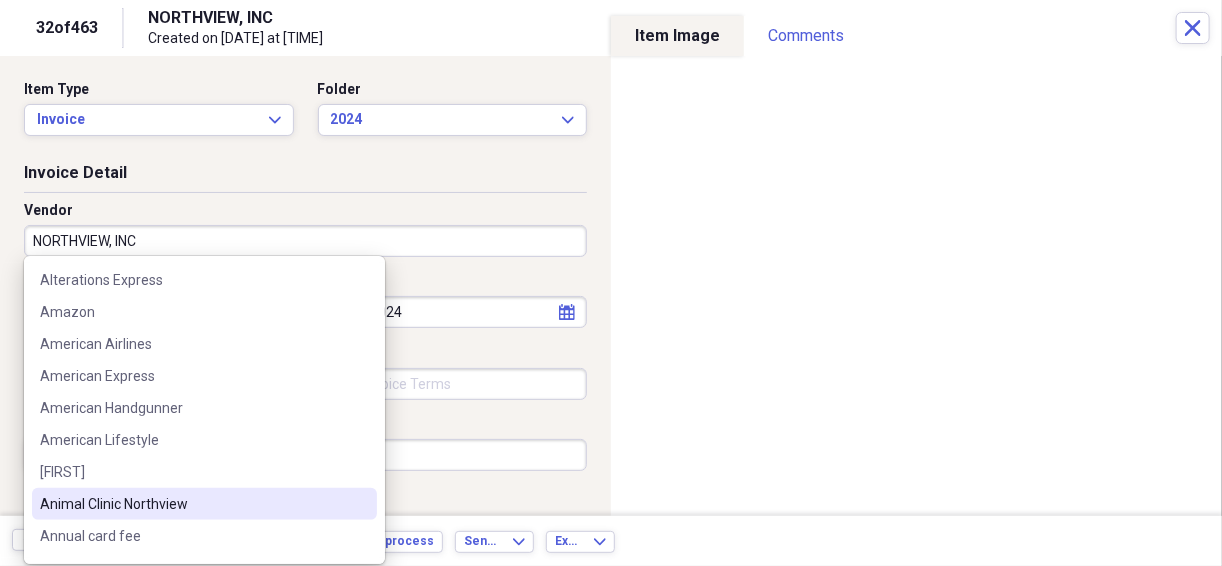 click on "Animal Clinic Northview" at bounding box center [192, 504] 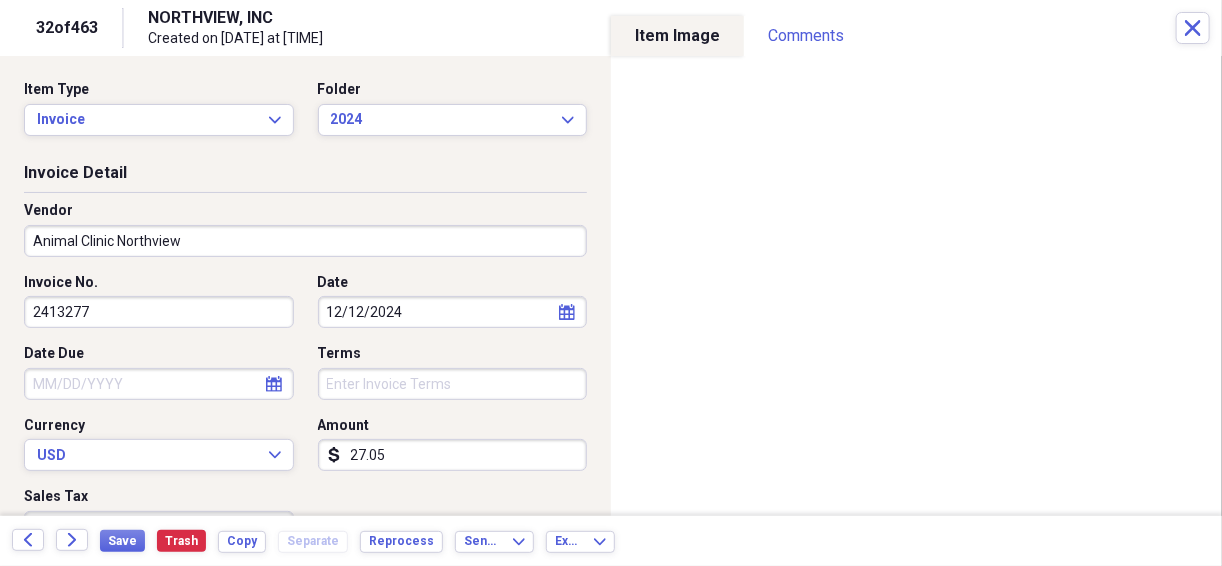 type on "Pets" 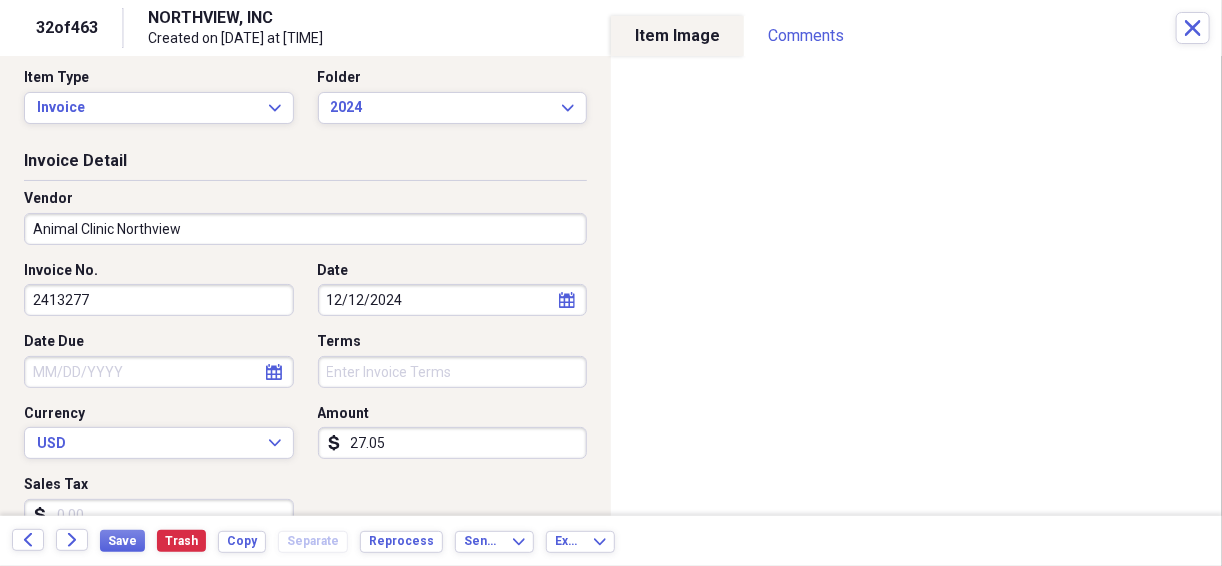 scroll, scrollTop: 0, scrollLeft: 0, axis: both 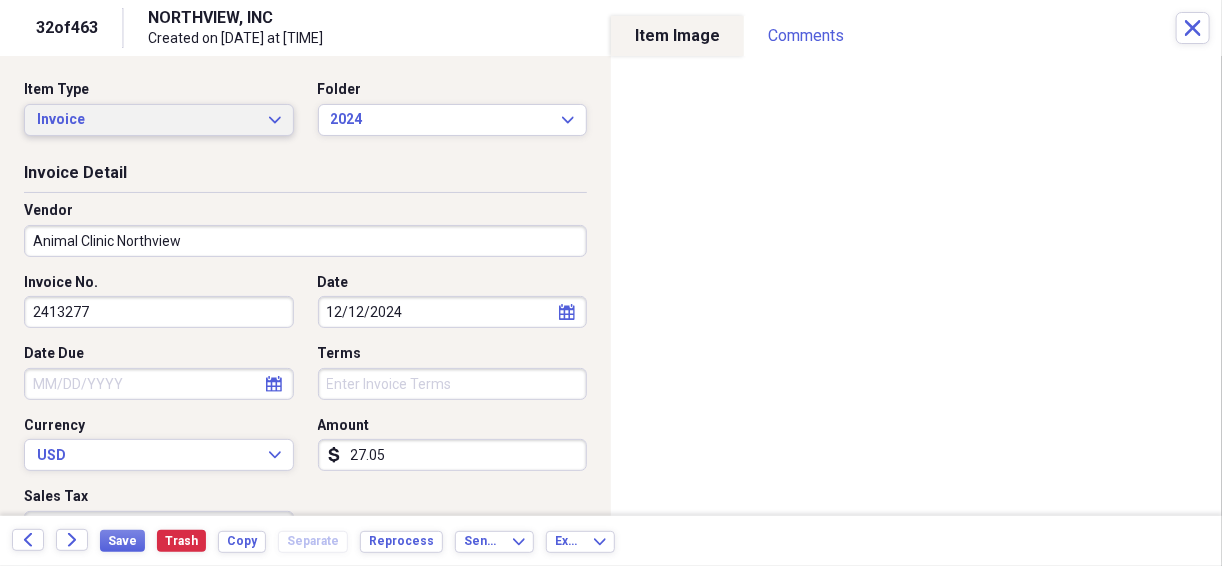click on "Expand" 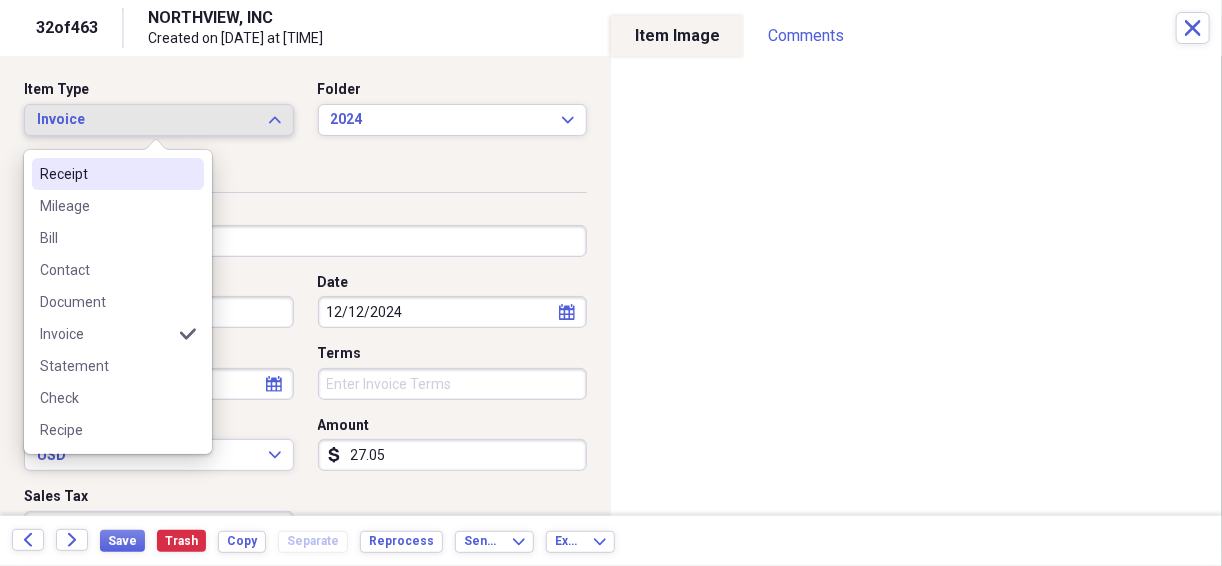 click on "Receipt" at bounding box center [106, 174] 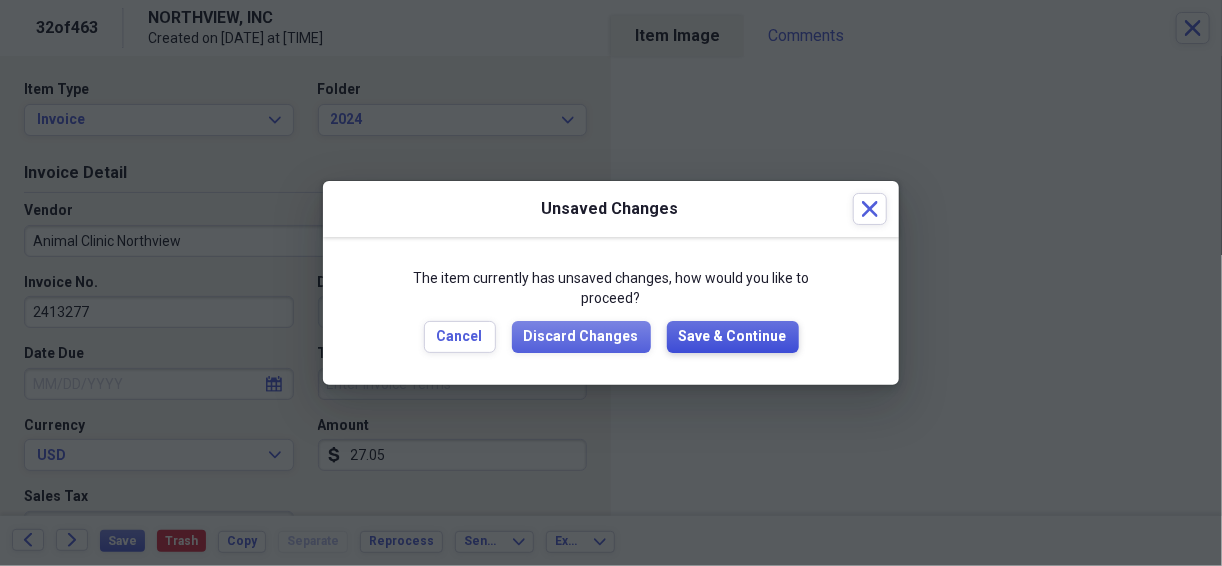 click on "Save & Continue" at bounding box center [733, 337] 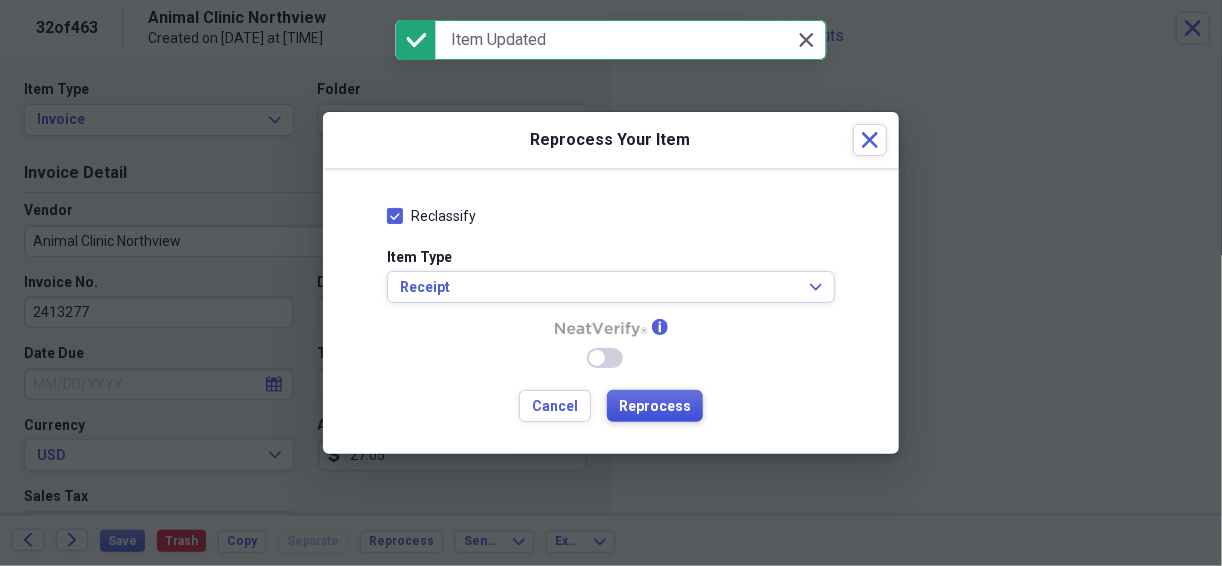 click on "Reprocess" at bounding box center [655, 407] 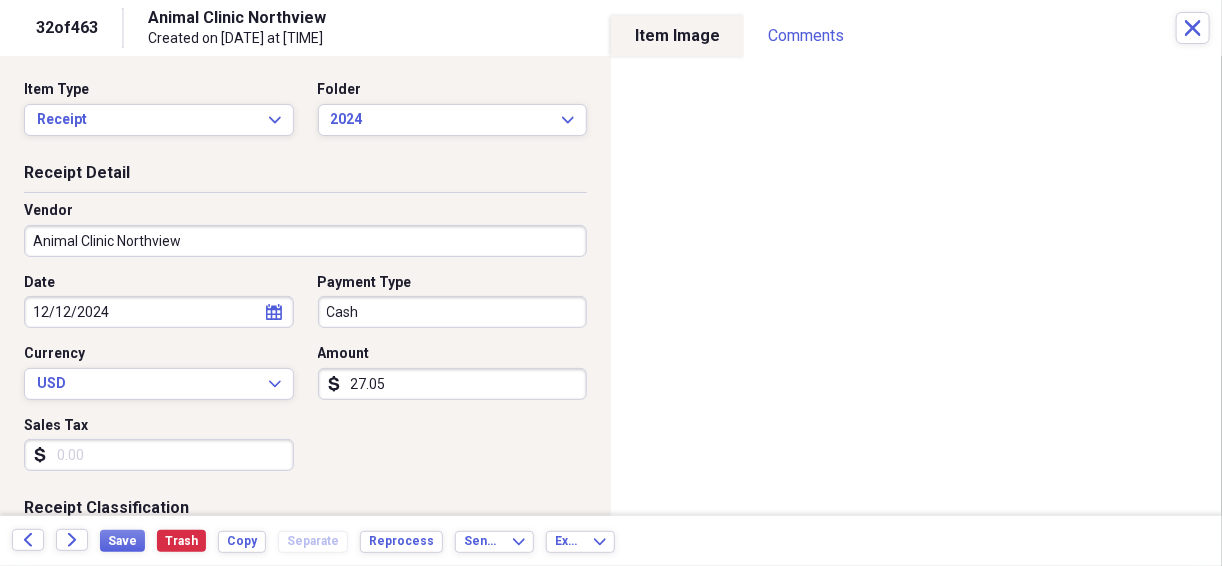 click on "Organize My Files 99+ Collapse Unfiled Needs Review 99+ Unfiled All Files Unfiled Unfiled Unfiled Saved Reports Collapse My Cabinet [FIRST]'s Cabinet Add Folder Folder 2019 Add Folder Folder 2020 Add Folder Folder 2021 Add Folder Folder 2022 Add Folder Folder 2023 Add Folder Folder 2024 Add Folder Folder 2025 Add Folder Expand Folder Cash Add Folder Folder Cash 2021 Add Folder Folder Cash 2022 Add Folder Folder Cash 2023 Add Folder Folder Cash 2024 Add Folder Folder Cash 2025 Add Folder Expand Folder Cash entertainment Add Folder Folder Costco 2021 Add Folder Folder Costco 2022 Add Folder Folder Costco 2023 Add Folder Folder Costco 2024 Add Folder Folder Costco 2025 Add Folder Expand Folder Home Depot Add Folder Expand Folder Home Depot 2019 Add Folder Folder House remodel Add Folder Expand Folder Lowes Add Folder Expand Folder Medical cash Add Folder Expand Folder Old Add Folder Folder Reports Add Folder Expand Folder Venture Visa Add Folder Trash Trash Help & Support Submit Import Import Add Create Expand 1" at bounding box center [611, 283] 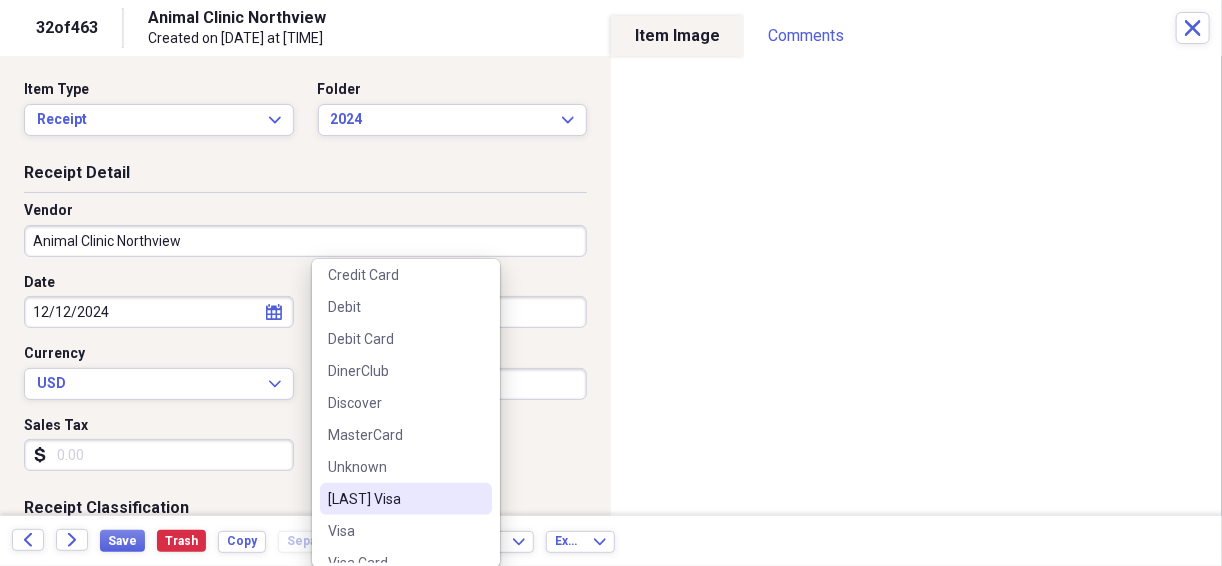 scroll, scrollTop: 284, scrollLeft: 0, axis: vertical 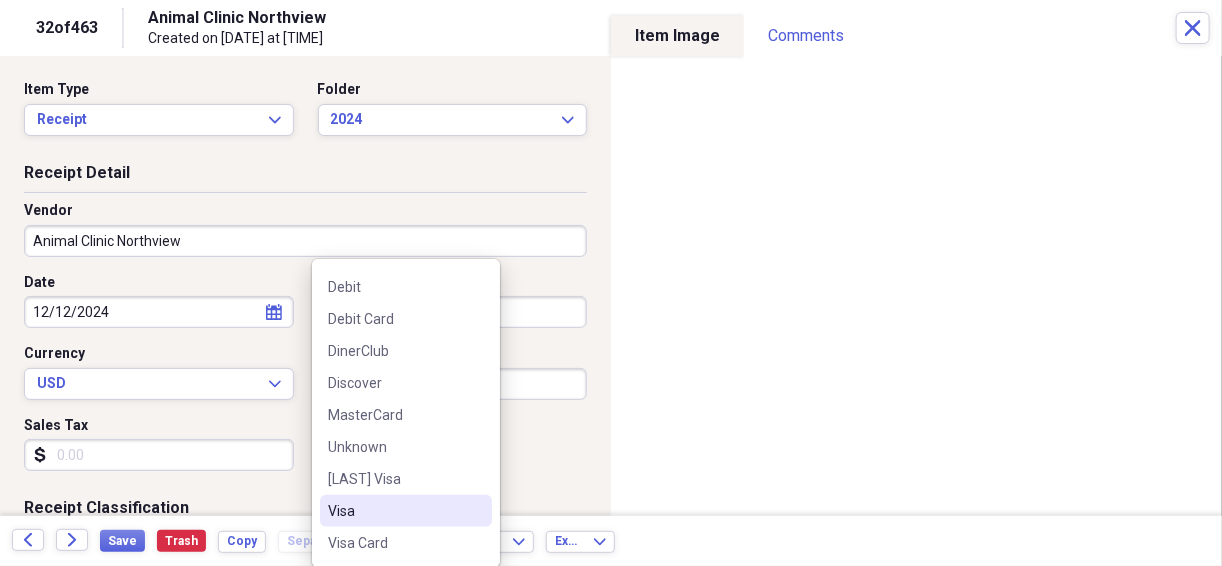 click on "Visa" at bounding box center (394, 511) 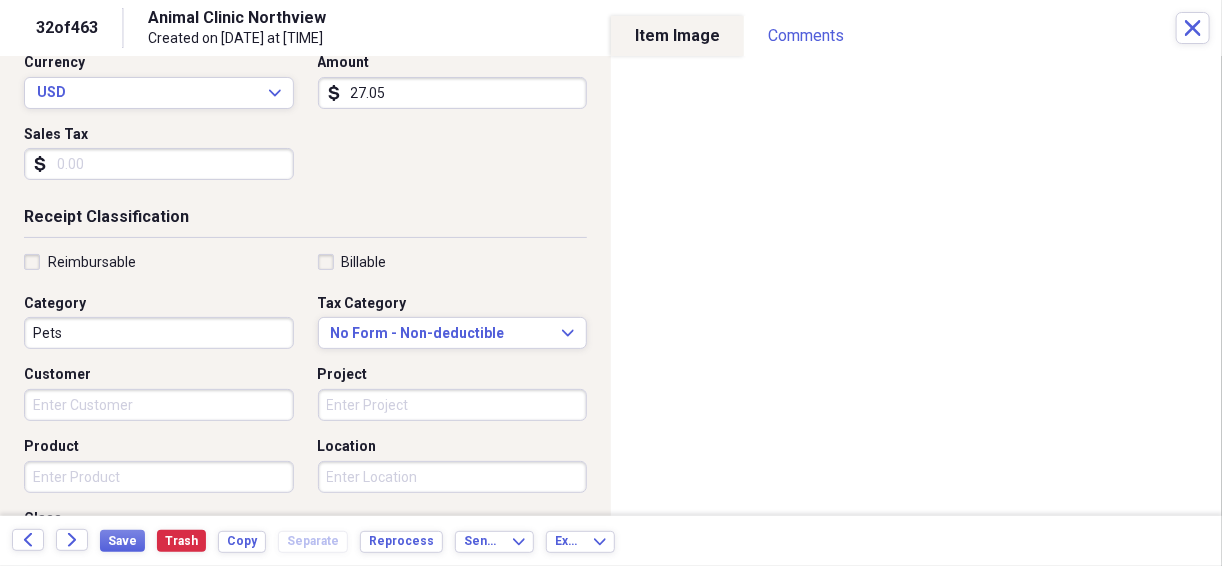 scroll, scrollTop: 293, scrollLeft: 0, axis: vertical 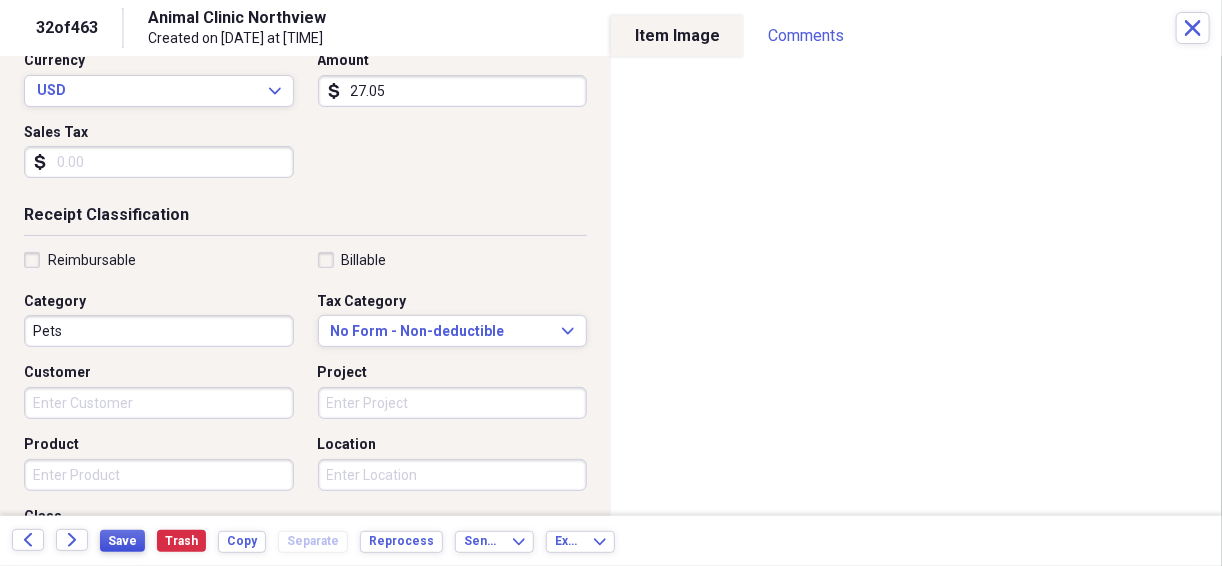 click on "Save" at bounding box center [122, 541] 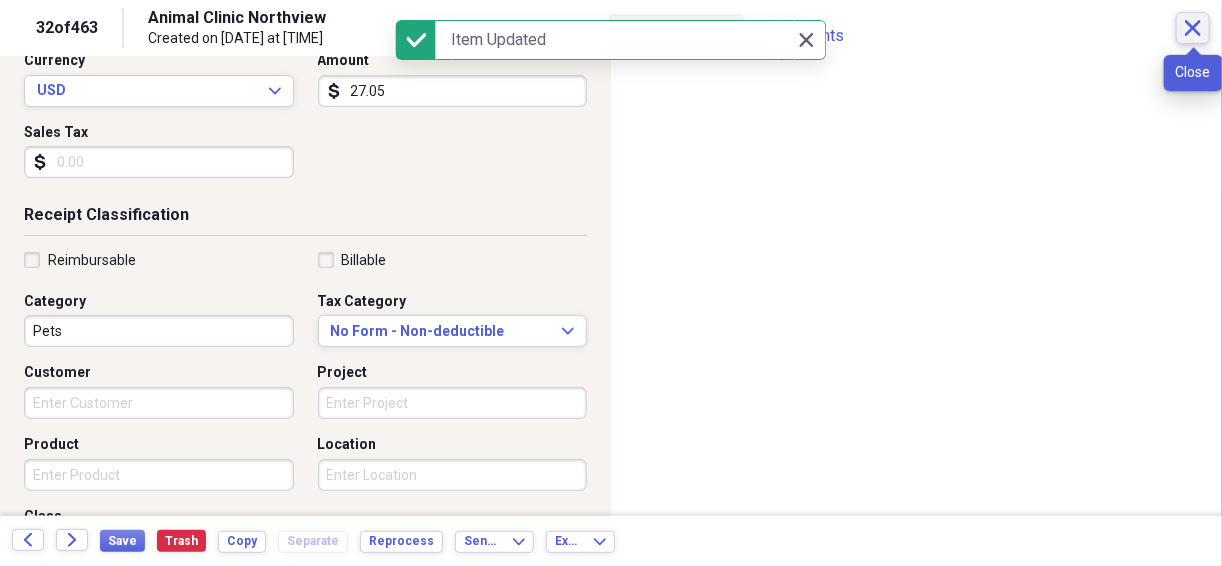 click 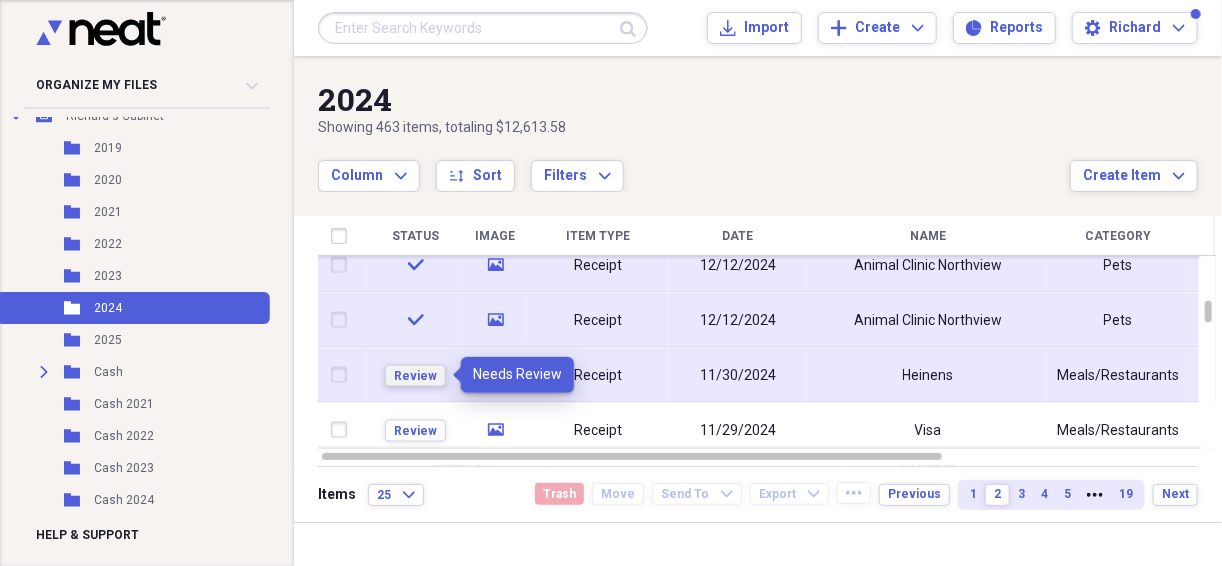click on "Review" at bounding box center (415, 375) 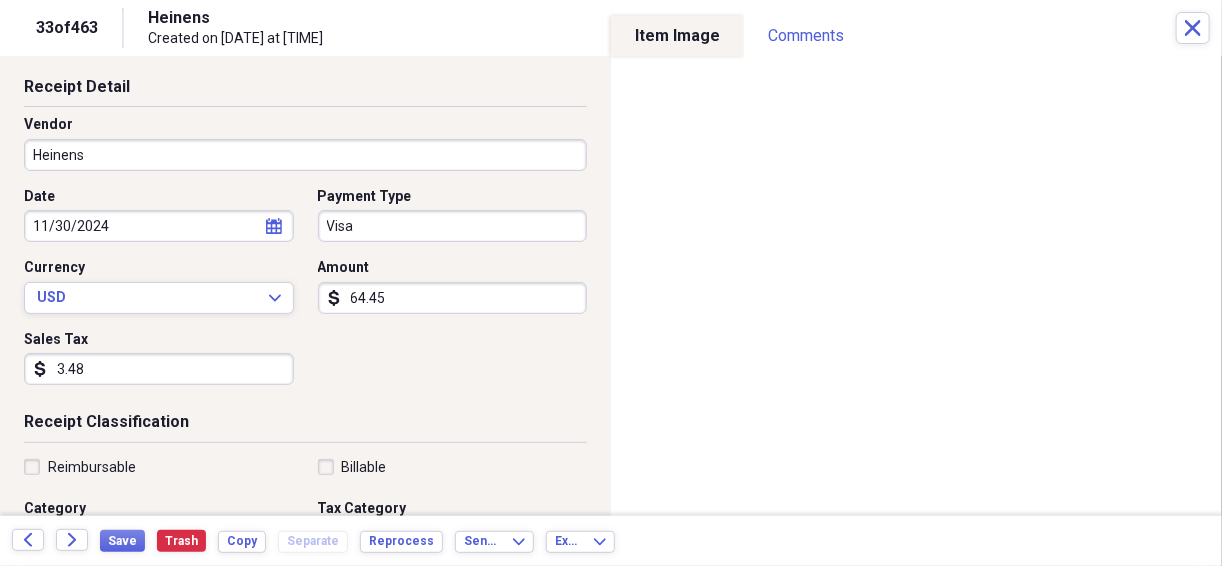 scroll, scrollTop: 133, scrollLeft: 0, axis: vertical 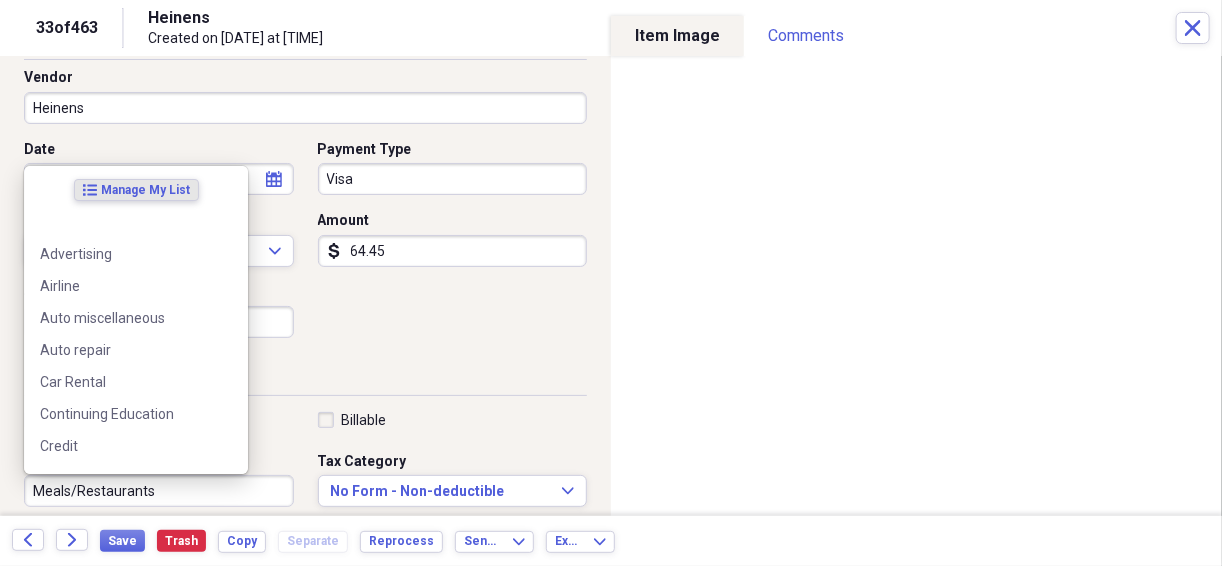 click on "Meals/Restaurants" at bounding box center [159, 491] 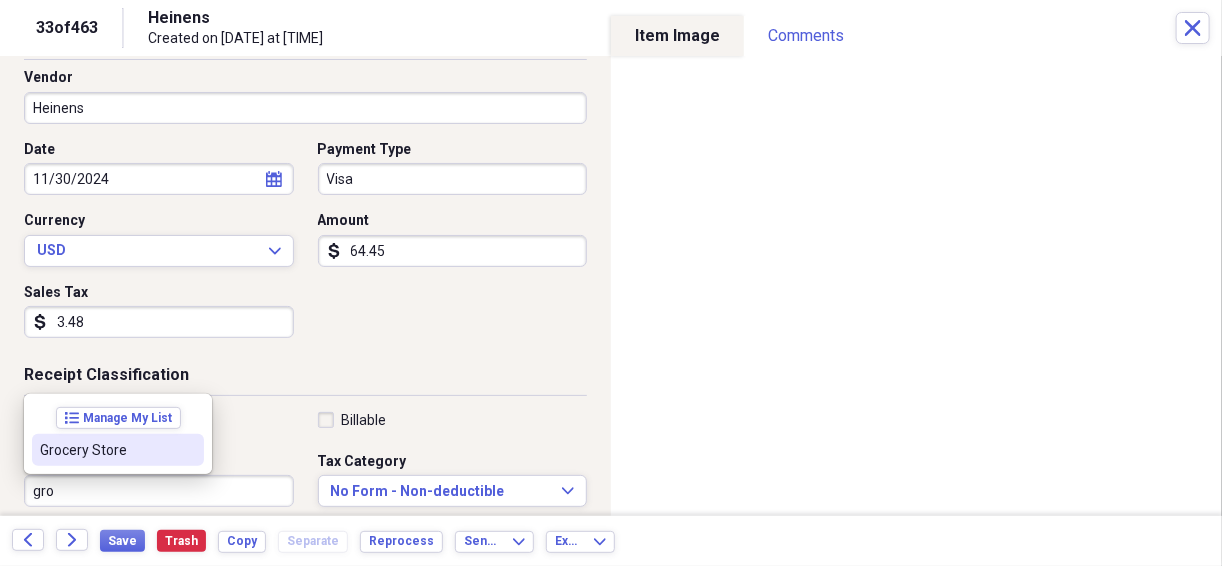 click on "Grocery Store" at bounding box center (106, 450) 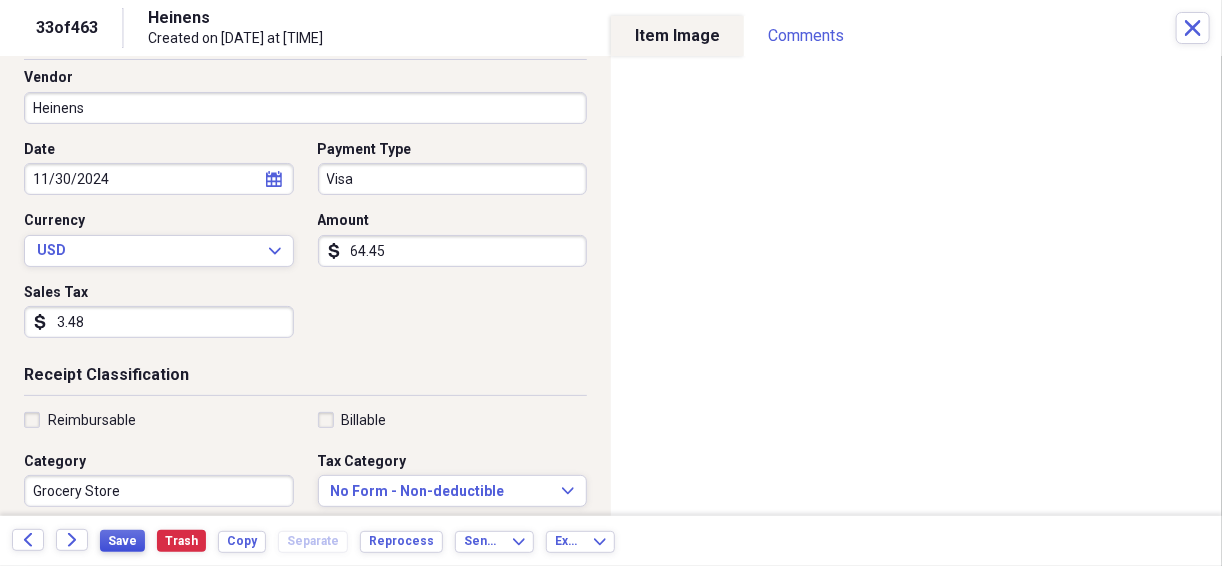 click on "Save" at bounding box center [122, 541] 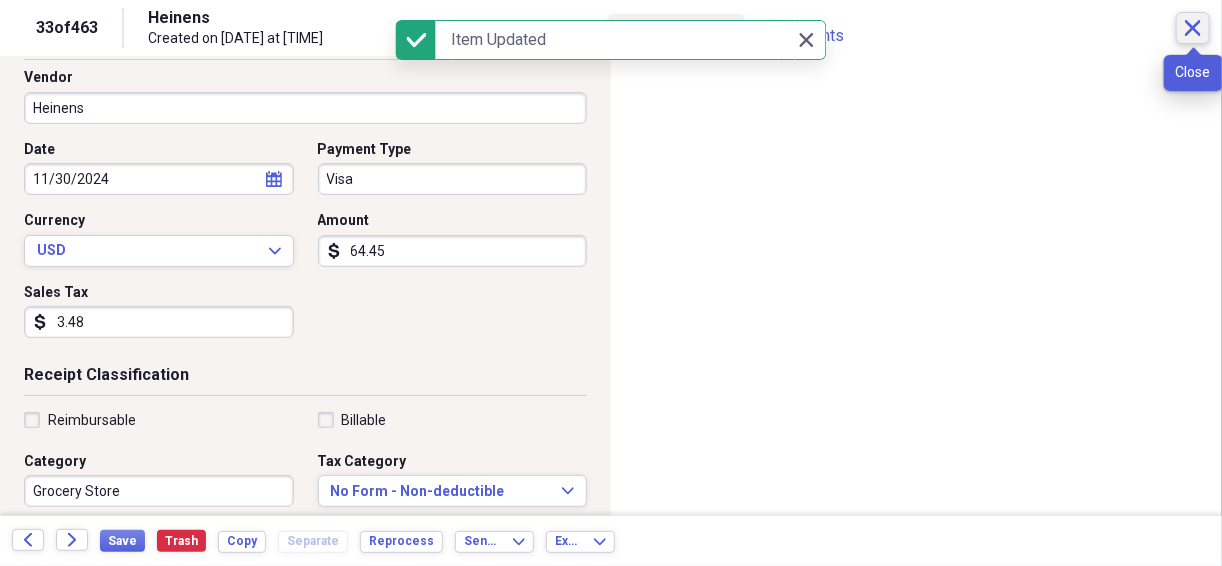 click 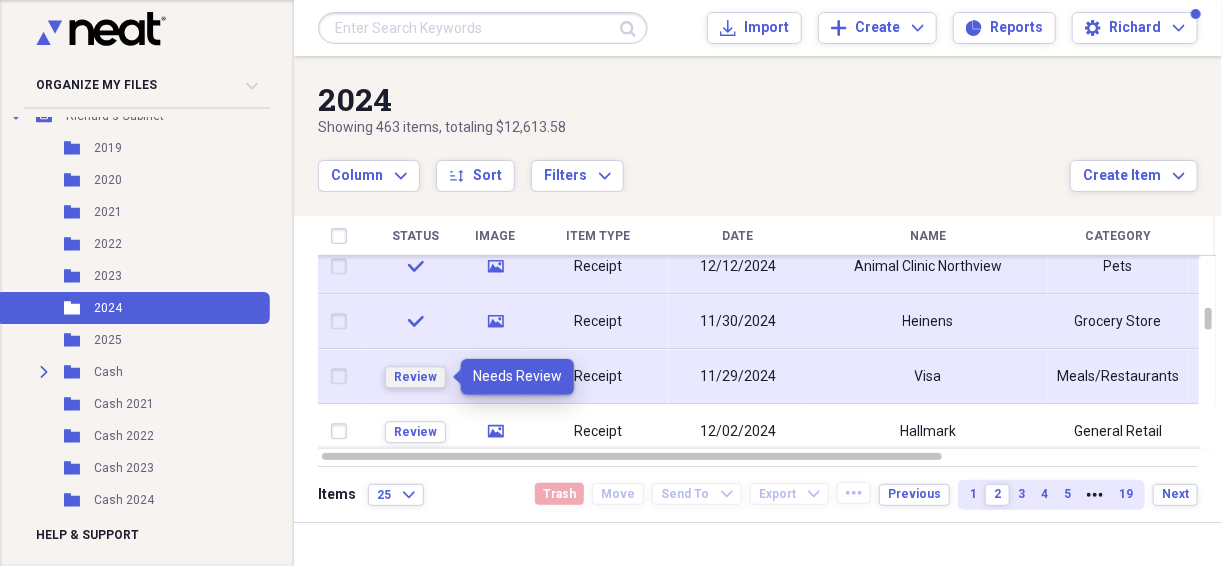click on "Review" at bounding box center [415, 377] 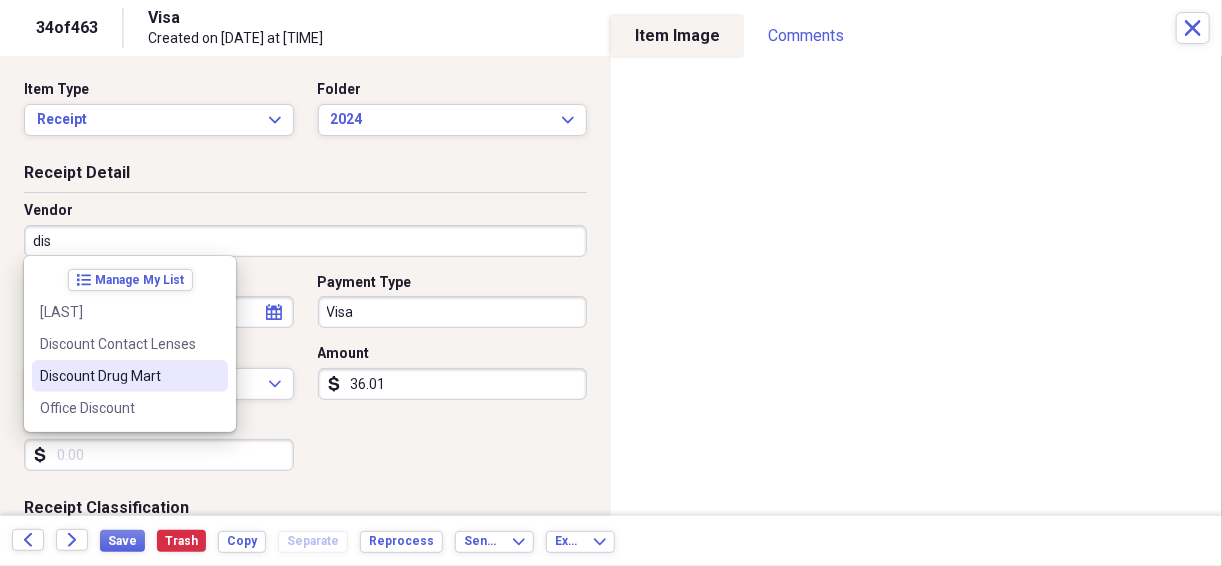 click on "Discount Drug Mart" at bounding box center [118, 376] 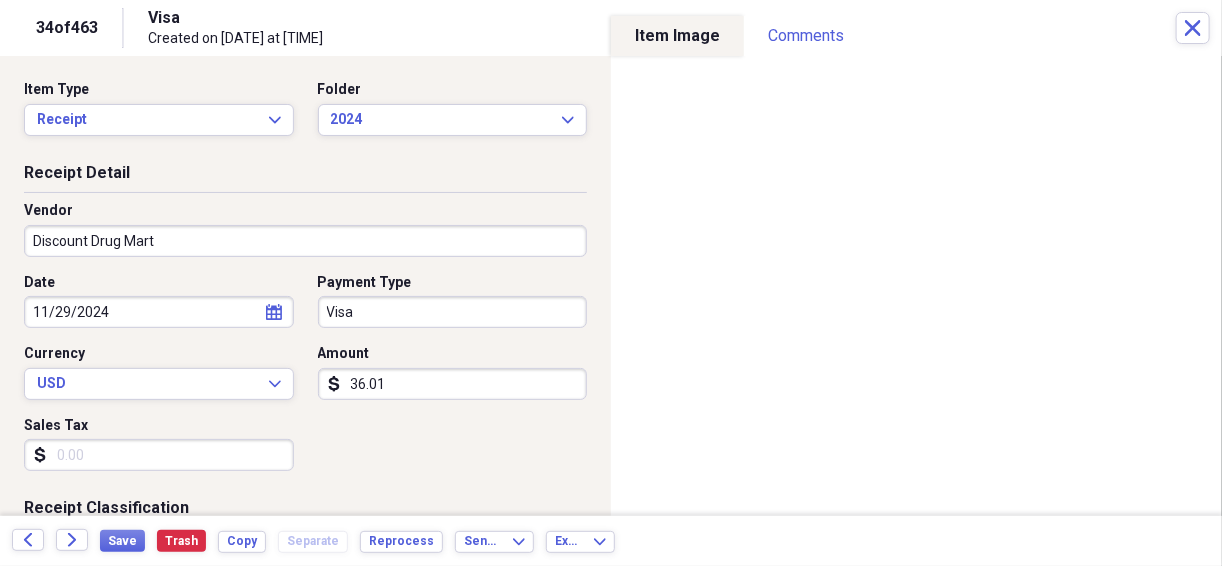 type on "RX" 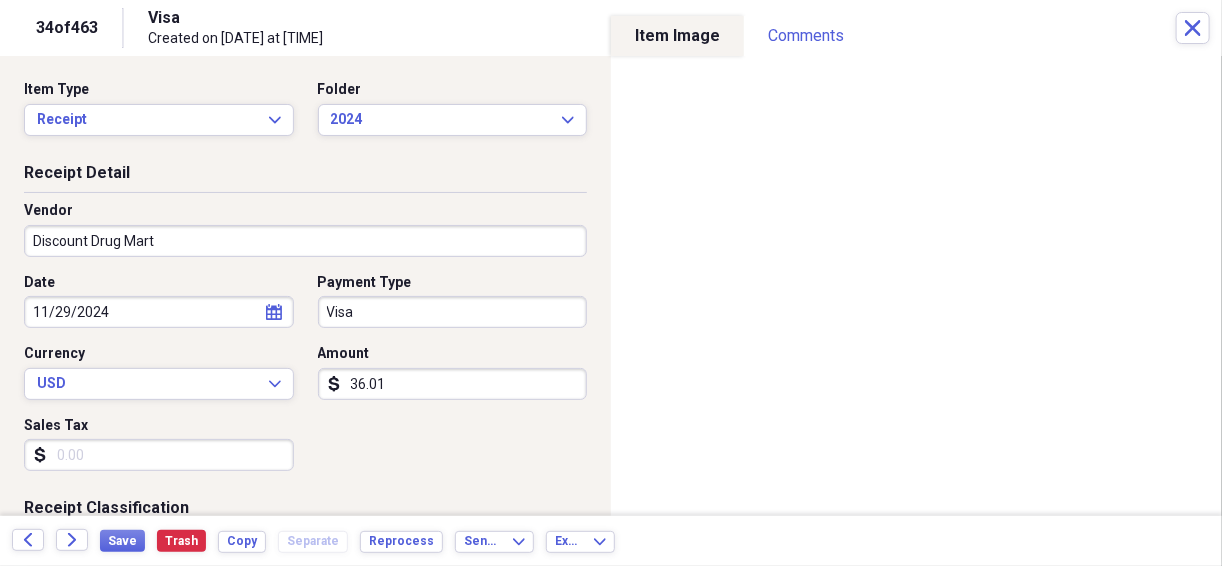 click on "36.01" at bounding box center (453, 384) 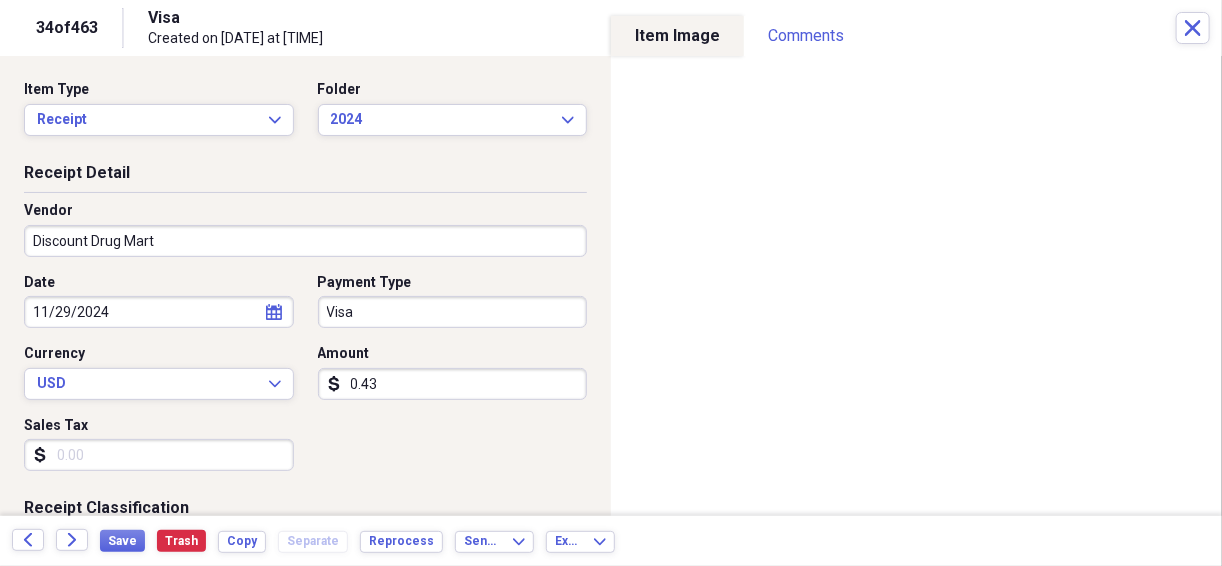 type on "0.04" 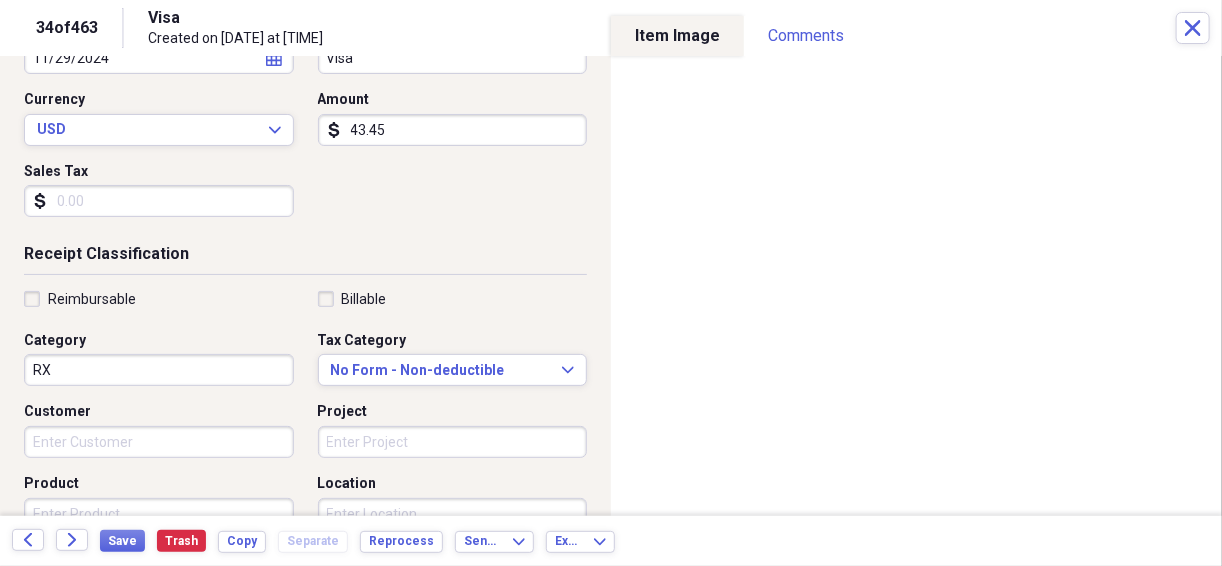 scroll, scrollTop: 266, scrollLeft: 0, axis: vertical 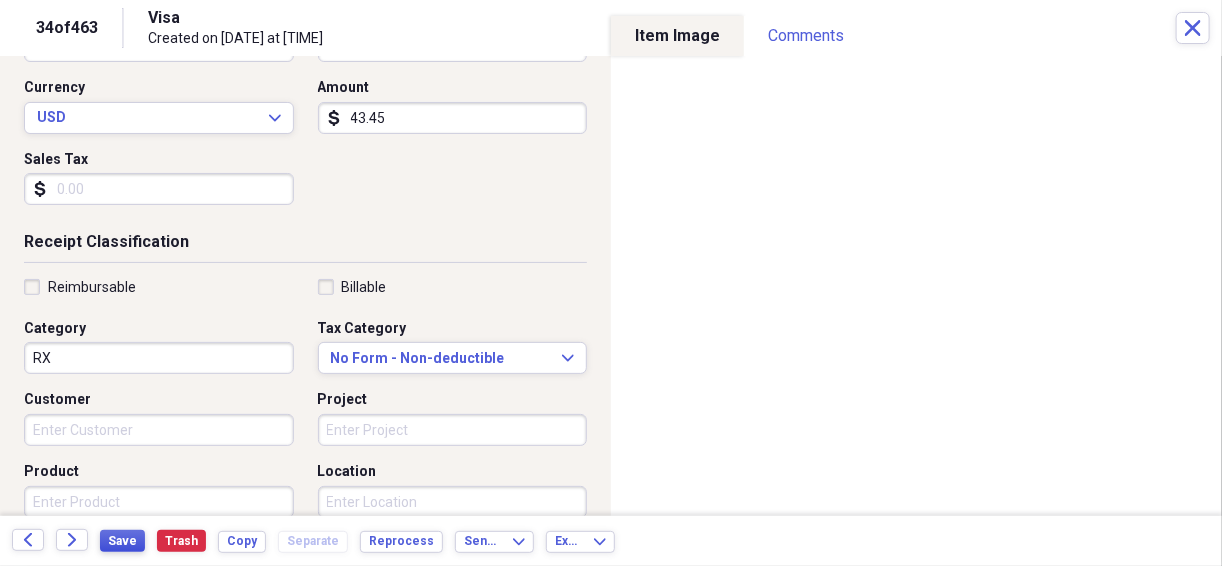 type on "43.45" 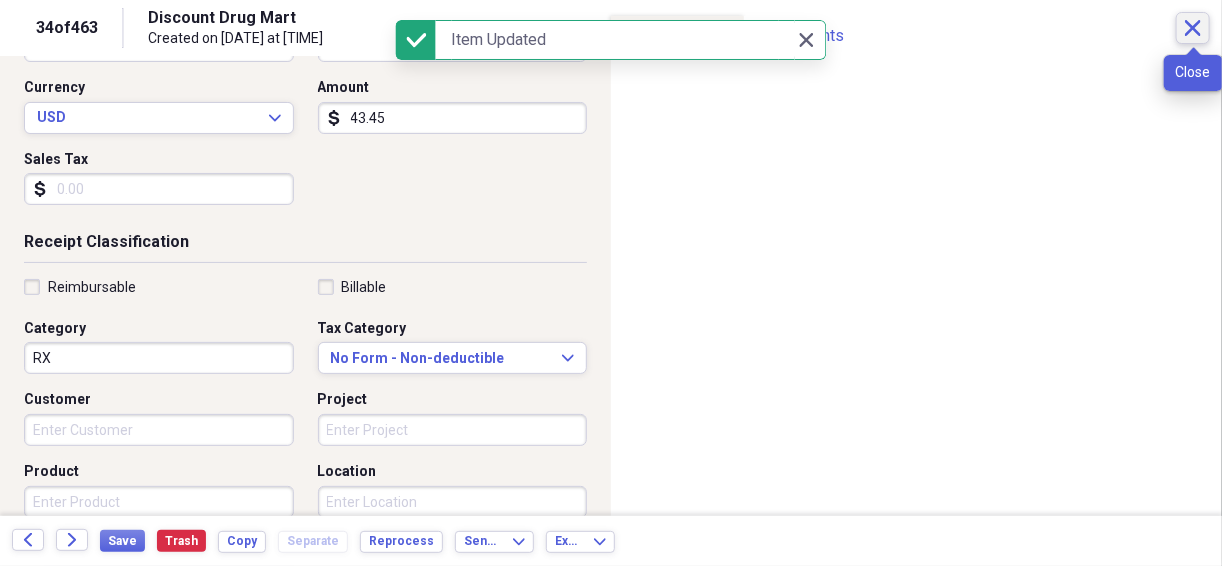 click on "Close" 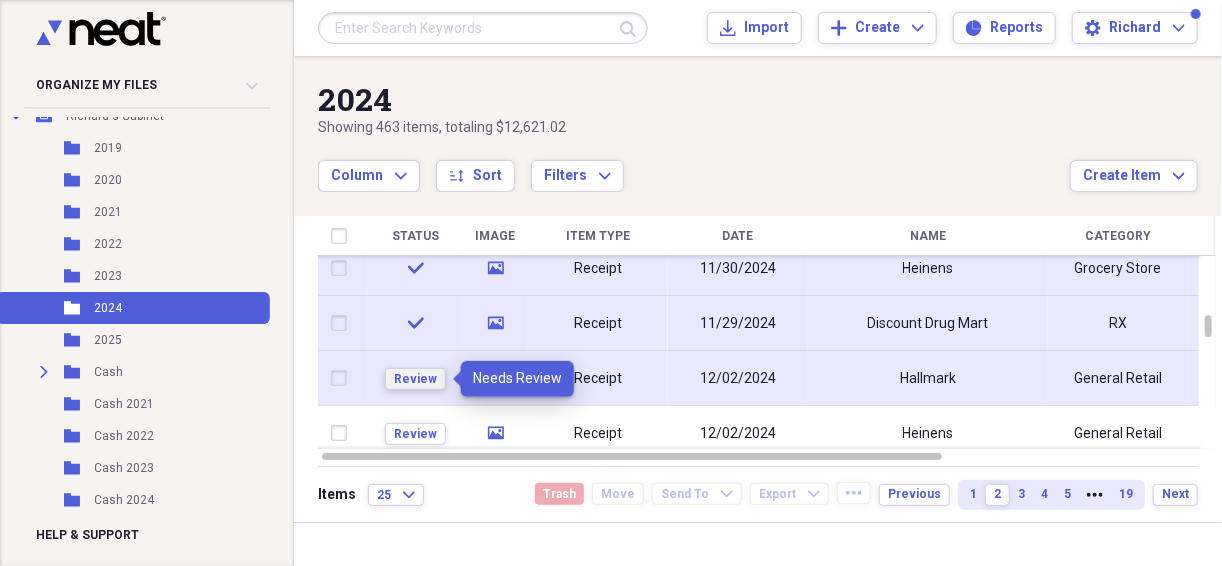 click on "Review" at bounding box center [415, 379] 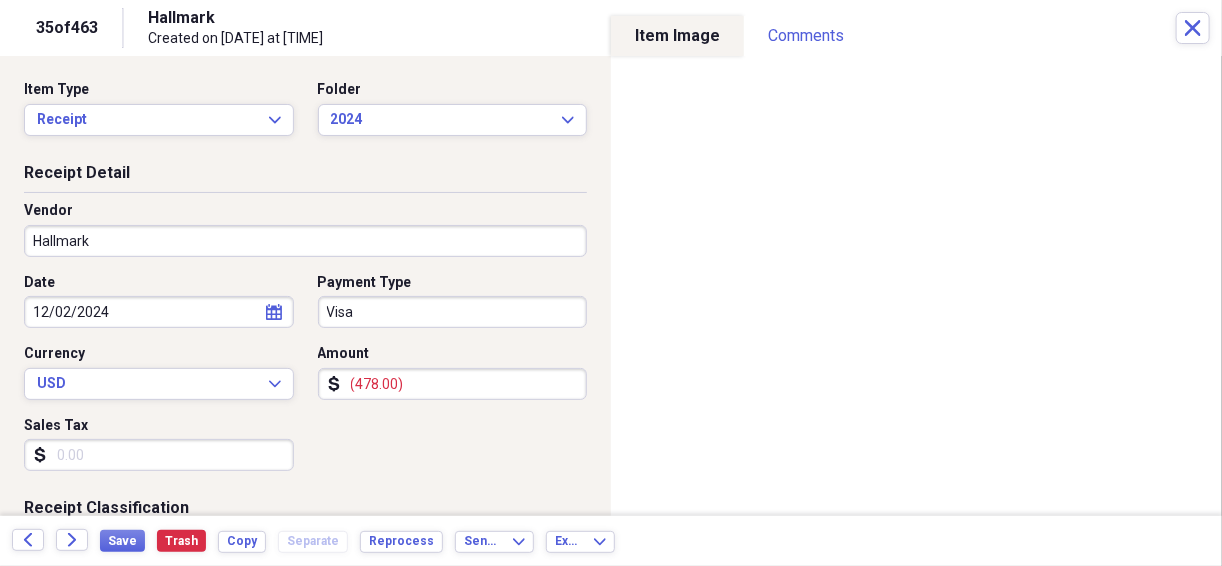 click on "(478.00)" at bounding box center [453, 384] 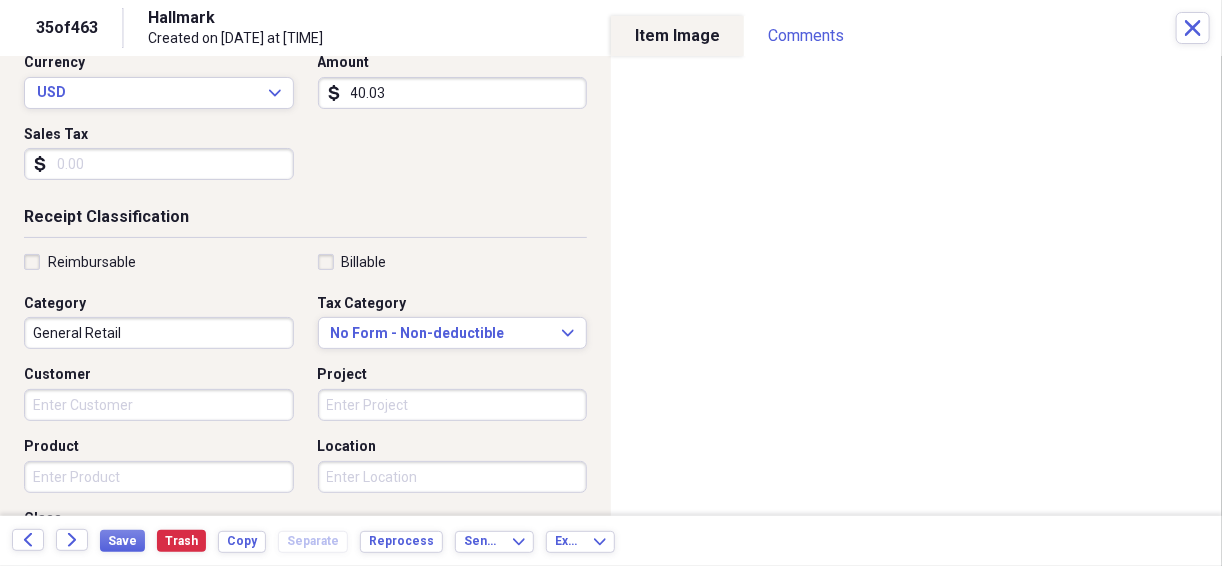 scroll, scrollTop: 320, scrollLeft: 0, axis: vertical 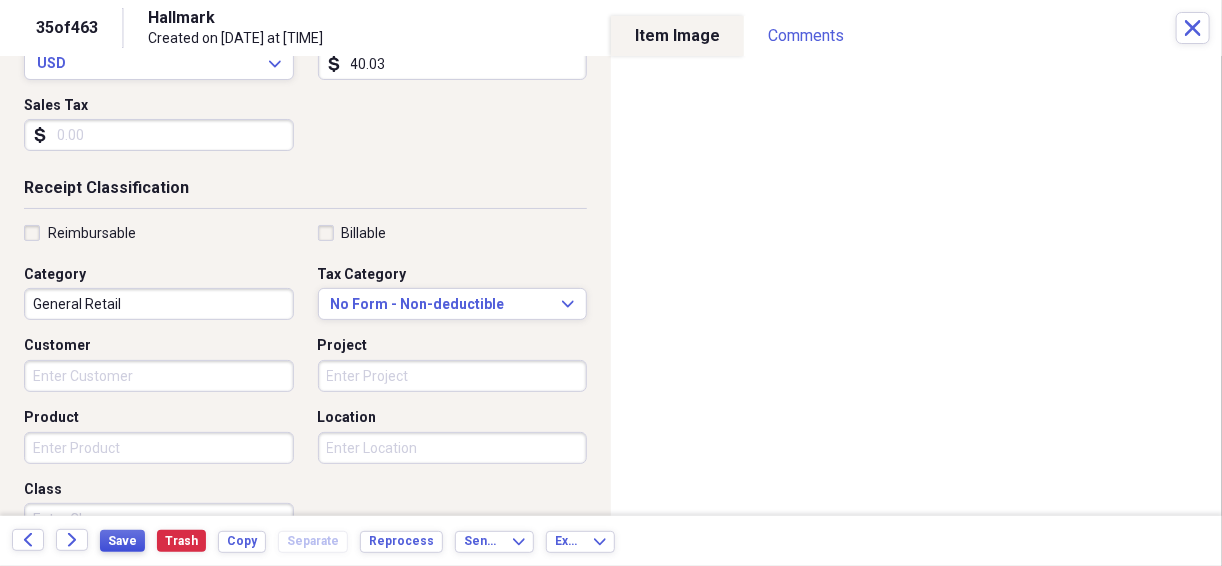 type on "40.03" 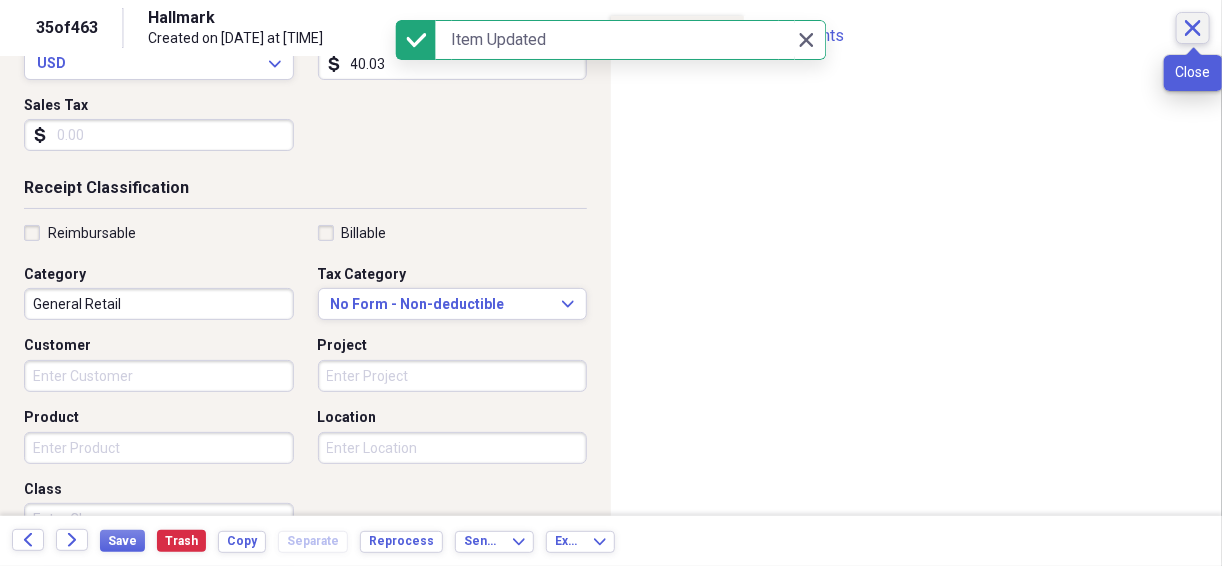 click on "Close" 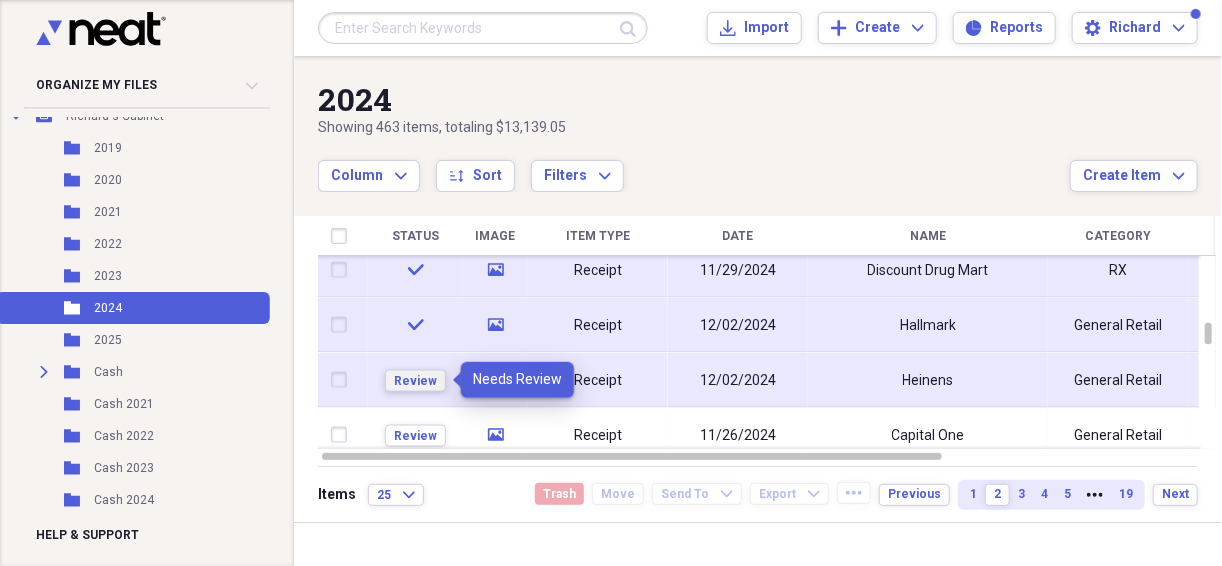 click on "Review" at bounding box center (415, 380) 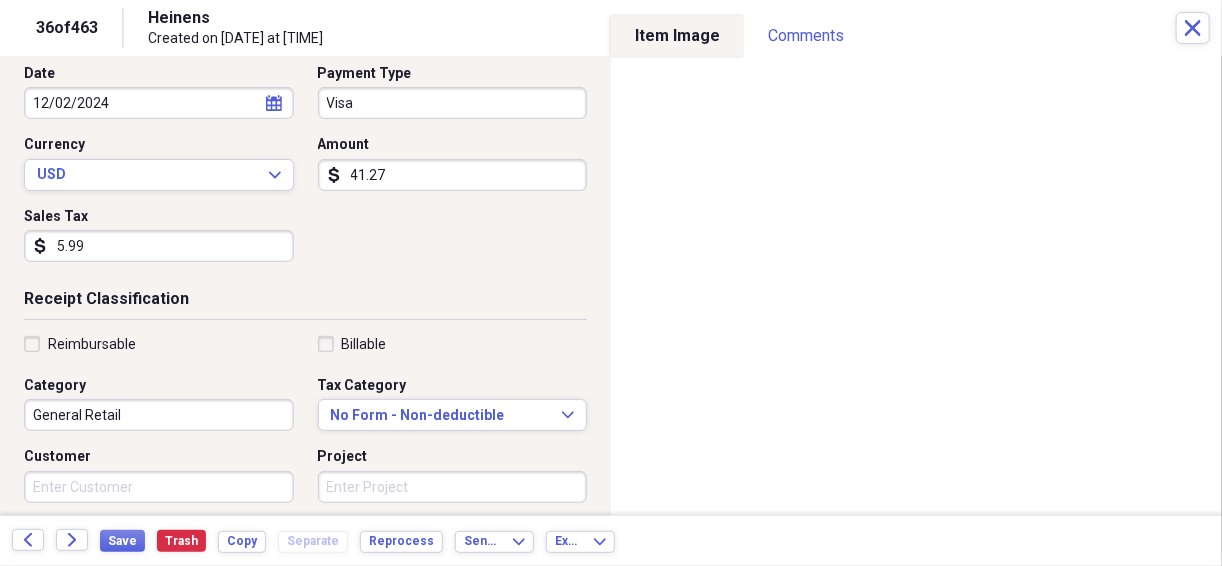 scroll, scrollTop: 213, scrollLeft: 0, axis: vertical 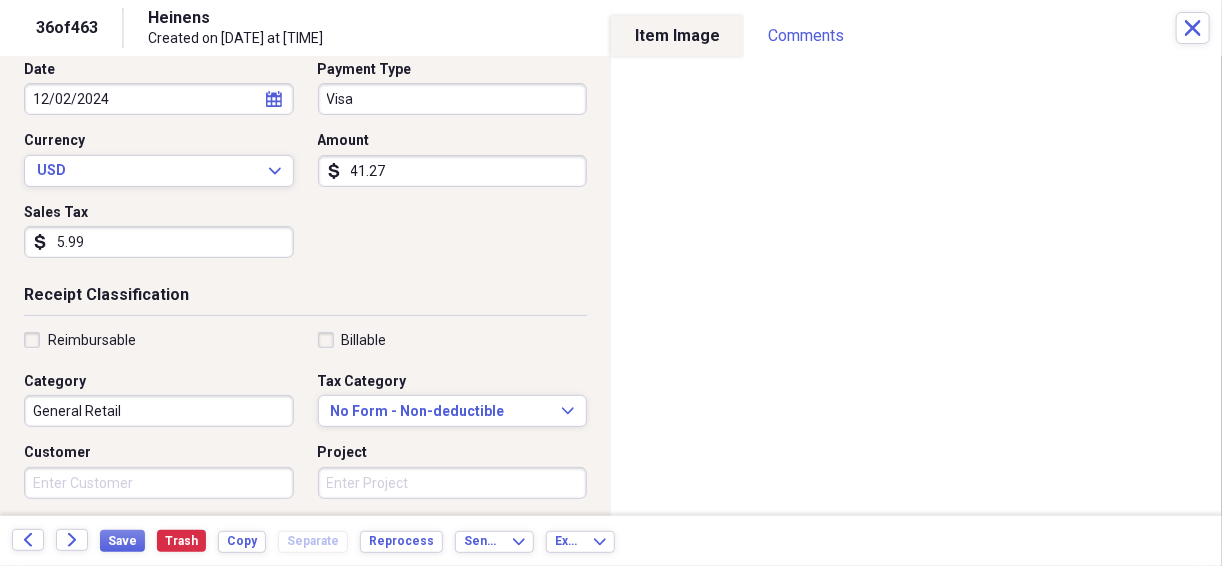 click on "General Retail" at bounding box center (159, 411) 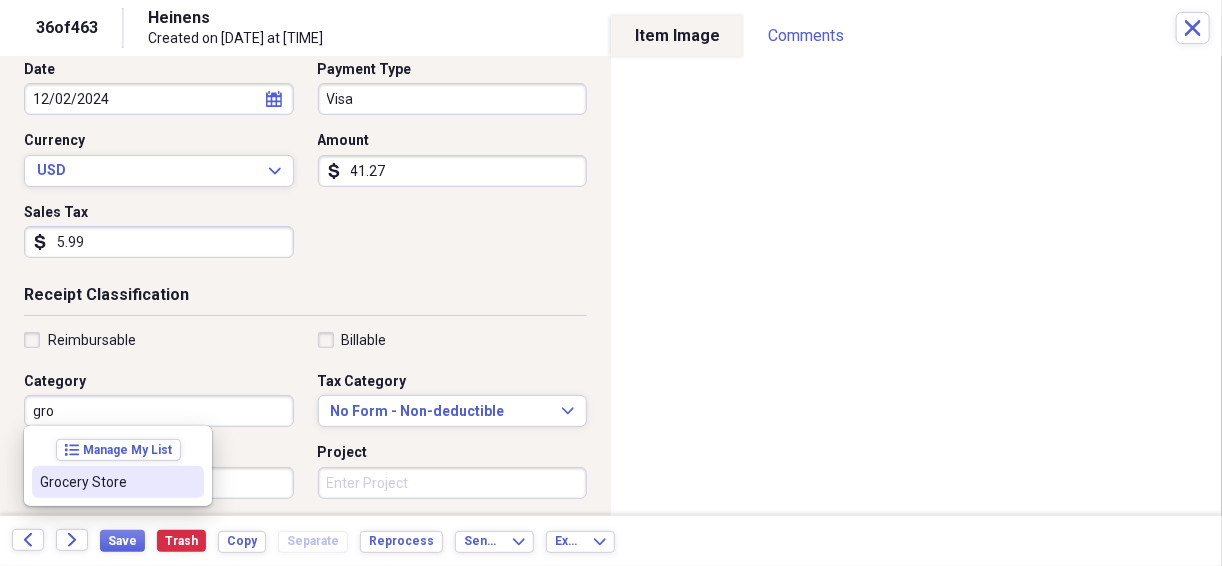 click on "Grocery Store" at bounding box center (106, 482) 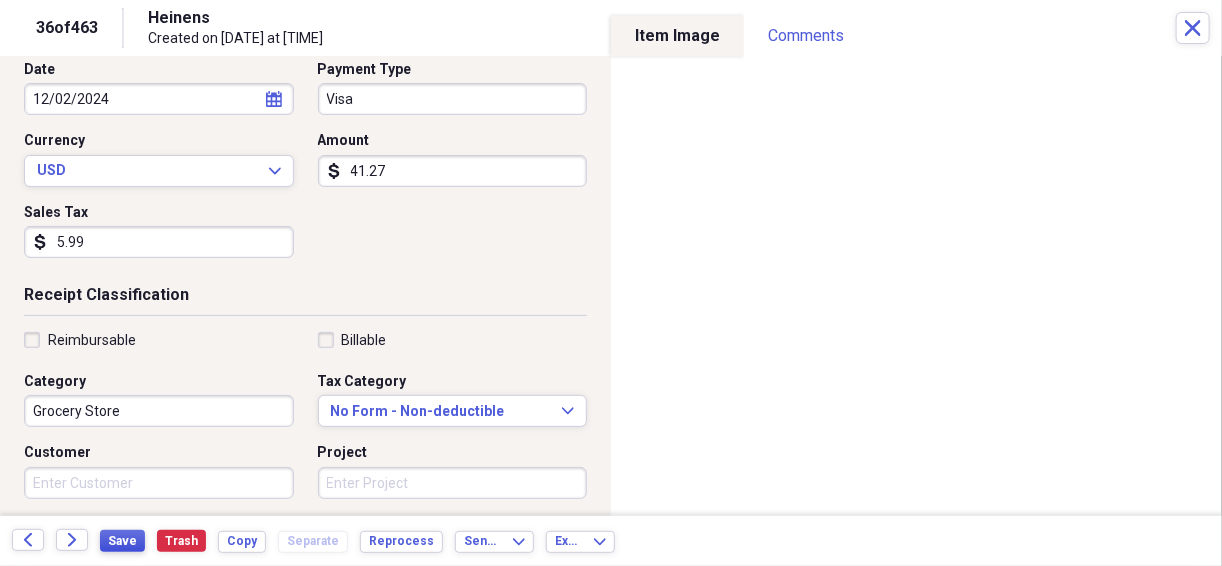 click on "Save" at bounding box center [122, 541] 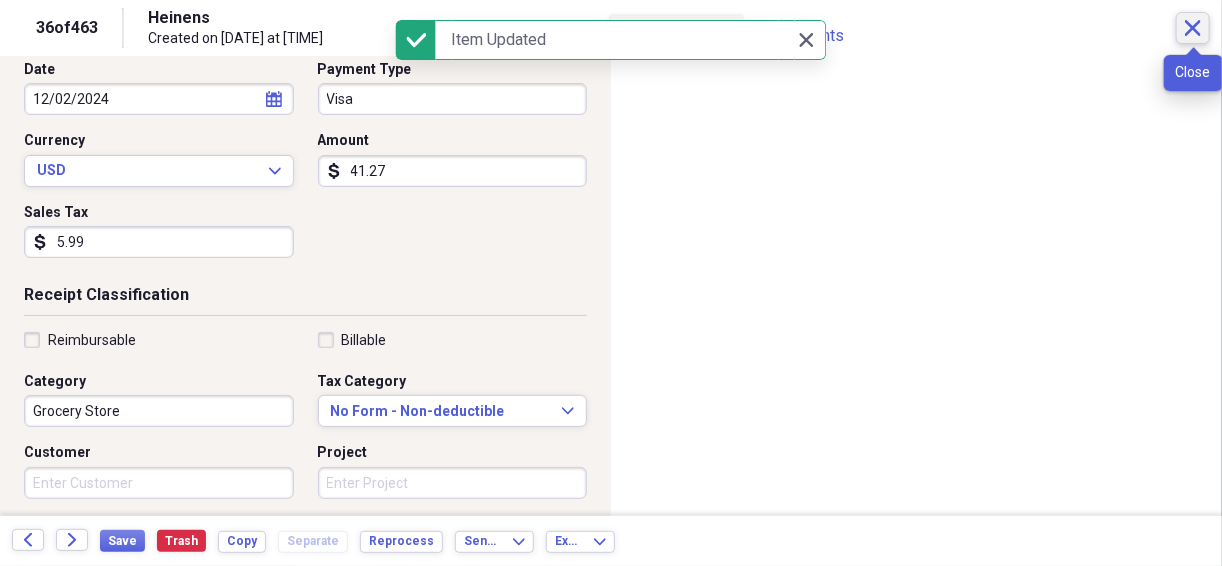 click on "Close" 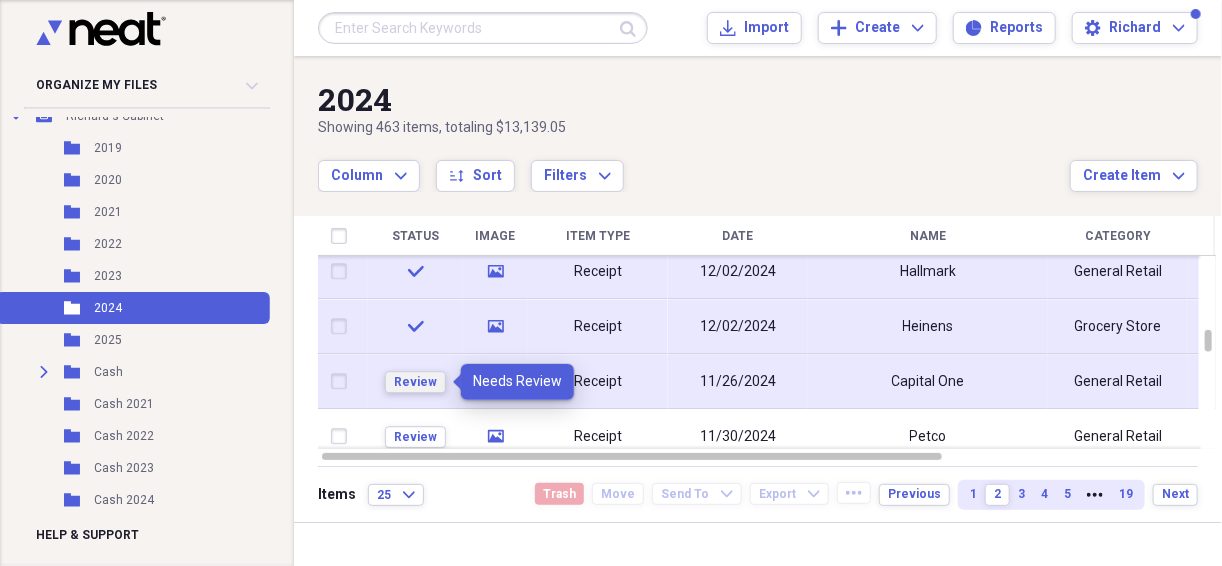 click on "Review" at bounding box center (415, 382) 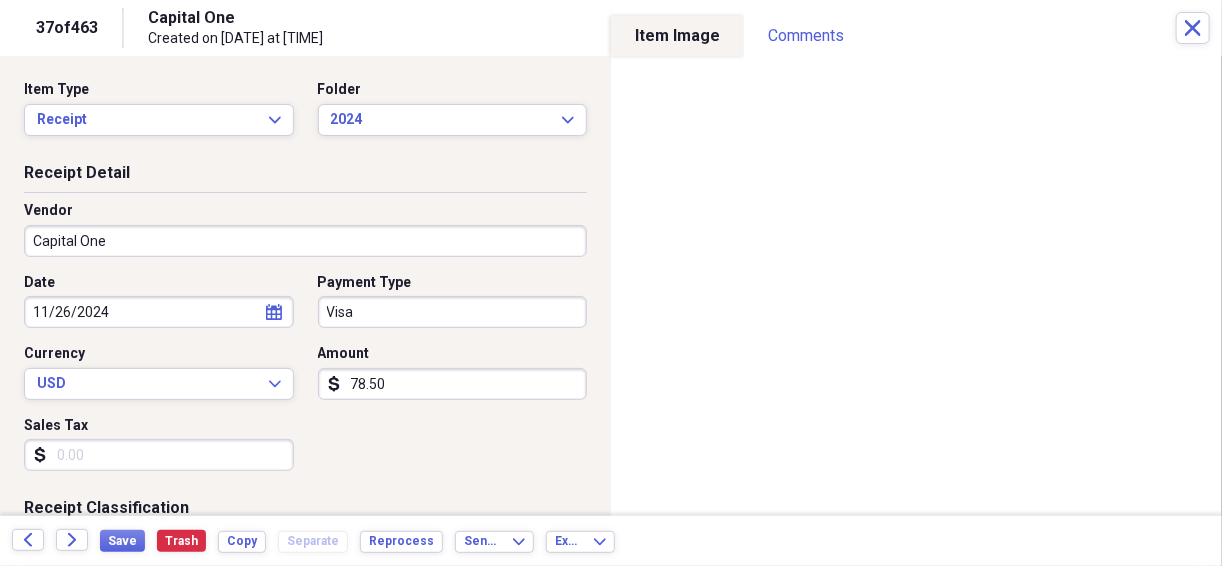 click on "Capital One" at bounding box center [305, 241] 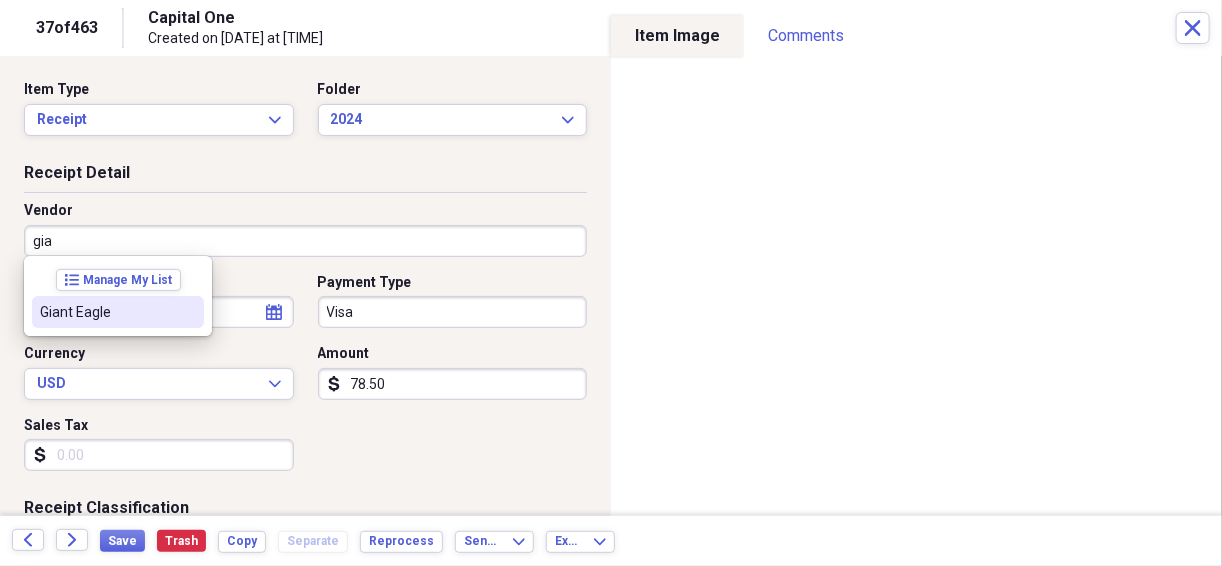 click on "Giant Eagle" at bounding box center (106, 312) 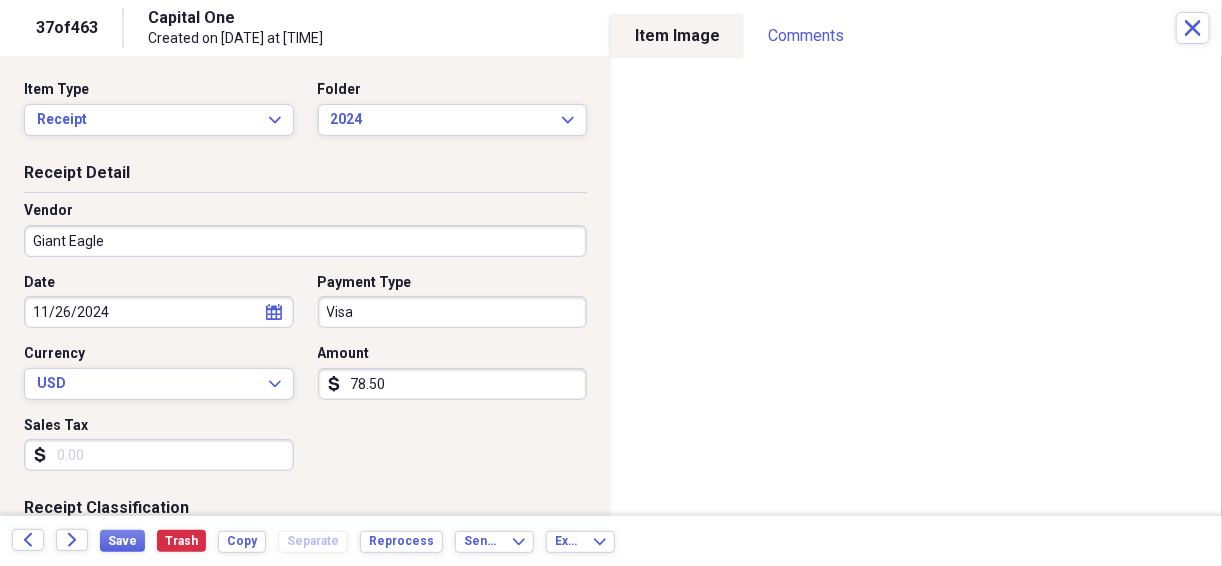 type on "Grocery Store" 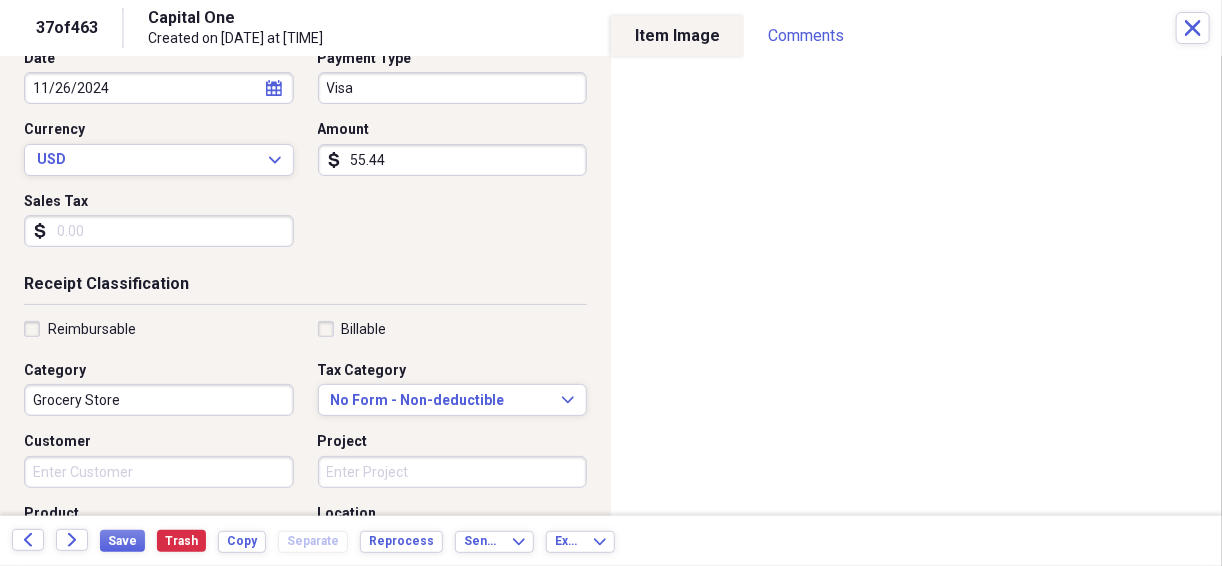 scroll, scrollTop: 266, scrollLeft: 0, axis: vertical 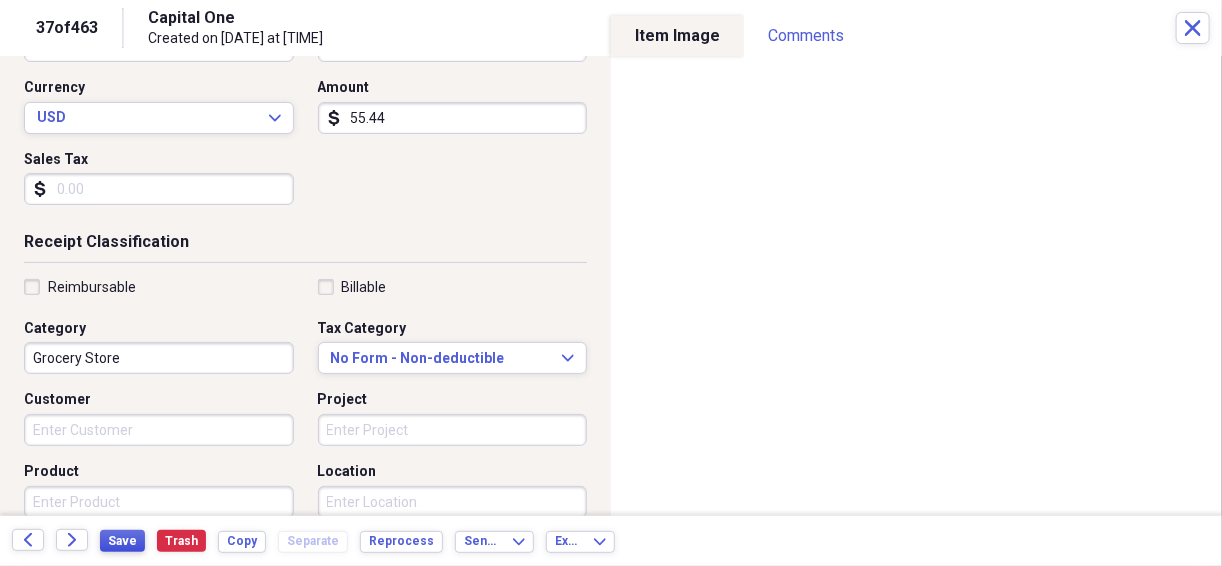 type on "55.44" 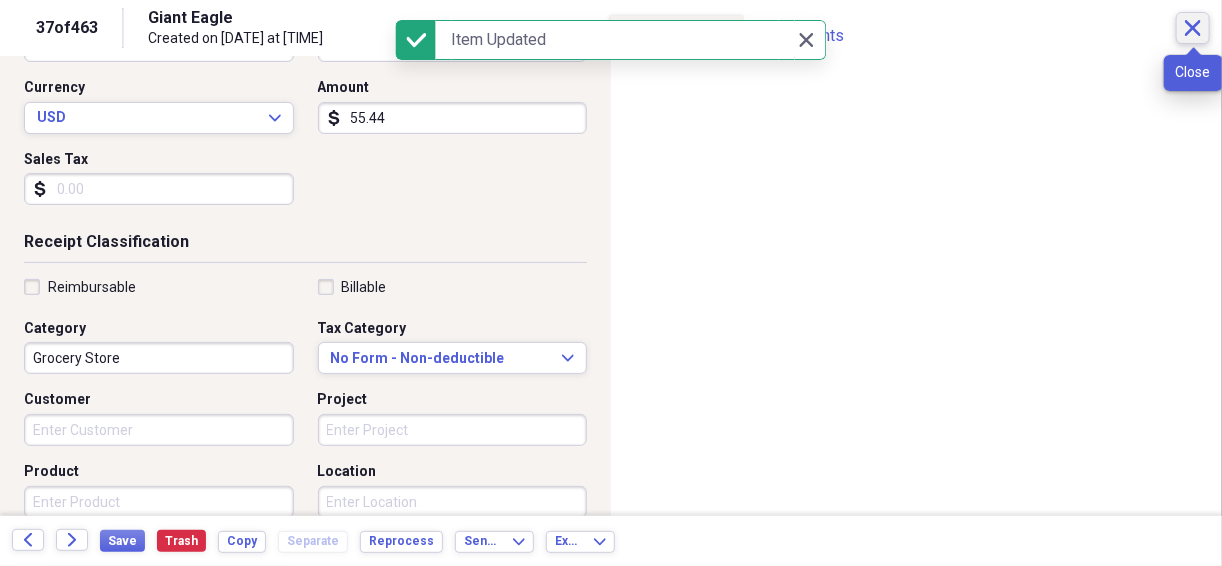click on "Close" 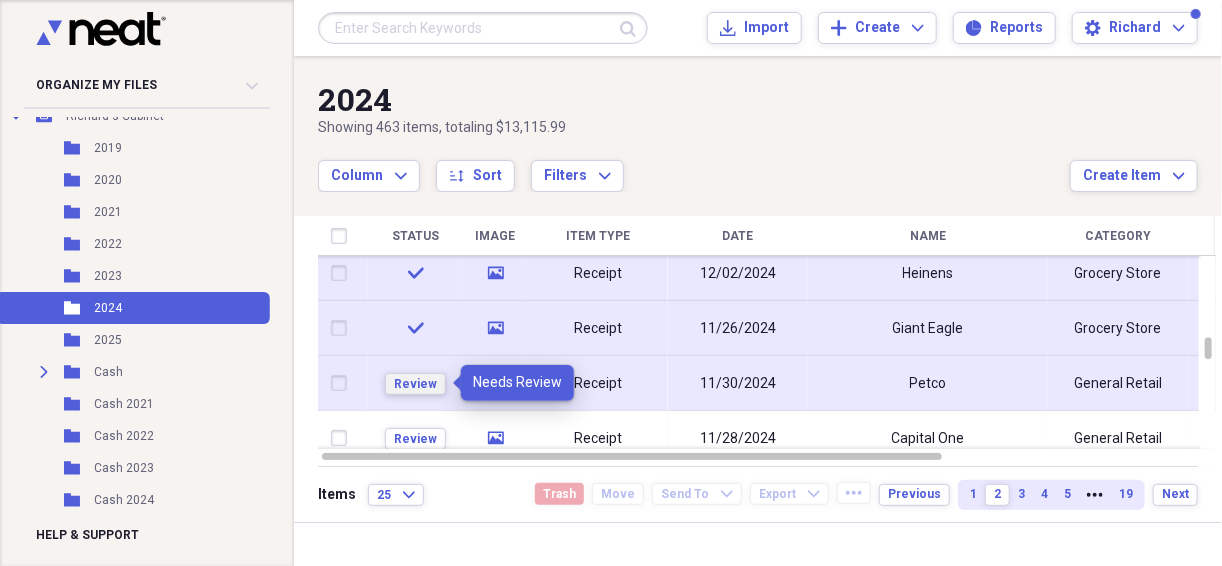 click on "Review" at bounding box center [415, 384] 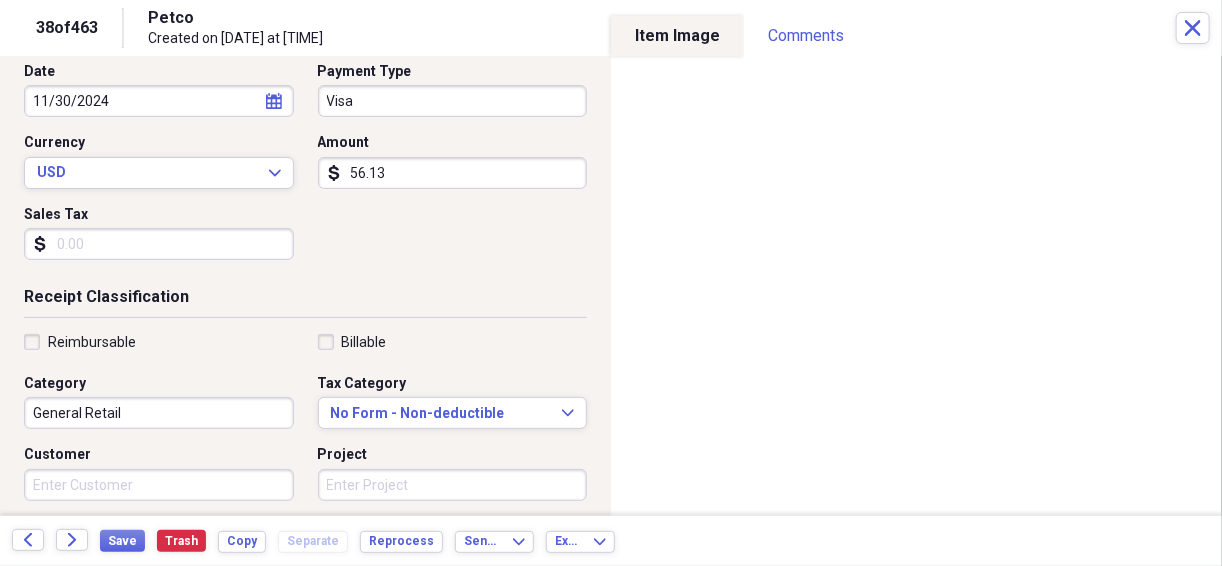 scroll, scrollTop: 213, scrollLeft: 0, axis: vertical 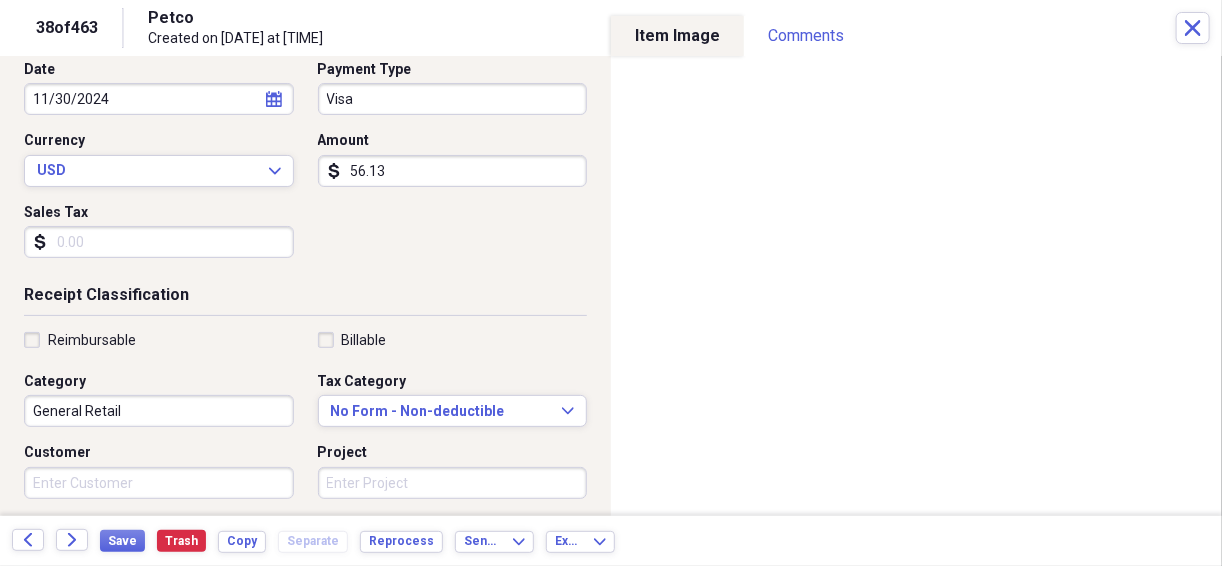 type on "56.13" 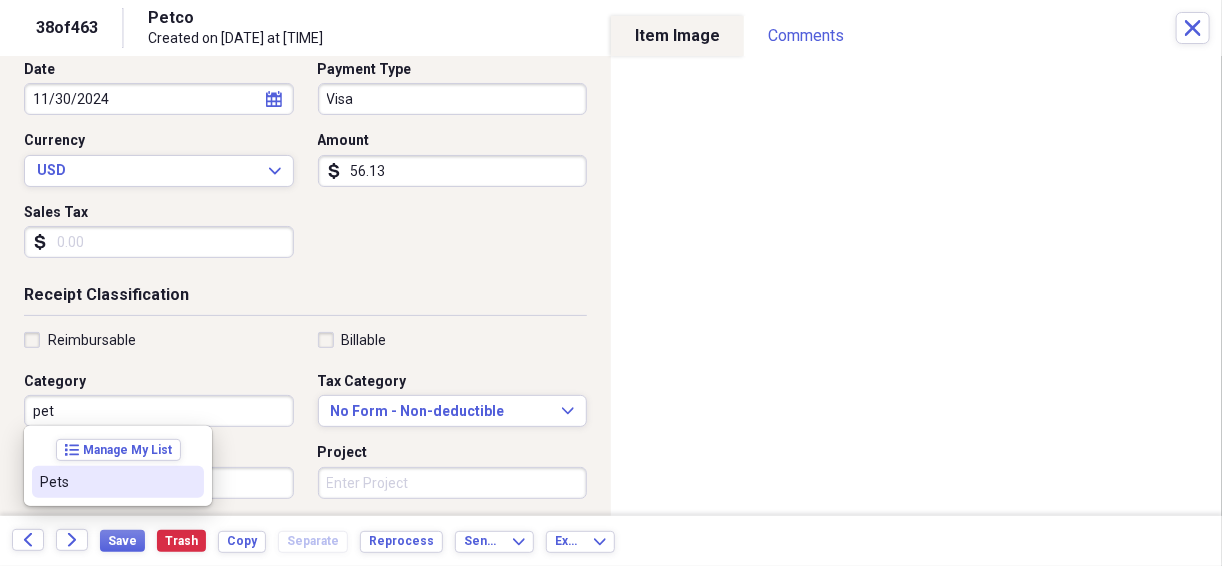 click on "Pets" at bounding box center [106, 482] 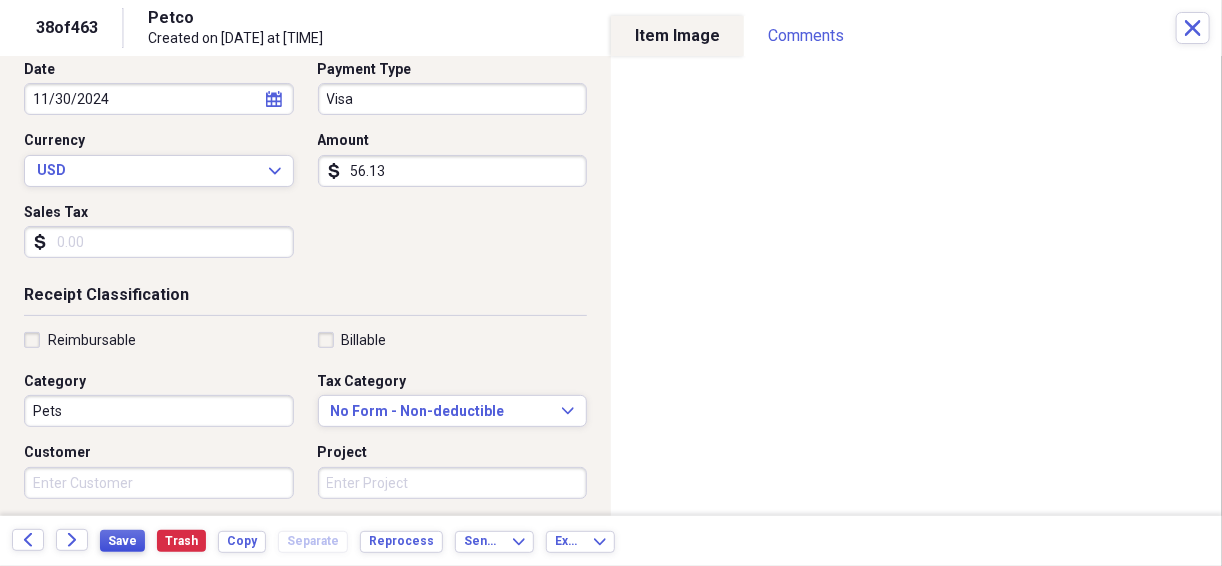click on "Save" at bounding box center [122, 541] 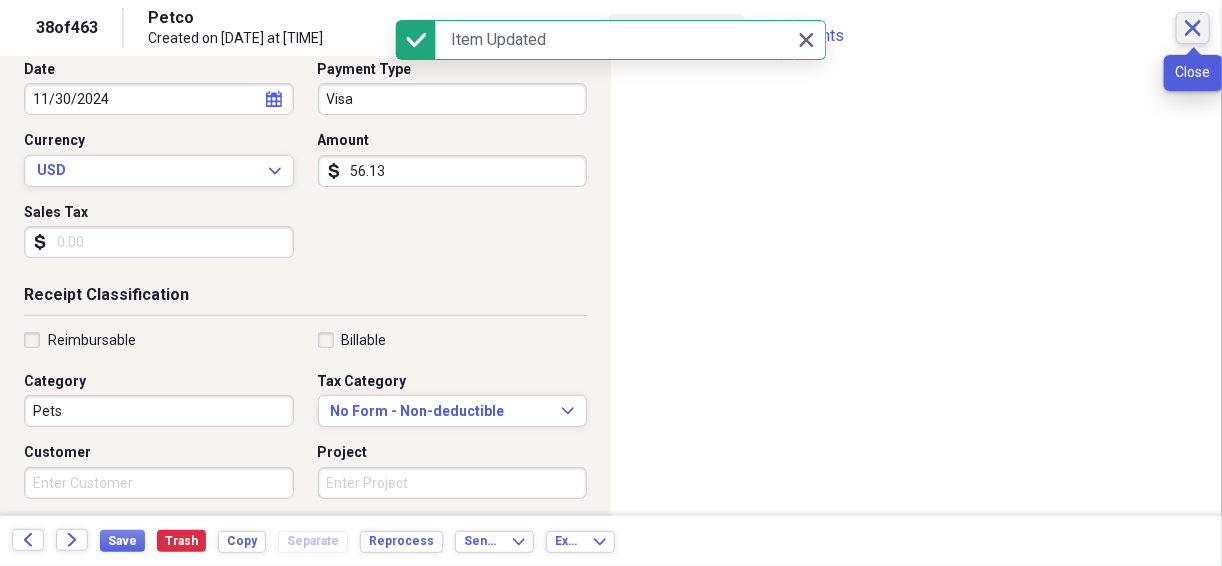 click on "Close" at bounding box center (1193, 28) 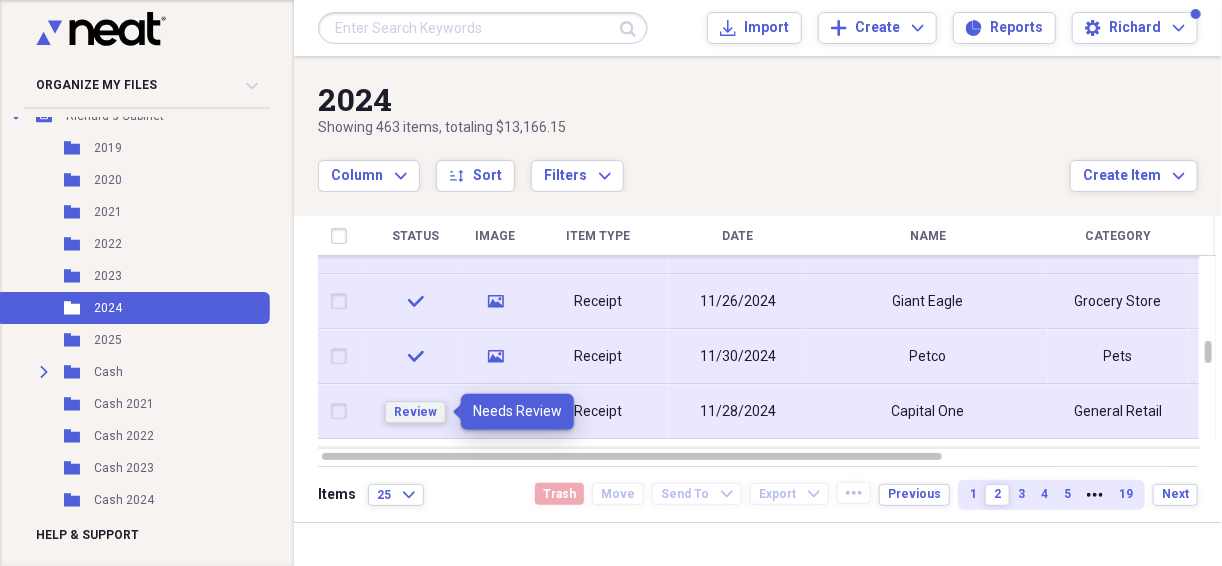 click on "Review" at bounding box center (415, 412) 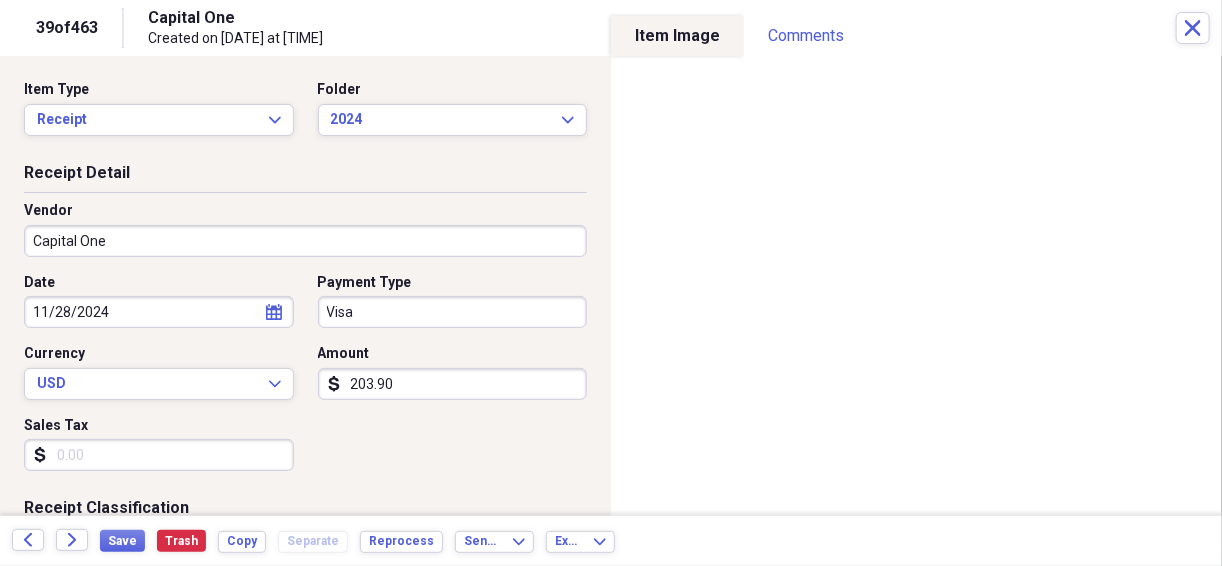 click on "Capital One" at bounding box center [305, 241] 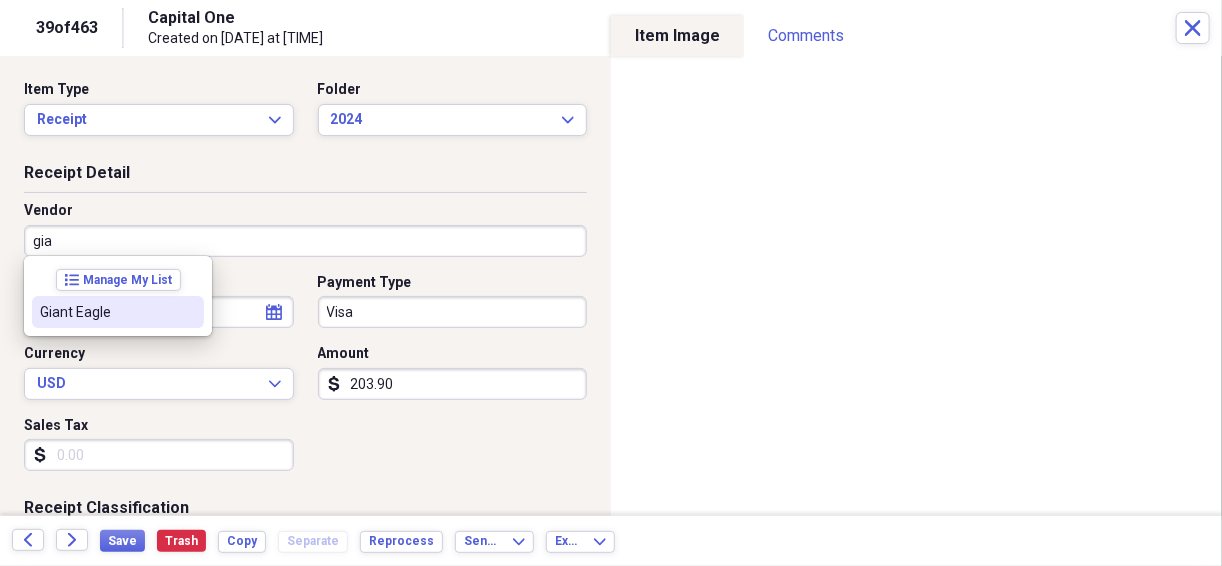 click on "Giant Eagle" at bounding box center [106, 312] 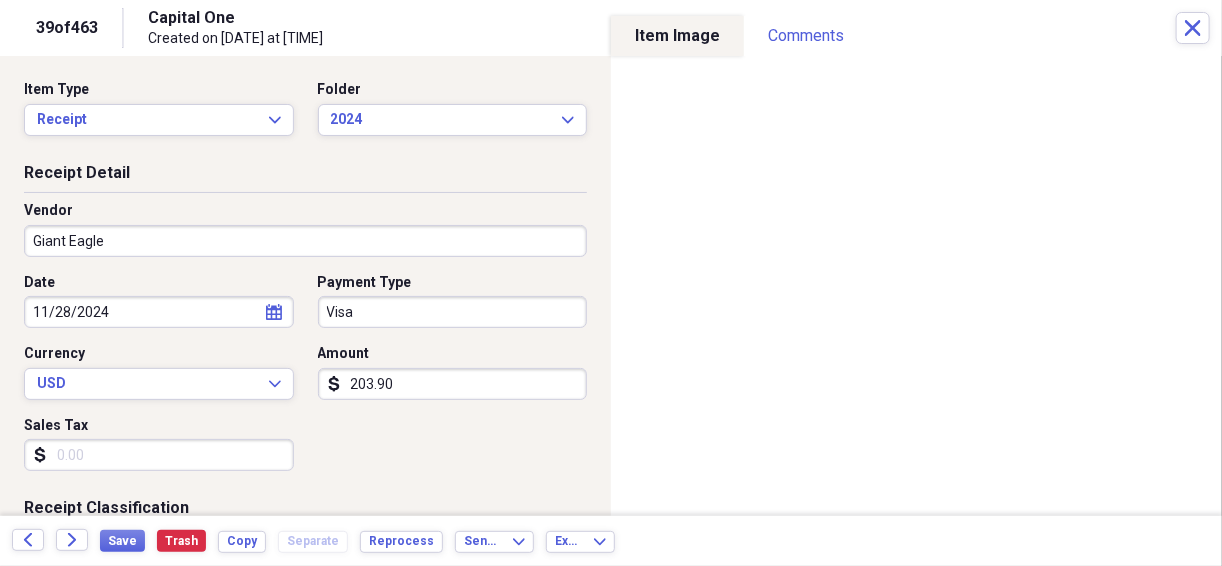 type on "Grocery Store" 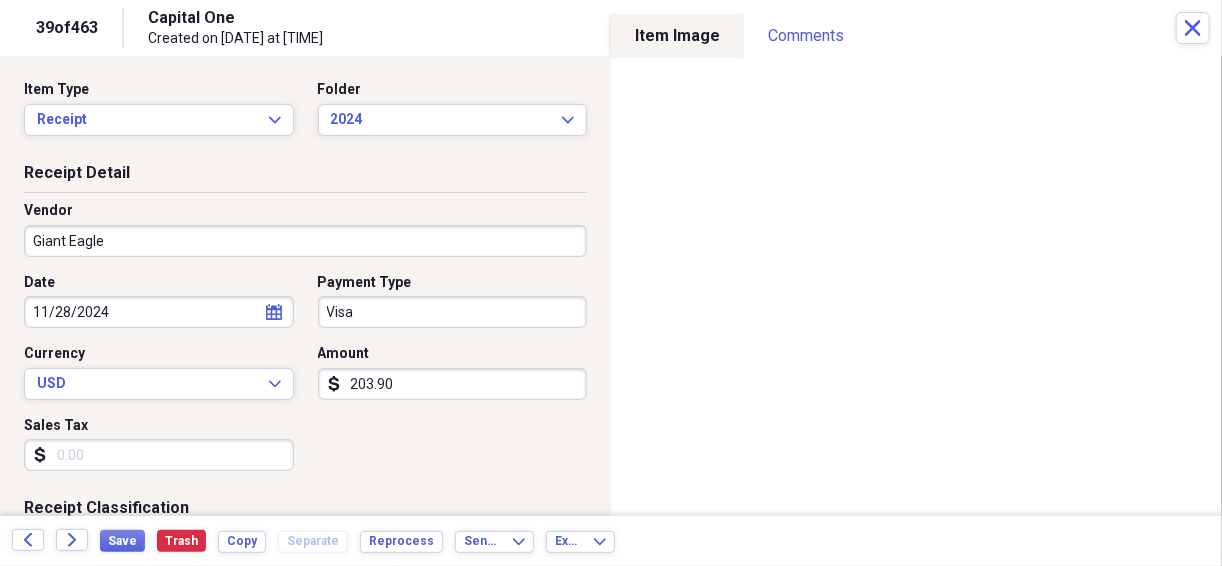 click on "Amount dollar-sign 203.90" at bounding box center (447, 372) 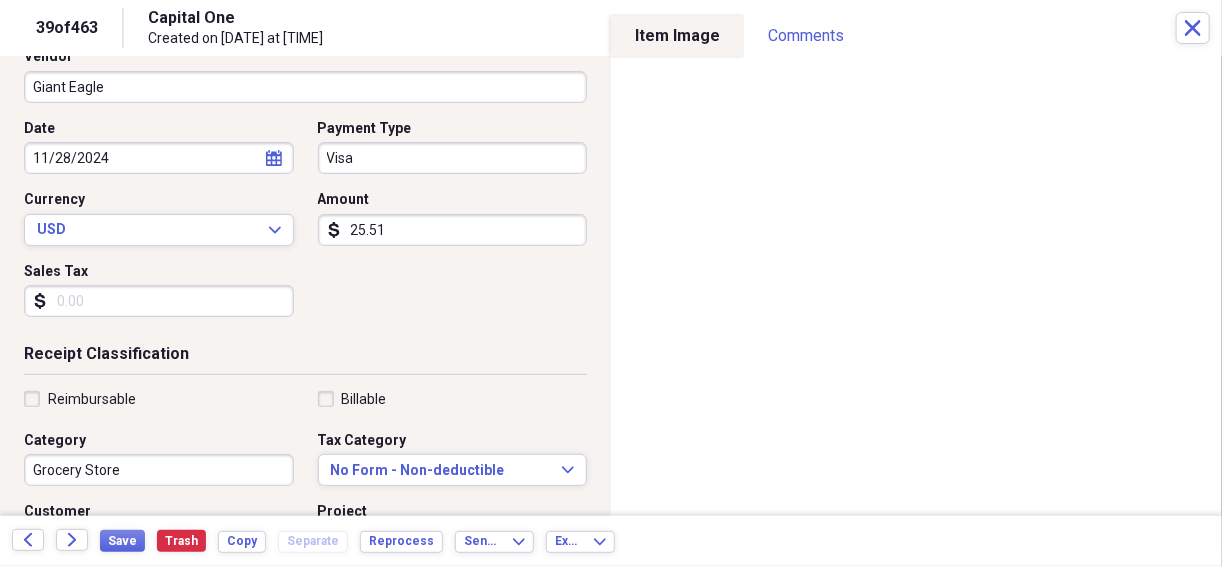 scroll, scrollTop: 213, scrollLeft: 0, axis: vertical 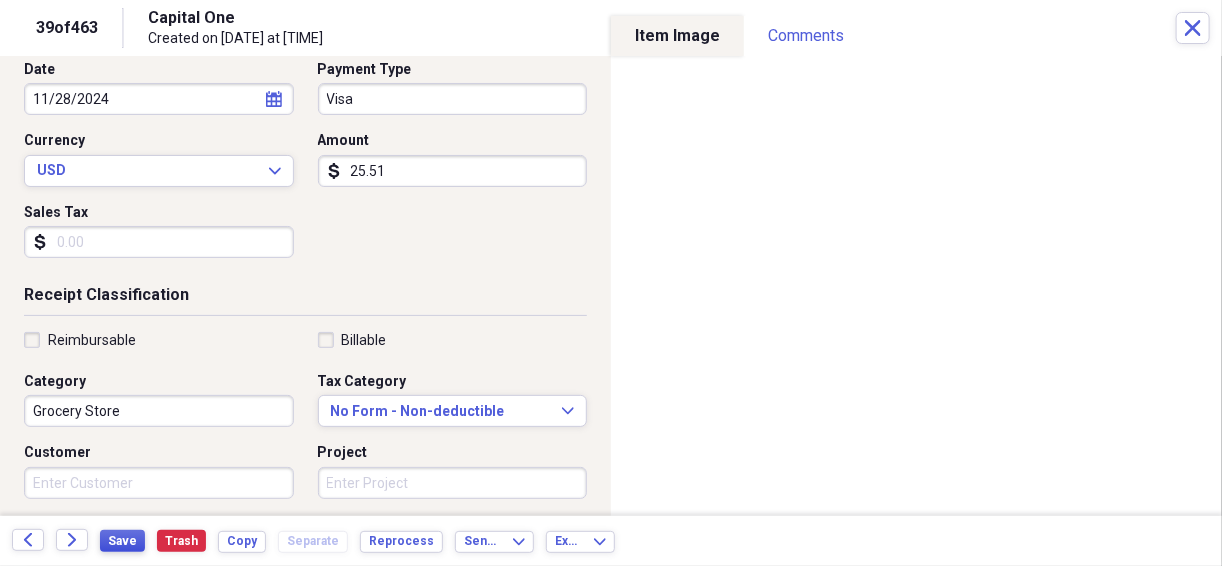 type on "25.51" 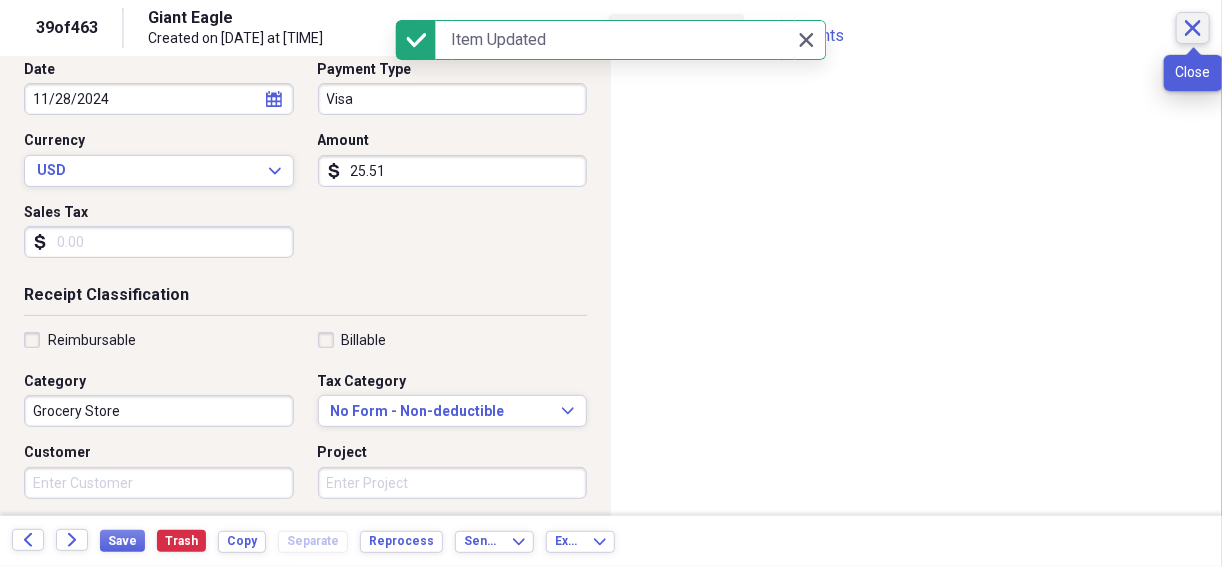click 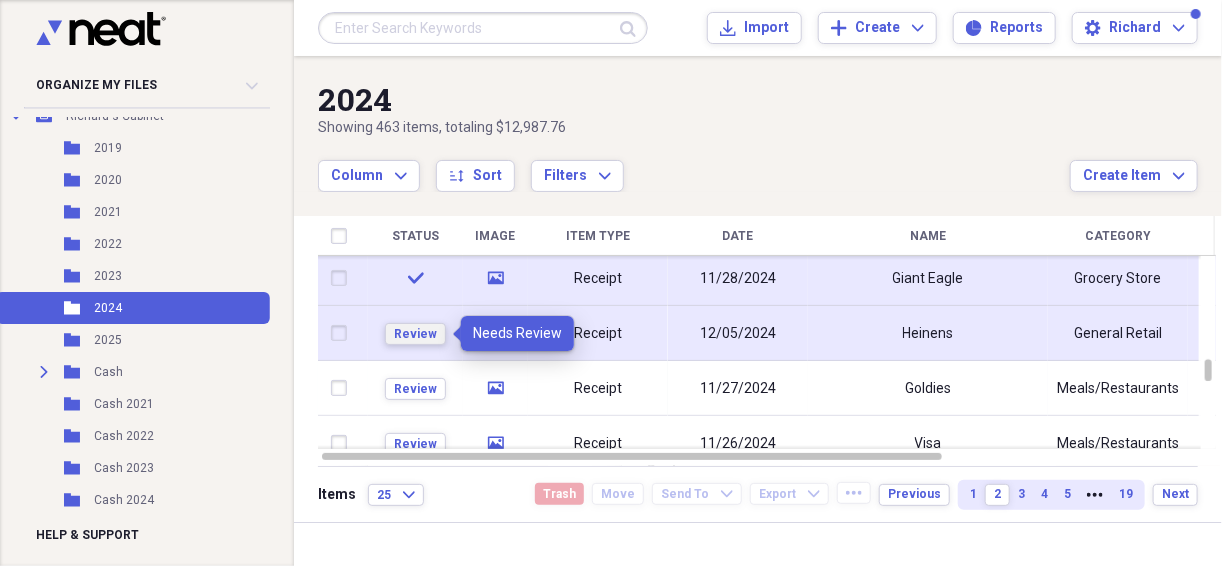 click on "Review" at bounding box center [415, 334] 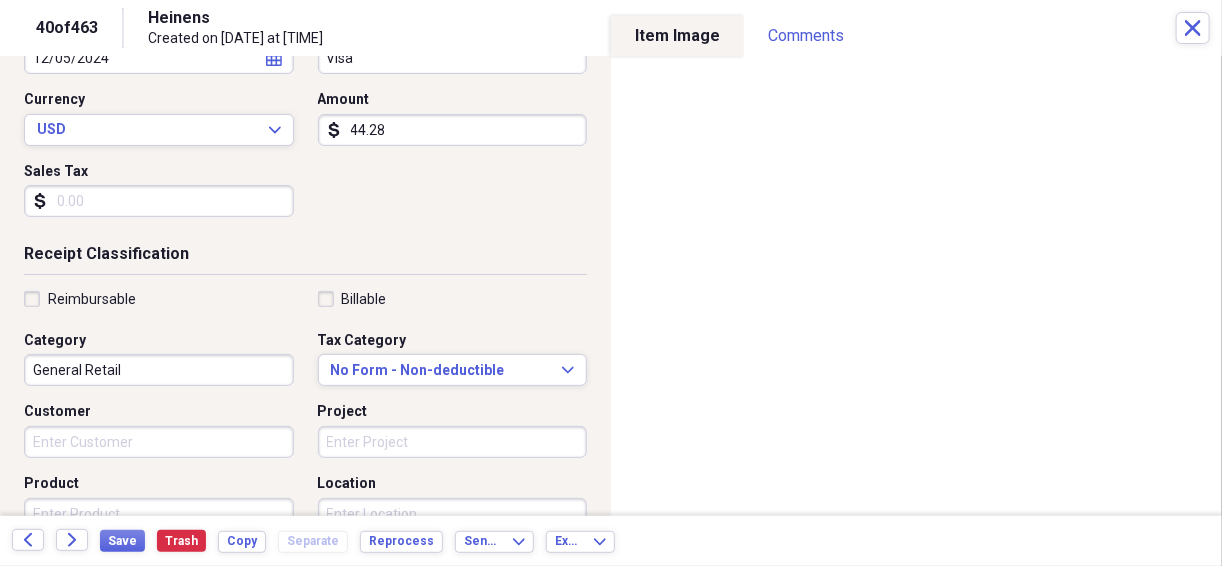 scroll, scrollTop: 266, scrollLeft: 0, axis: vertical 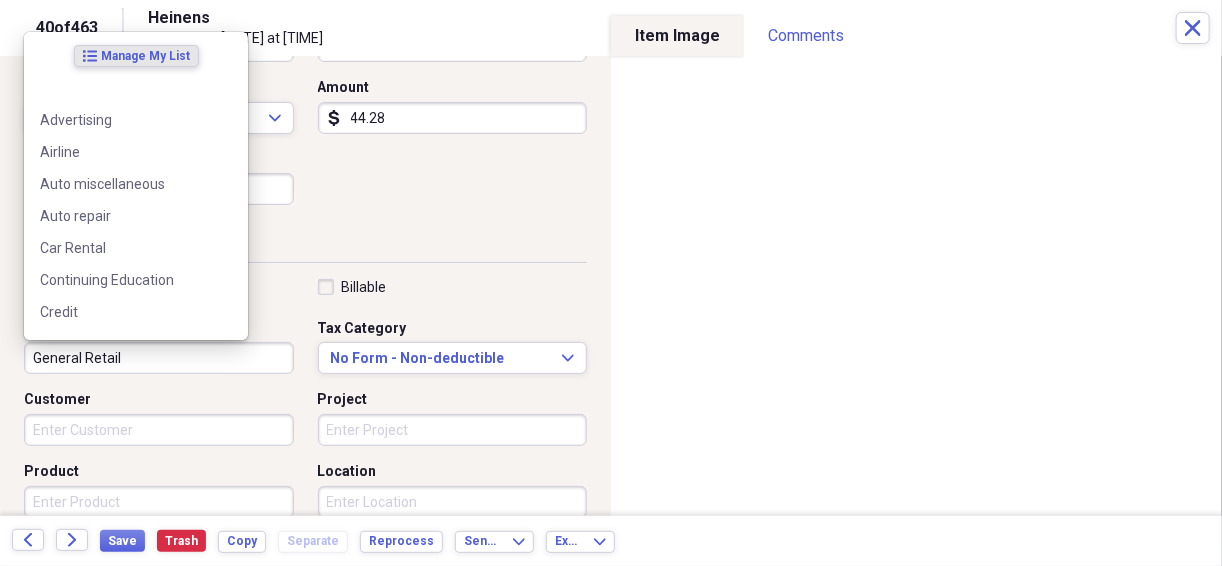 click on "General Retail" at bounding box center (159, 358) 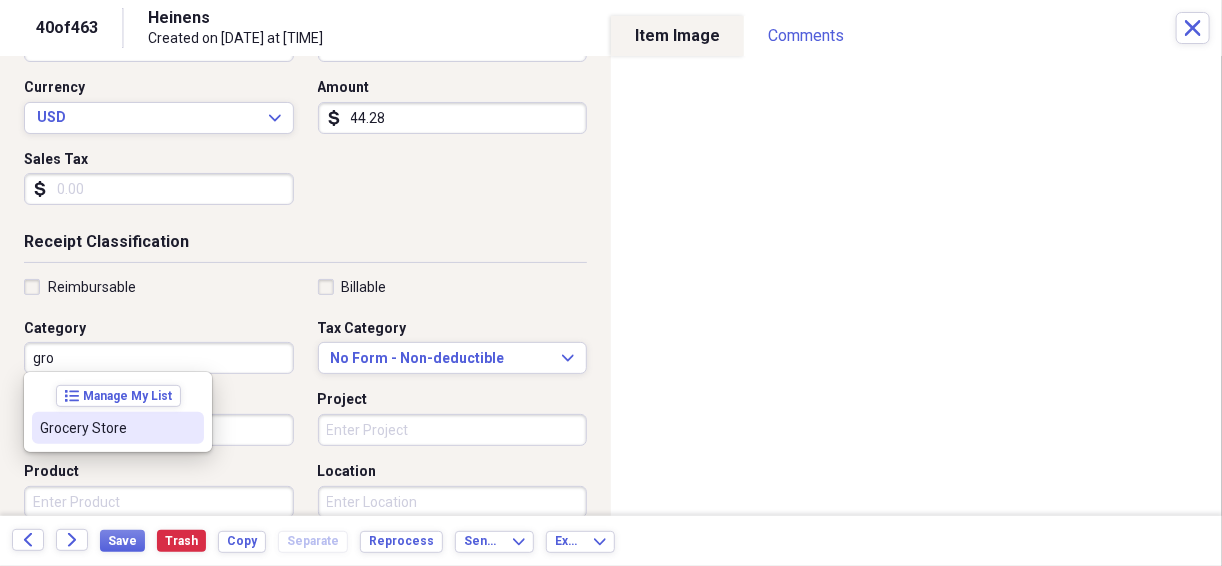 click on "Grocery Store" at bounding box center (106, 428) 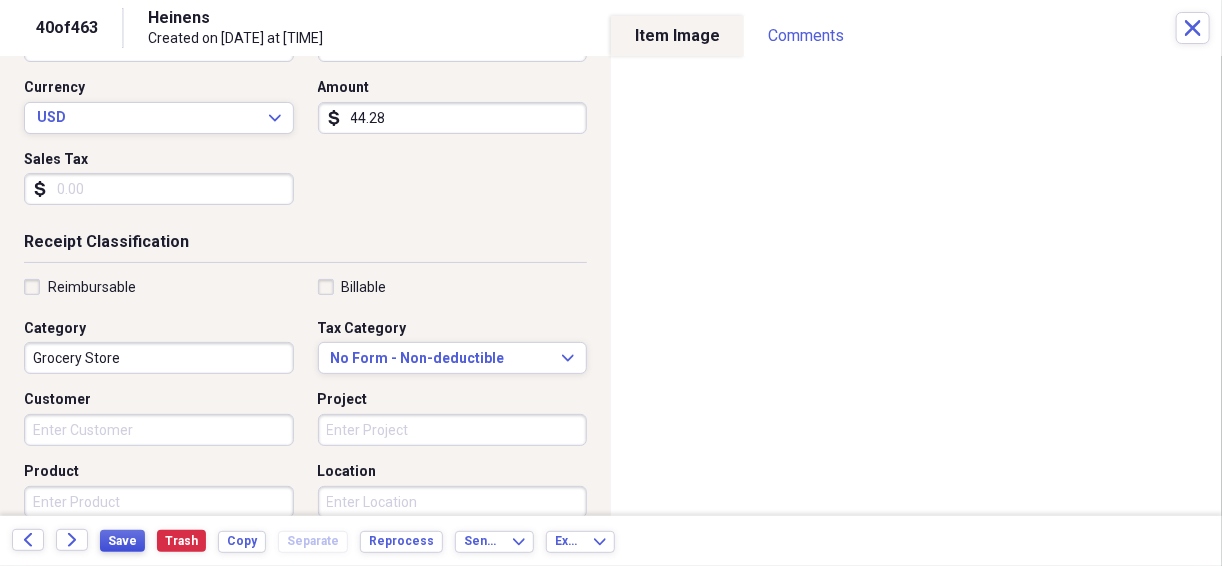 click on "Save" at bounding box center (122, 541) 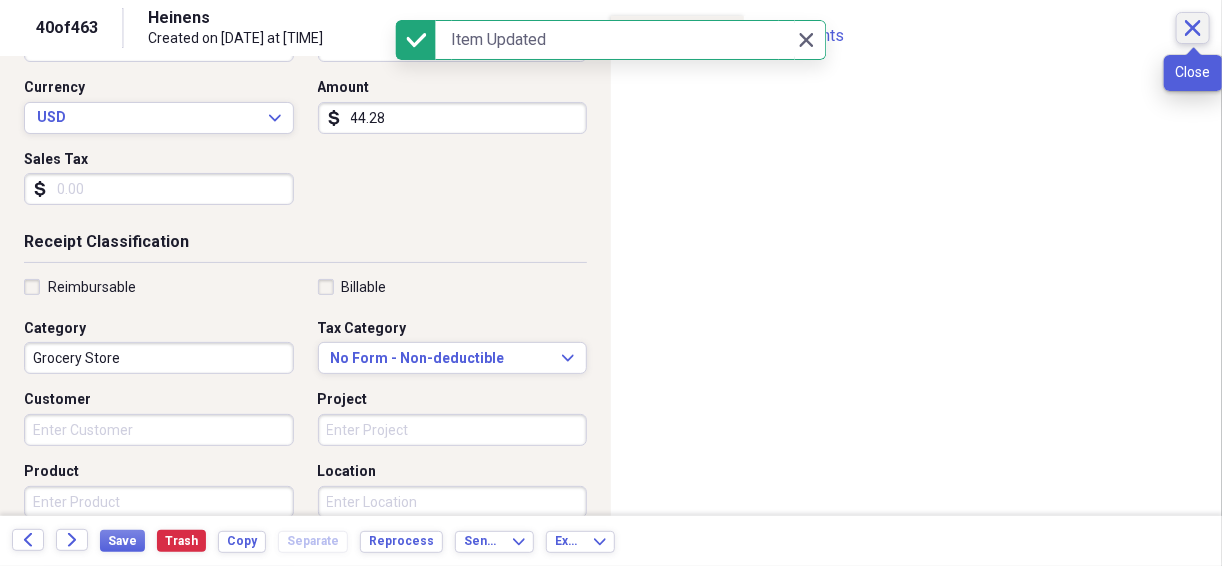 click on "Close" 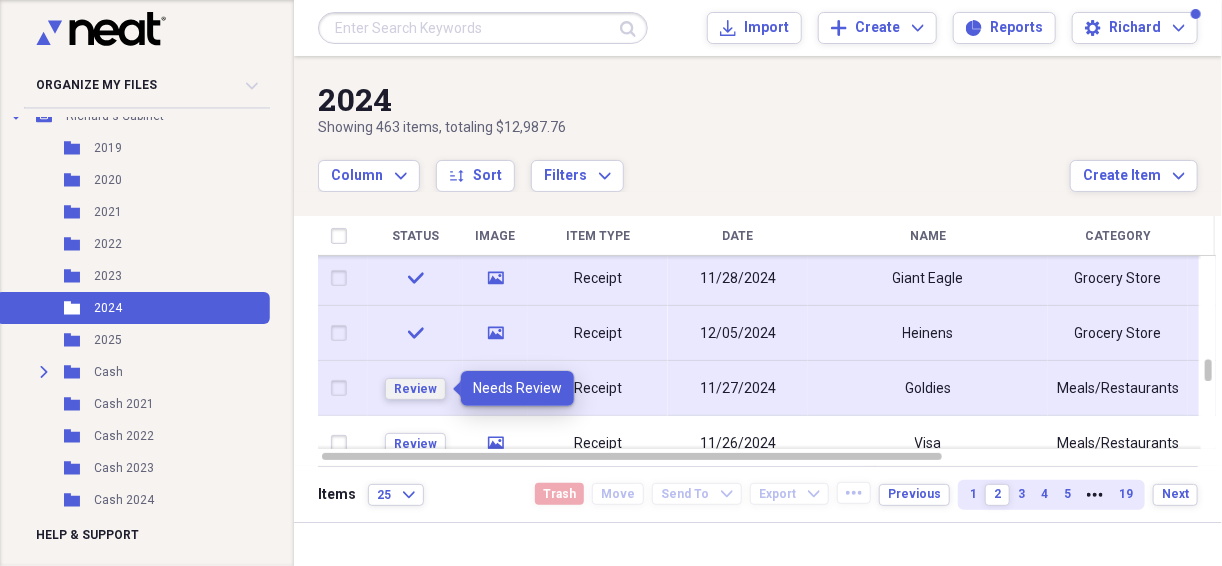 click on "Review" at bounding box center [415, 389] 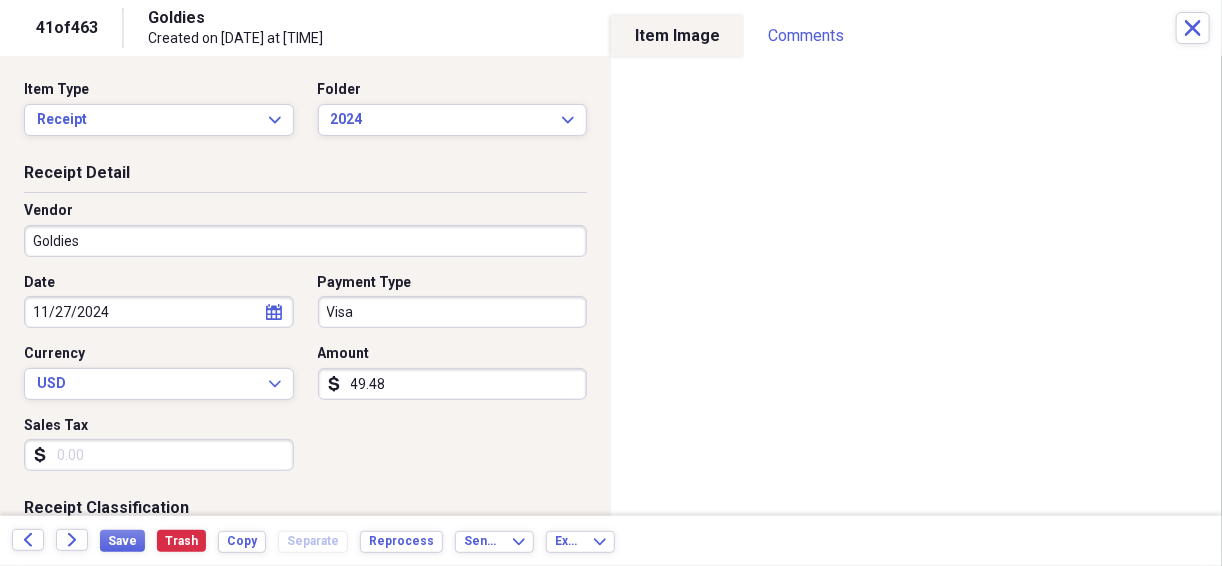 click on "49.48" at bounding box center (453, 384) 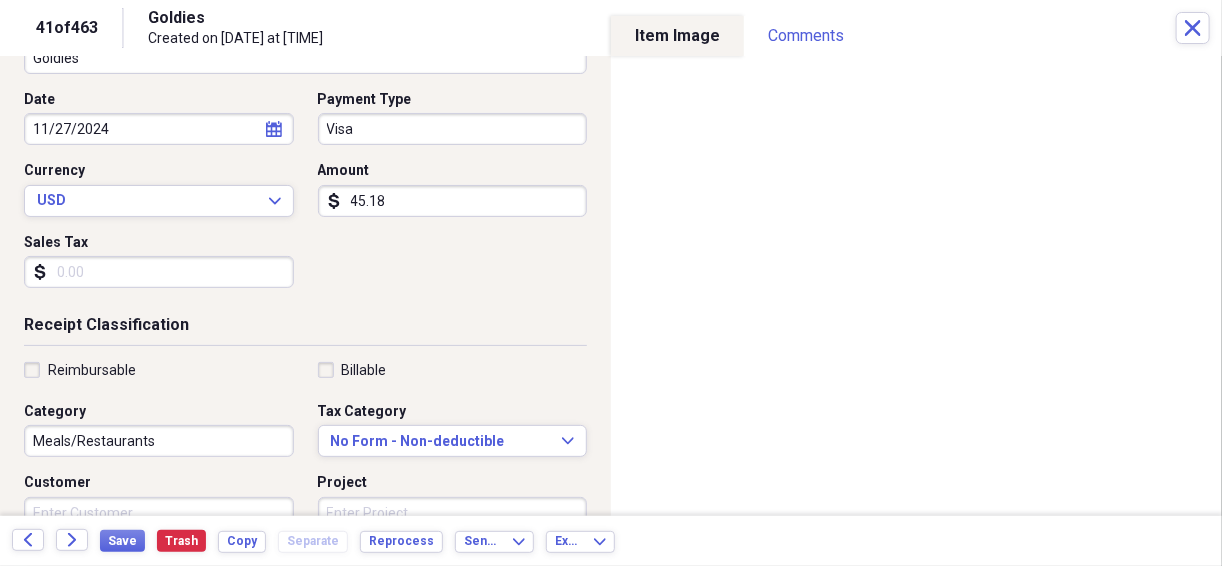 scroll, scrollTop: 160, scrollLeft: 0, axis: vertical 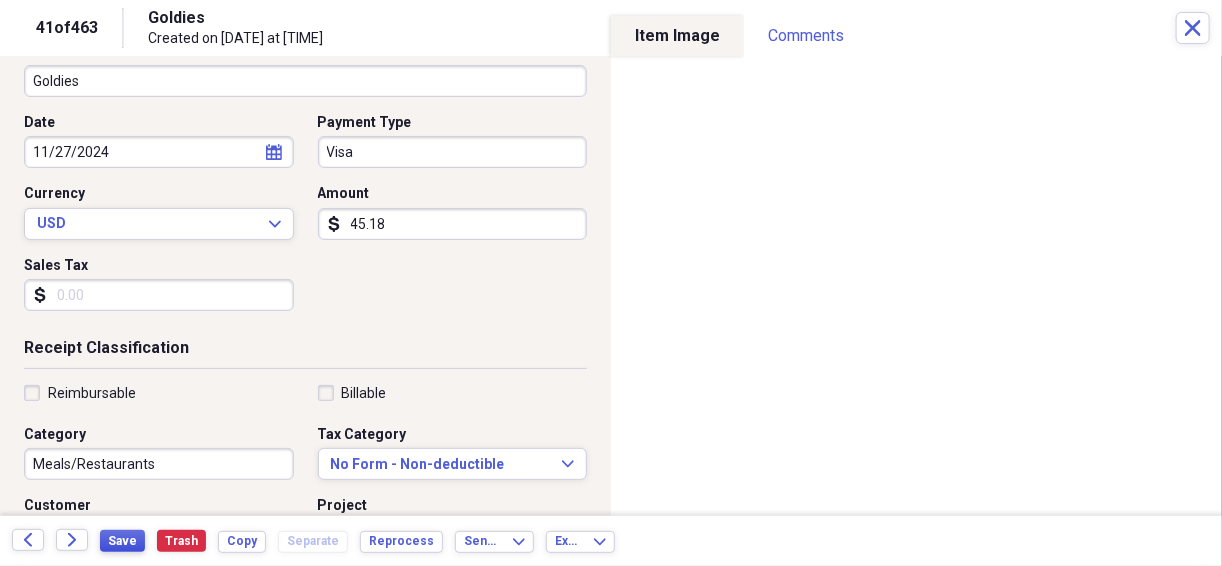 type on "45.18" 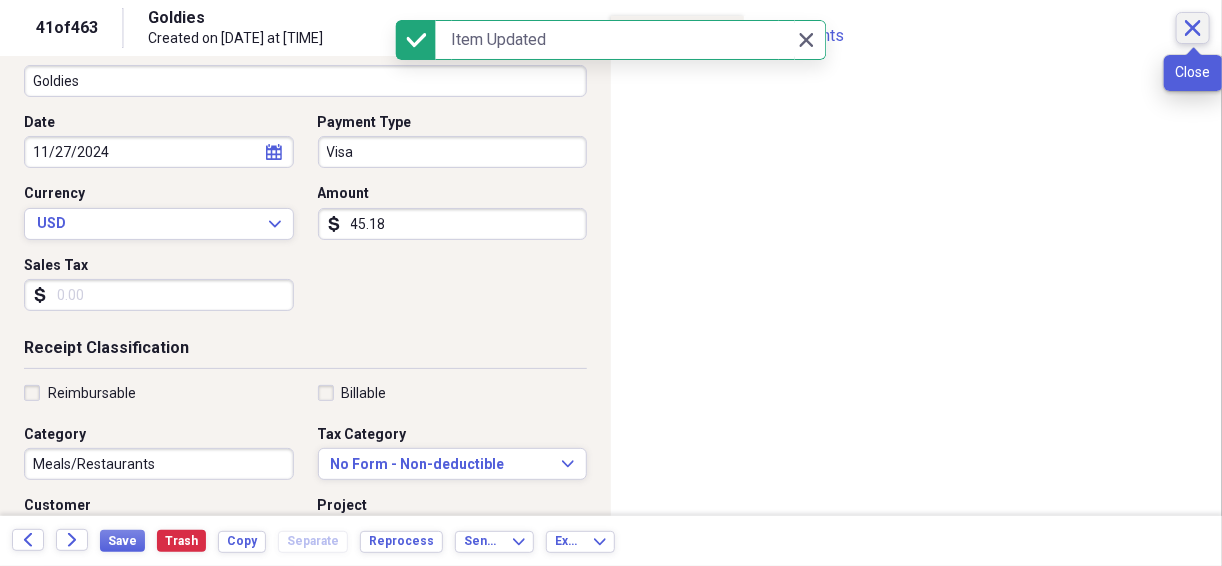click on "Close" 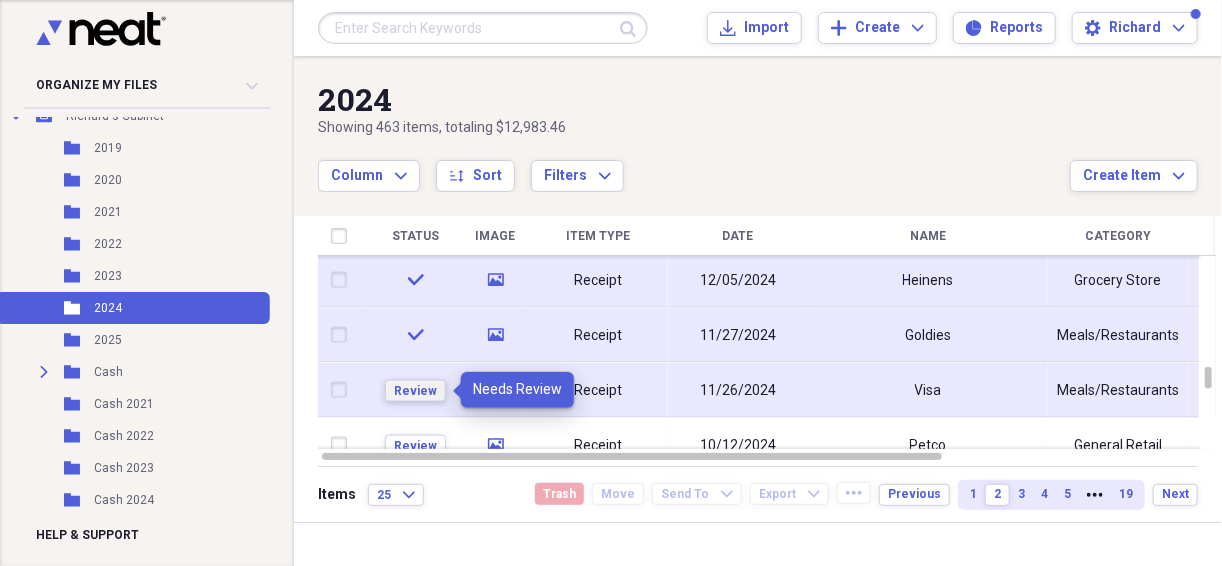 click on "Review" at bounding box center (415, 390) 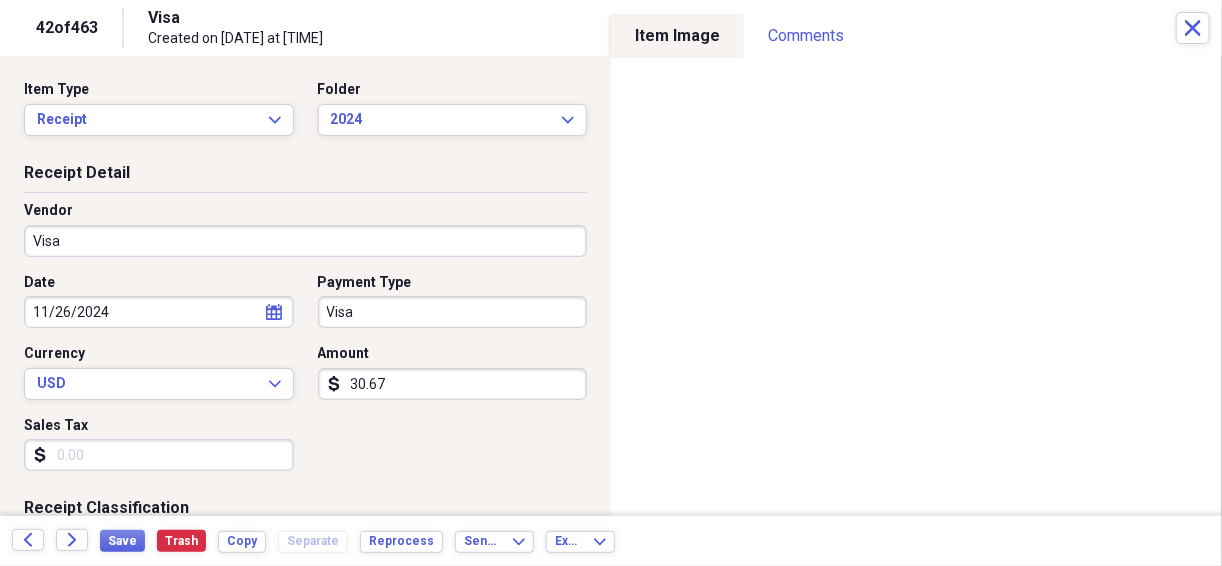 click on "Visa" at bounding box center (305, 241) 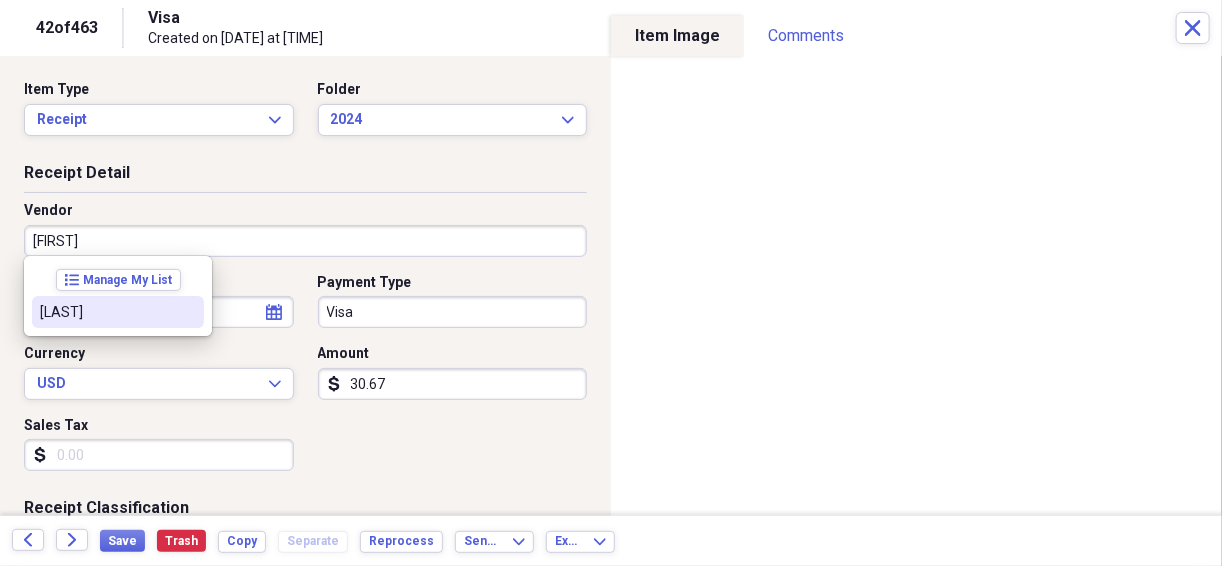 click on "[LAST]" at bounding box center (118, 312) 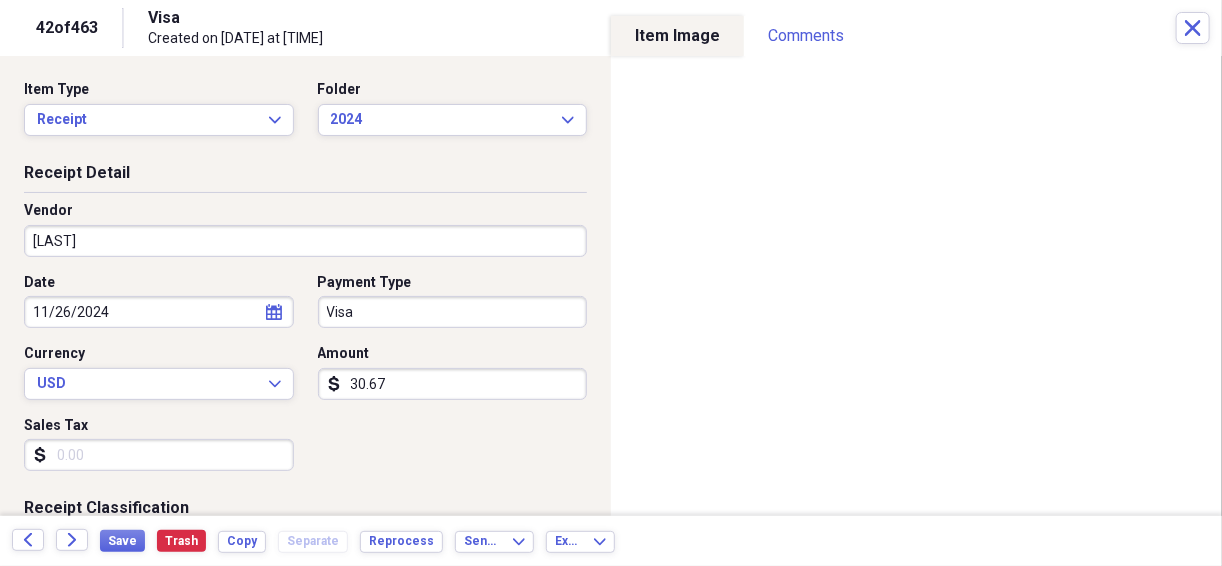 type on "General Retail" 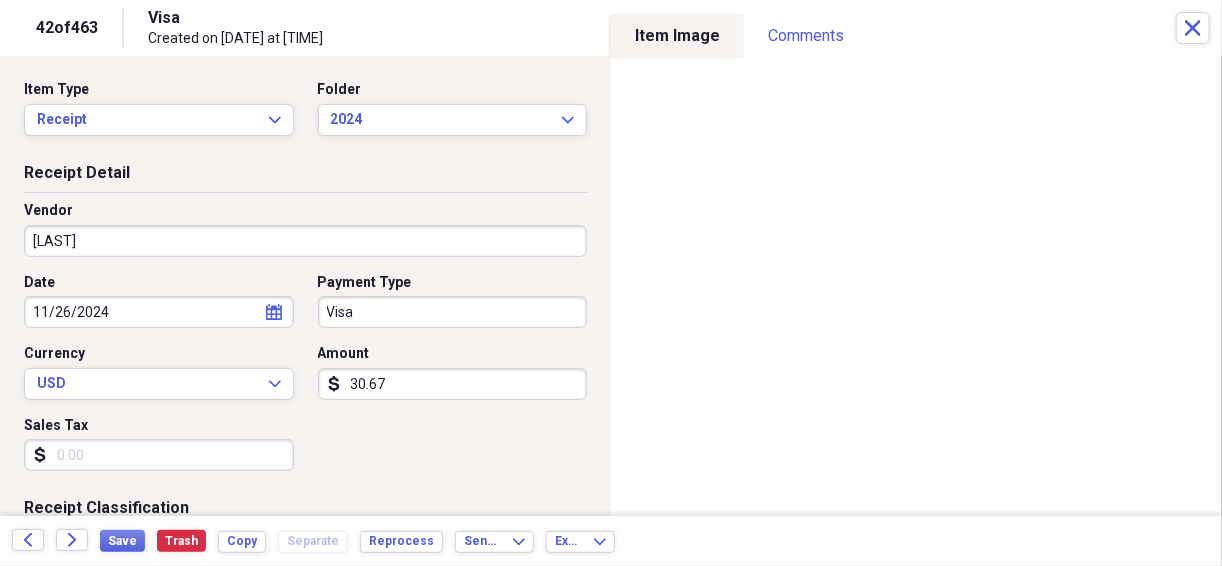 click on "[LAST]" at bounding box center [305, 241] 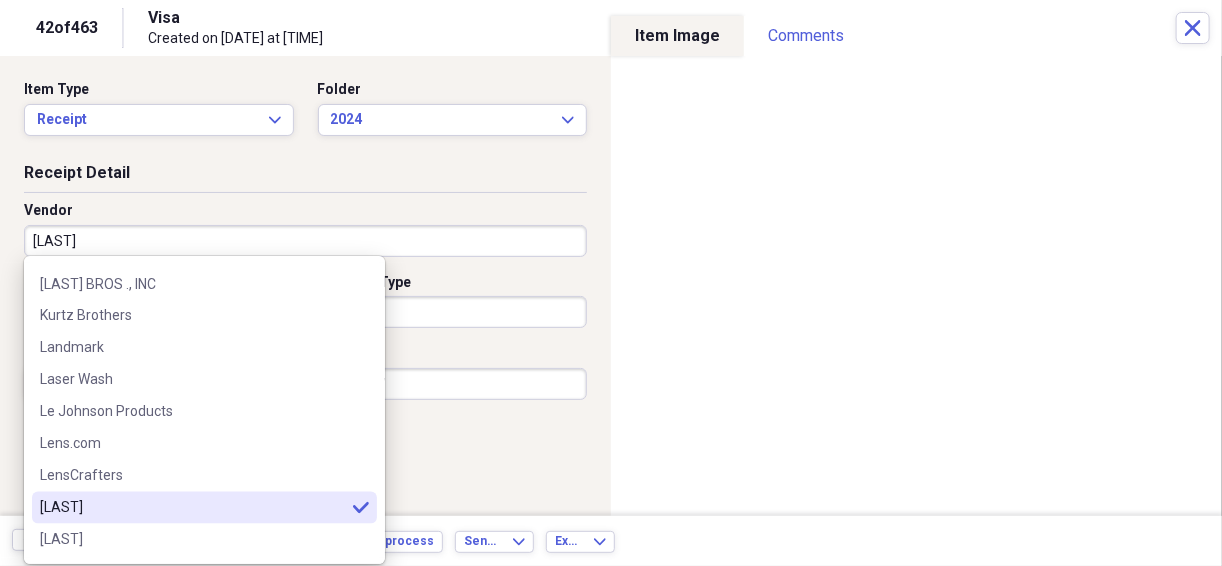 scroll, scrollTop: 0, scrollLeft: 0, axis: both 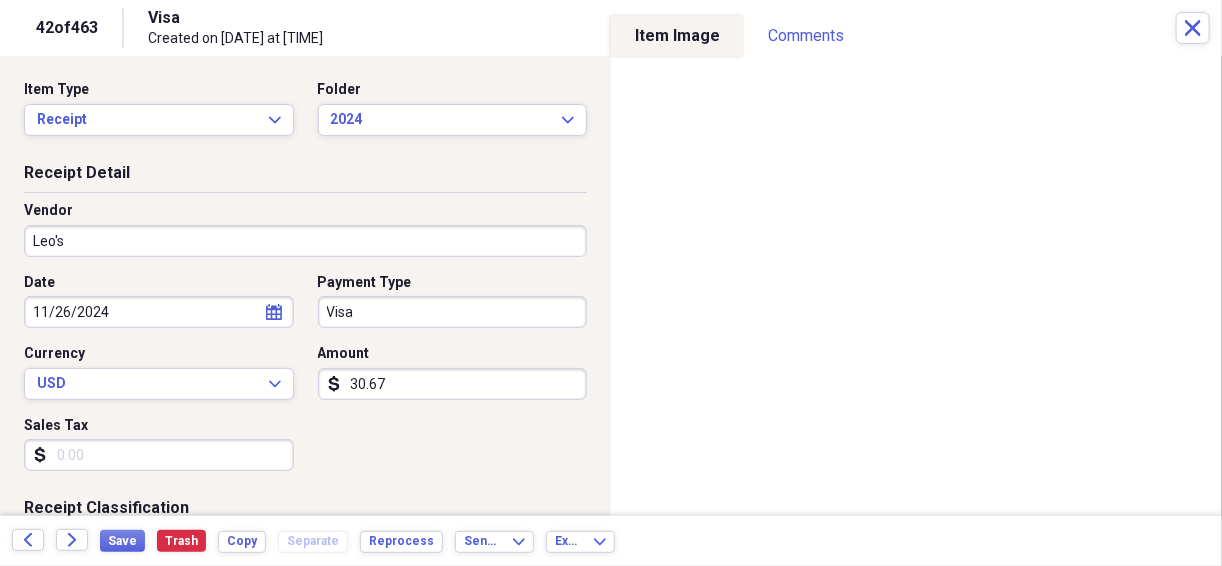 type on "Leo's" 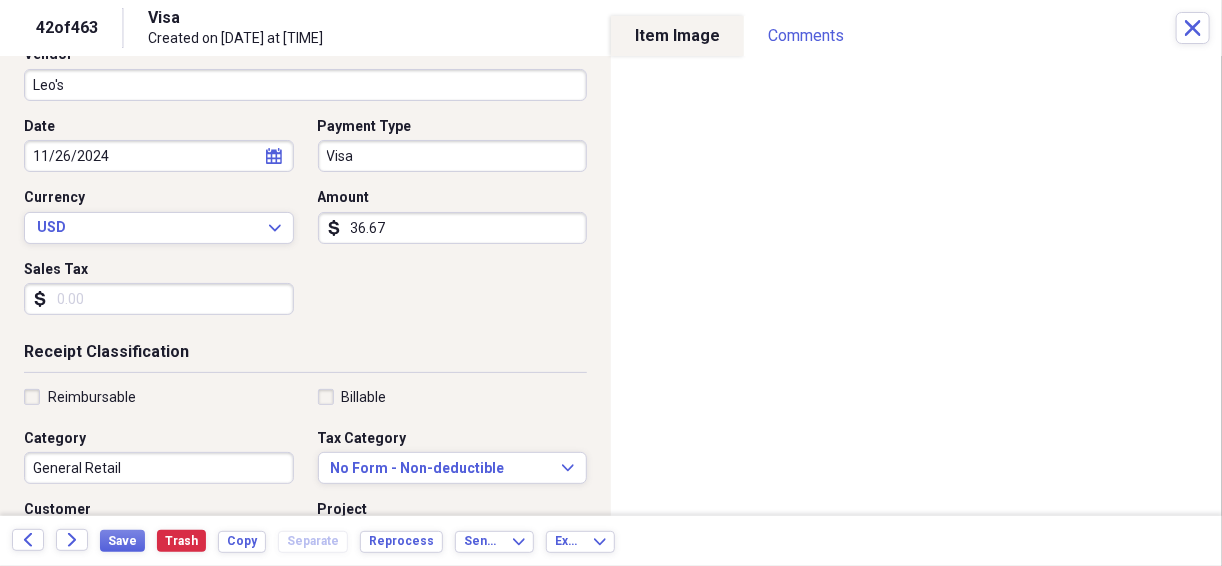 scroll, scrollTop: 213, scrollLeft: 0, axis: vertical 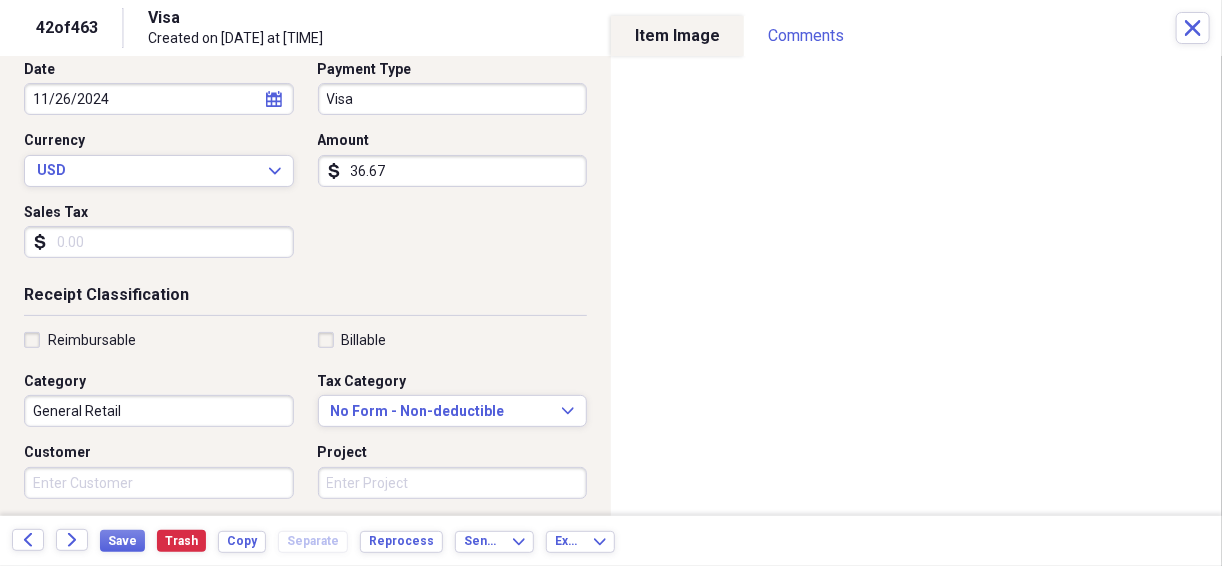 type on "36.67" 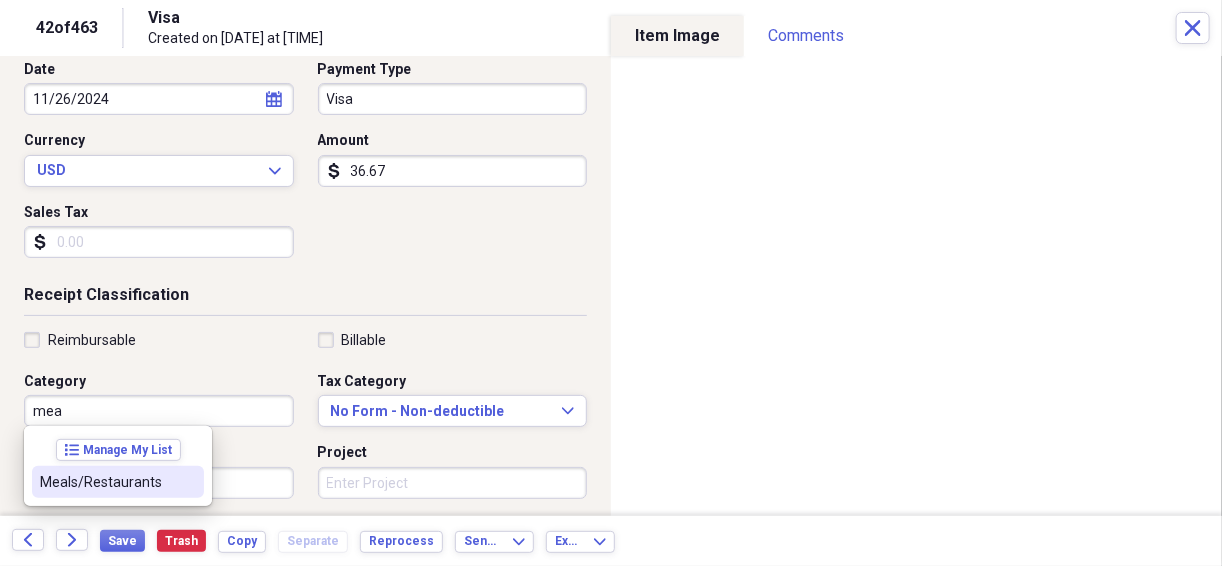 click on "Meals/Restaurants" at bounding box center (106, 482) 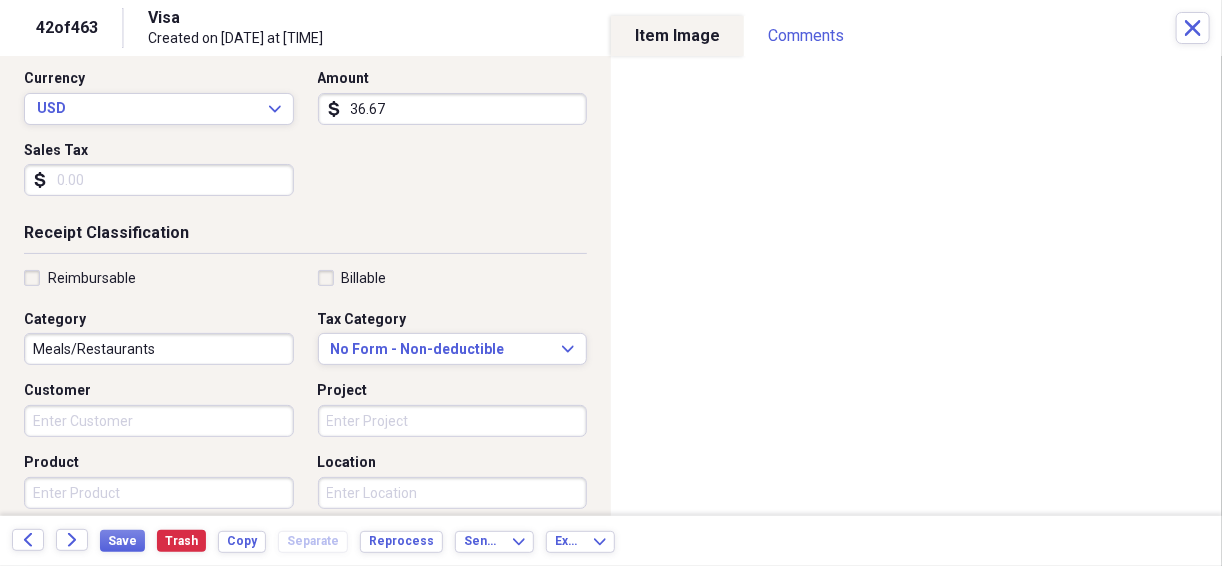scroll, scrollTop: 266, scrollLeft: 0, axis: vertical 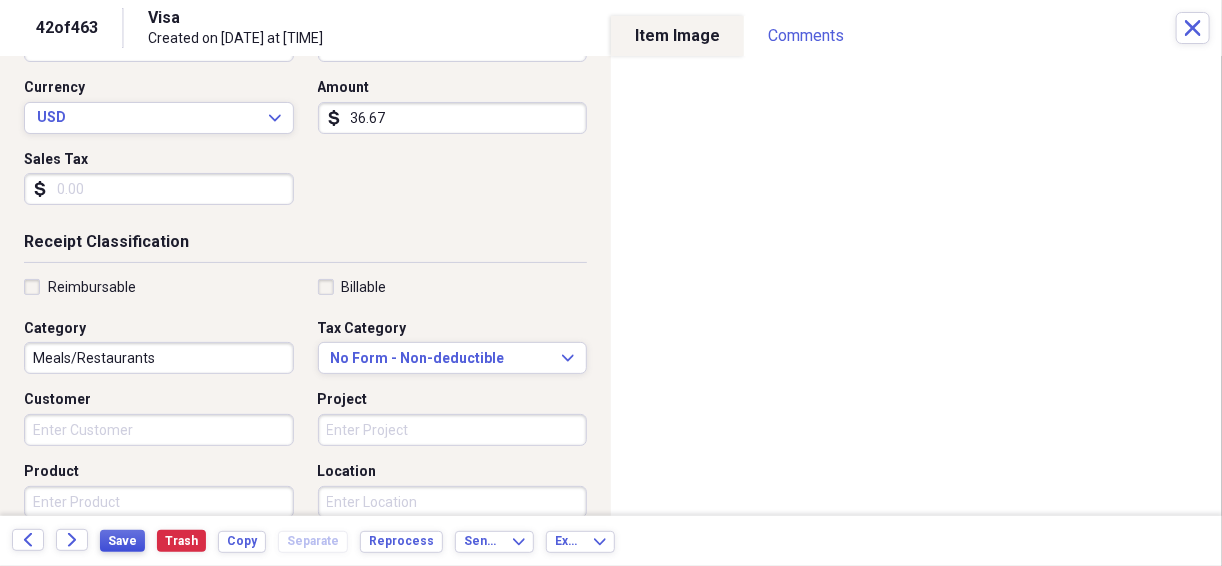 click on "Save" at bounding box center (122, 541) 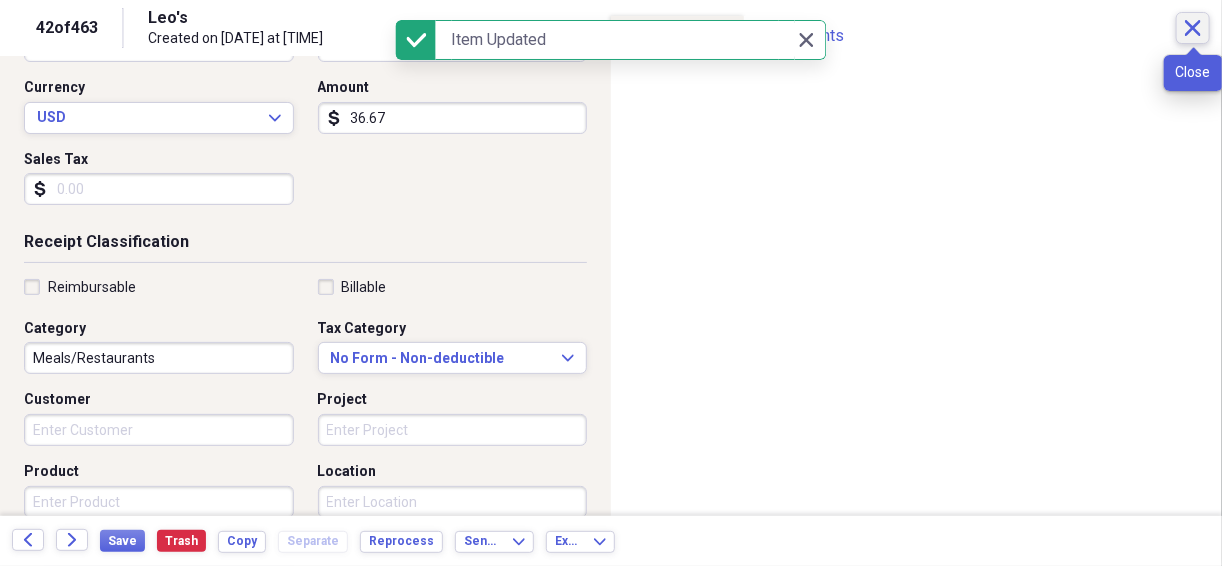 click on "Close" 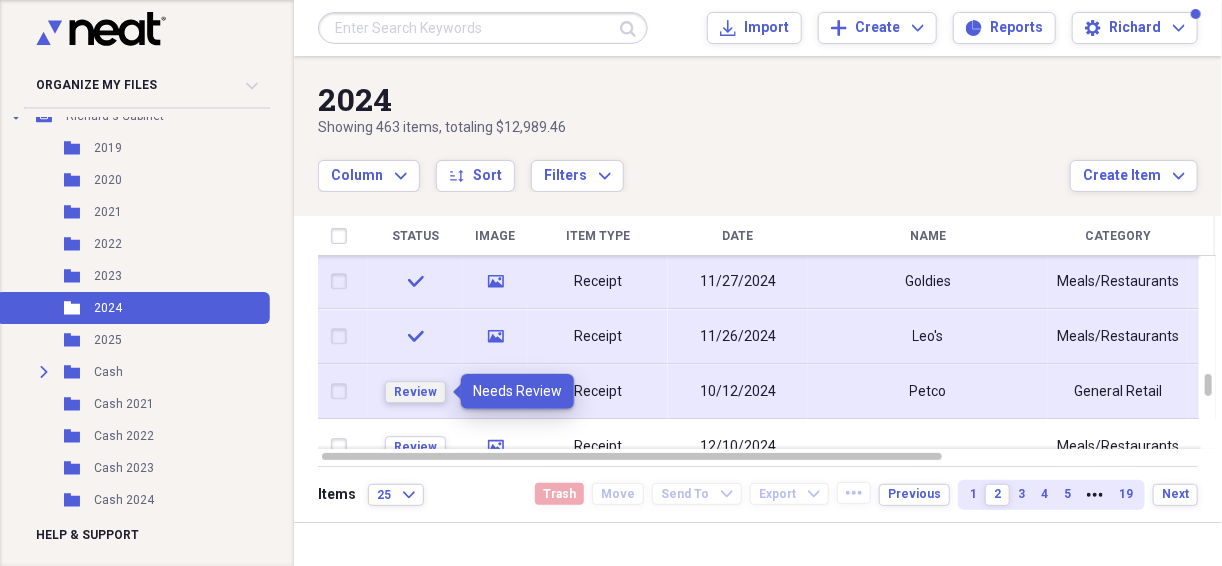 click on "Review" at bounding box center (415, 392) 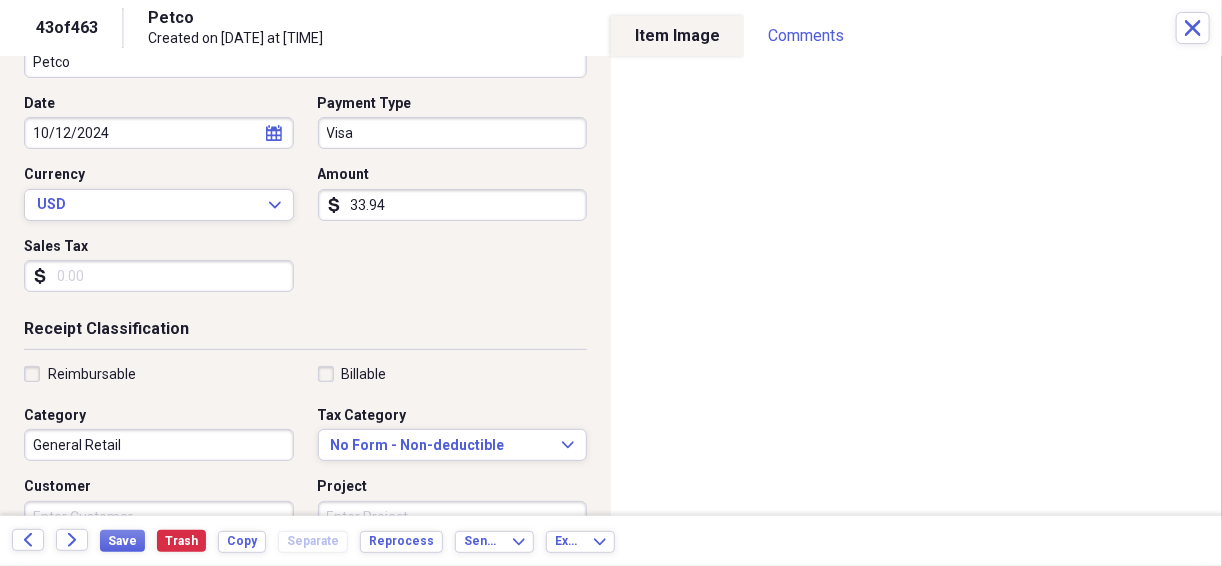 scroll, scrollTop: 186, scrollLeft: 0, axis: vertical 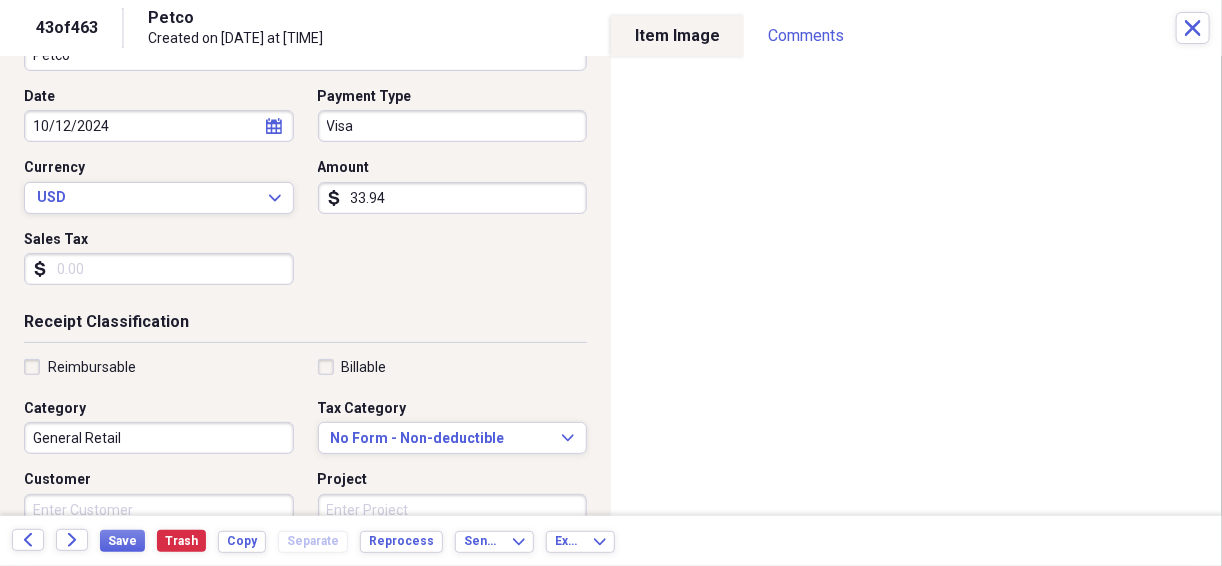 click on "General Retail" at bounding box center (159, 438) 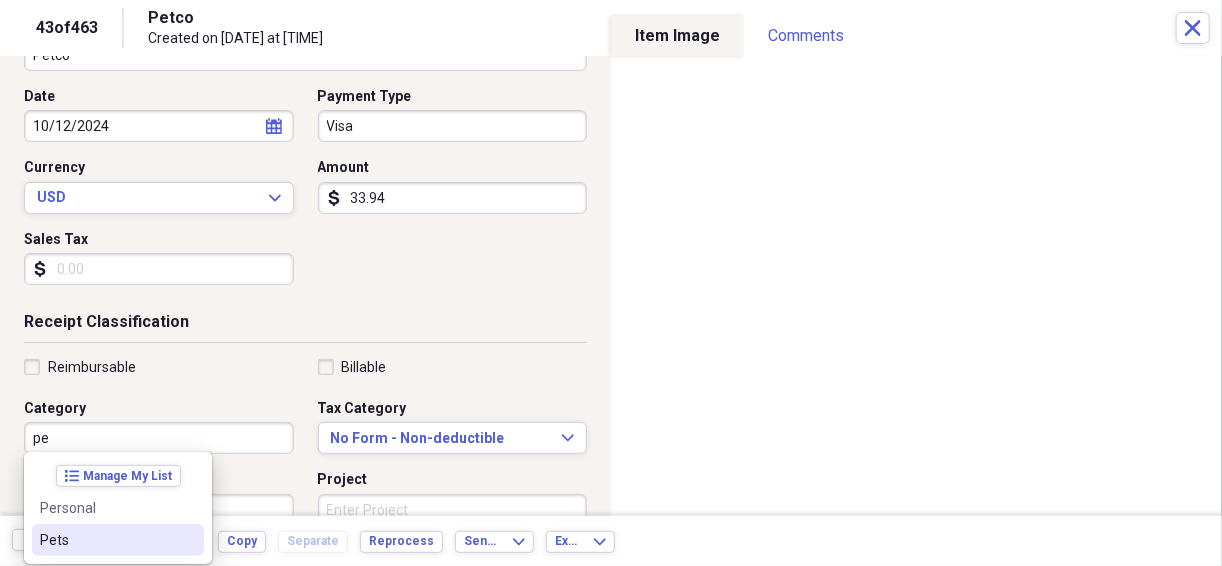 click on "Pets" at bounding box center (106, 540) 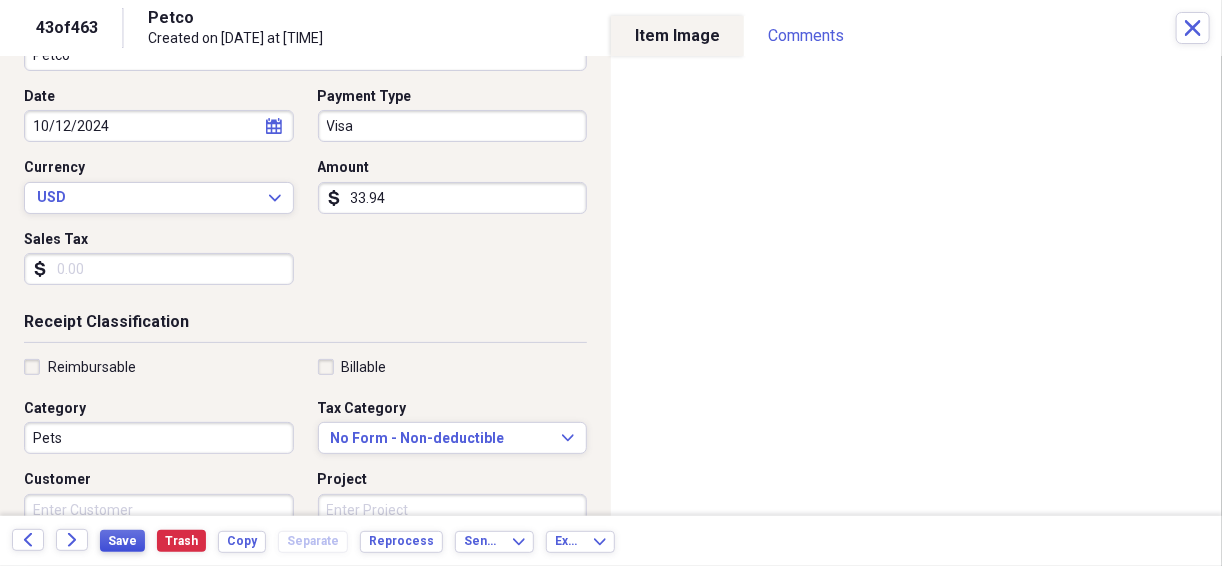 click on "Save" at bounding box center (122, 541) 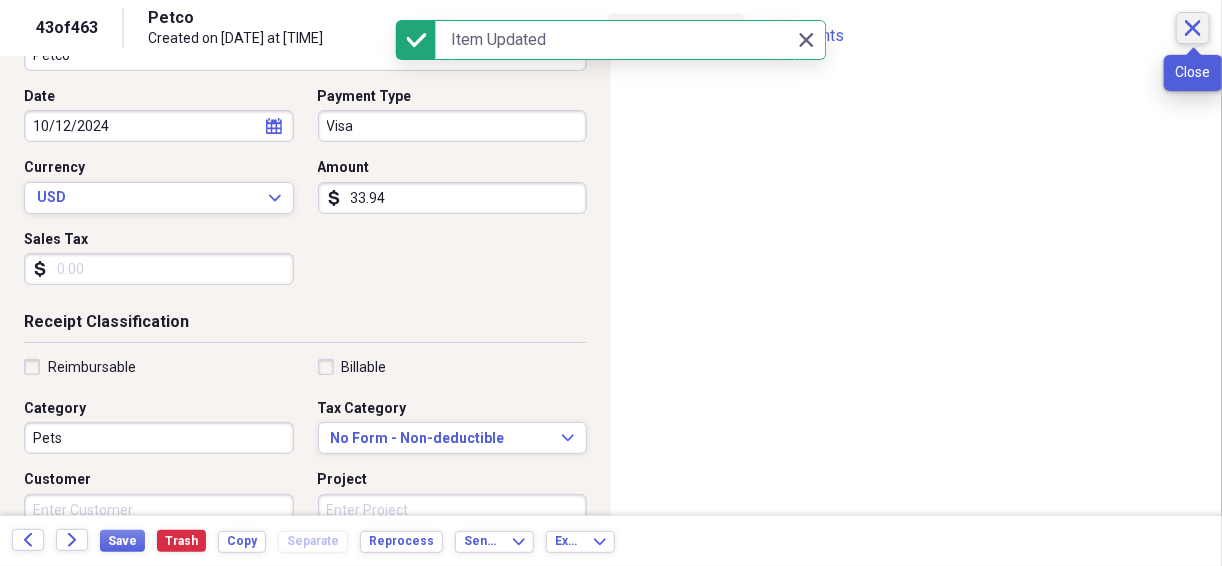 click on "Close" 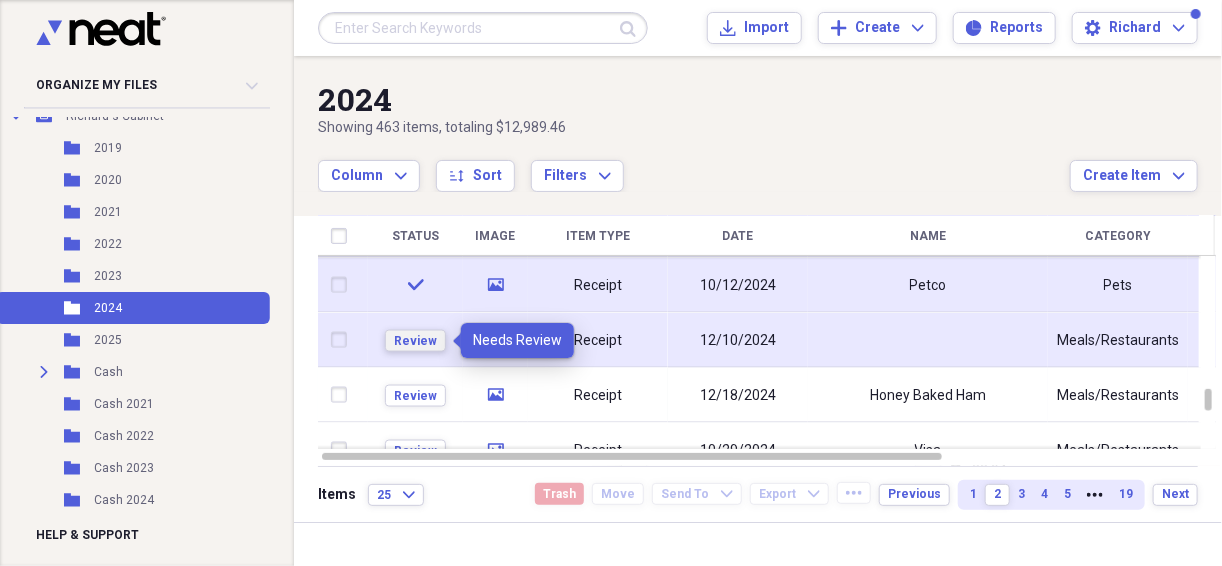 click on "Review" at bounding box center (415, 340) 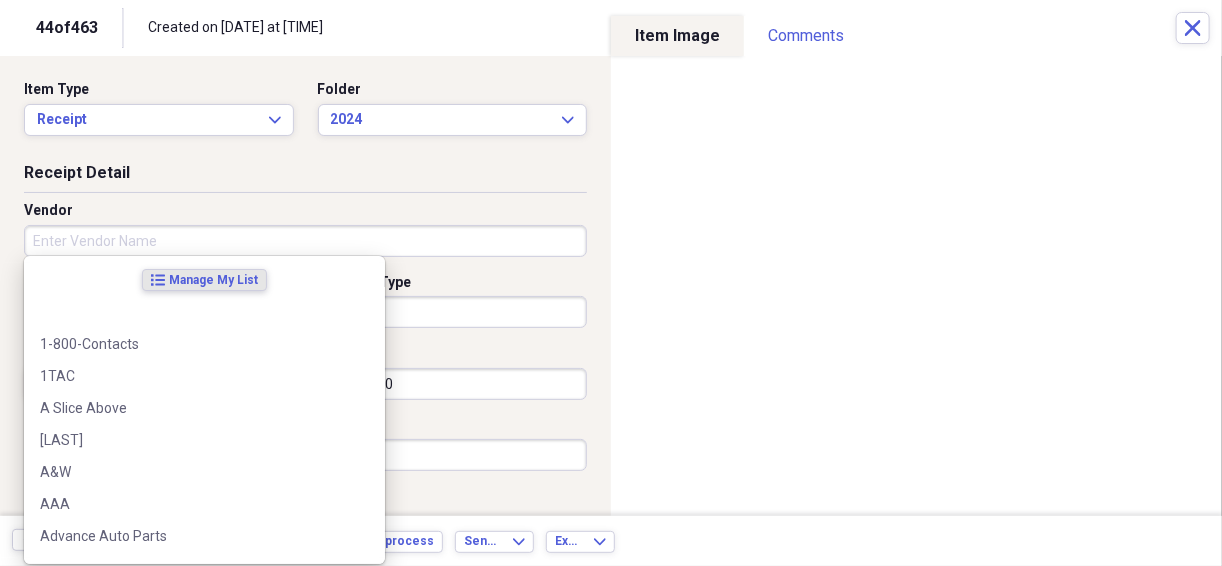 click on "Vendor" at bounding box center [305, 241] 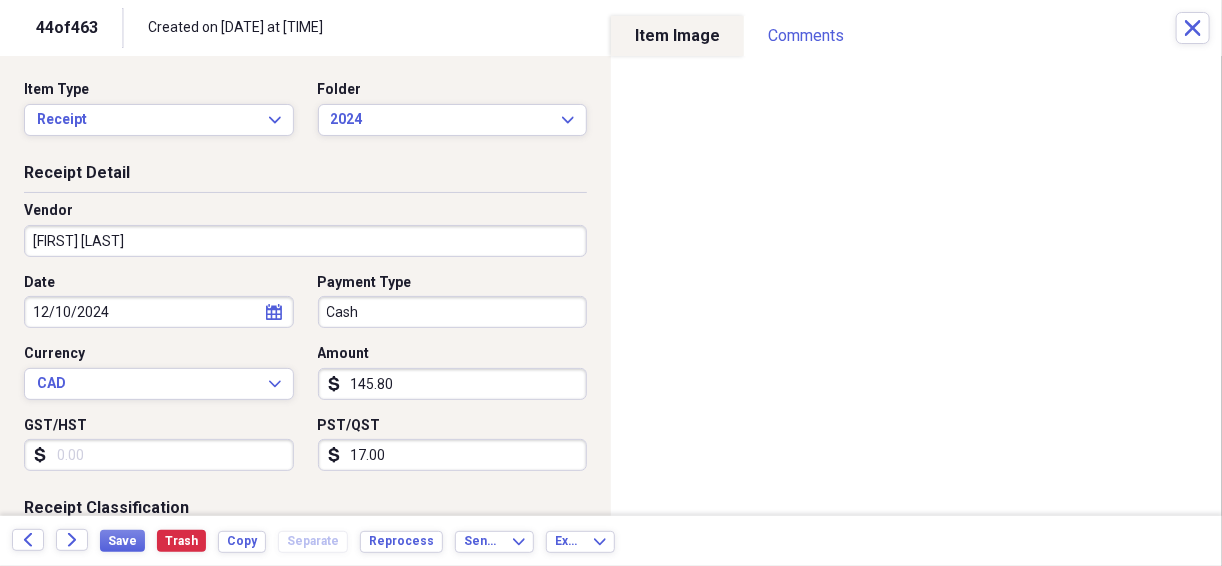 type on "[FIRST] [LAST]" 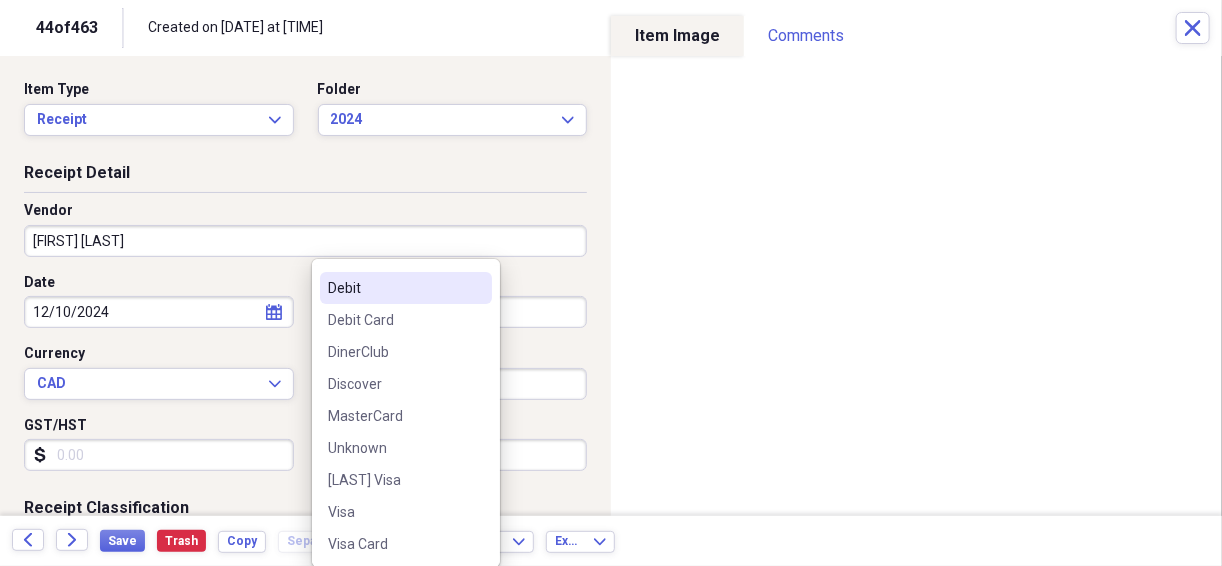 scroll, scrollTop: 284, scrollLeft: 0, axis: vertical 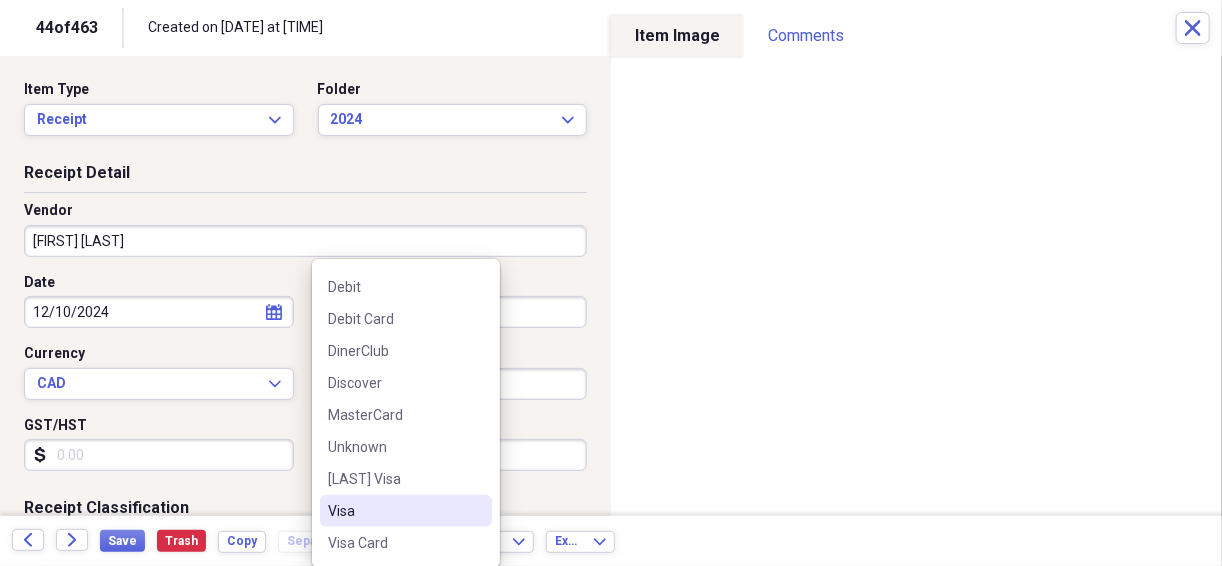 click on "Visa" at bounding box center (394, 511) 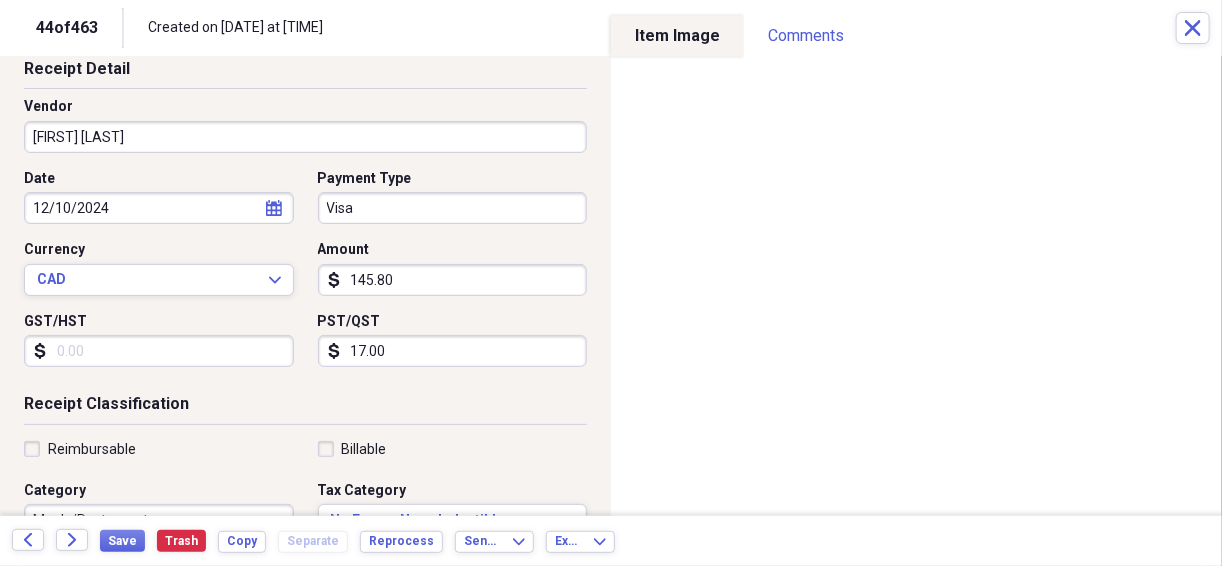 scroll, scrollTop: 106, scrollLeft: 0, axis: vertical 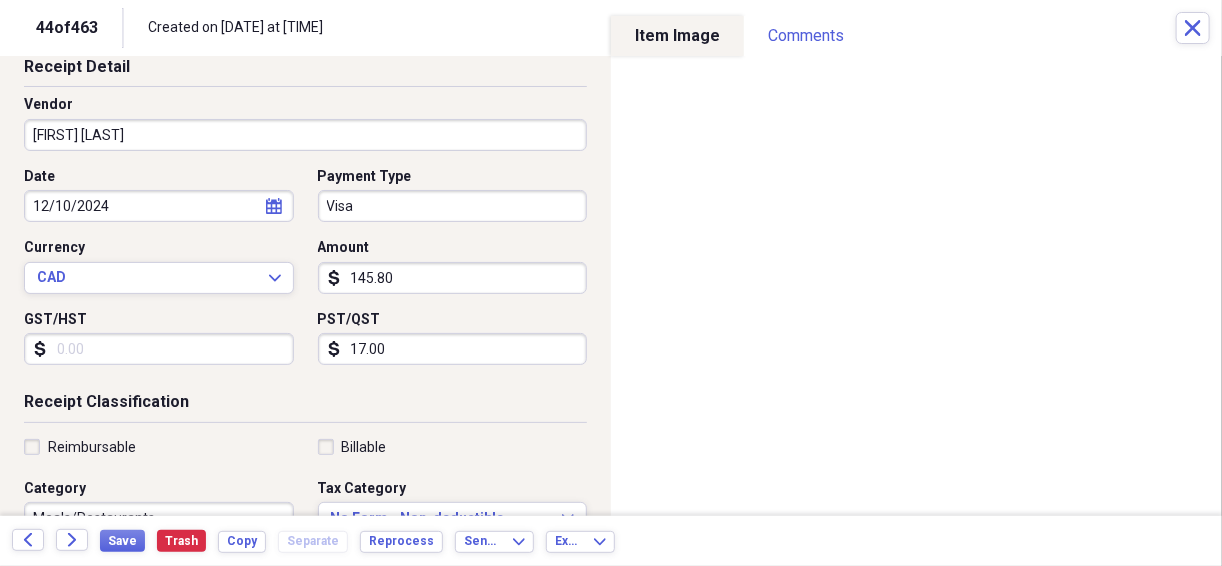 click on "17.00" at bounding box center [453, 349] 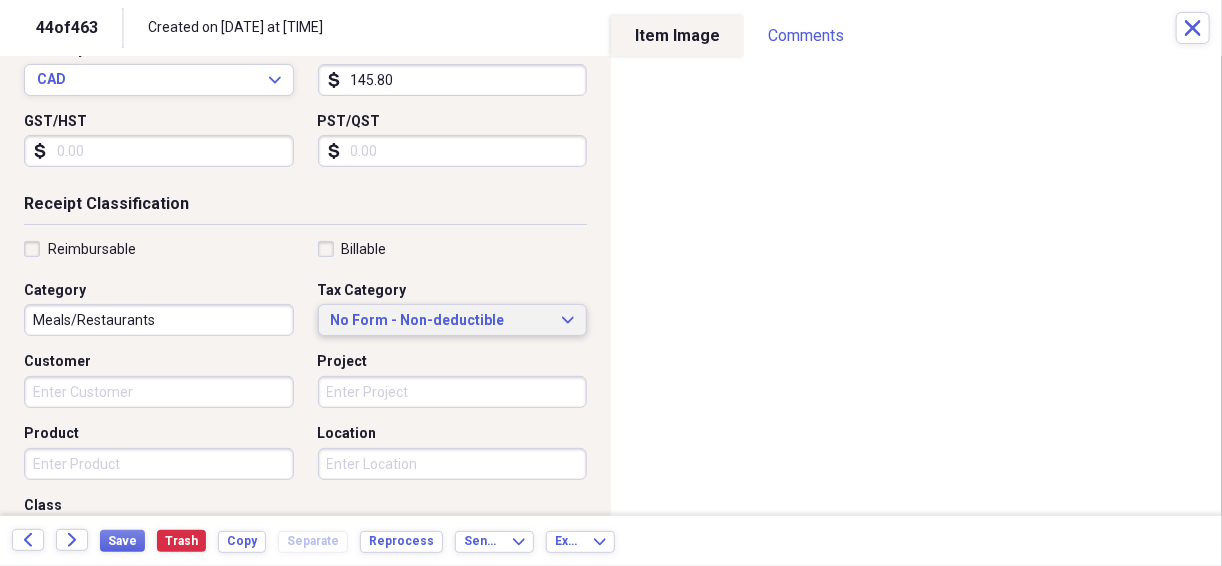 scroll, scrollTop: 346, scrollLeft: 0, axis: vertical 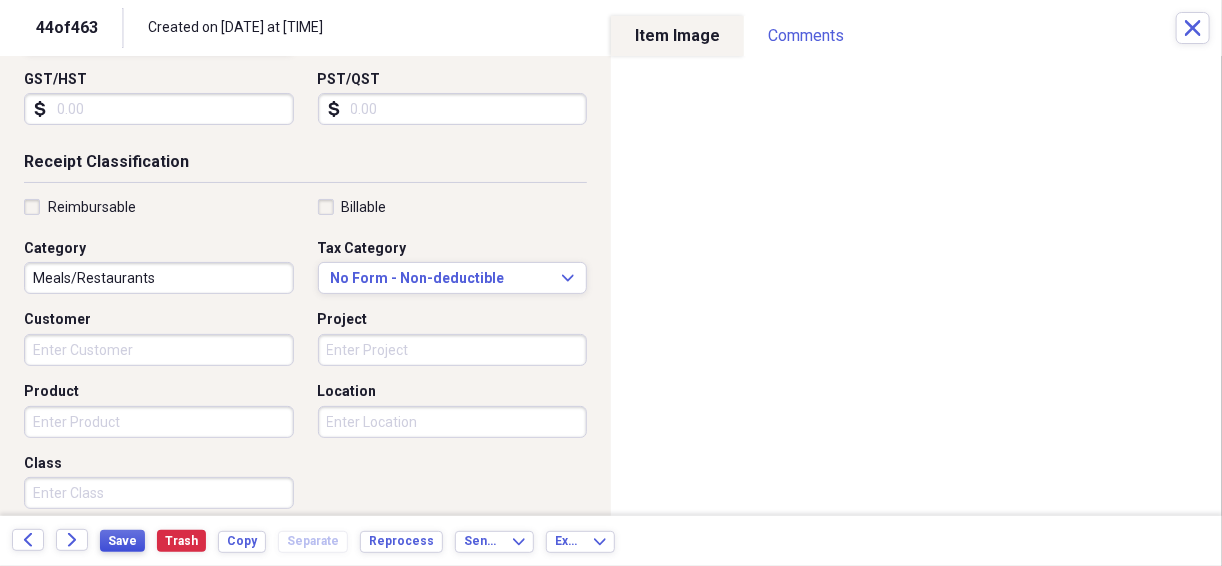type 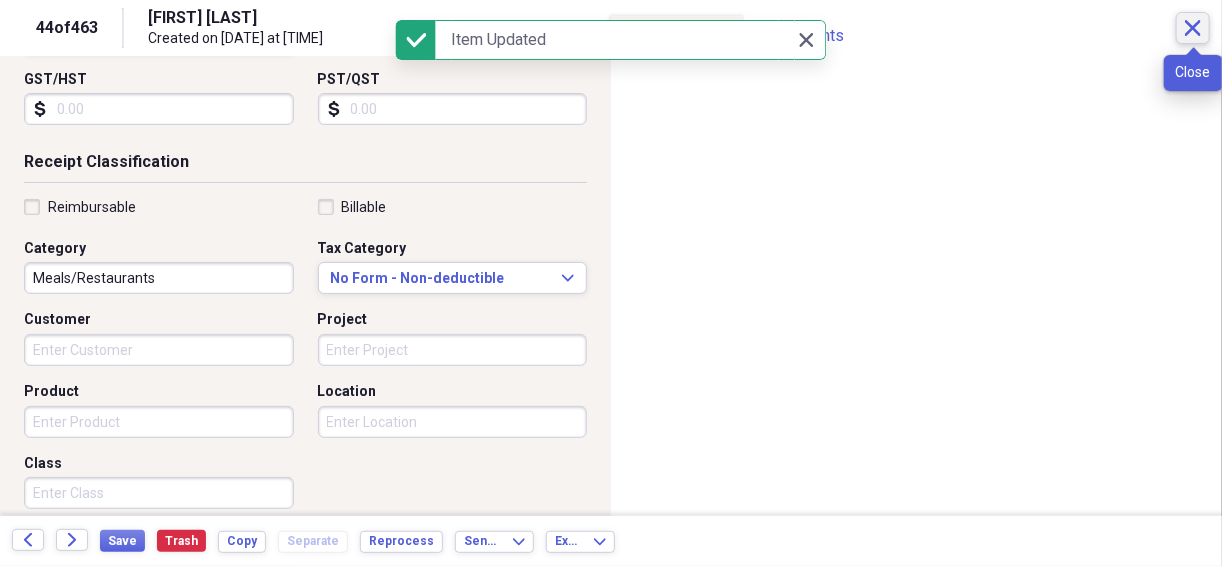 click on "Close" 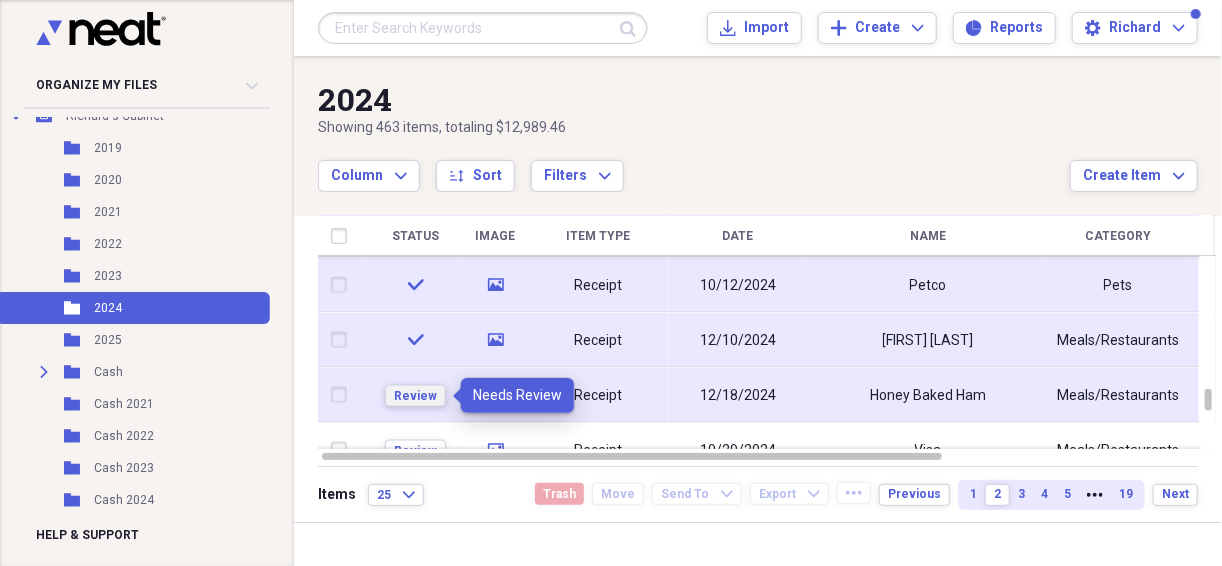click on "Review" at bounding box center (415, 395) 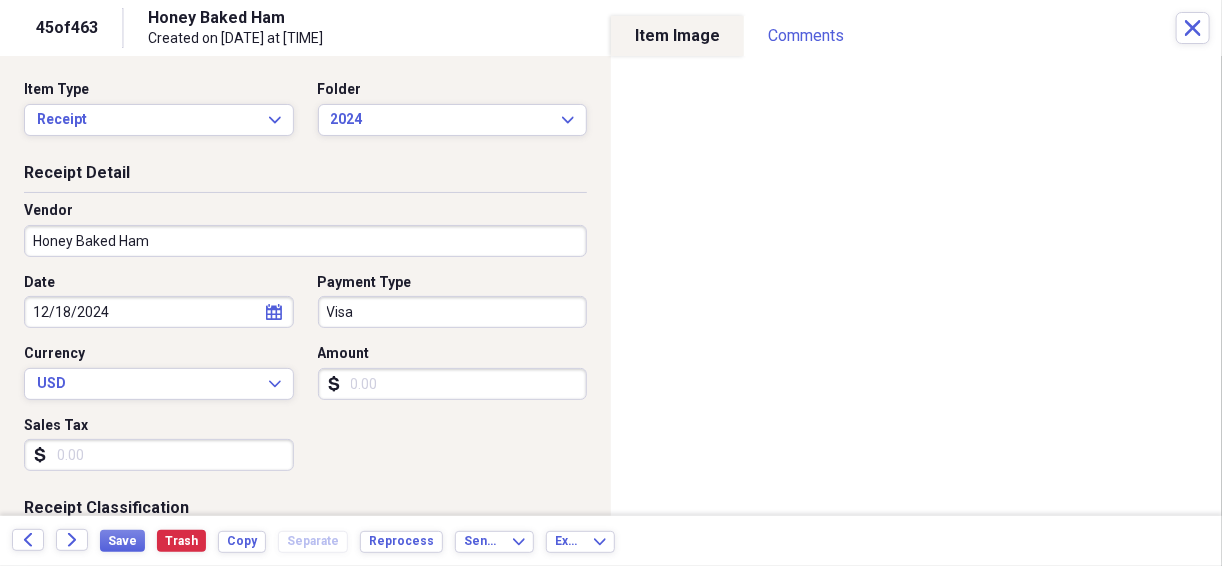 click on "Amount" at bounding box center [453, 384] 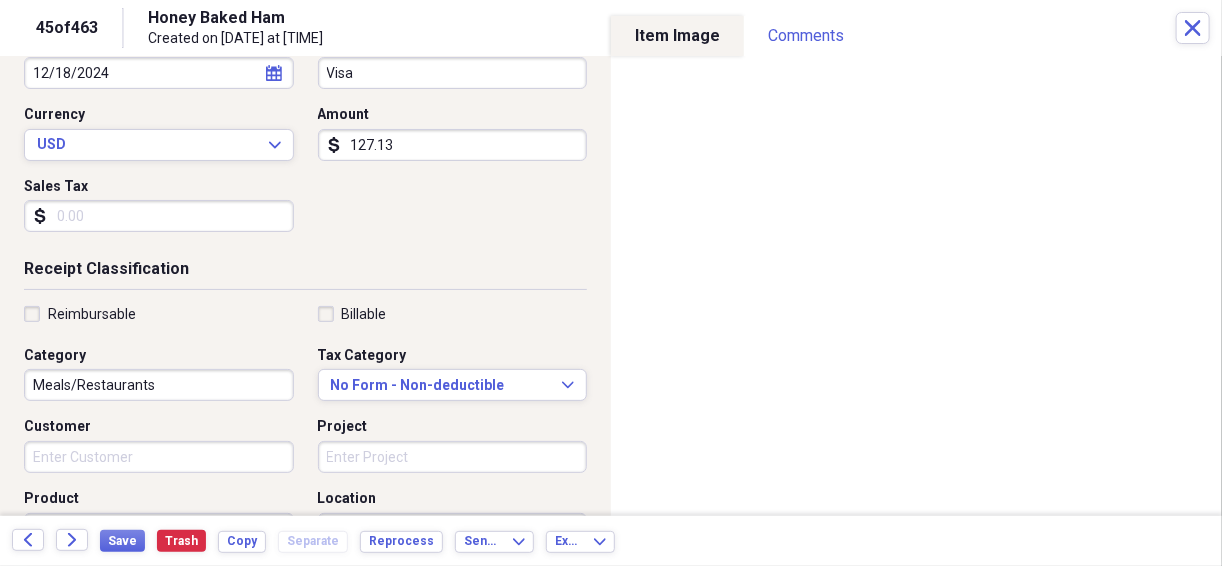 scroll, scrollTop: 240, scrollLeft: 0, axis: vertical 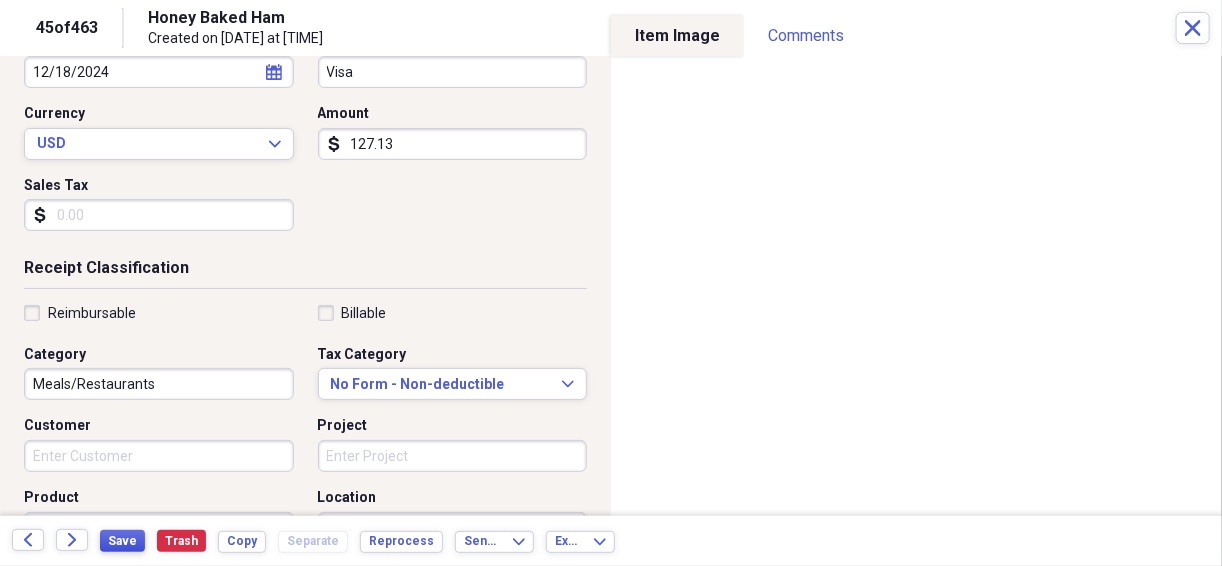type on "127.13" 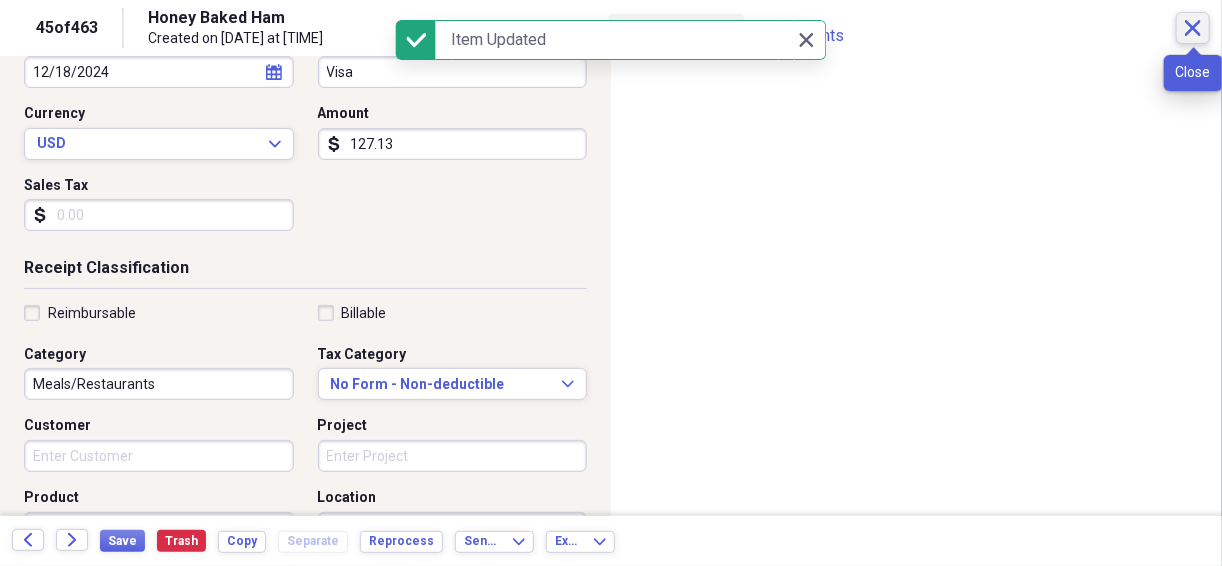click on "Close" 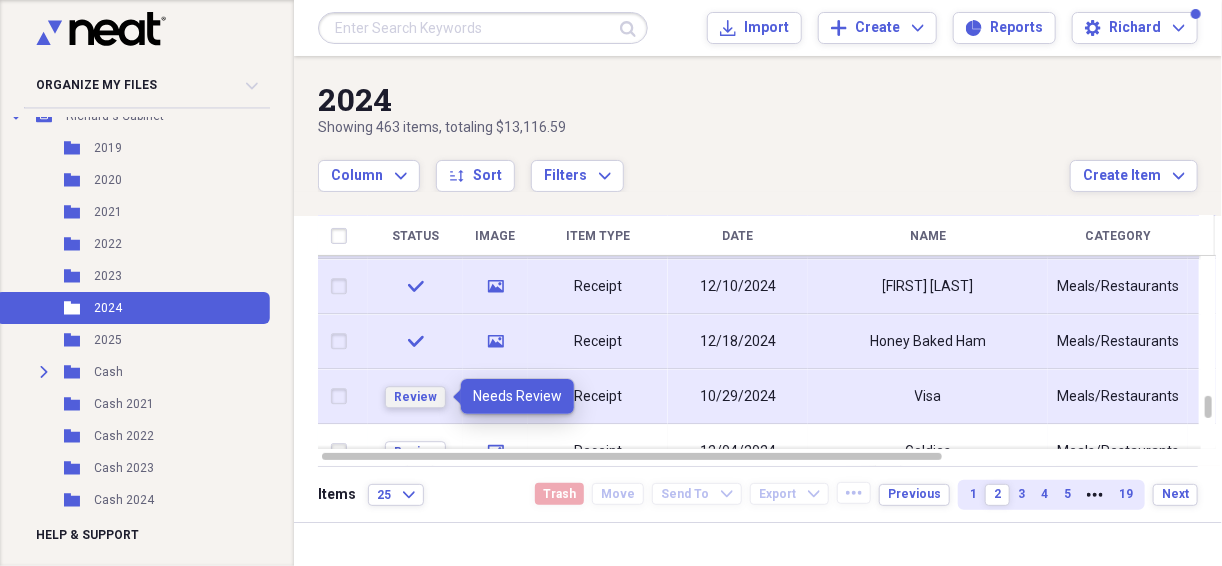 click on "Review" at bounding box center [415, 397] 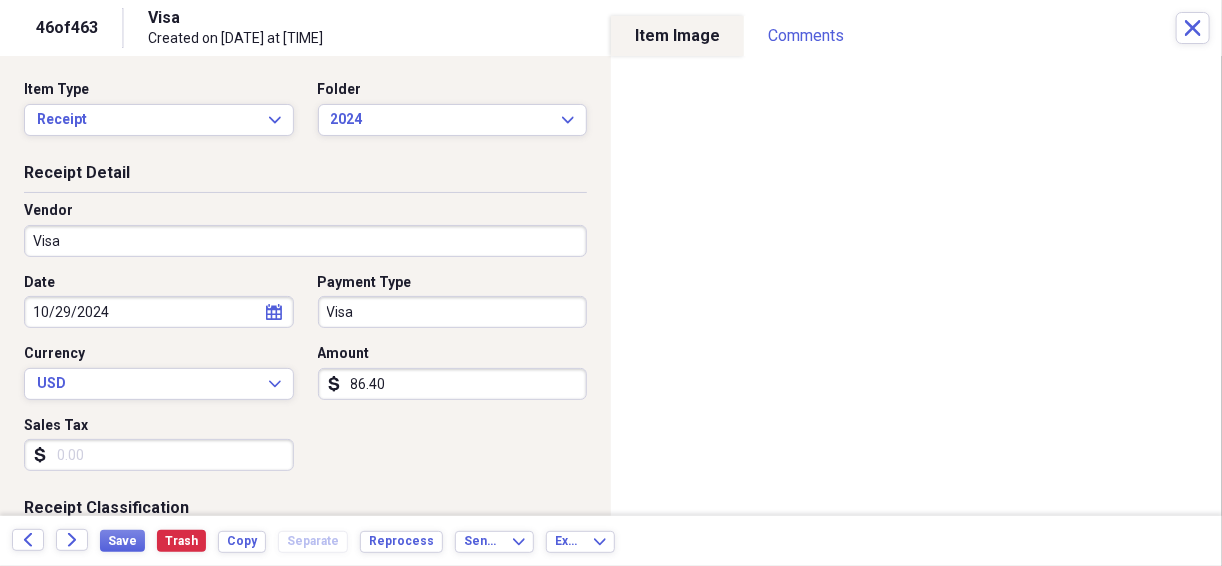click on "Visa" at bounding box center [305, 241] 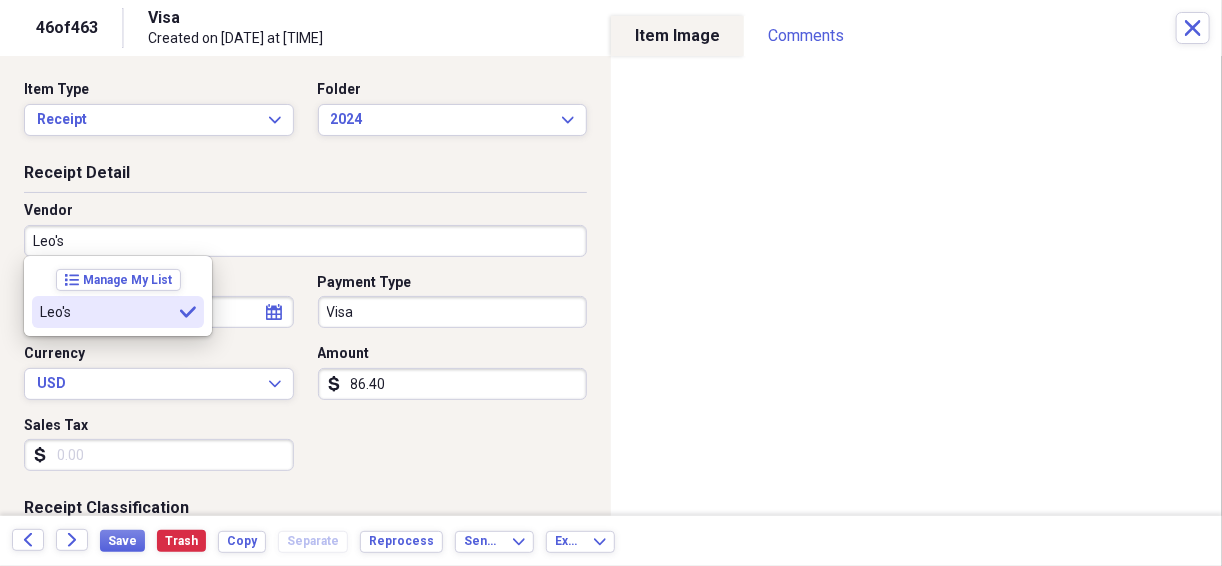 type on "Leo's" 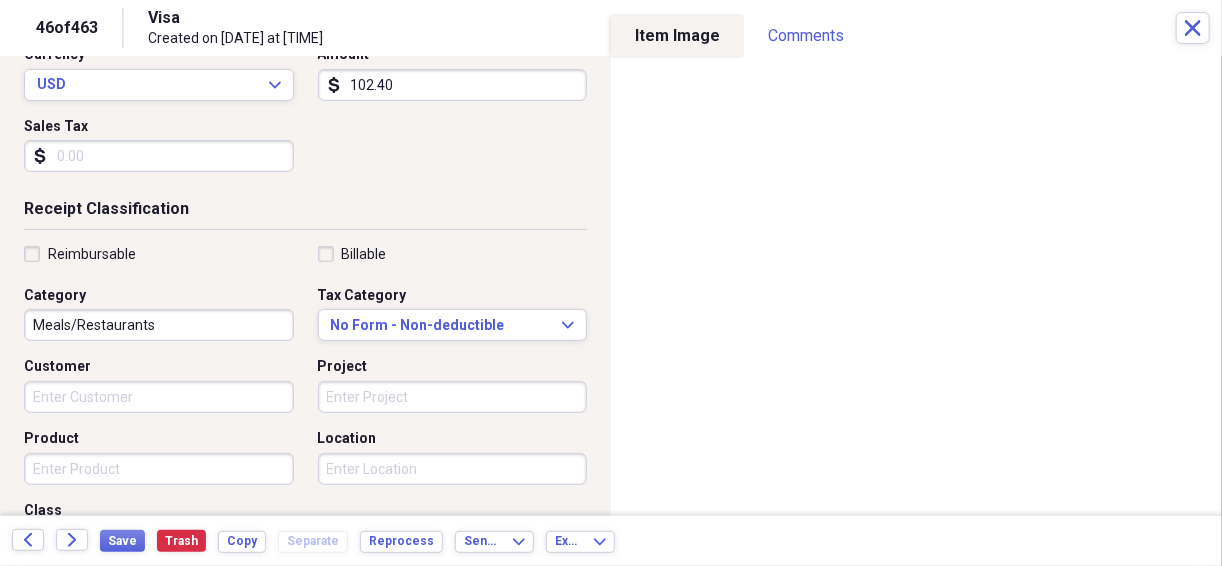 scroll, scrollTop: 320, scrollLeft: 0, axis: vertical 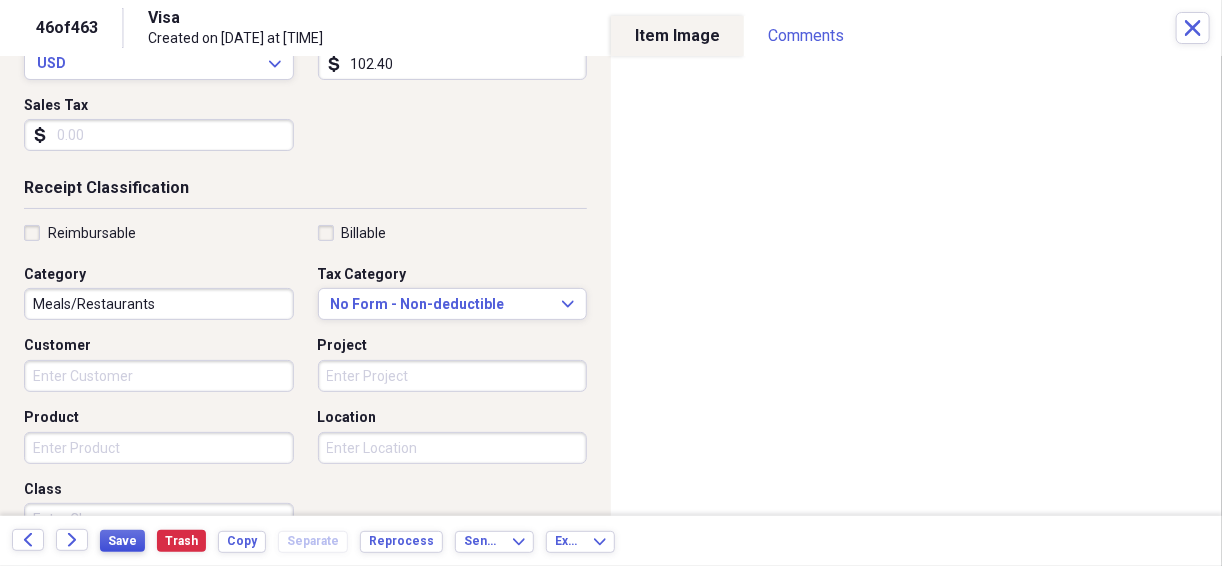 type on "102.40" 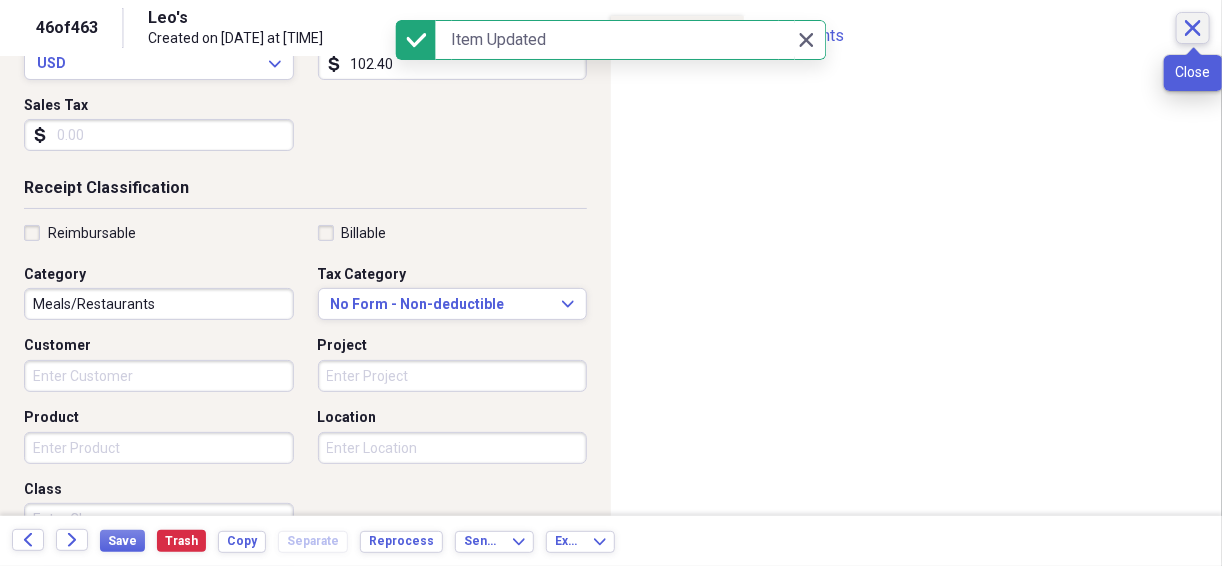 click on "Close" 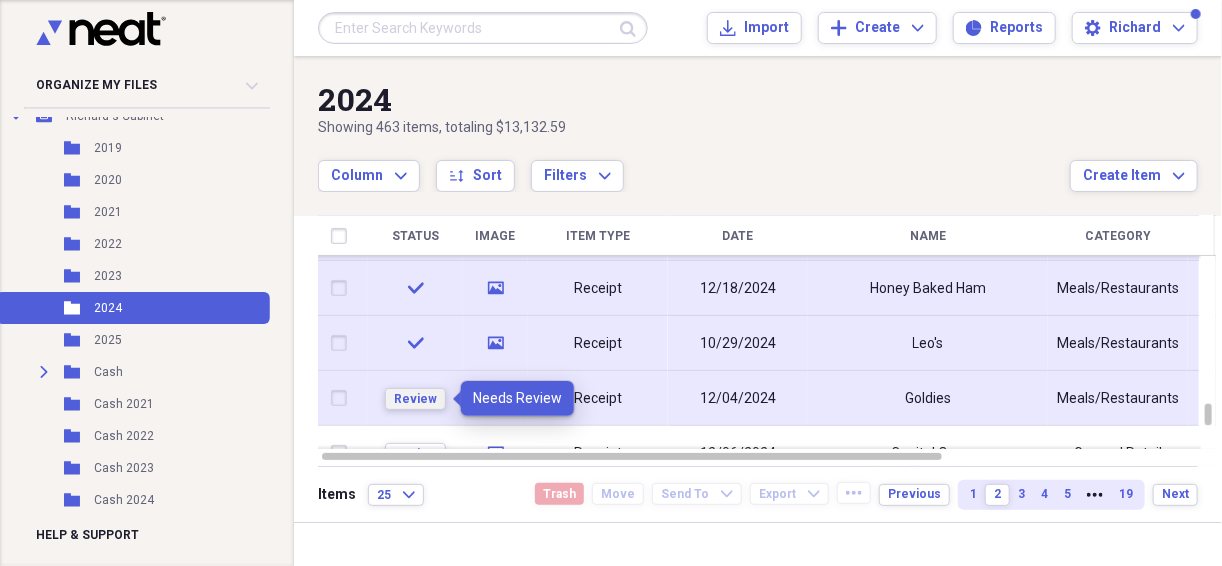 click on "Review" at bounding box center [415, 399] 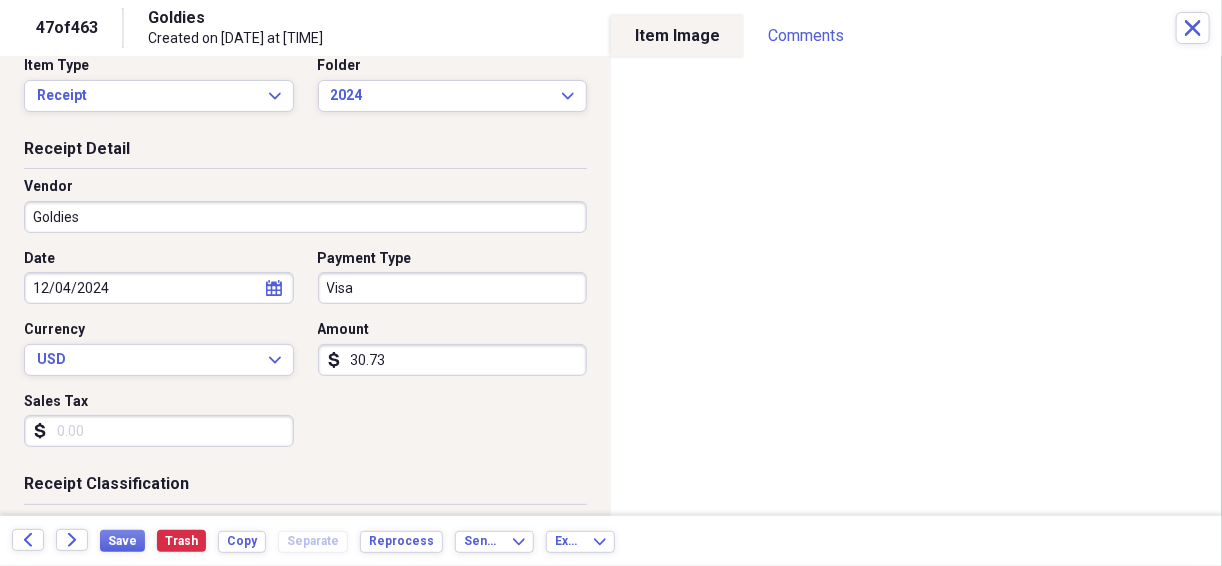 scroll, scrollTop: 53, scrollLeft: 0, axis: vertical 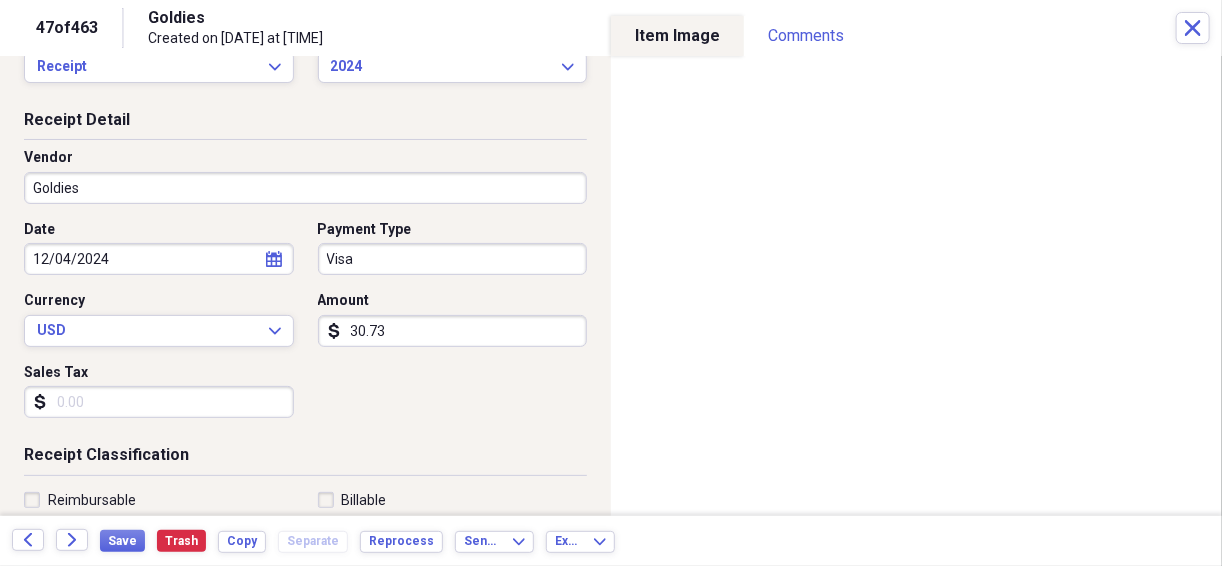 click on "30.73" at bounding box center (453, 331) 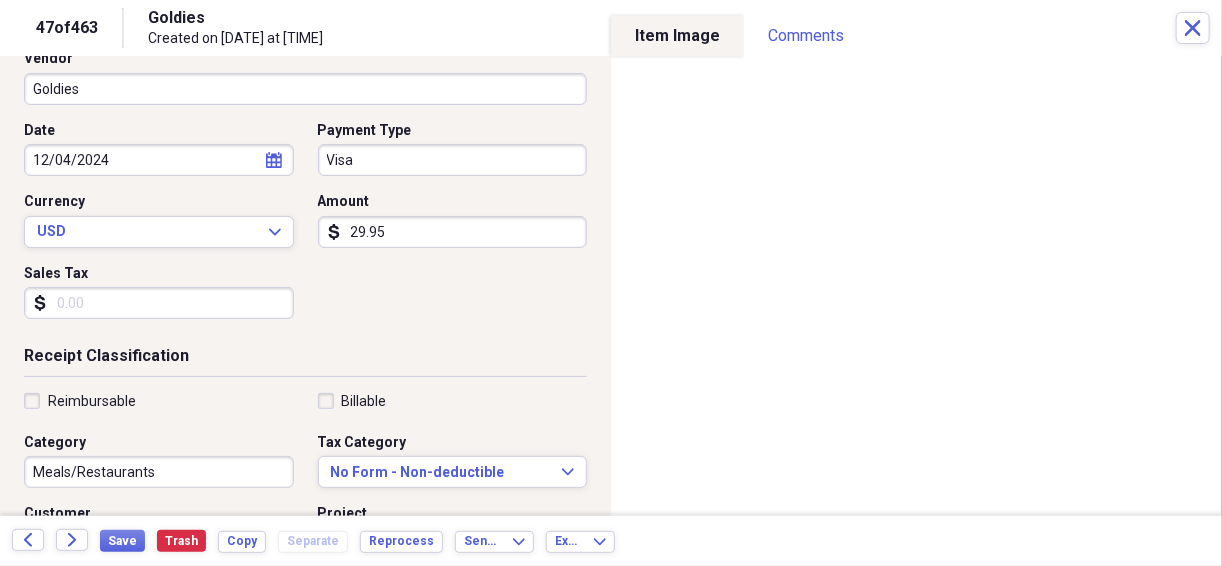 scroll, scrollTop: 186, scrollLeft: 0, axis: vertical 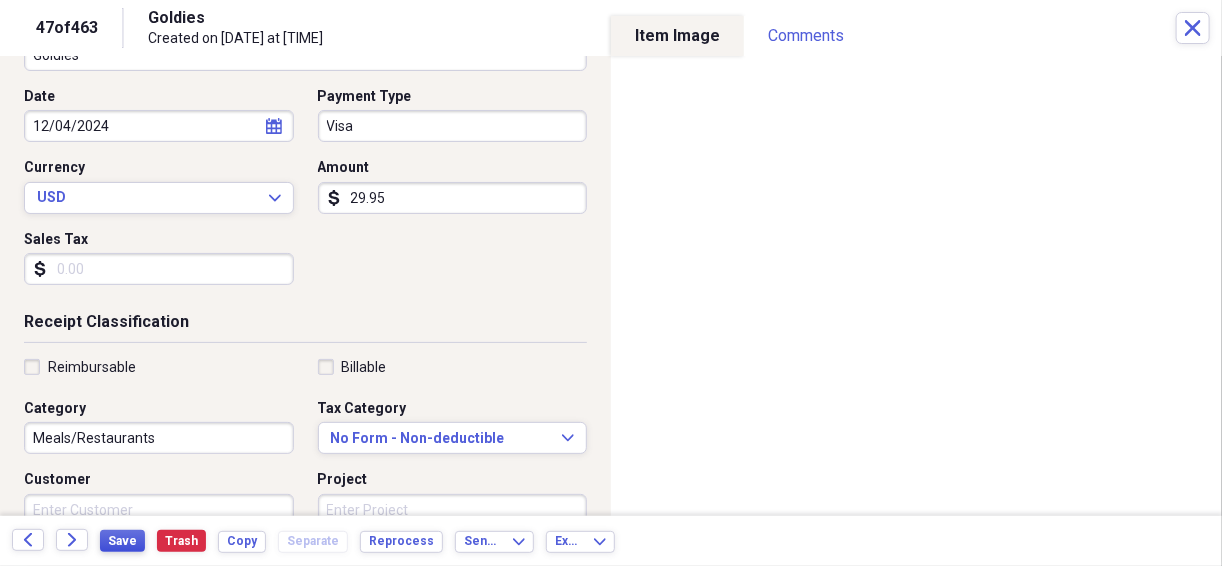 type on "29.95" 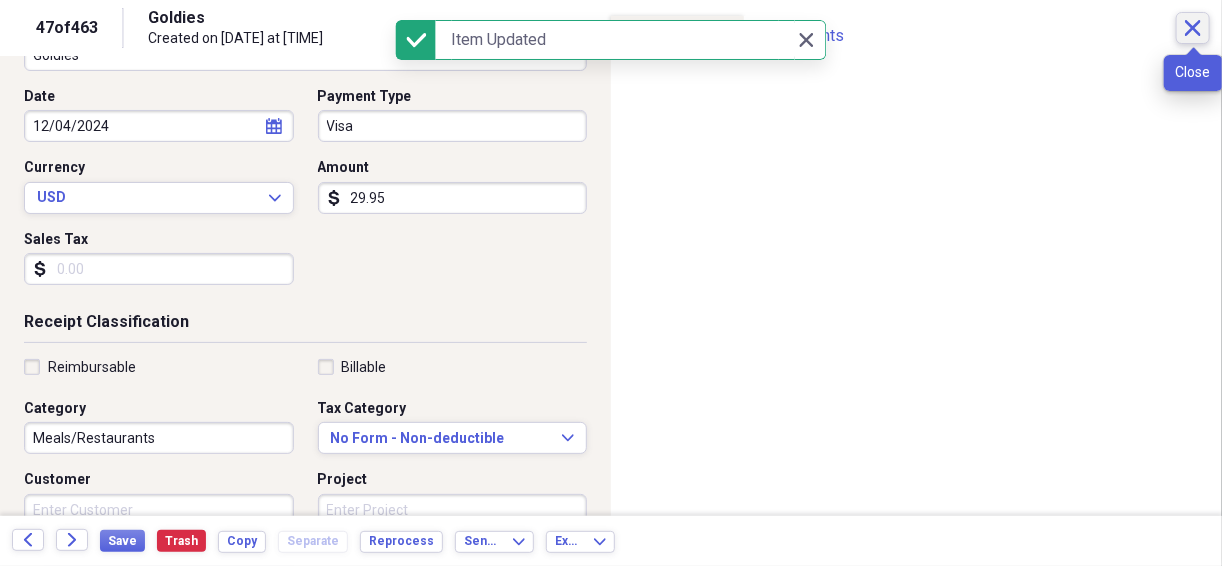 click 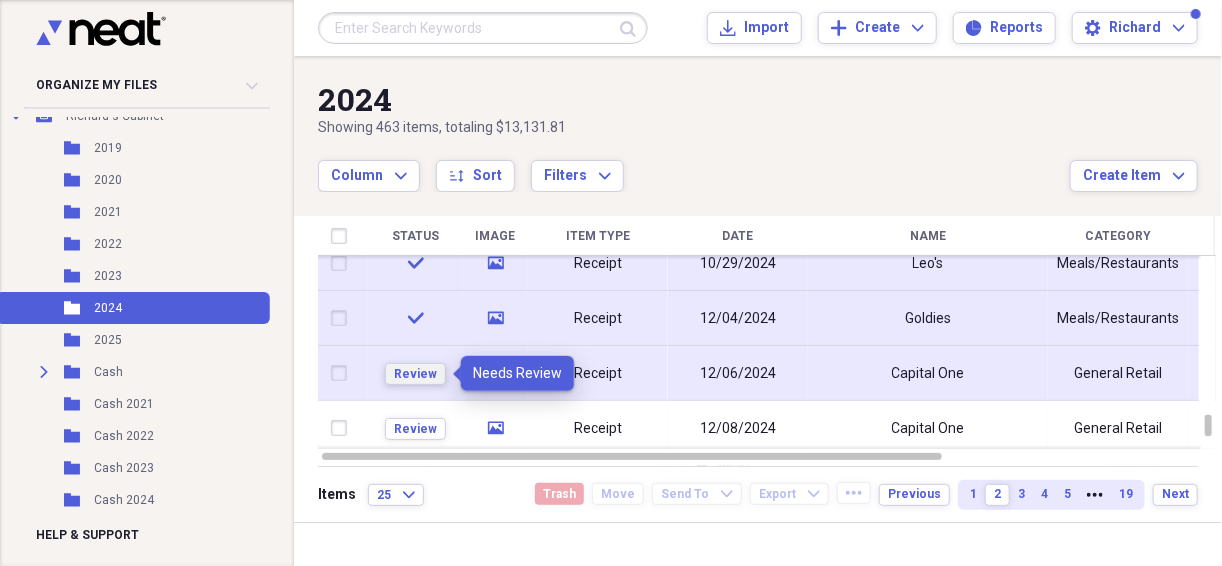 click on "Review" at bounding box center [415, 374] 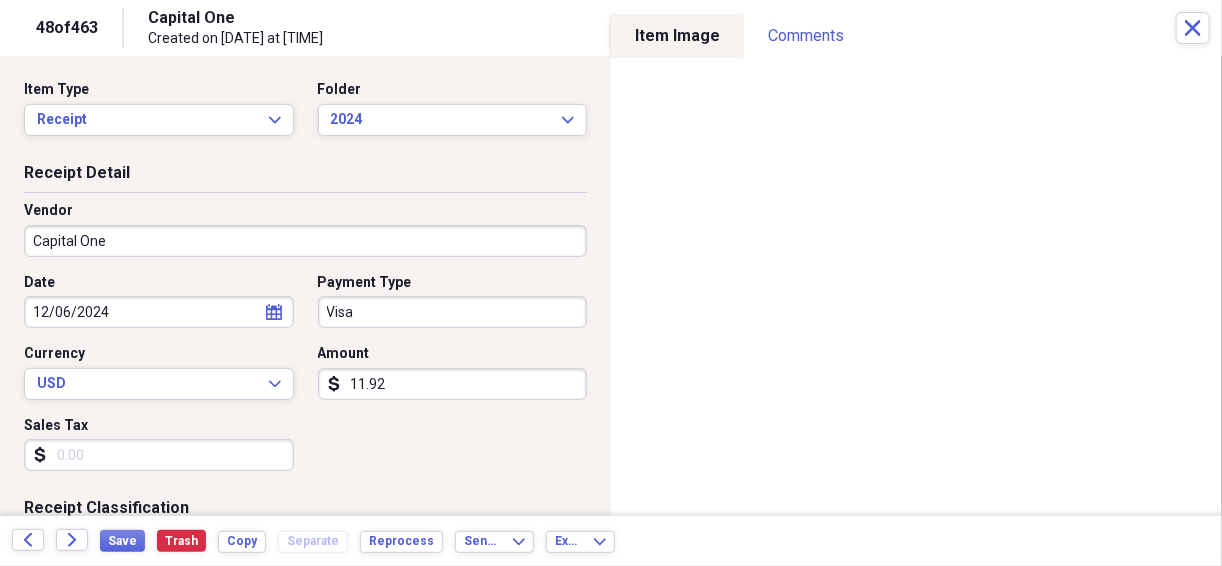 click on "Capital One" at bounding box center (305, 241) 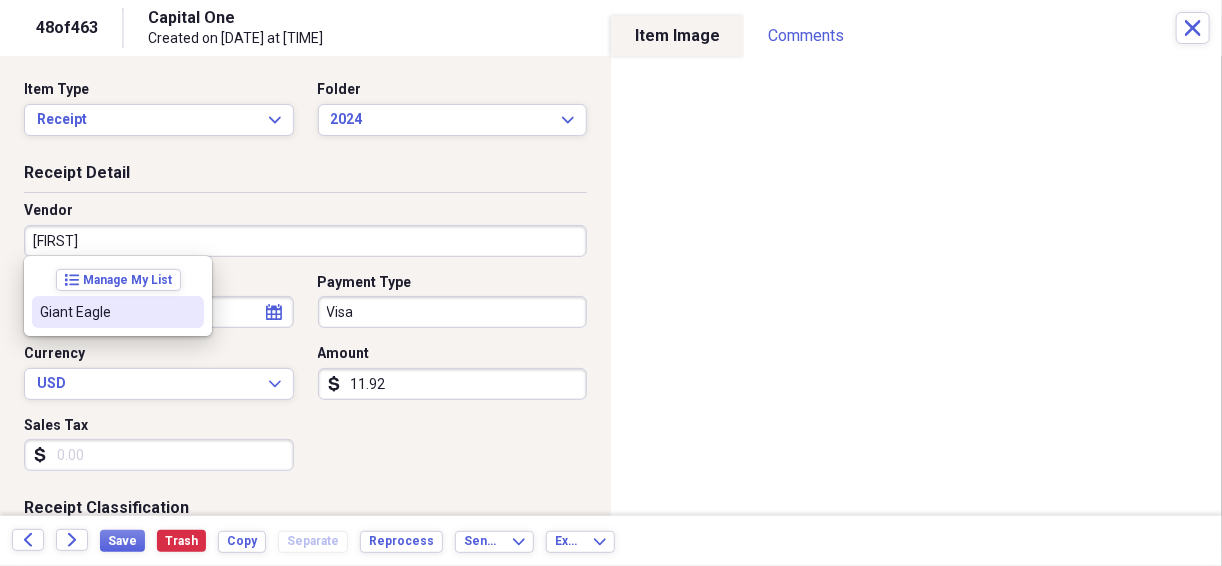 click on "Giant Eagle" at bounding box center [106, 312] 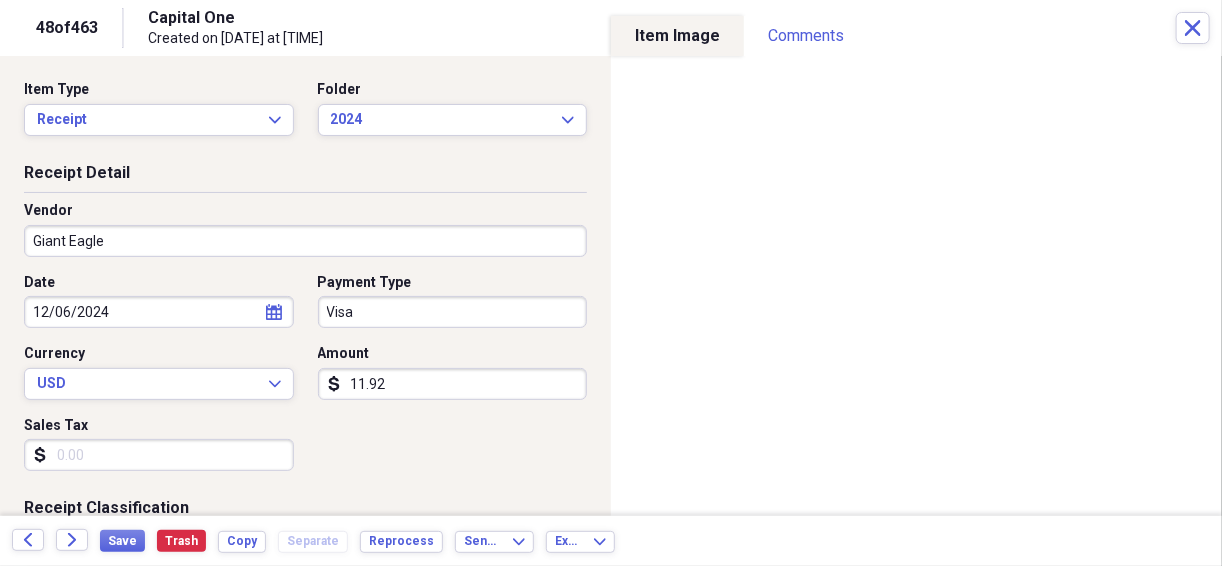 type on "Grocery Store" 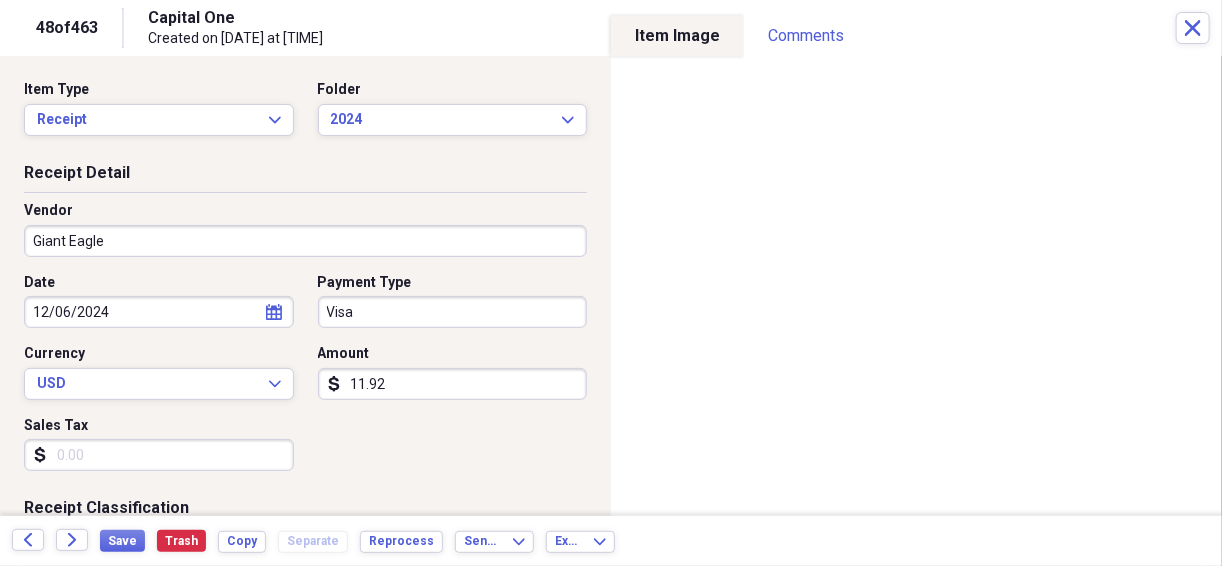 click on "11.92" at bounding box center [453, 384] 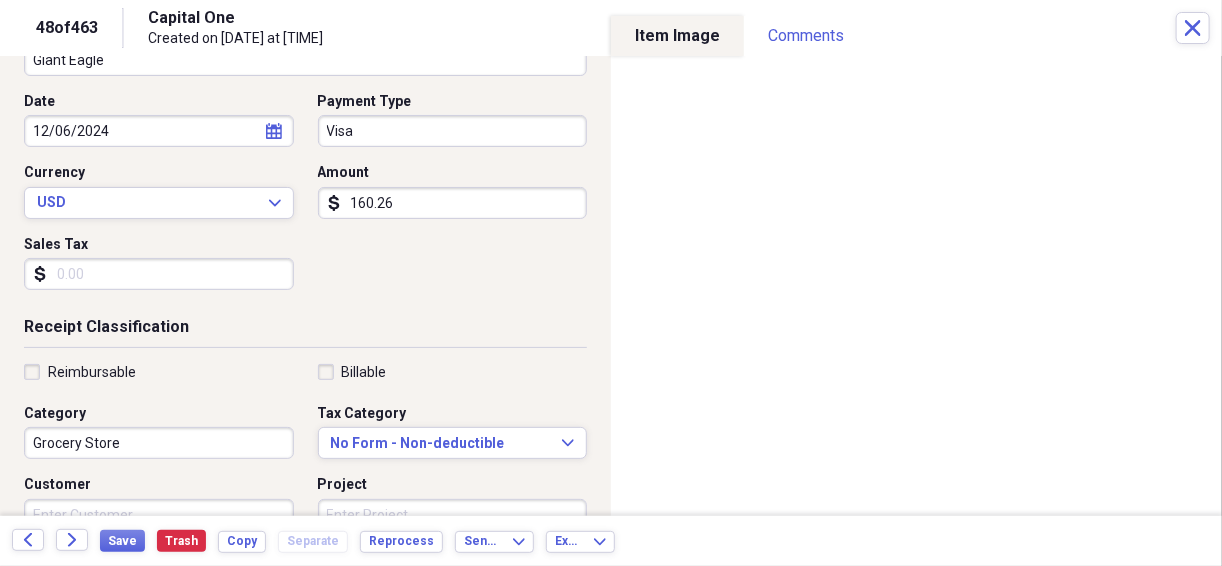 scroll, scrollTop: 186, scrollLeft: 0, axis: vertical 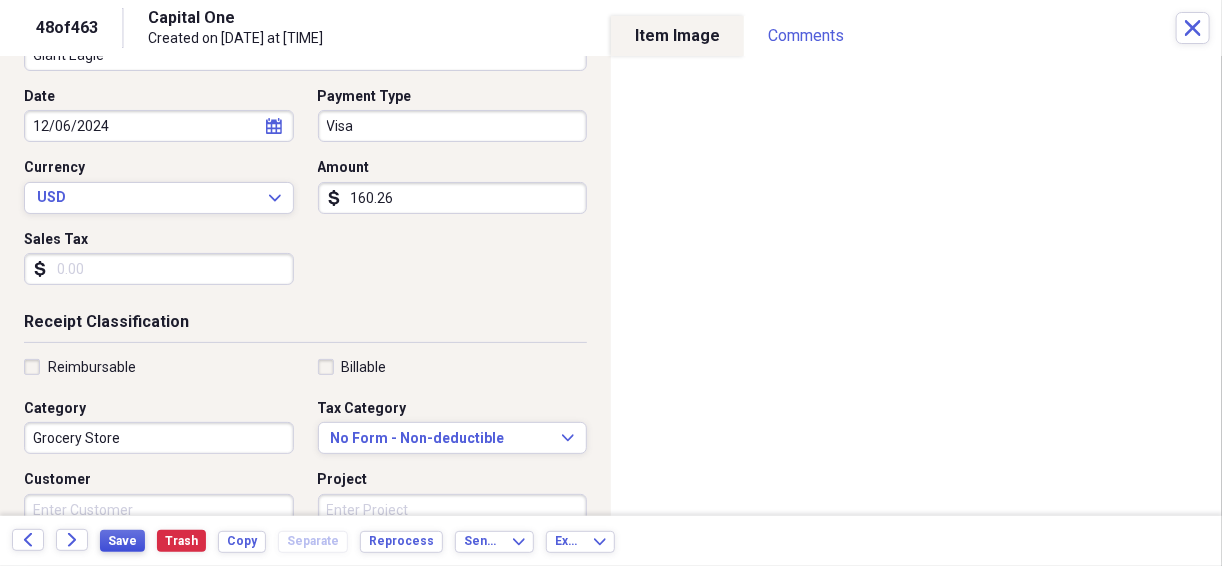 type on "160.26" 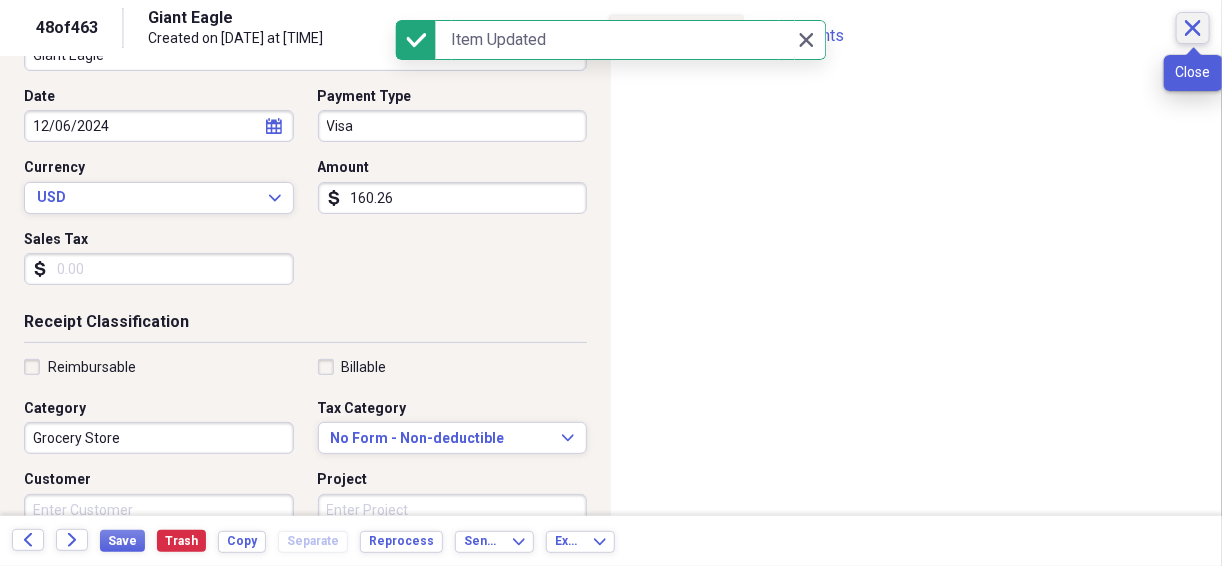 click on "Close" 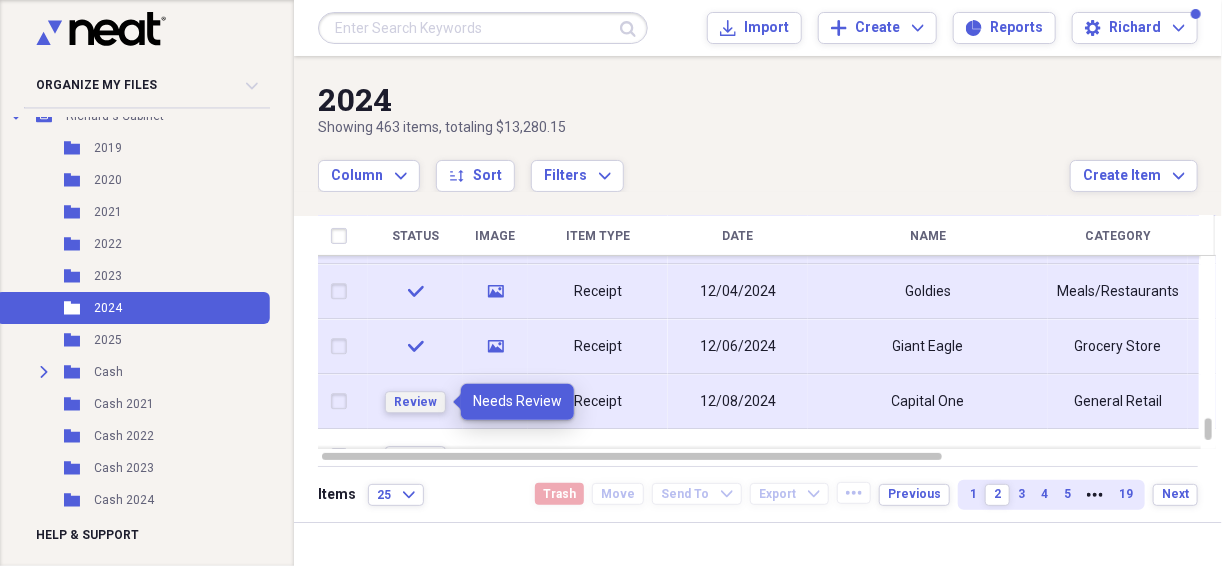 click on "Review" at bounding box center [415, 402] 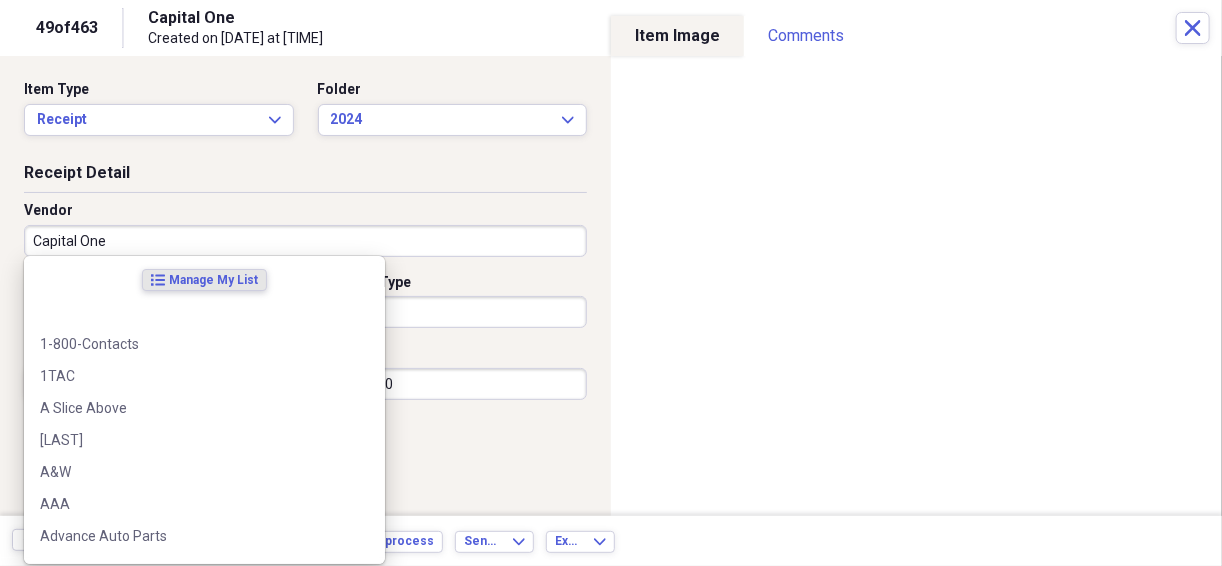 click on "Capital One" at bounding box center (305, 241) 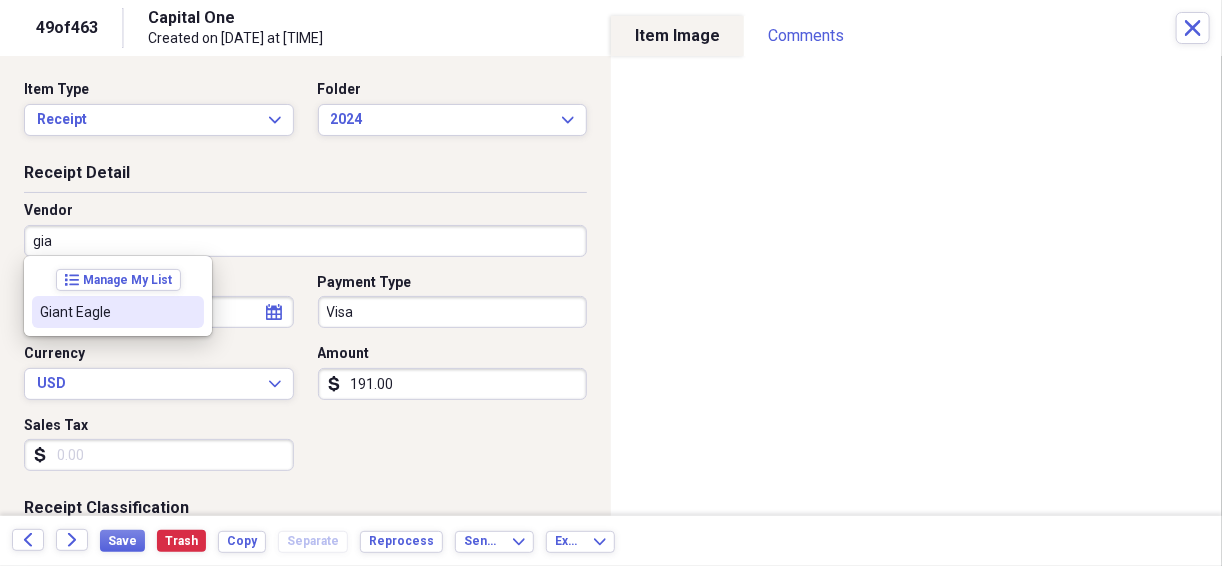 click on "Giant Eagle" at bounding box center (106, 312) 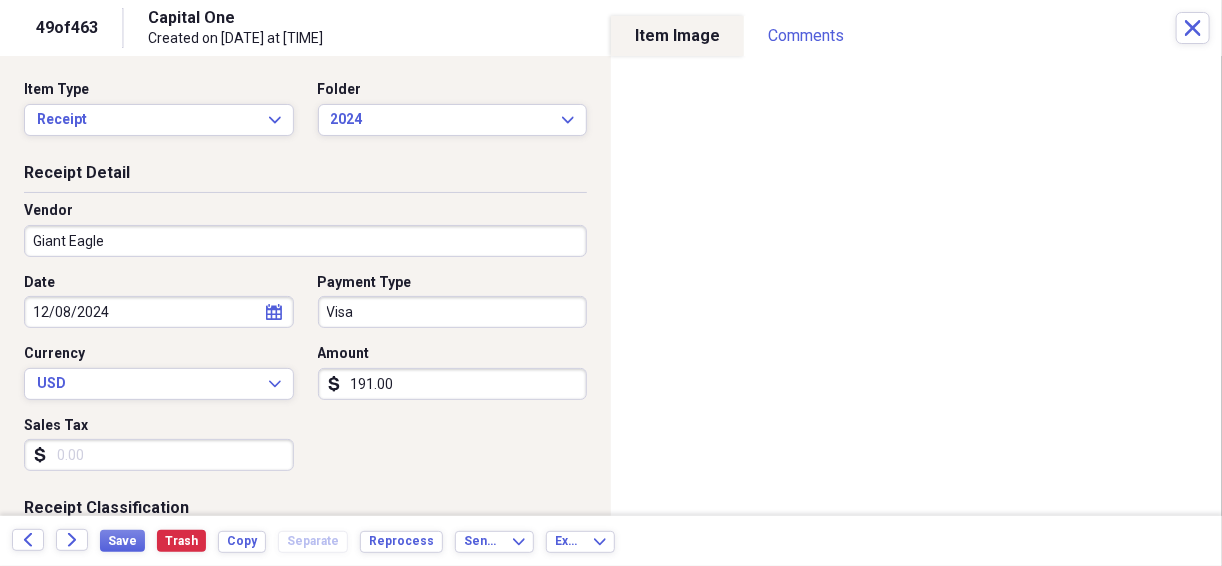 type on "Grocery Store" 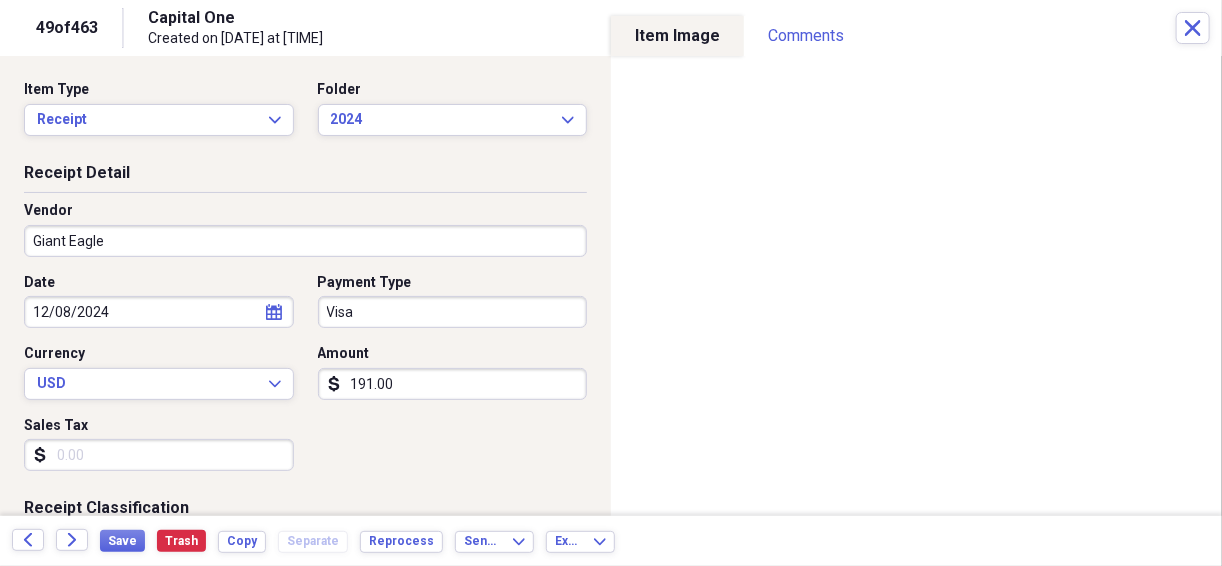 click on "191.00" at bounding box center [453, 384] 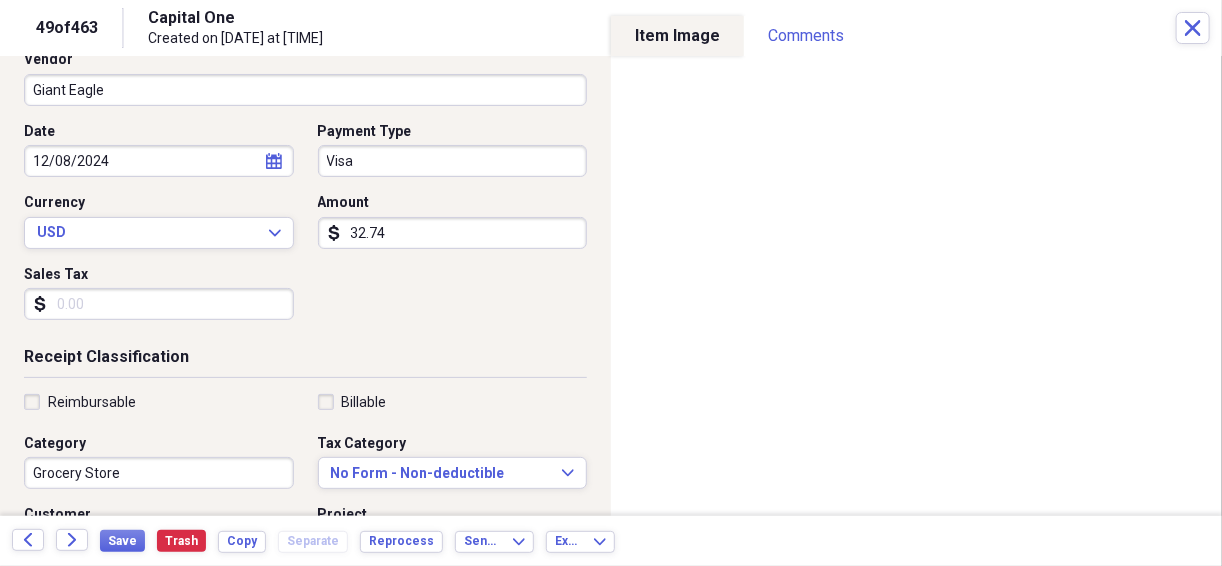 scroll, scrollTop: 160, scrollLeft: 0, axis: vertical 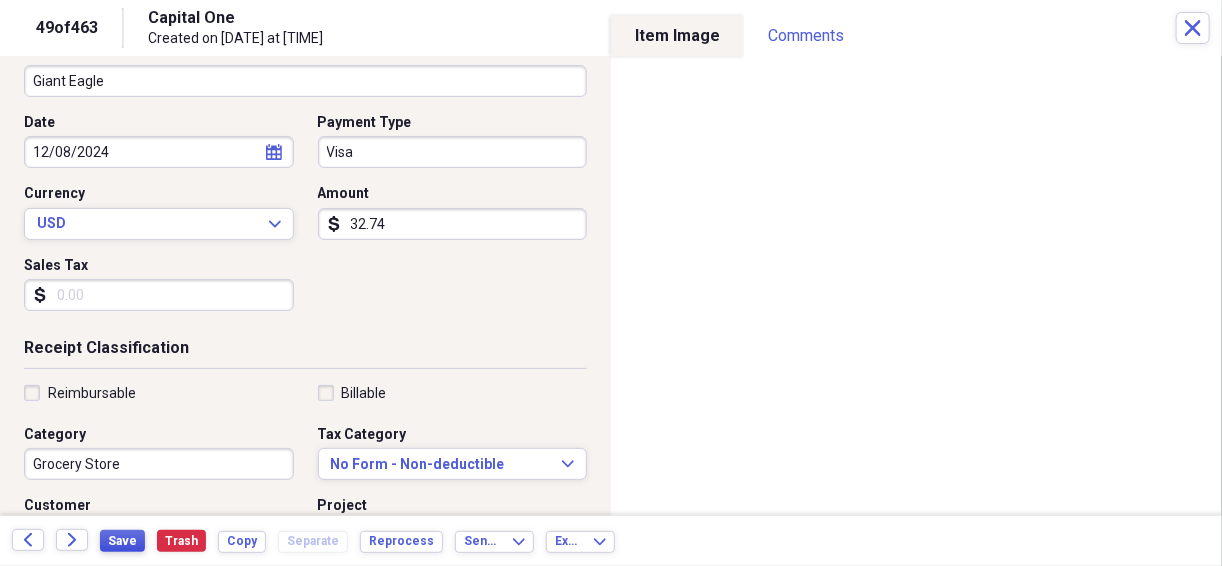 type on "32.74" 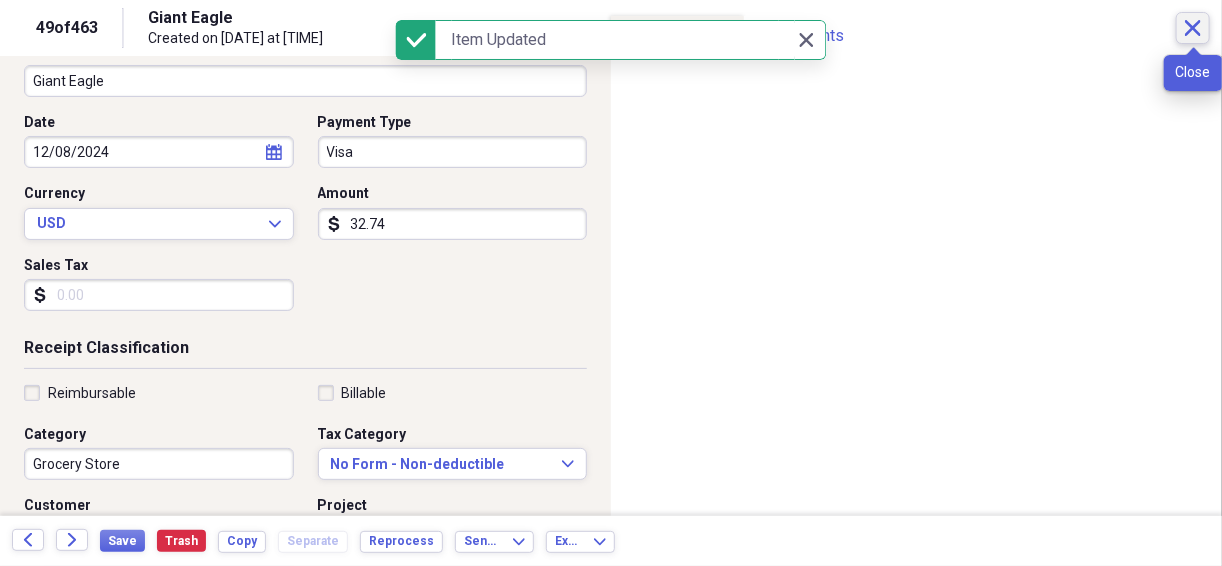 click on "Close" 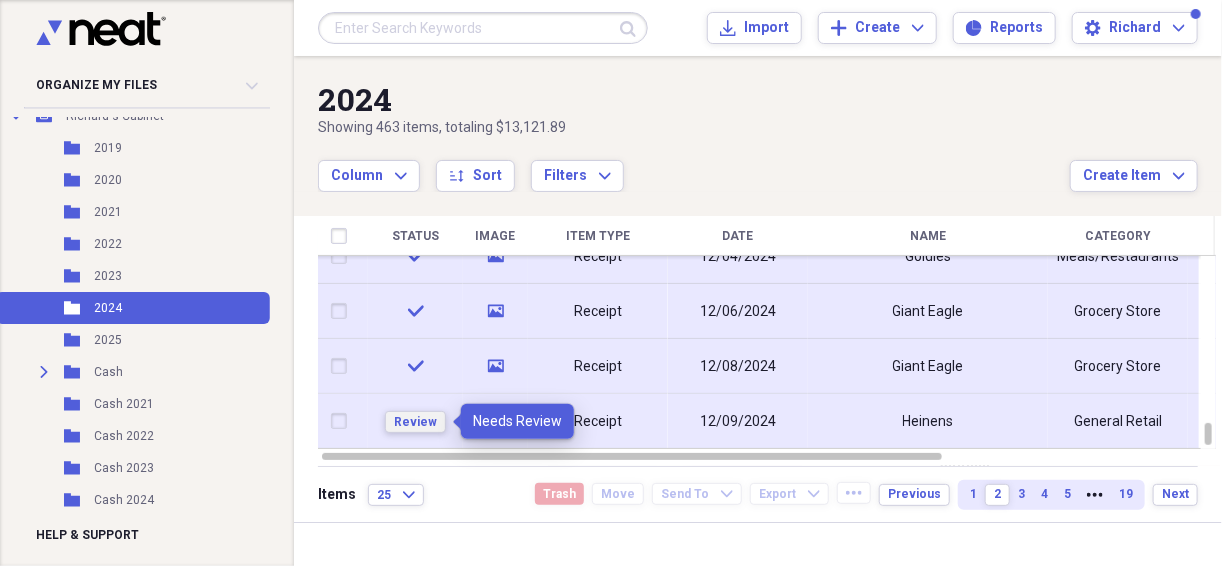 click on "Review" at bounding box center (415, 422) 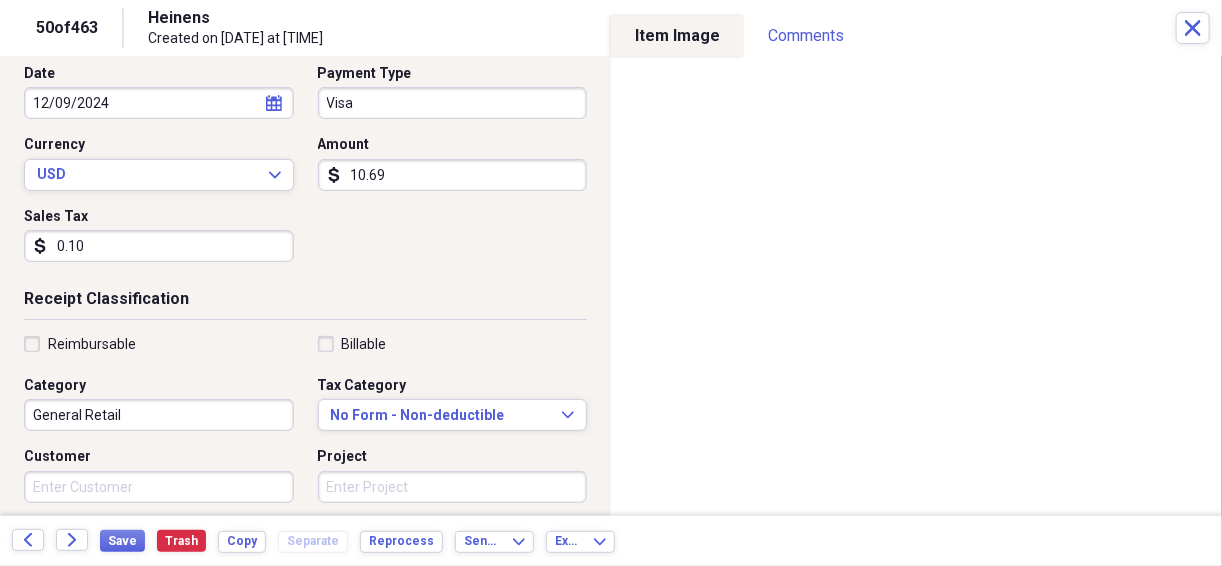 scroll, scrollTop: 213, scrollLeft: 0, axis: vertical 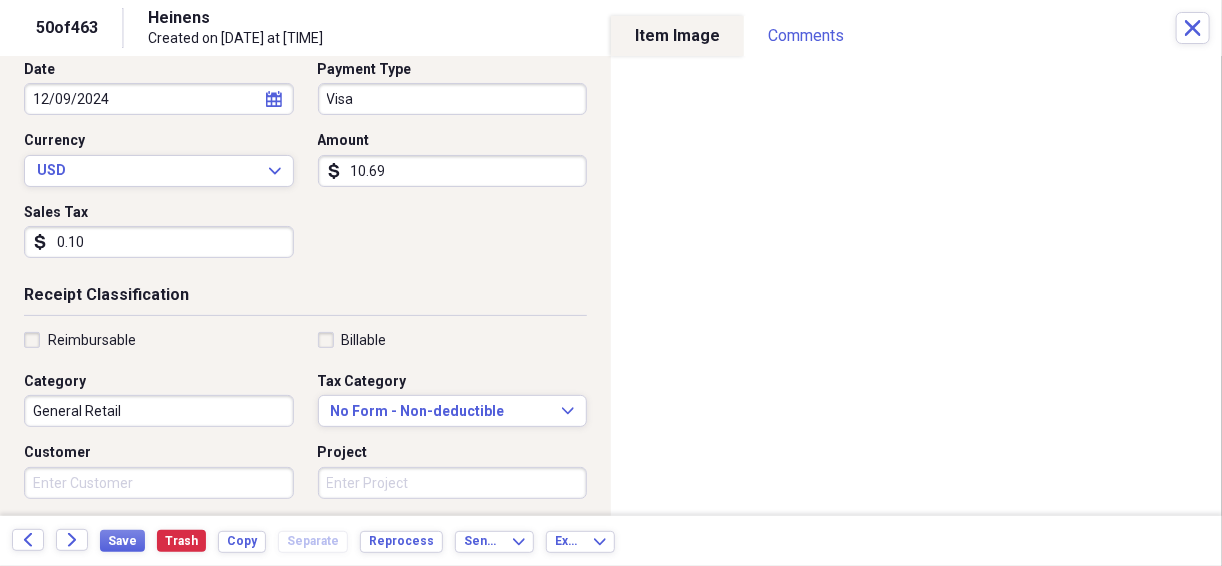 click on "General Retail" at bounding box center (159, 411) 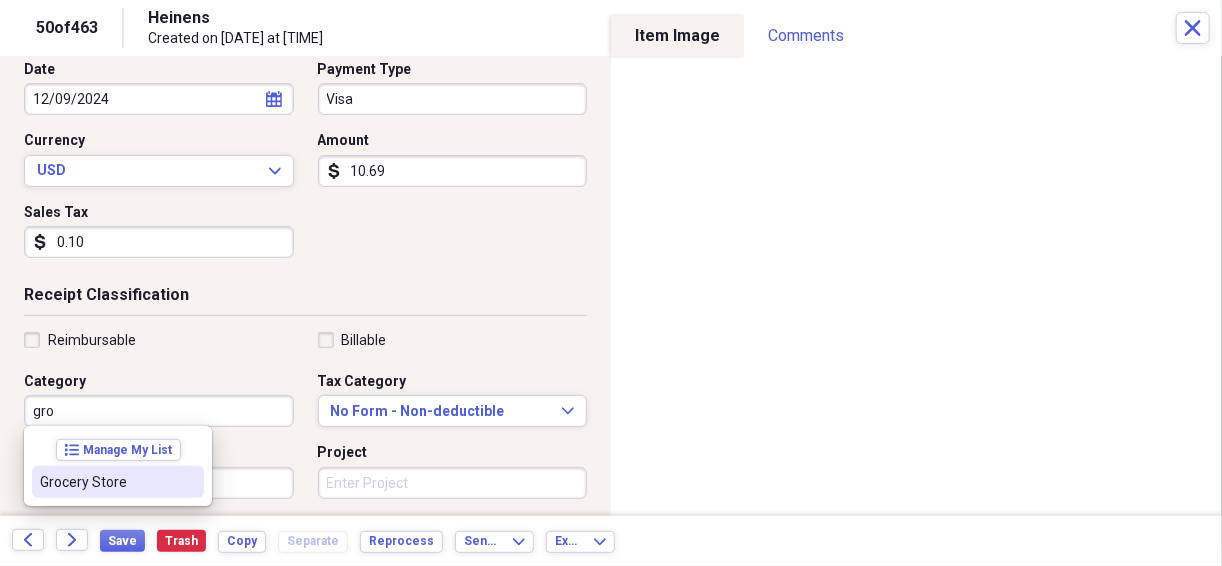 click on "Grocery Store" at bounding box center (106, 482) 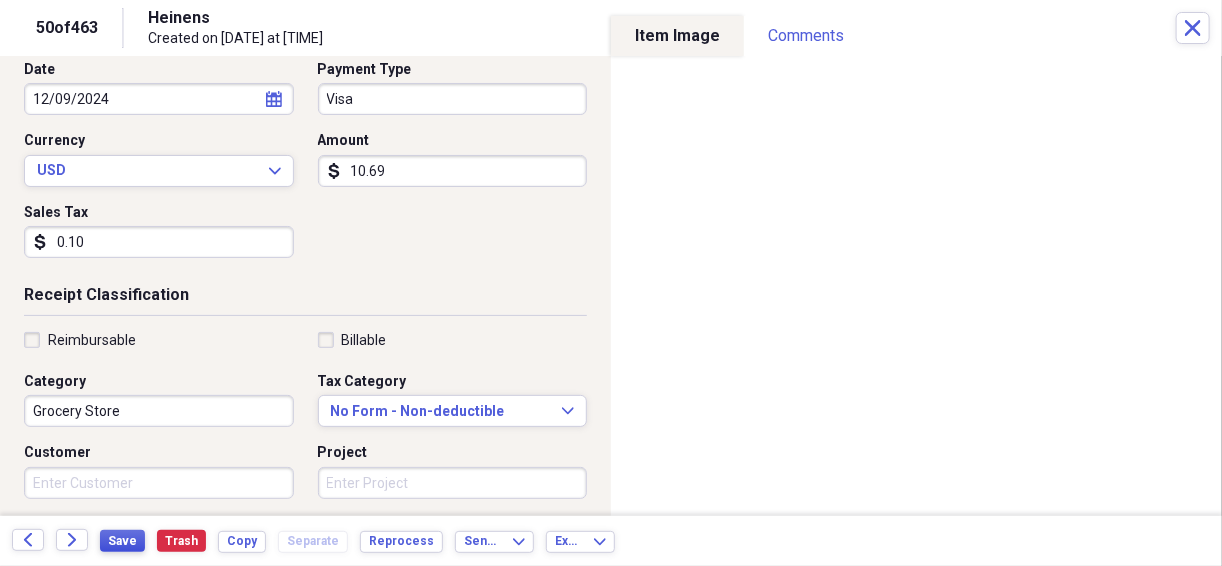 click on "Save" at bounding box center (122, 541) 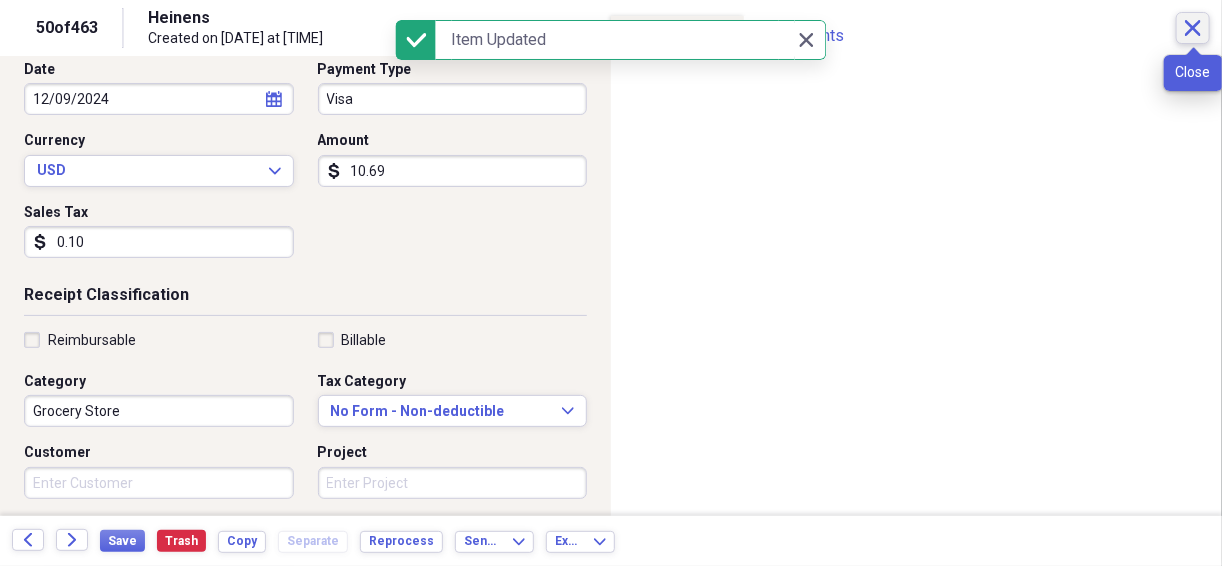 click 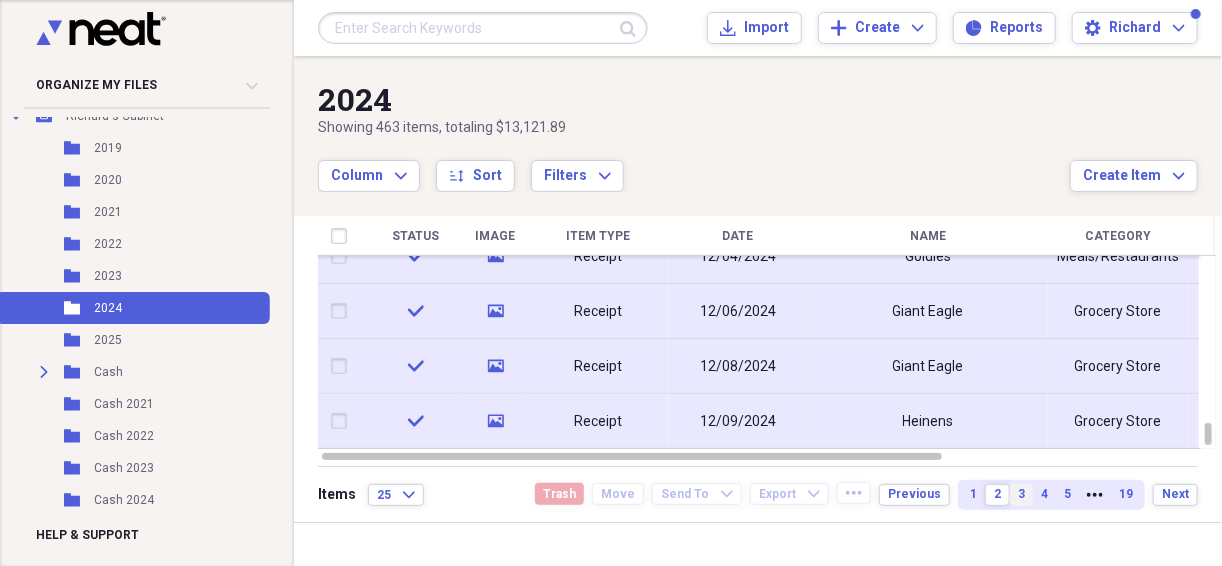 click on "3" at bounding box center (1021, 494) 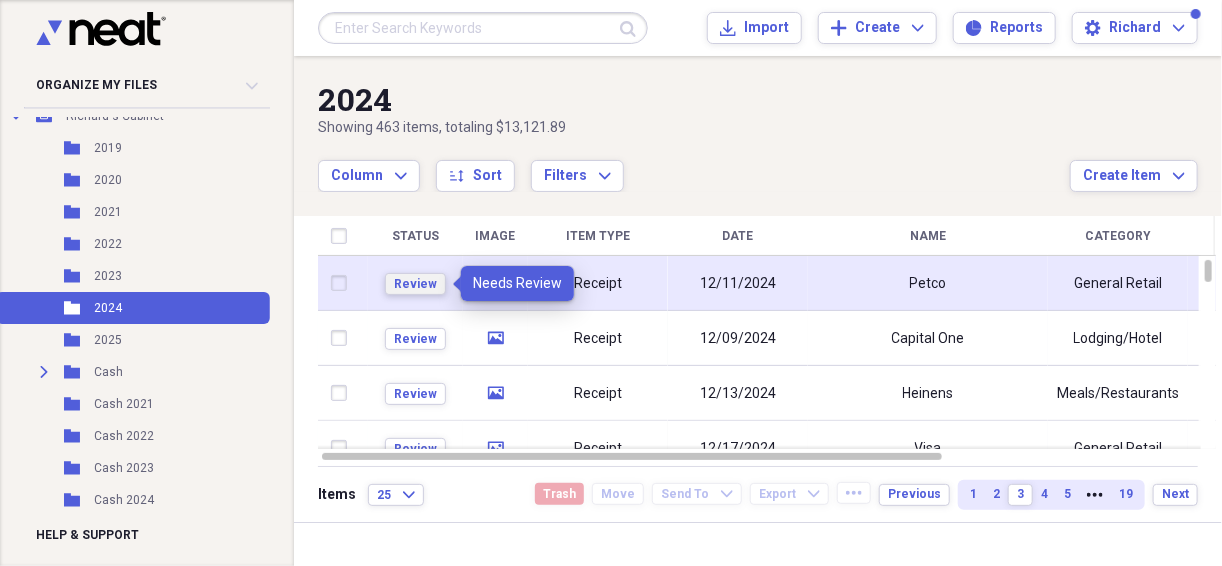click on "Review" at bounding box center (415, 284) 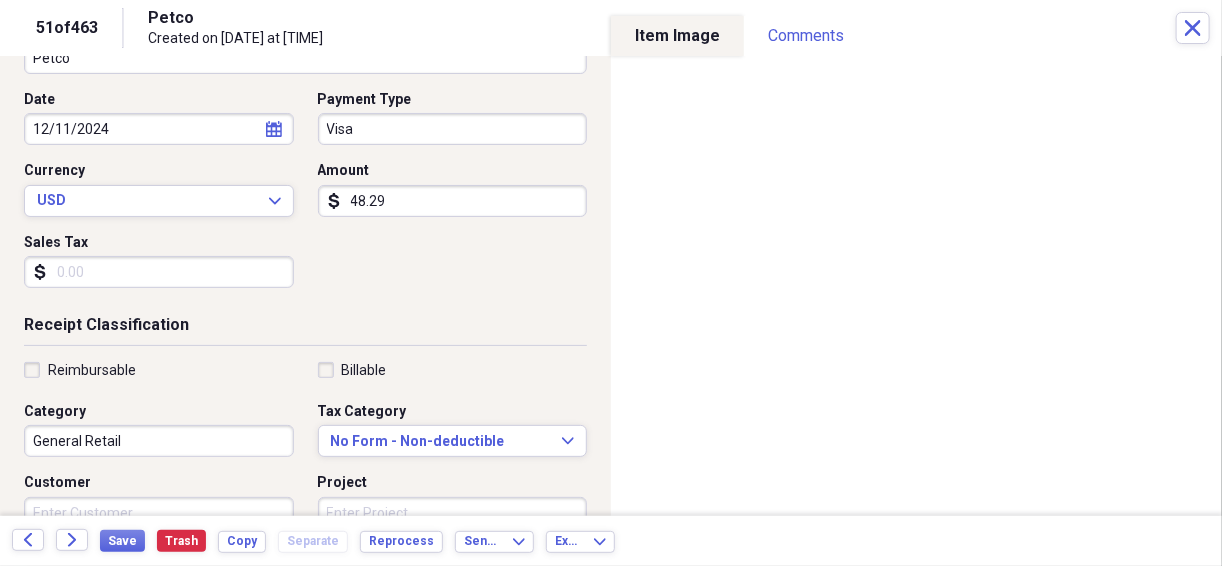 scroll, scrollTop: 293, scrollLeft: 0, axis: vertical 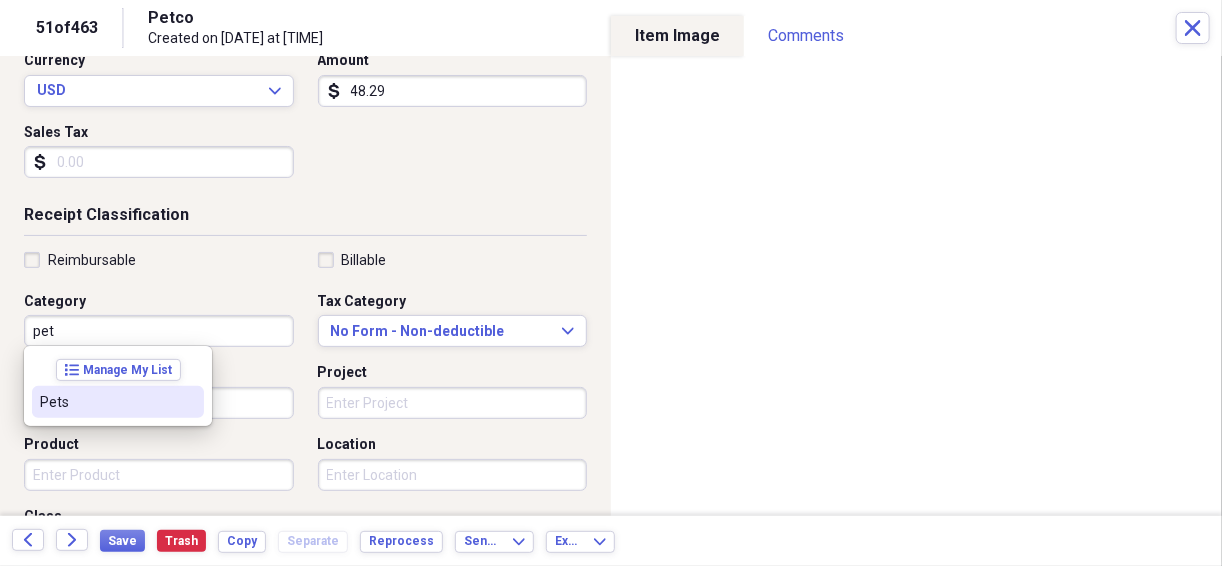 click on "Pets" at bounding box center (106, 402) 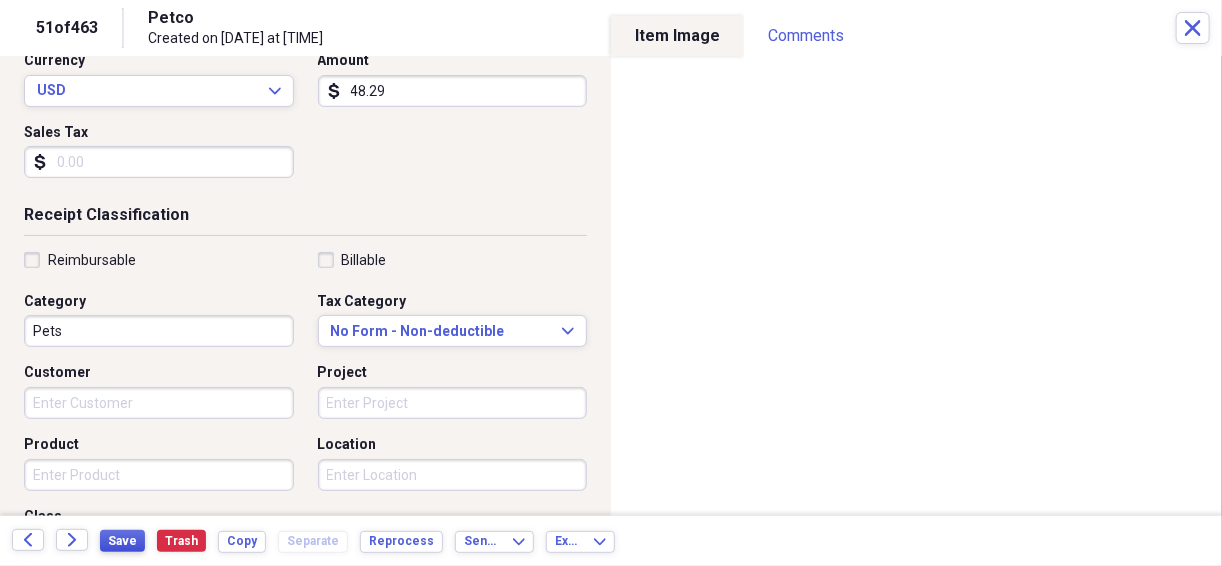 click on "Save" at bounding box center (122, 541) 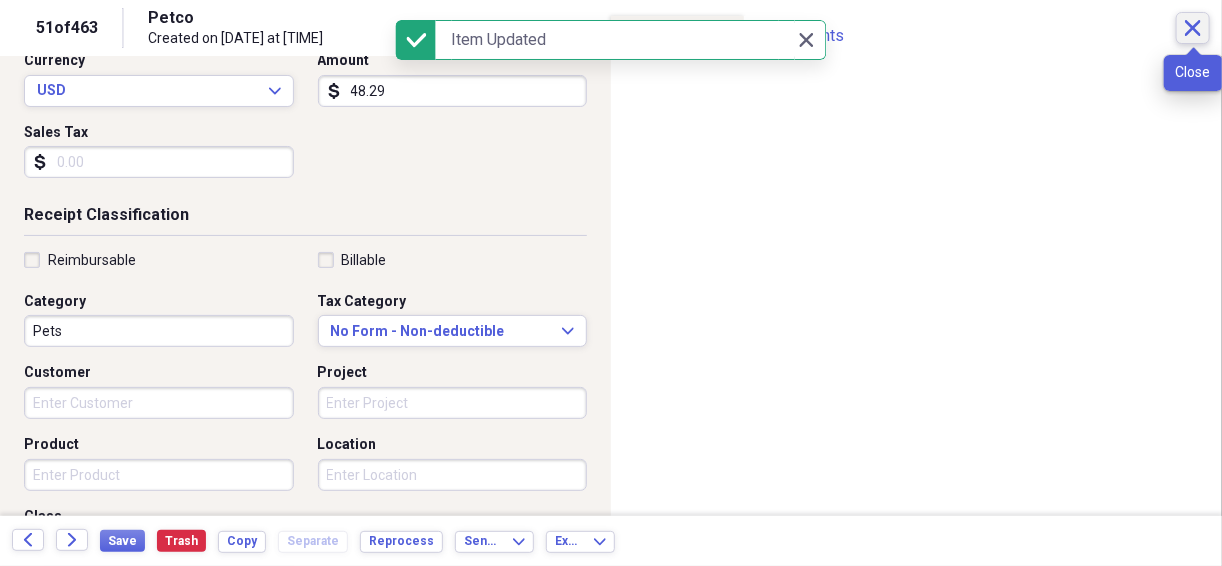 click on "Close" 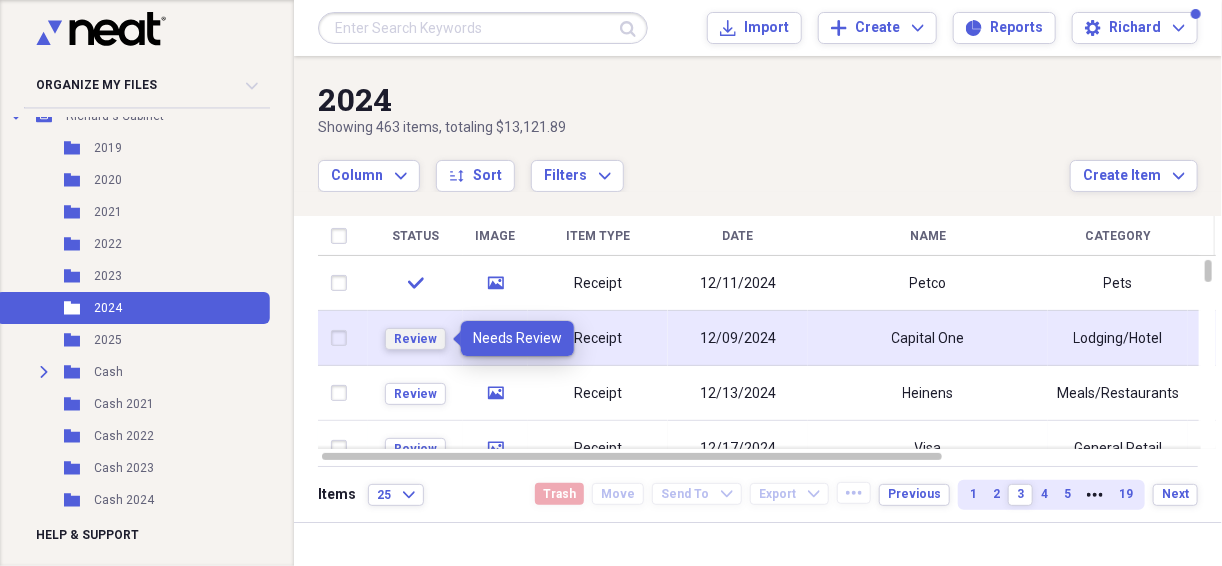 click on "Review" at bounding box center (415, 339) 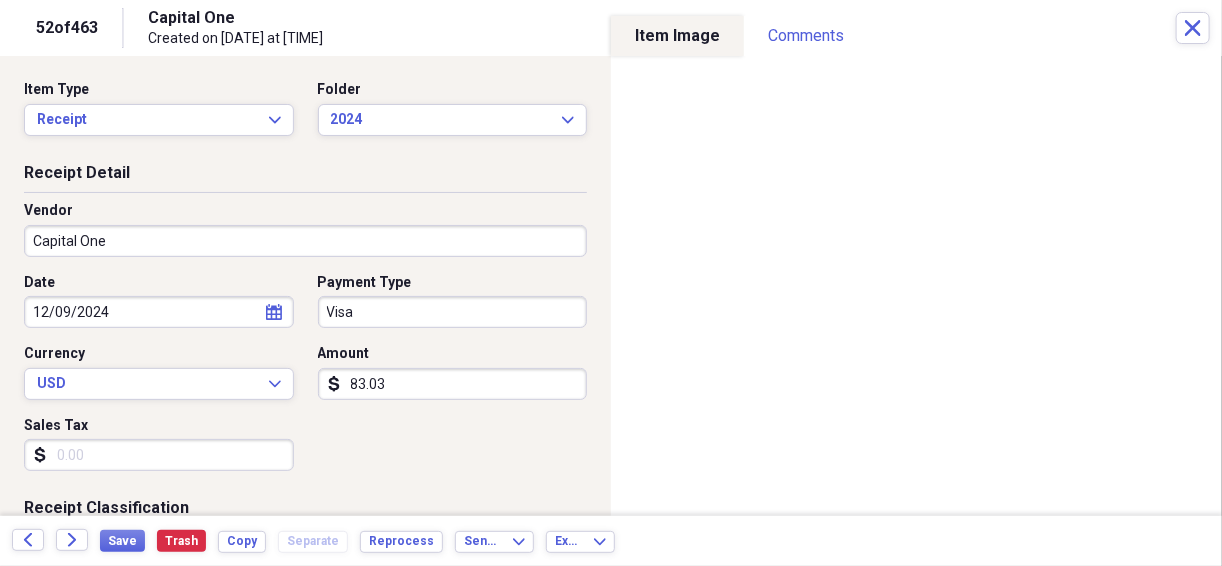 click on "Capital One" at bounding box center (305, 241) 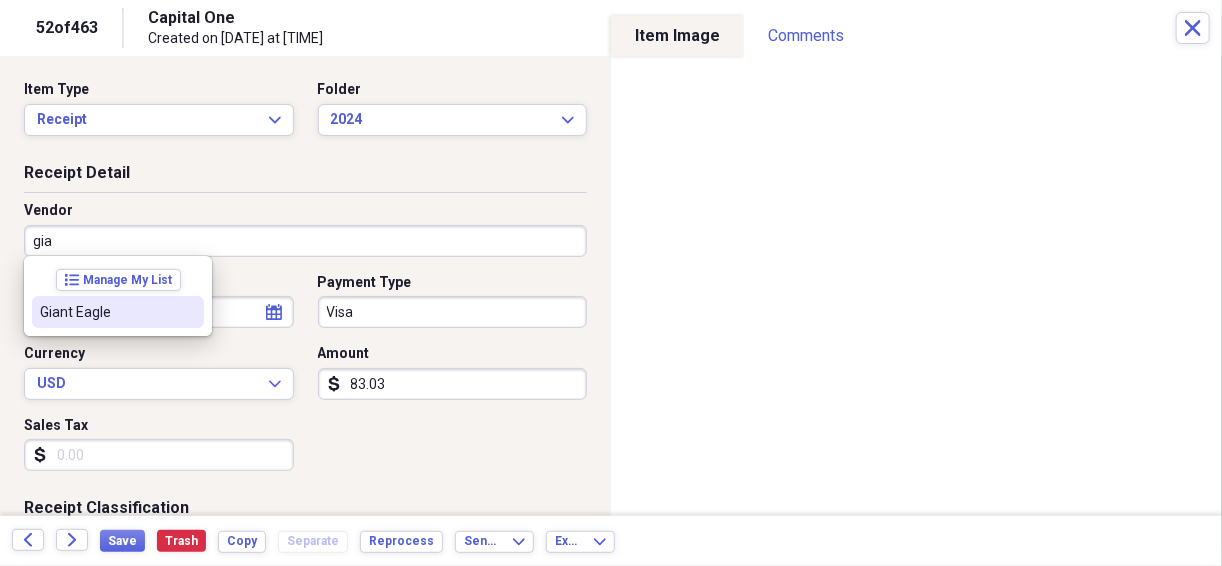 click on "Giant Eagle" at bounding box center (106, 312) 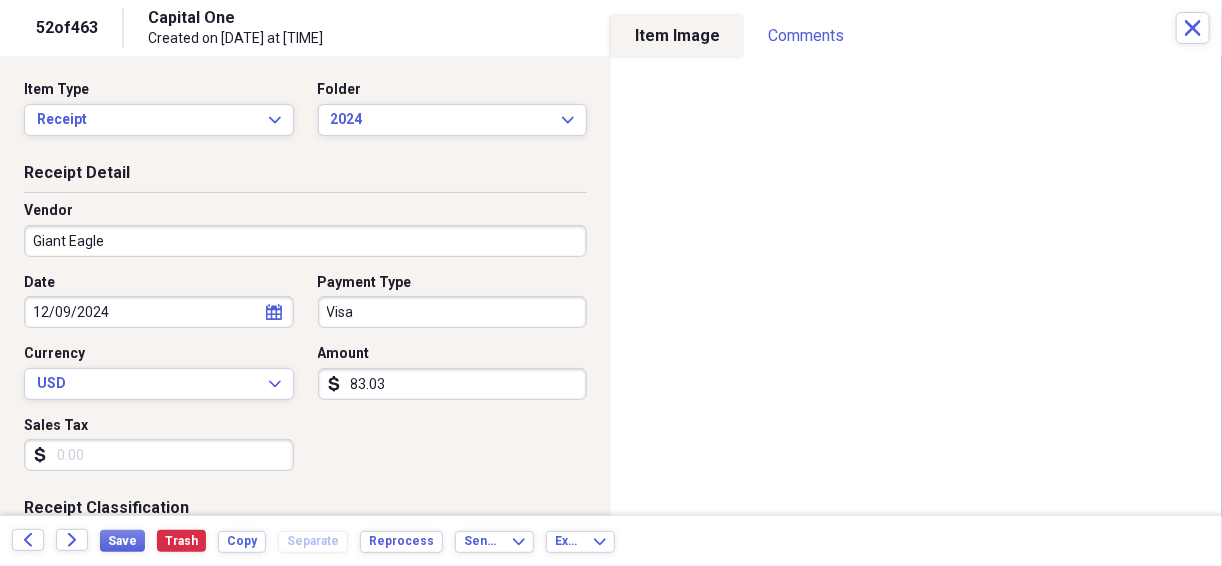 type on "Grocery Store" 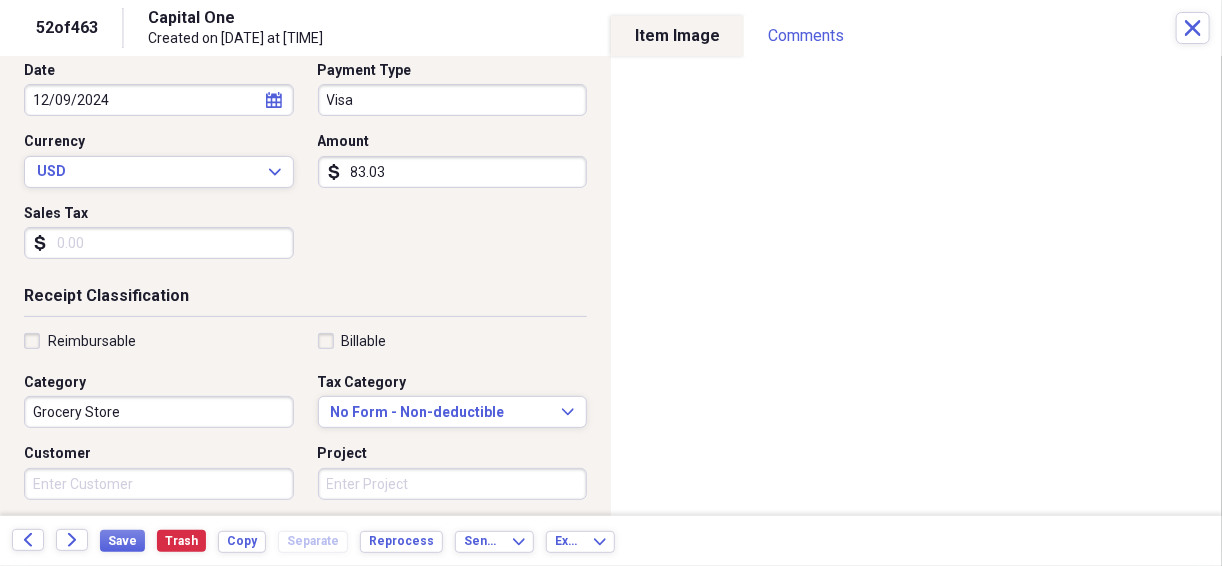 scroll, scrollTop: 213, scrollLeft: 0, axis: vertical 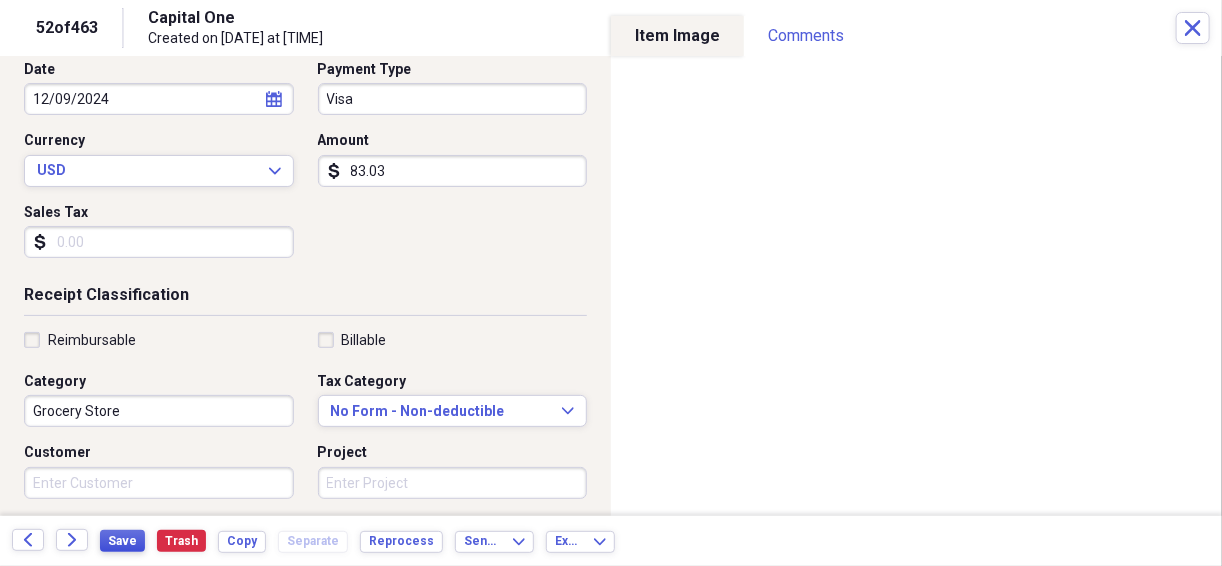 drag, startPoint x: 129, startPoint y: 544, endPoint x: 142, endPoint y: 546, distance: 13.152946 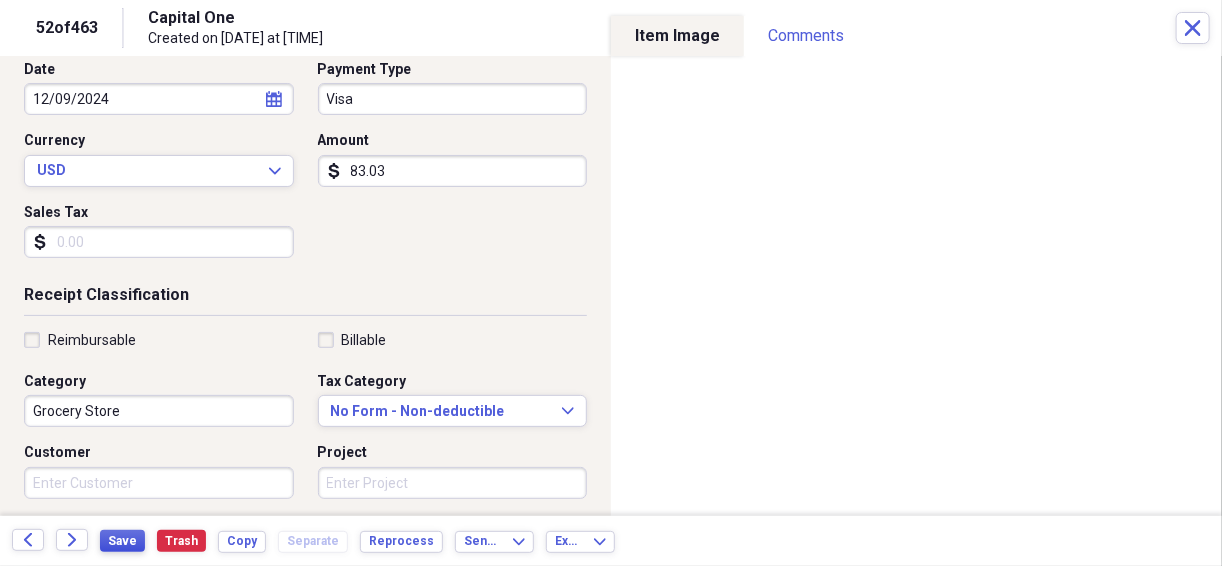 click on "Save" at bounding box center [122, 541] 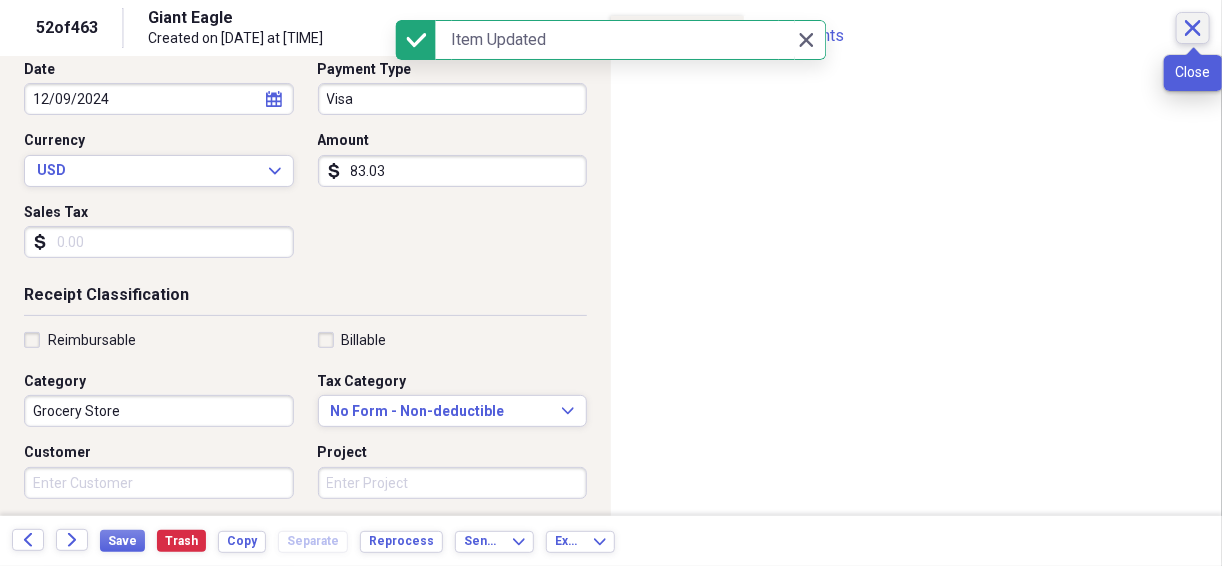 click 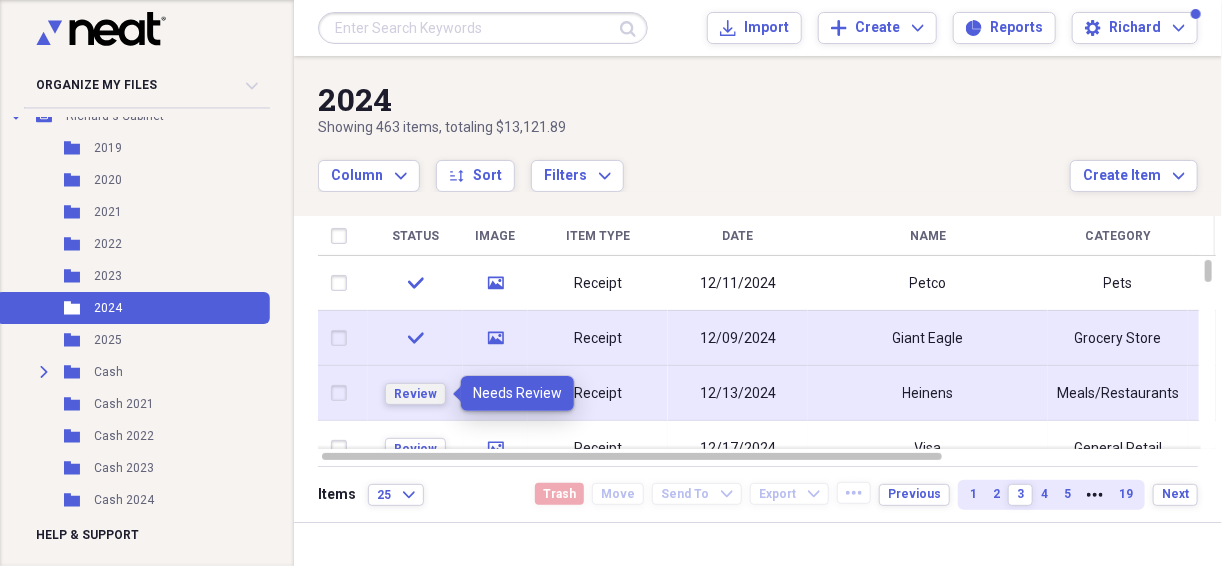 click on "Review" at bounding box center [415, 394] 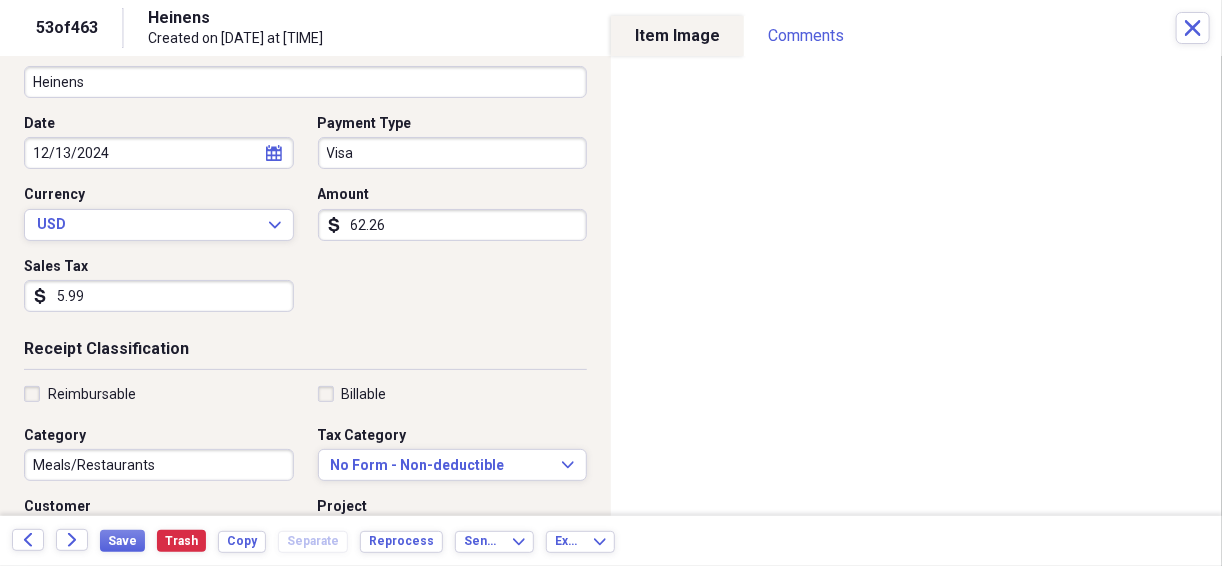 scroll, scrollTop: 160, scrollLeft: 0, axis: vertical 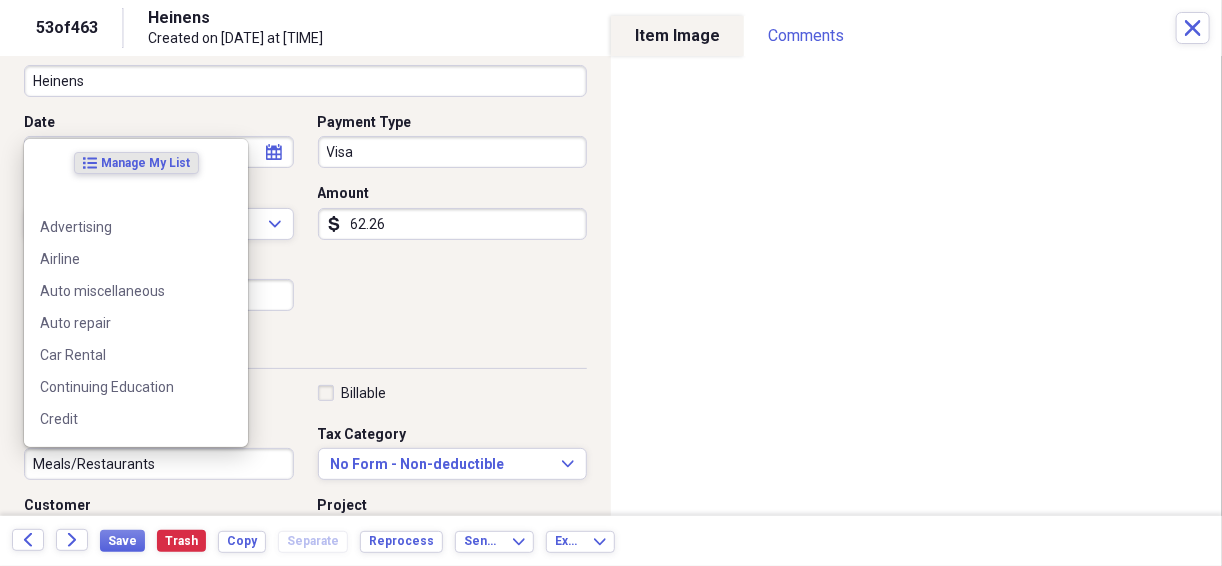click on "Meals/Restaurants" at bounding box center [159, 464] 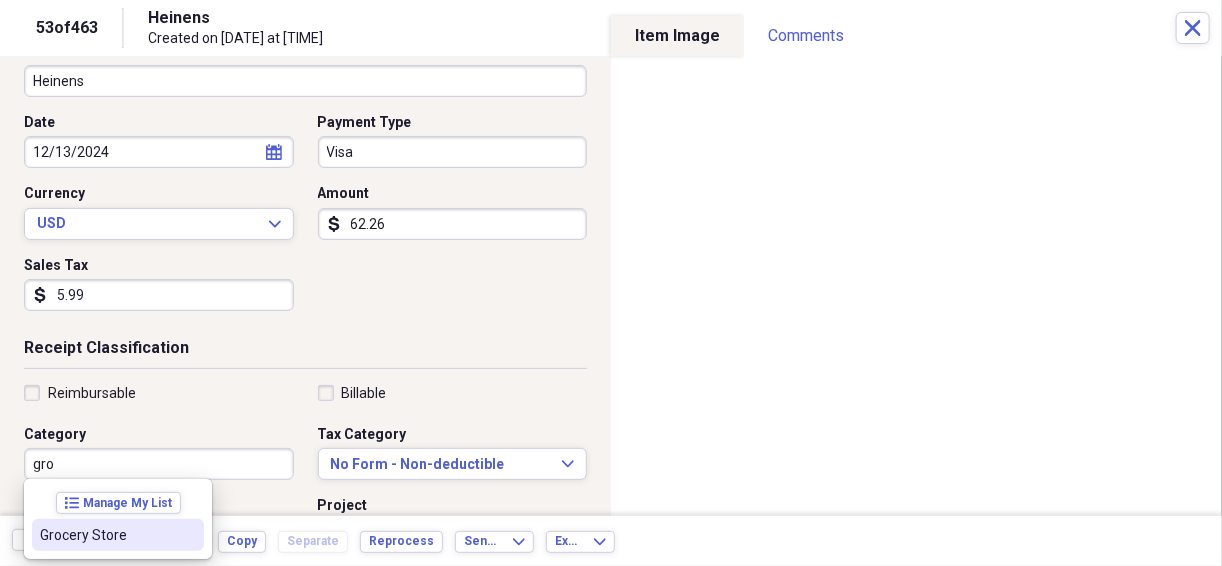 click on "Grocery Store" at bounding box center (106, 535) 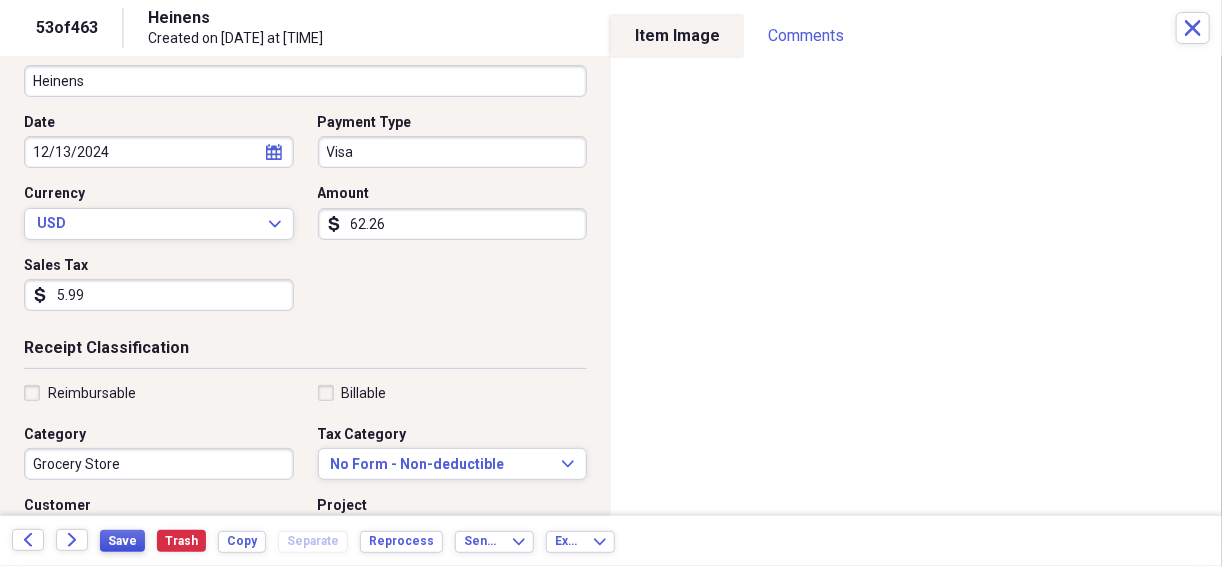 click on "Save" at bounding box center (122, 541) 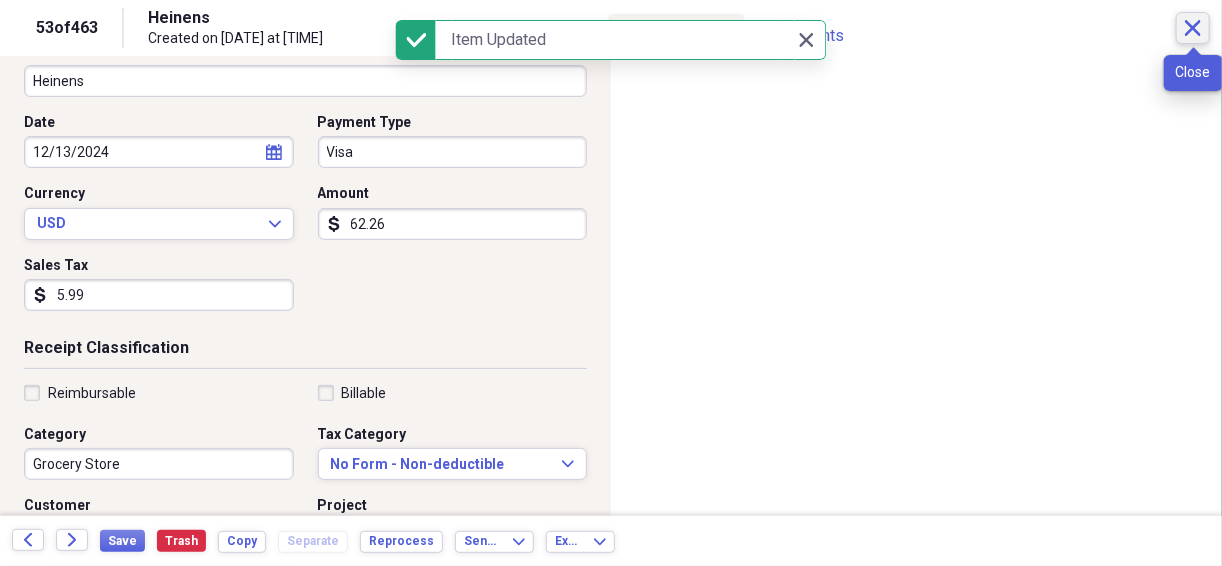 click 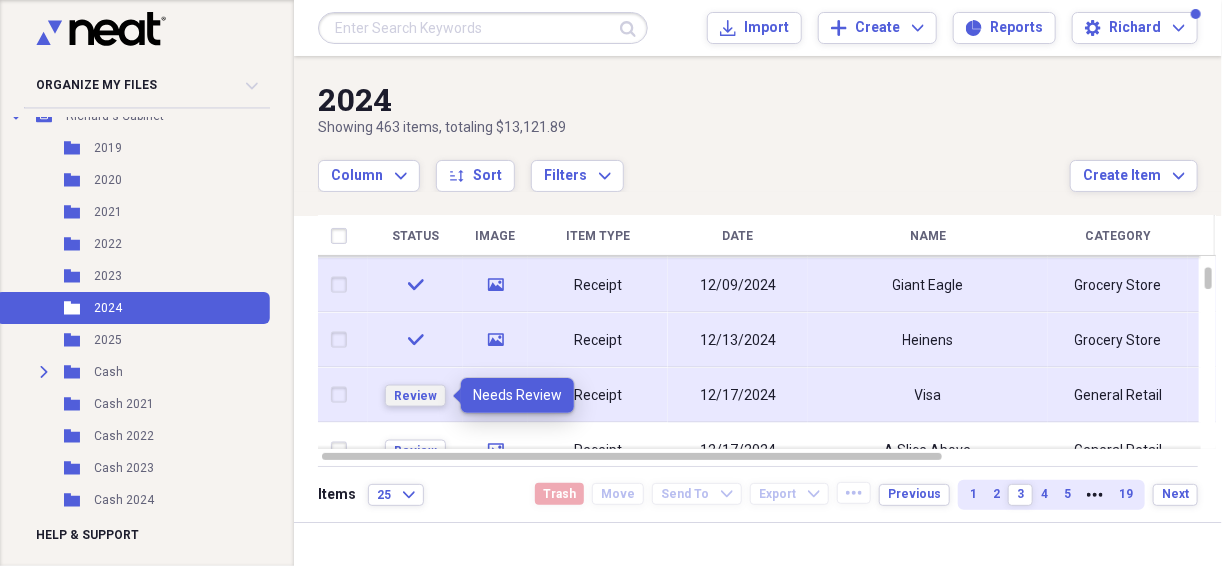 click on "Review" at bounding box center [415, 395] 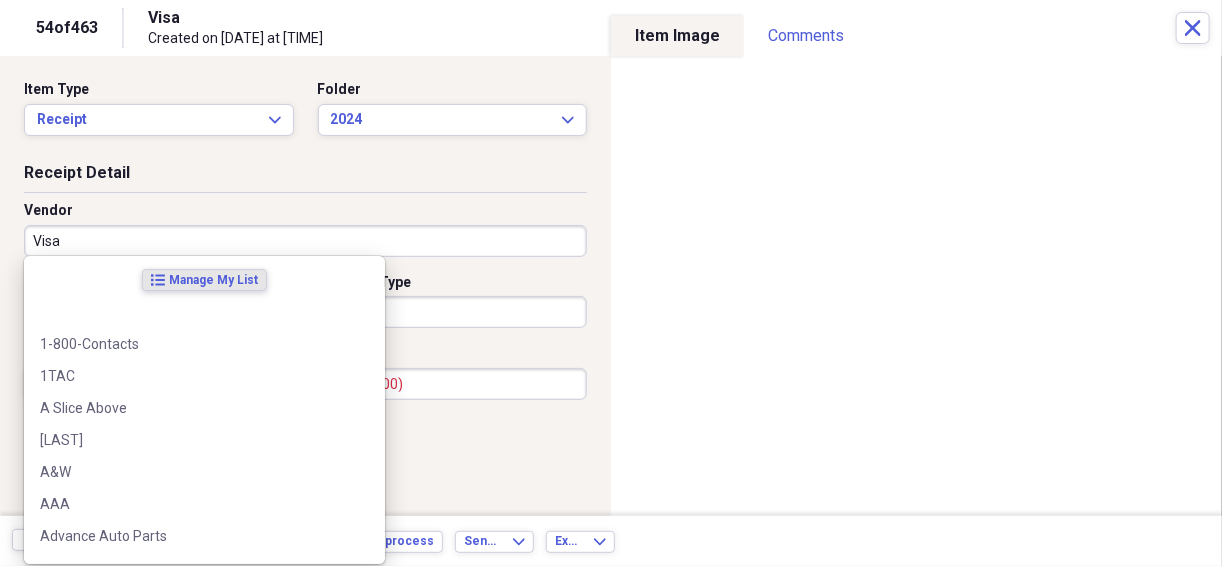 click on "Visa" at bounding box center [305, 241] 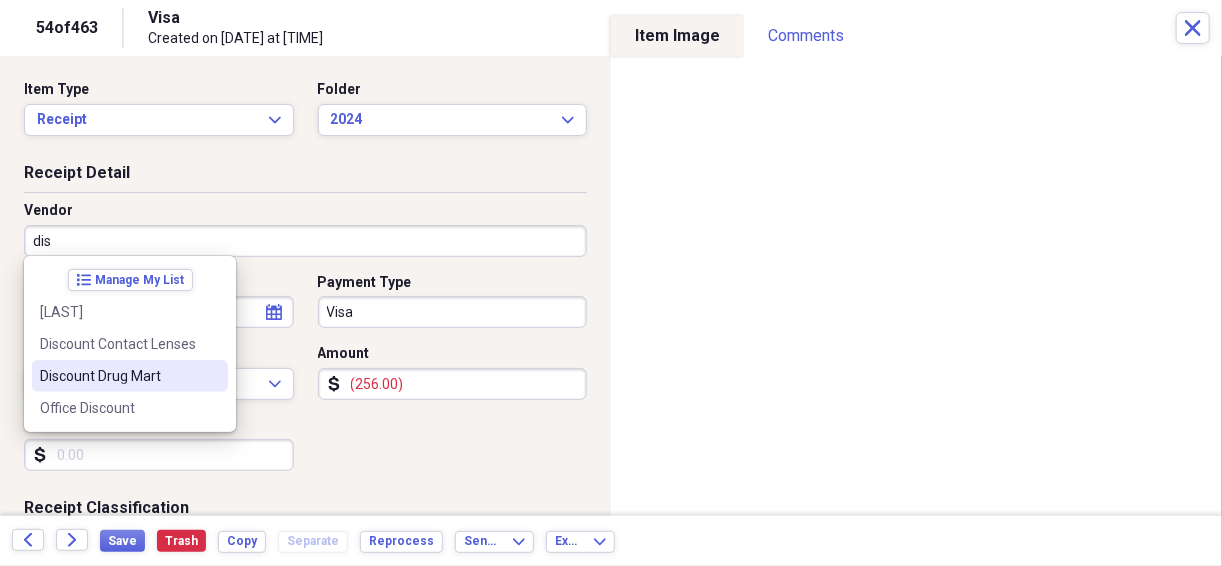 click on "Discount Drug Mart" at bounding box center (118, 376) 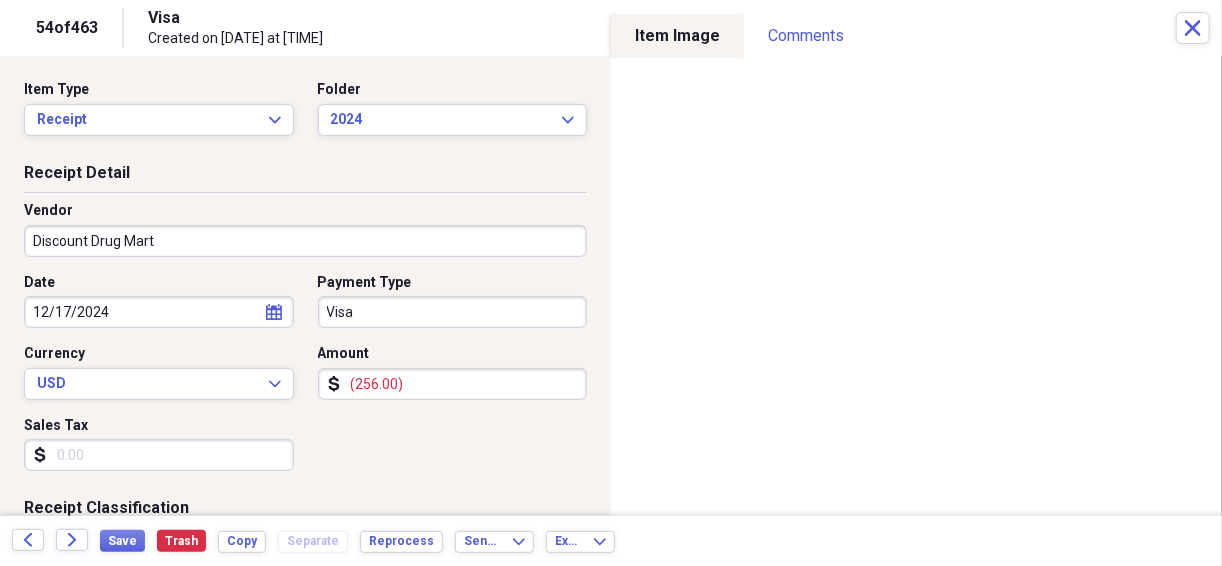 type on "RX" 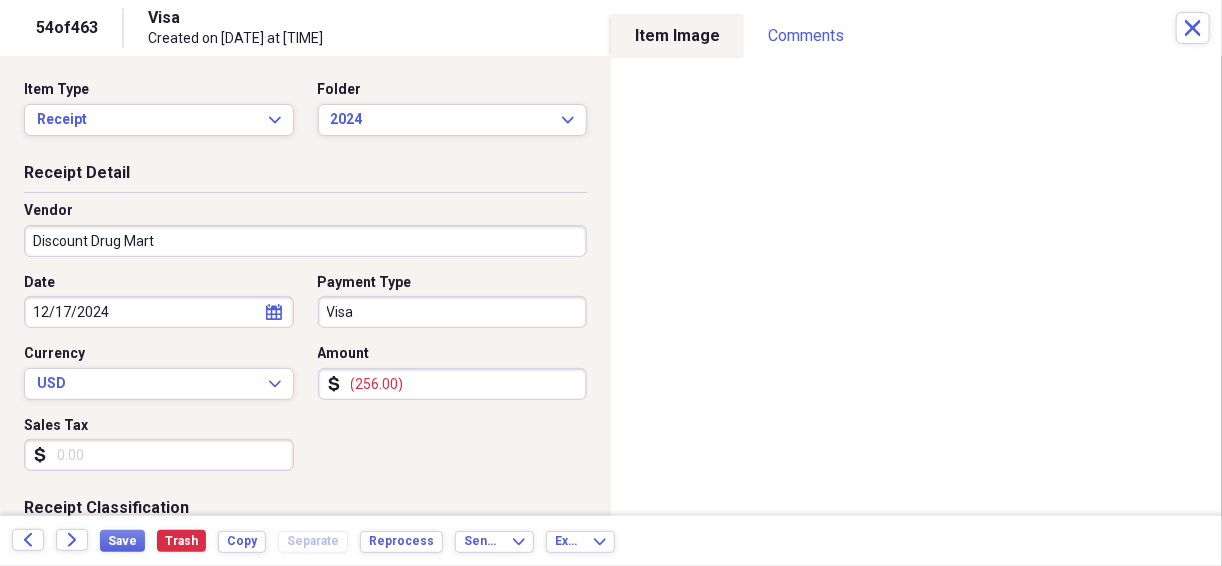 click on "(256.00)" at bounding box center [453, 384] 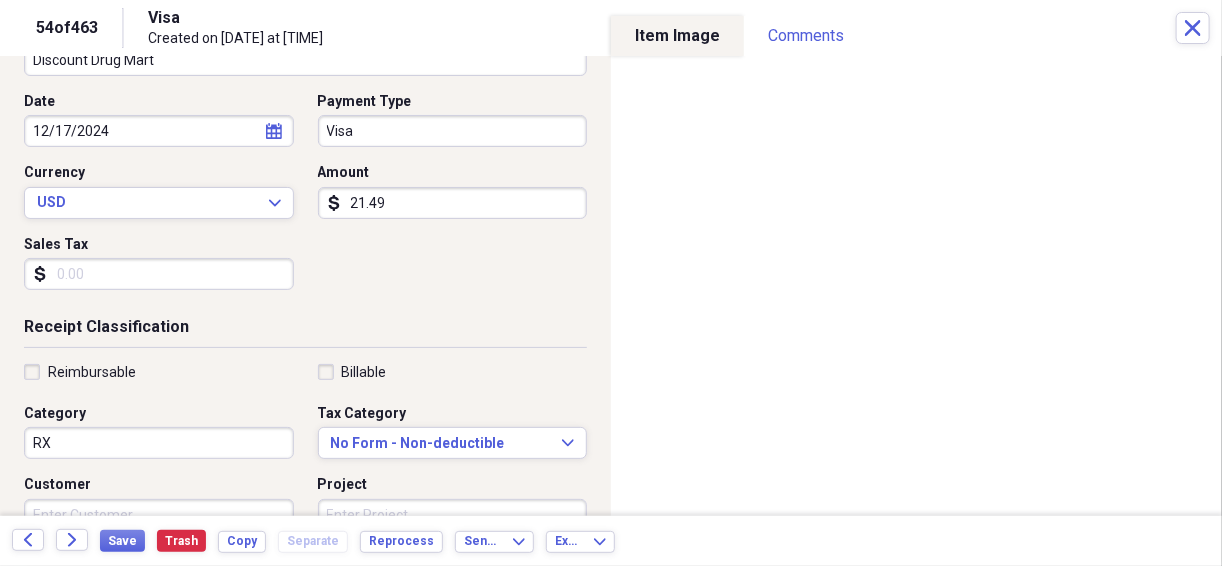 scroll, scrollTop: 213, scrollLeft: 0, axis: vertical 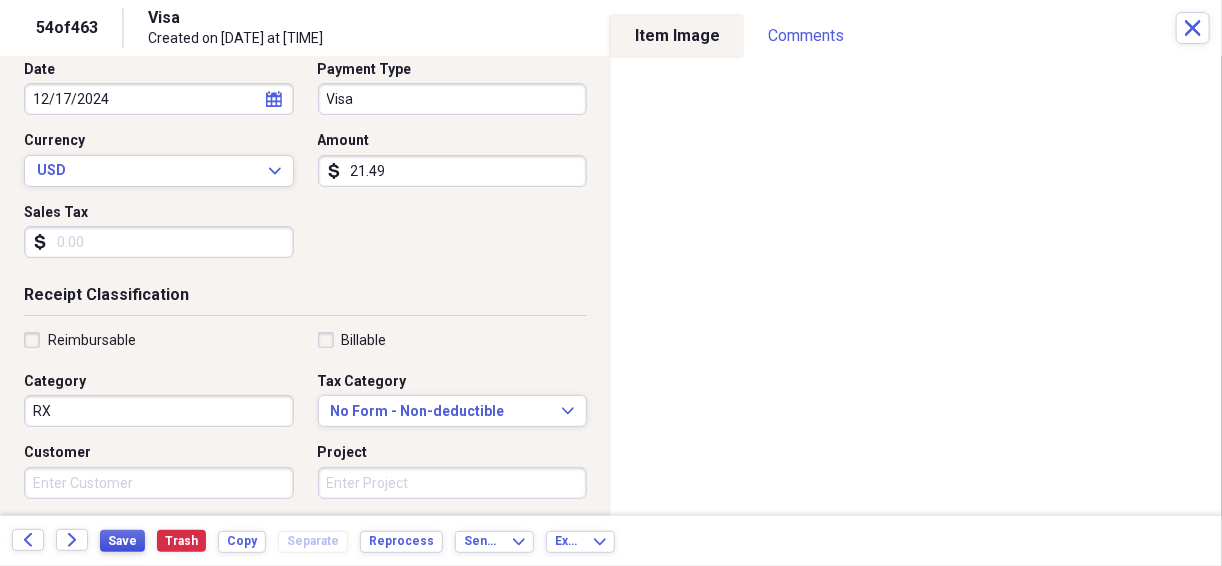 type on "21.49" 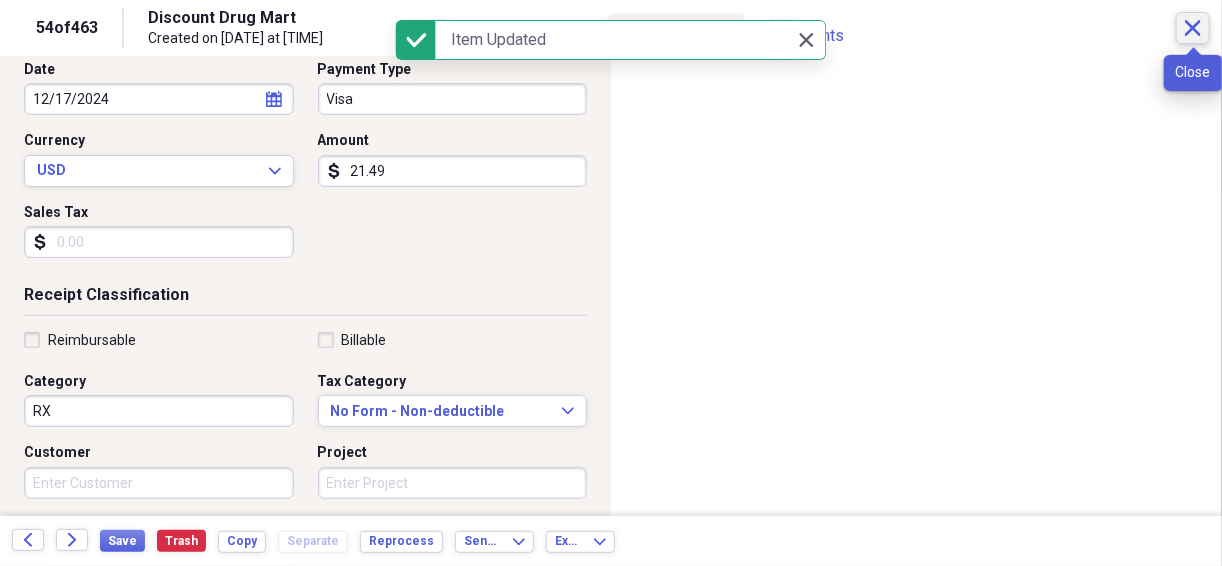 click on "Close" 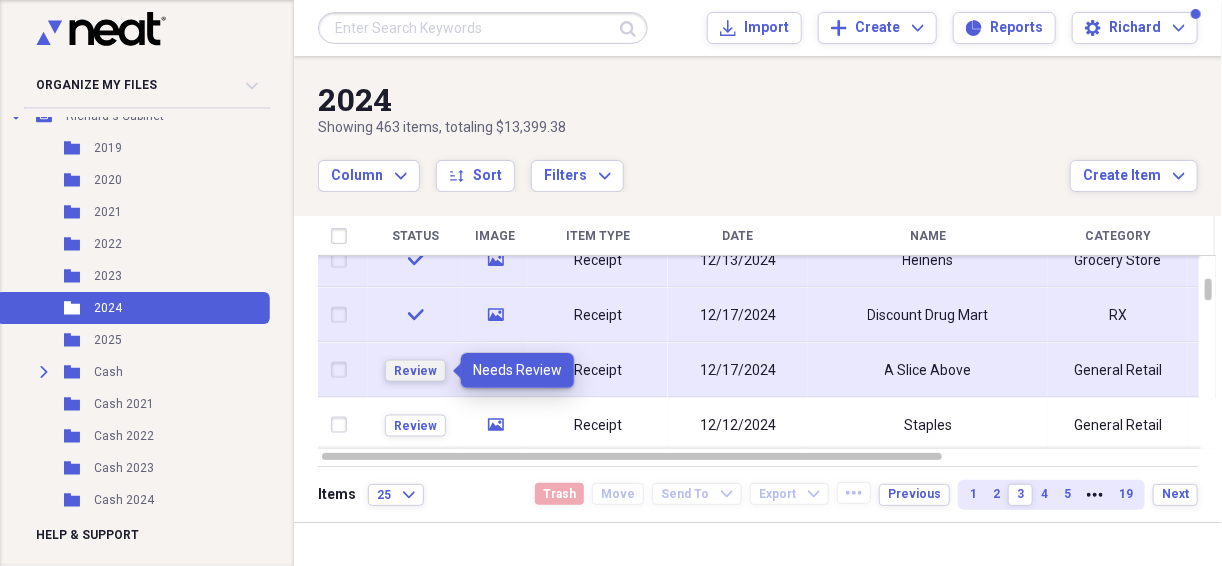 click on "Review" at bounding box center [415, 370] 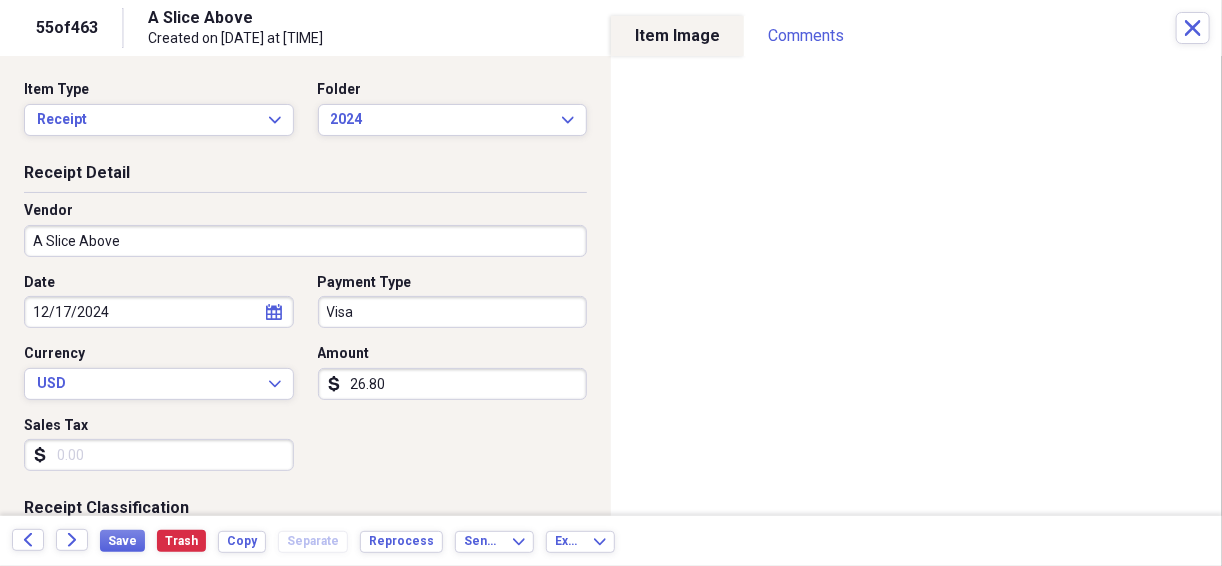 click on "26.80" at bounding box center (453, 384) 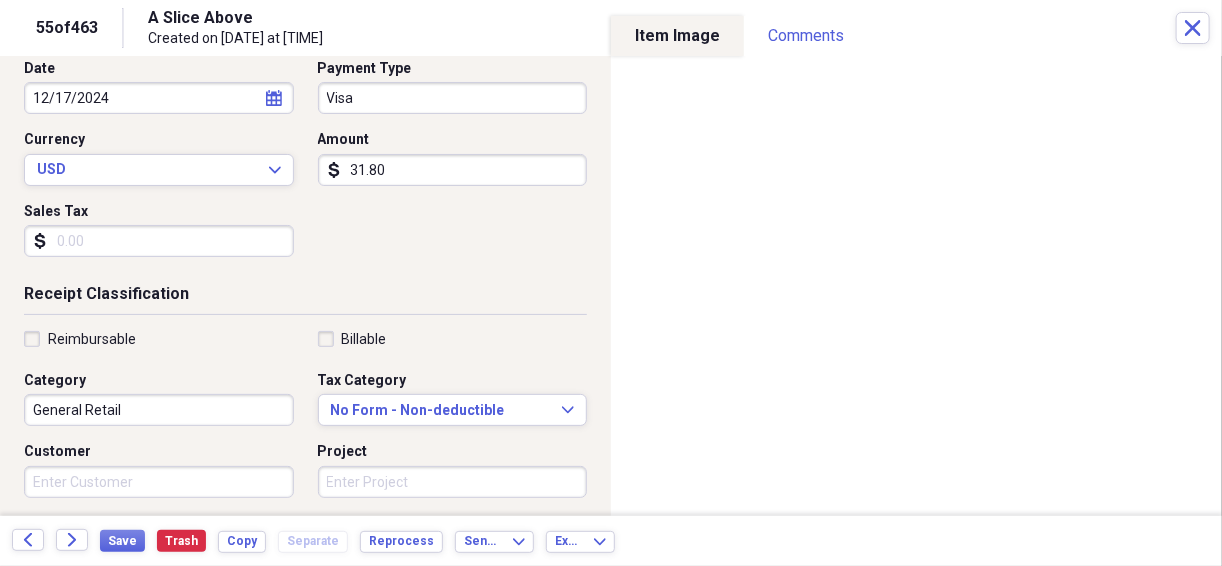 scroll, scrollTop: 240, scrollLeft: 0, axis: vertical 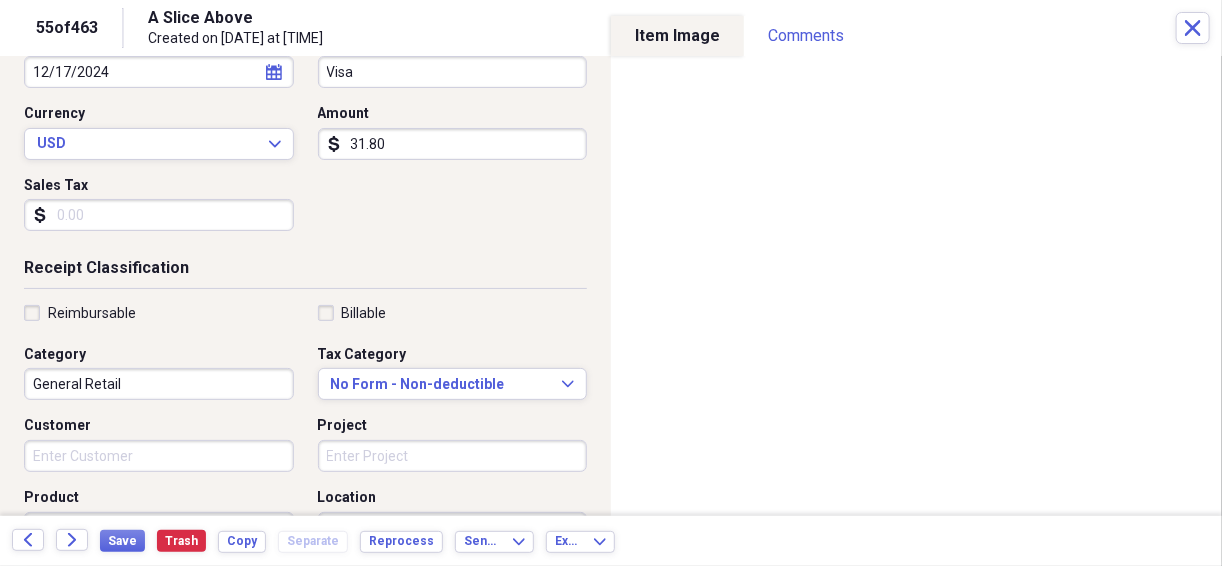 type on "31.80" 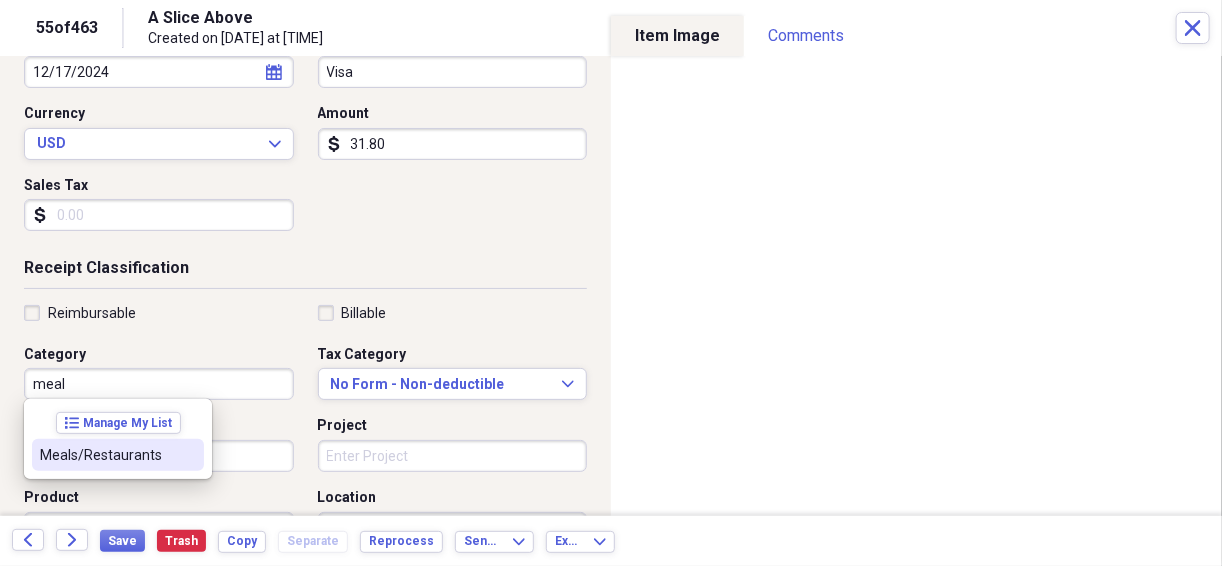 click on "Meals/Restaurants" at bounding box center [106, 455] 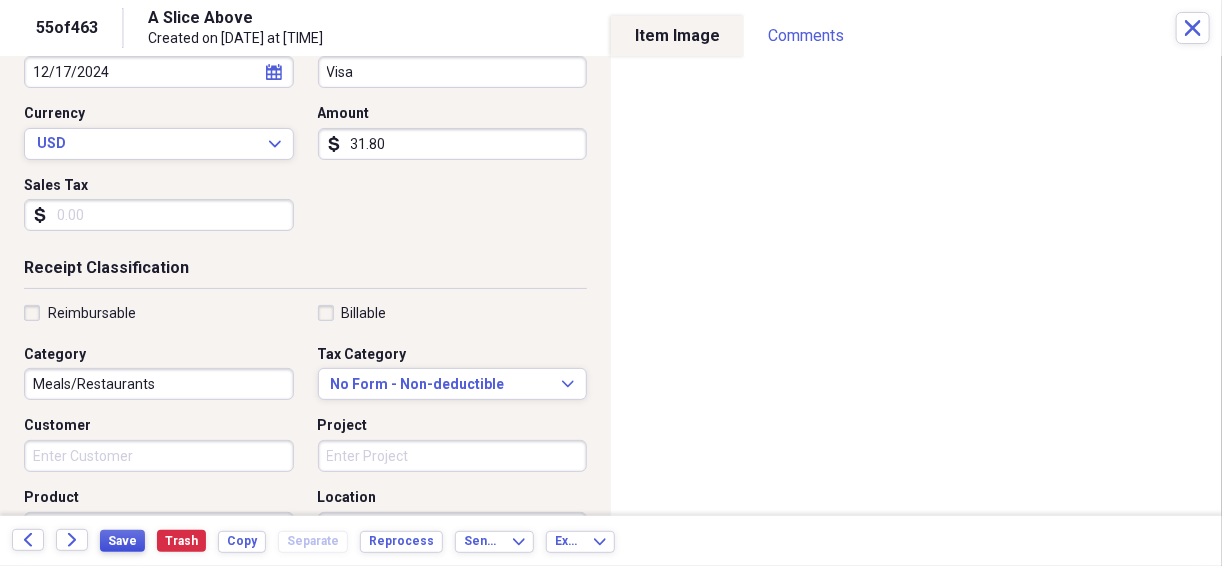 click on "Save" at bounding box center (122, 541) 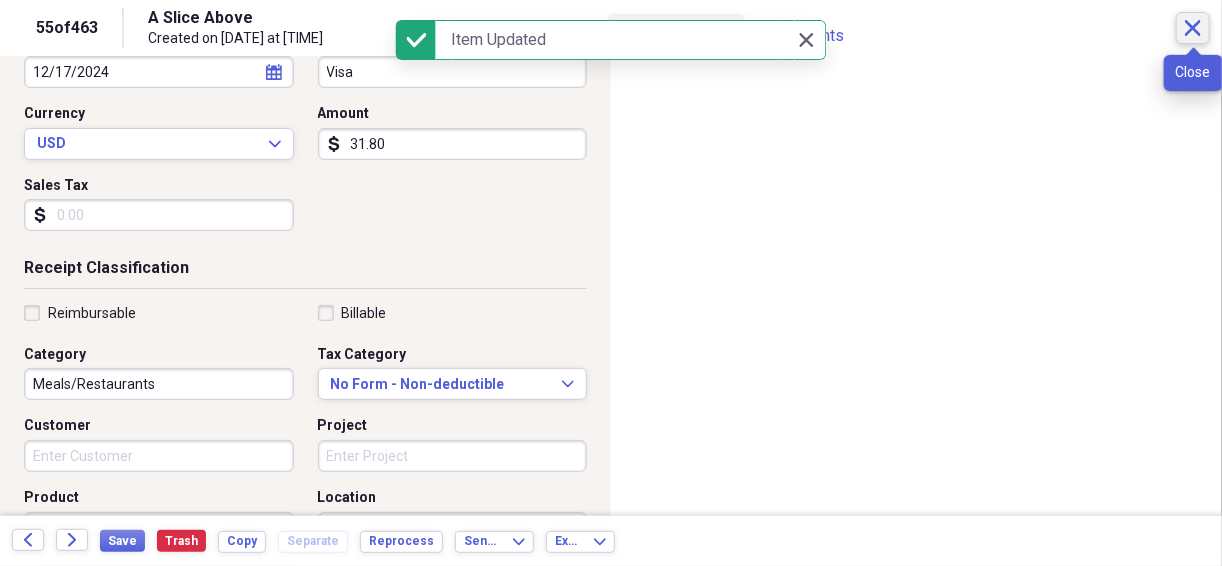 click on "Close" 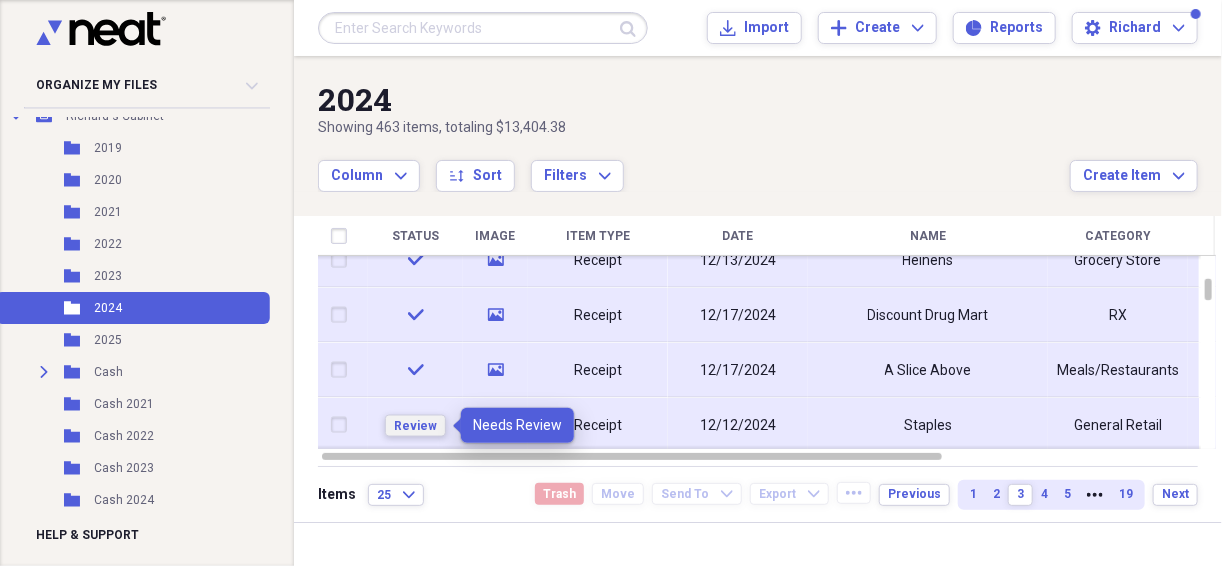 click on "Review" at bounding box center (415, 425) 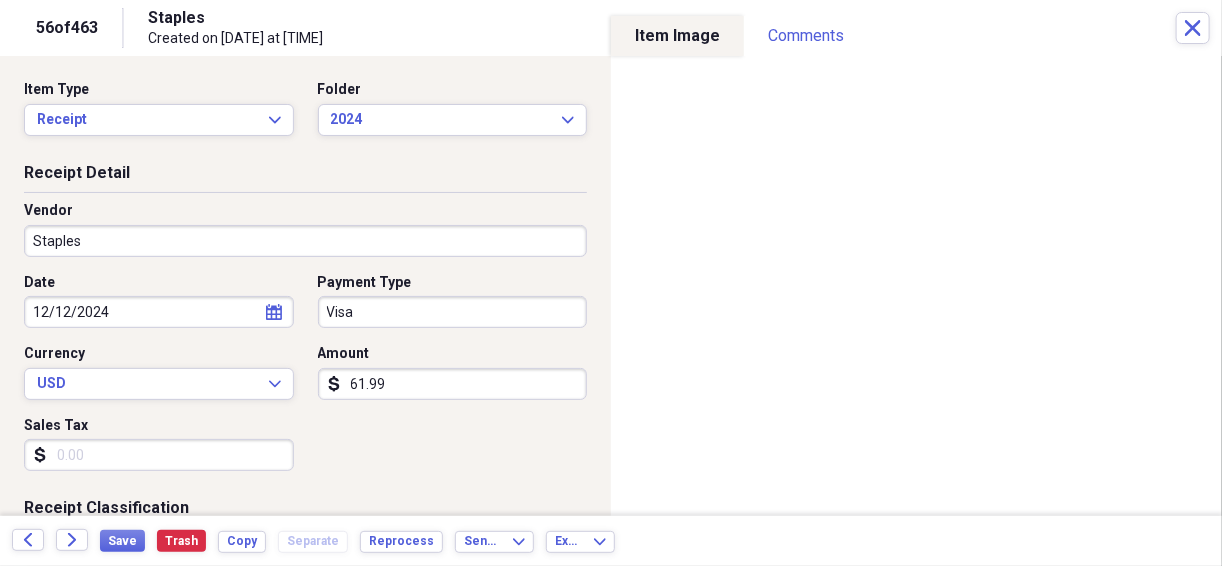 click on "61.99" at bounding box center (453, 384) 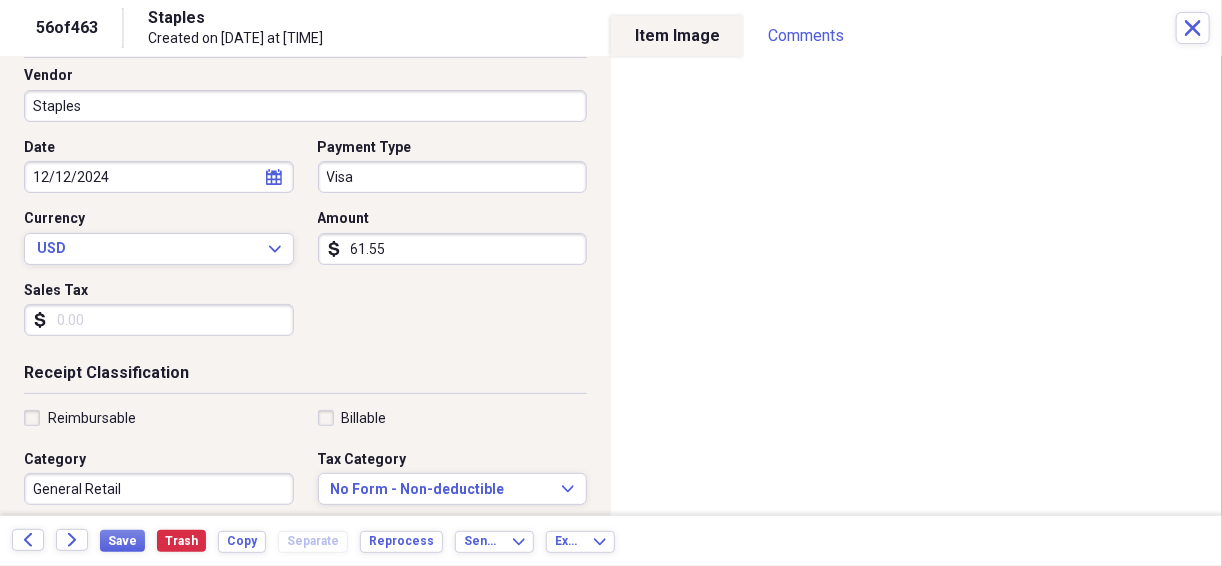 scroll, scrollTop: 160, scrollLeft: 0, axis: vertical 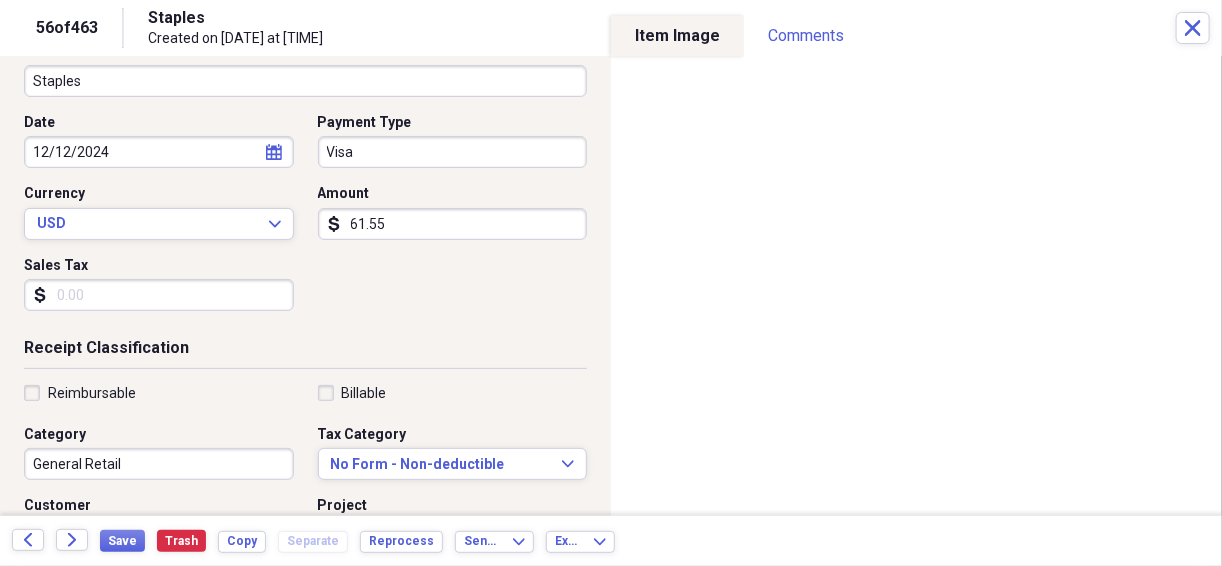 type on "61.55" 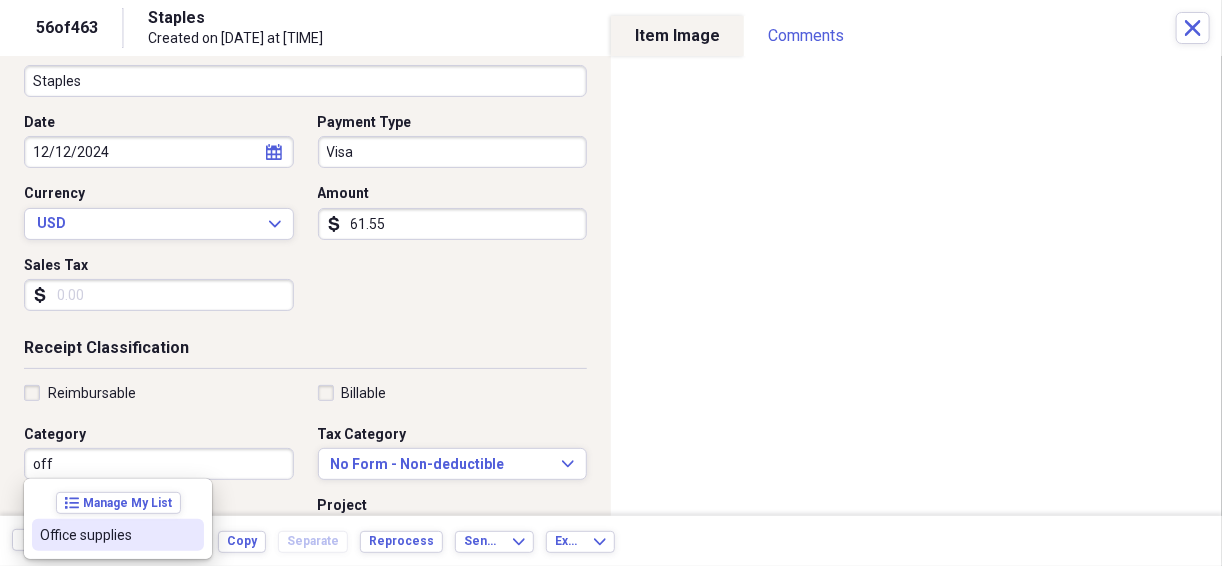 click on "Office supplies" at bounding box center [106, 535] 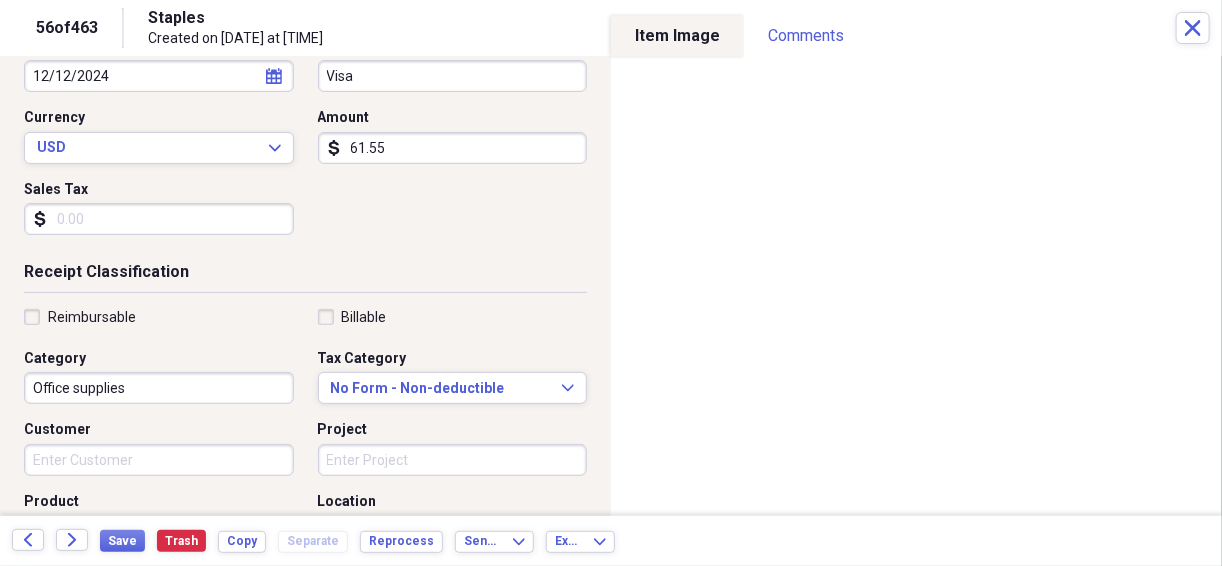 scroll, scrollTop: 240, scrollLeft: 0, axis: vertical 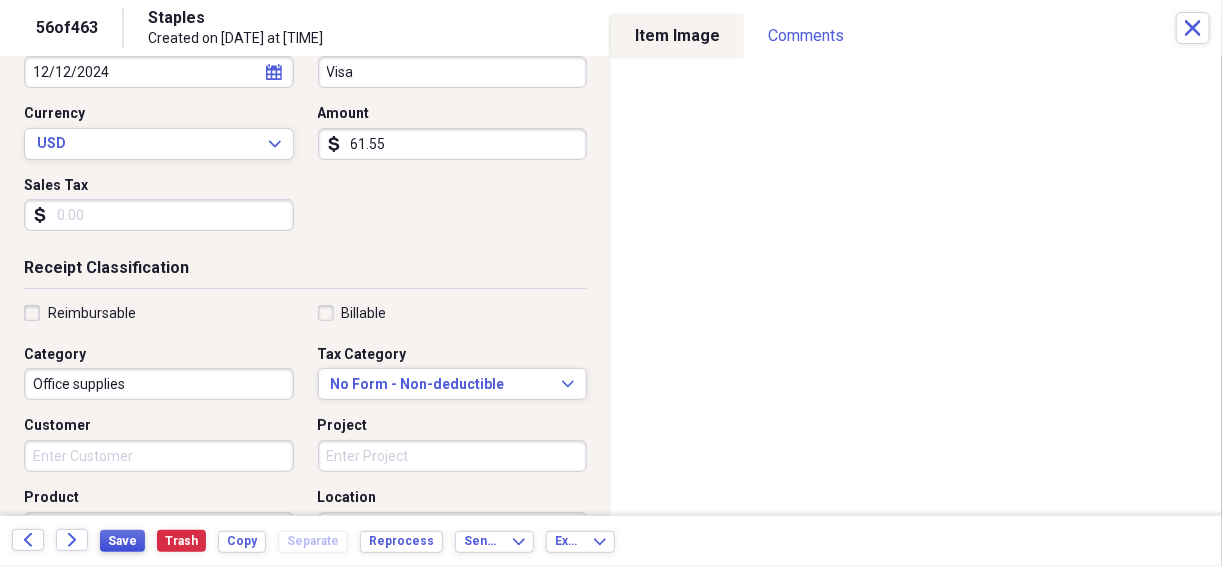 click on "Save" at bounding box center [122, 541] 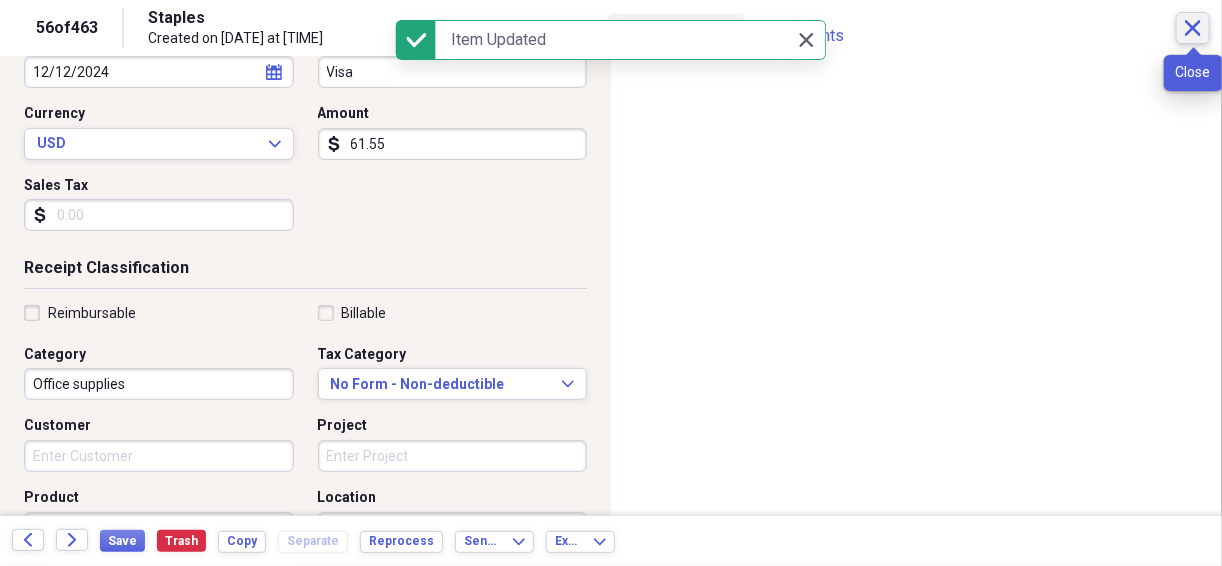 click on "Close" at bounding box center [1193, 28] 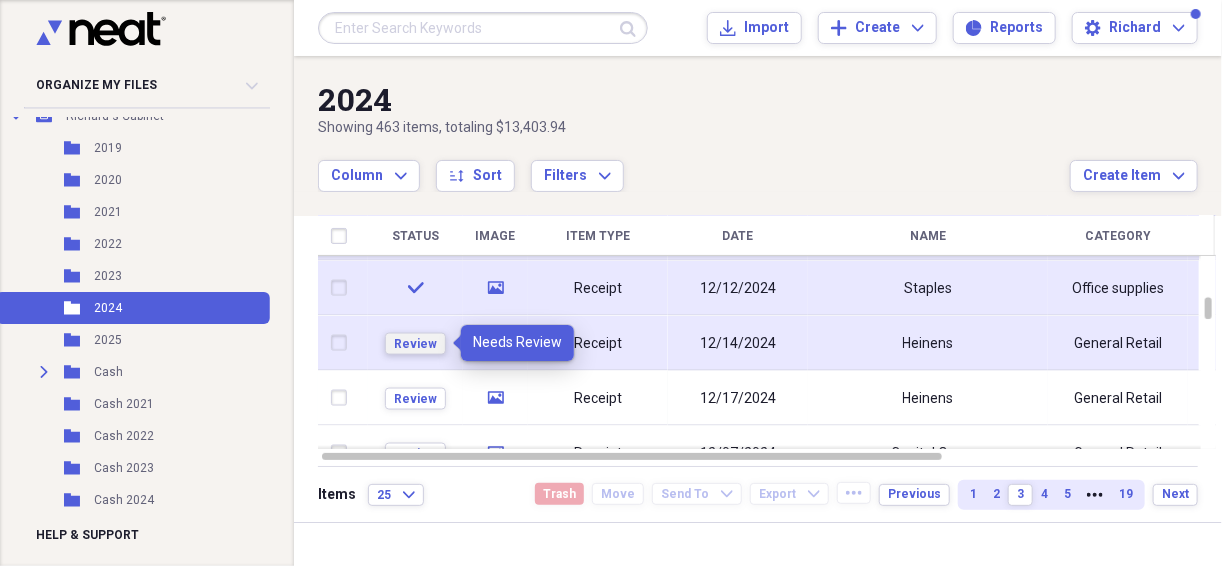 click on "Review" at bounding box center [415, 343] 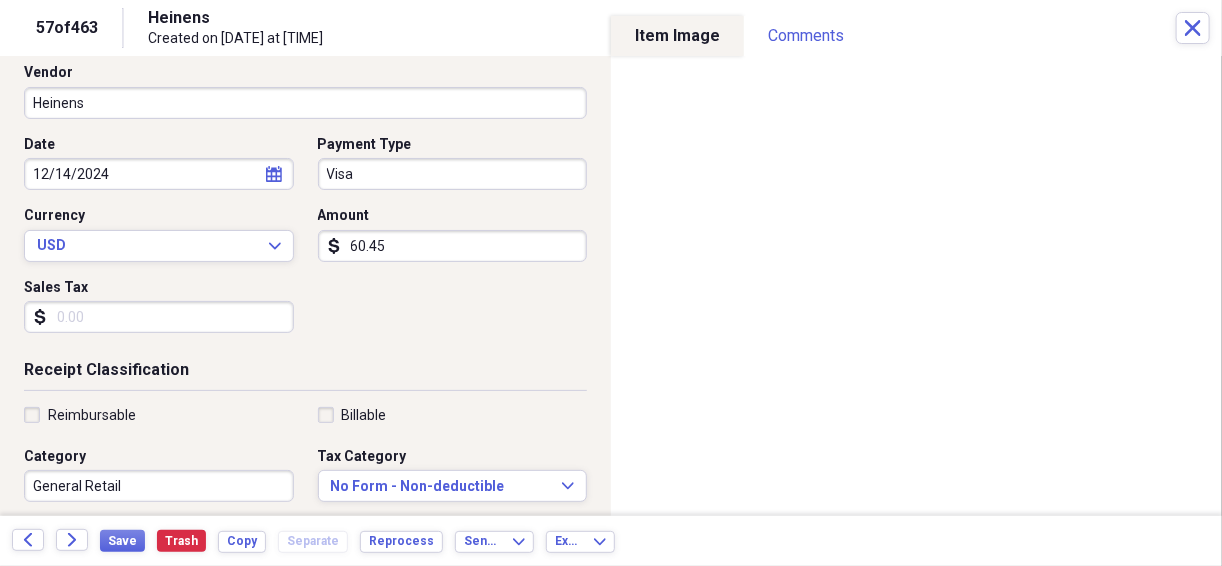 scroll, scrollTop: 160, scrollLeft: 0, axis: vertical 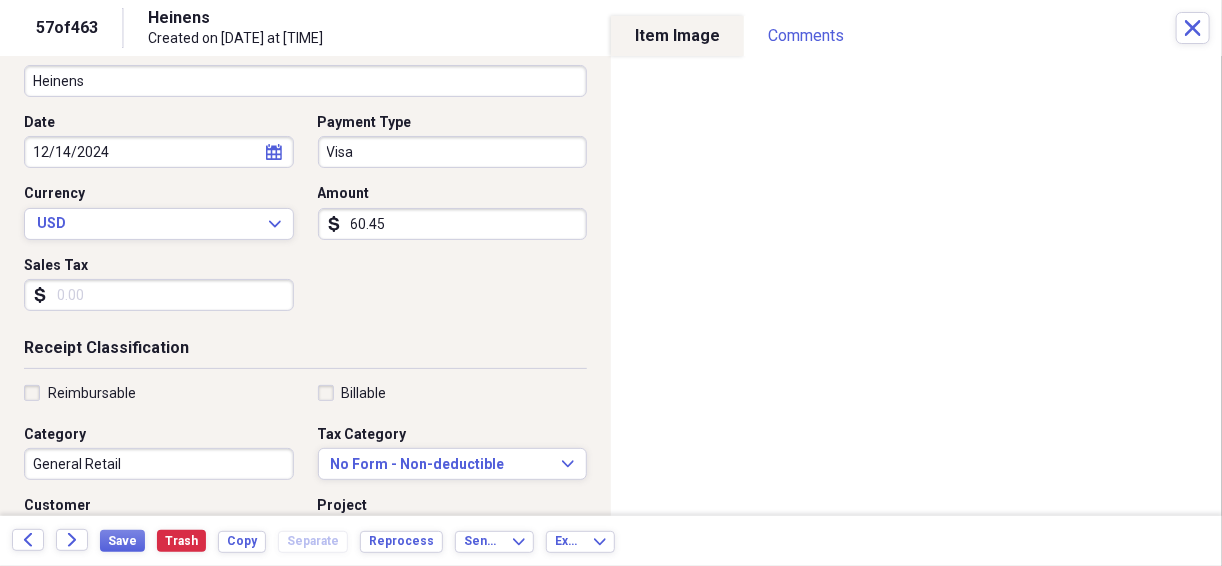 click on "General Retail" at bounding box center (159, 464) 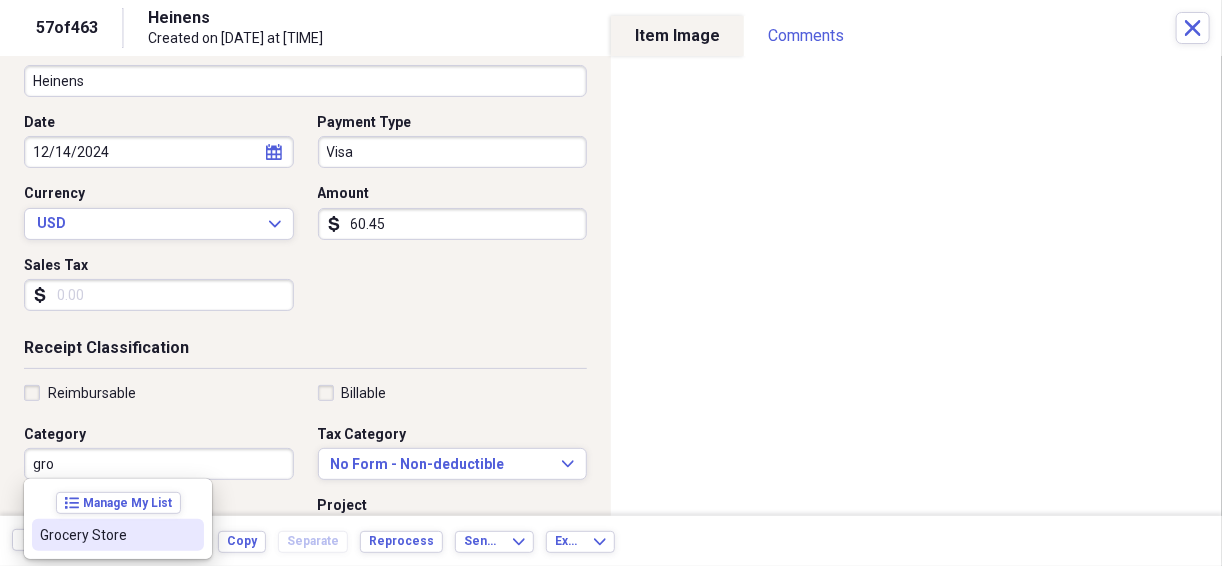 click on "Grocery Store" at bounding box center [106, 535] 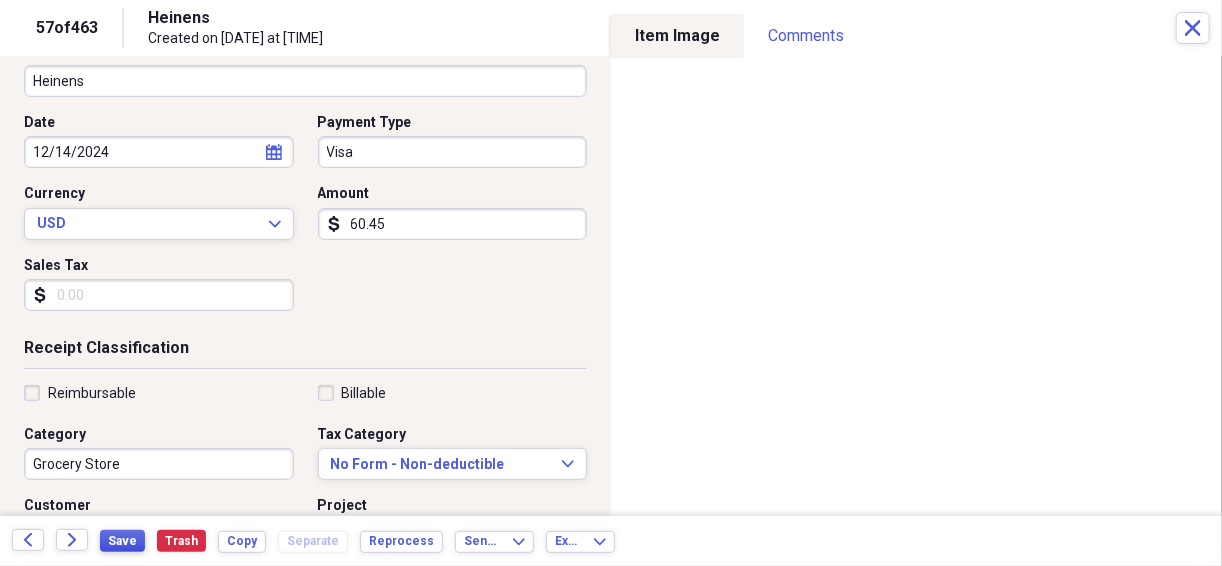 click on "Save" at bounding box center [122, 541] 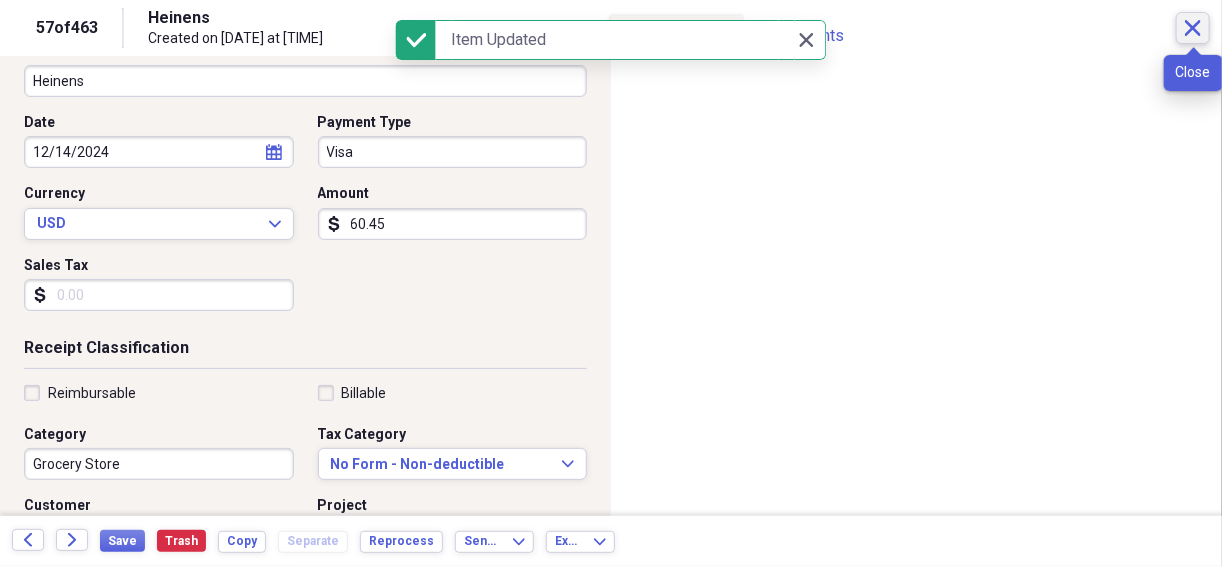 click 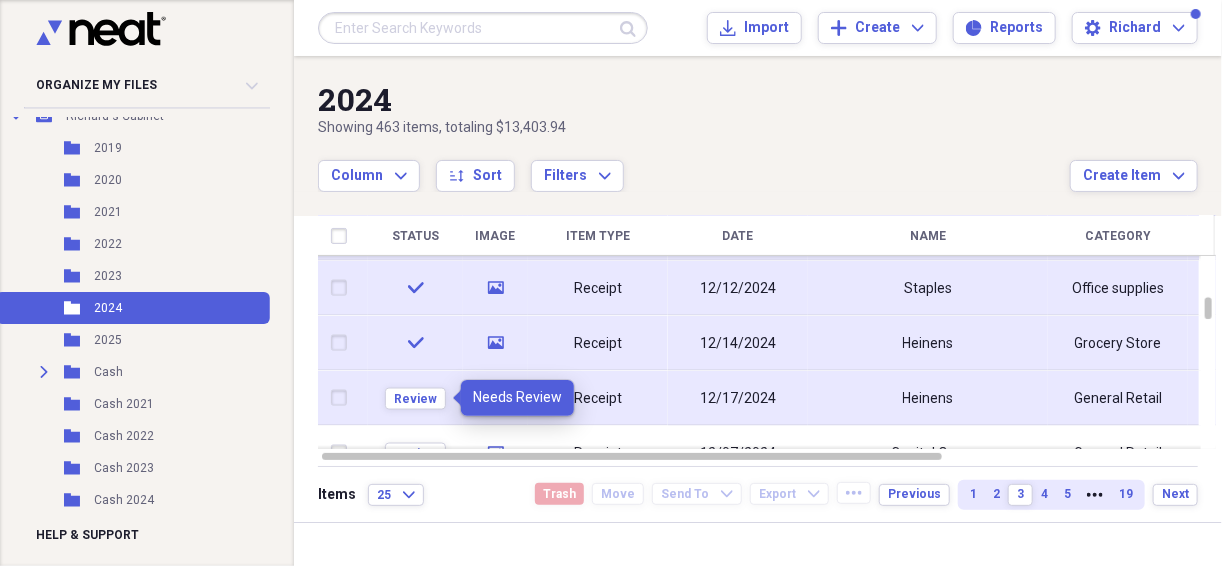 click on "Review" at bounding box center [415, 397] 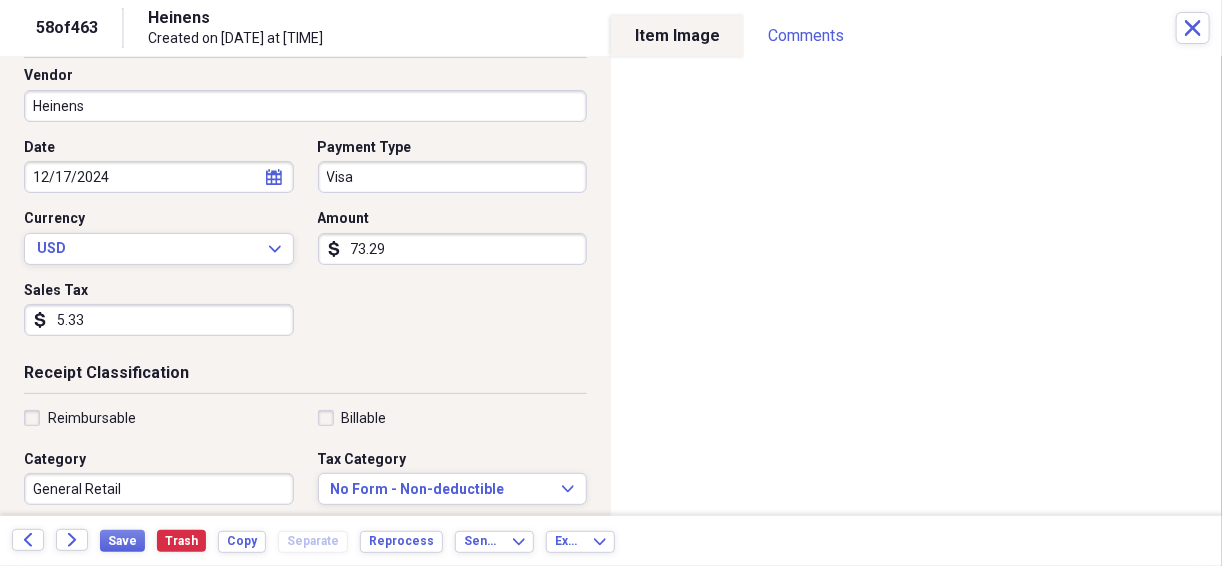 scroll, scrollTop: 160, scrollLeft: 0, axis: vertical 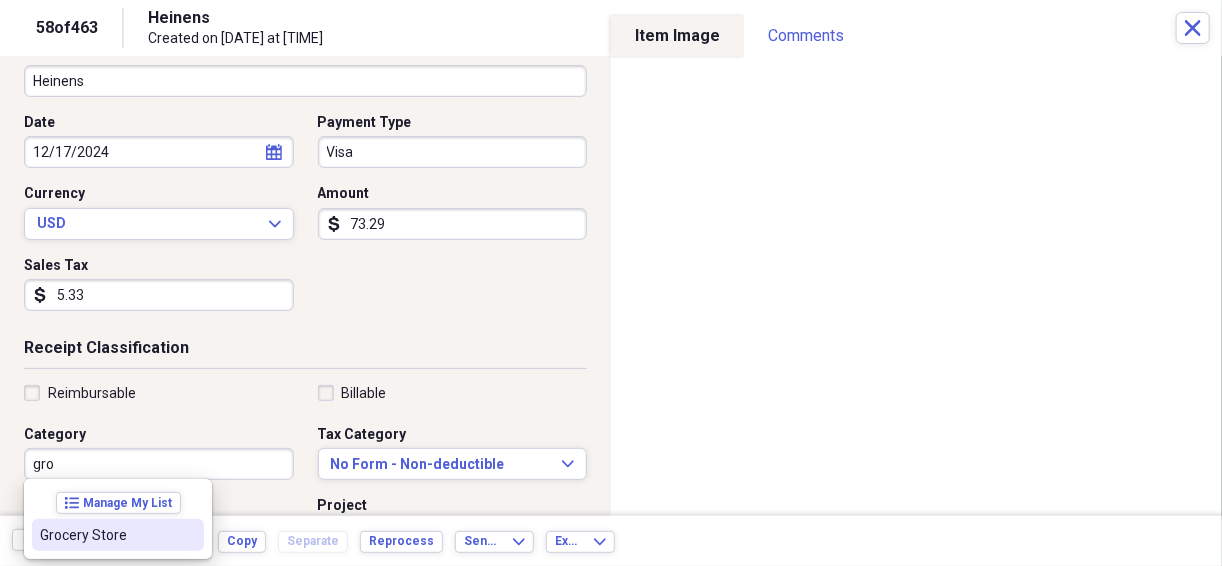 click on "Grocery Store" at bounding box center (106, 535) 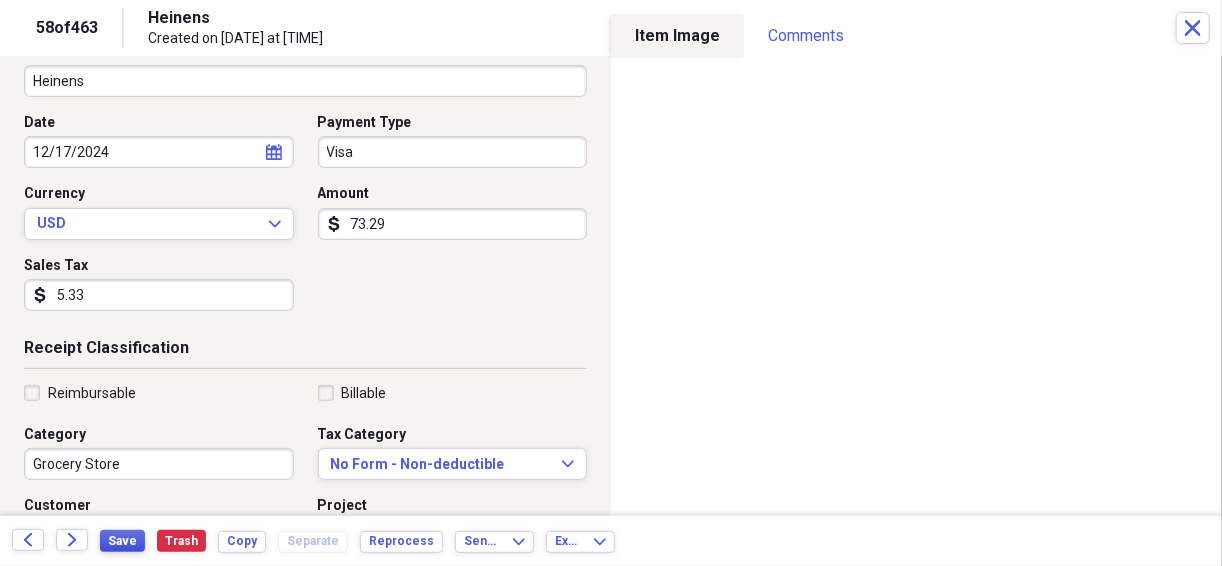 click on "Save" at bounding box center [122, 541] 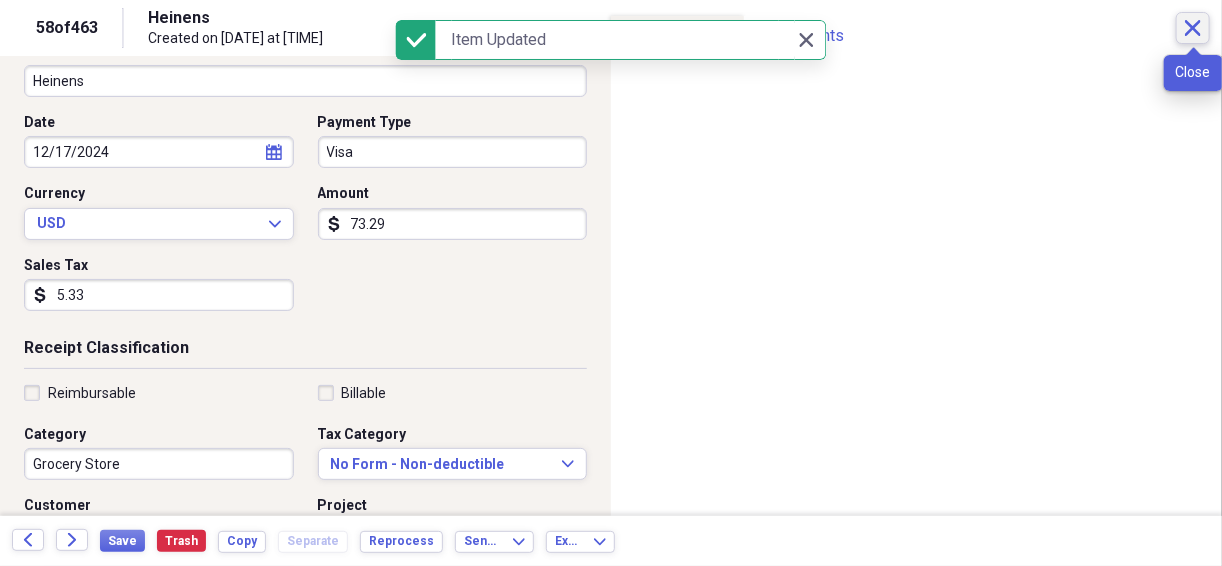 click on "Close" 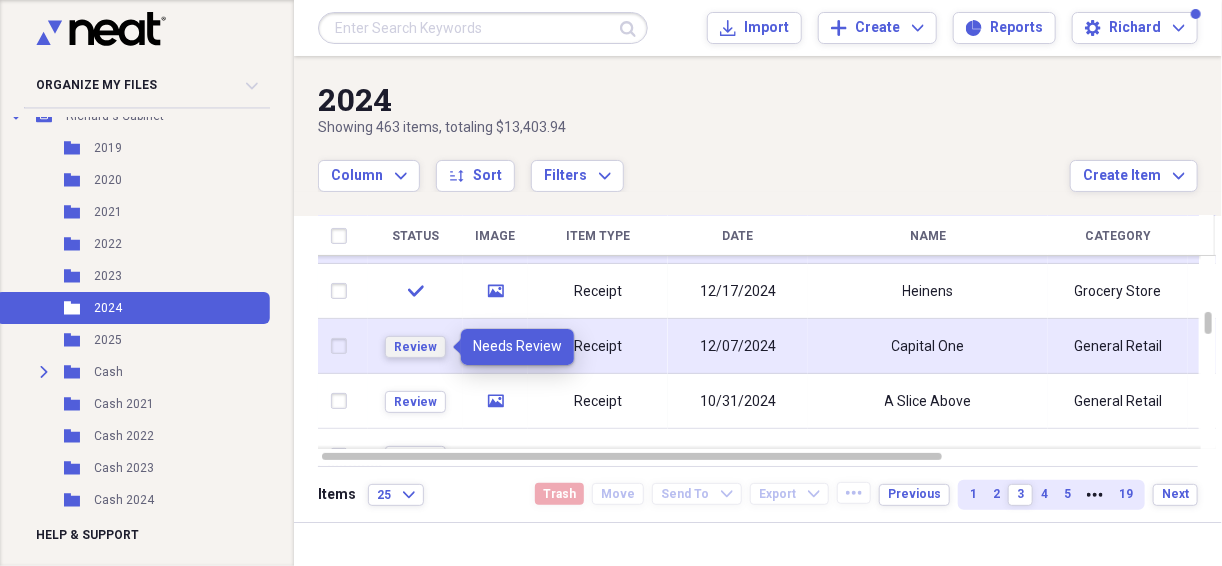 click on "Review" at bounding box center [415, 347] 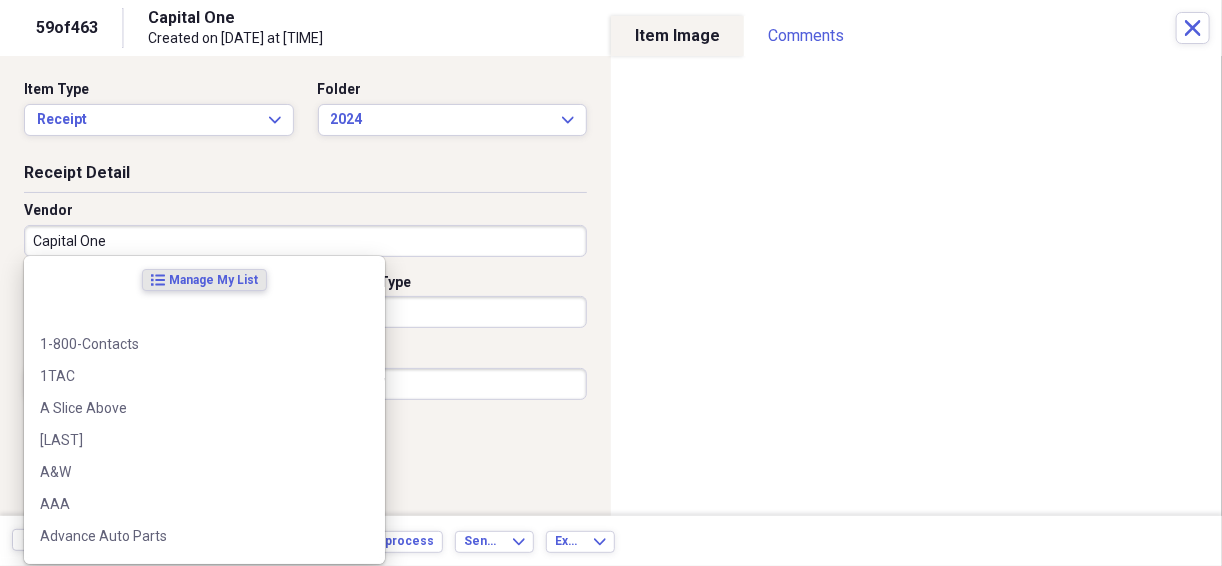 click on "Capital One" at bounding box center (305, 241) 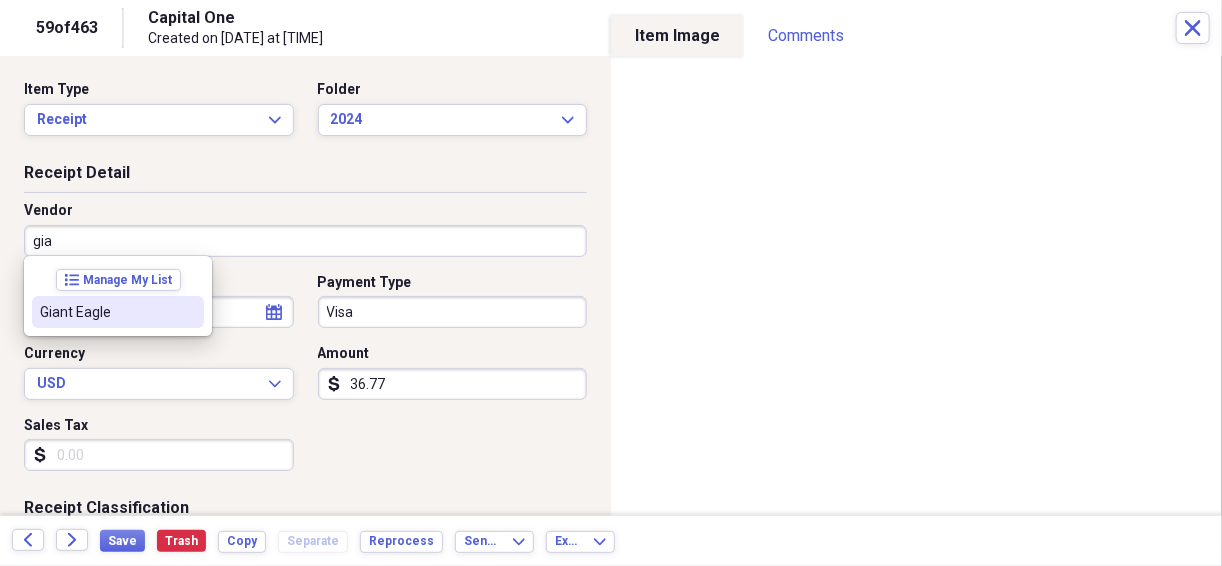 click on "Giant Eagle" at bounding box center (106, 312) 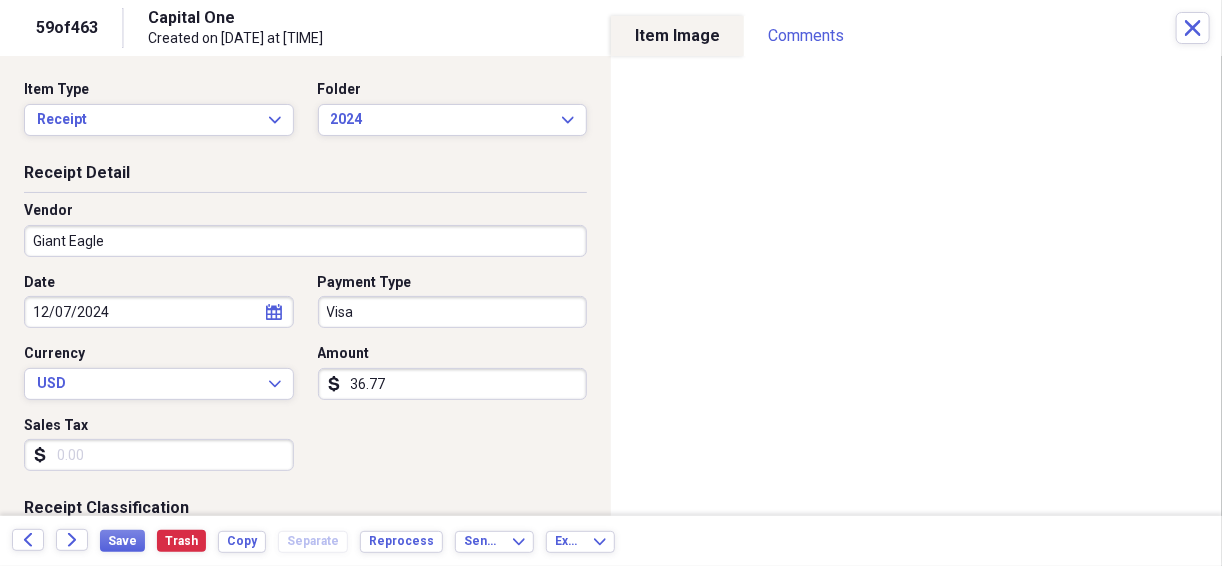 type on "Grocery Store" 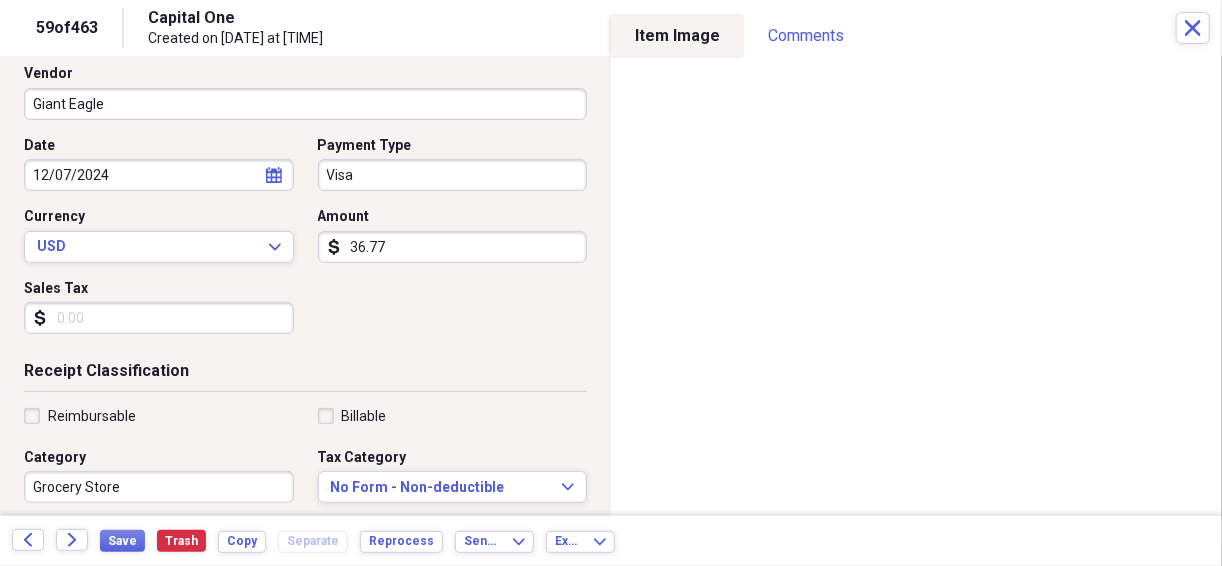 scroll, scrollTop: 213, scrollLeft: 0, axis: vertical 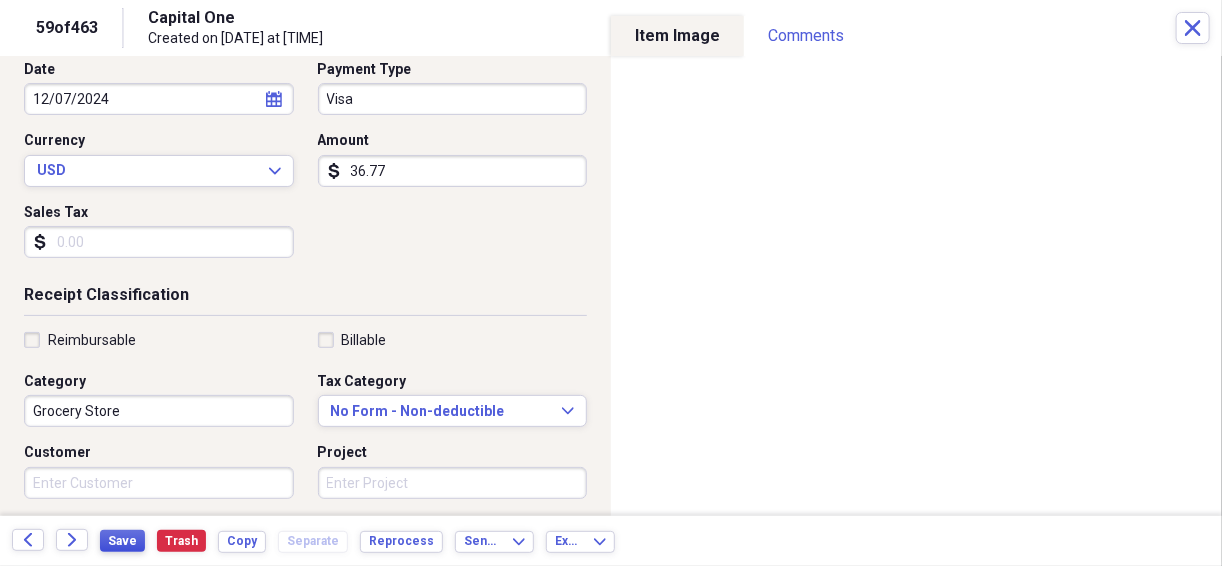 click on "Save" at bounding box center [122, 541] 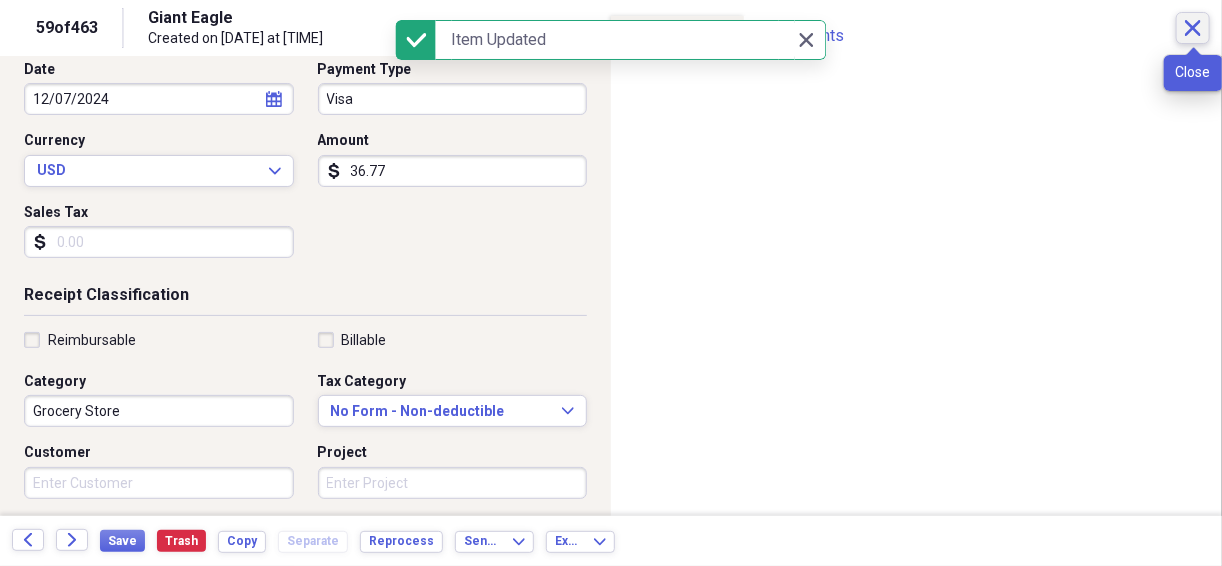 click on "Close" 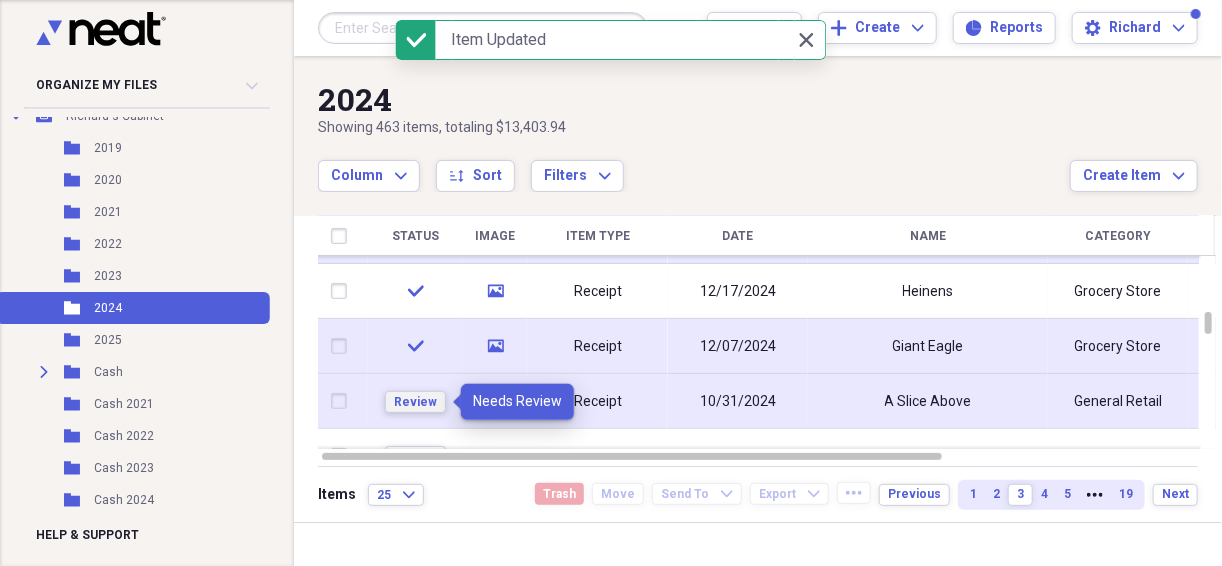 click on "Review" at bounding box center [415, 402] 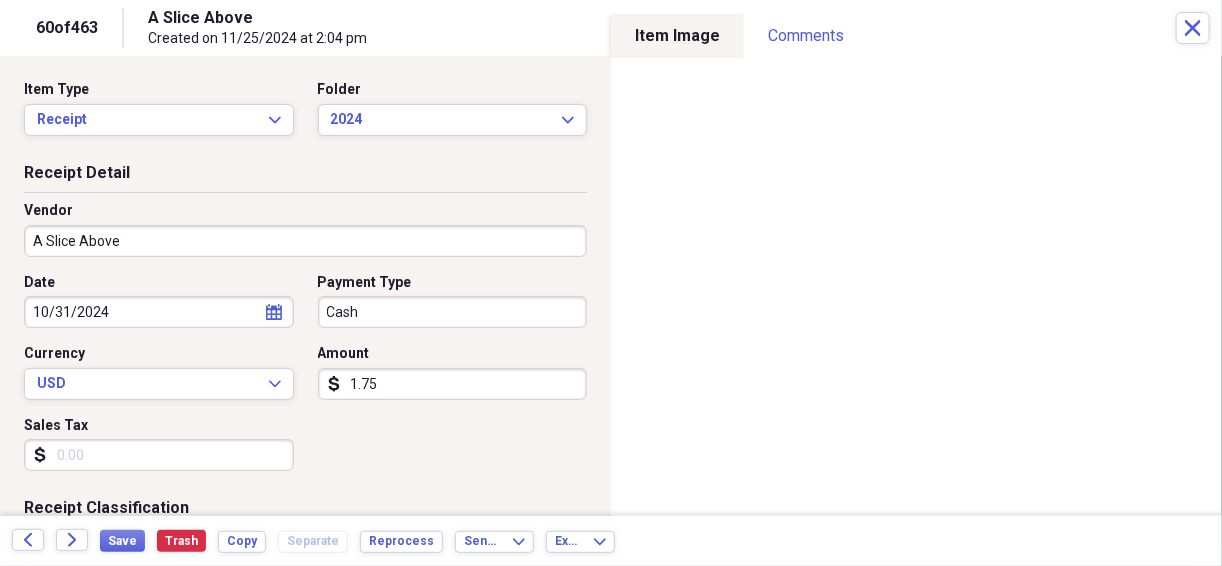 click on "1.75" at bounding box center (453, 384) 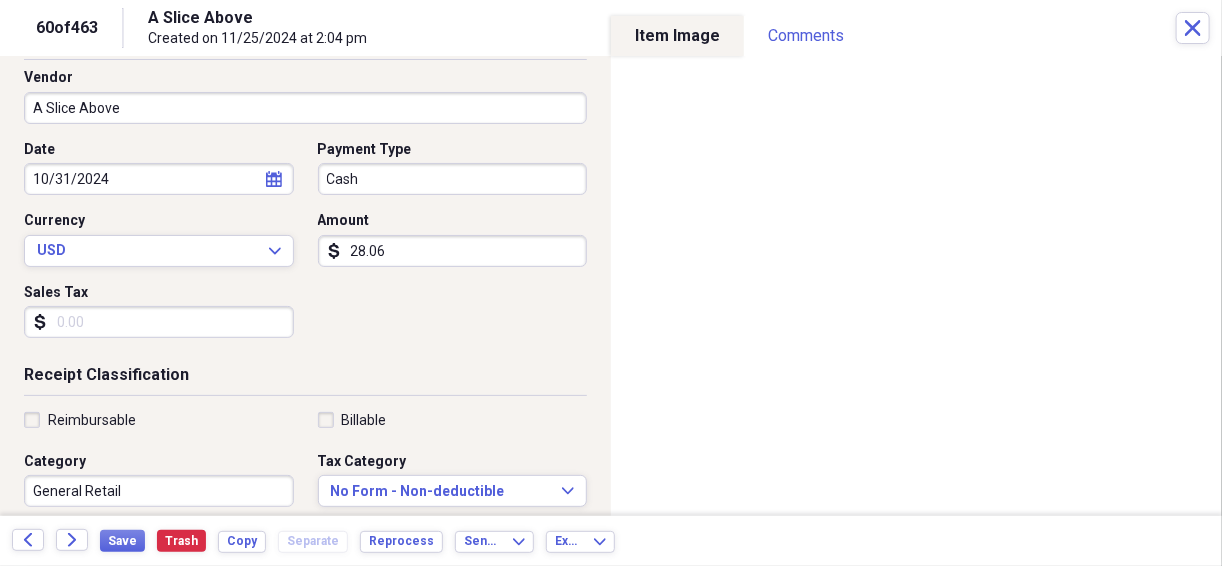 scroll, scrollTop: 186, scrollLeft: 0, axis: vertical 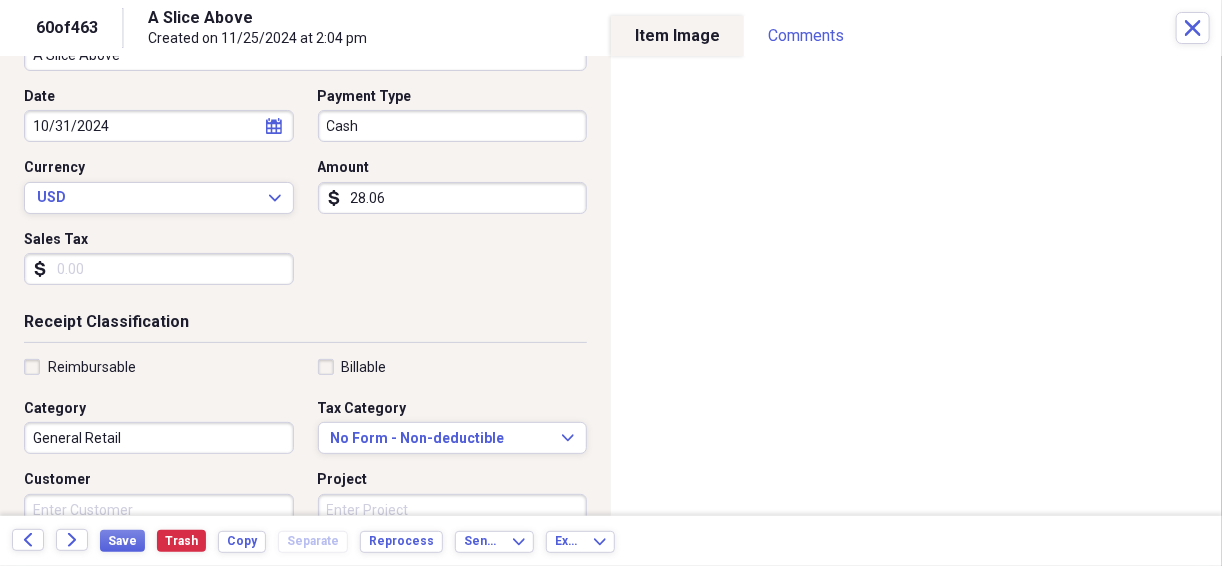 type on "28.06" 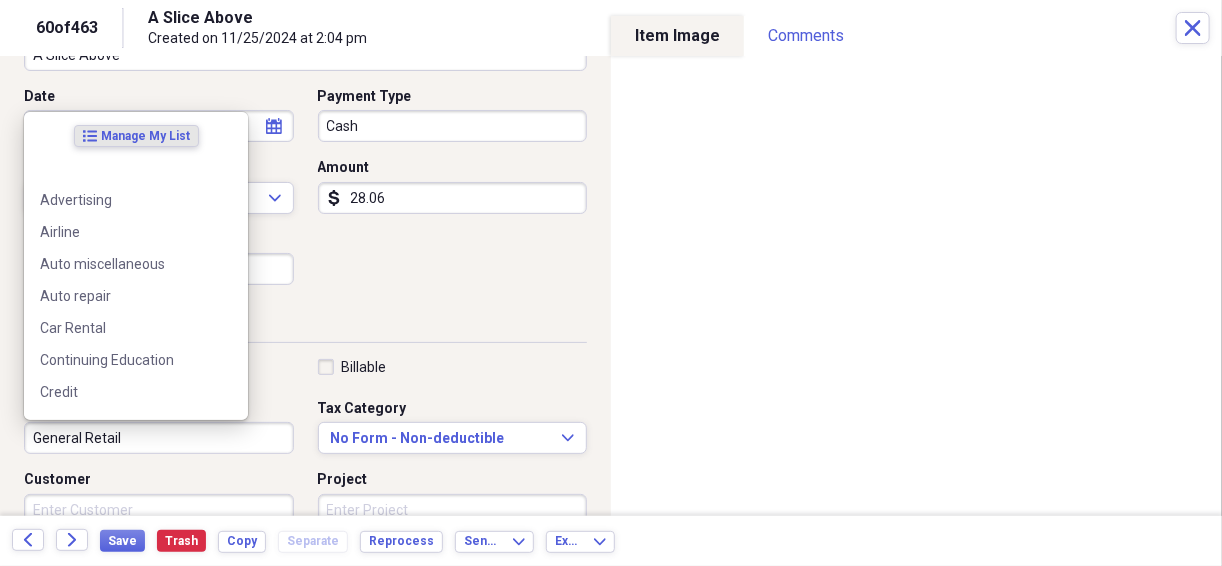 click on "General Retail" at bounding box center (159, 438) 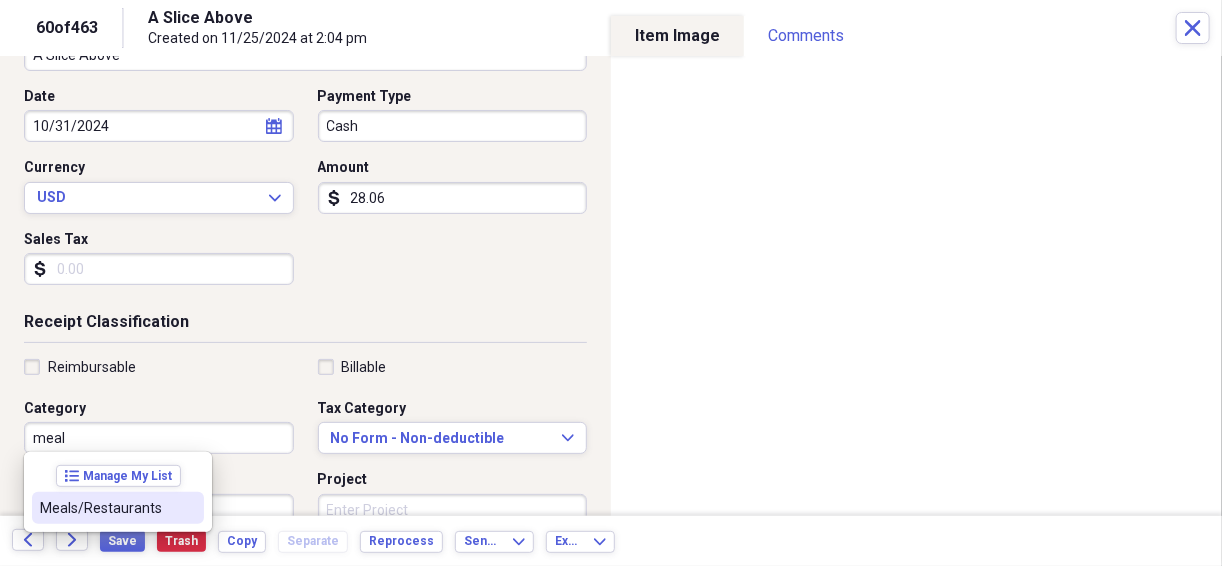 click on "Meals/Restaurants" at bounding box center [106, 508] 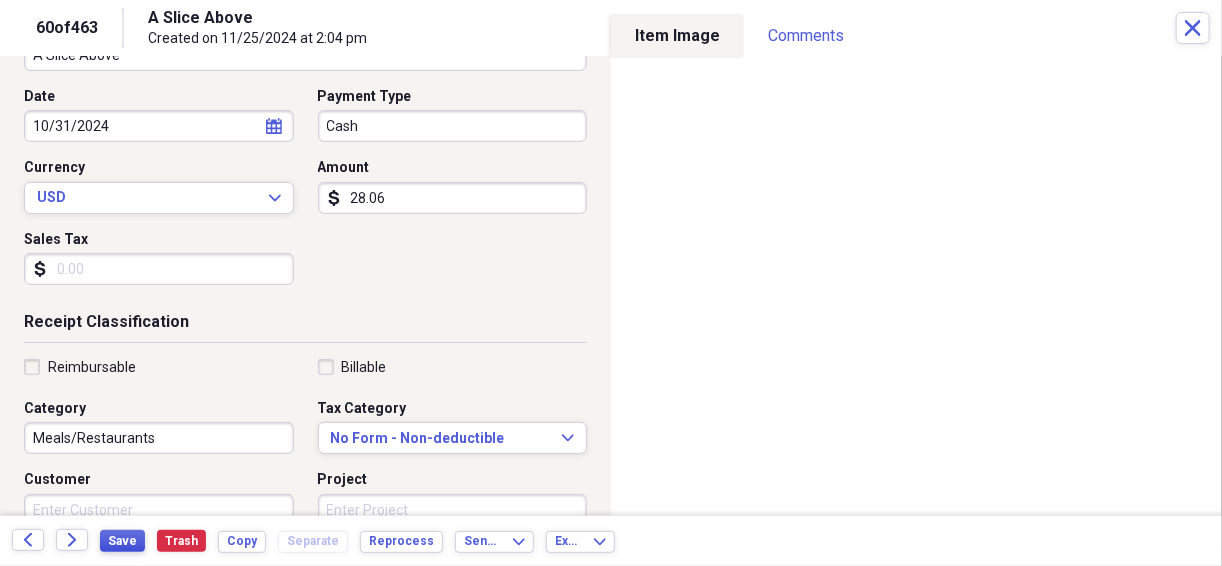 click on "Save" at bounding box center (122, 541) 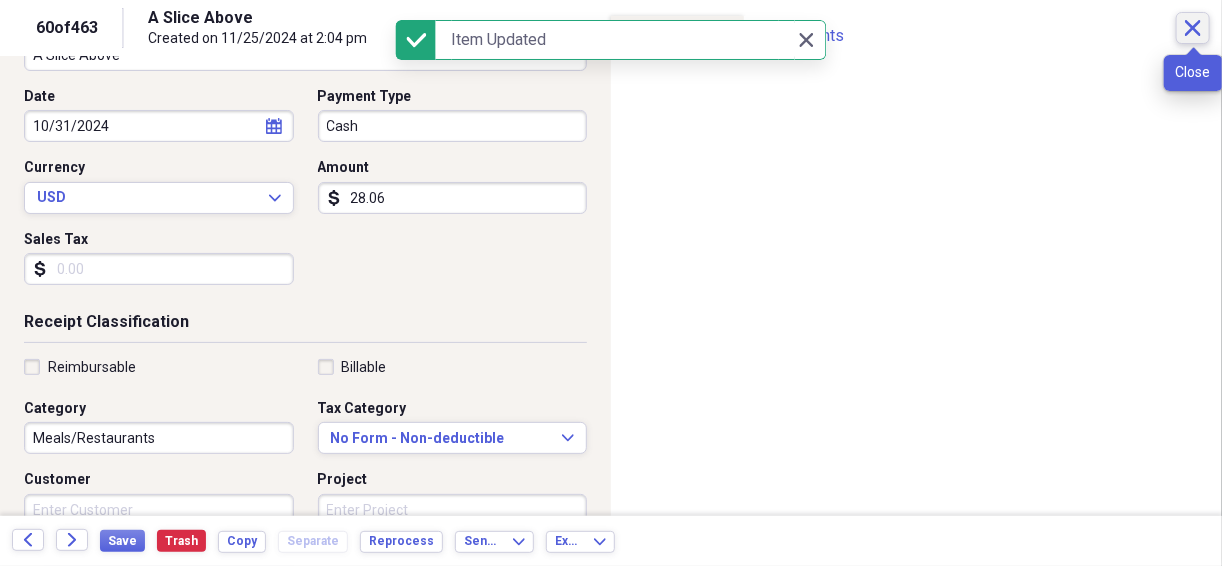 click 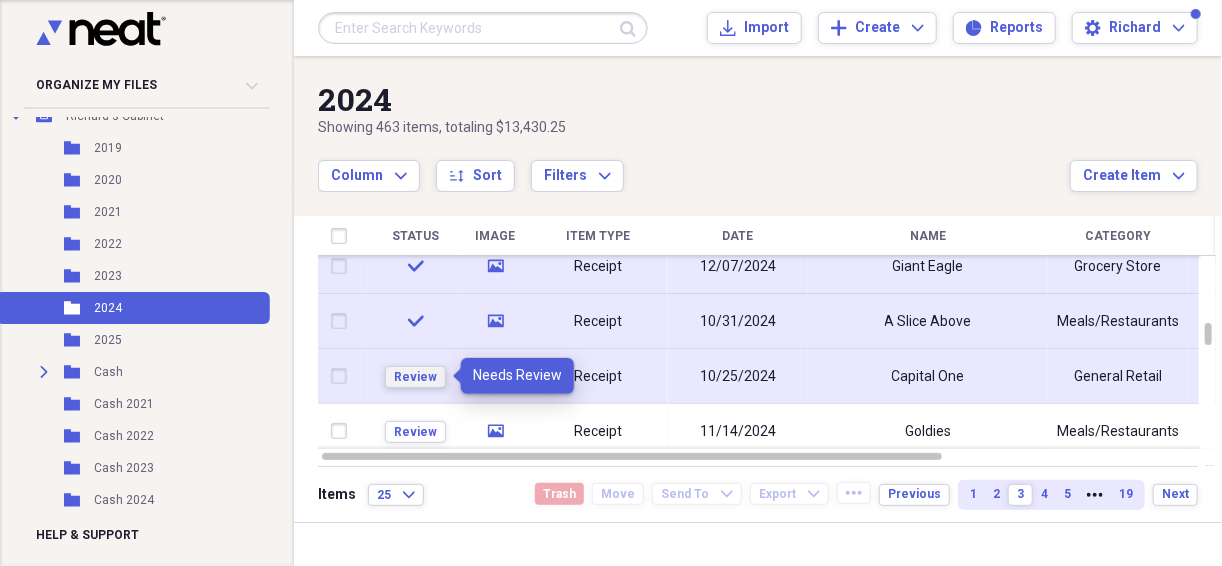 click on "Review" at bounding box center [415, 377] 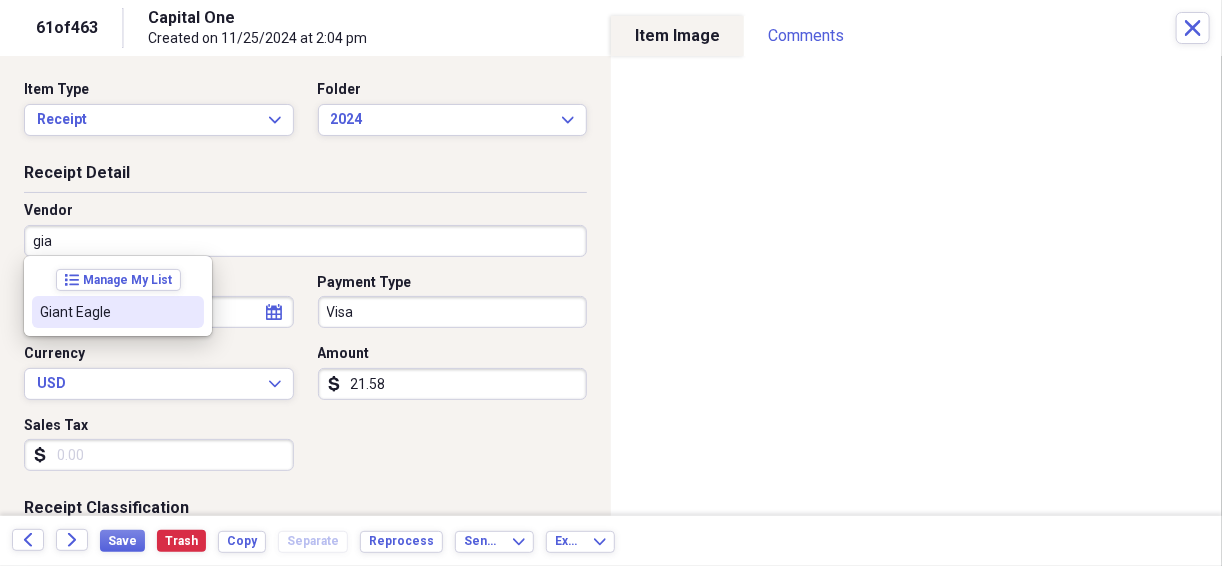 click on "Giant Eagle" at bounding box center [106, 312] 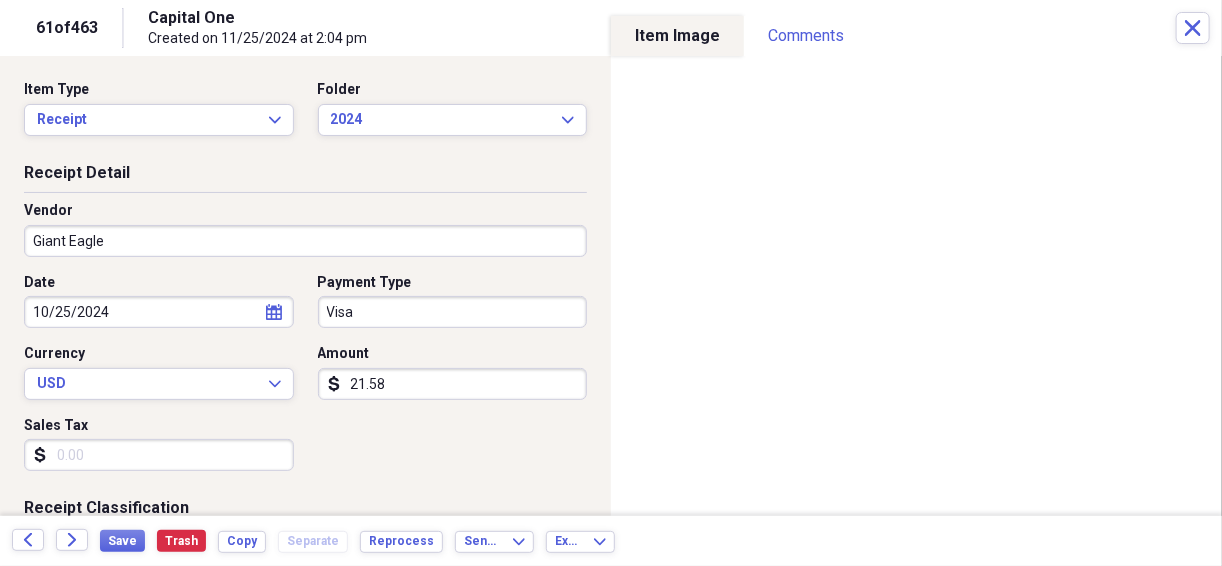 type on "Grocery Store" 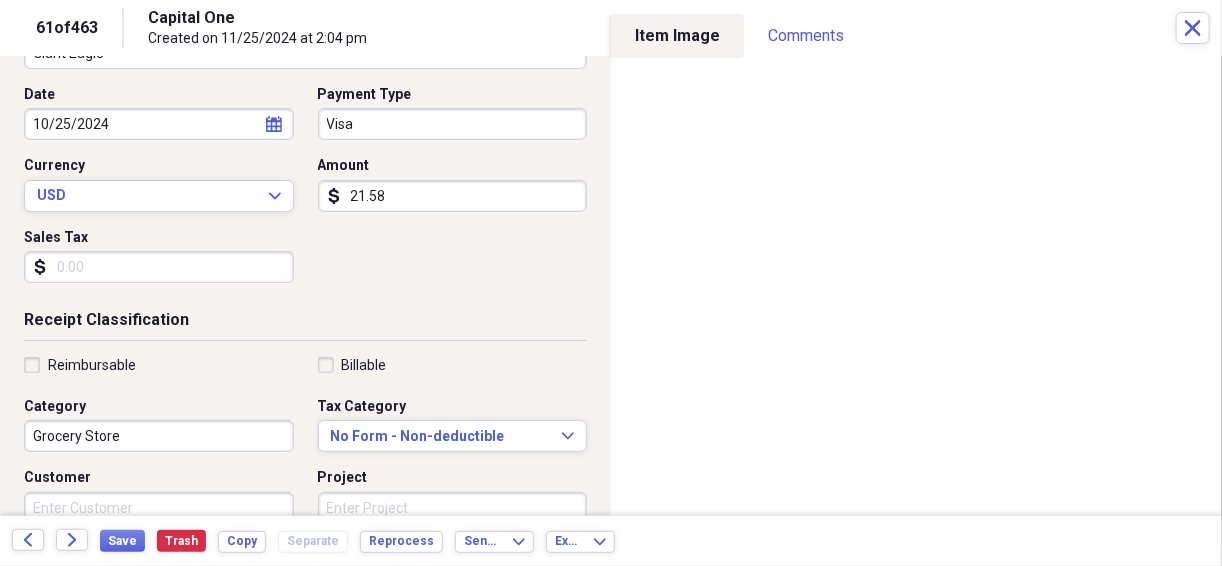 scroll, scrollTop: 213, scrollLeft: 0, axis: vertical 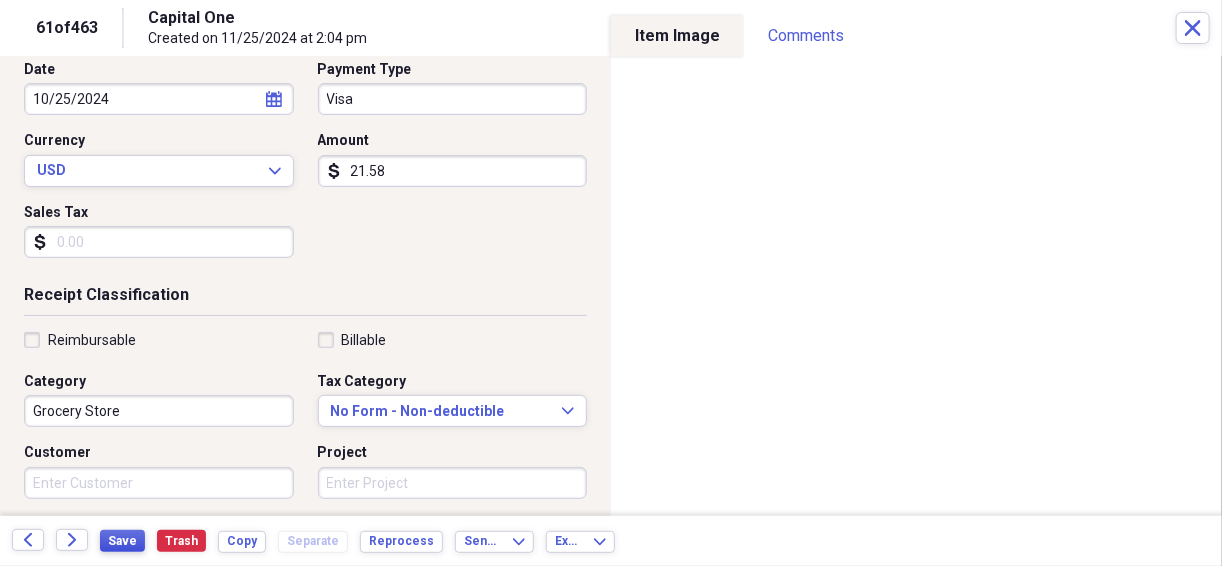 click on "Save" at bounding box center (122, 541) 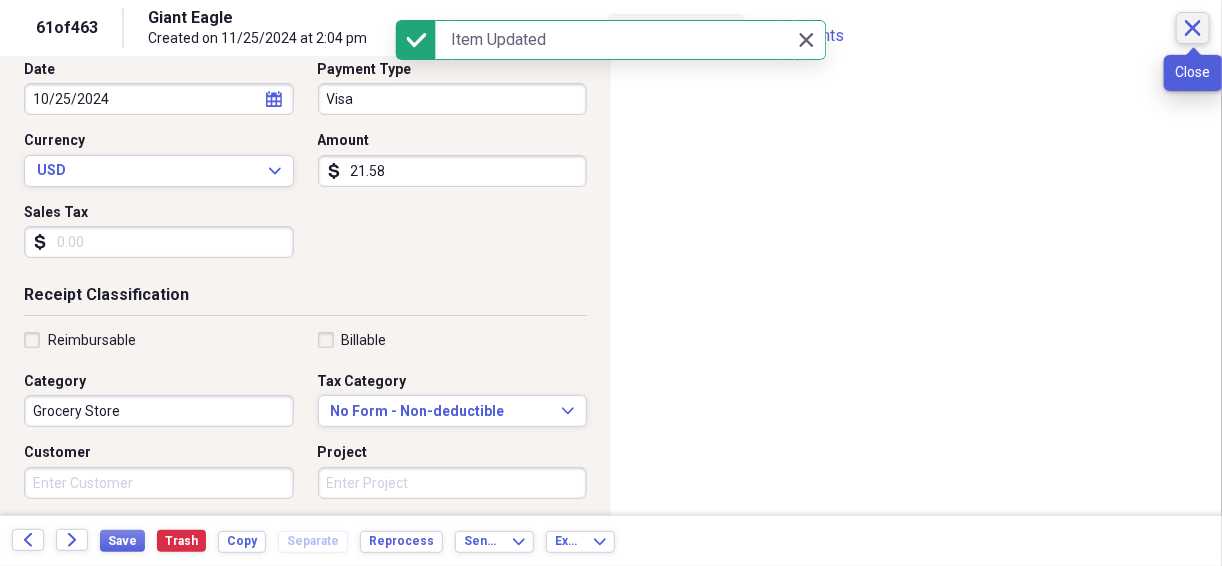 click 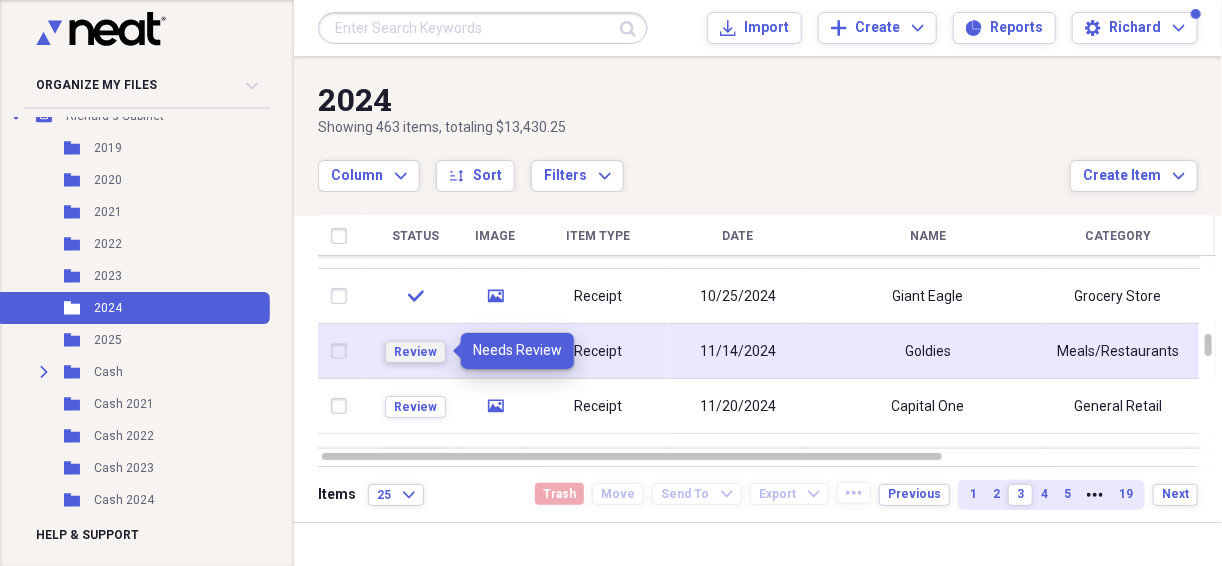 click on "Review" at bounding box center [415, 352] 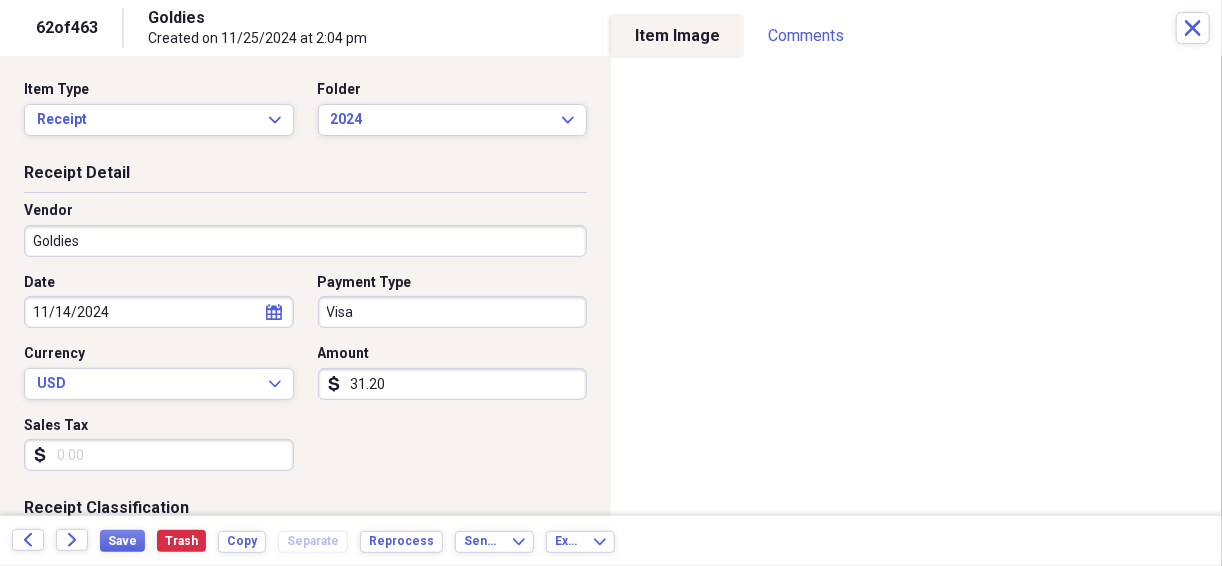 click on "31.20" at bounding box center (453, 384) 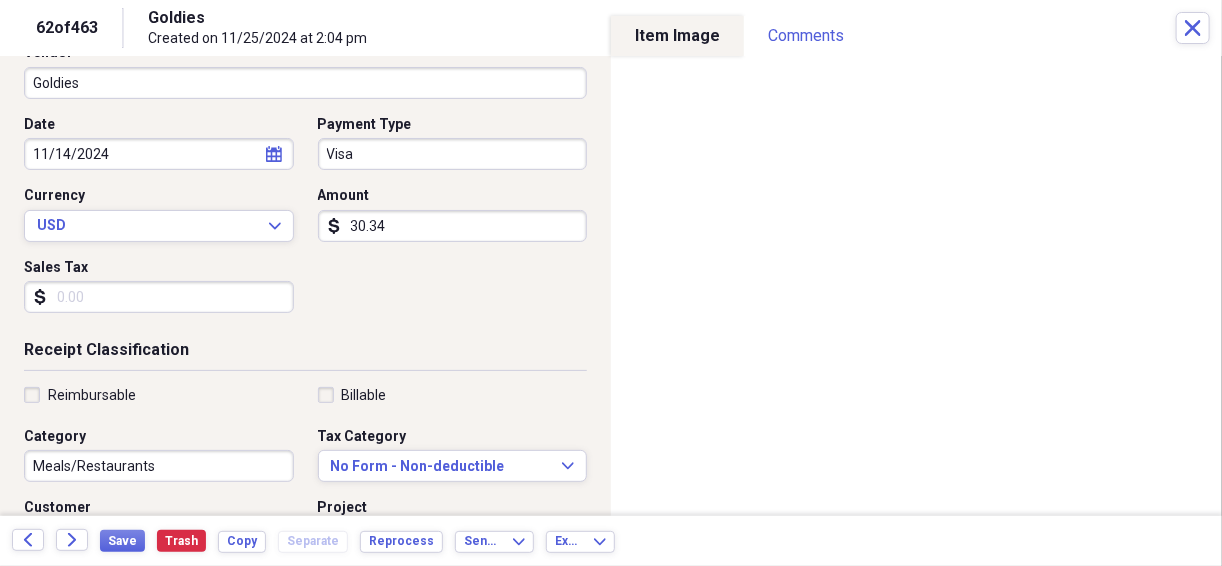 scroll, scrollTop: 160, scrollLeft: 0, axis: vertical 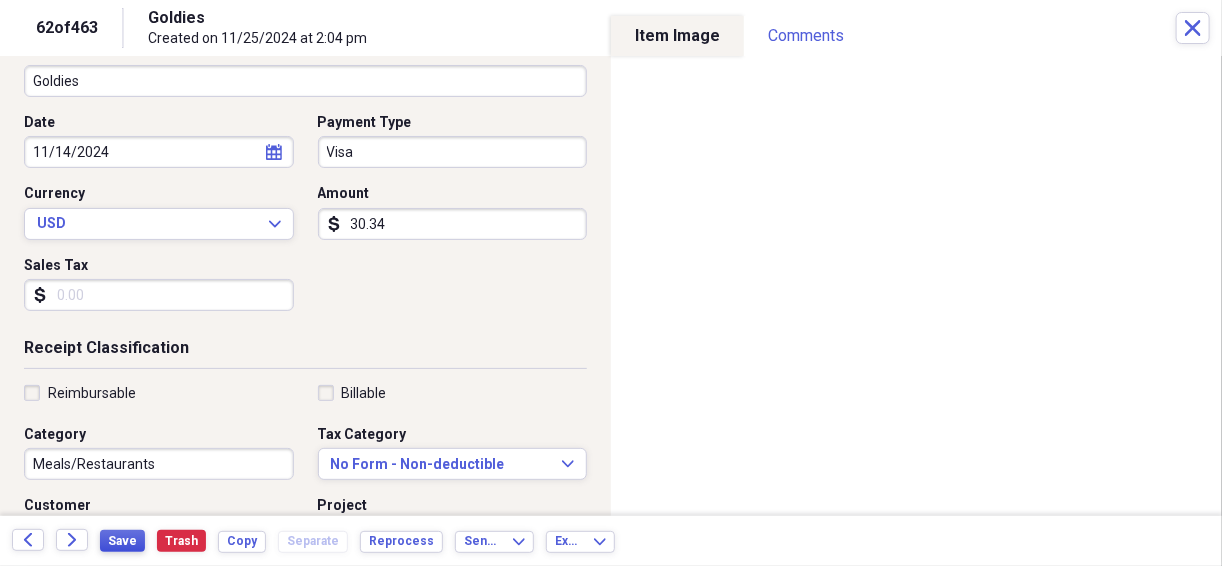 type on "30.34" 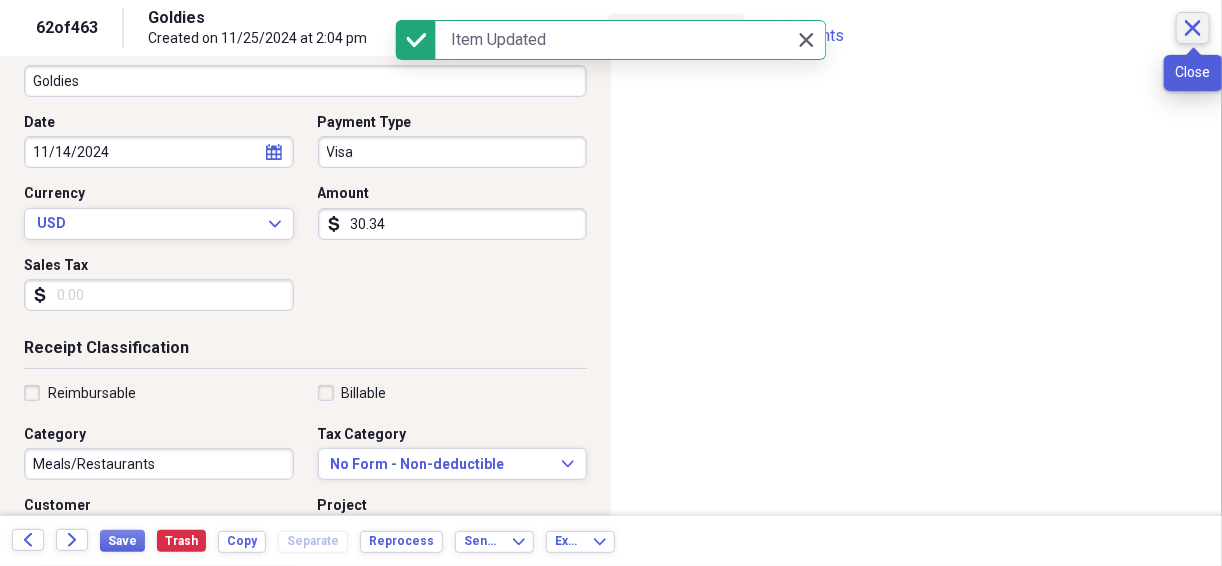 click 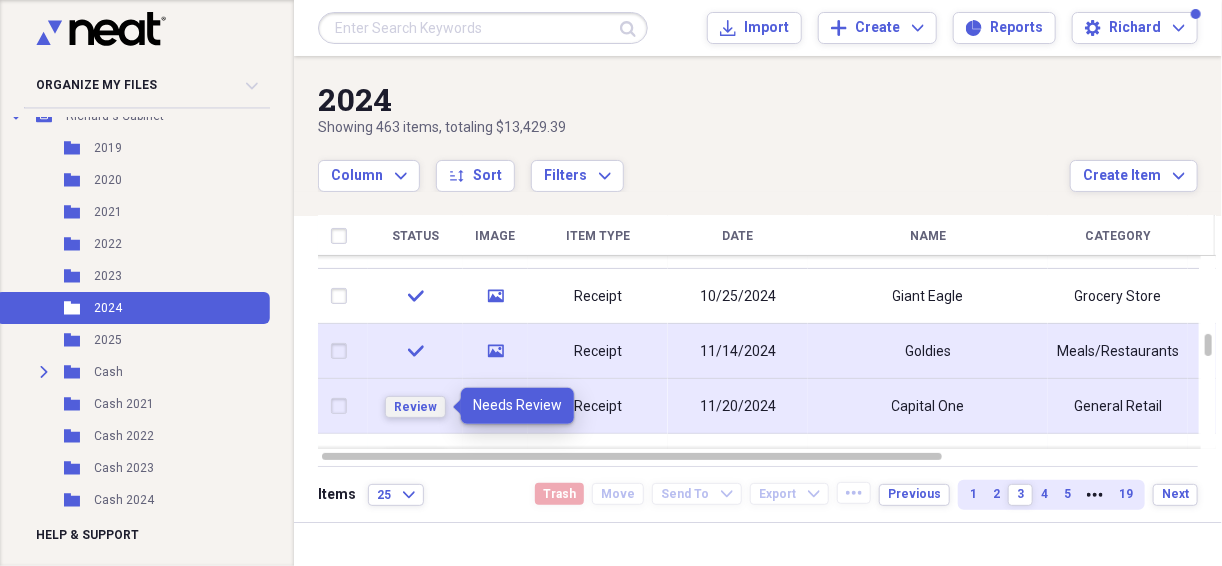 click on "Review" at bounding box center (415, 407) 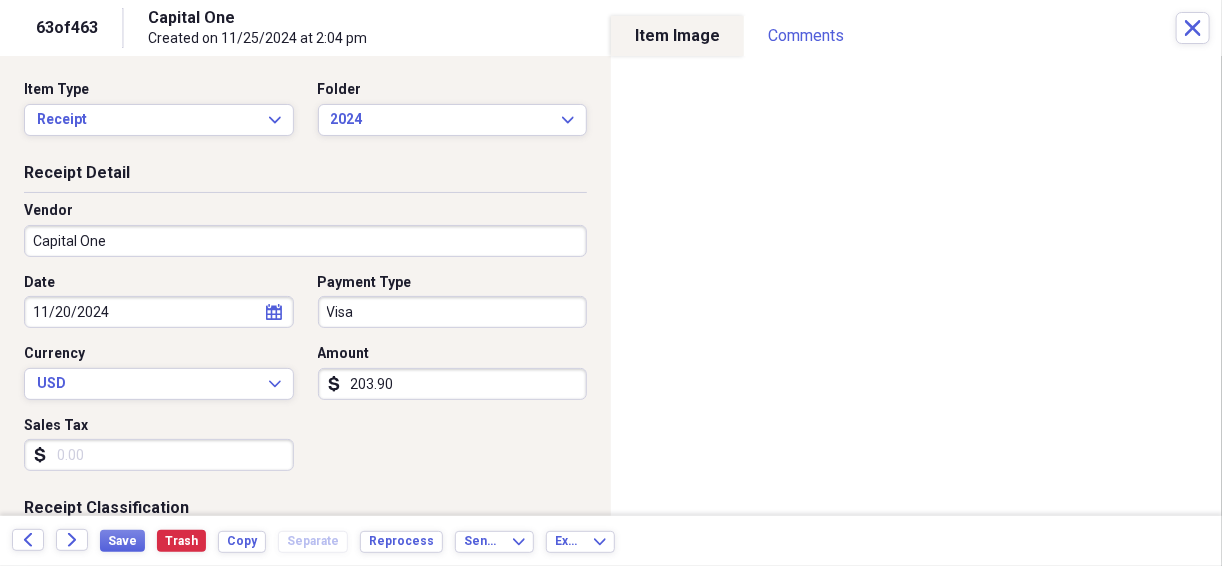 click on "Capital One" at bounding box center [305, 241] 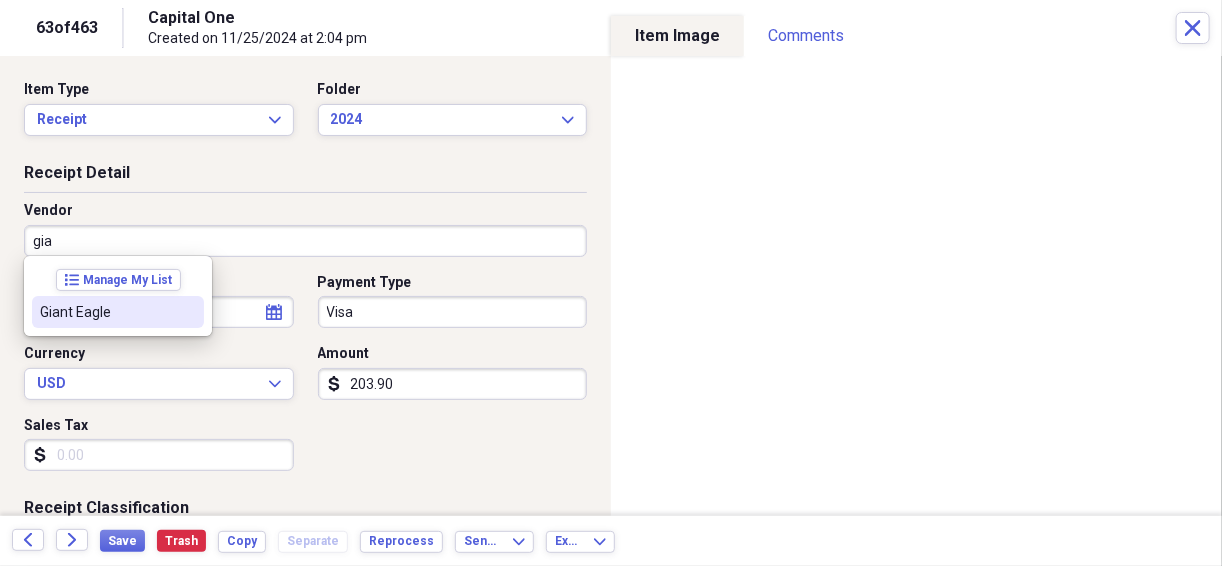 click on "Giant Eagle" at bounding box center (106, 312) 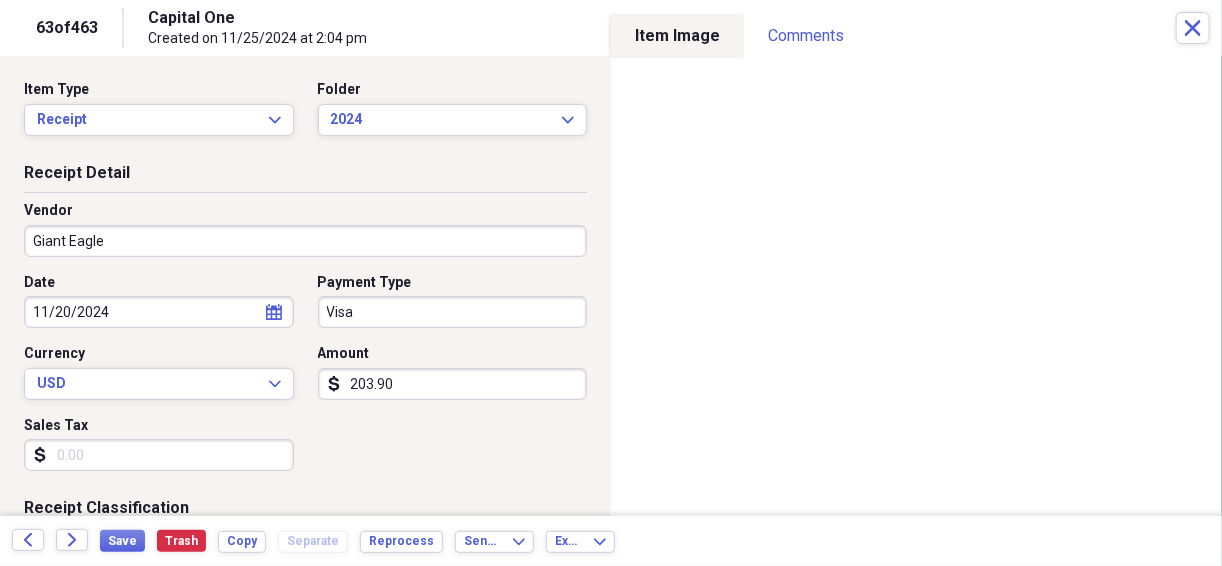 type on "Grocery Store" 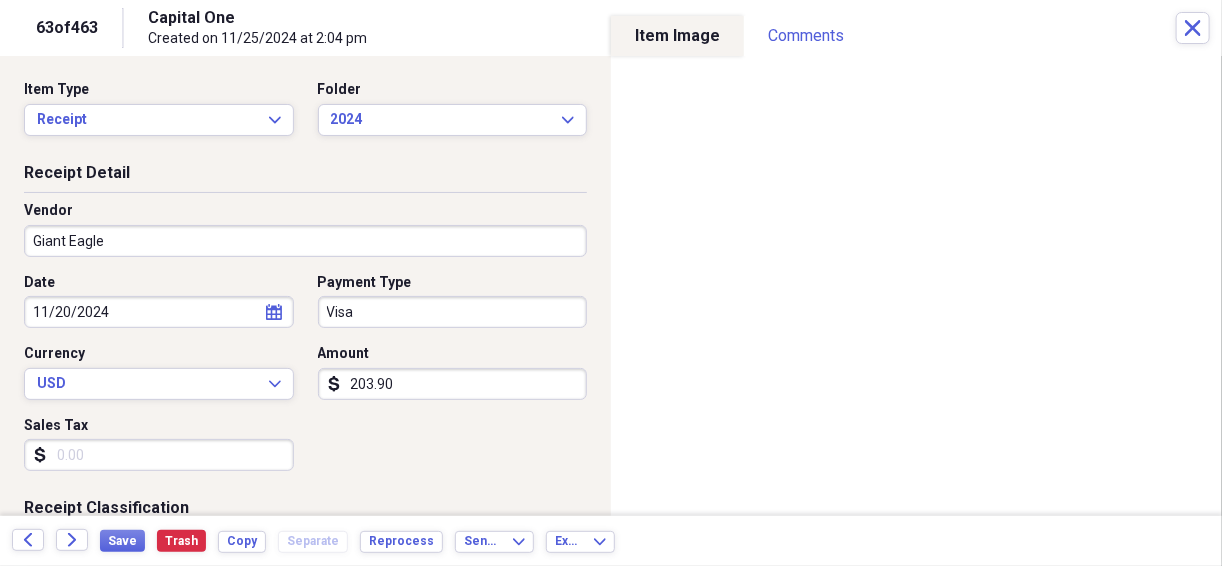click on "203.90" at bounding box center [453, 384] 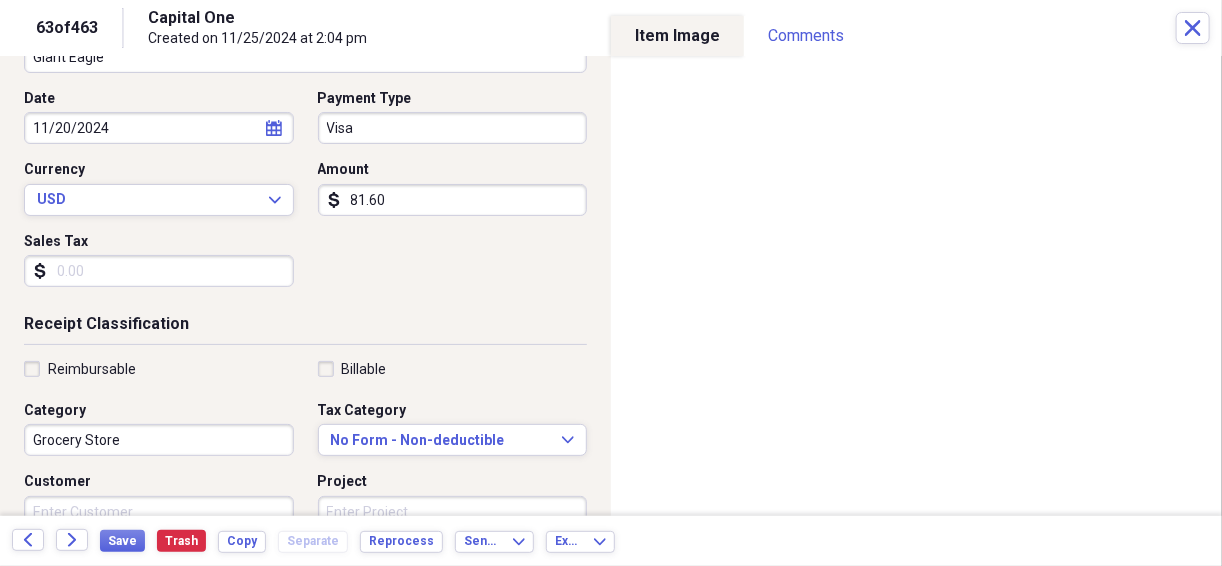 scroll, scrollTop: 186, scrollLeft: 0, axis: vertical 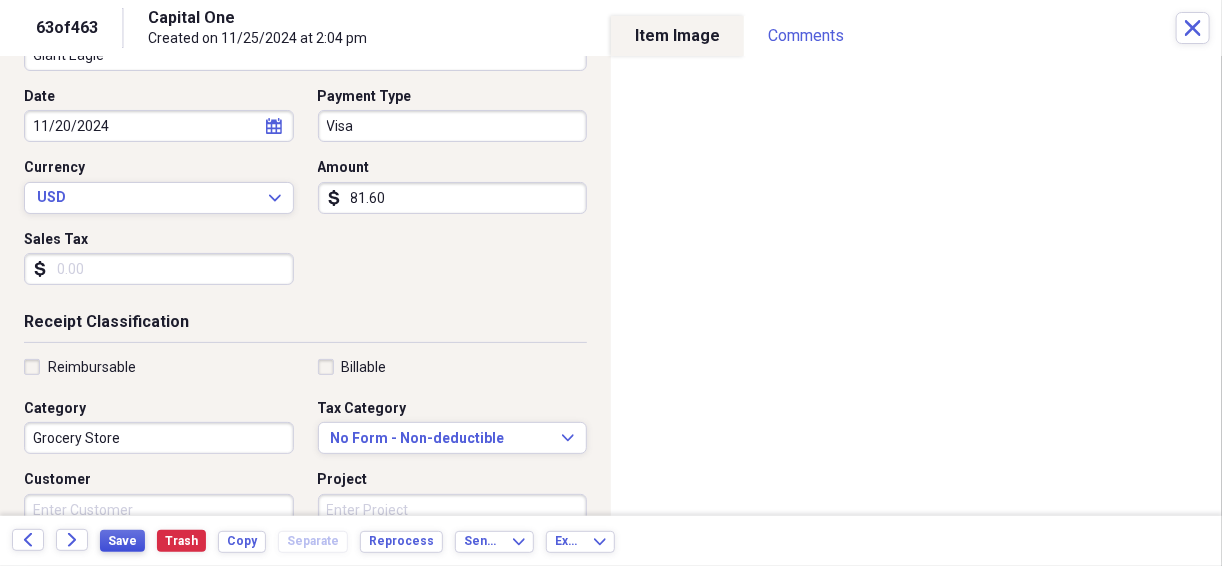 type on "81.60" 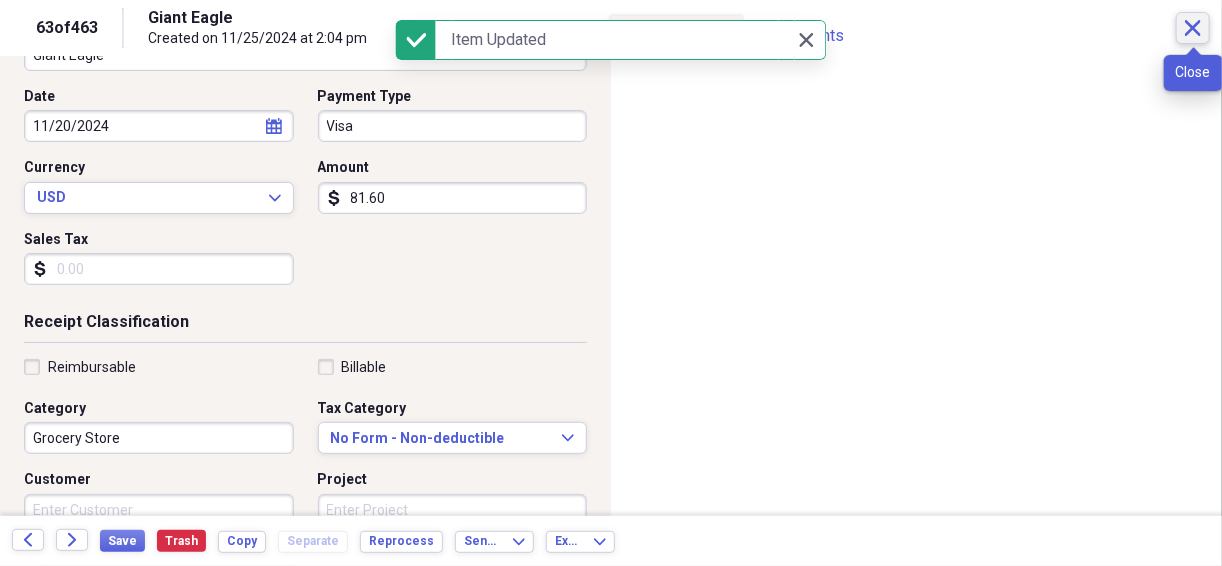 click on "Close" 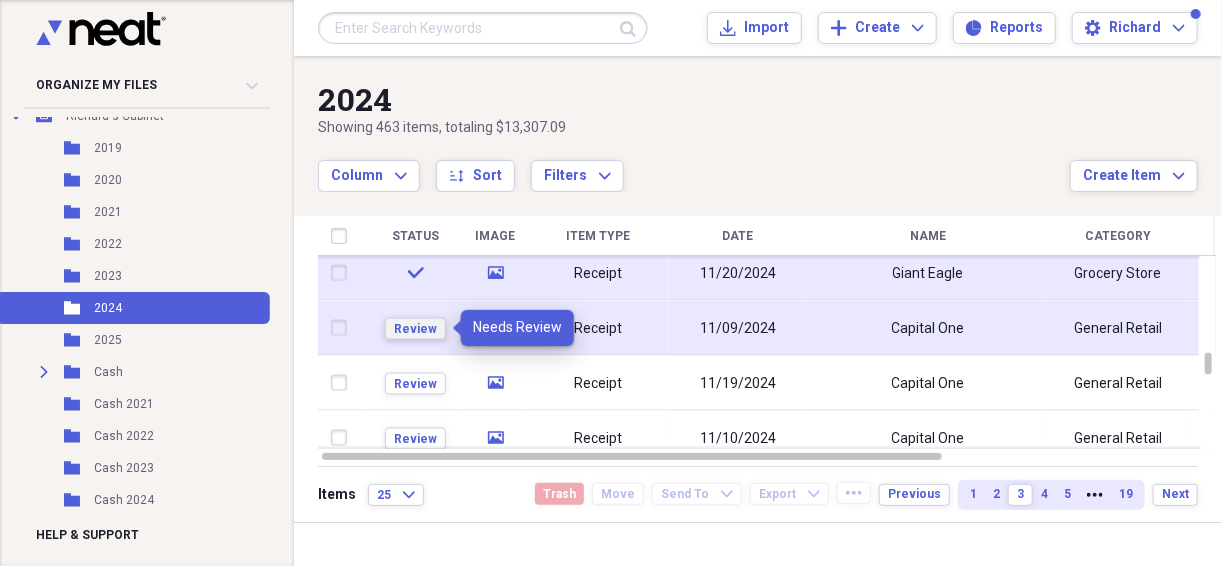 click on "Review" at bounding box center (415, 328) 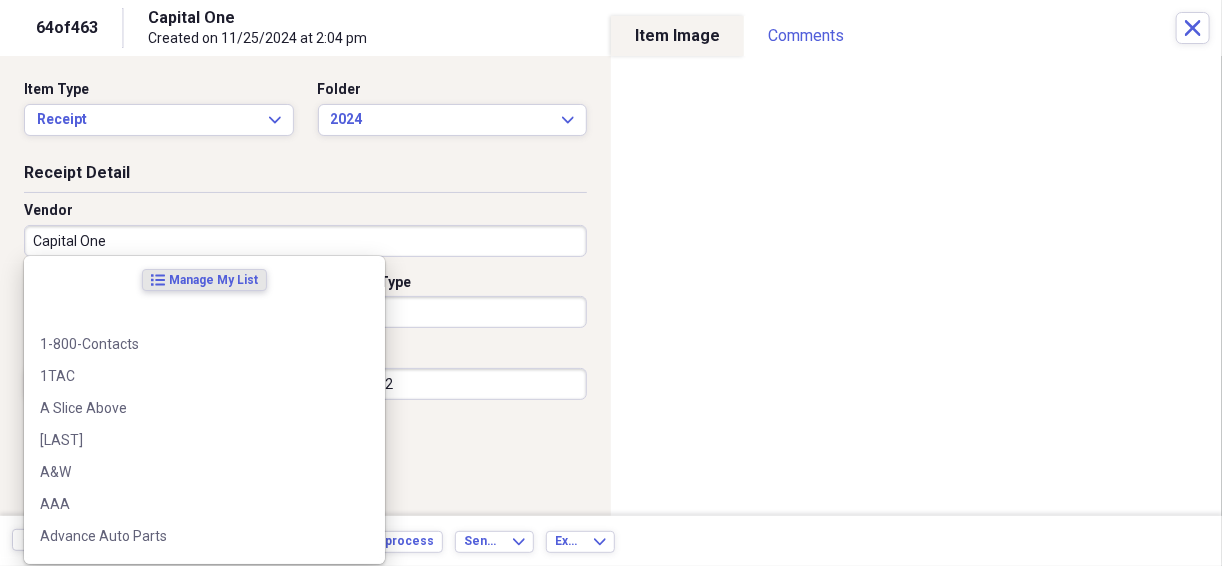 click on "Capital One" at bounding box center (305, 241) 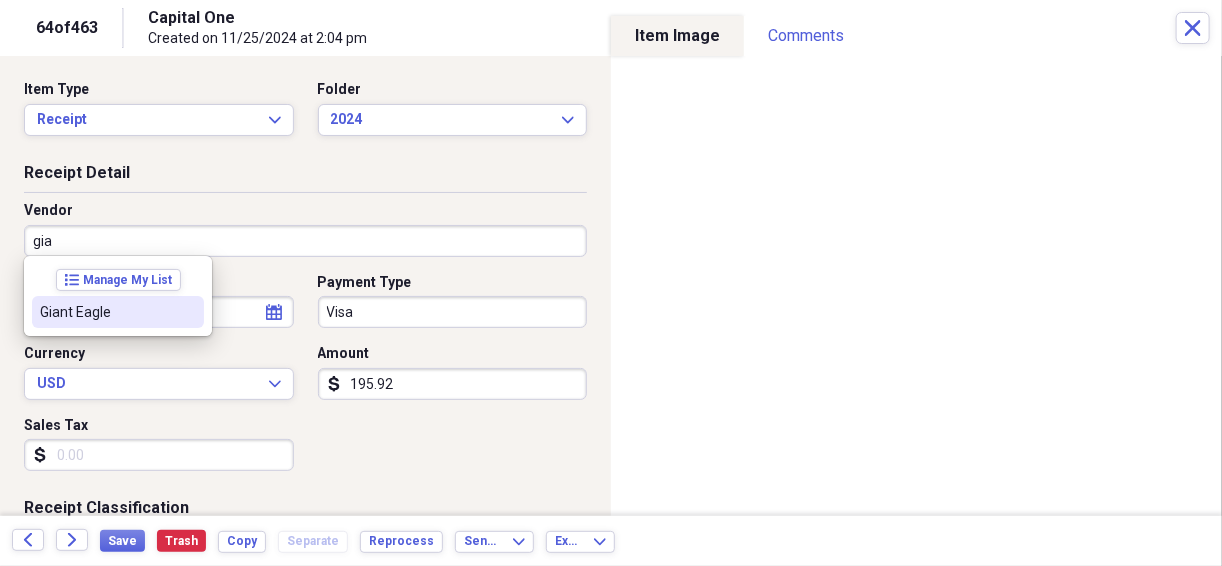 click on "Giant Eagle" at bounding box center (106, 312) 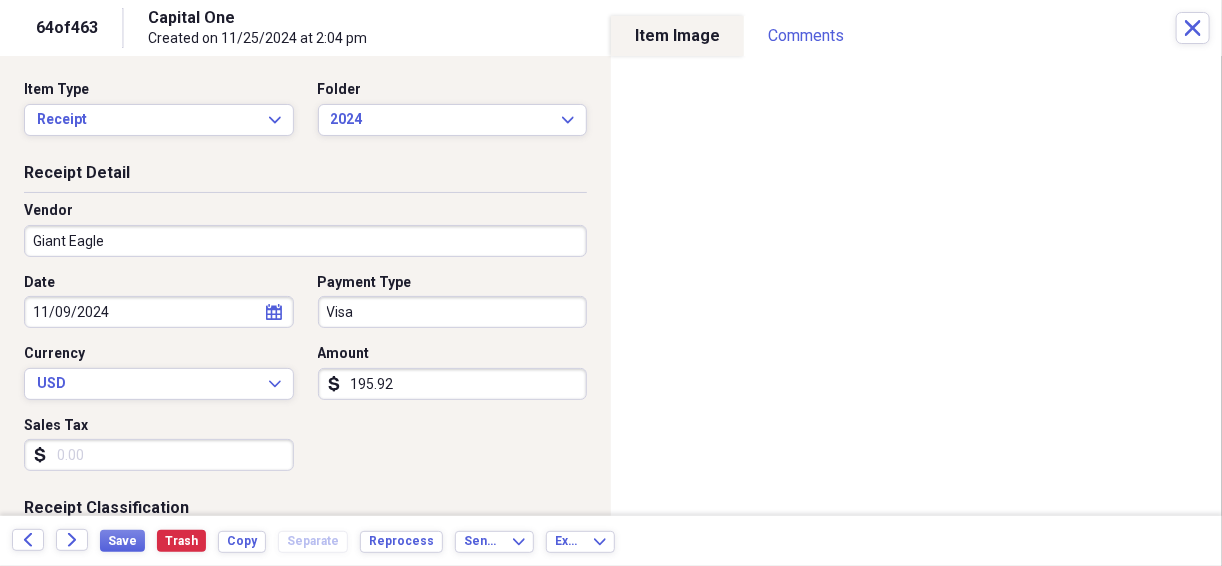 type on "Grocery Store" 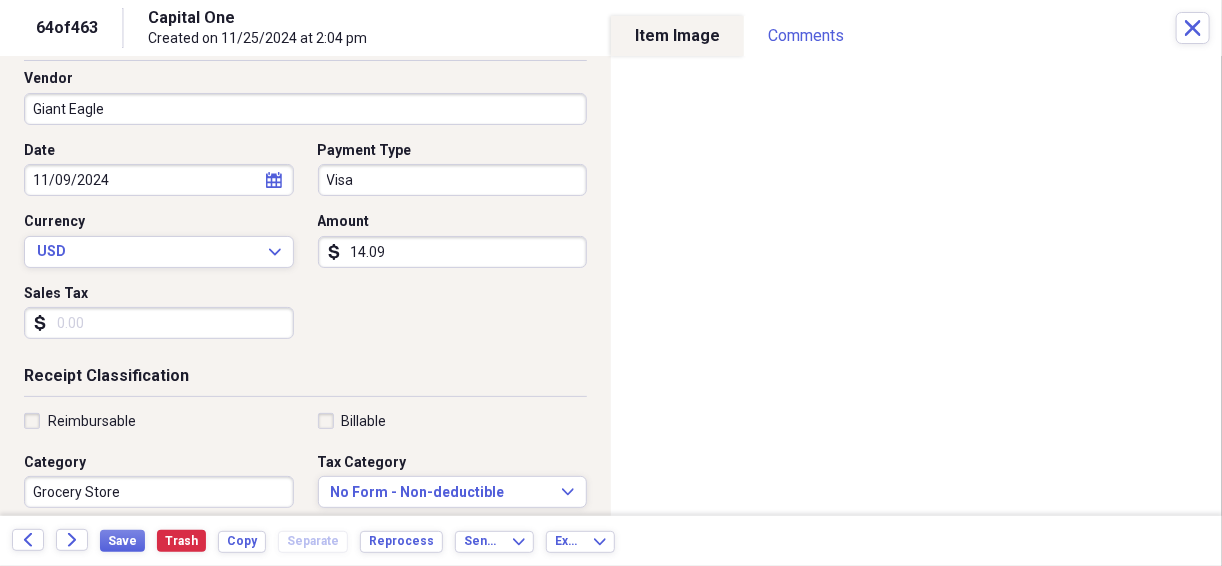 scroll, scrollTop: 213, scrollLeft: 0, axis: vertical 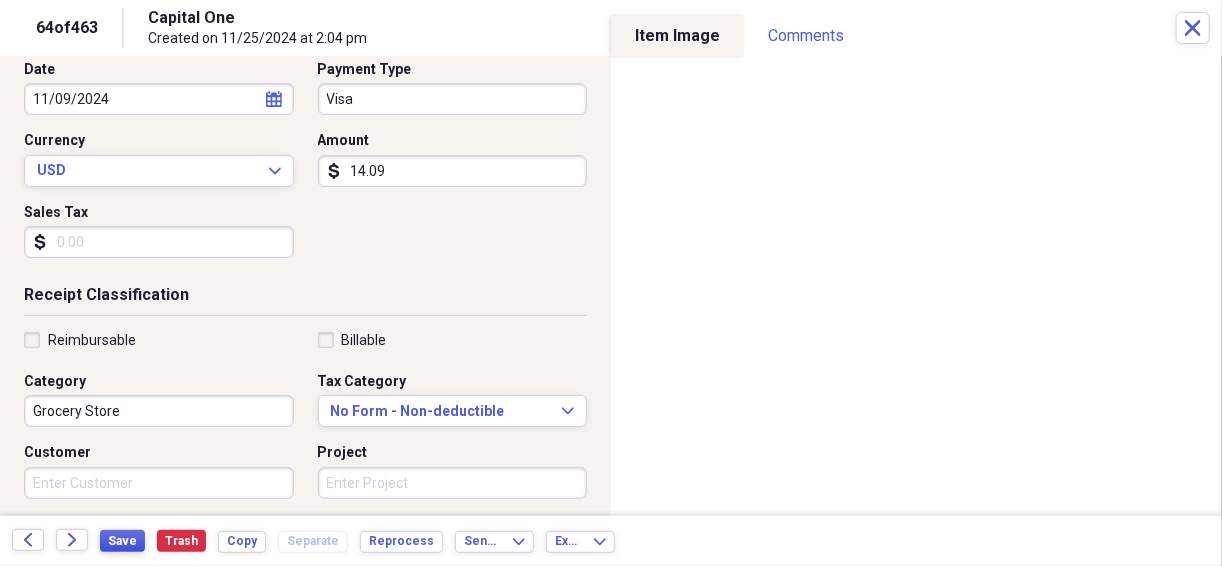 type on "14.09" 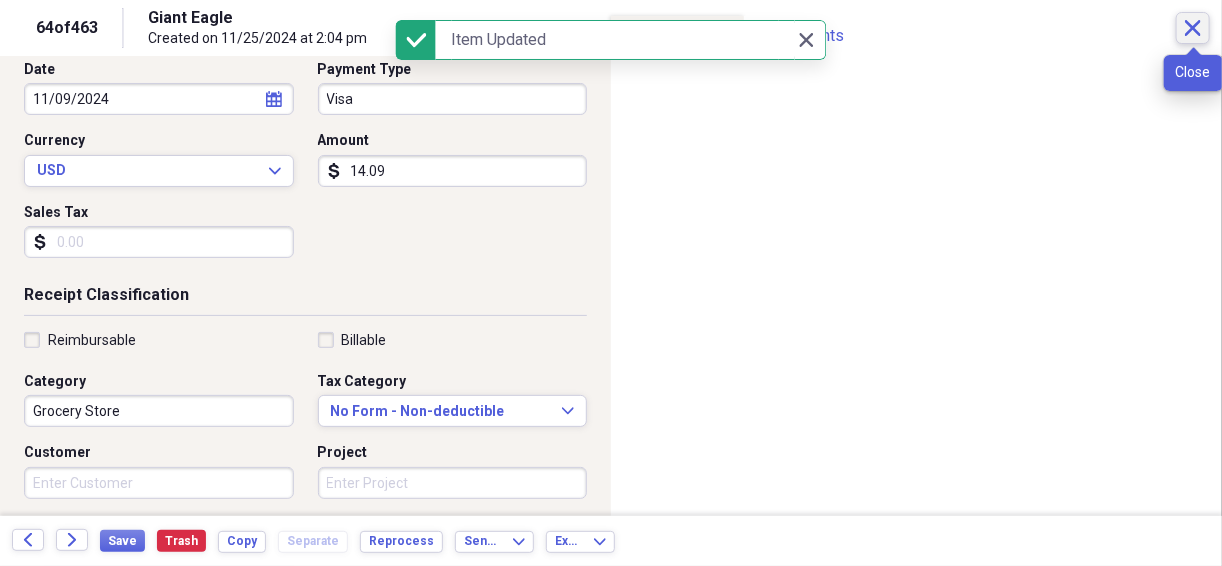 click on "Close" 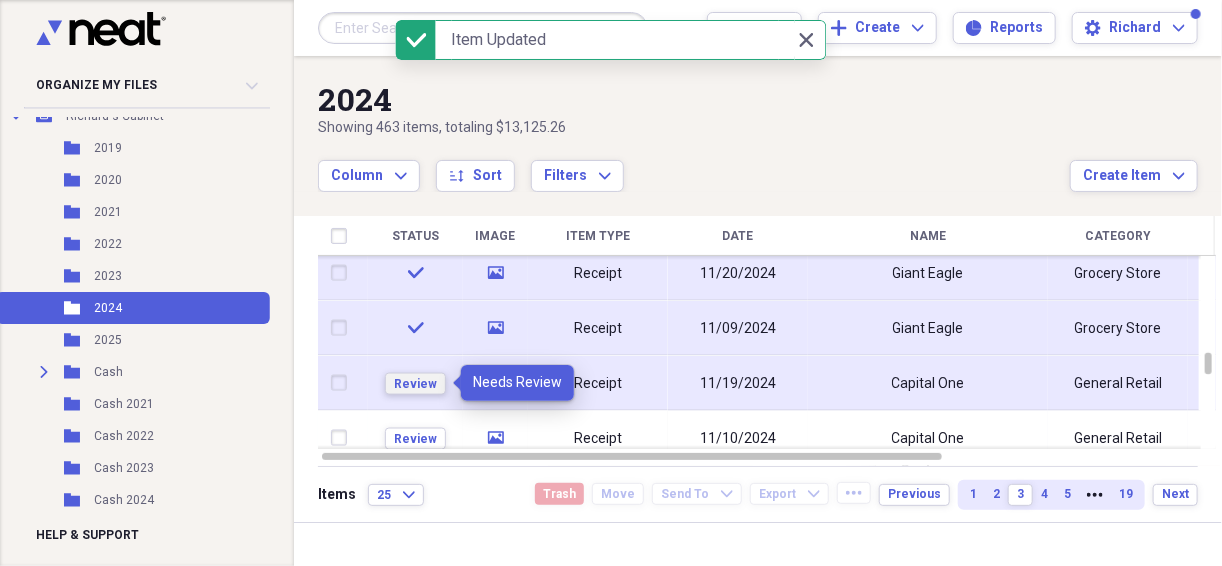 click on "Review" at bounding box center (415, 383) 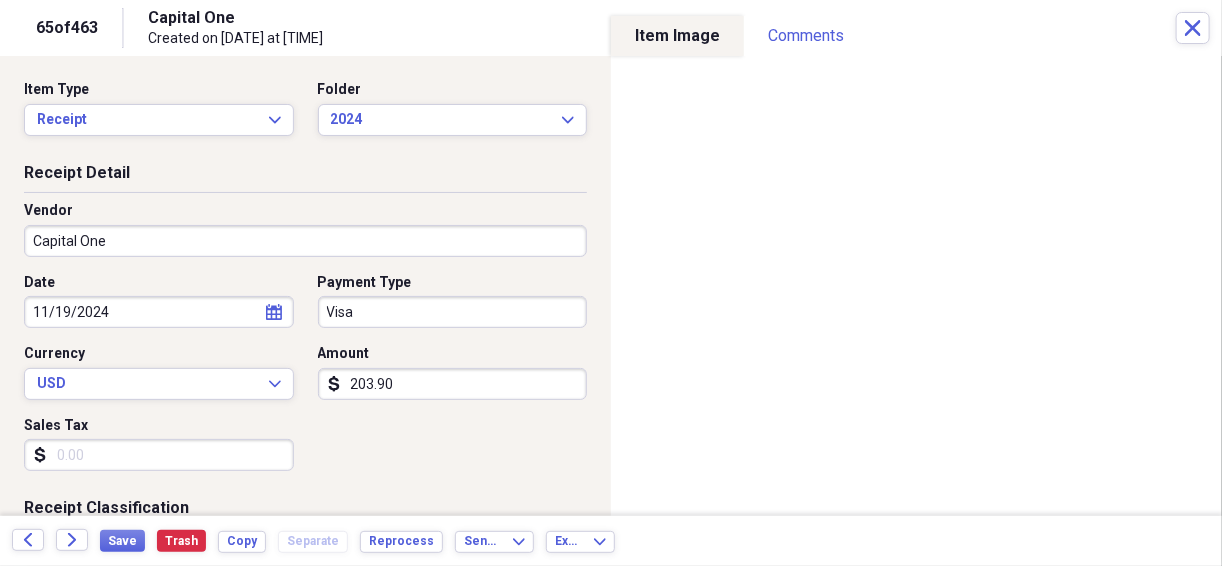 click on "Capital One" at bounding box center [305, 241] 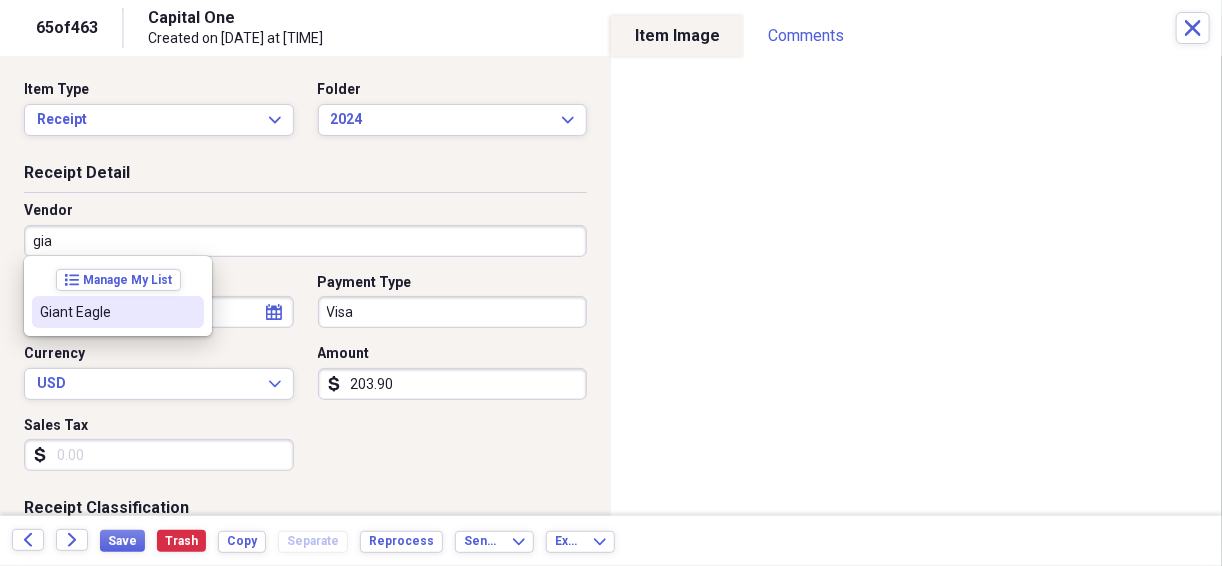 click on "Giant Eagle" at bounding box center [106, 312] 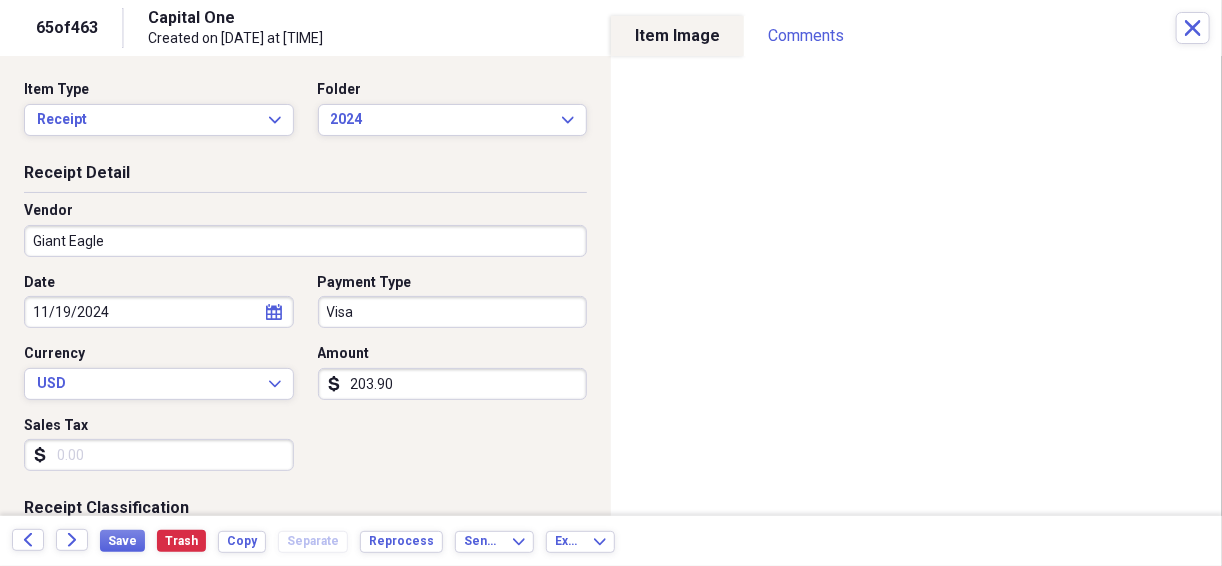 type on "Grocery Store" 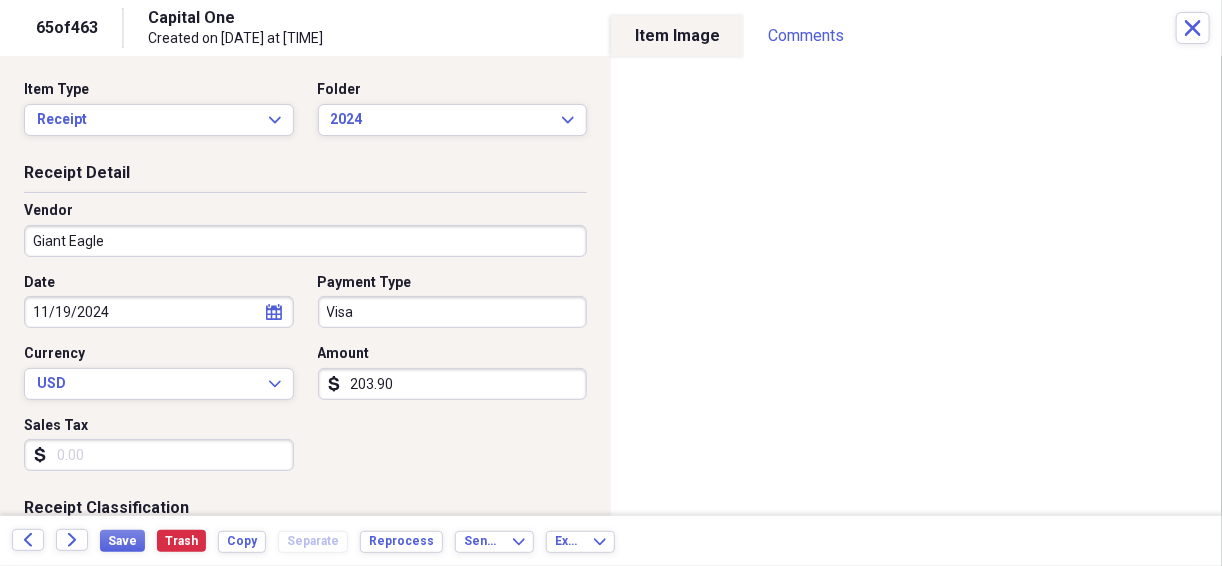 click on "203.90" at bounding box center (453, 384) 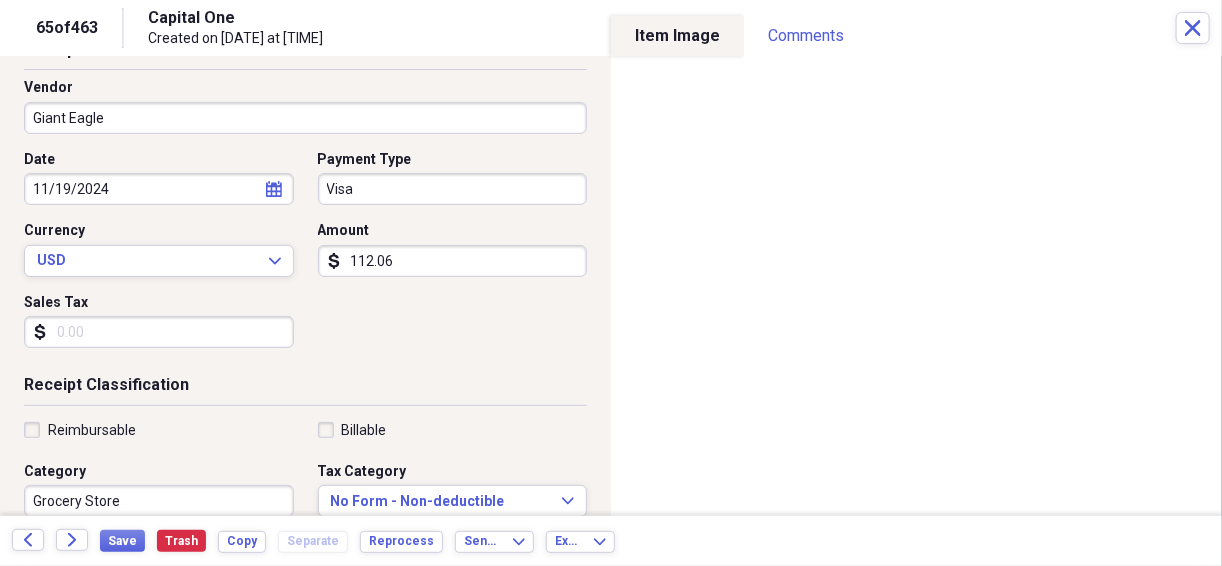 scroll, scrollTop: 133, scrollLeft: 0, axis: vertical 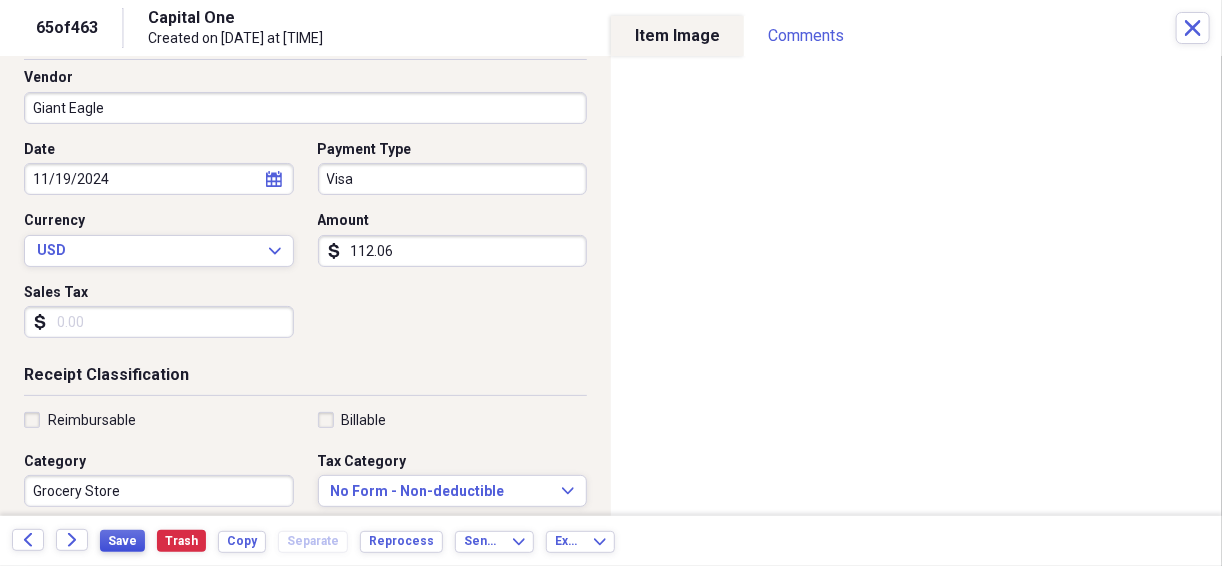 type on "112.06" 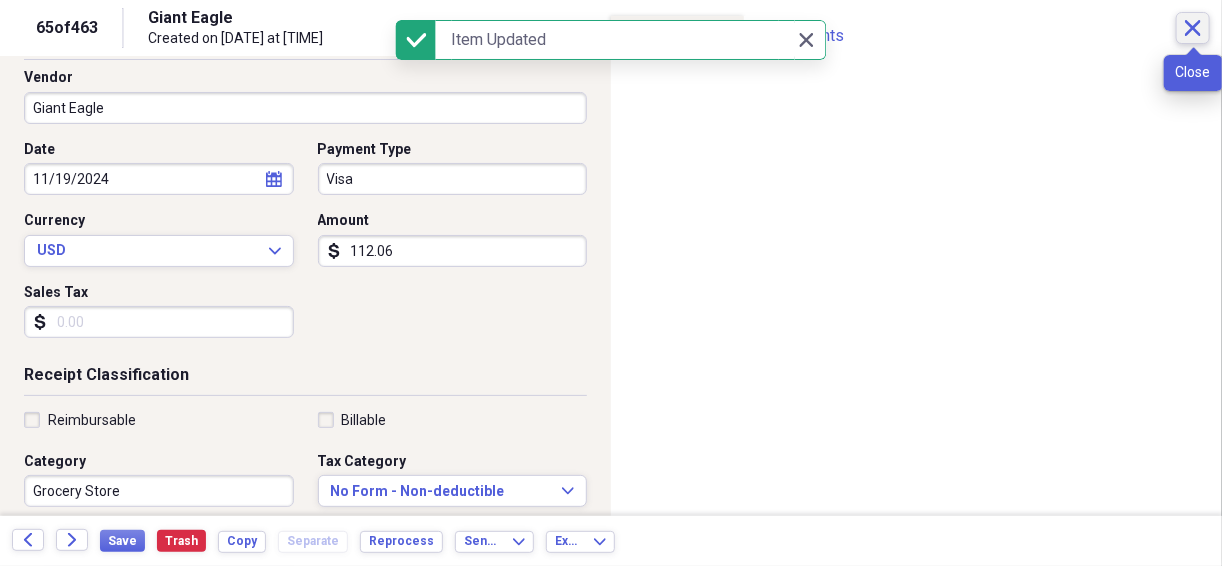 click on "Close" at bounding box center (1193, 28) 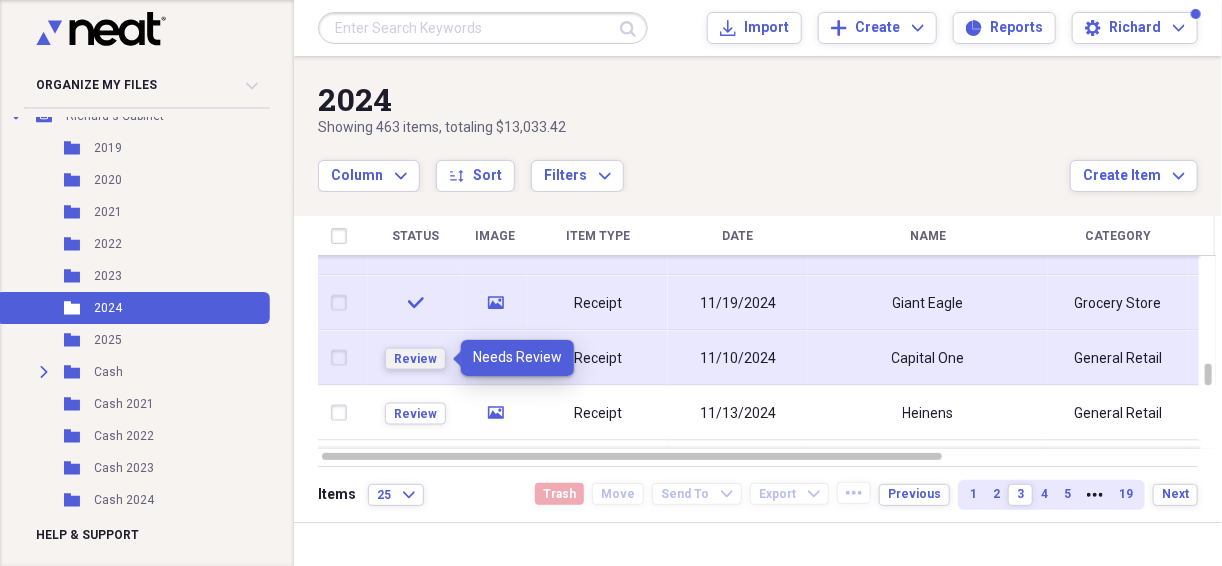 click on "Review" at bounding box center [415, 358] 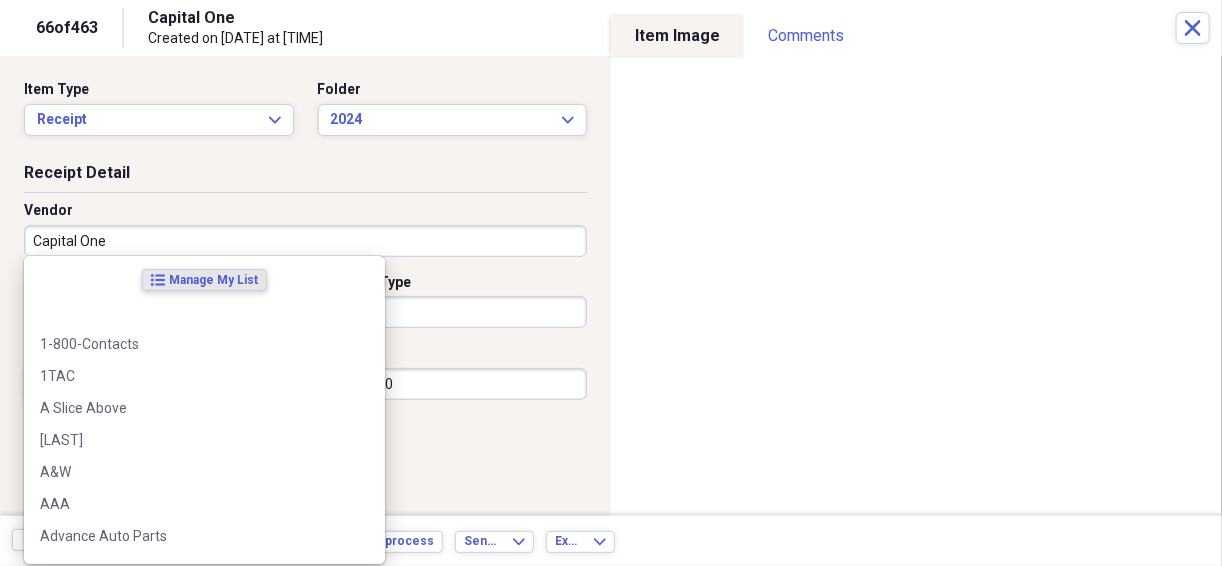 click on "Capital One" at bounding box center [305, 241] 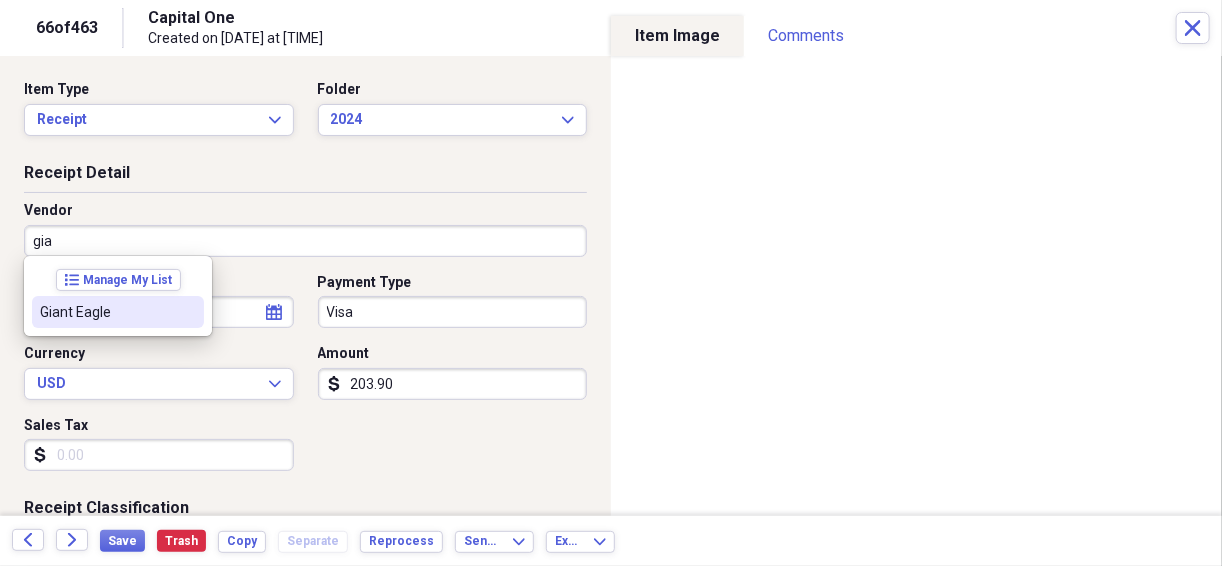 click on "Giant Eagle" at bounding box center [118, 312] 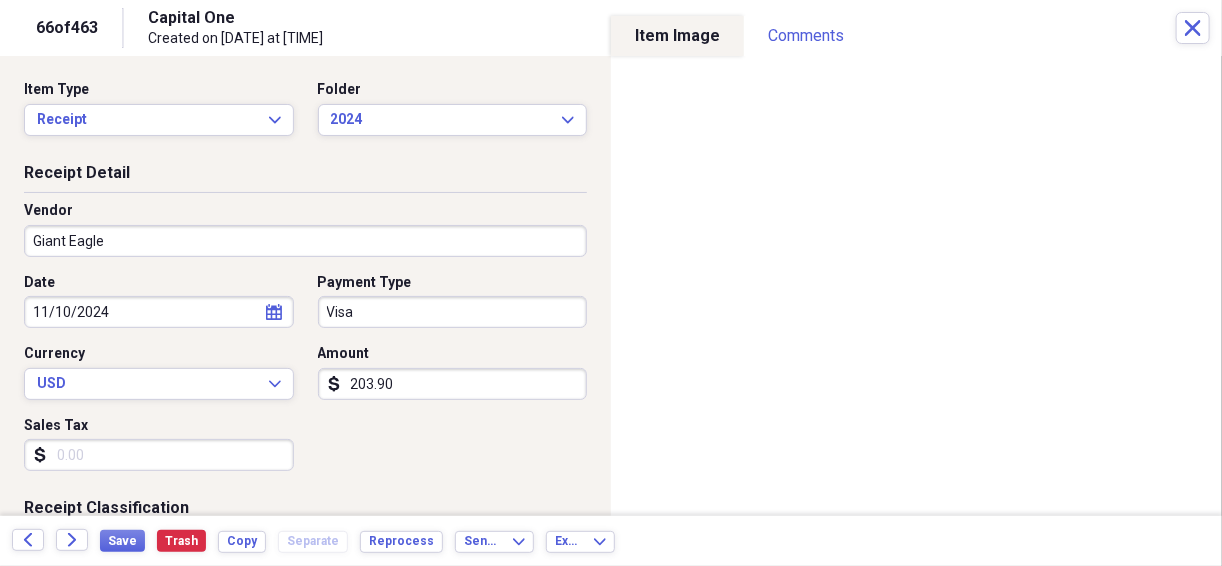 type on "Grocery Store" 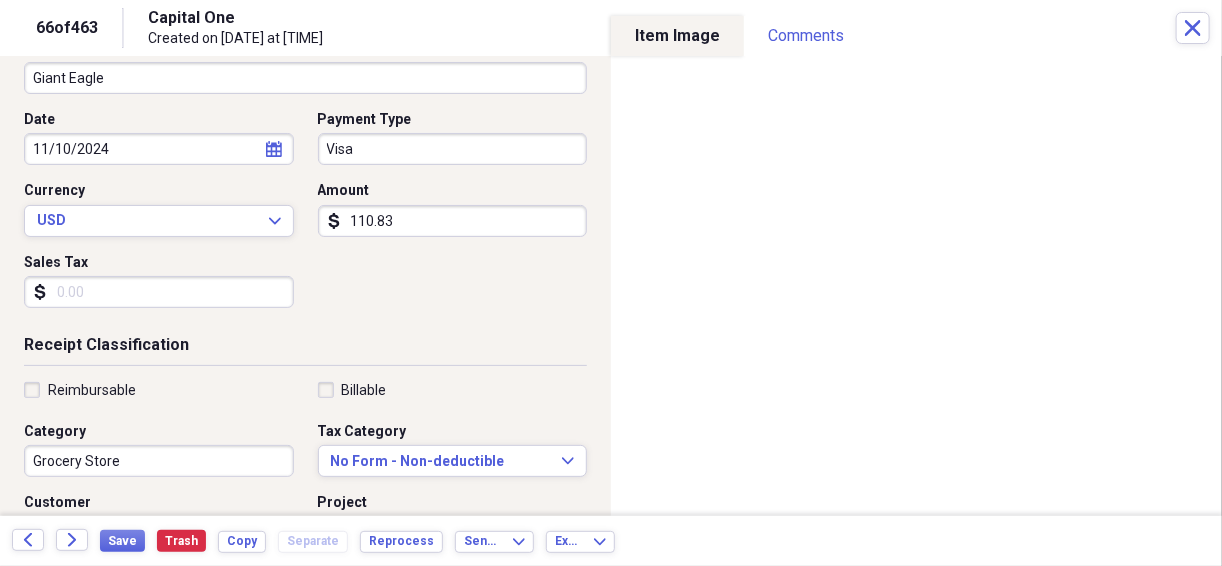 scroll, scrollTop: 186, scrollLeft: 0, axis: vertical 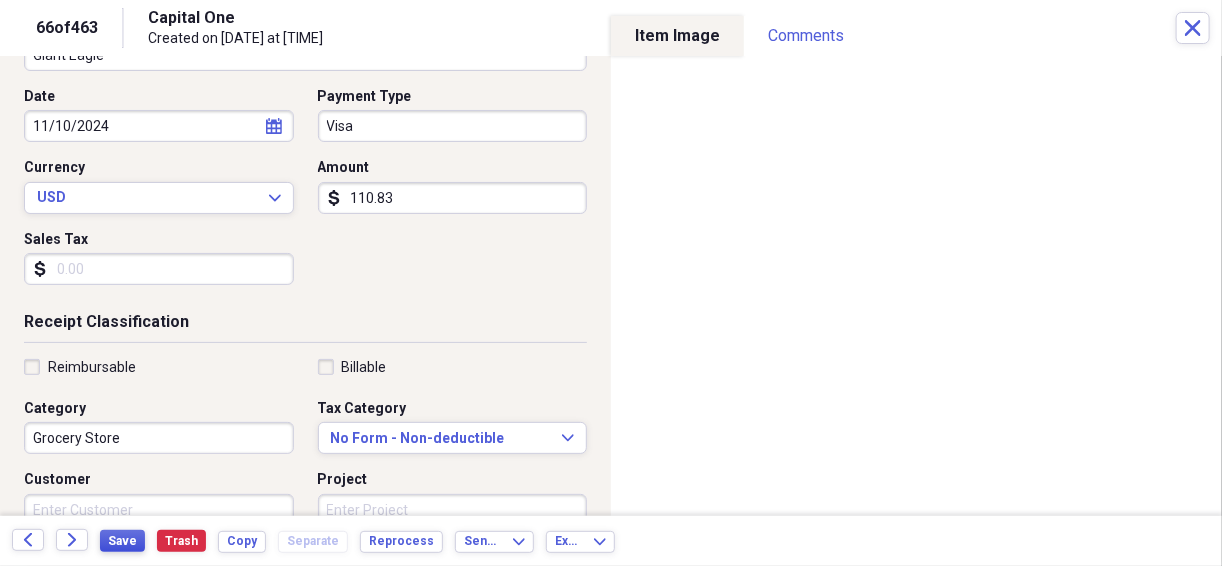 type on "110.83" 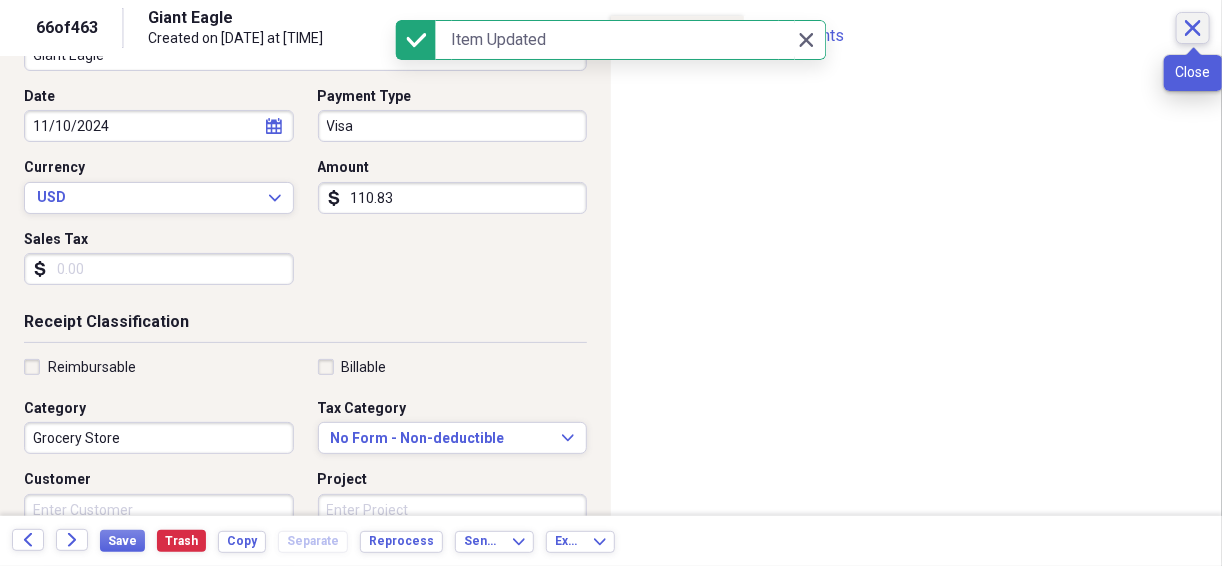 click on "Close" 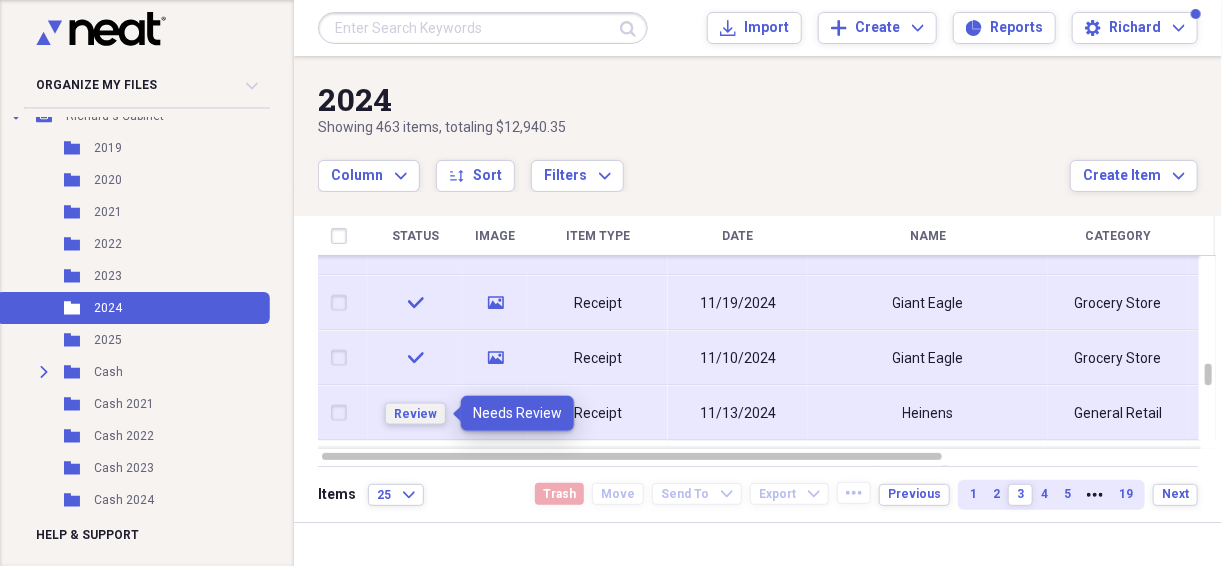 click on "Review" at bounding box center [415, 413] 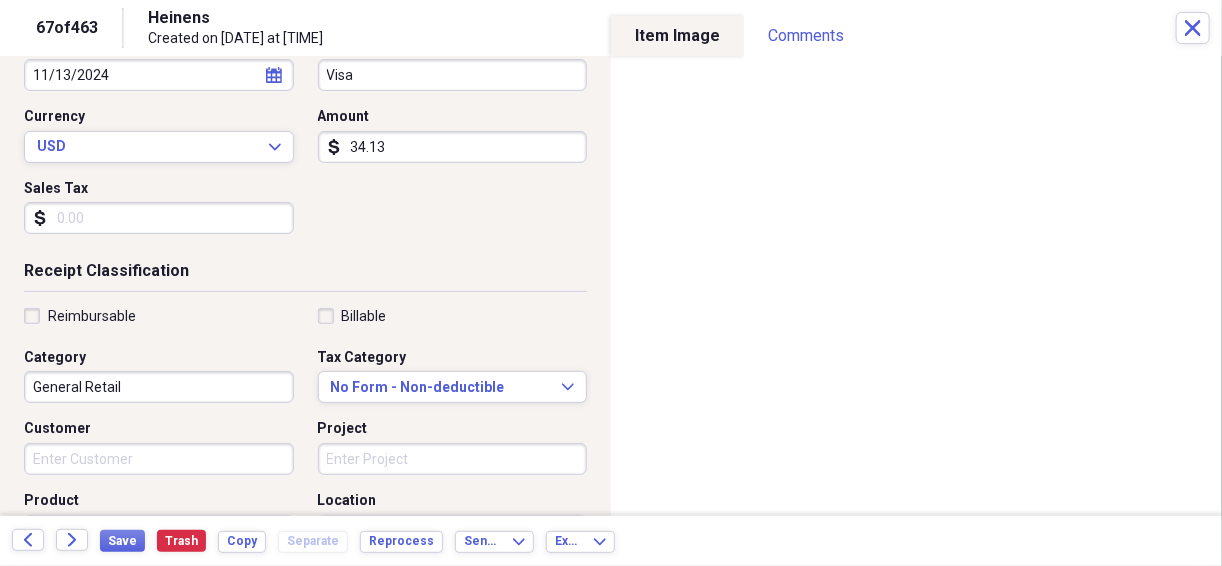 scroll, scrollTop: 240, scrollLeft: 0, axis: vertical 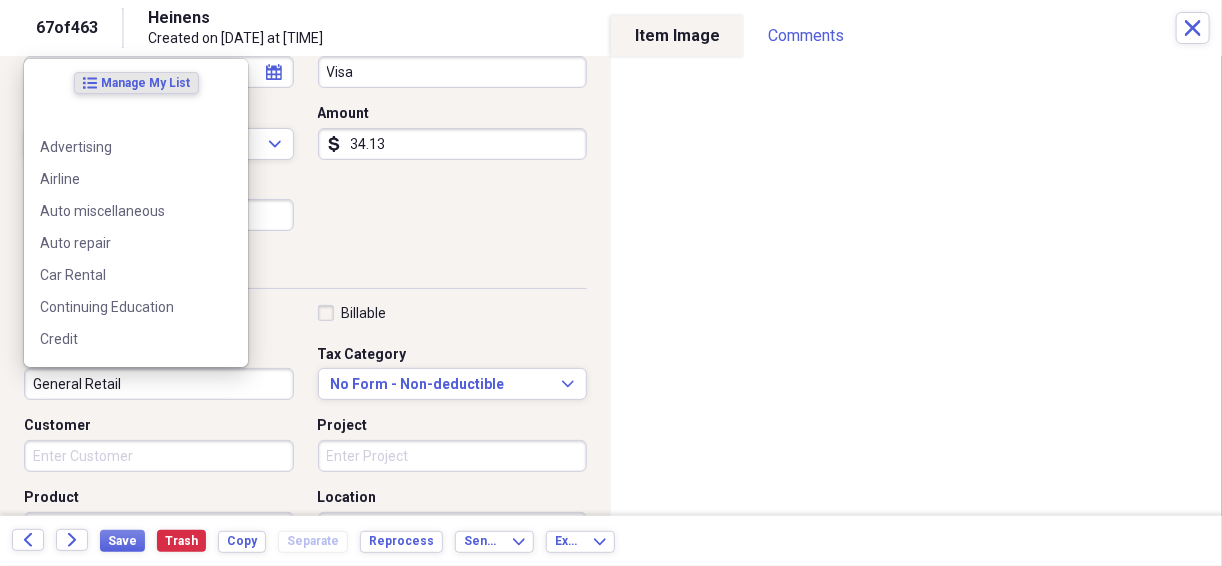 click on "General Retail" at bounding box center (159, 384) 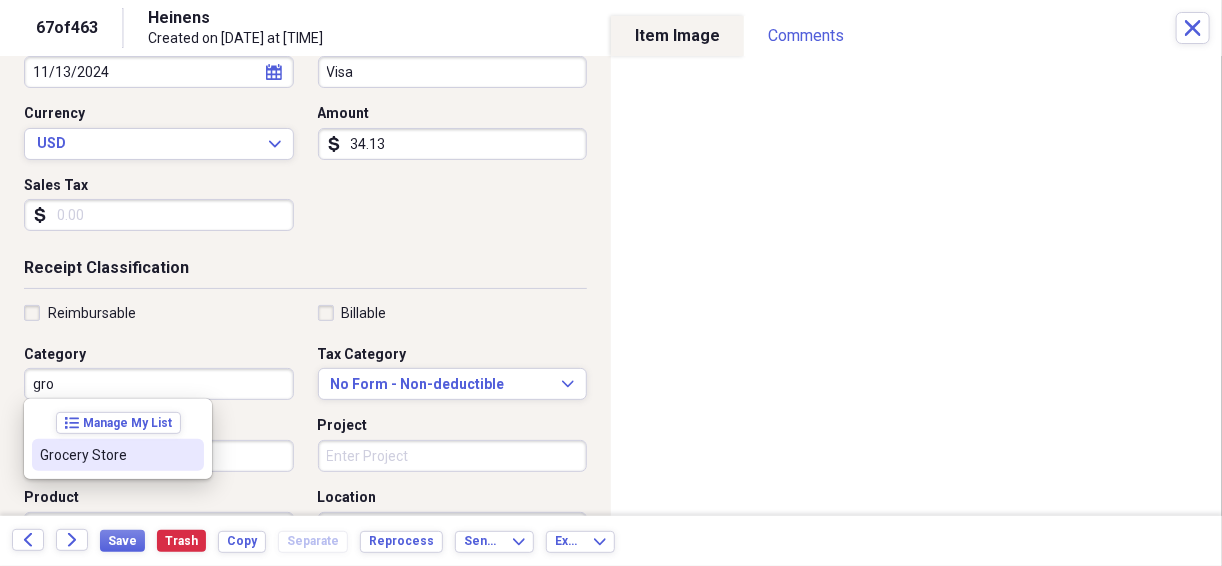 click on "Grocery Store" at bounding box center [106, 455] 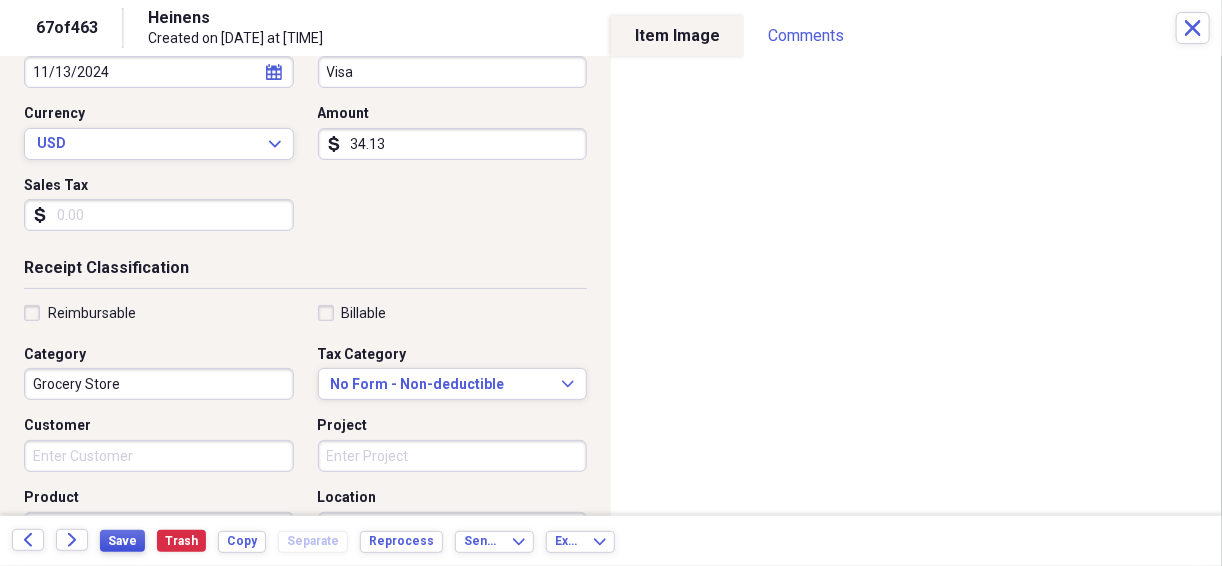 click on "Save" at bounding box center (122, 541) 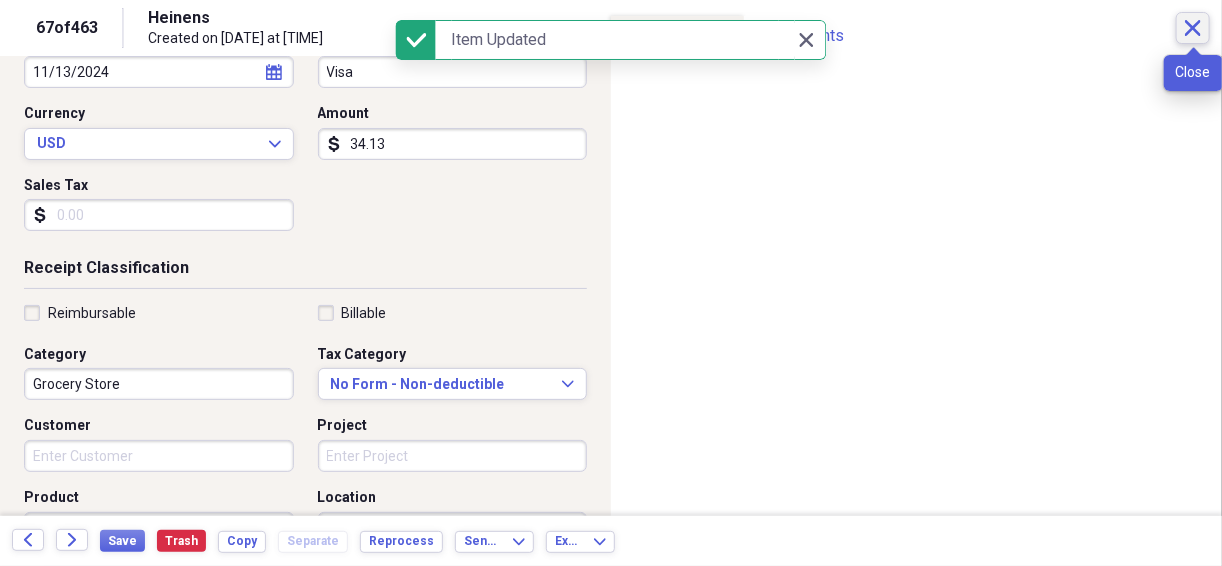 click 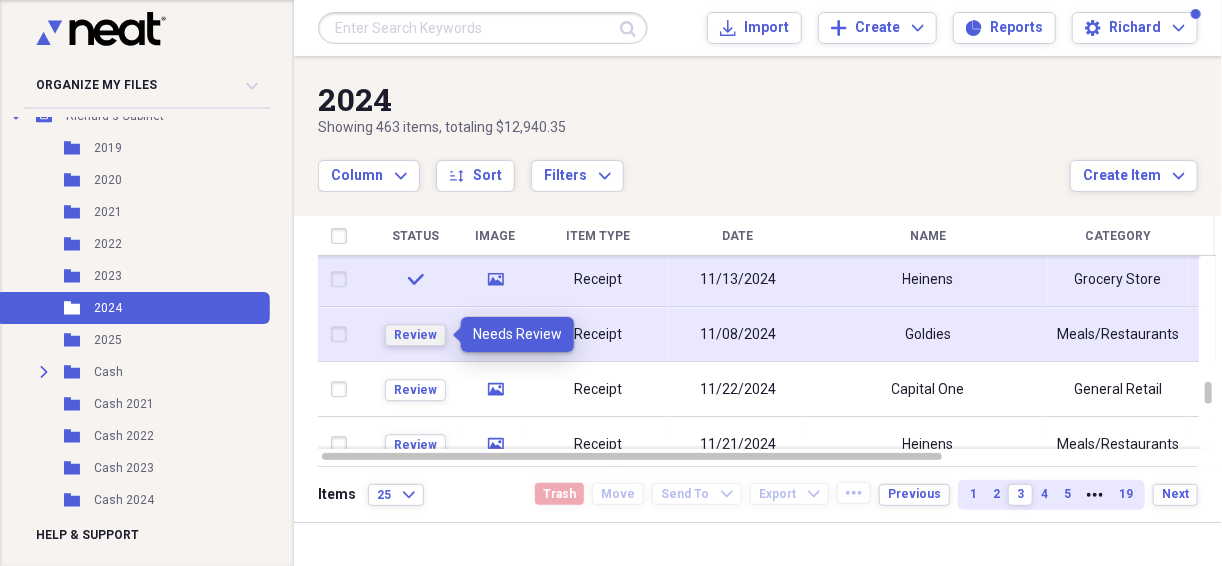 click on "Review" at bounding box center [415, 335] 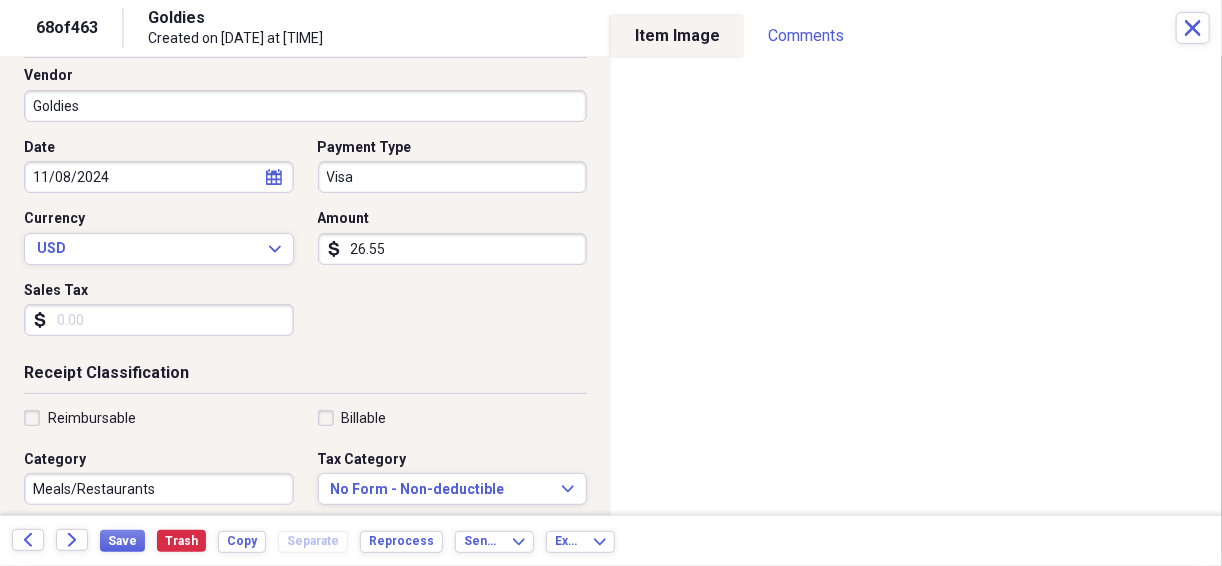 scroll, scrollTop: 186, scrollLeft: 0, axis: vertical 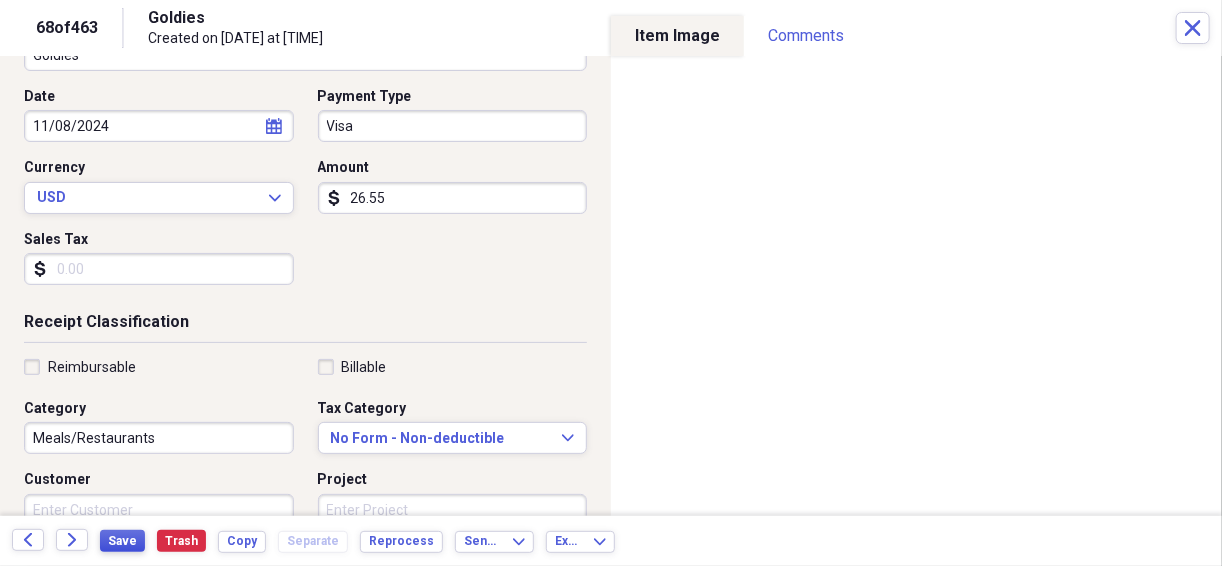 click on "Save" at bounding box center (122, 541) 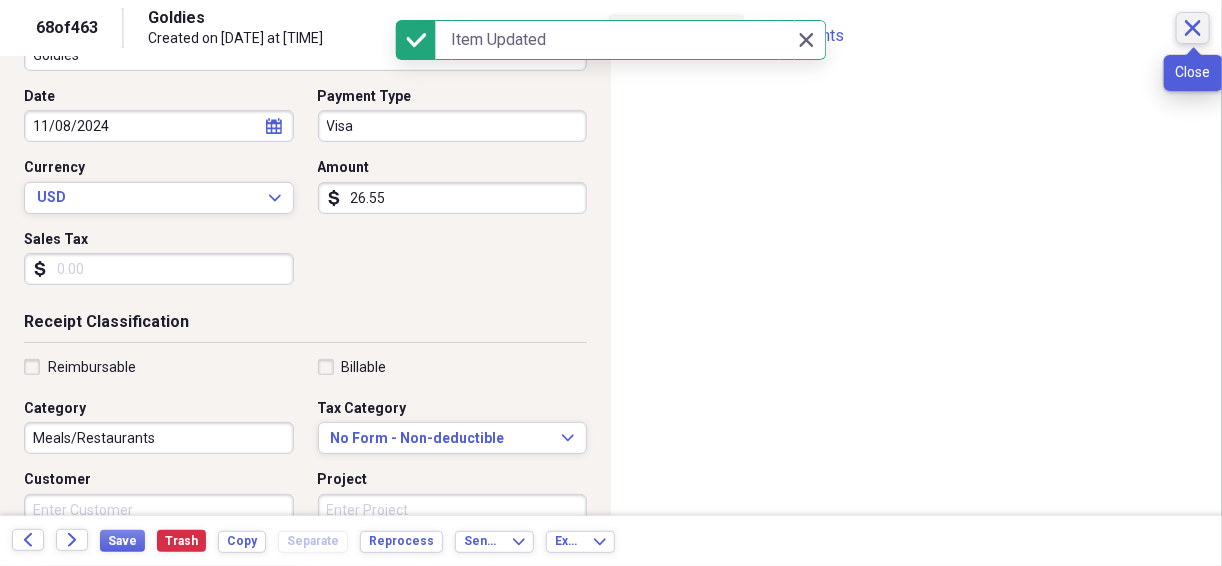 click on "Close" 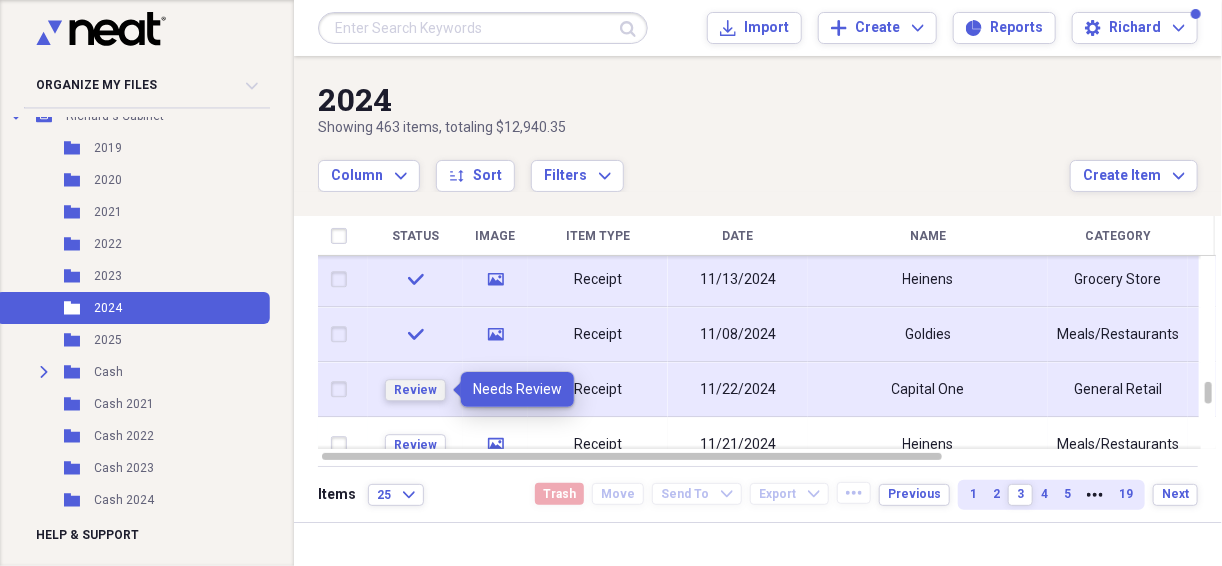 click on "Review" at bounding box center [415, 390] 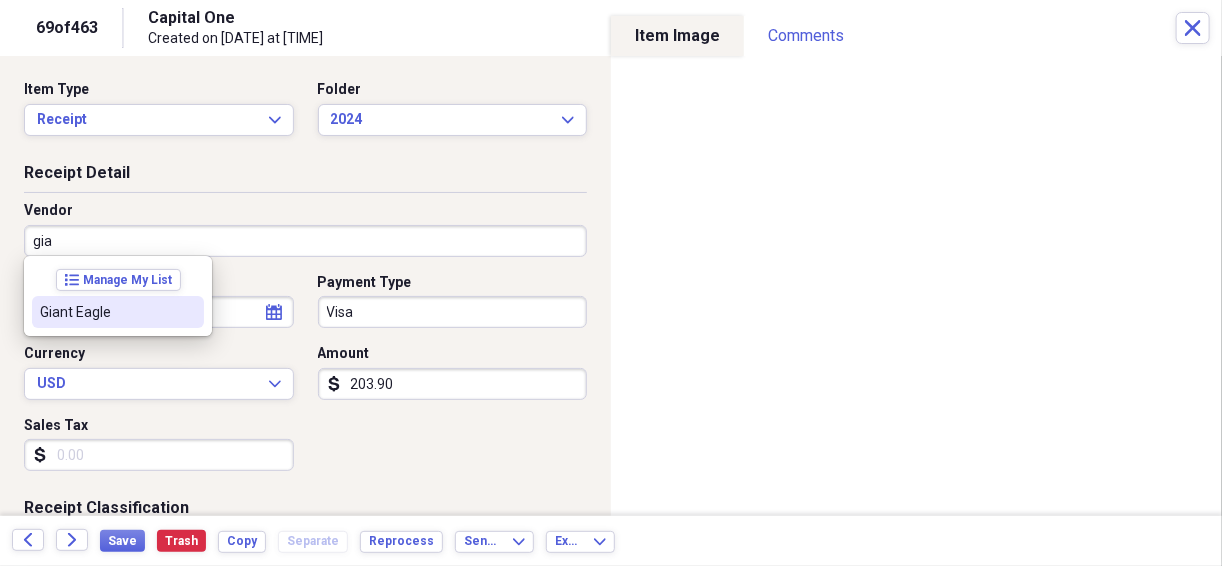 click on "Giant Eagle" at bounding box center [106, 312] 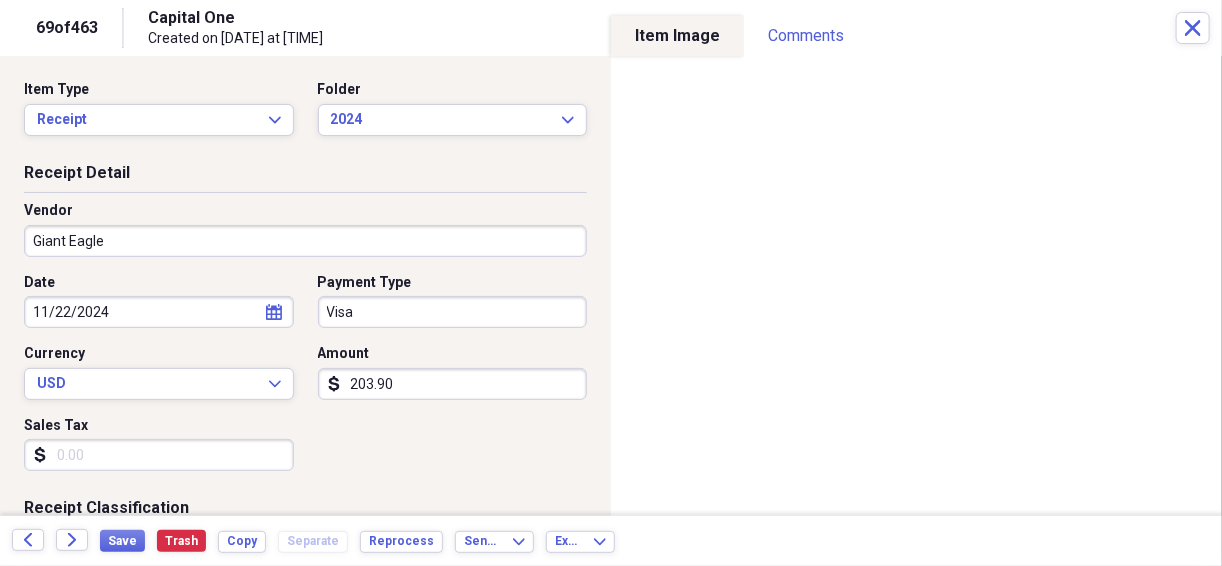 type on "Grocery Store" 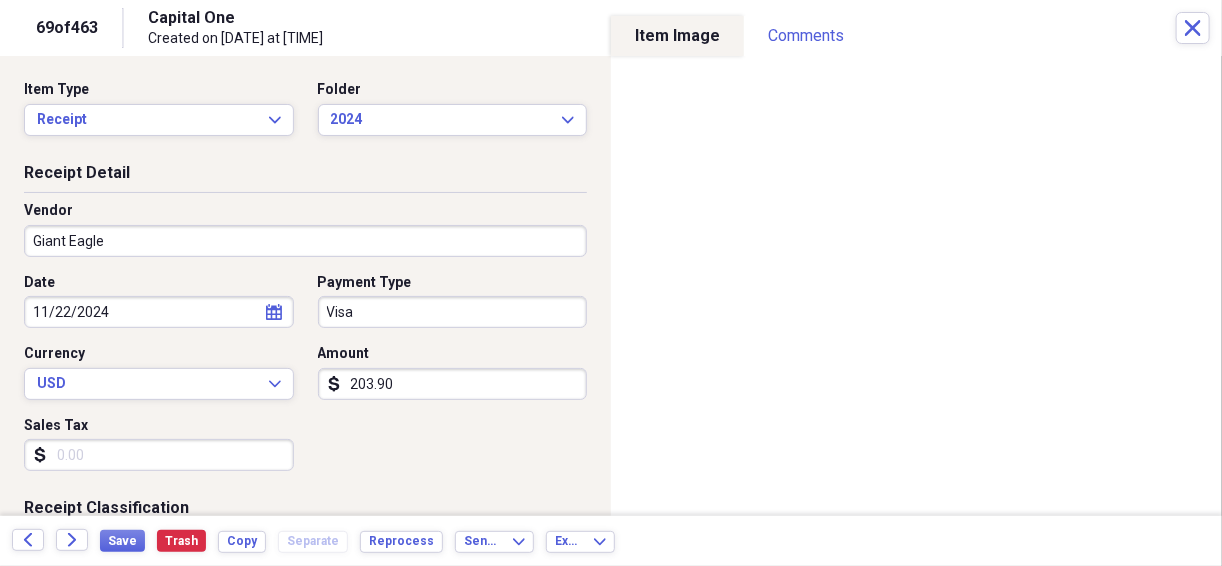 click on "Amount dollar-sign 203.90" at bounding box center [447, 372] 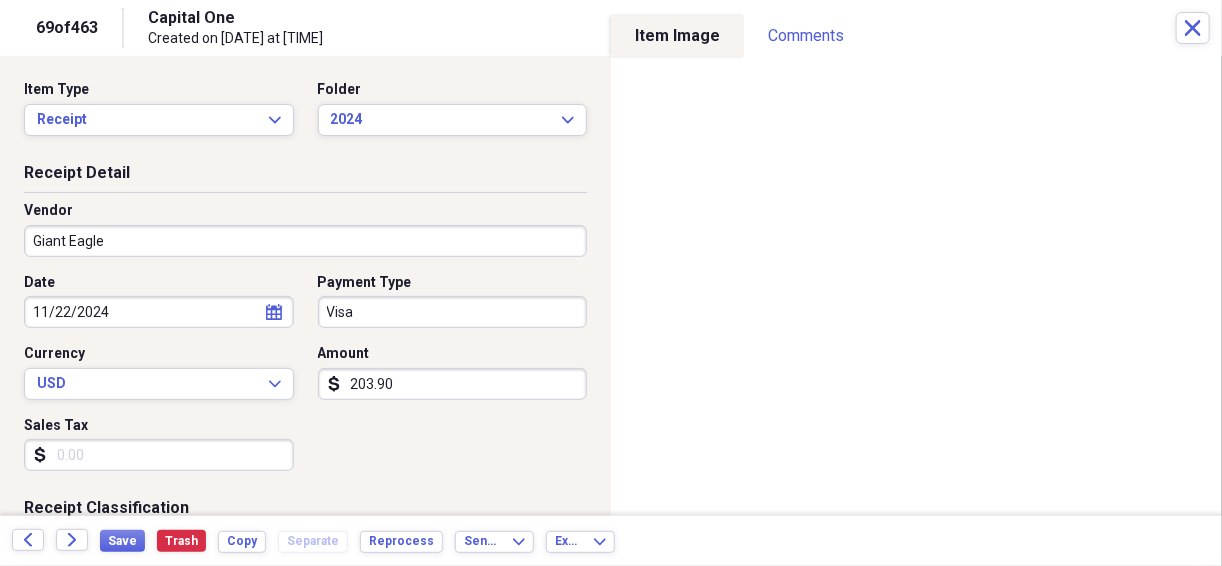 click on "203.90" at bounding box center (453, 384) 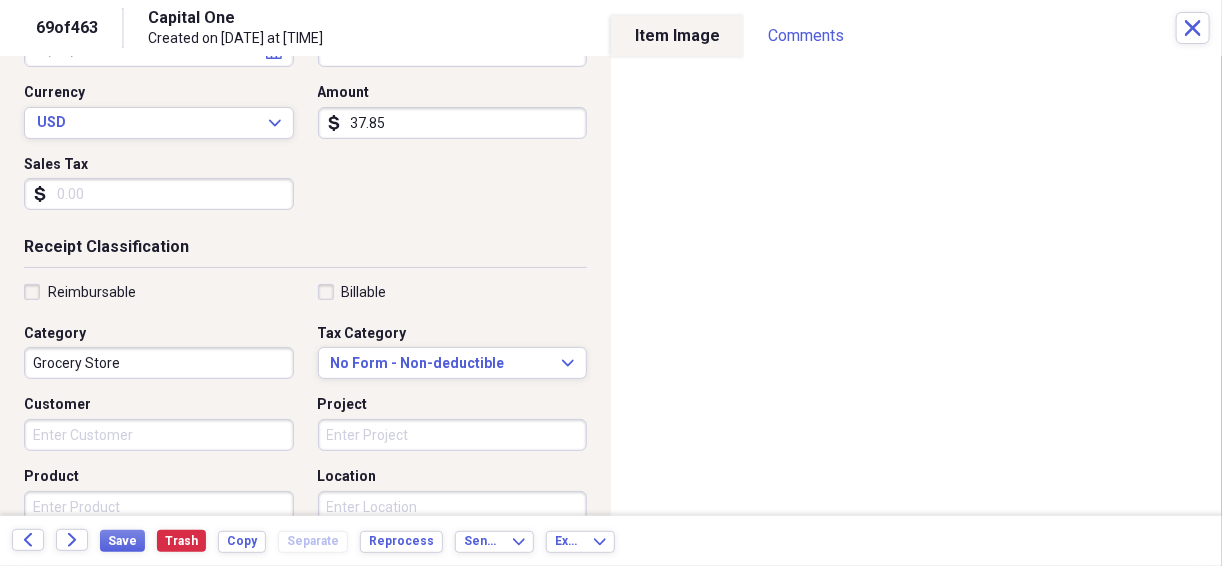 scroll, scrollTop: 266, scrollLeft: 0, axis: vertical 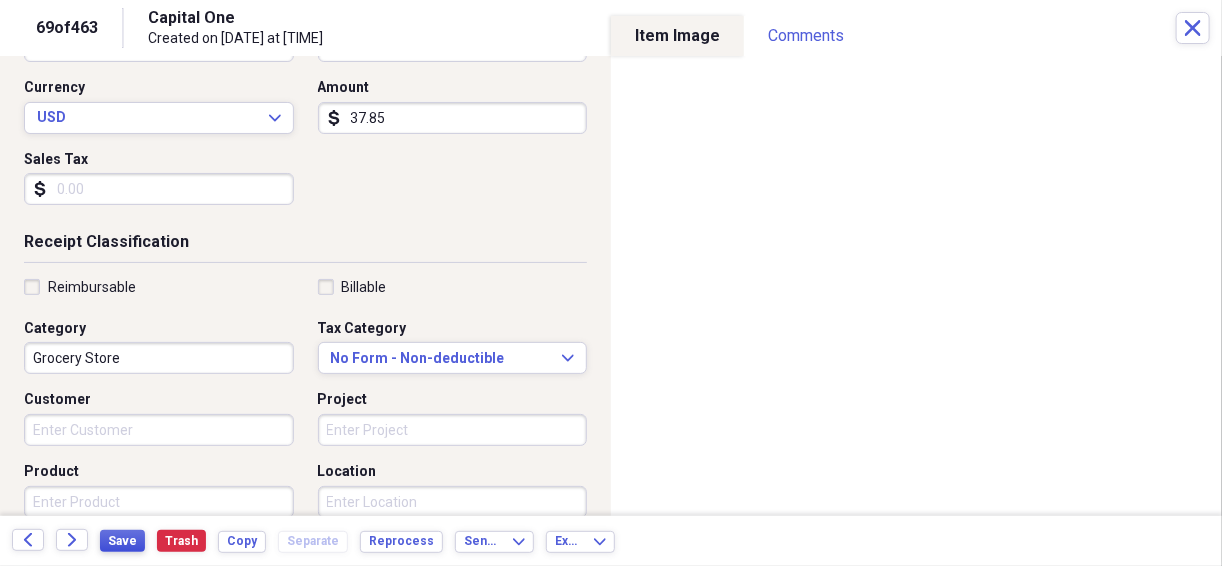 type on "37.85" 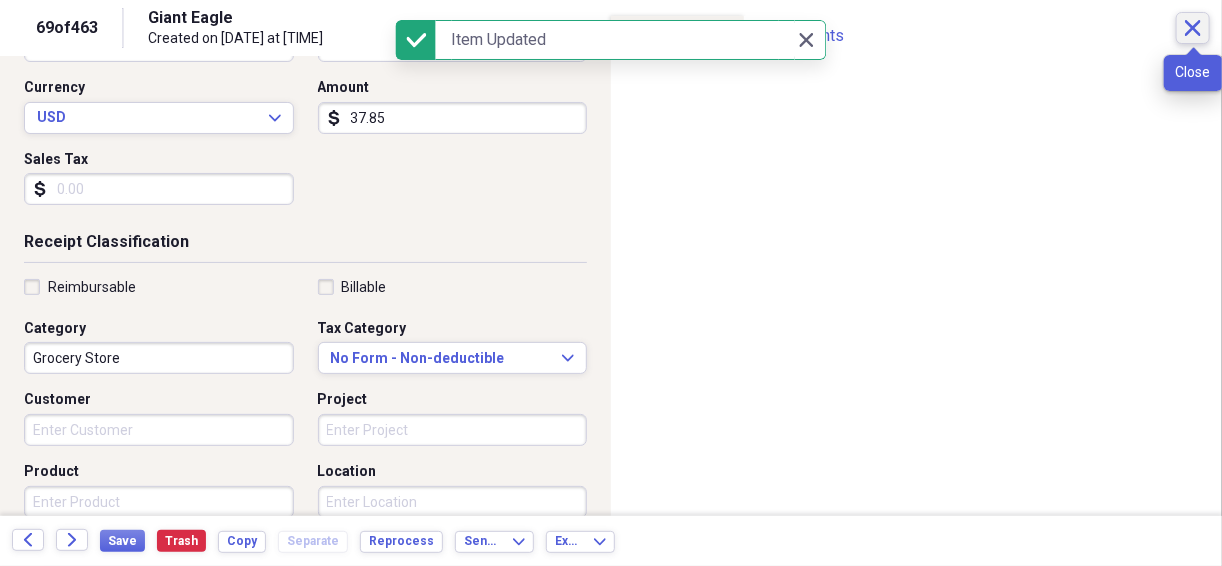 click 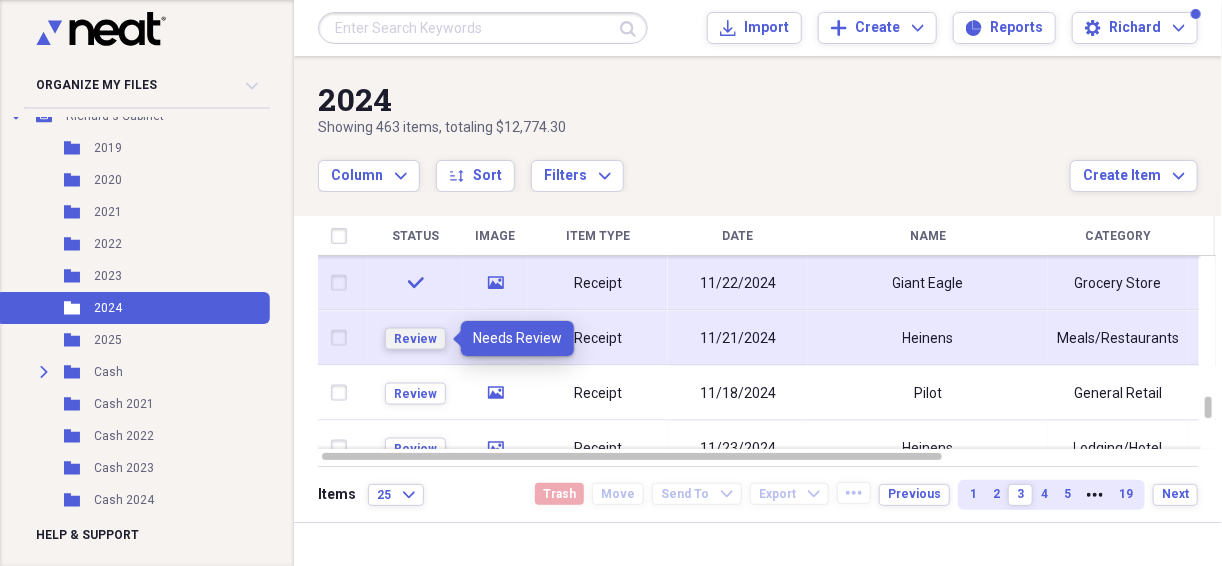 click on "Review" at bounding box center [415, 338] 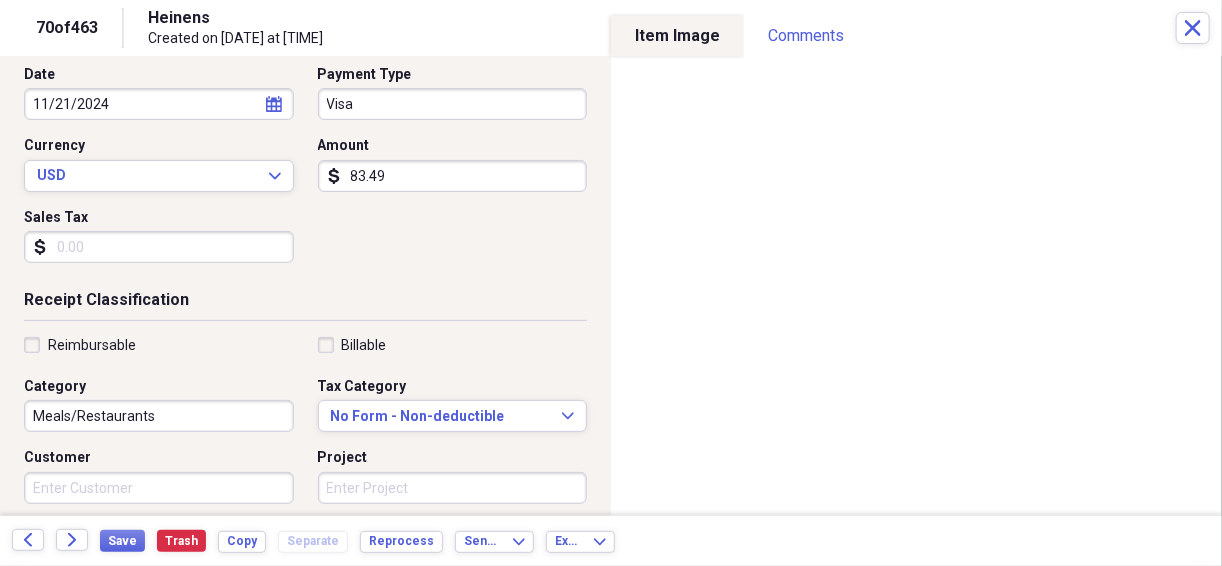 scroll, scrollTop: 213, scrollLeft: 0, axis: vertical 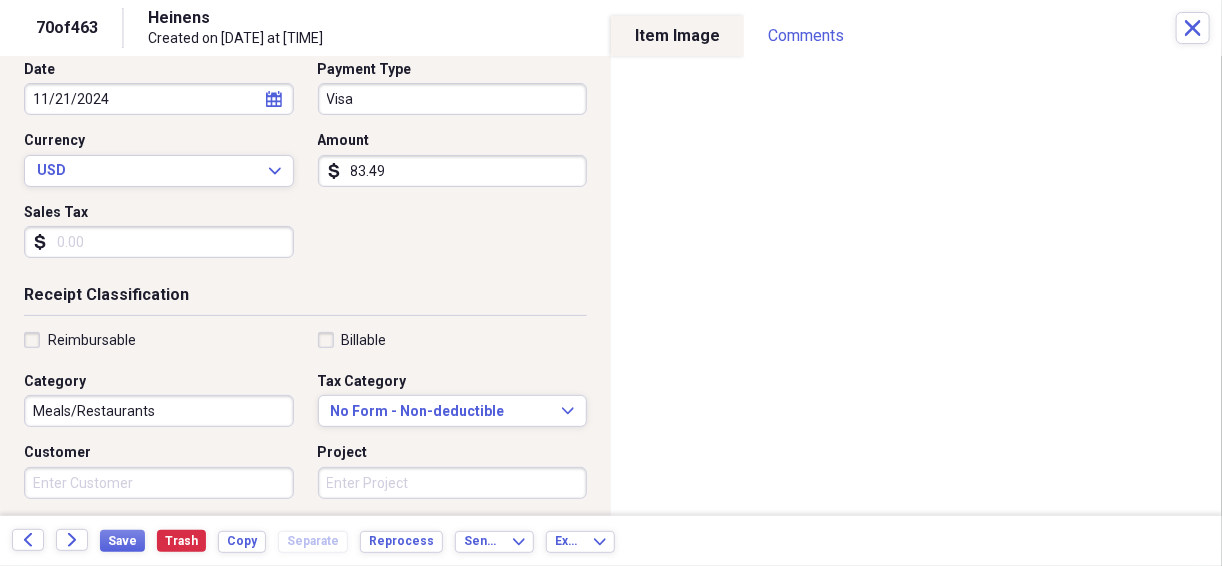 click on "Meals/Restaurants" at bounding box center (159, 411) 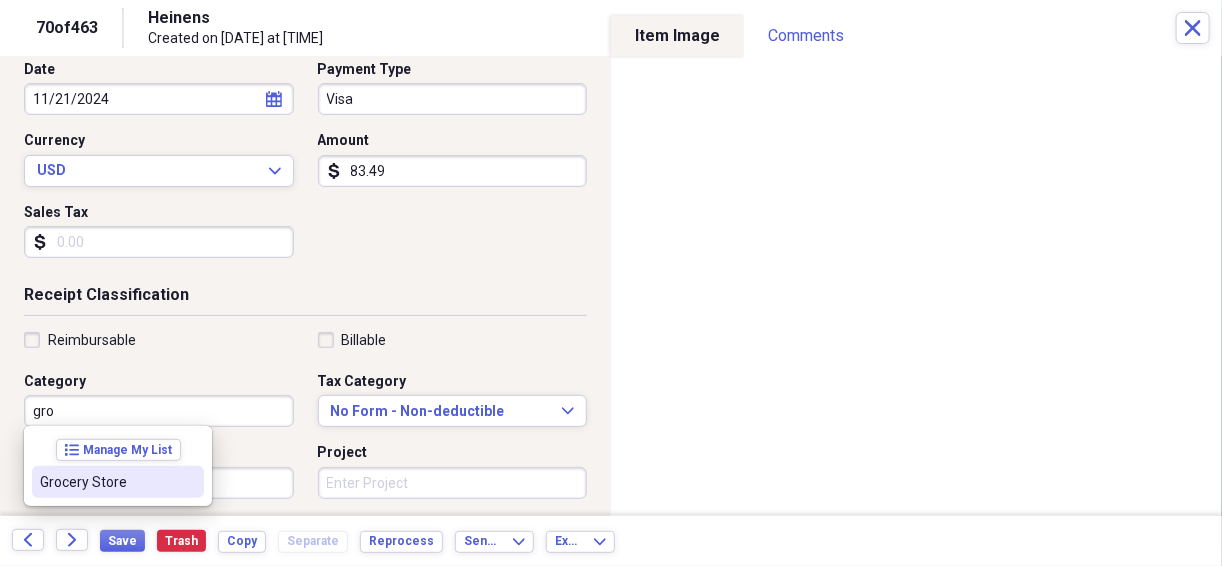 click on "Grocery Store" at bounding box center (106, 482) 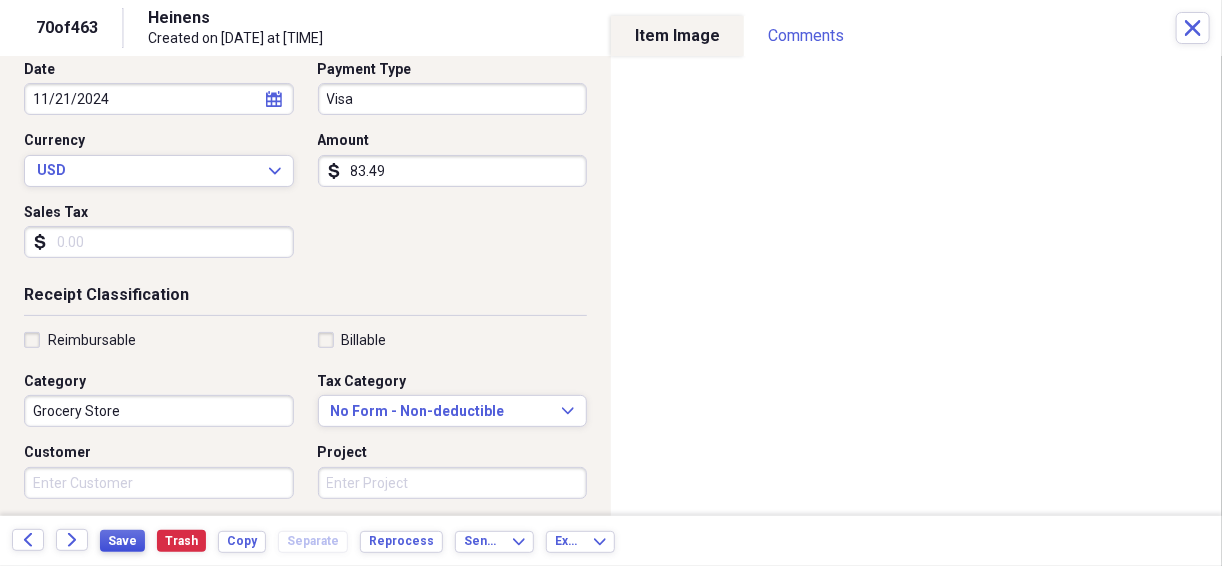 click on "Save" at bounding box center (122, 541) 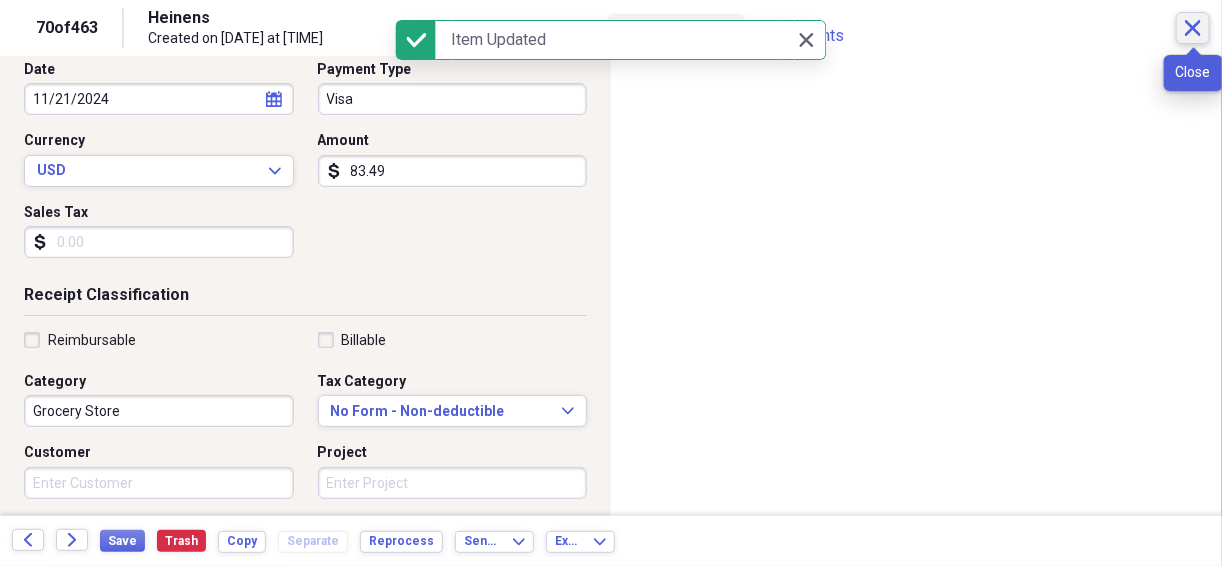 click on "Close" 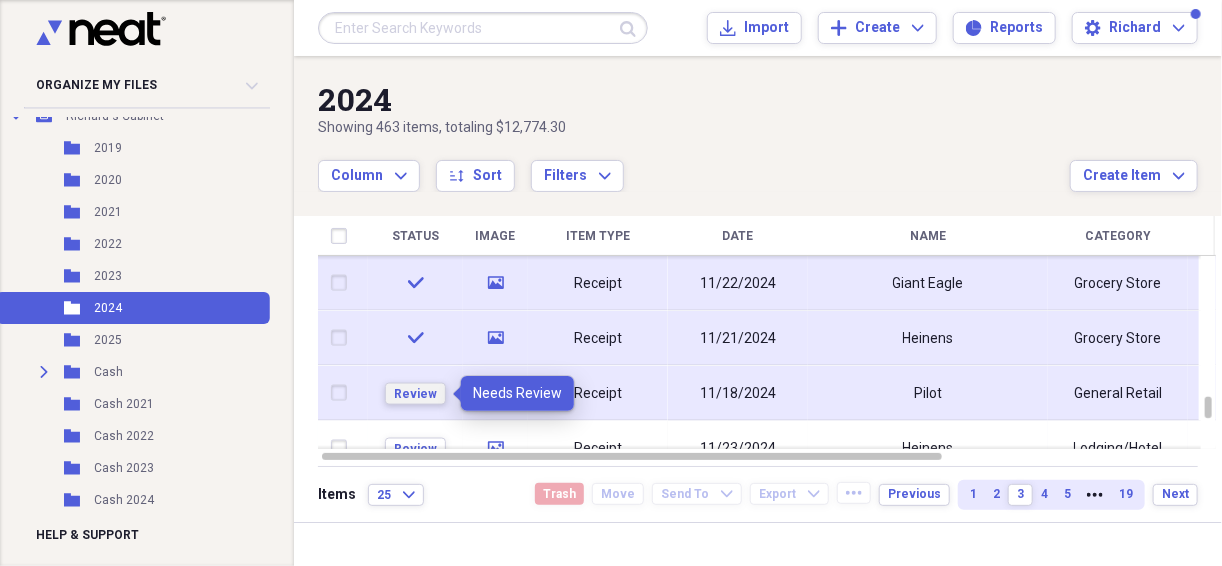 click on "Review" at bounding box center (415, 394) 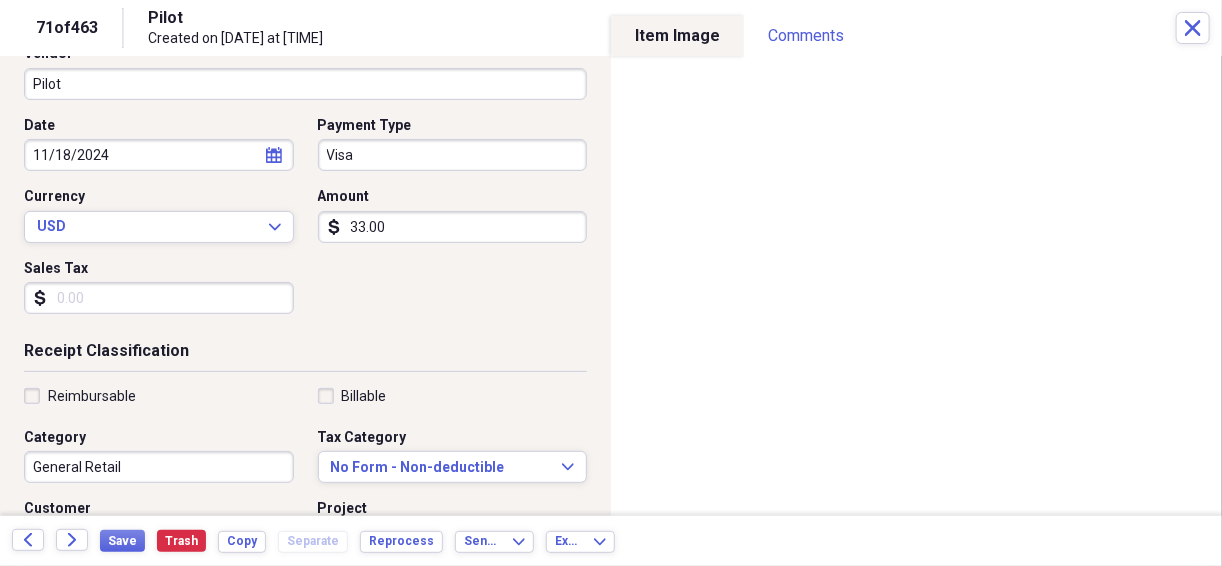 scroll, scrollTop: 186, scrollLeft: 0, axis: vertical 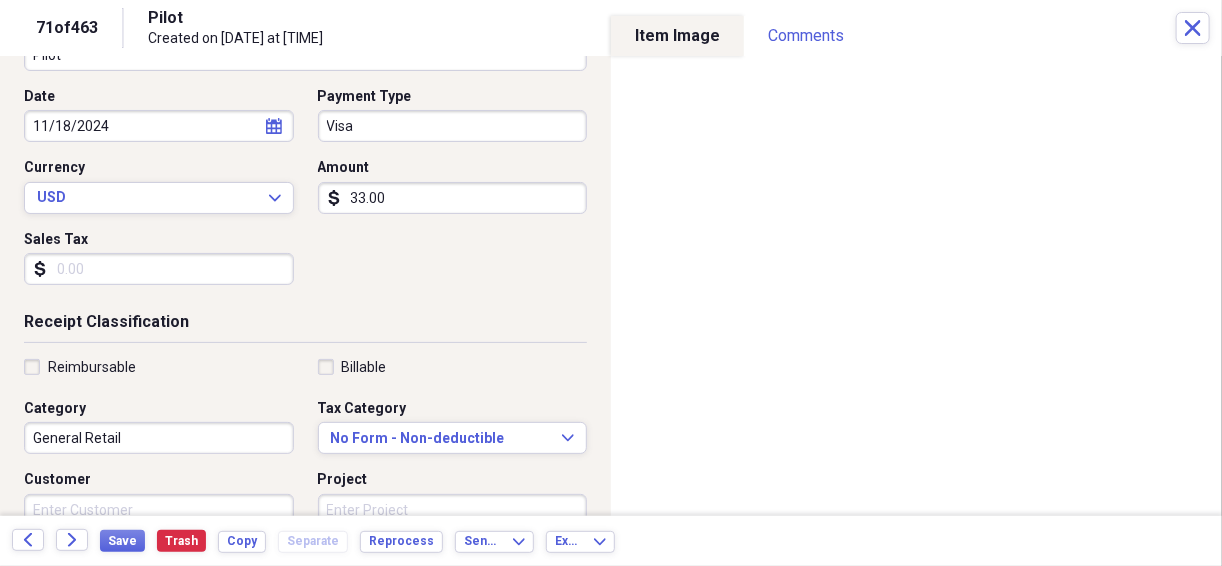 drag, startPoint x: 0, startPoint y: 303, endPoint x: 55, endPoint y: 300, distance: 55.081757 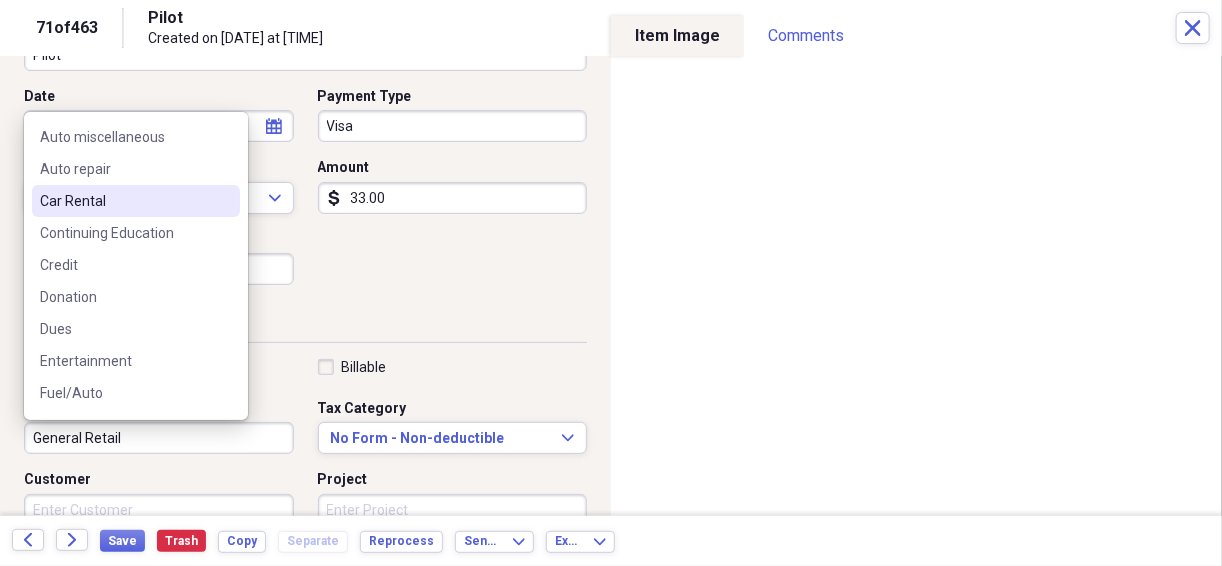 scroll, scrollTop: 133, scrollLeft: 0, axis: vertical 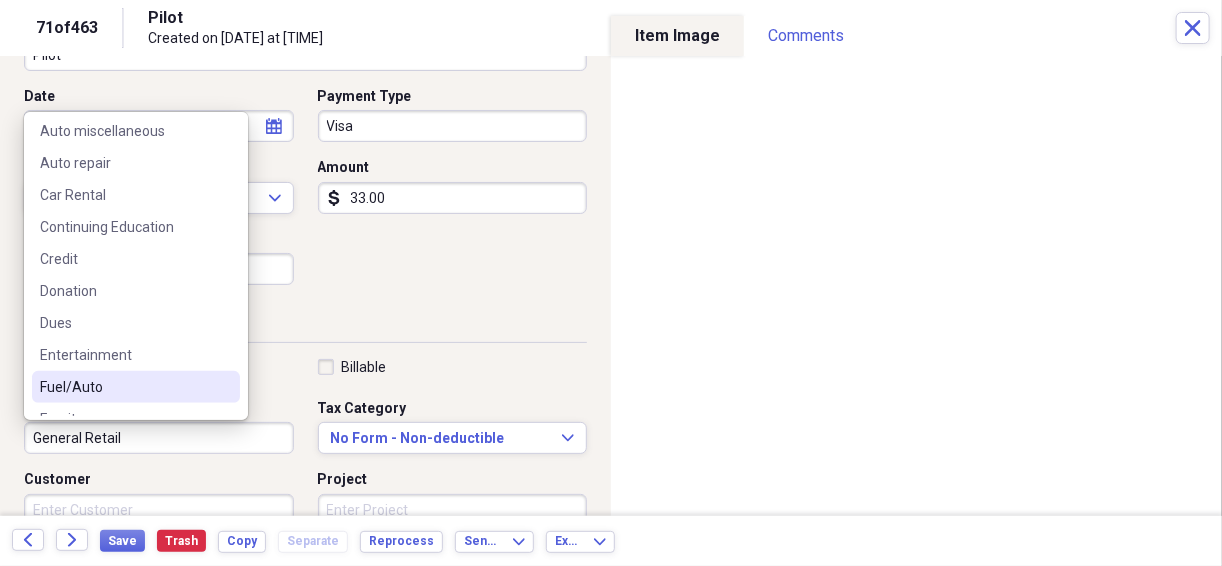 click on "Fuel/Auto" at bounding box center [124, 387] 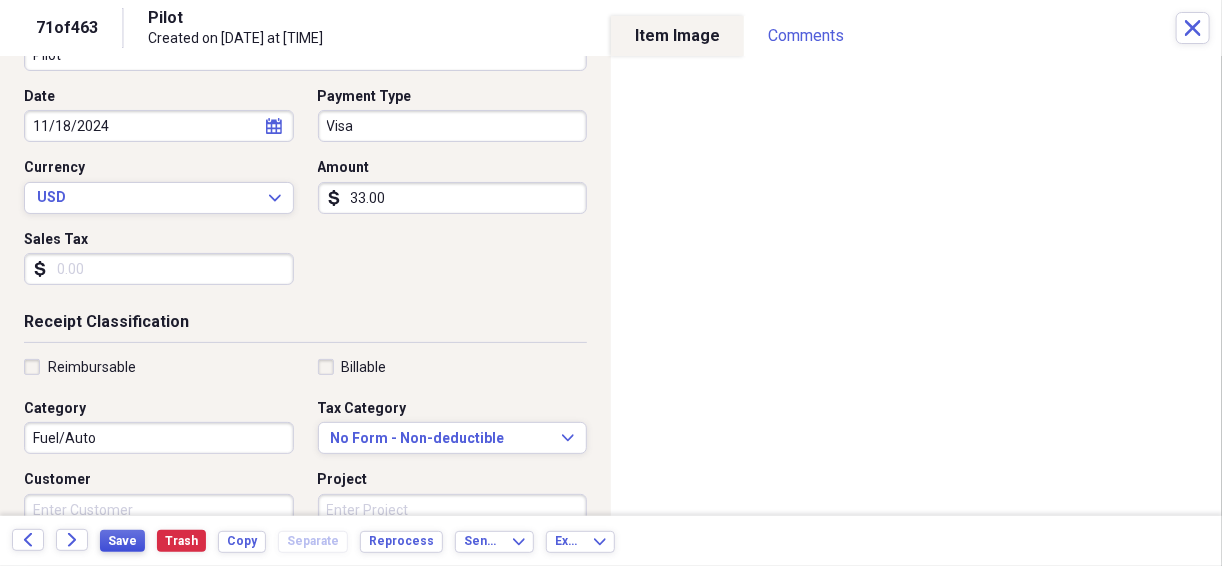 click on "Save" at bounding box center (122, 541) 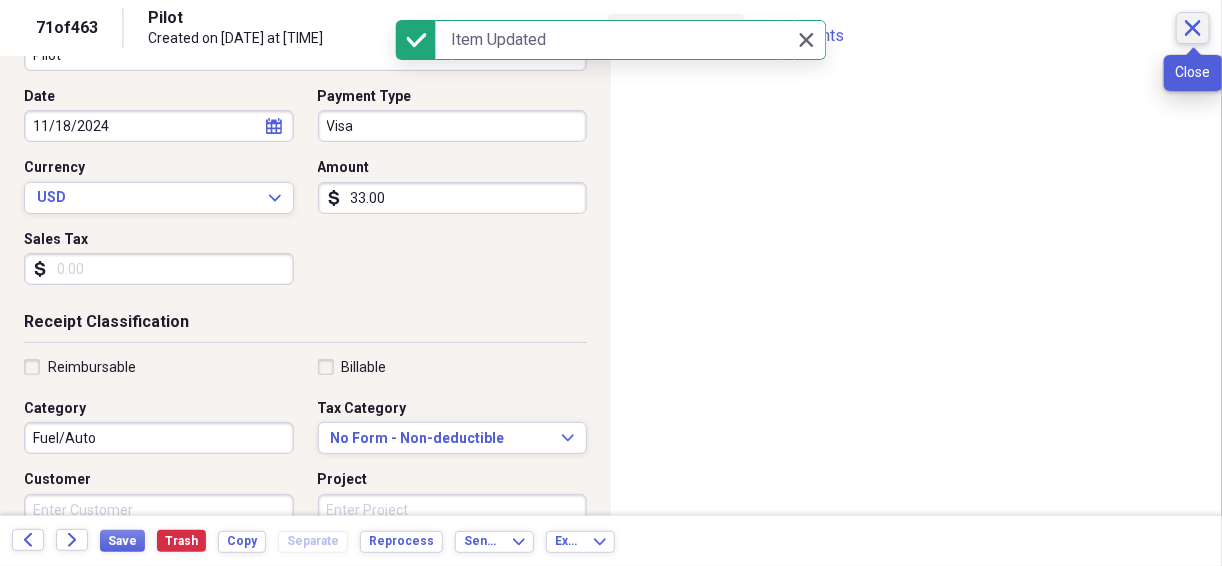click 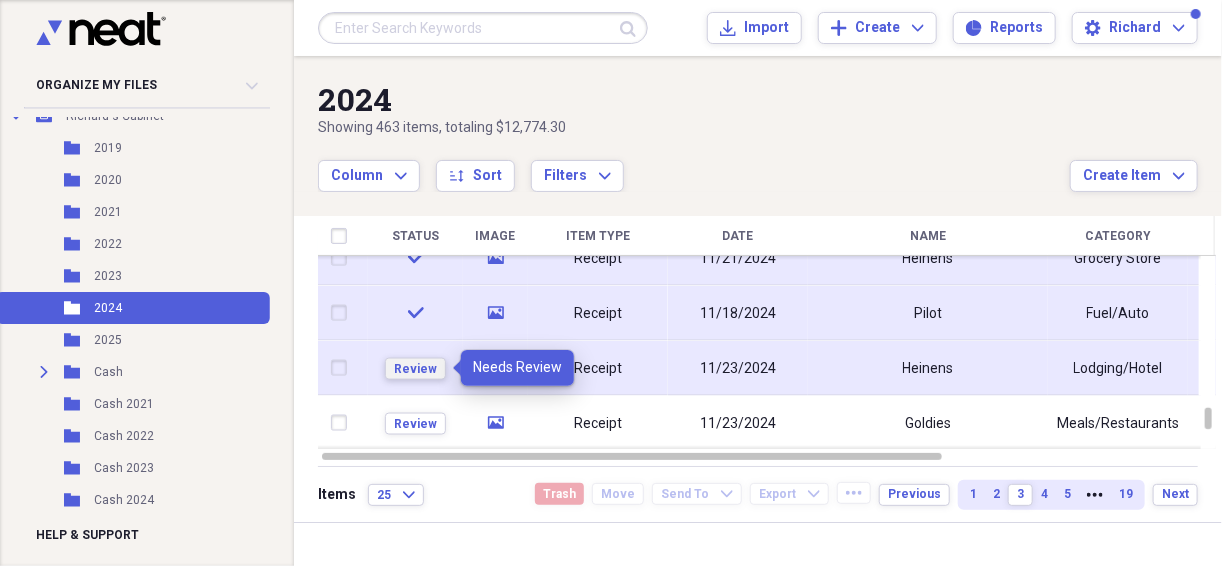 click on "Review" at bounding box center (415, 368) 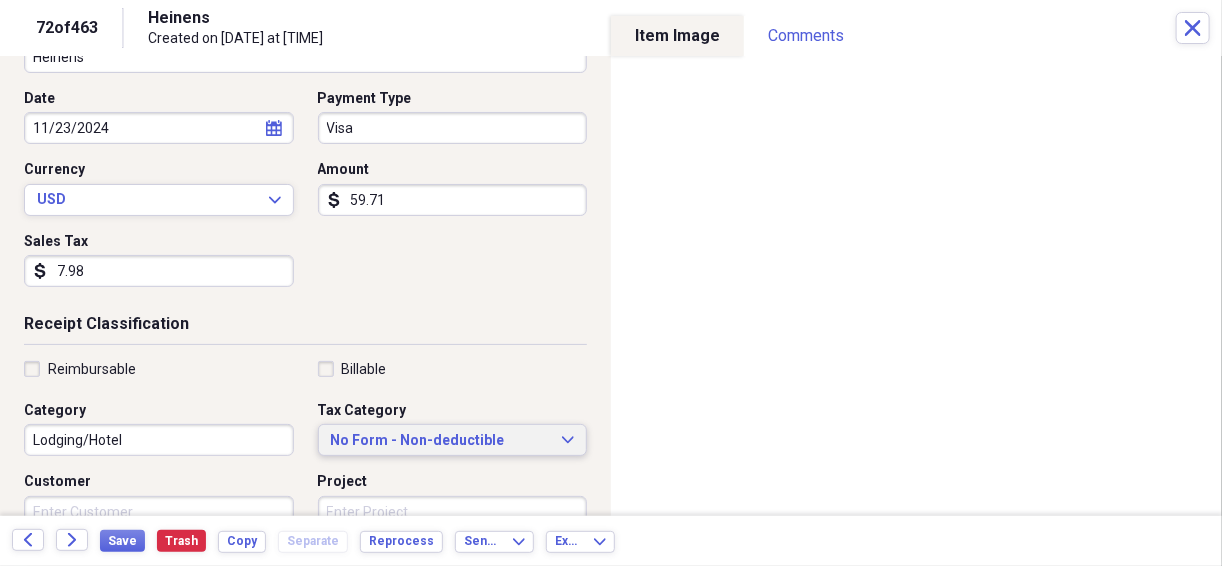 scroll, scrollTop: 186, scrollLeft: 0, axis: vertical 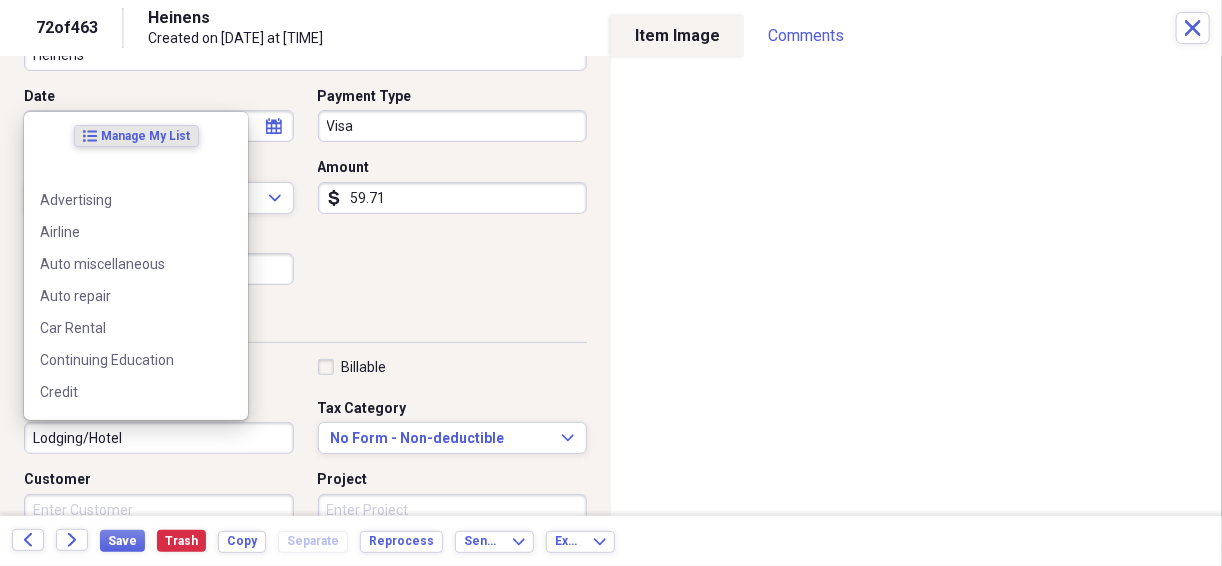 click on "Lodging/Hotel" at bounding box center (159, 438) 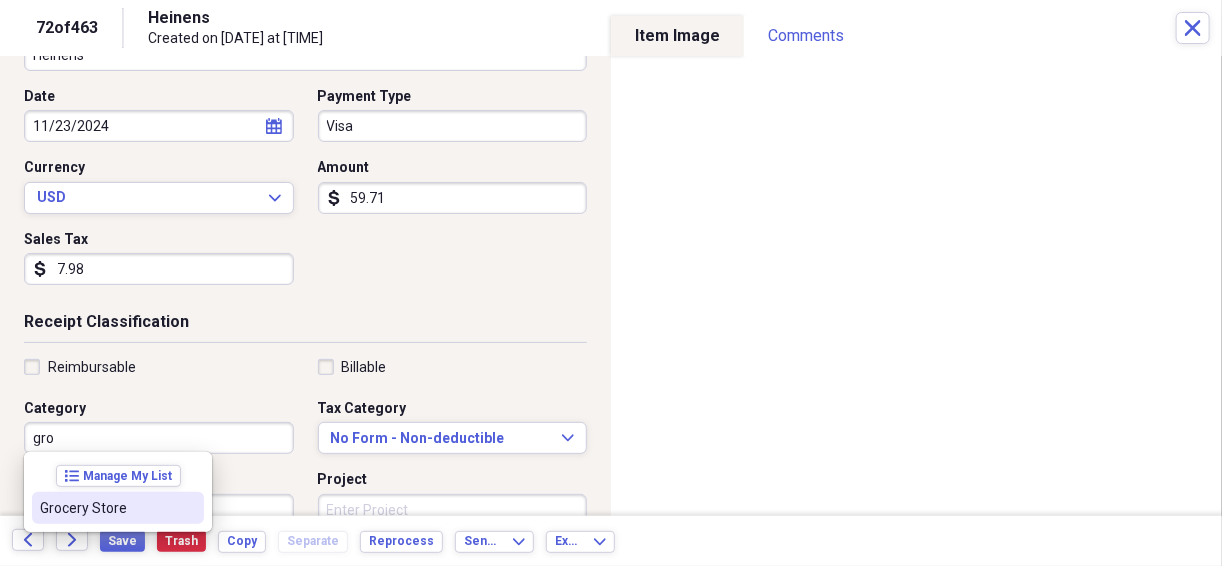 click on "Grocery Store" at bounding box center (106, 508) 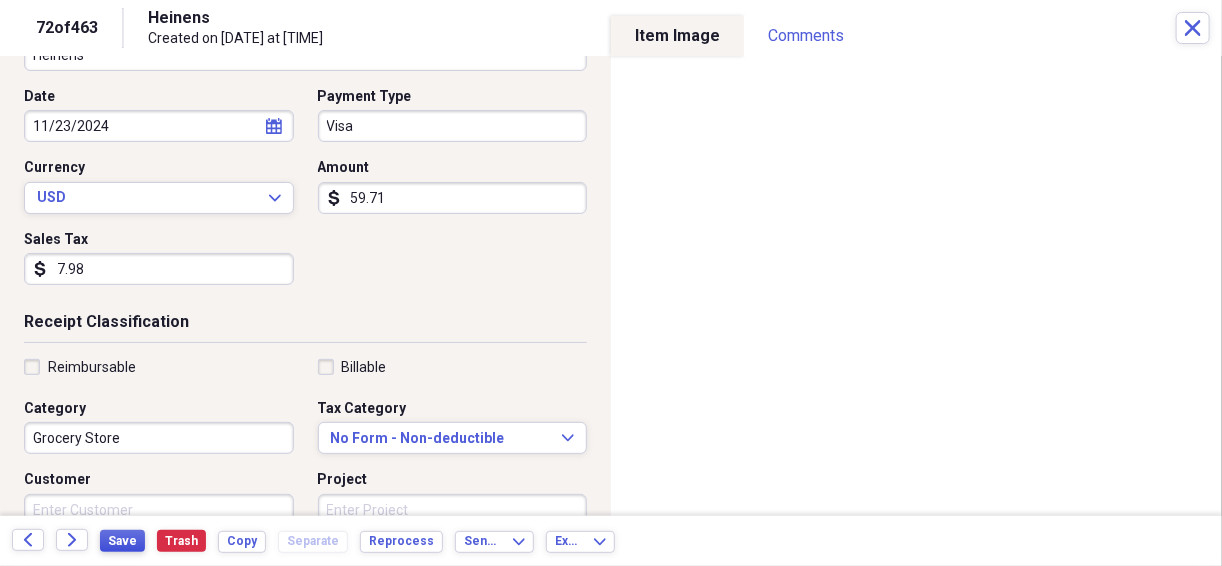 click on "Save" at bounding box center [122, 541] 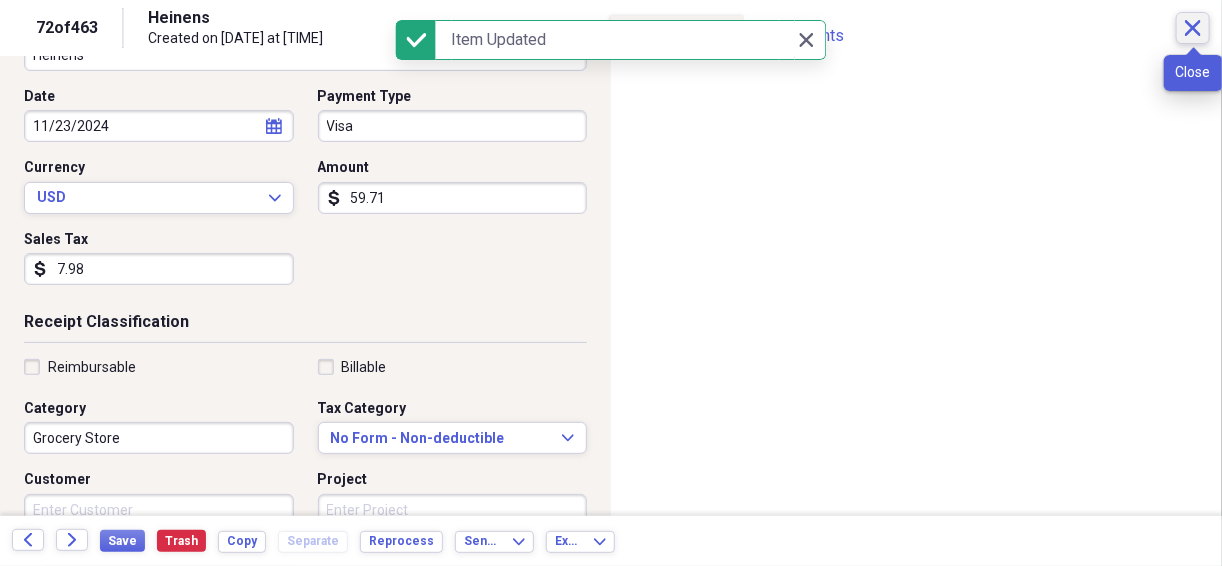 click 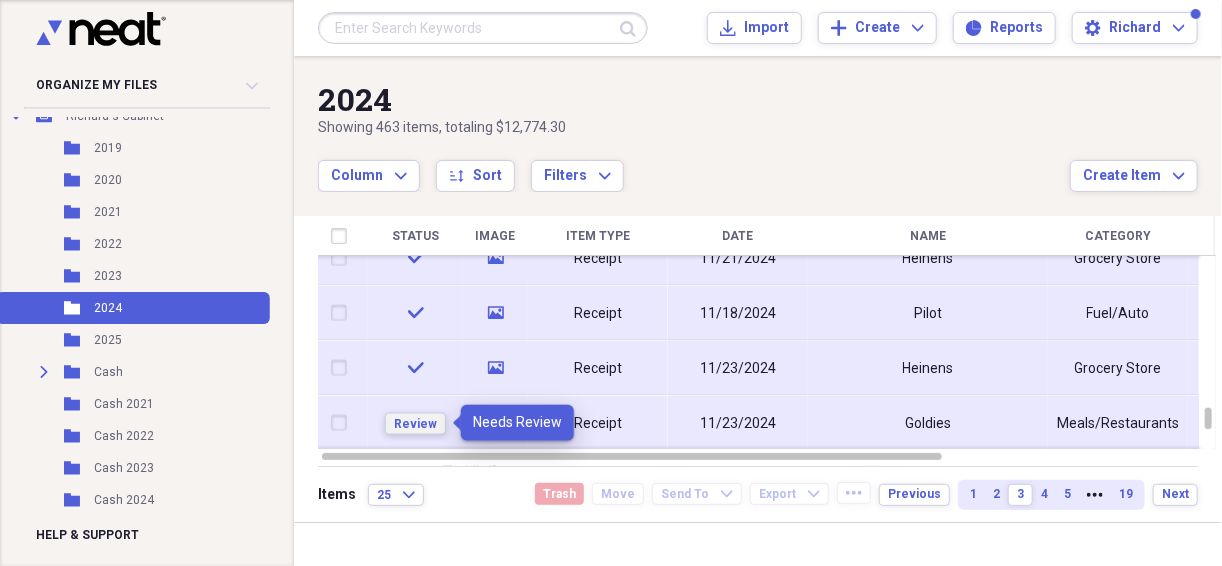 click on "Review" at bounding box center (415, 423) 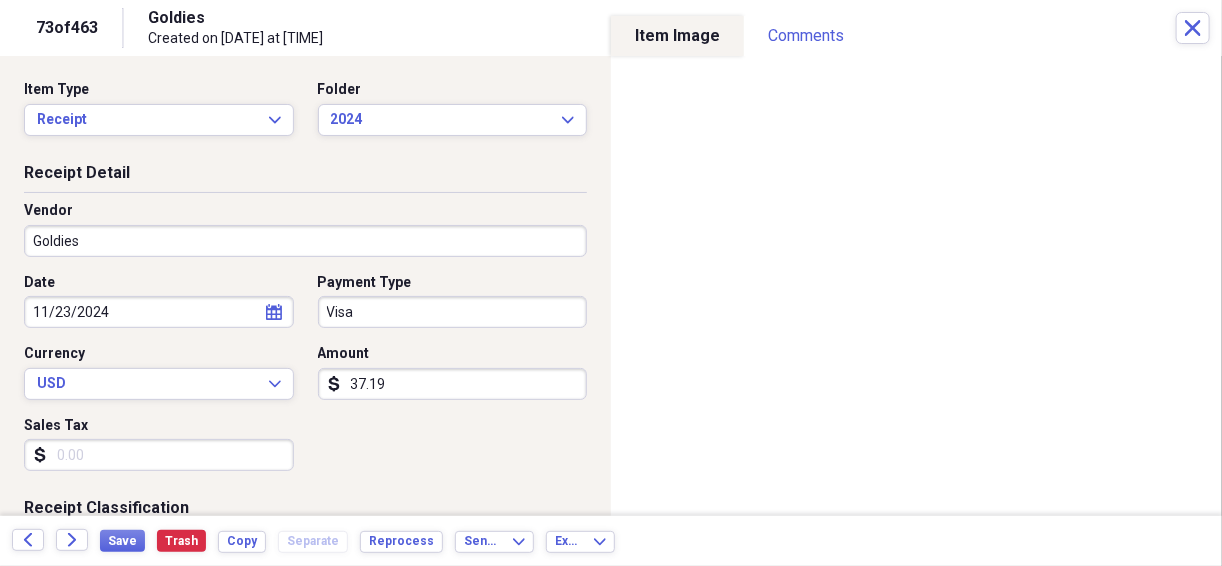 click on "37.19" at bounding box center (453, 384) 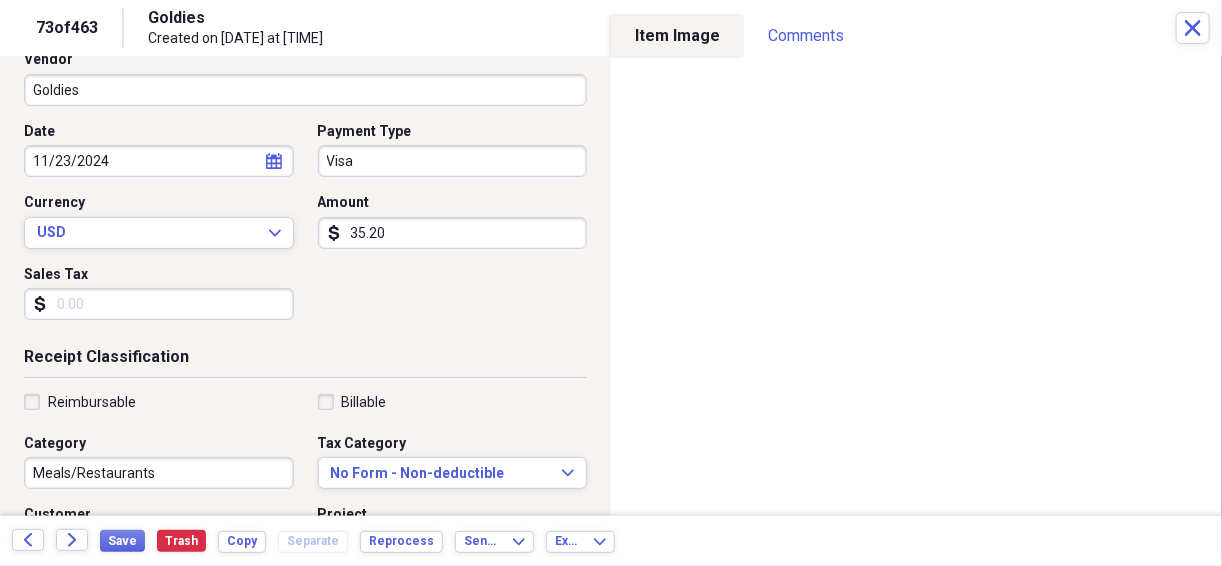 scroll, scrollTop: 160, scrollLeft: 0, axis: vertical 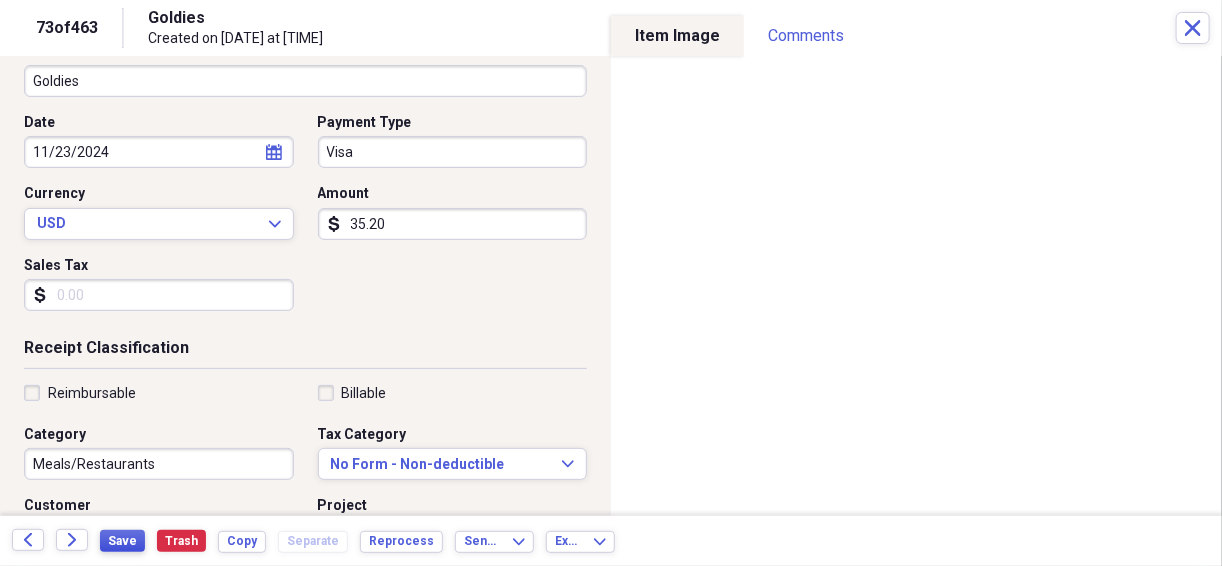 type on "35.20" 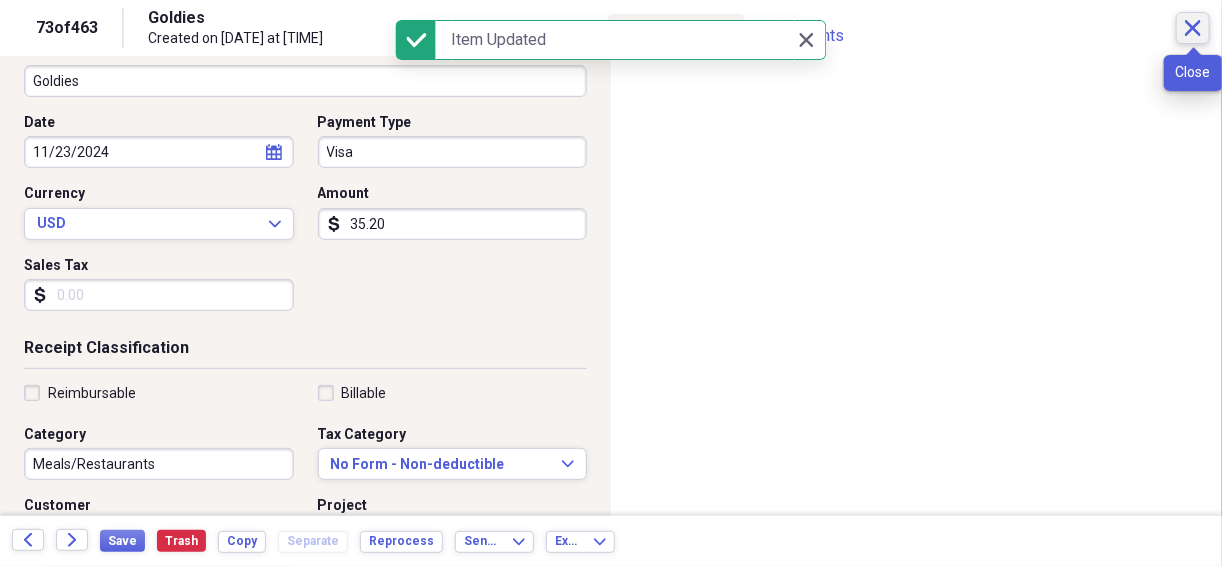 click on "Close" 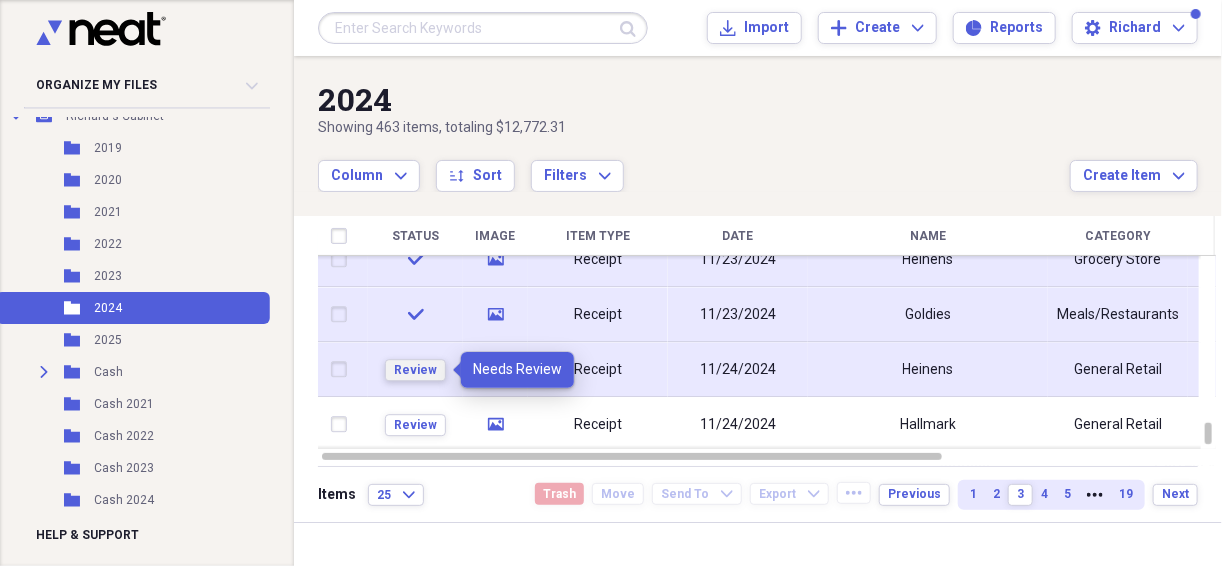 click on "Review" at bounding box center [415, 370] 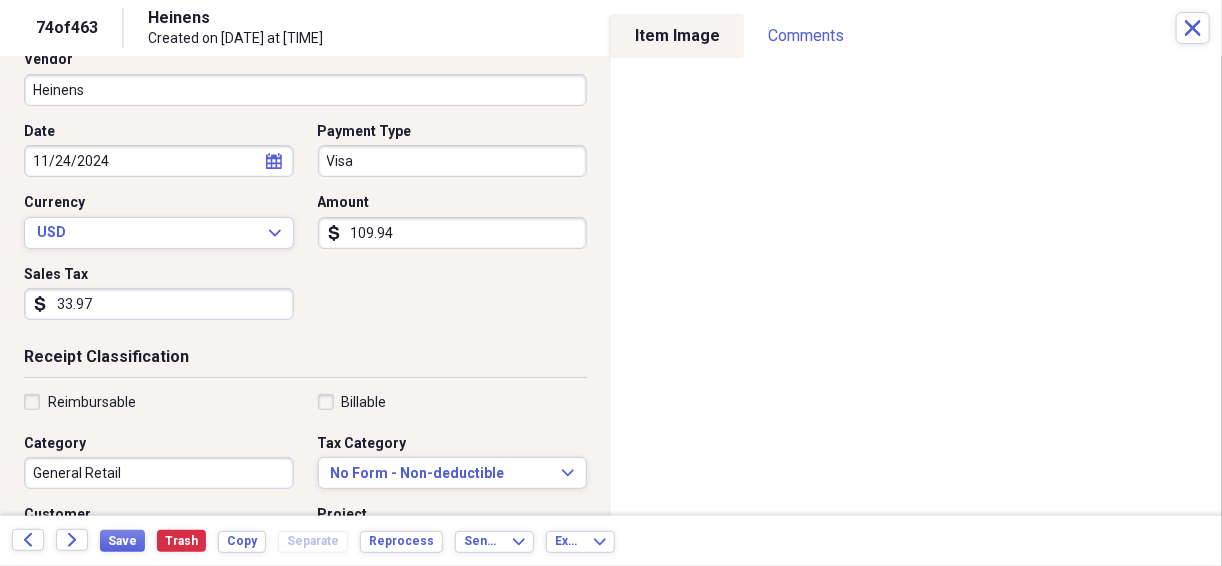 scroll, scrollTop: 160, scrollLeft: 0, axis: vertical 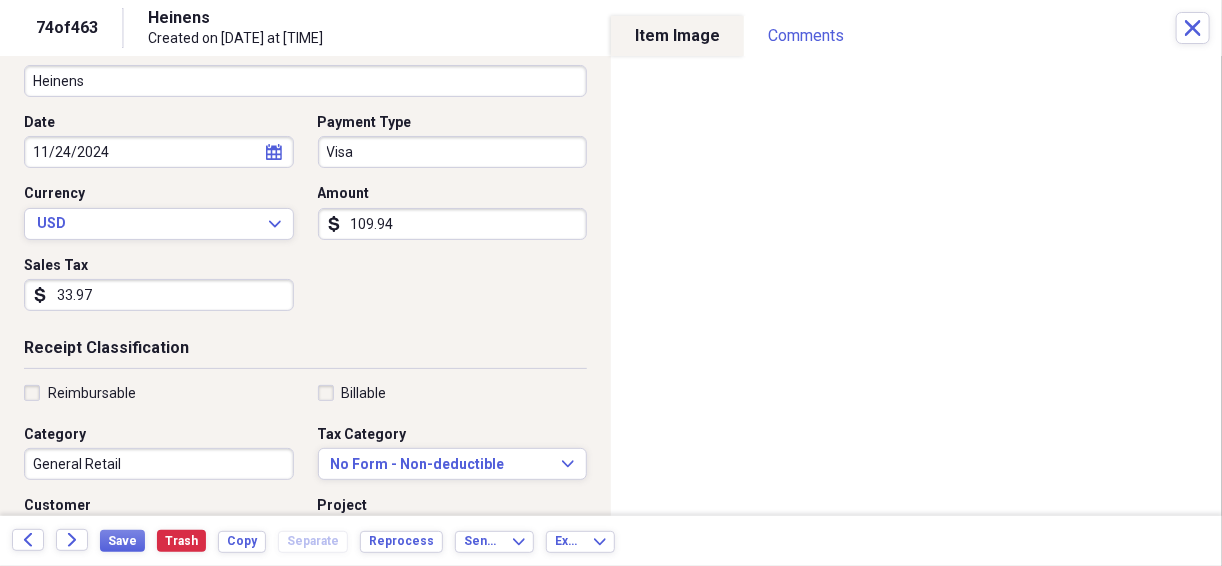click on "General Retail" at bounding box center [159, 464] 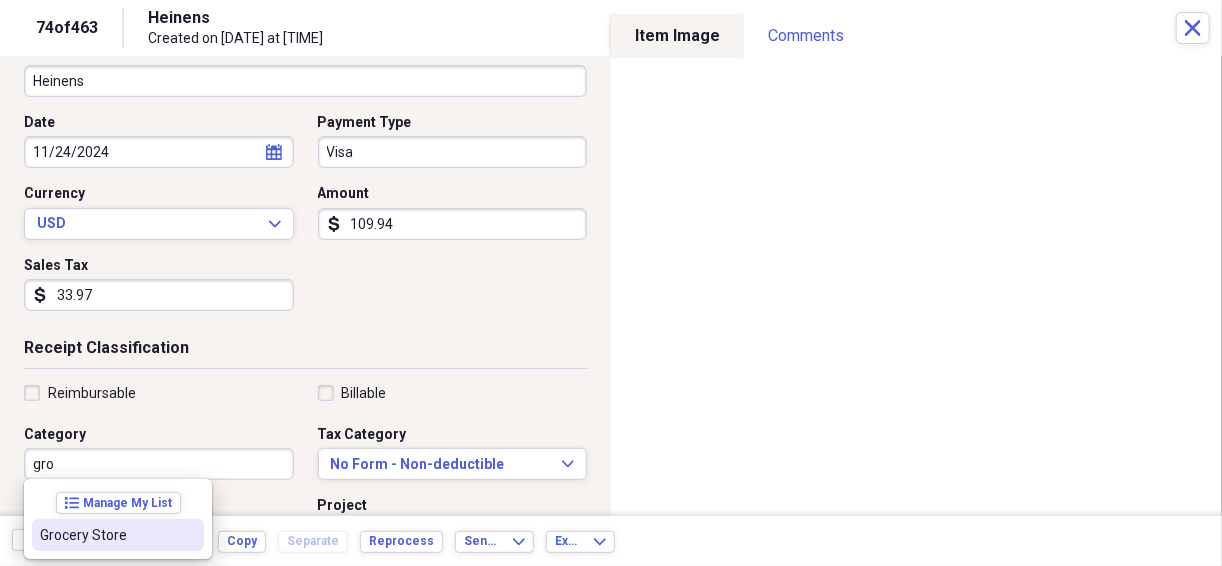 click on "Grocery Store" at bounding box center [106, 535] 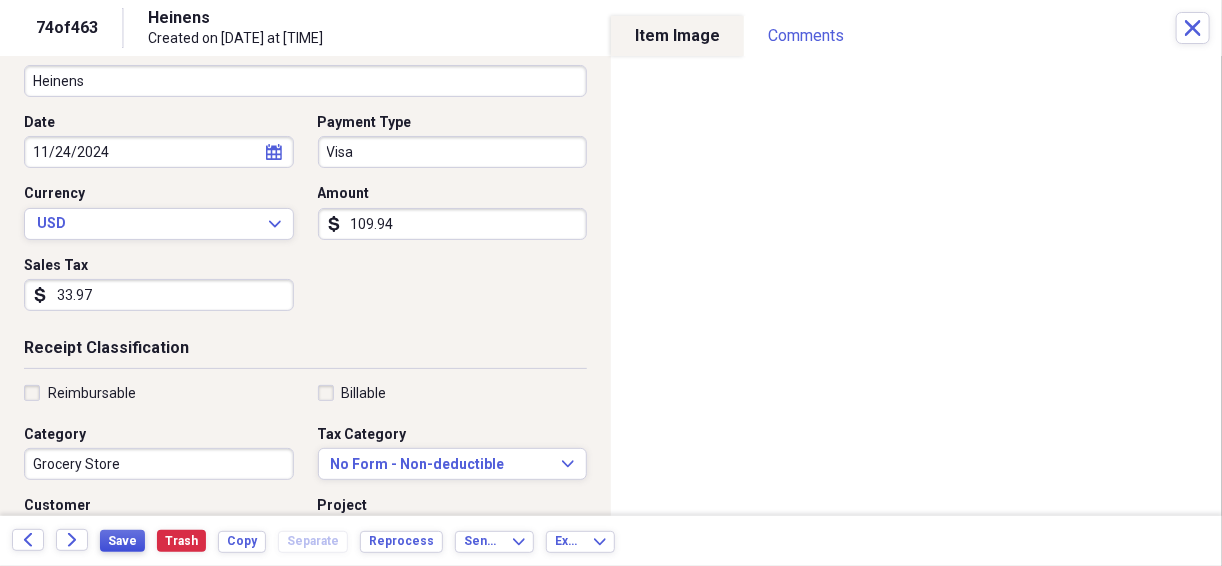 click on "Save" at bounding box center (122, 541) 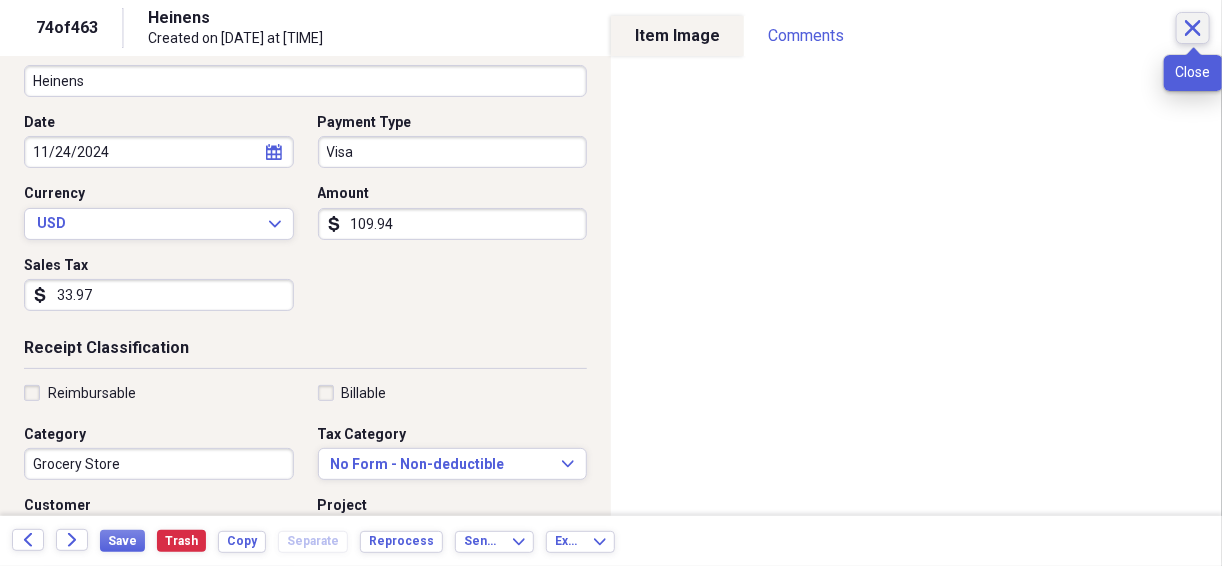 click on "Close" 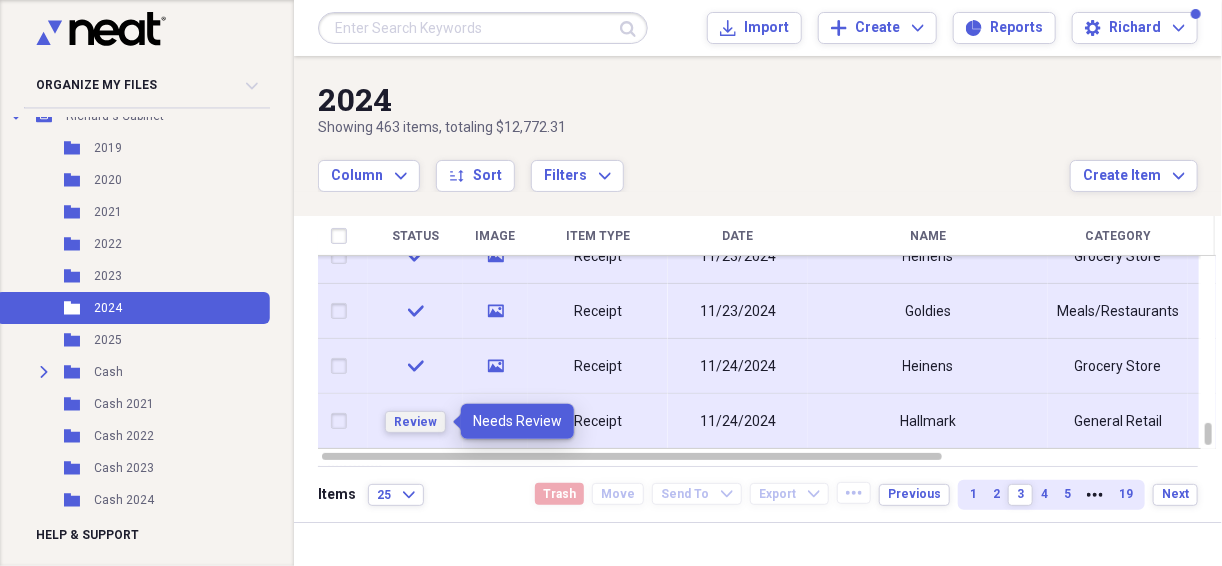 click on "Review" at bounding box center (415, 422) 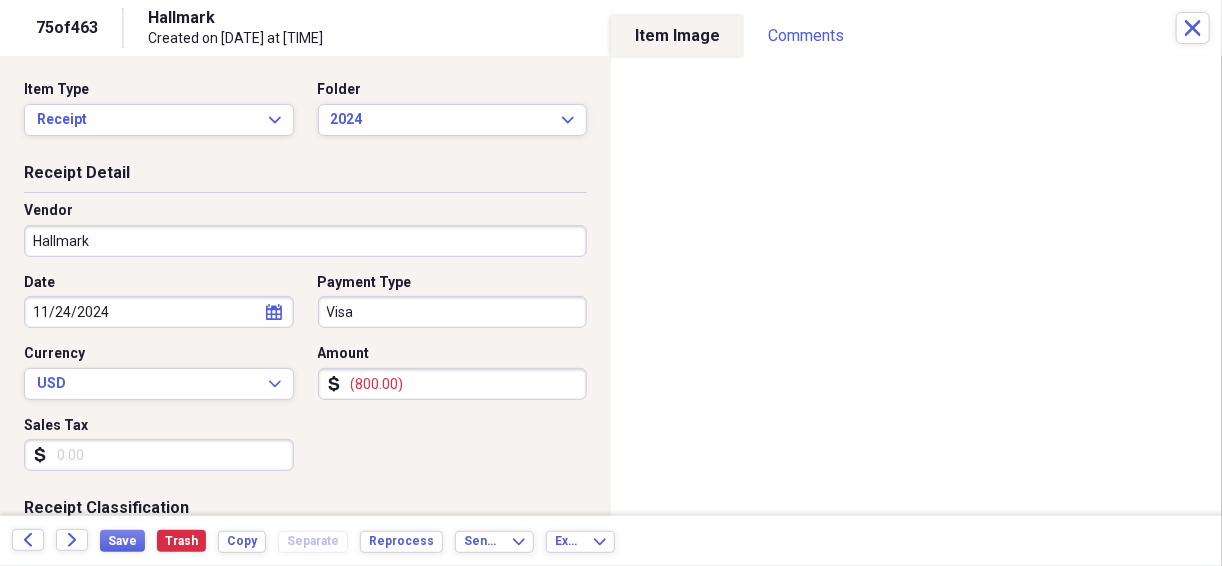 click on "(800.00)" at bounding box center [453, 384] 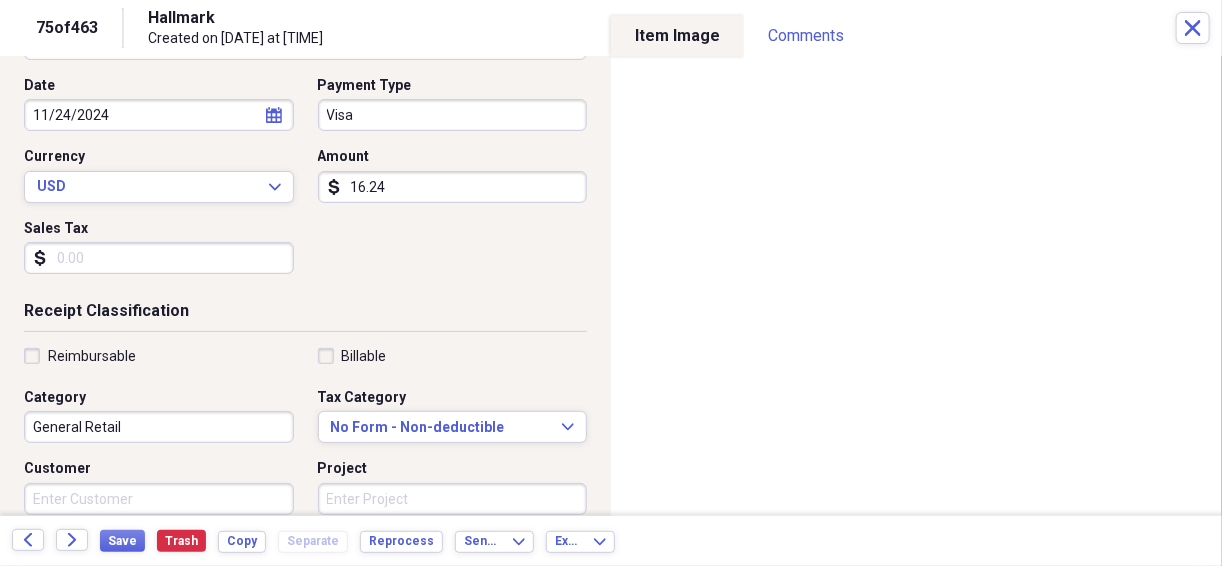 scroll, scrollTop: 213, scrollLeft: 0, axis: vertical 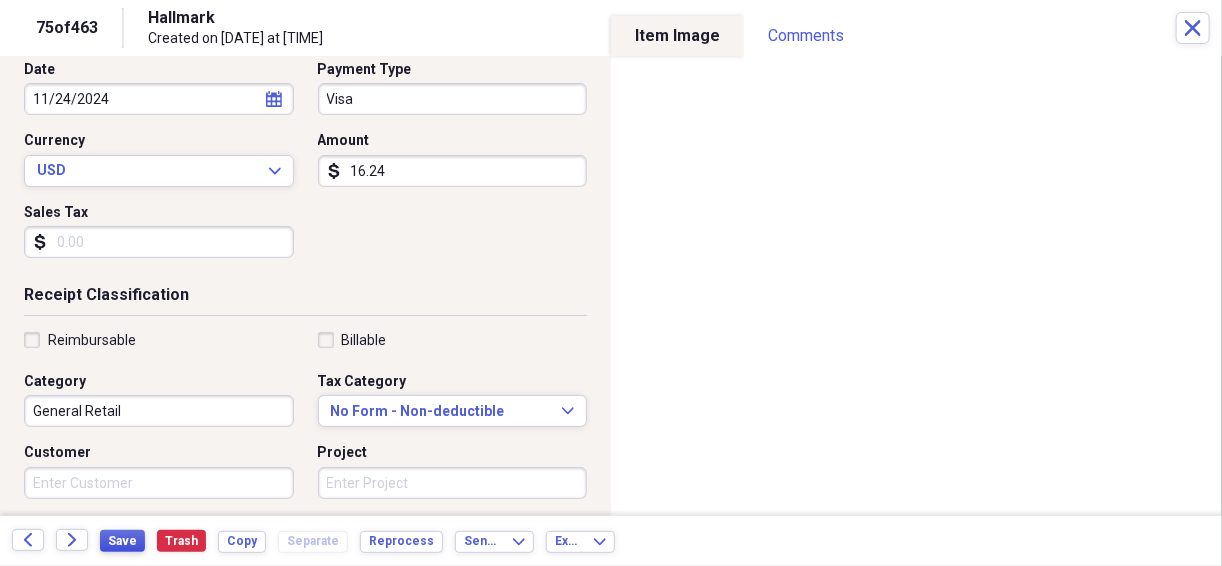 type on "16.24" 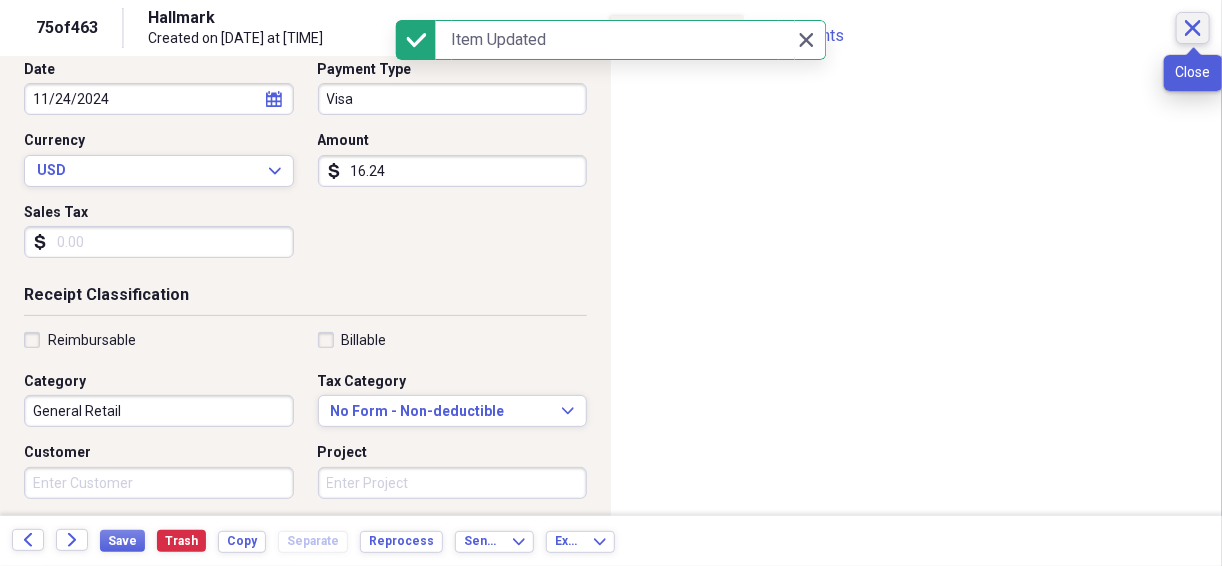 click on "Close" 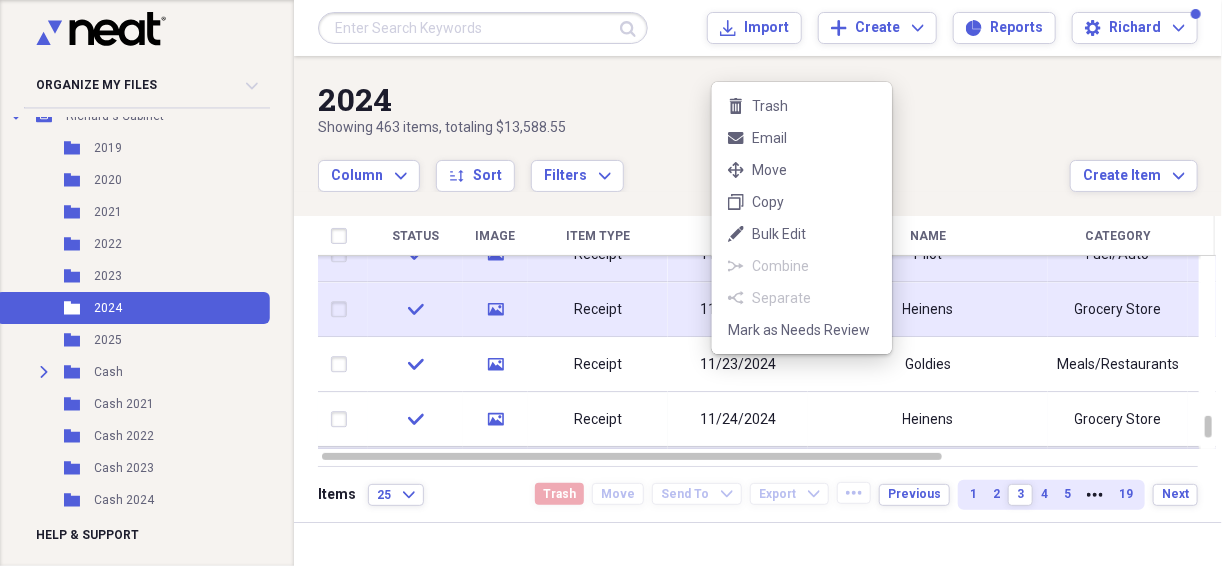 drag, startPoint x: 1002, startPoint y: 131, endPoint x: 988, endPoint y: 143, distance: 18.439089 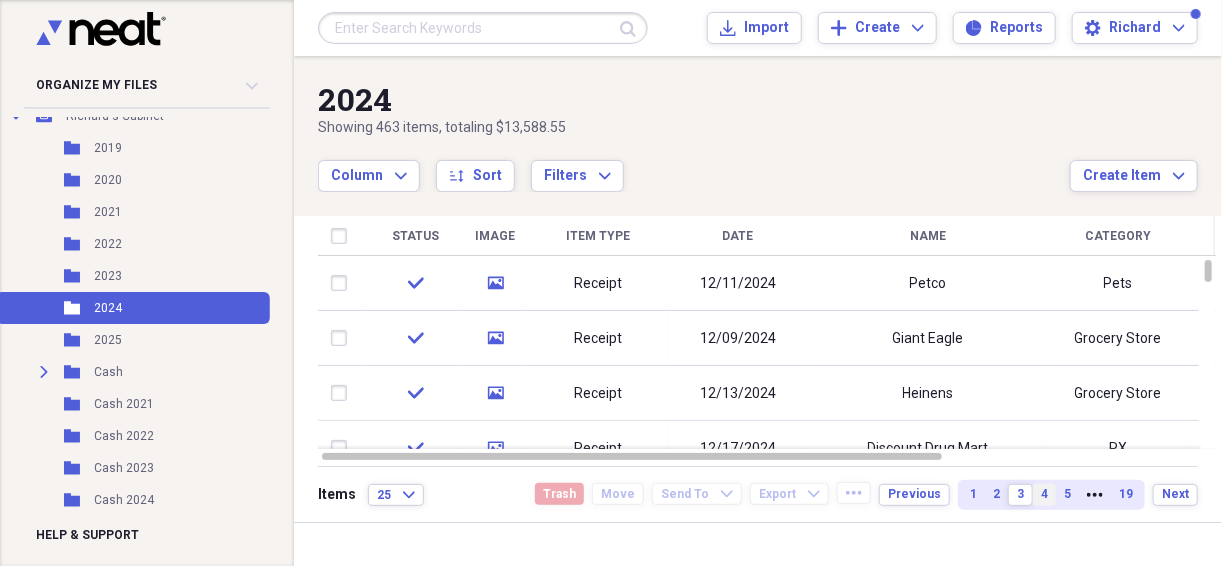 click on "4" at bounding box center [1044, 494] 